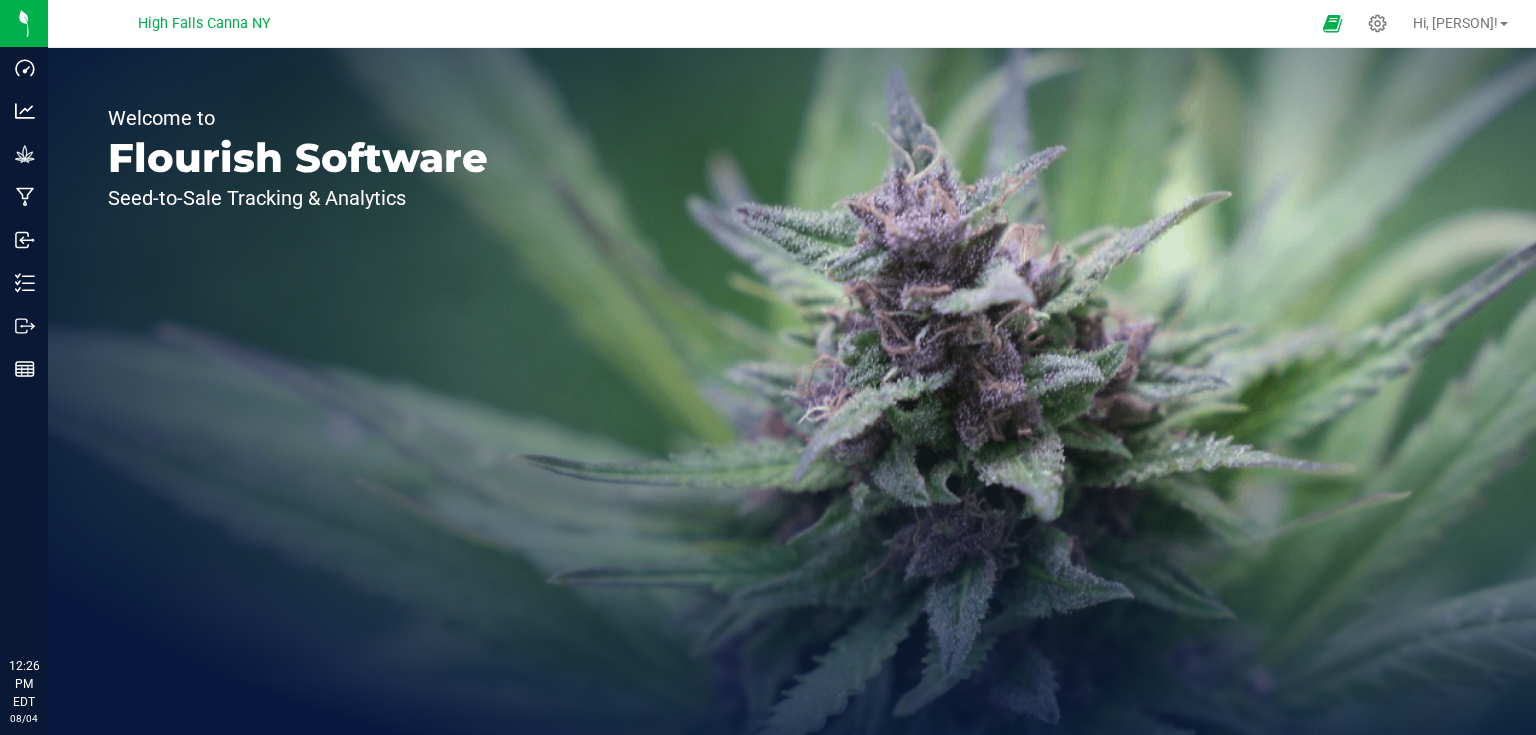 scroll, scrollTop: 0, scrollLeft: 0, axis: both 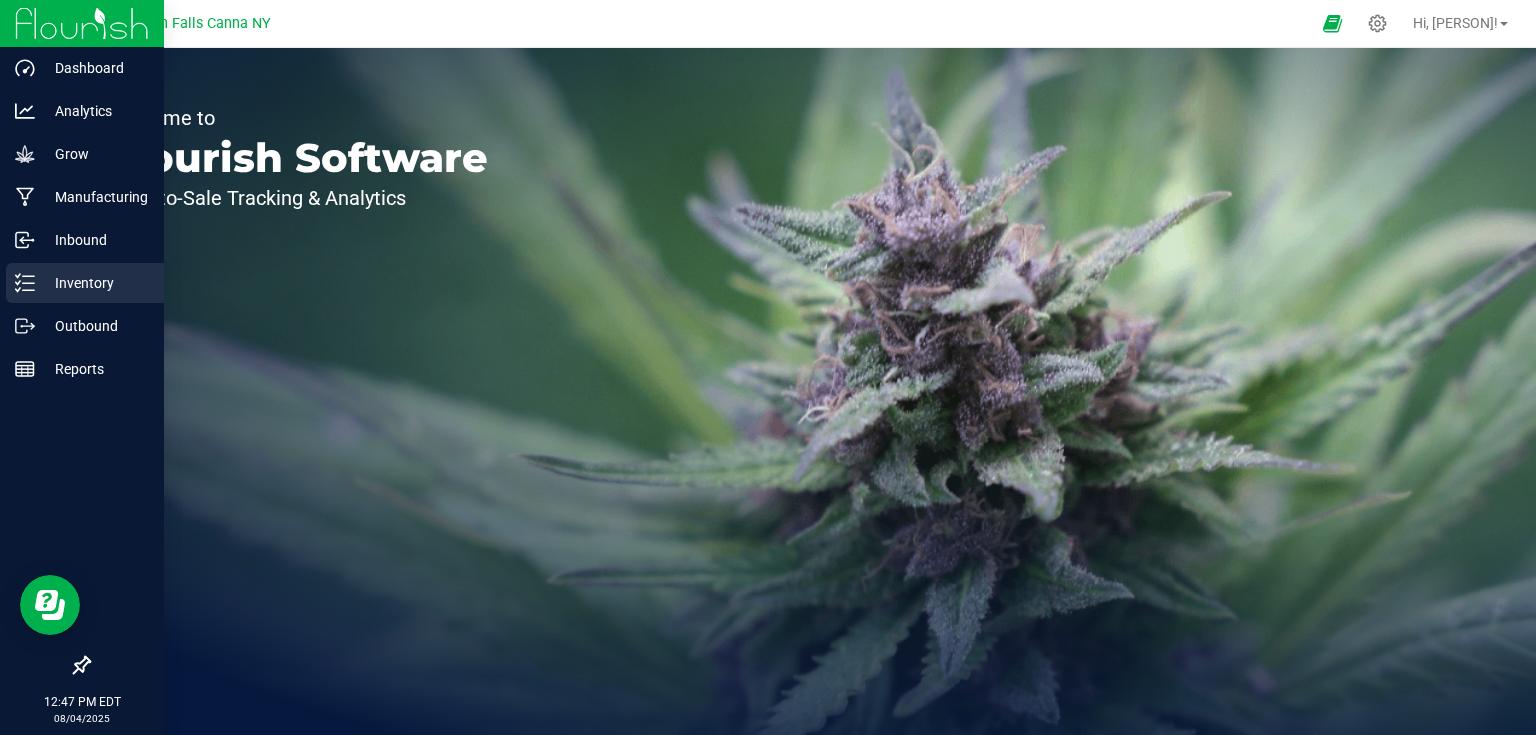 click on "Inventory" at bounding box center [95, 283] 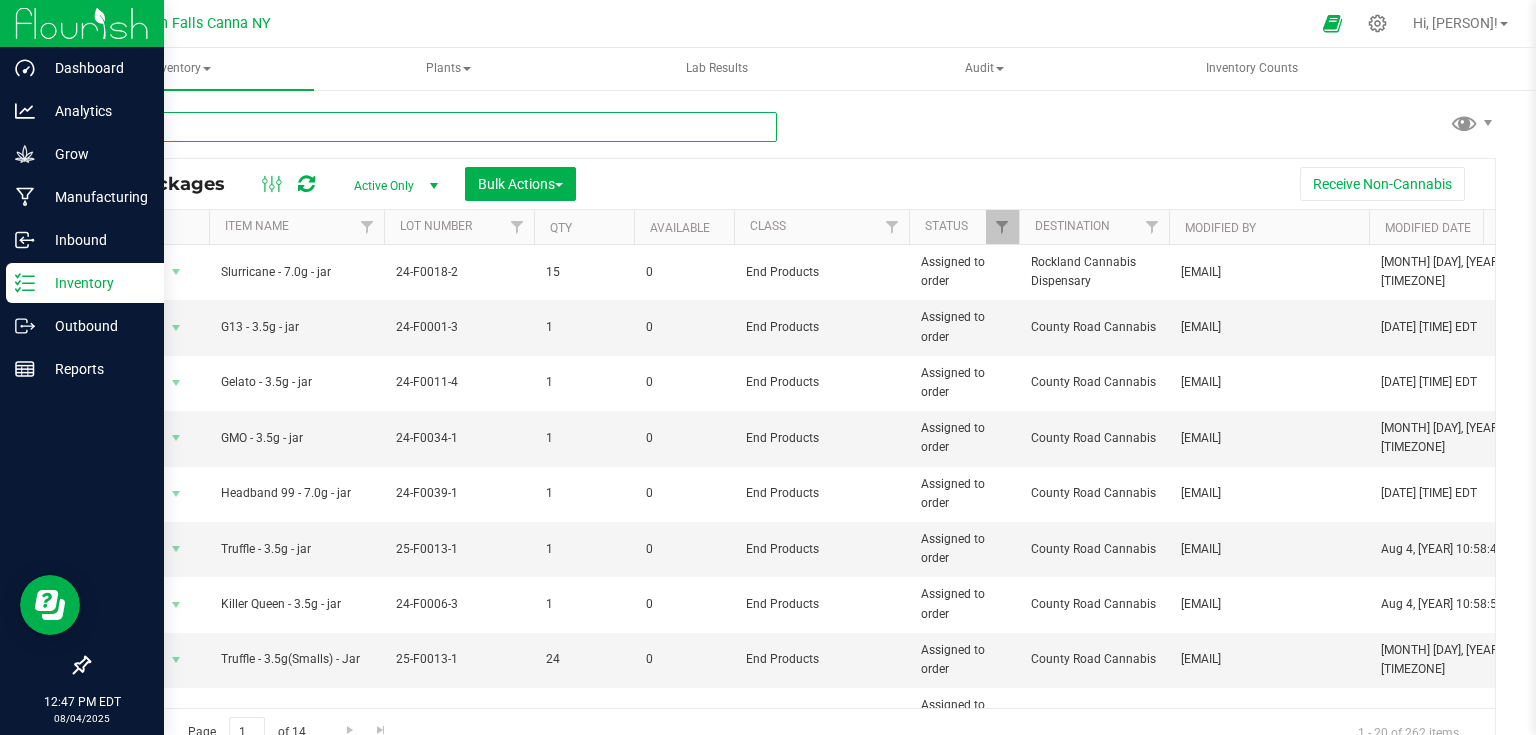 click at bounding box center [432, 127] 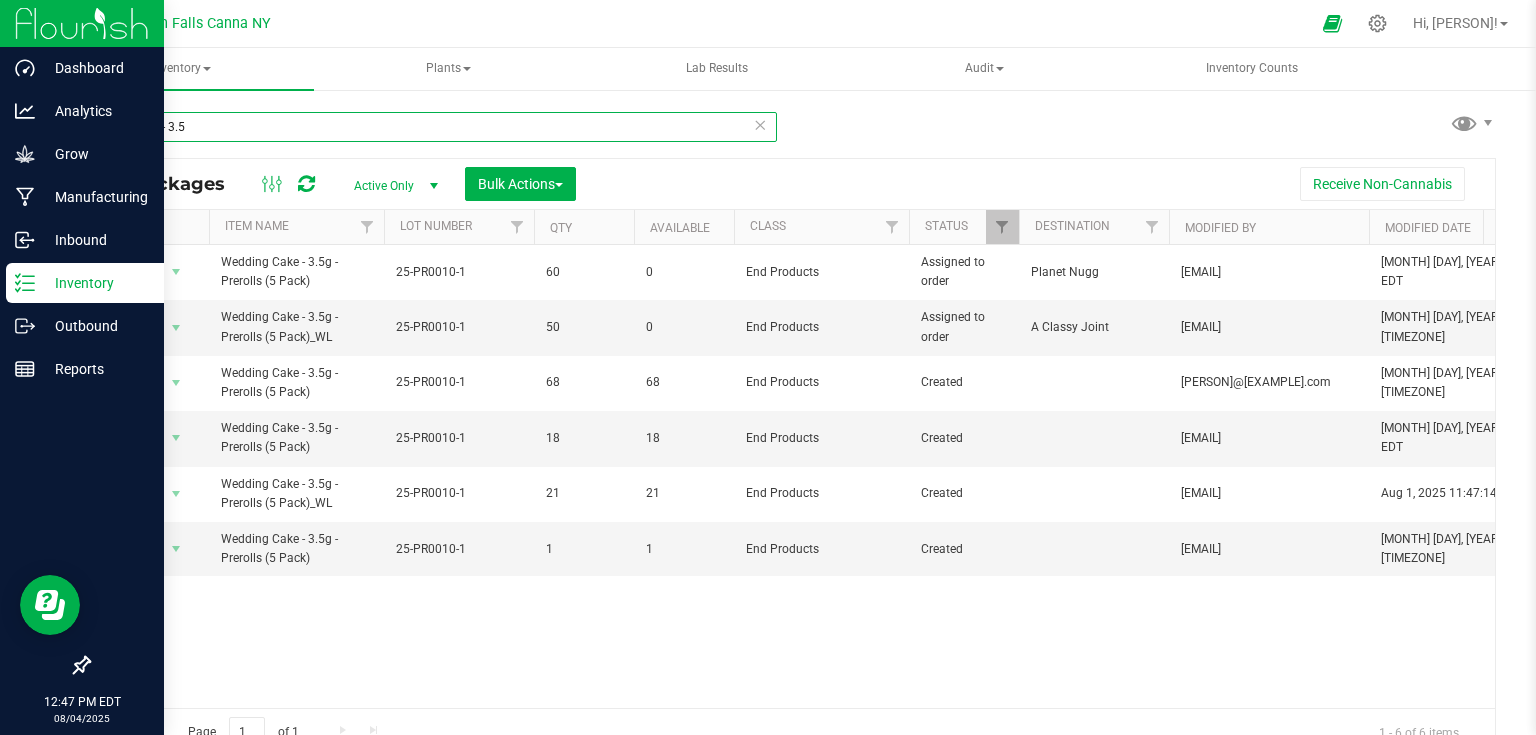 click on "[NAME] - 3.5" at bounding box center (432, 127) 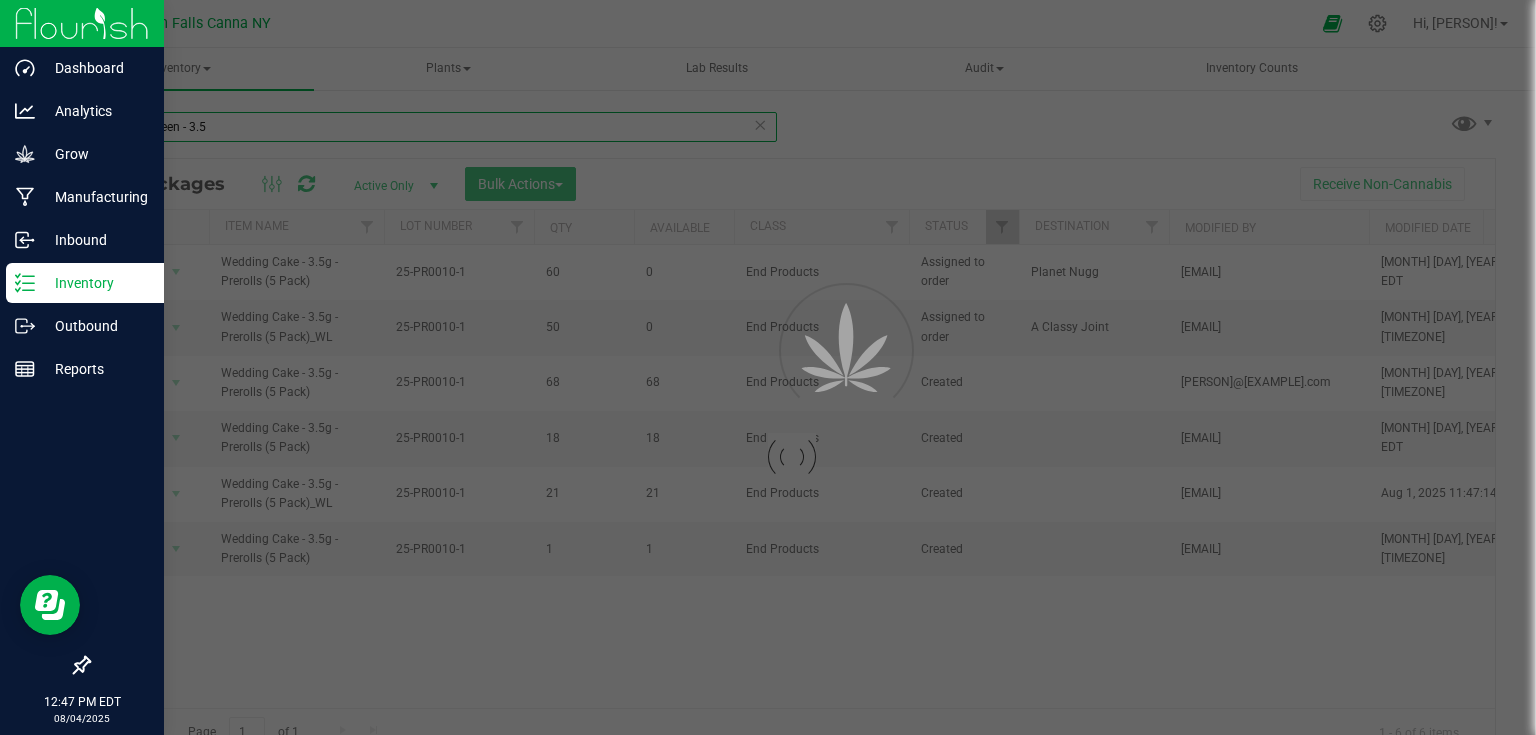 click on "Inventory
All packages
All inventory
Waste log
Create inventory
Plants
All plants" at bounding box center (792, 391) 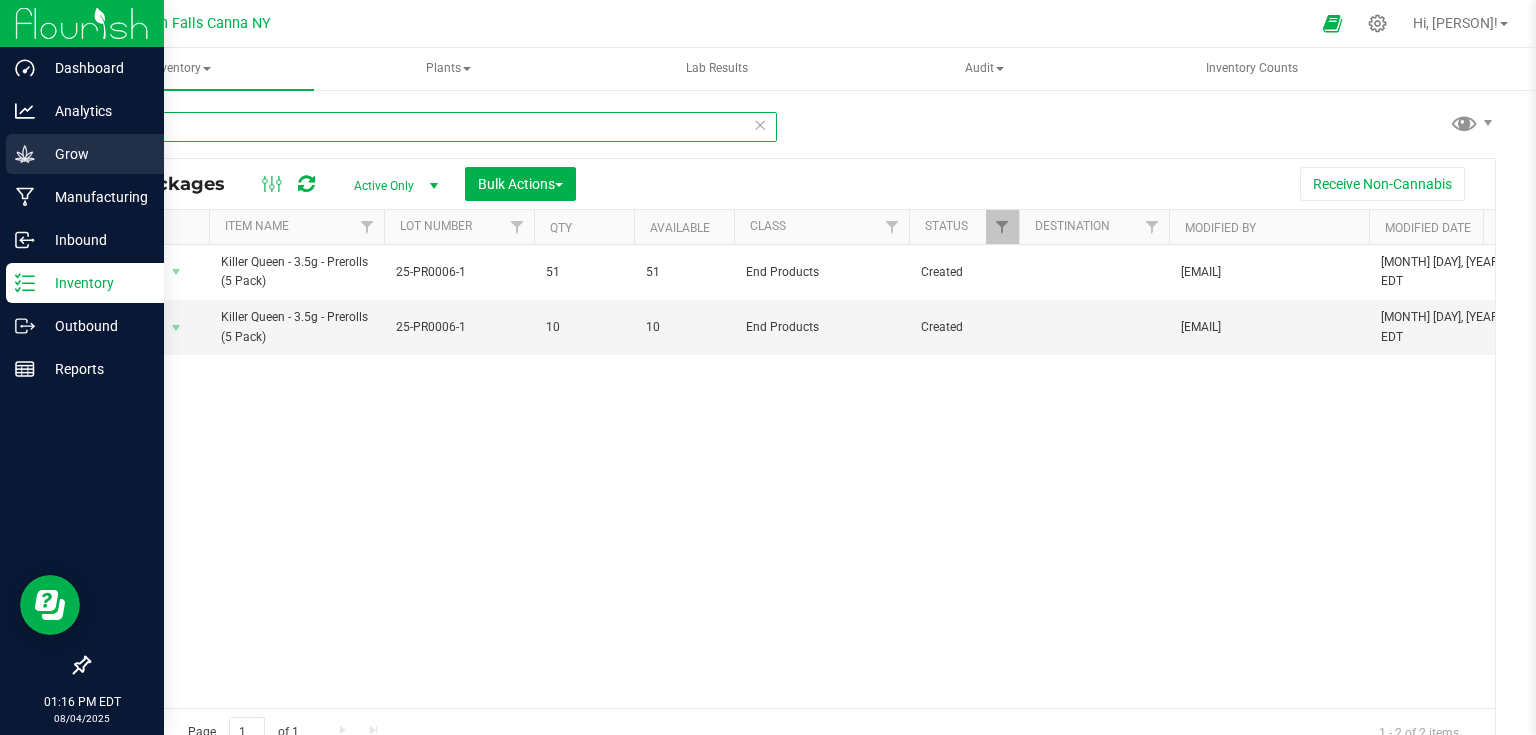 type on "k" 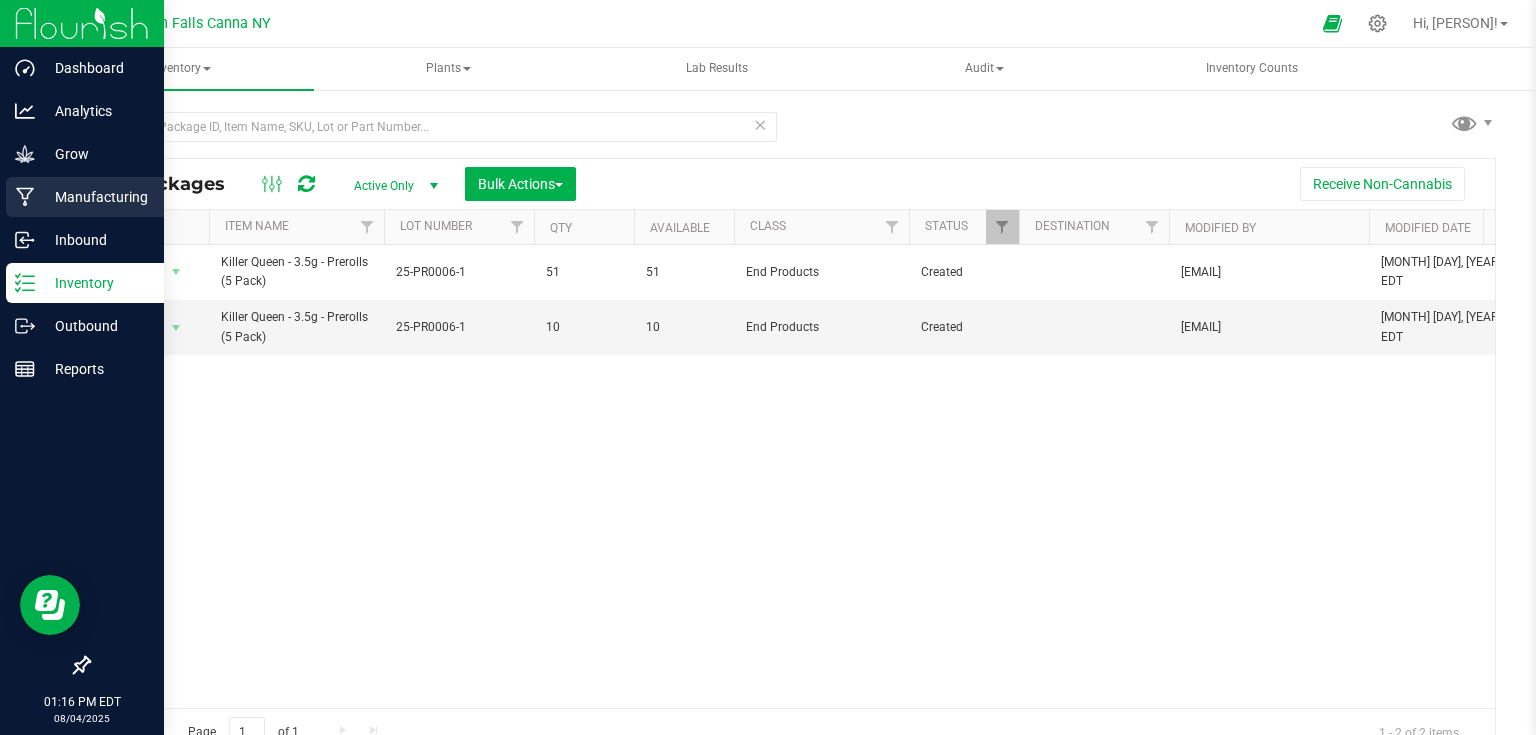 click 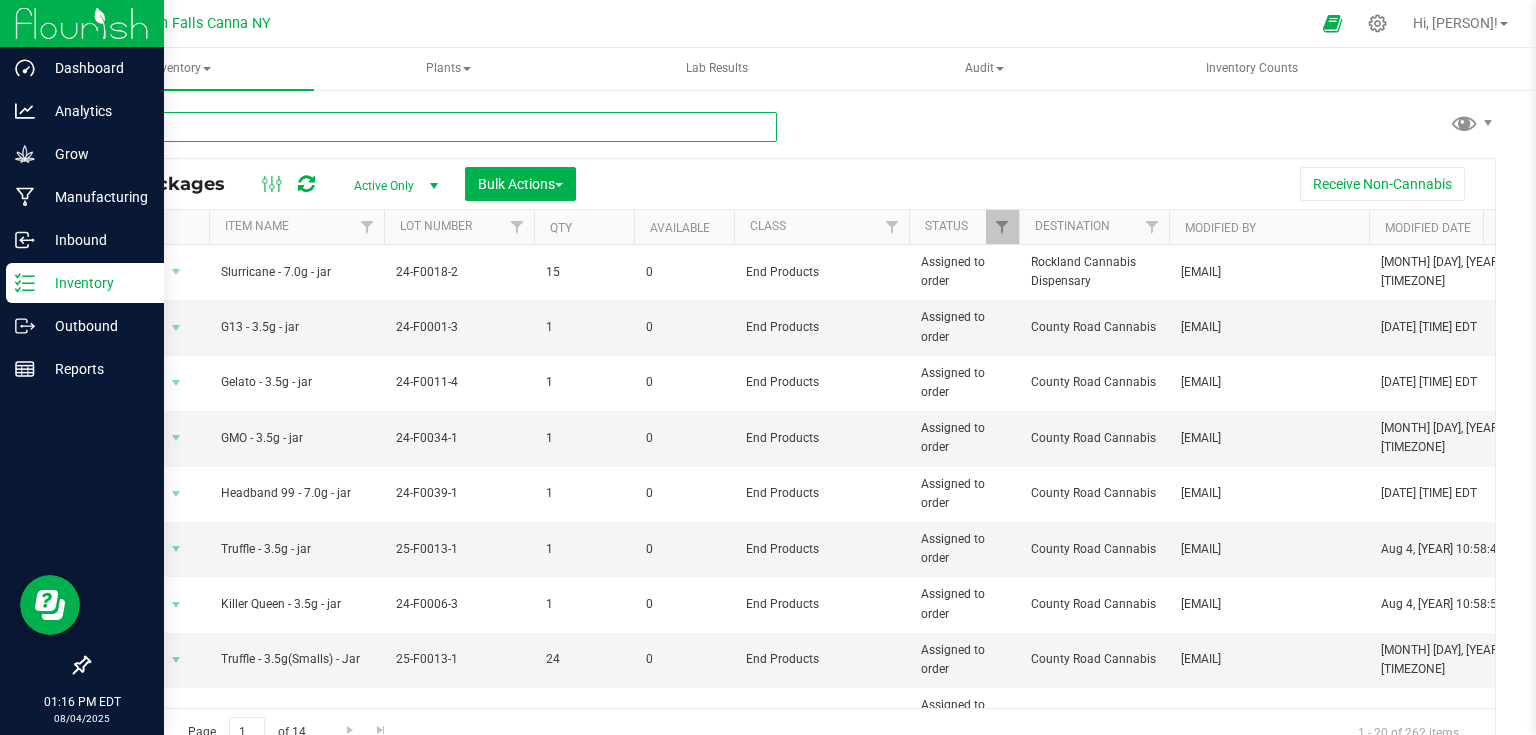 click at bounding box center [432, 127] 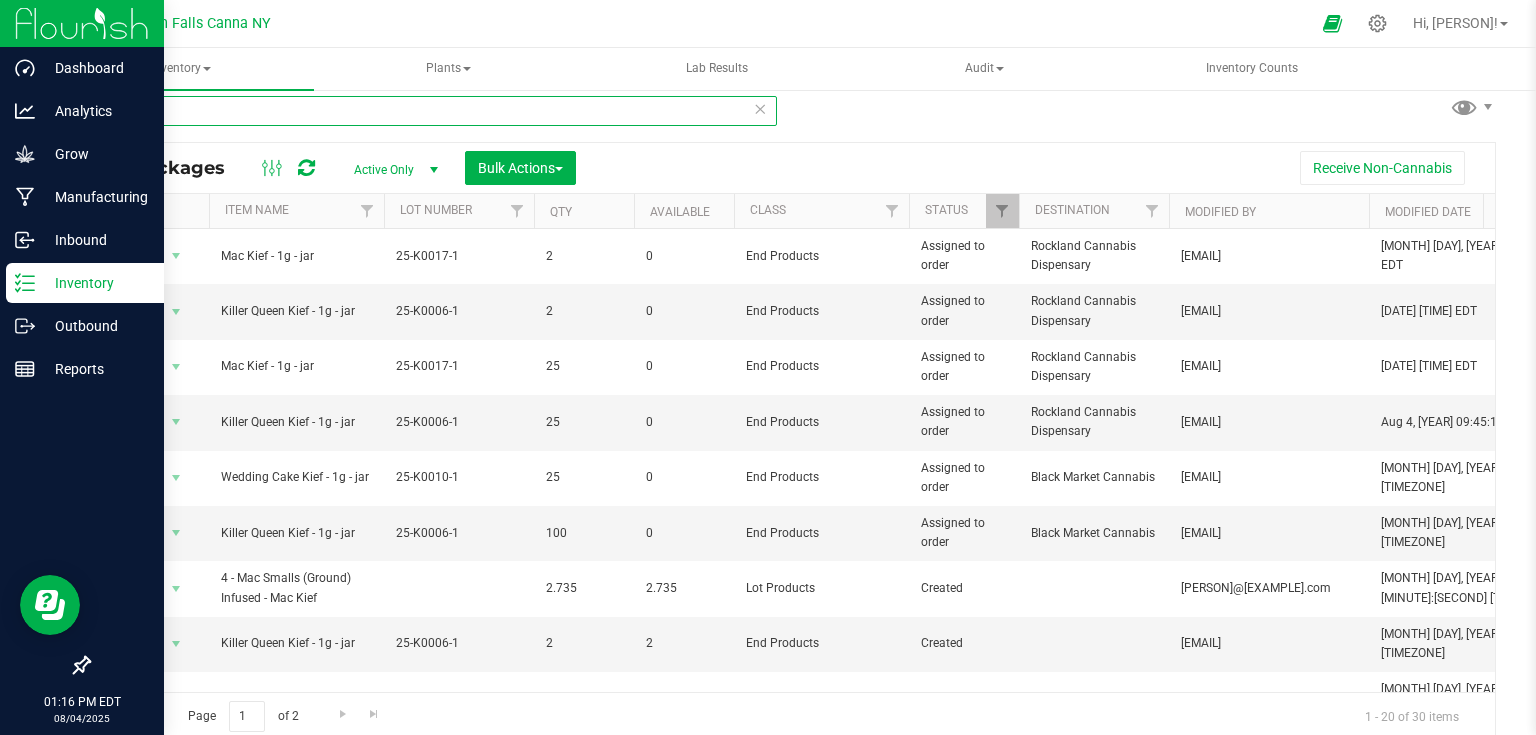 scroll, scrollTop: 20, scrollLeft: 0, axis: vertical 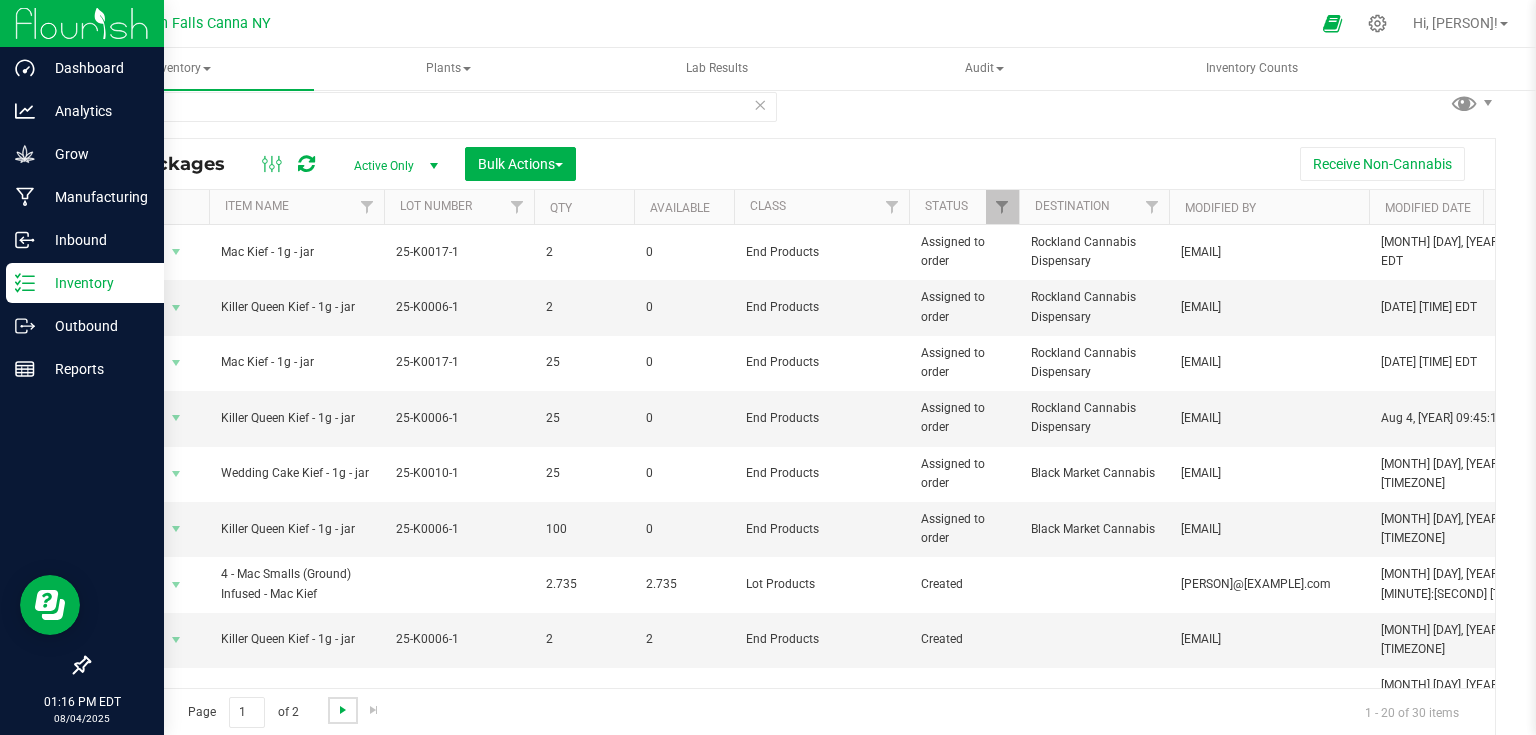 click at bounding box center (343, 710) 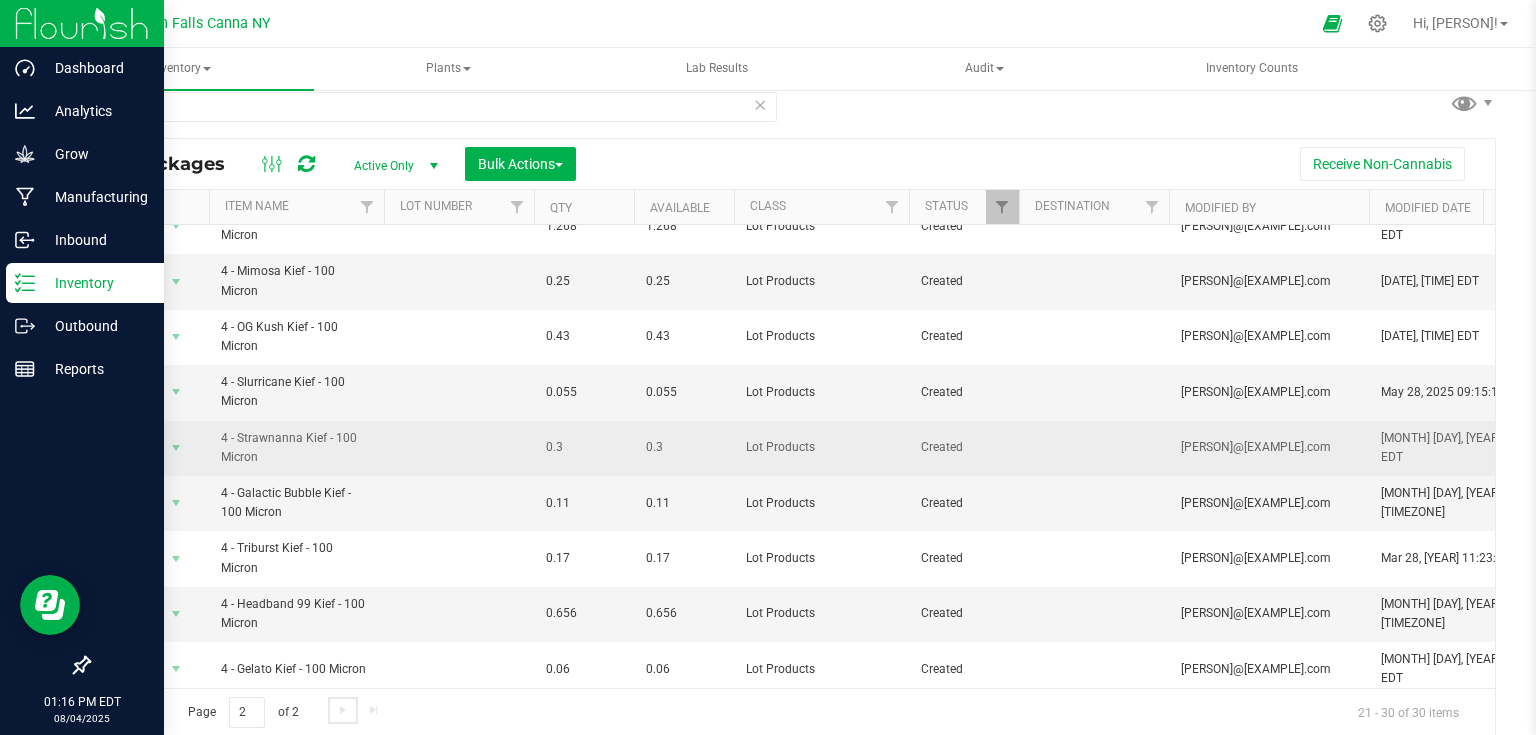 scroll, scrollTop: 0, scrollLeft: 0, axis: both 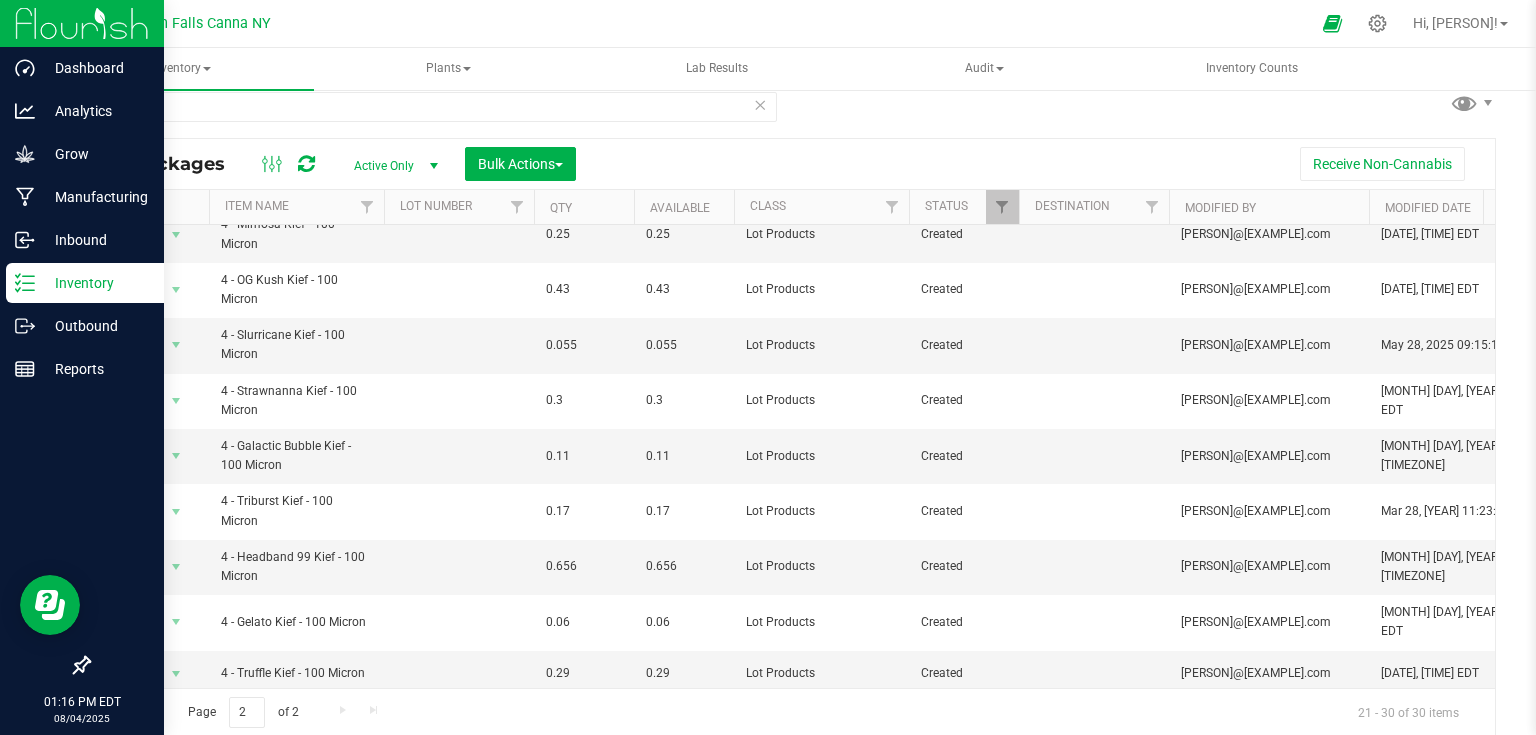 click at bounding box center [144, 710] 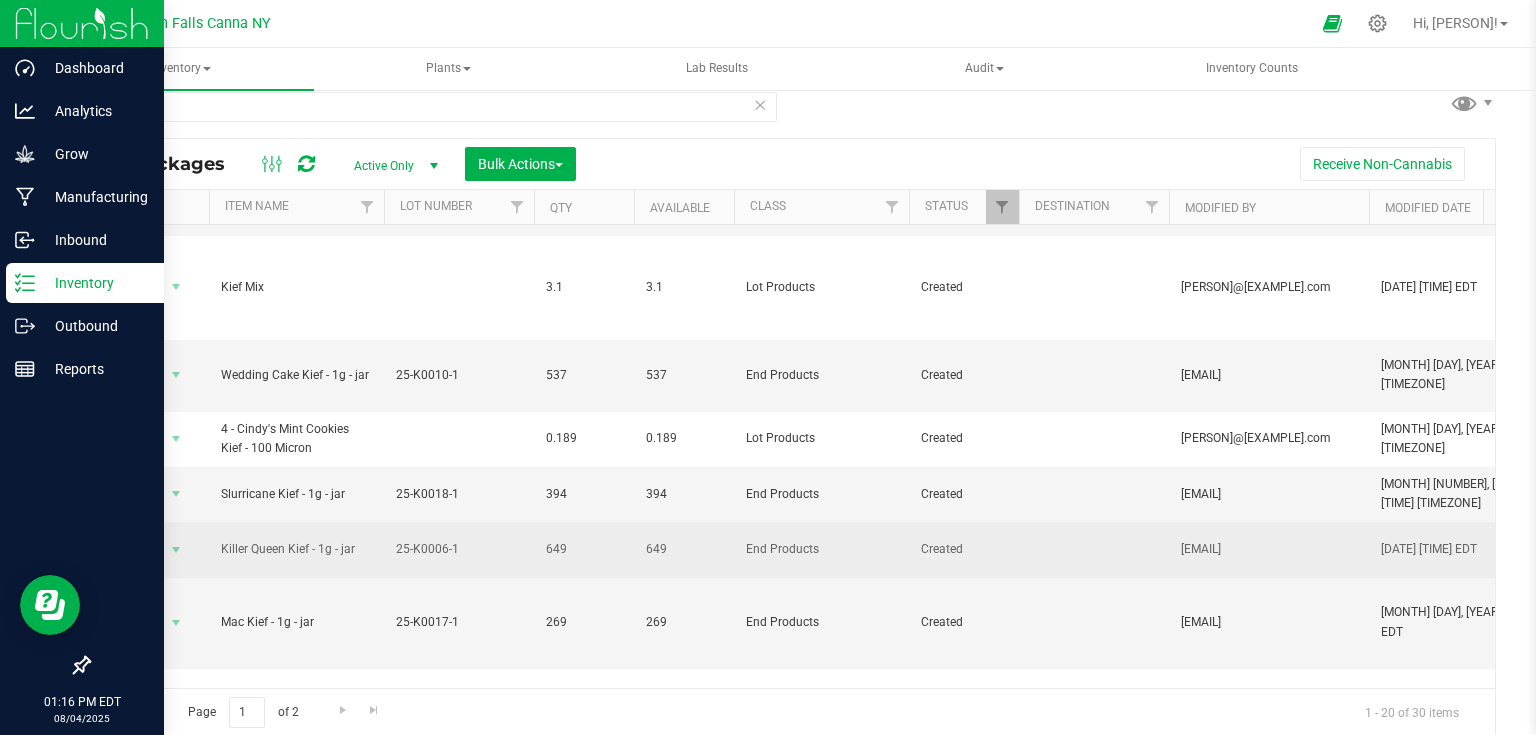 scroll, scrollTop: 616, scrollLeft: 0, axis: vertical 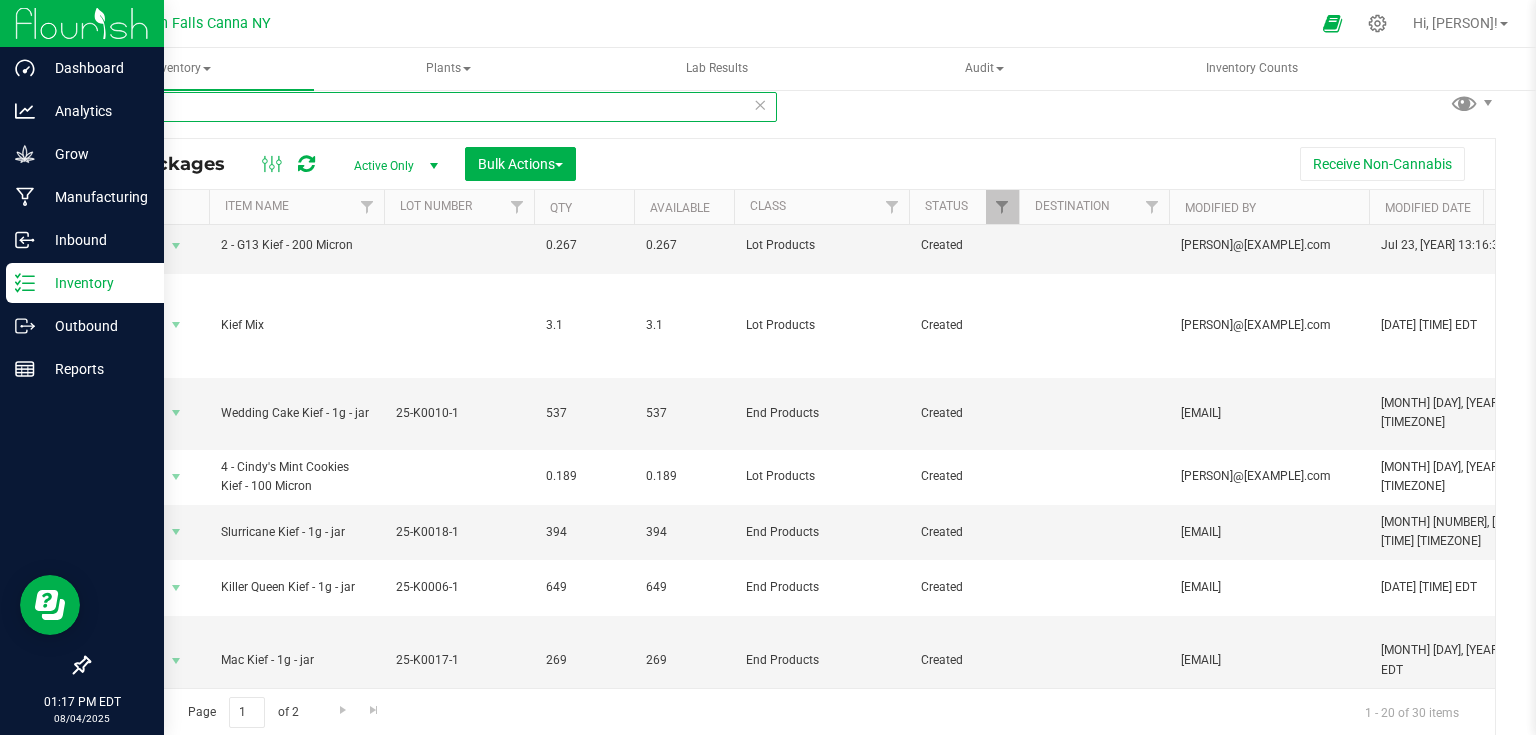 click on "kief" at bounding box center (432, 107) 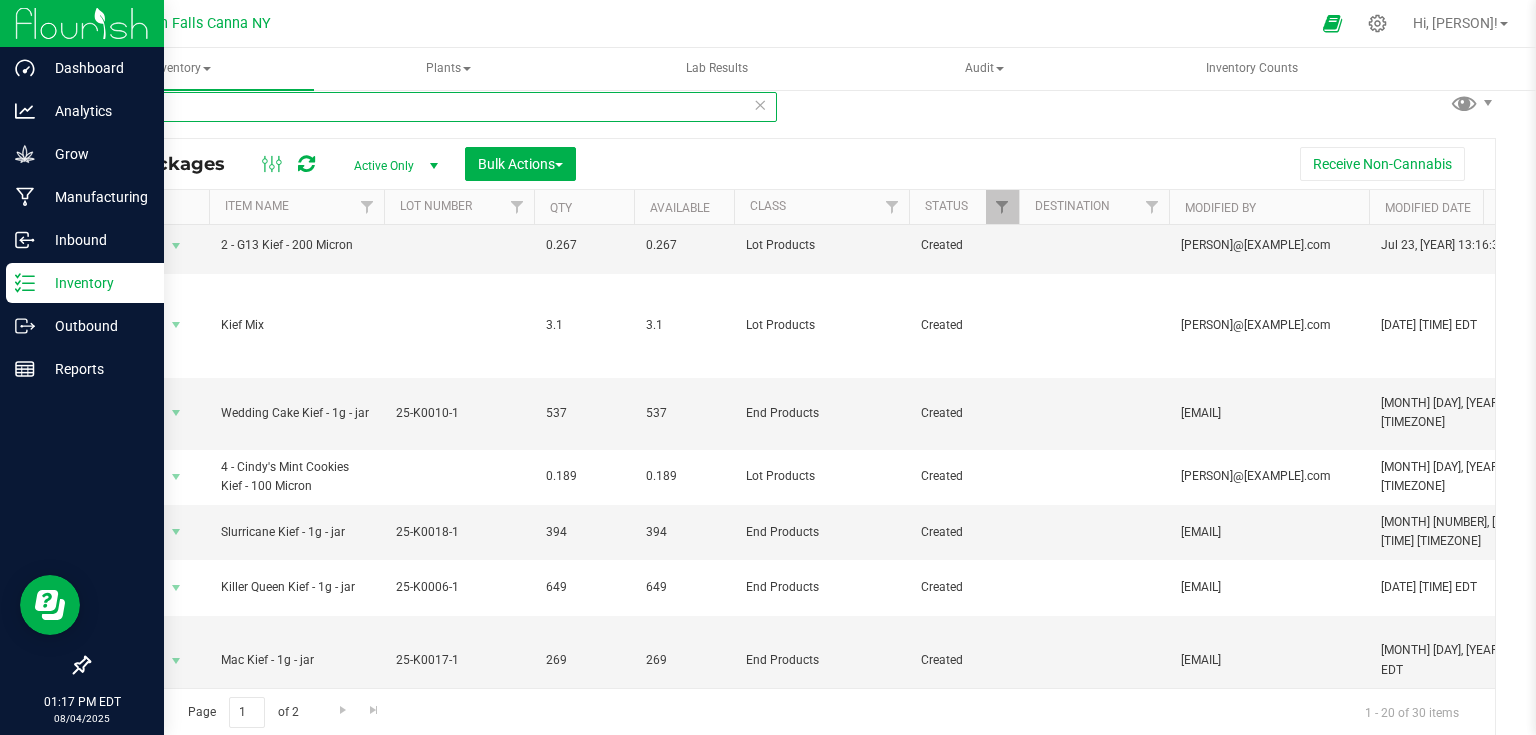 type on "k" 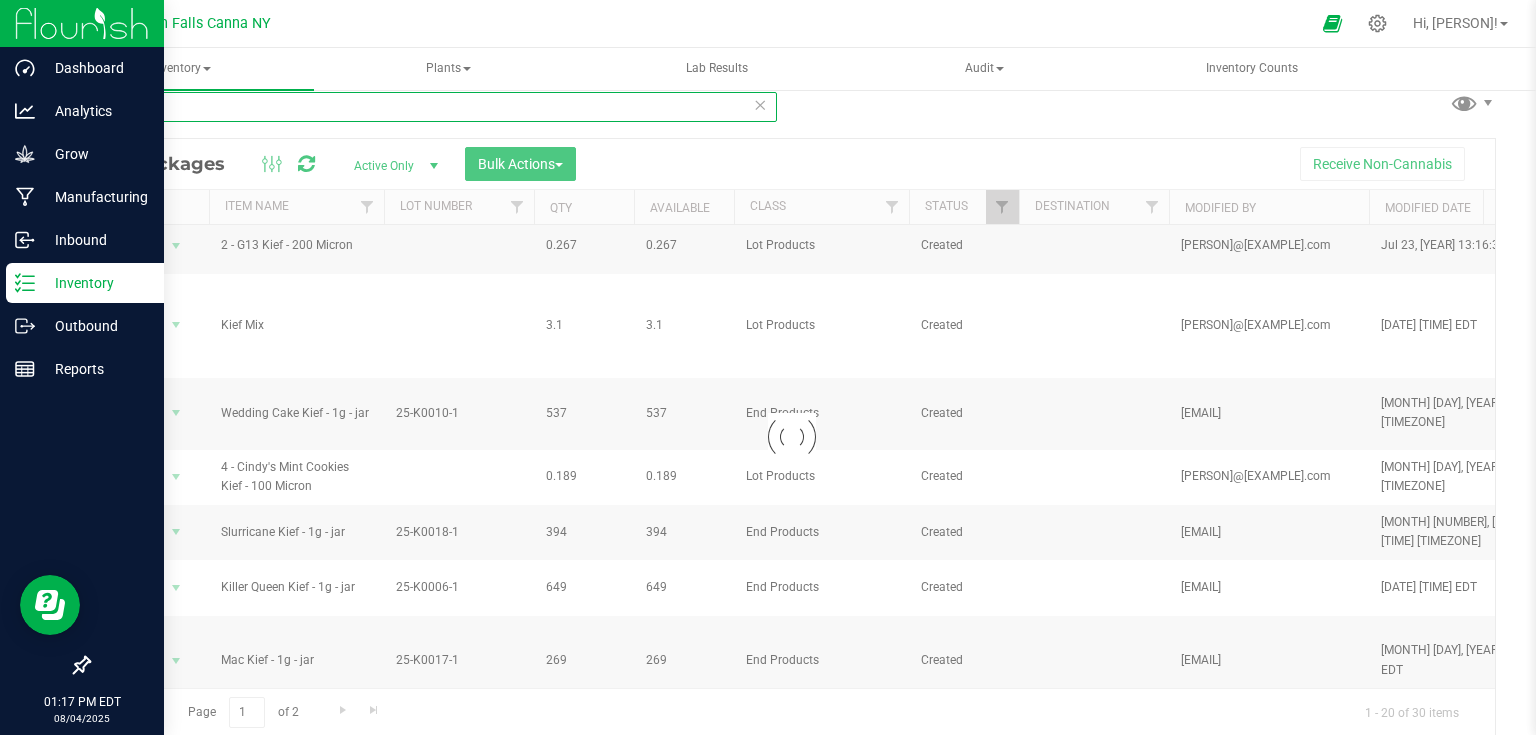 scroll, scrollTop: 0, scrollLeft: 0, axis: both 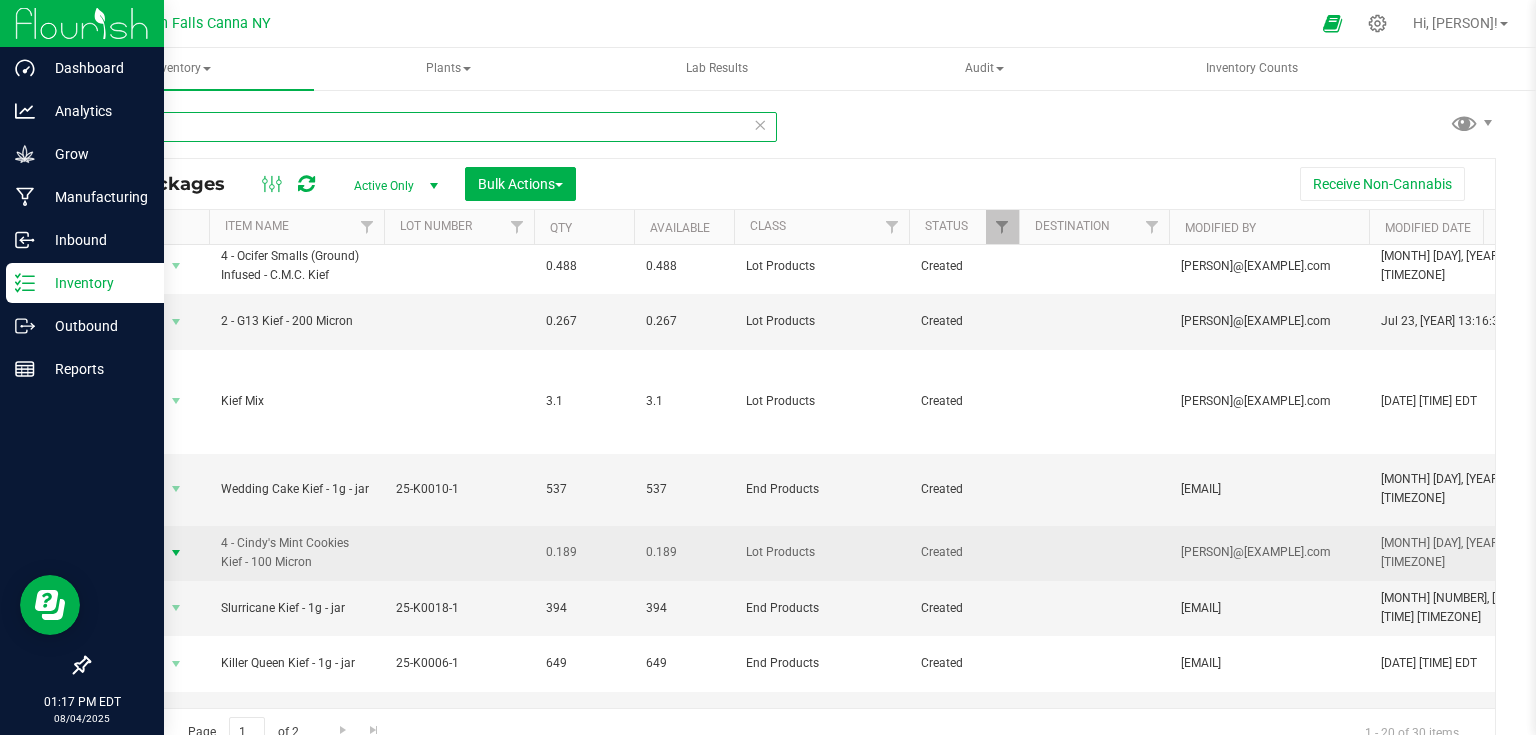 type on "Kief" 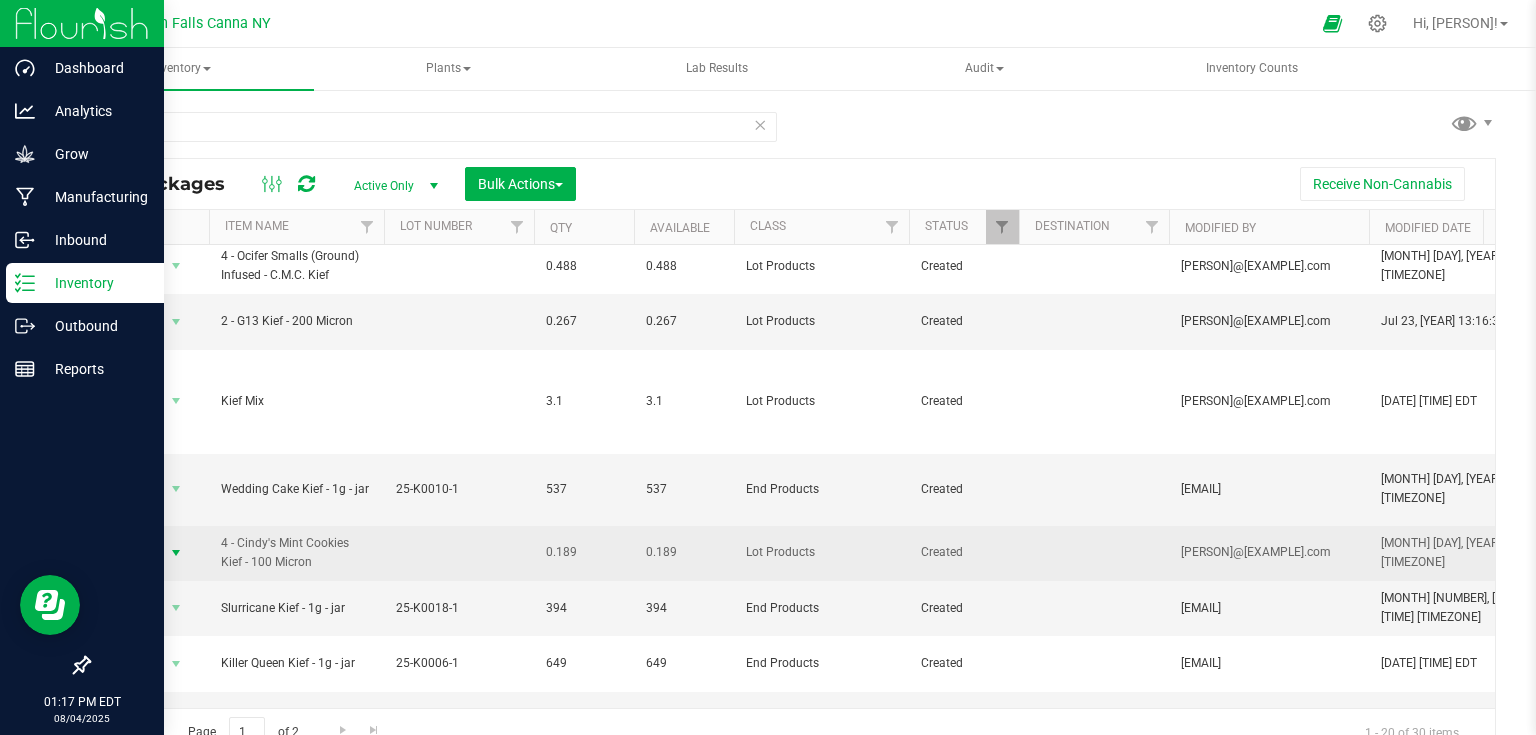 click at bounding box center [176, 553] 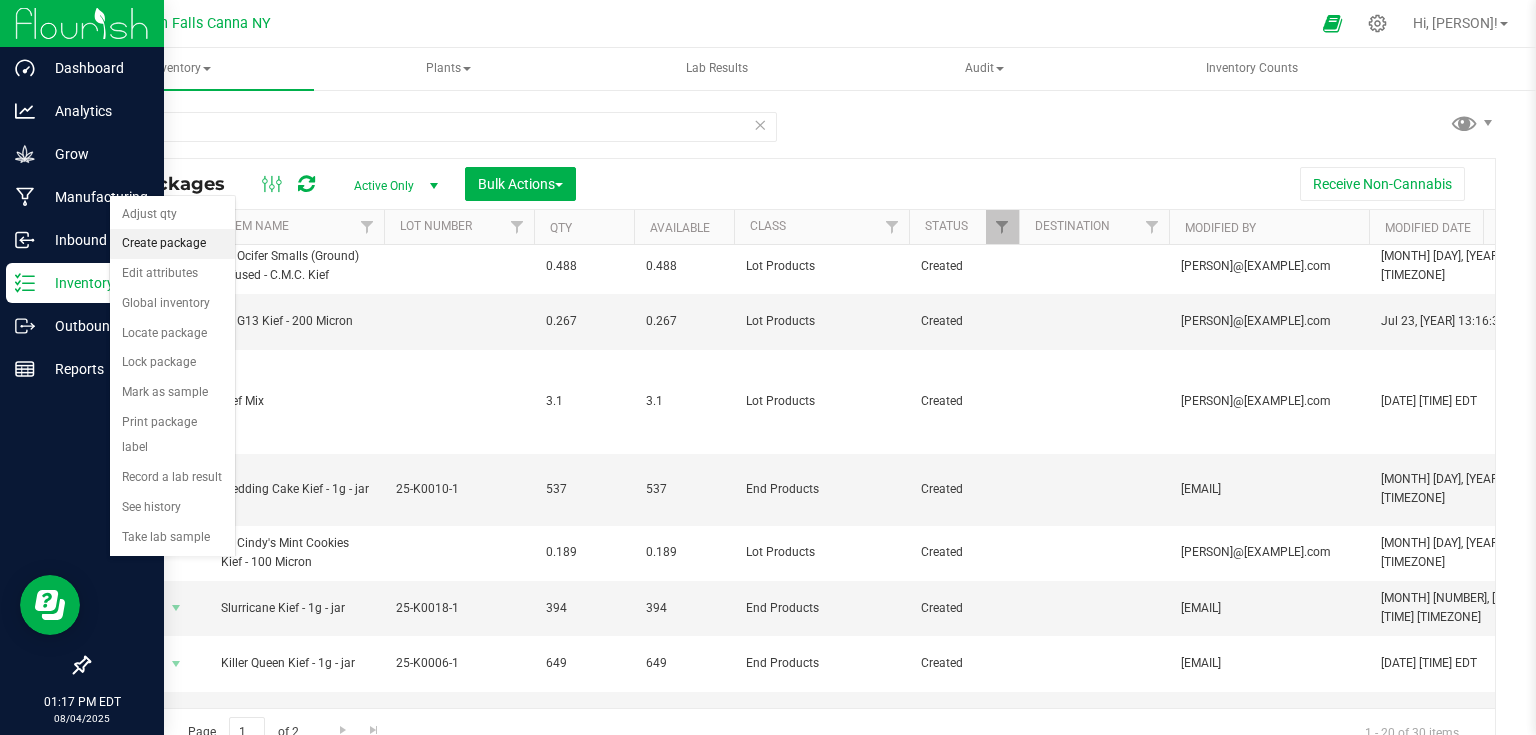 click on "Create package" at bounding box center (172, 244) 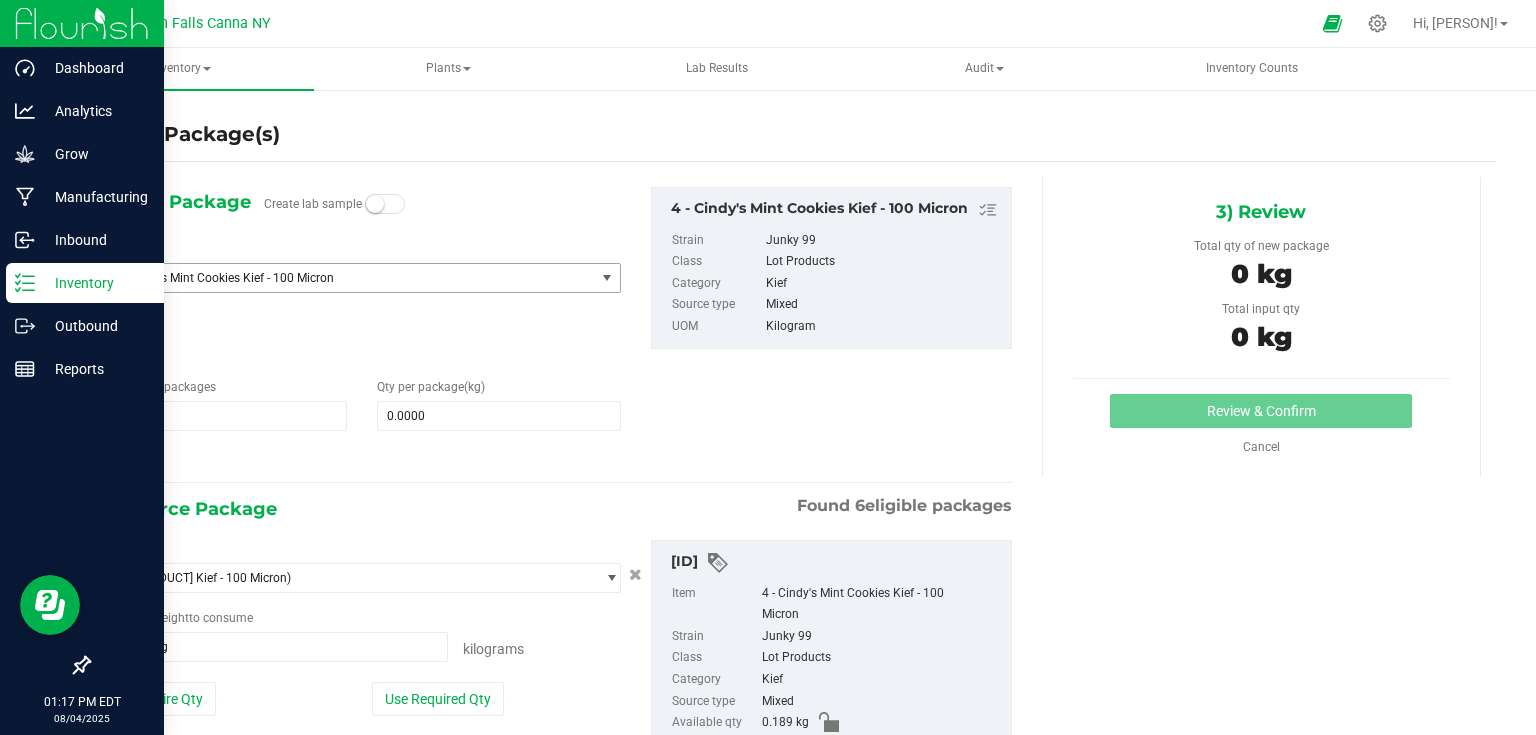 click on "4 - Cindy's Mint Cookies Kief - 100 Micron" at bounding box center [349, 278] 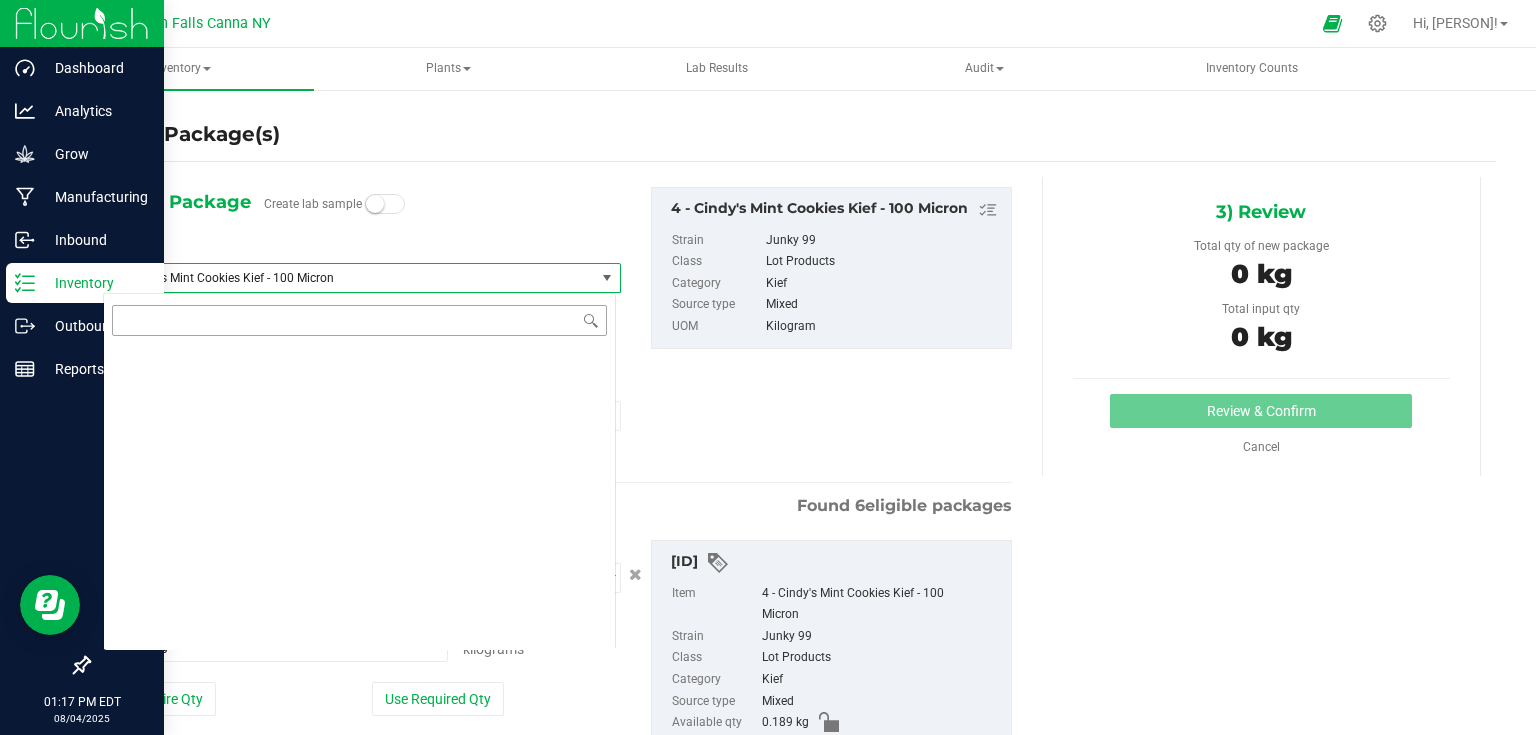 scroll, scrollTop: 1736, scrollLeft: 0, axis: vertical 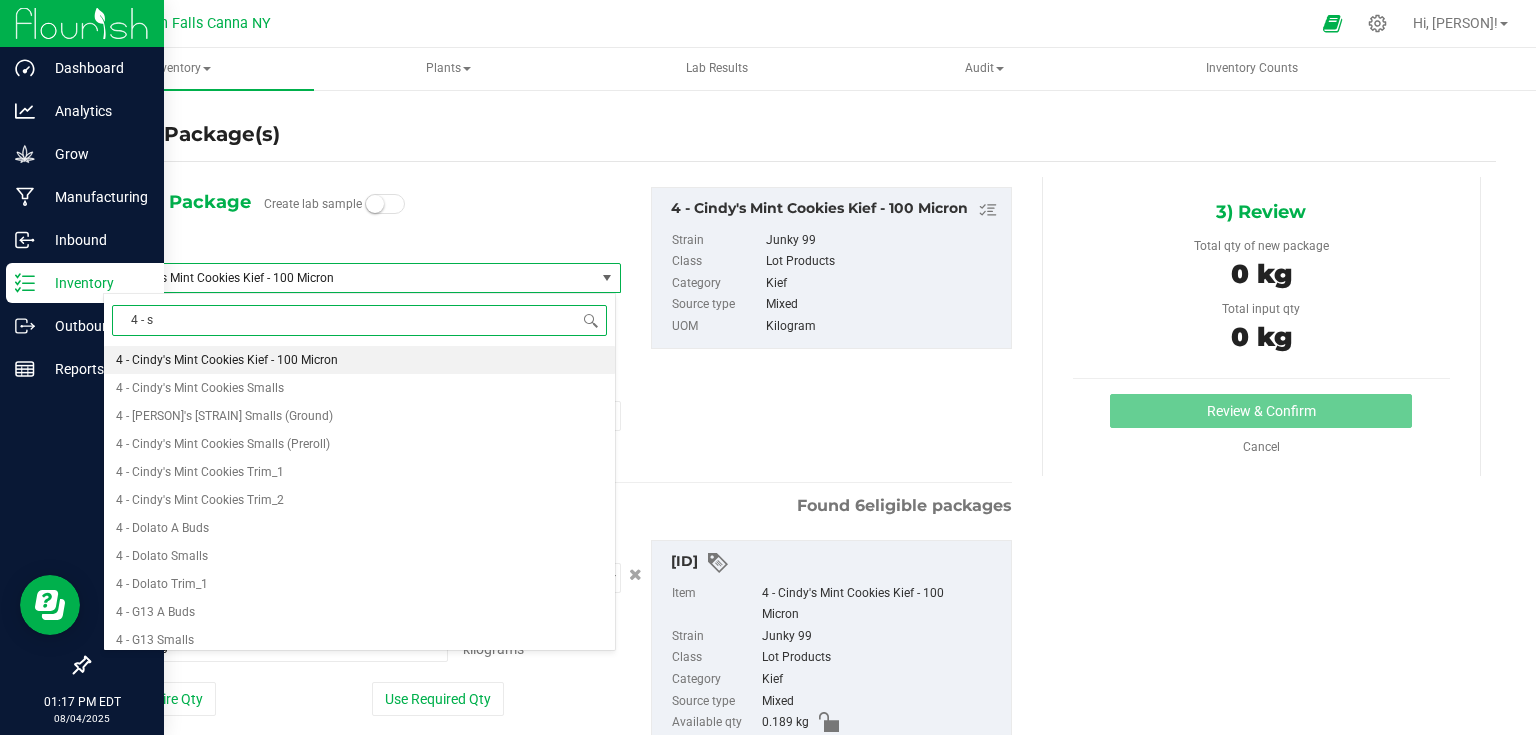 type on "4 - sl" 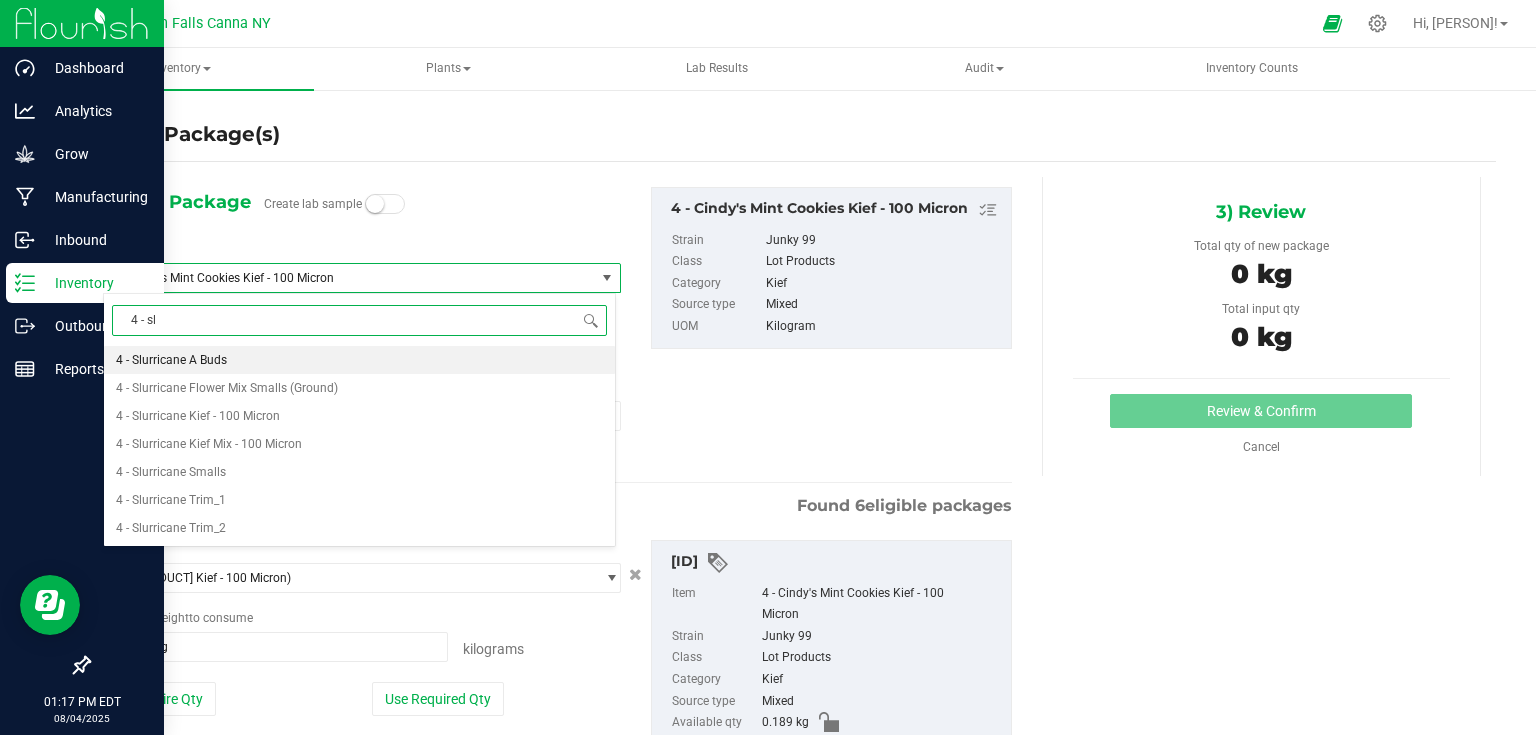scroll, scrollTop: 0, scrollLeft: 0, axis: both 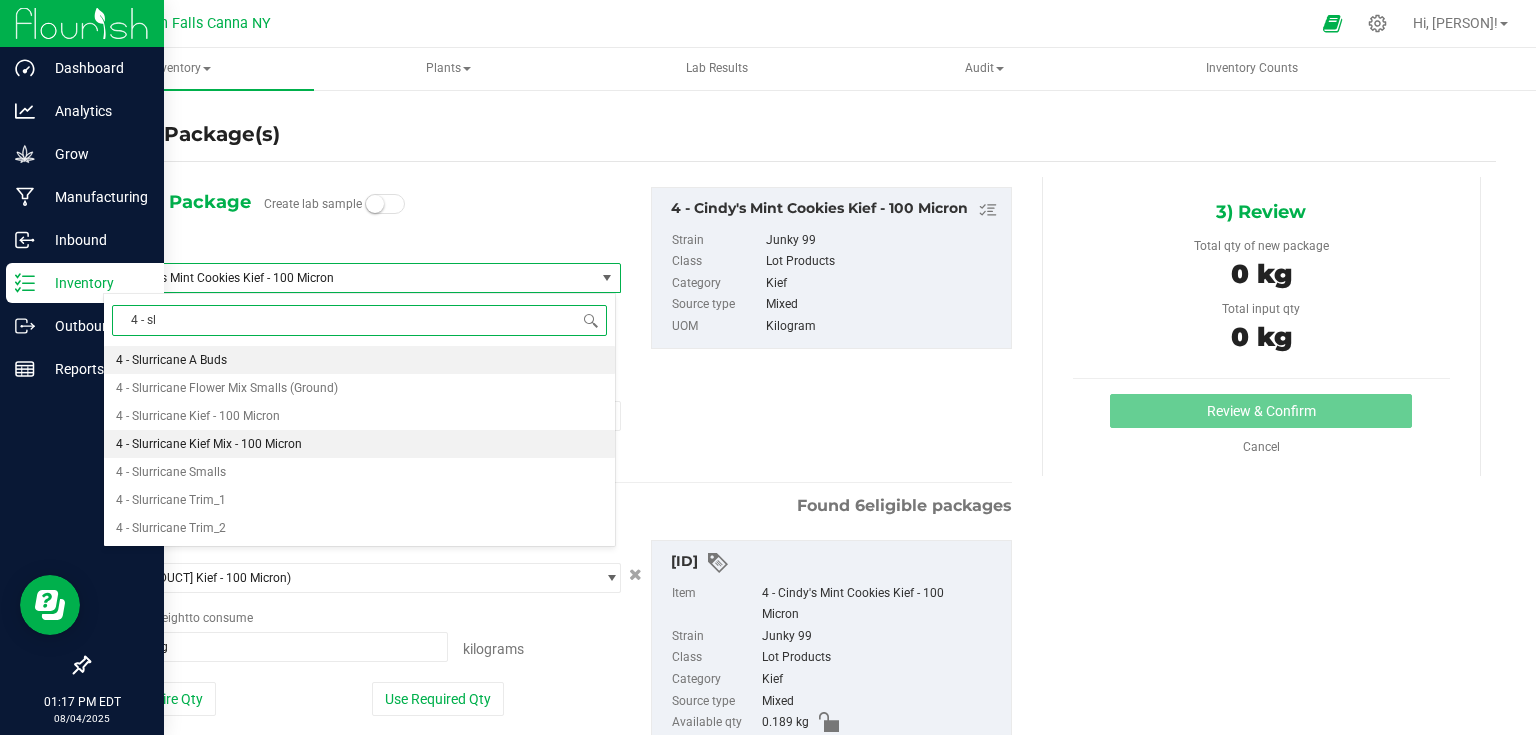 click on "4 - Slurricane Kief Mix - 100 Micron" at bounding box center [209, 444] 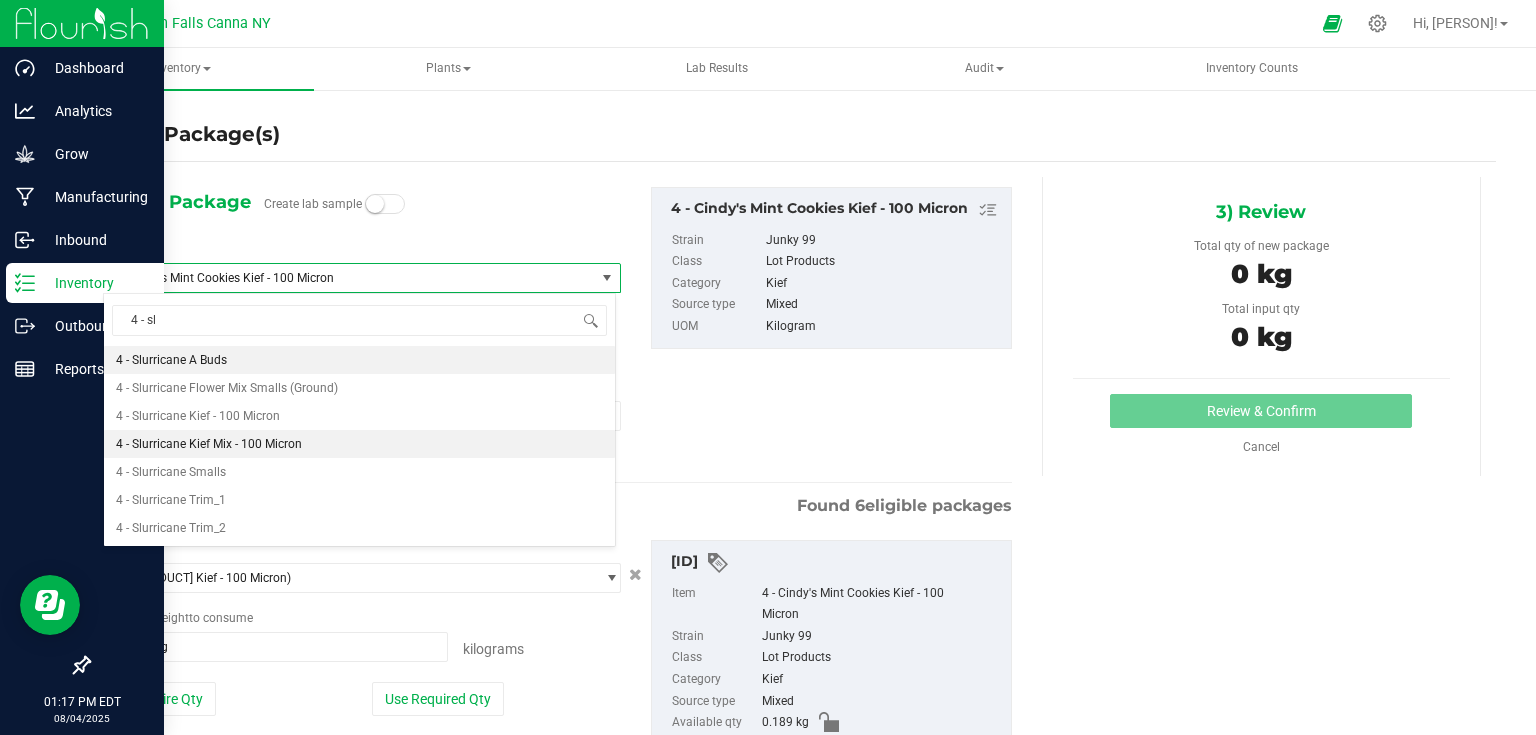 type 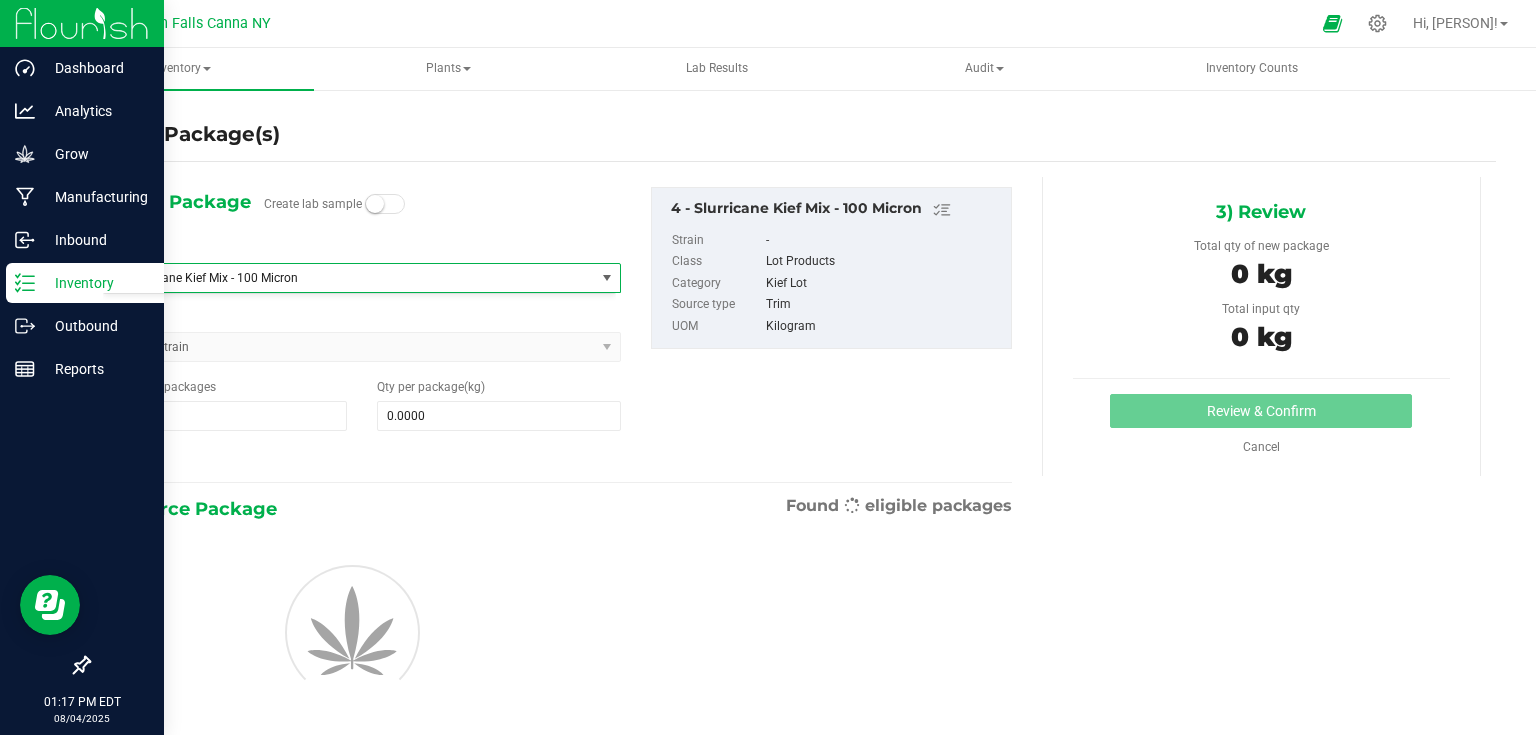 type on "0.0000" 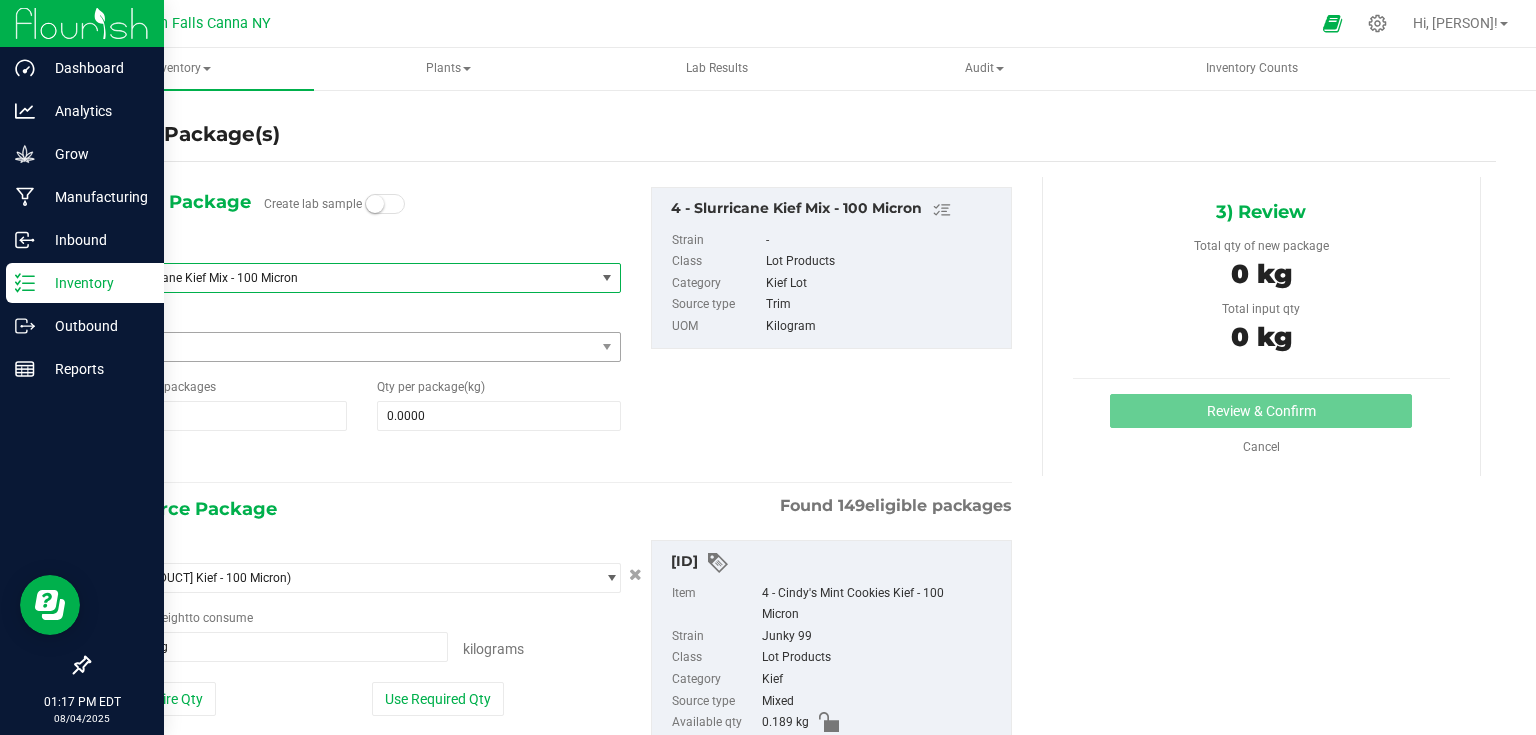 click on "Junky 99" at bounding box center [349, 347] 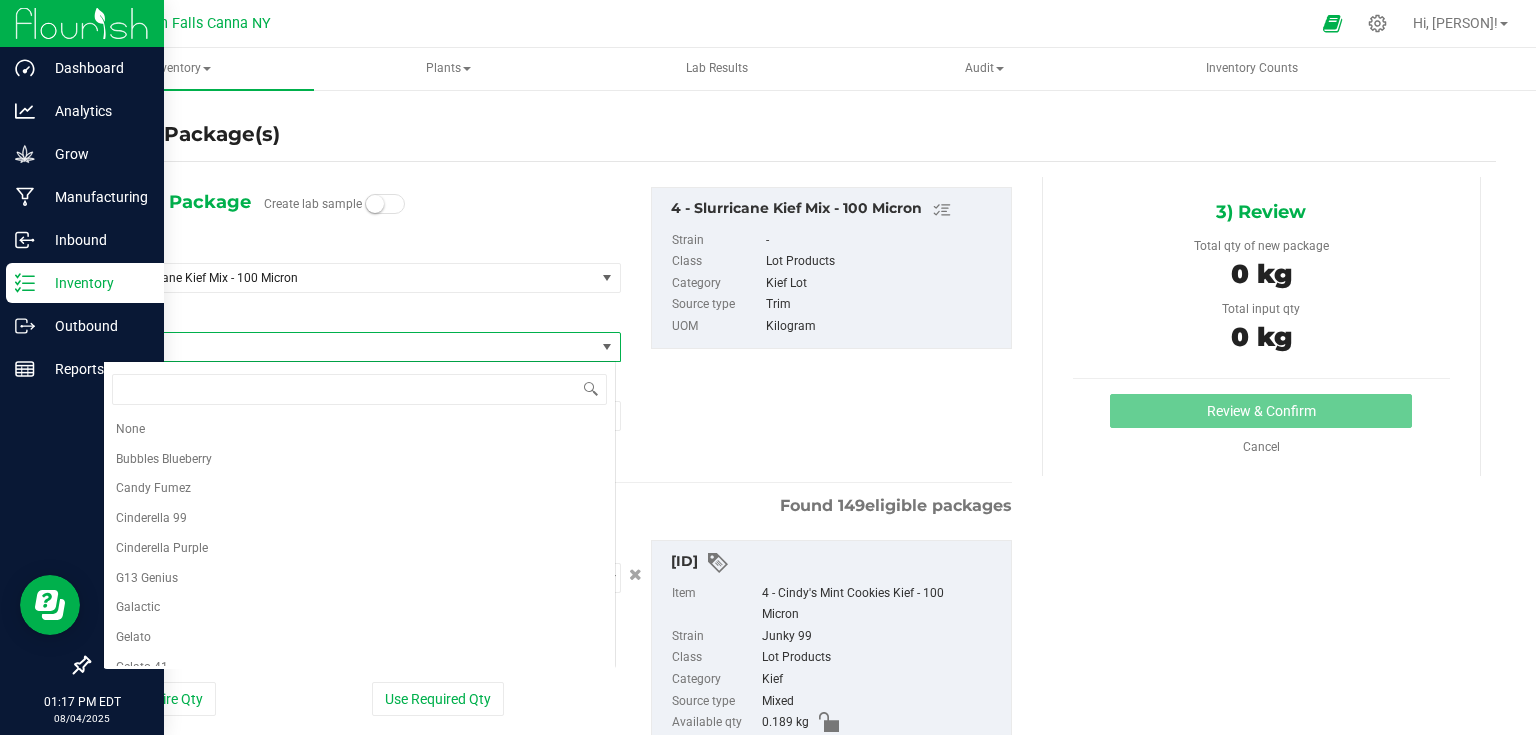 scroll, scrollTop: 218, scrollLeft: 0, axis: vertical 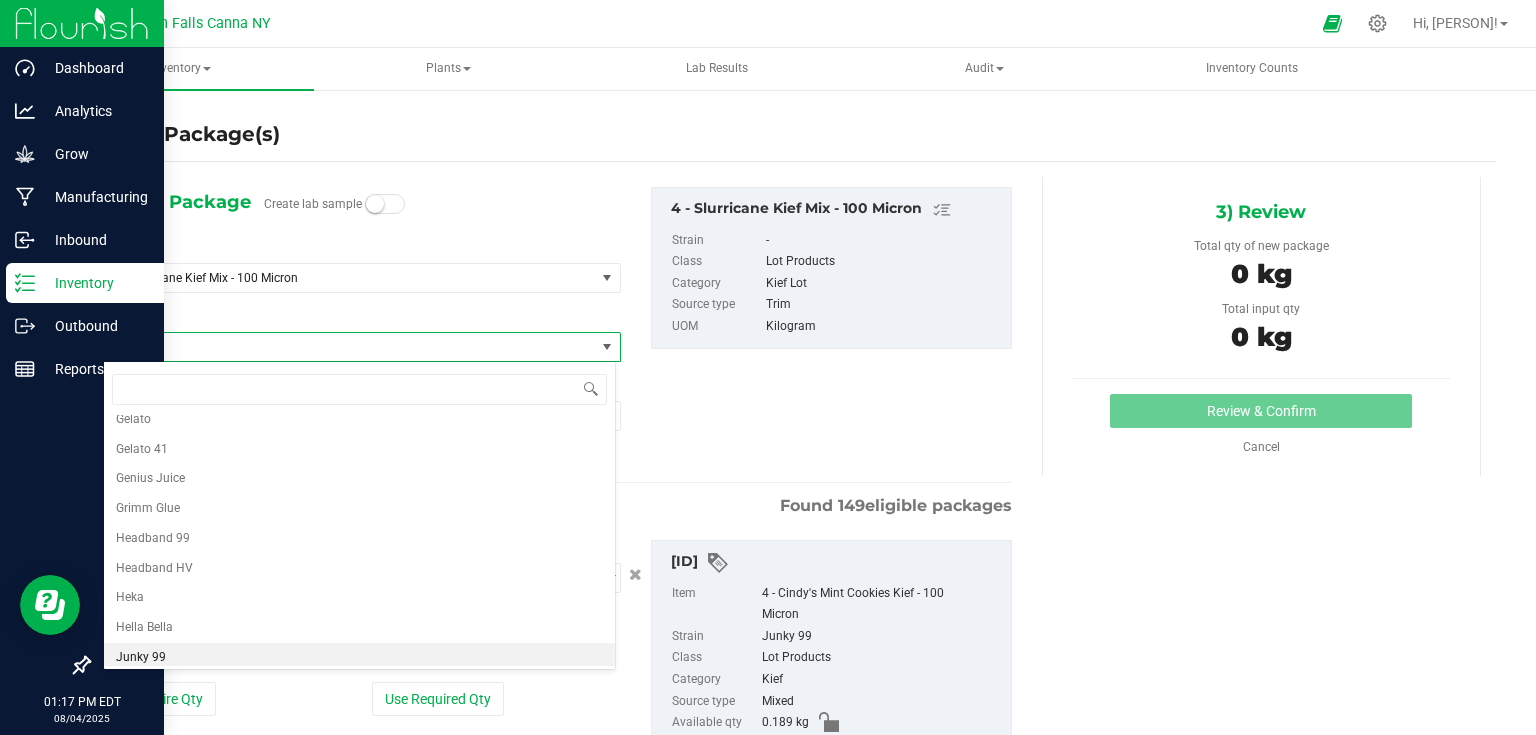 click on "Junky 99" at bounding box center [340, 347] 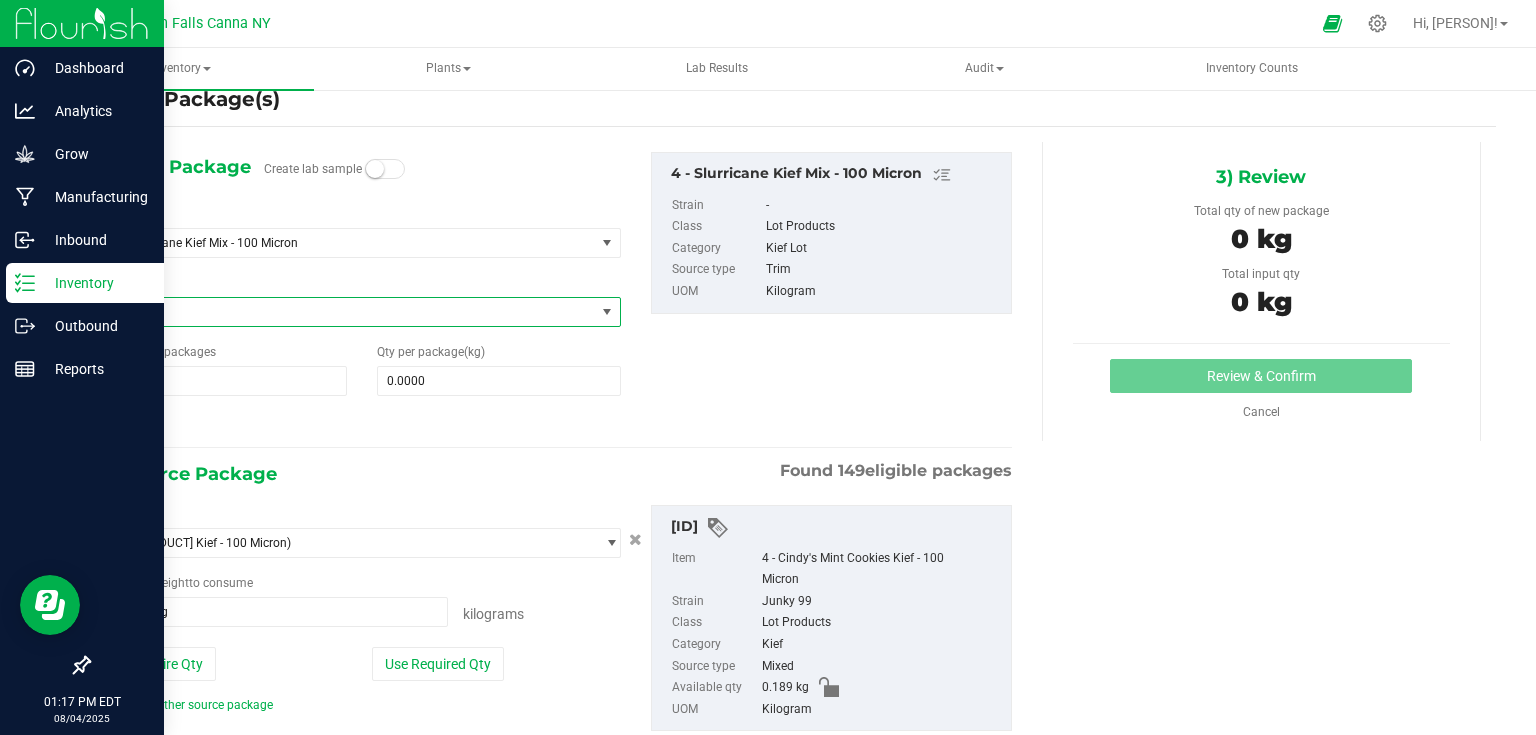 scroll, scrollTop: 87, scrollLeft: 0, axis: vertical 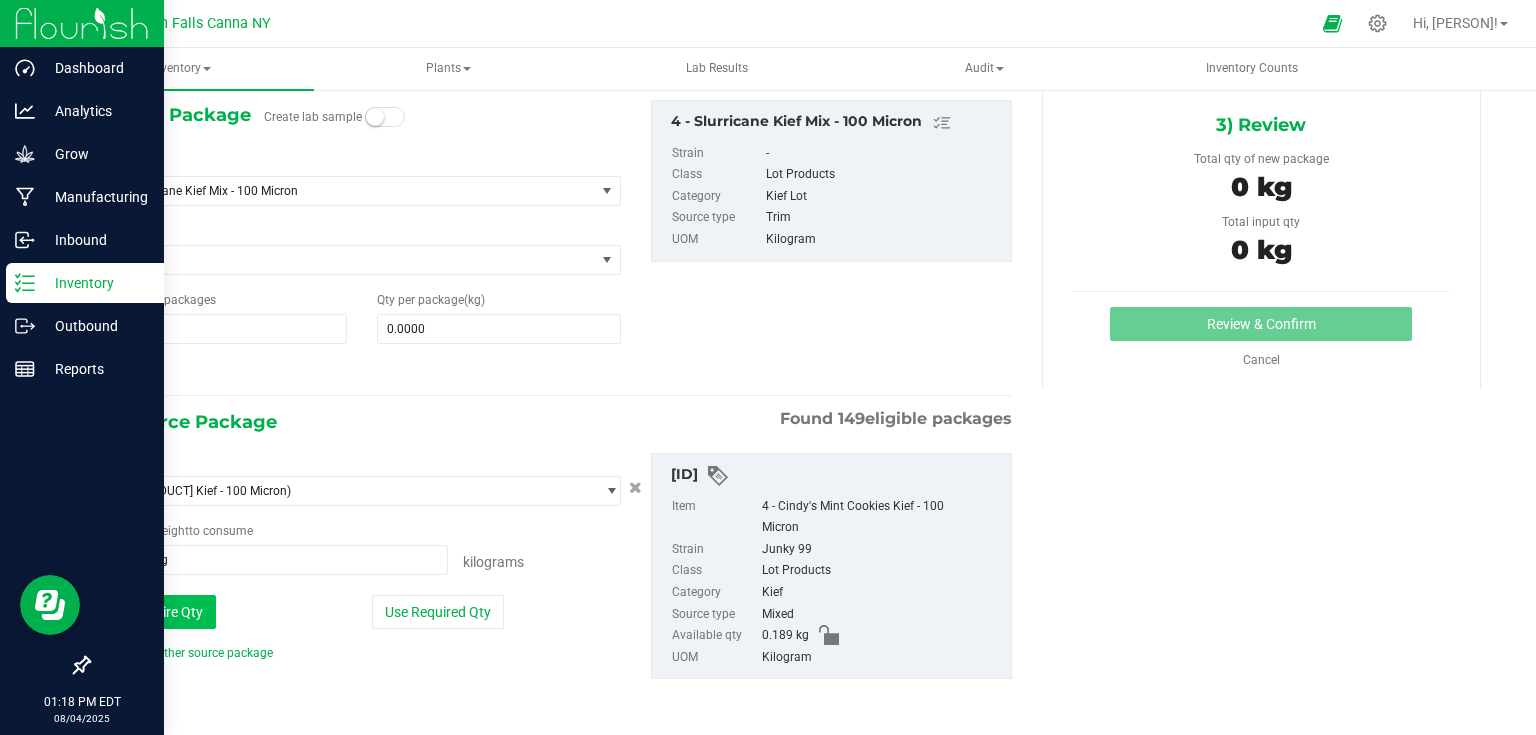 click on "Use Entire Qty" at bounding box center (159, 612) 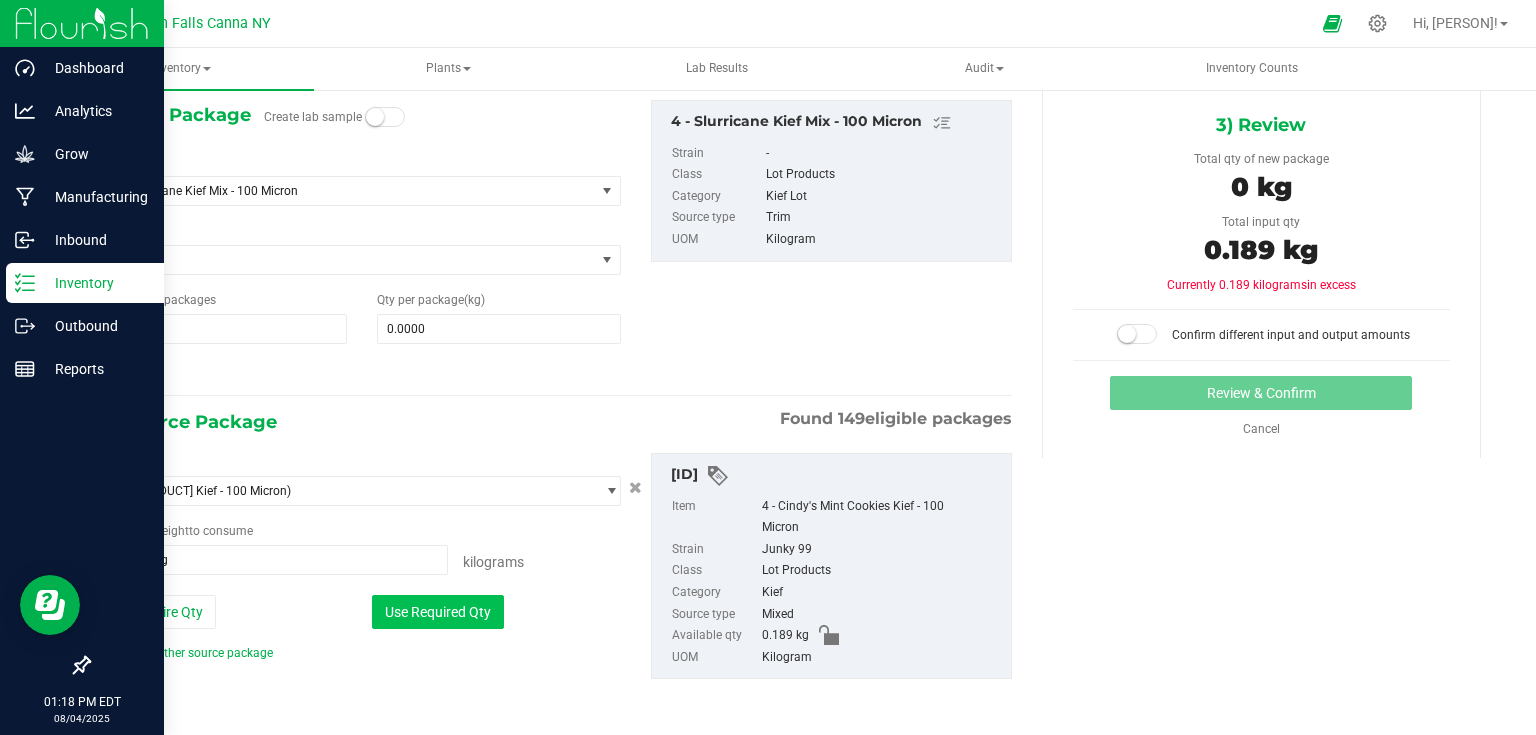 click on "Use Required Qty" at bounding box center [438, 612] 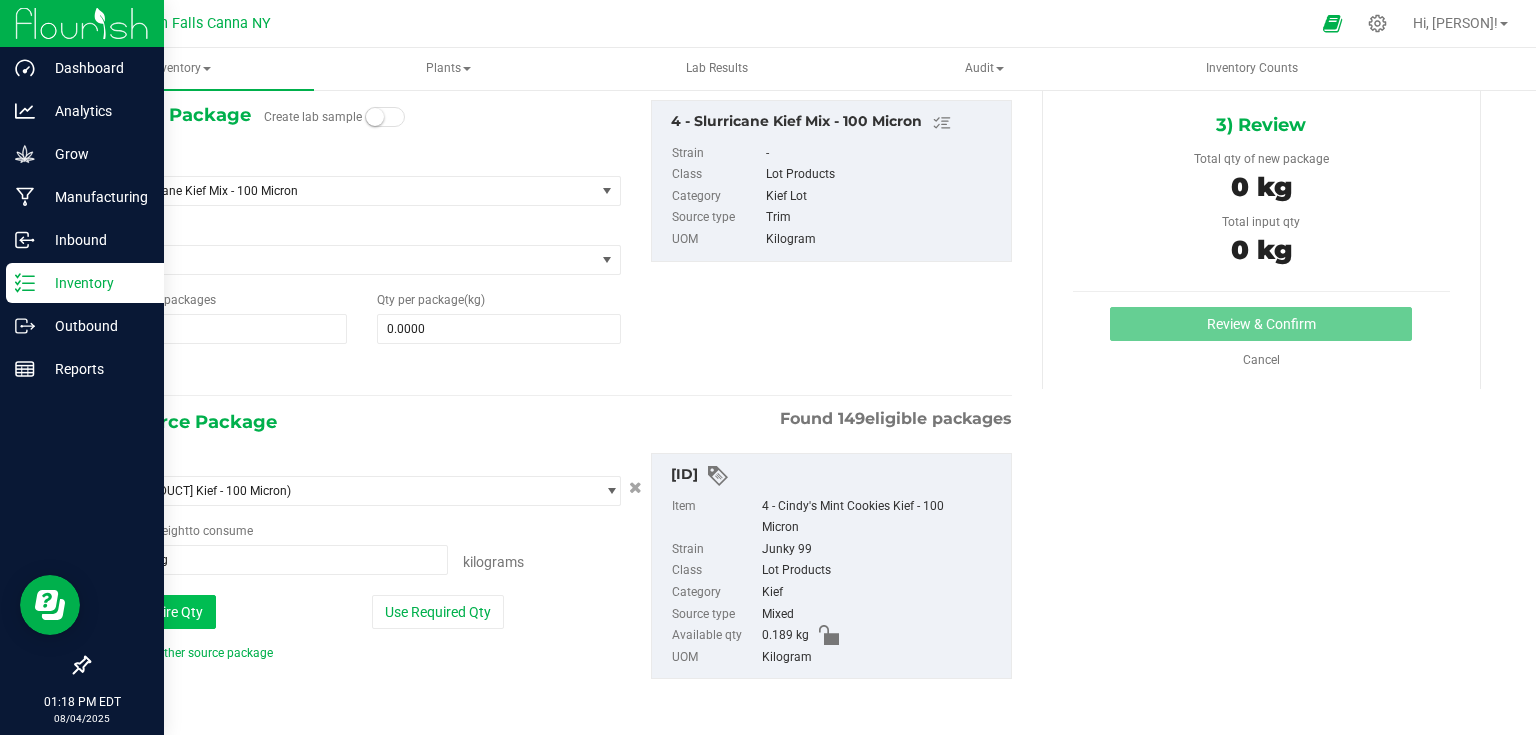 click on "Use Entire Qty" at bounding box center [159, 612] 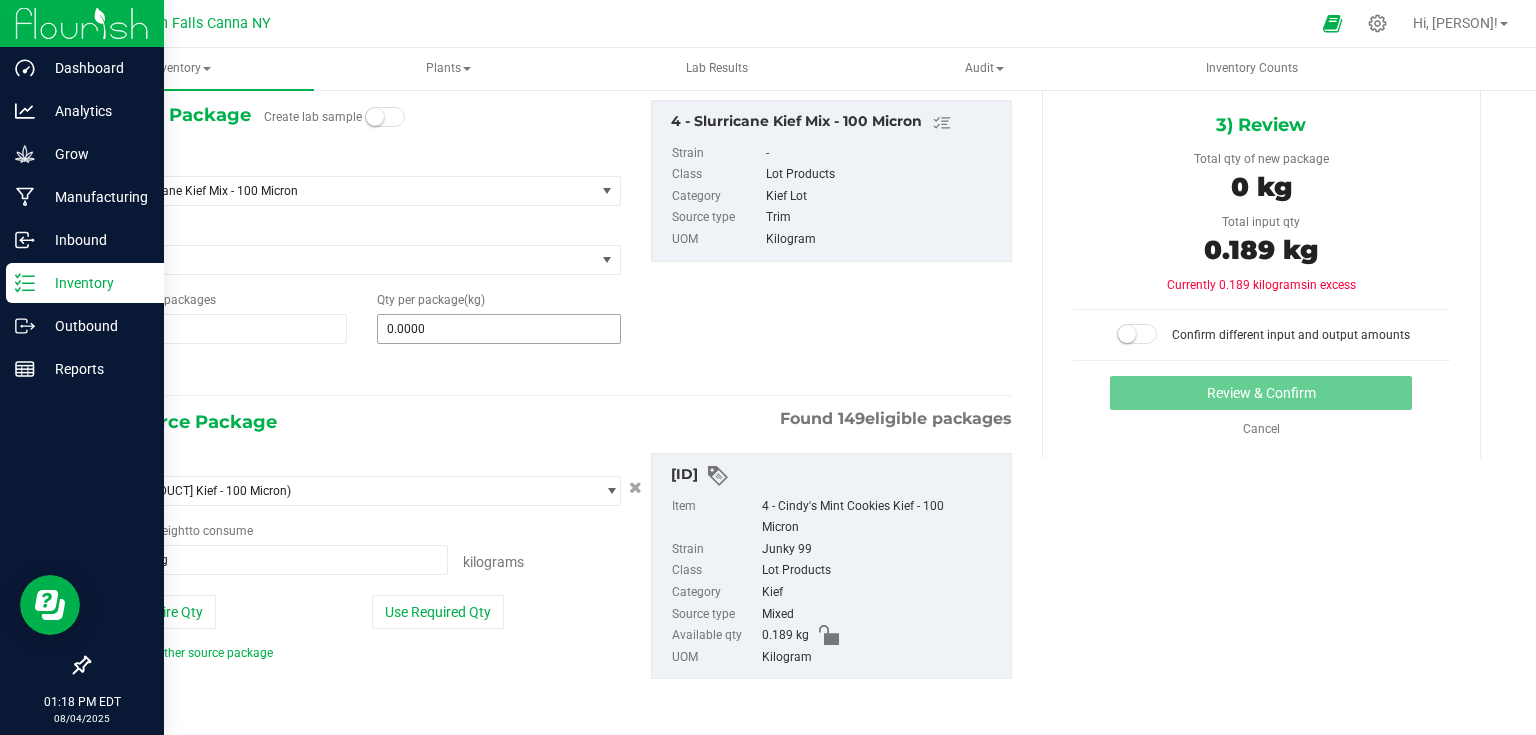 type 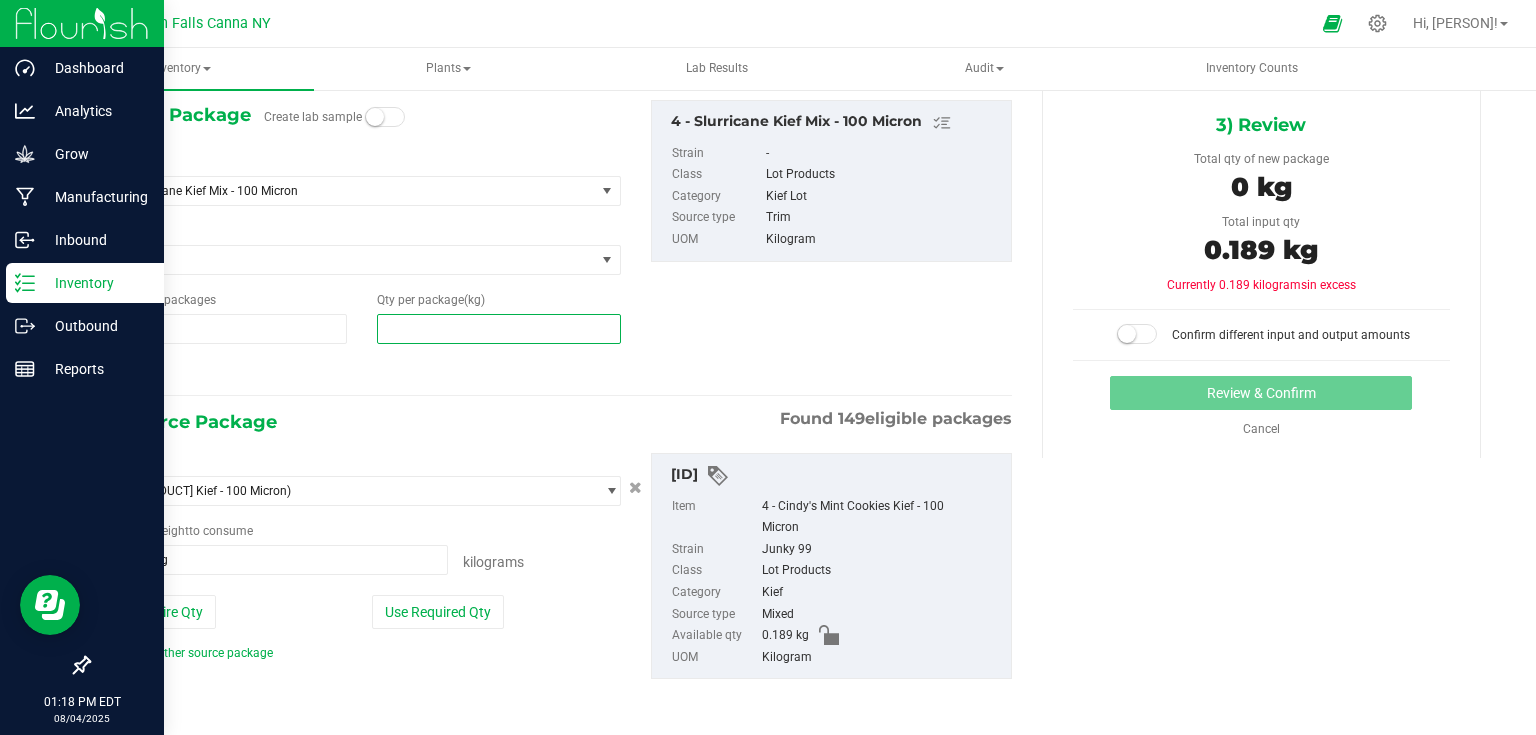 click at bounding box center [499, 329] 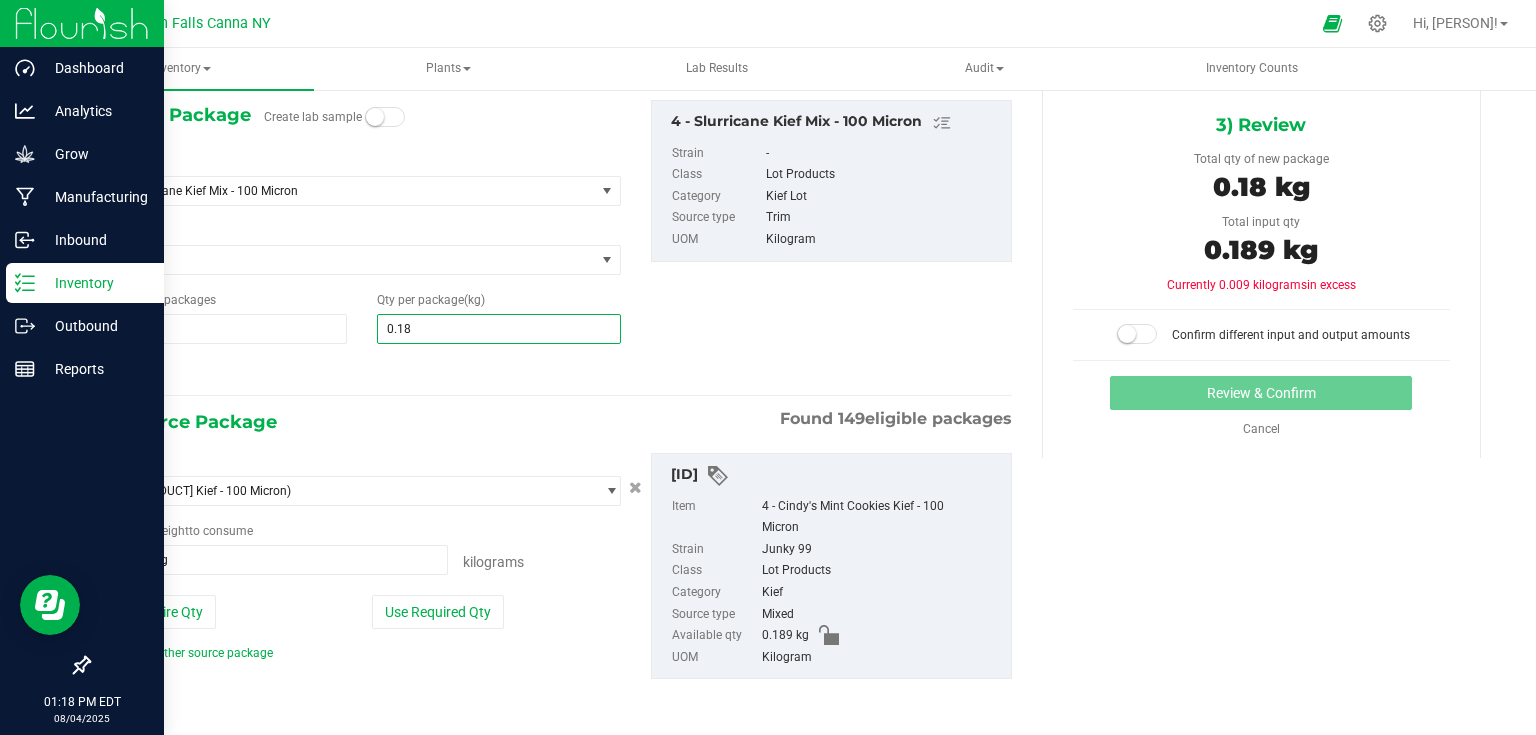type on "0.189" 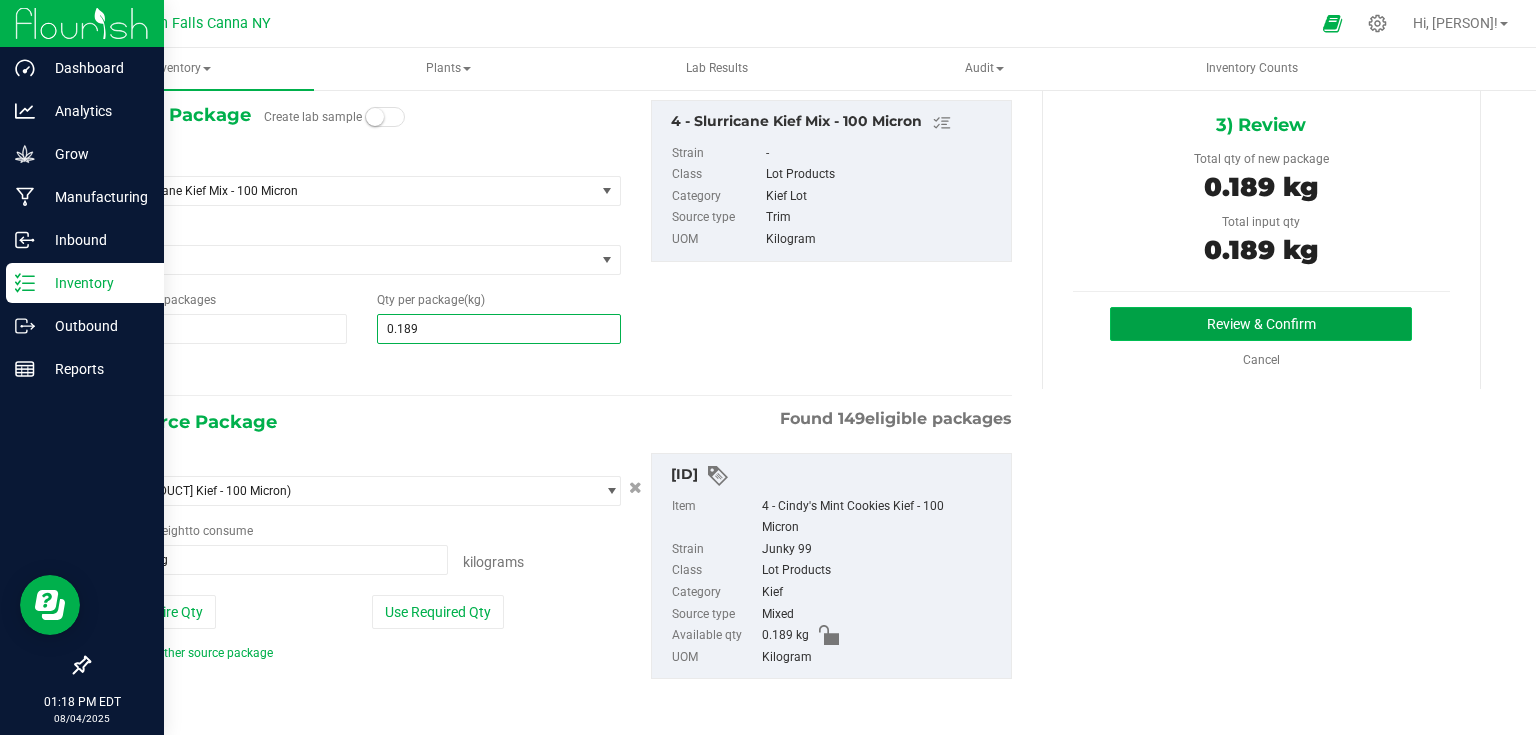type on "0.1890" 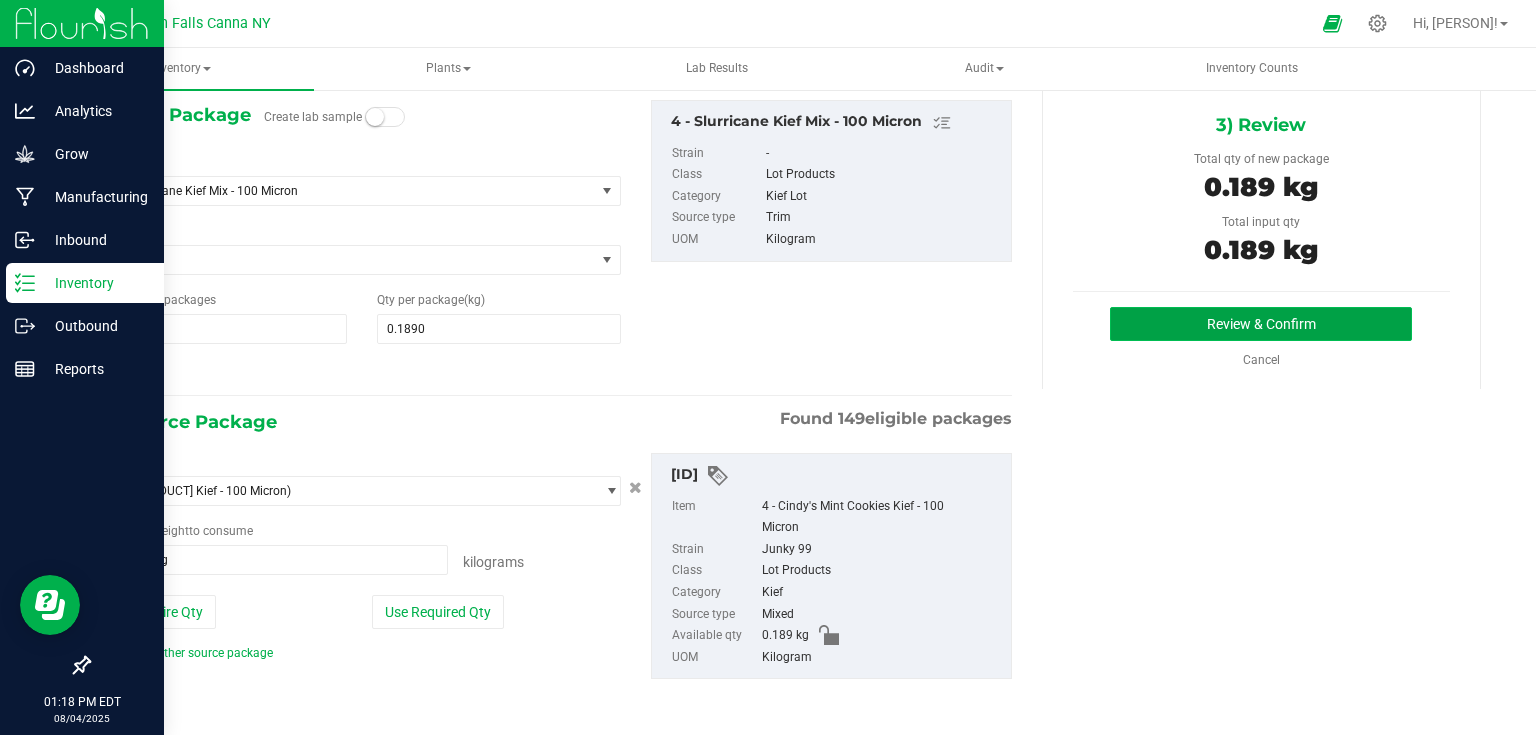 click on "Review & Confirm" at bounding box center [1261, 324] 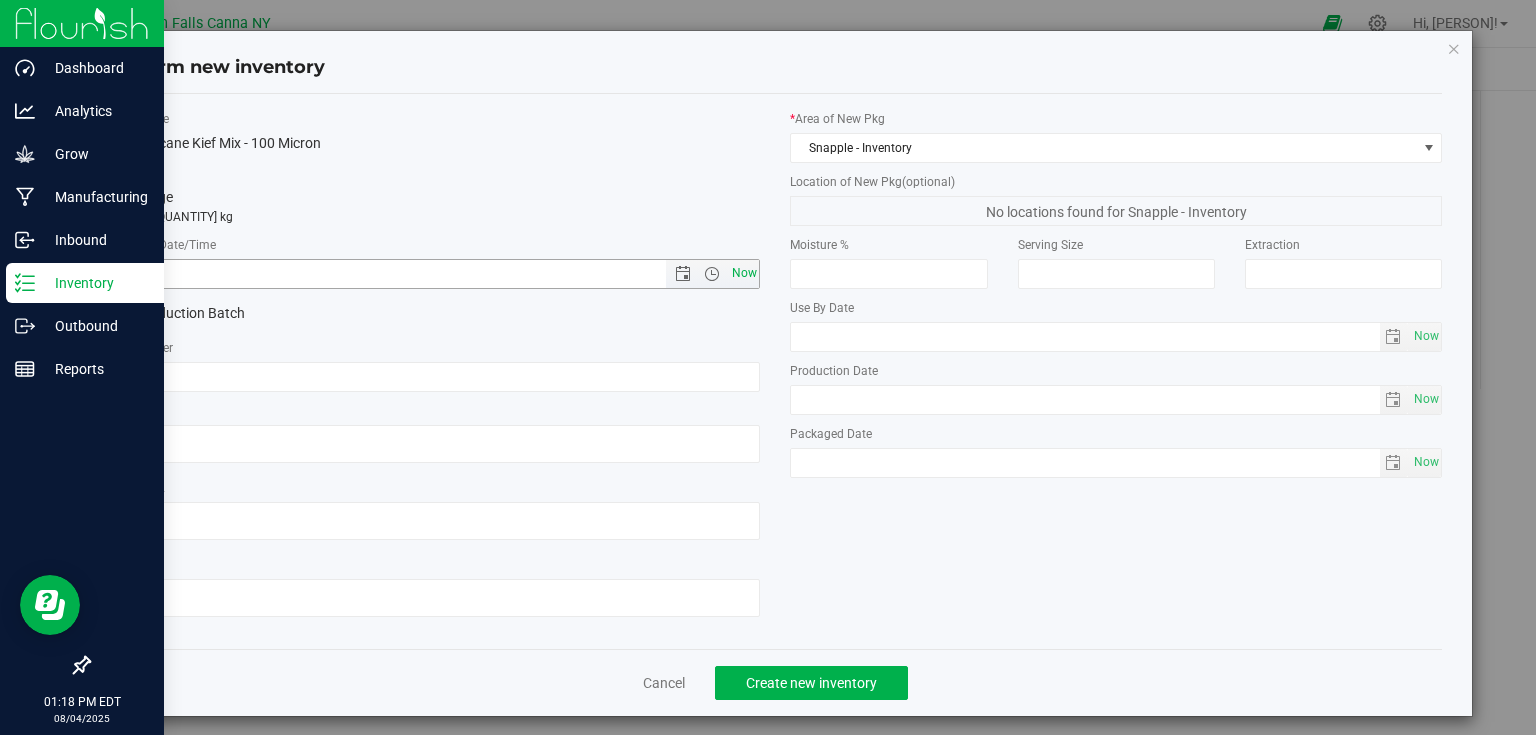 click on "Now" at bounding box center [744, 273] 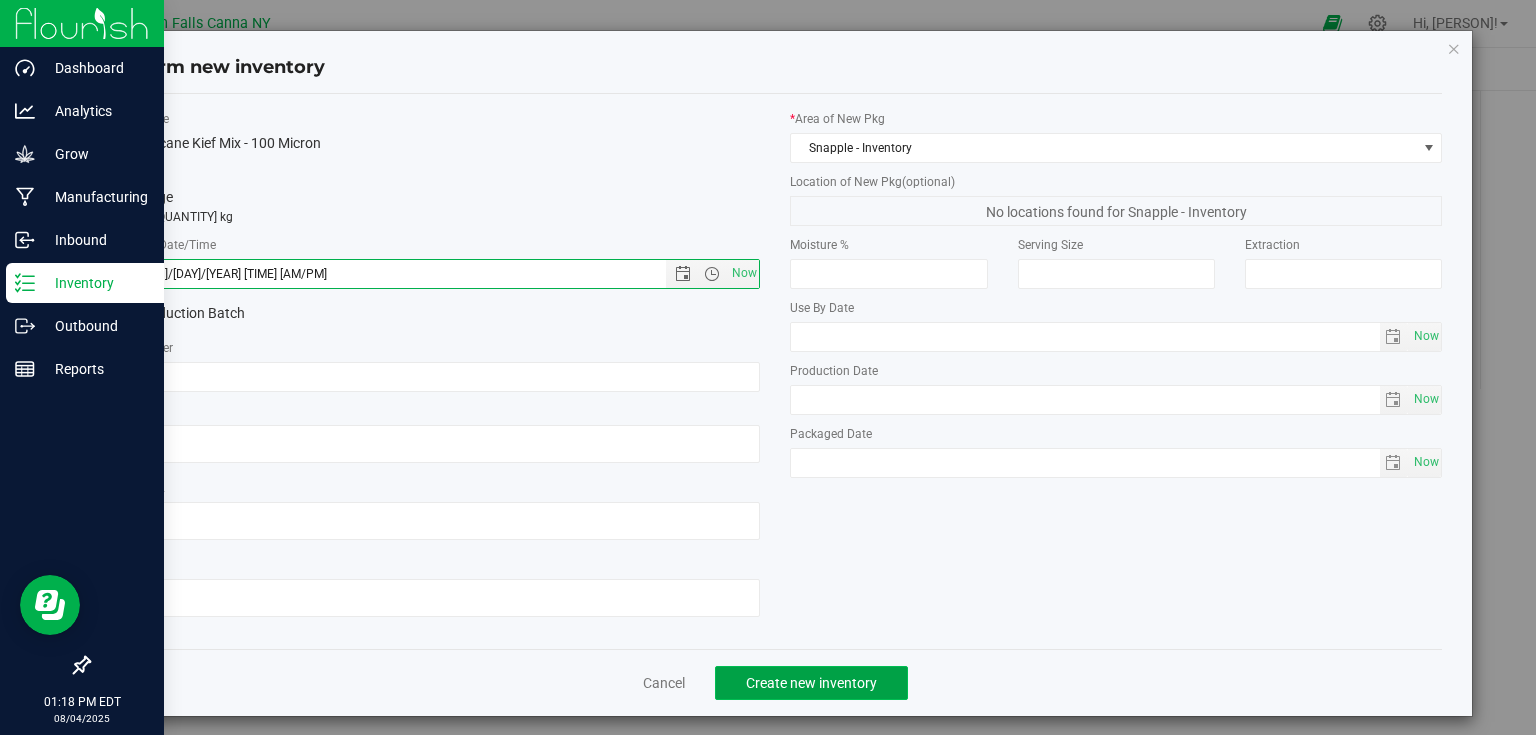 click on "Create new inventory" 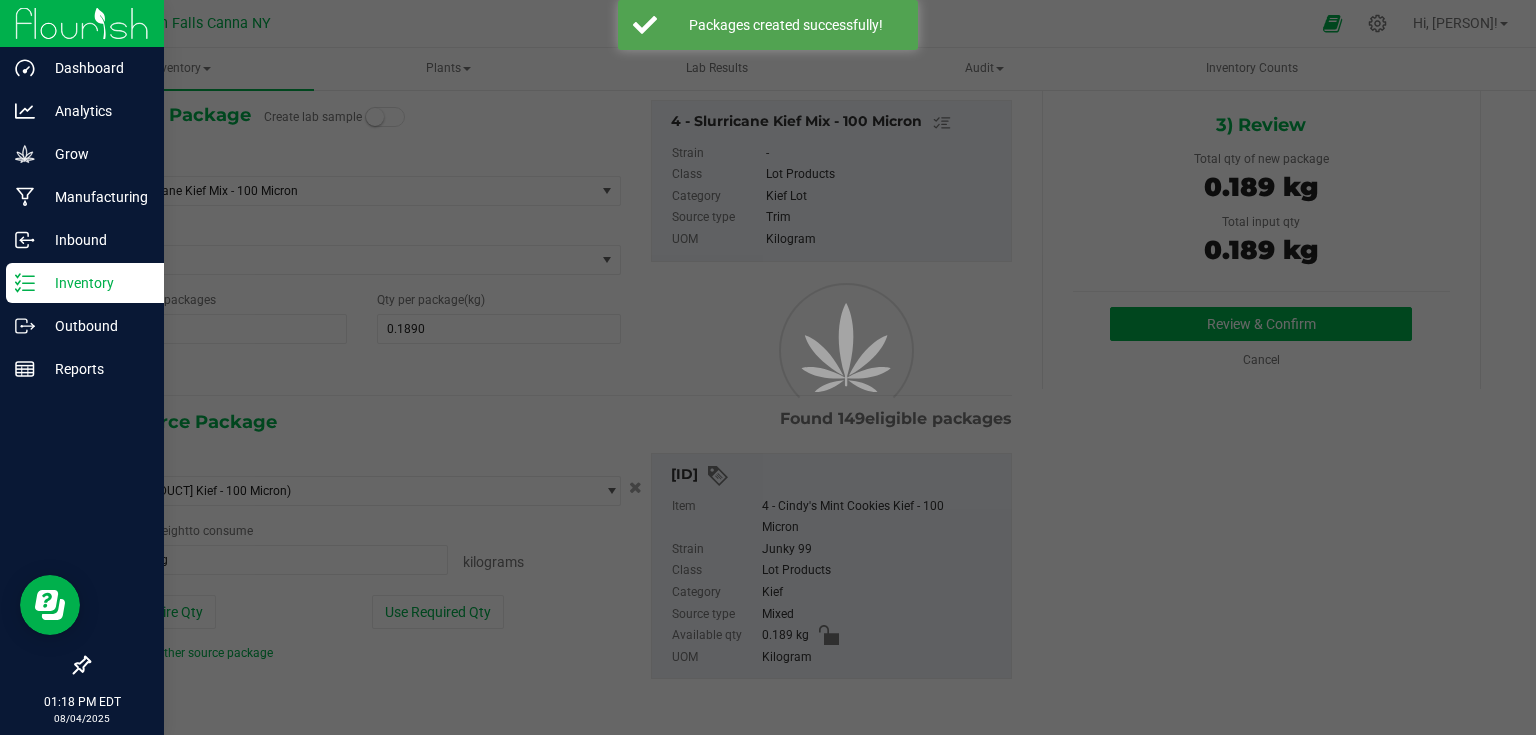 scroll, scrollTop: 0, scrollLeft: 0, axis: both 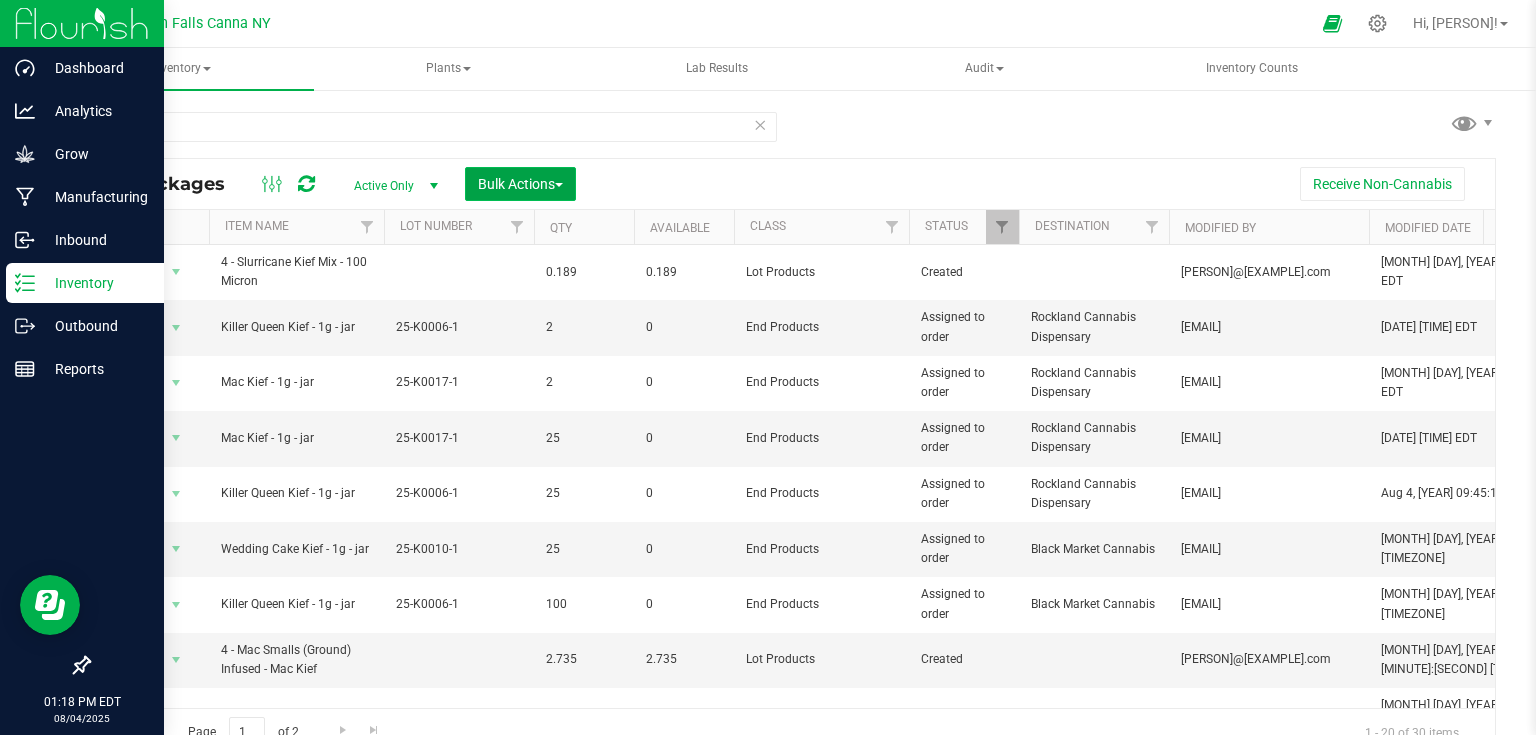 click on "Bulk Actions" at bounding box center (520, 184) 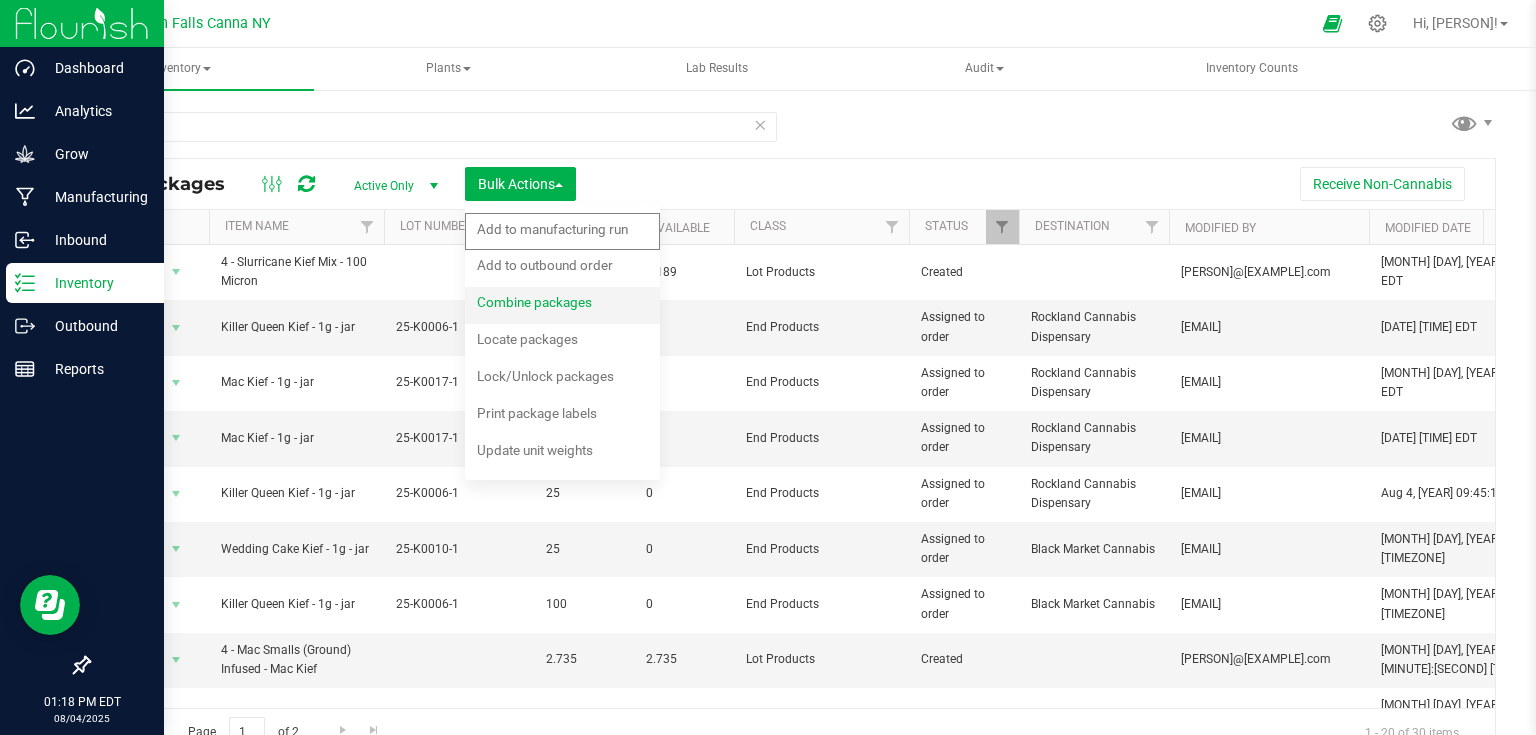 click on "Combine packages" at bounding box center [548, 305] 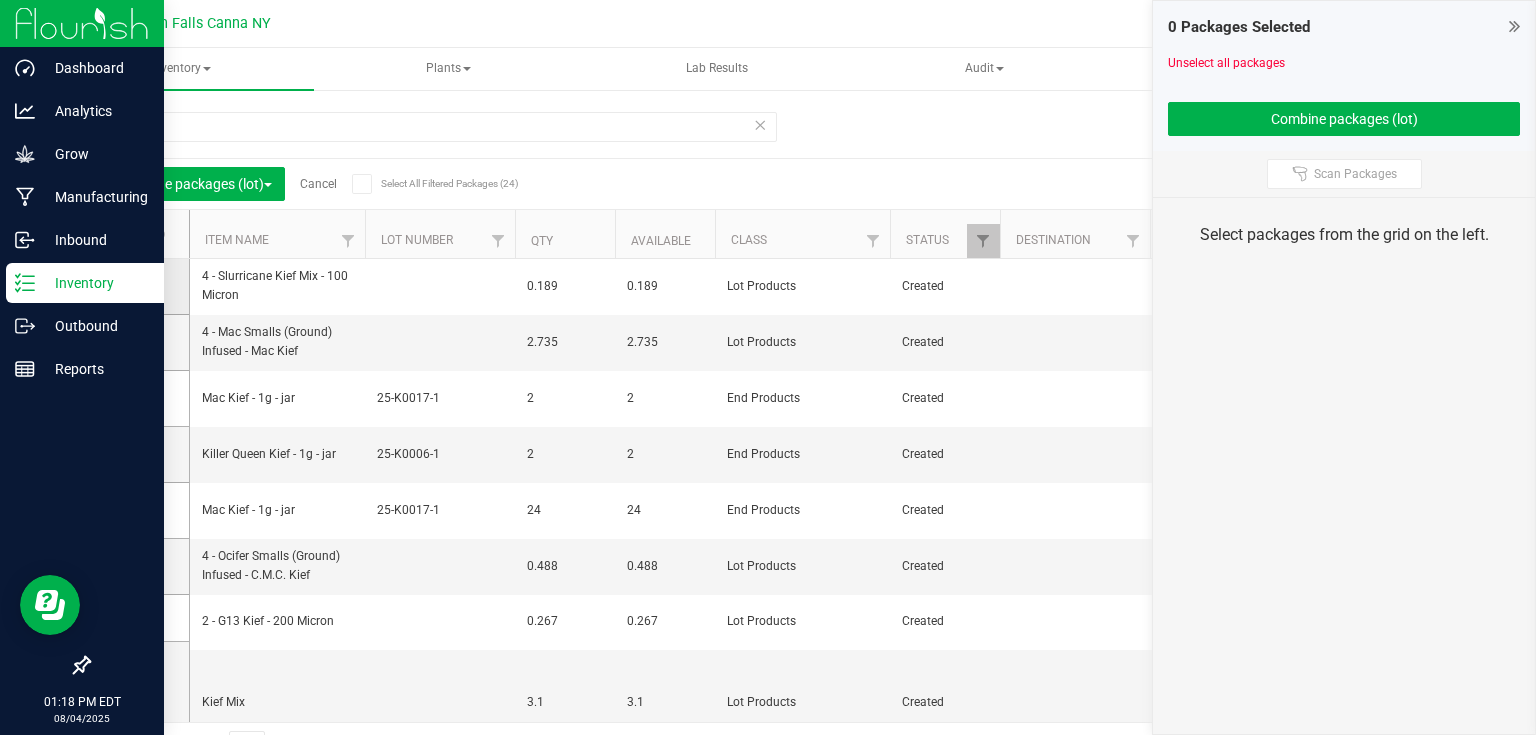 click at bounding box center [133, 286] 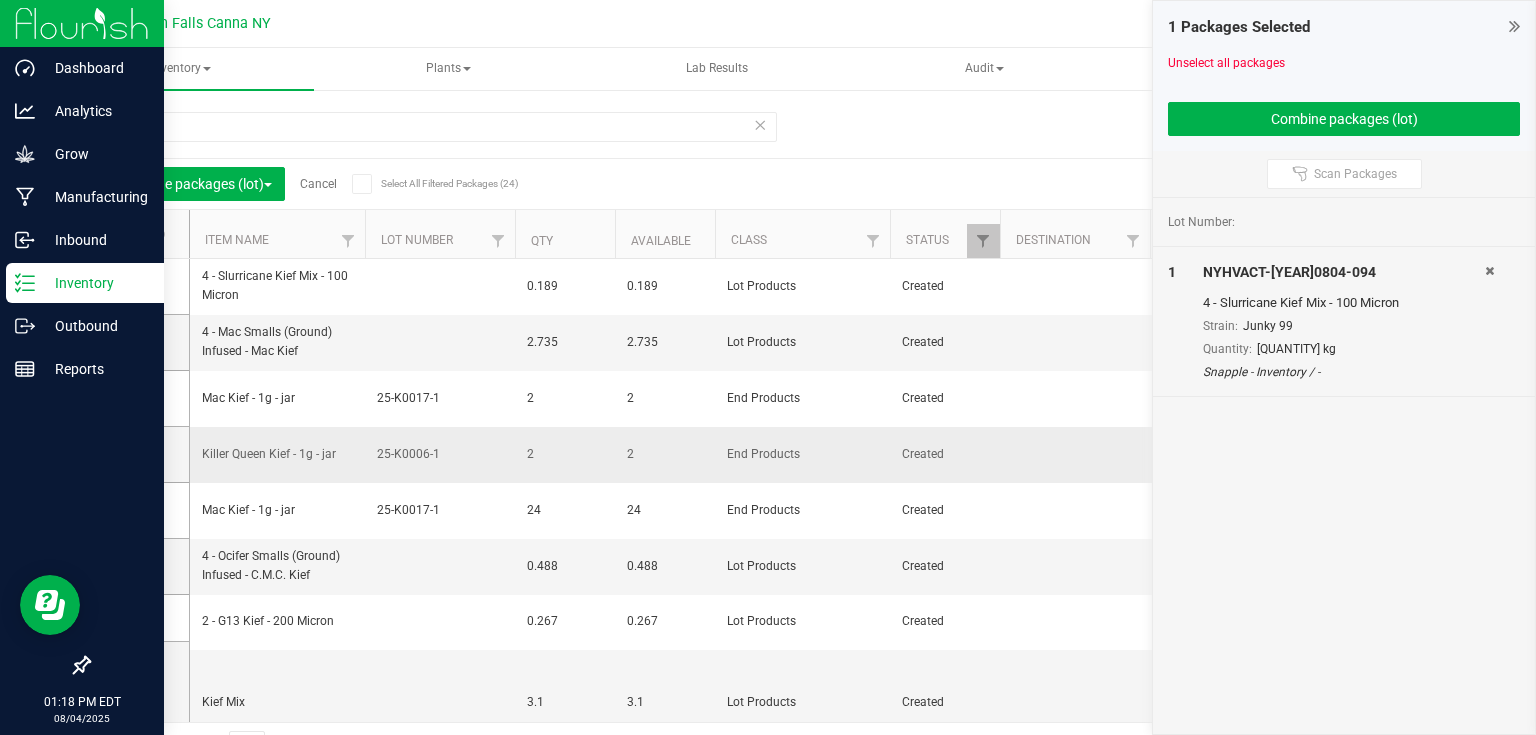 scroll, scrollTop: 80, scrollLeft: 0, axis: vertical 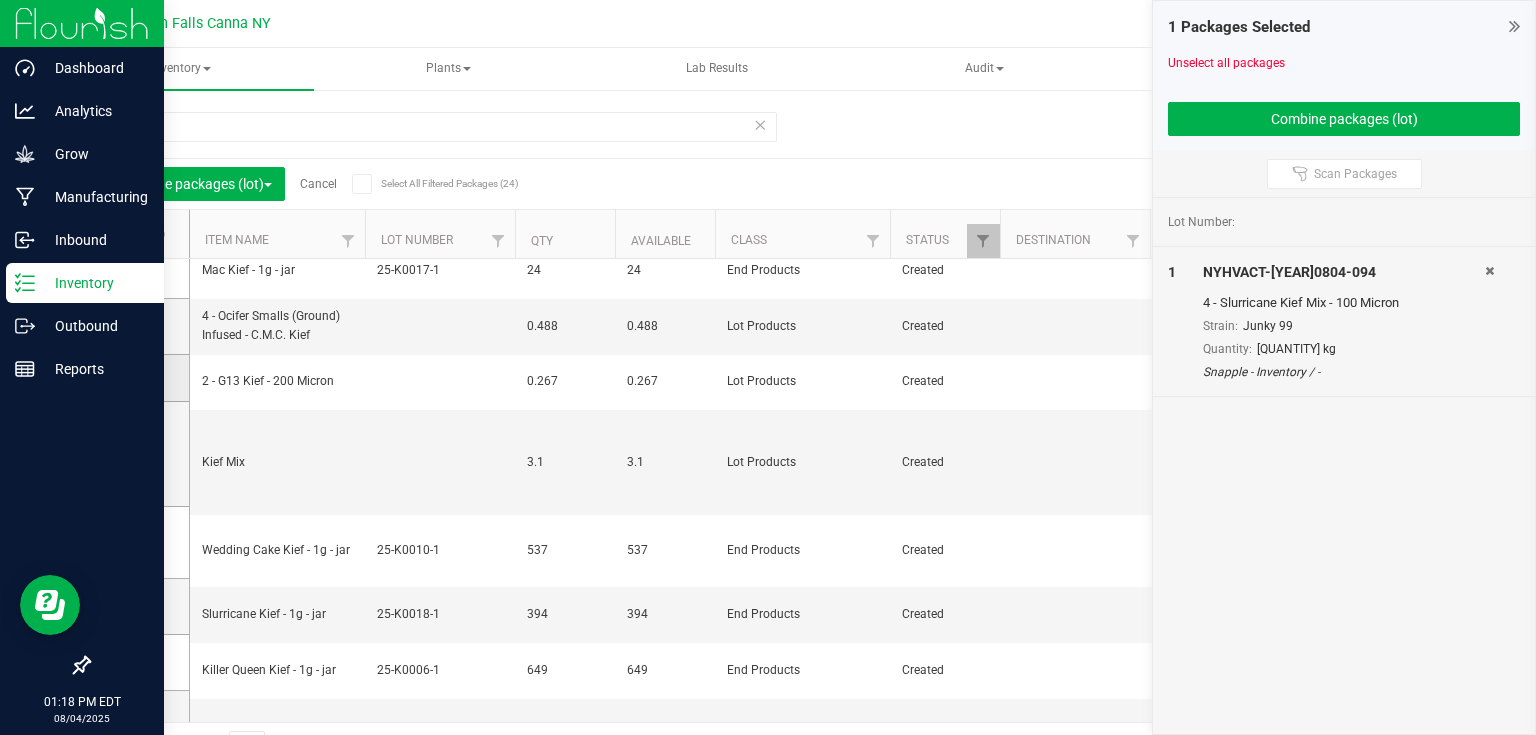 click at bounding box center [135, 378] 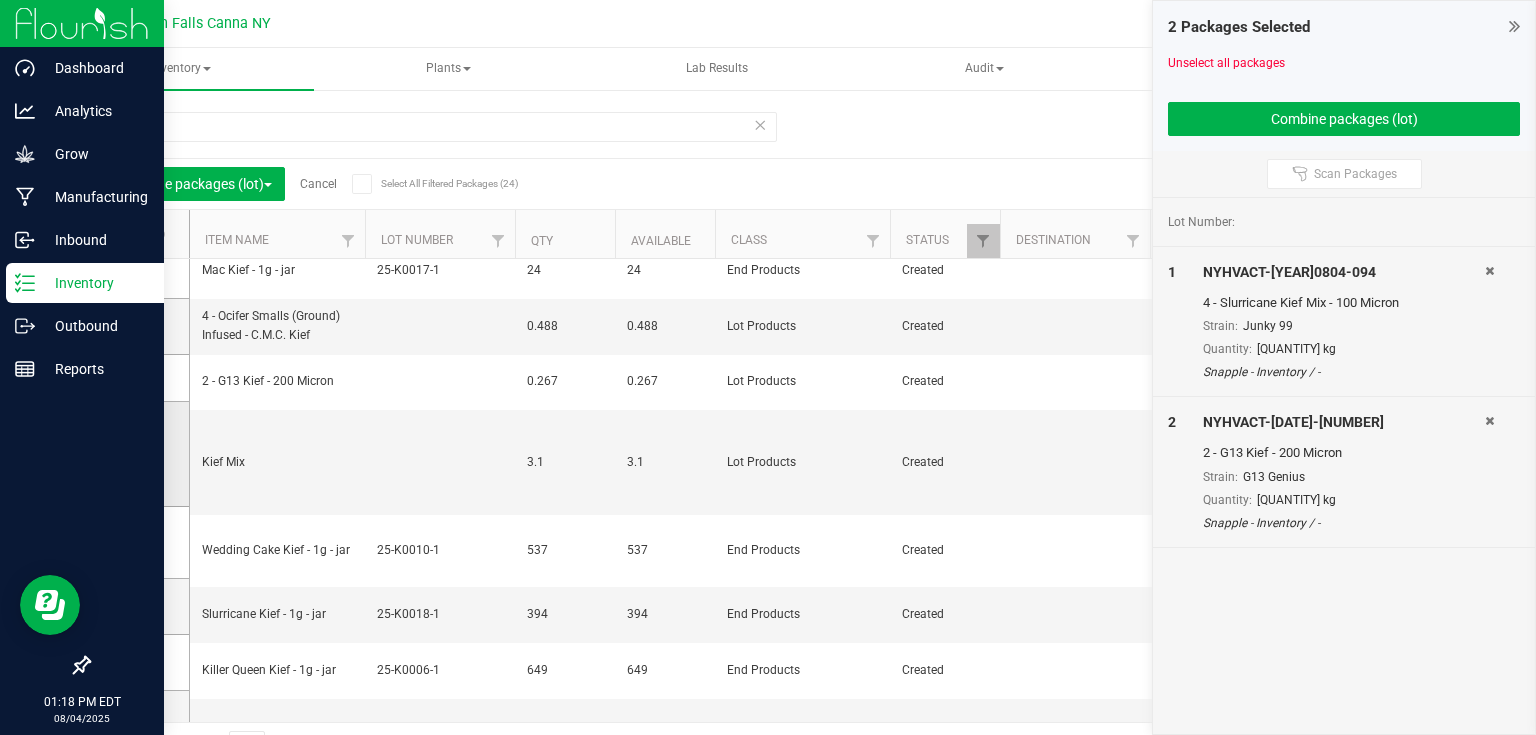 click at bounding box center [139, 454] 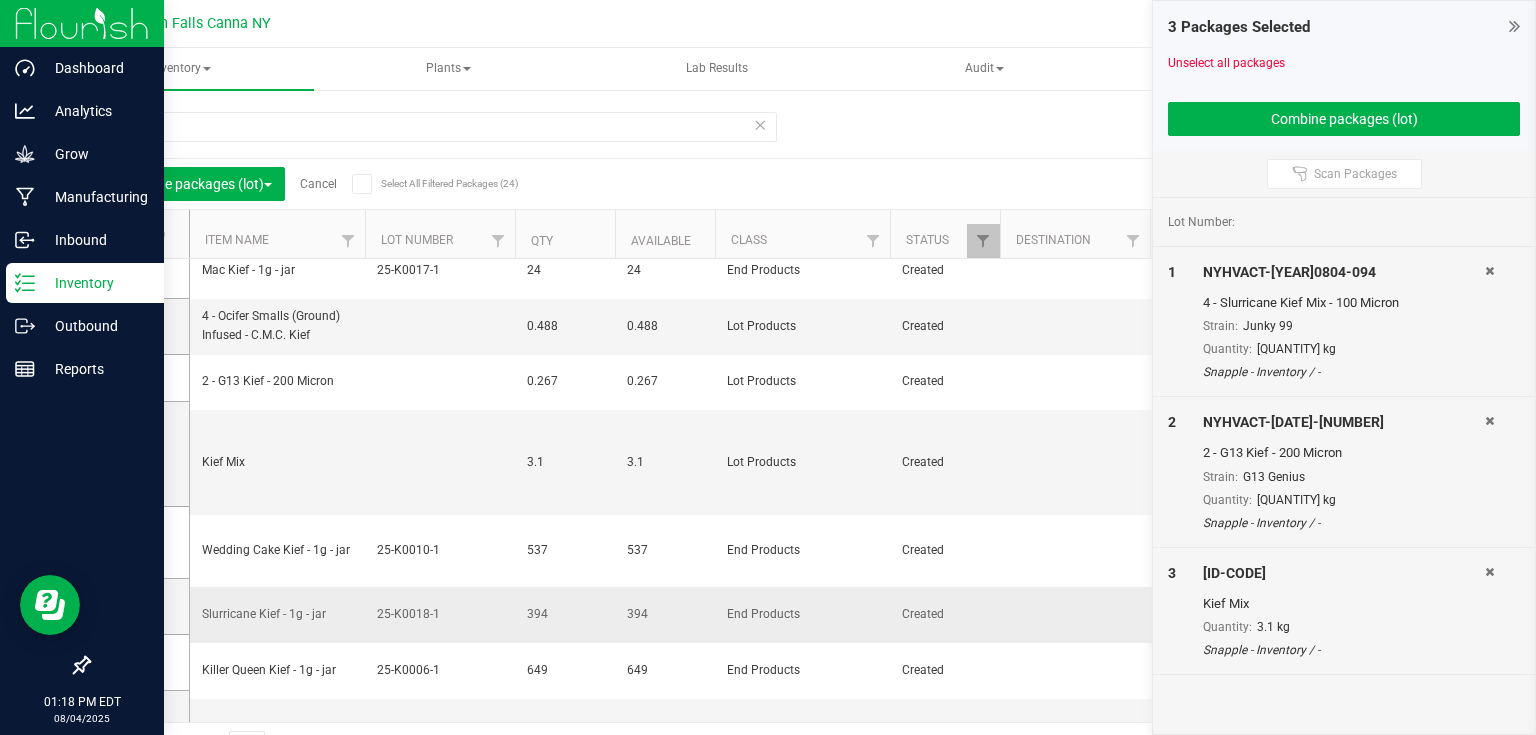 scroll, scrollTop: 288, scrollLeft: 0, axis: vertical 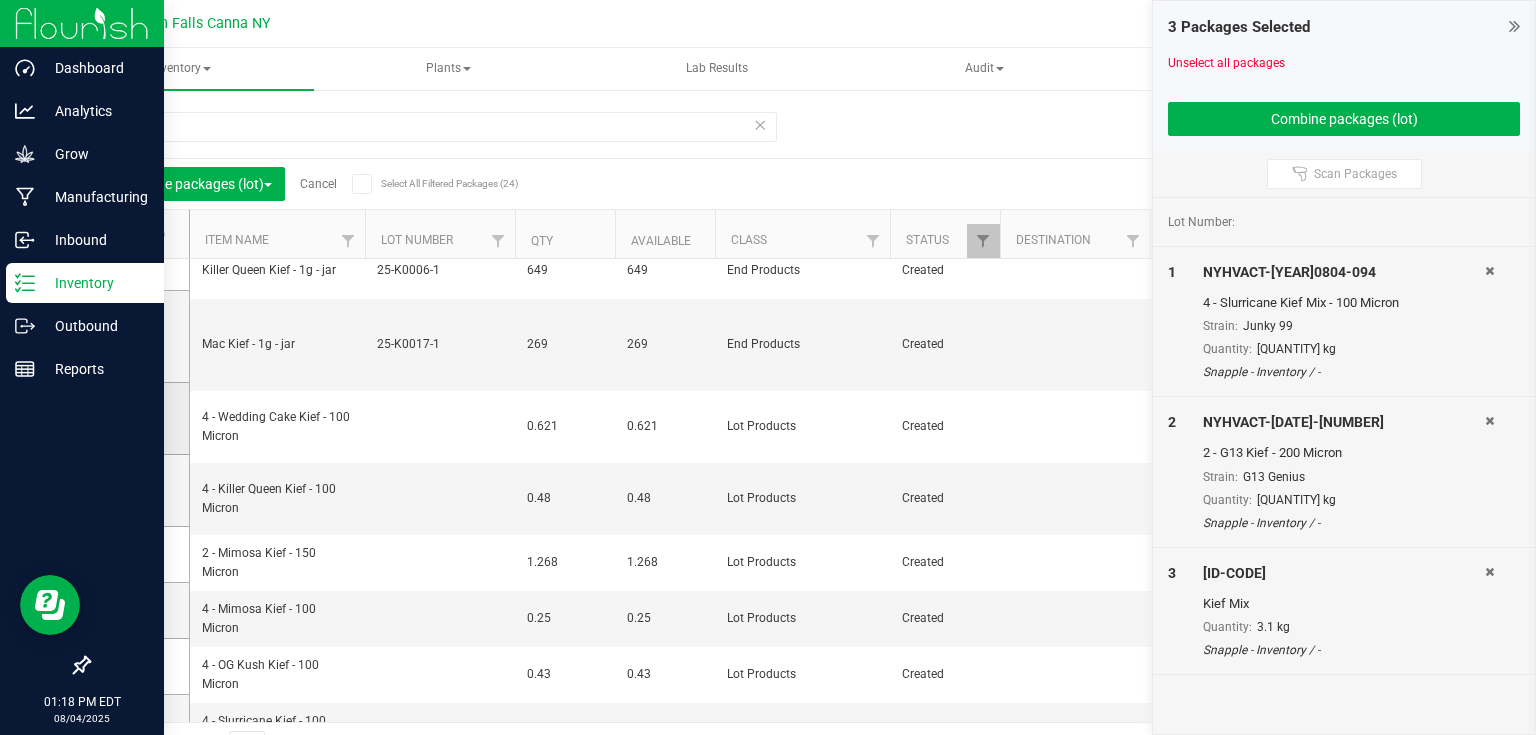 click at bounding box center (139, 419) 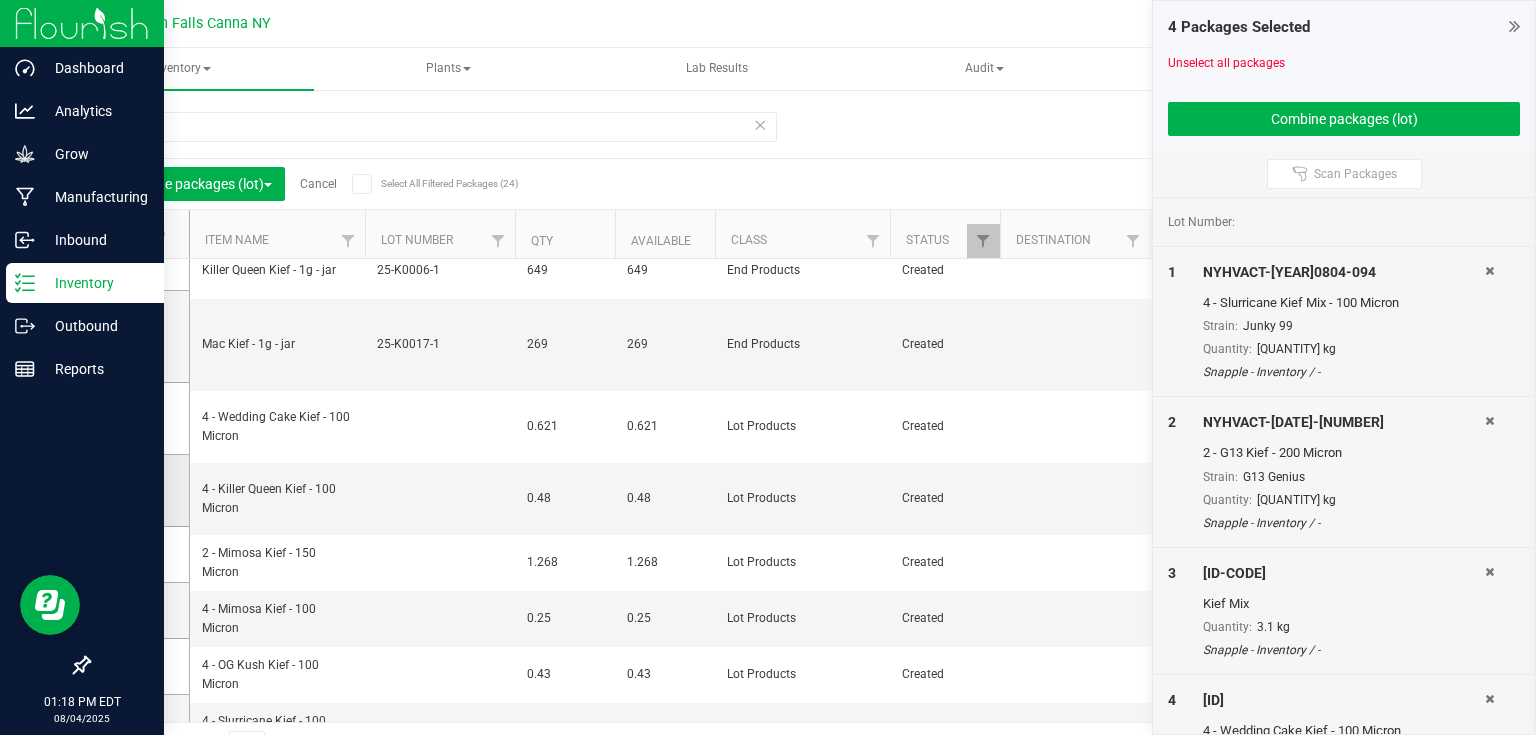 click at bounding box center [133, 490] 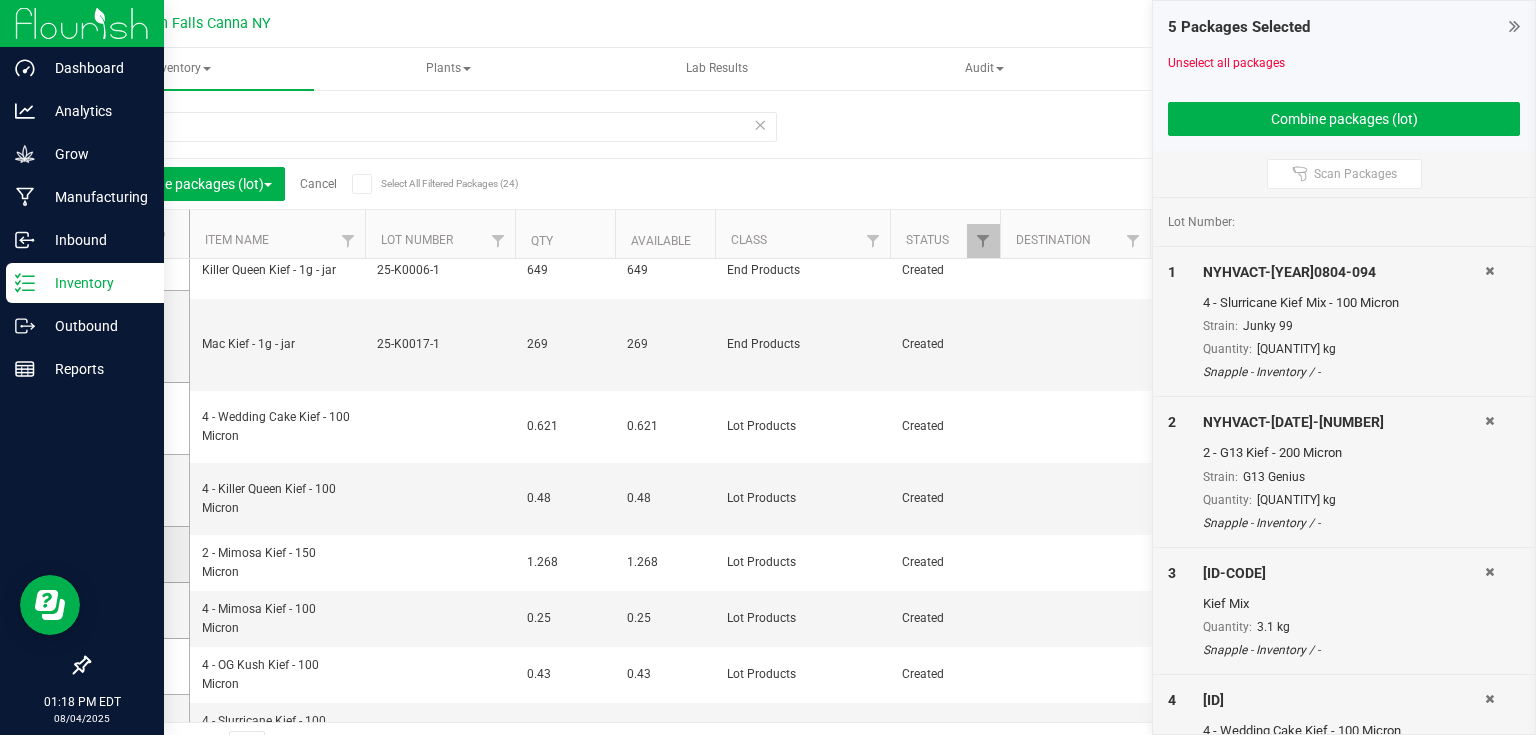 click at bounding box center [133, 554] 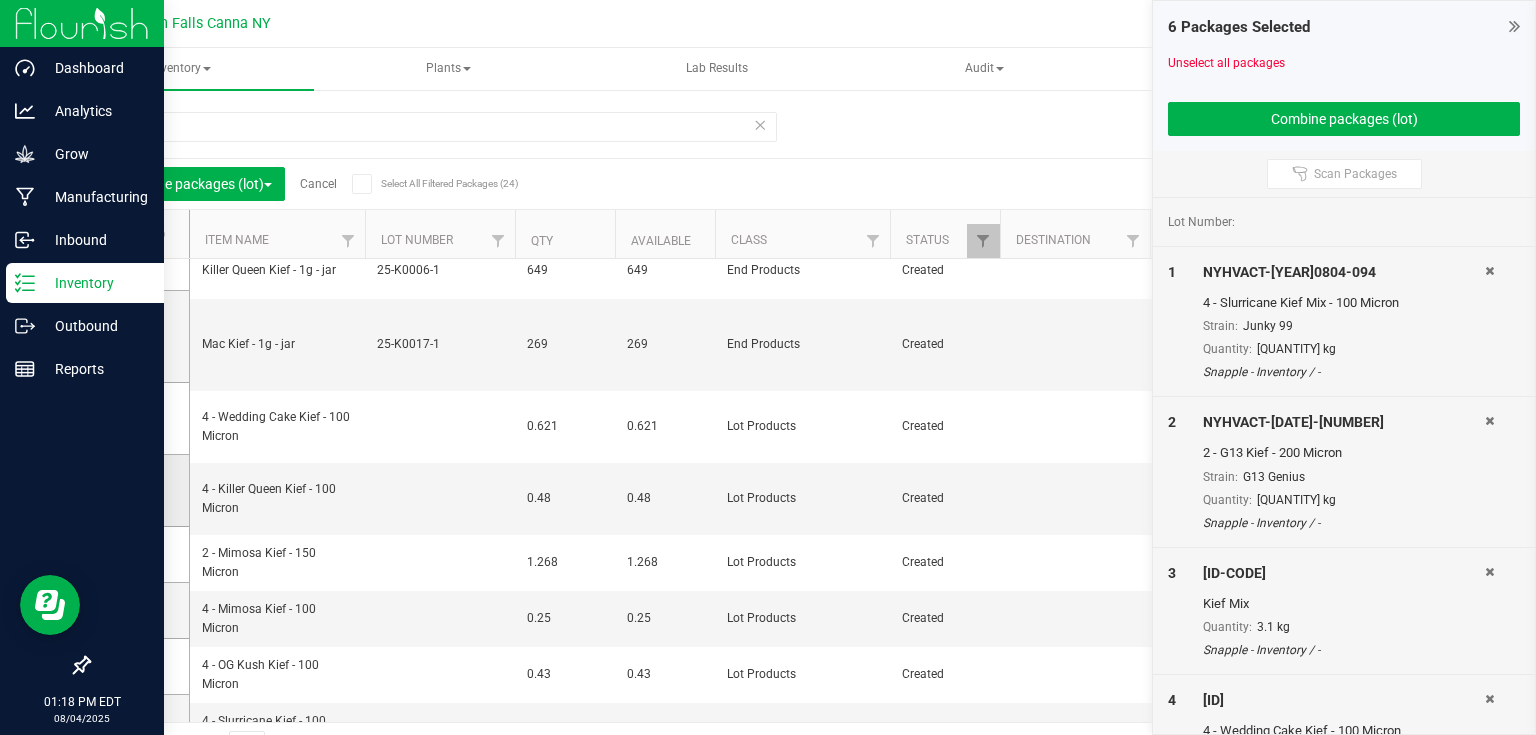 scroll, scrollTop: 792, scrollLeft: 0, axis: vertical 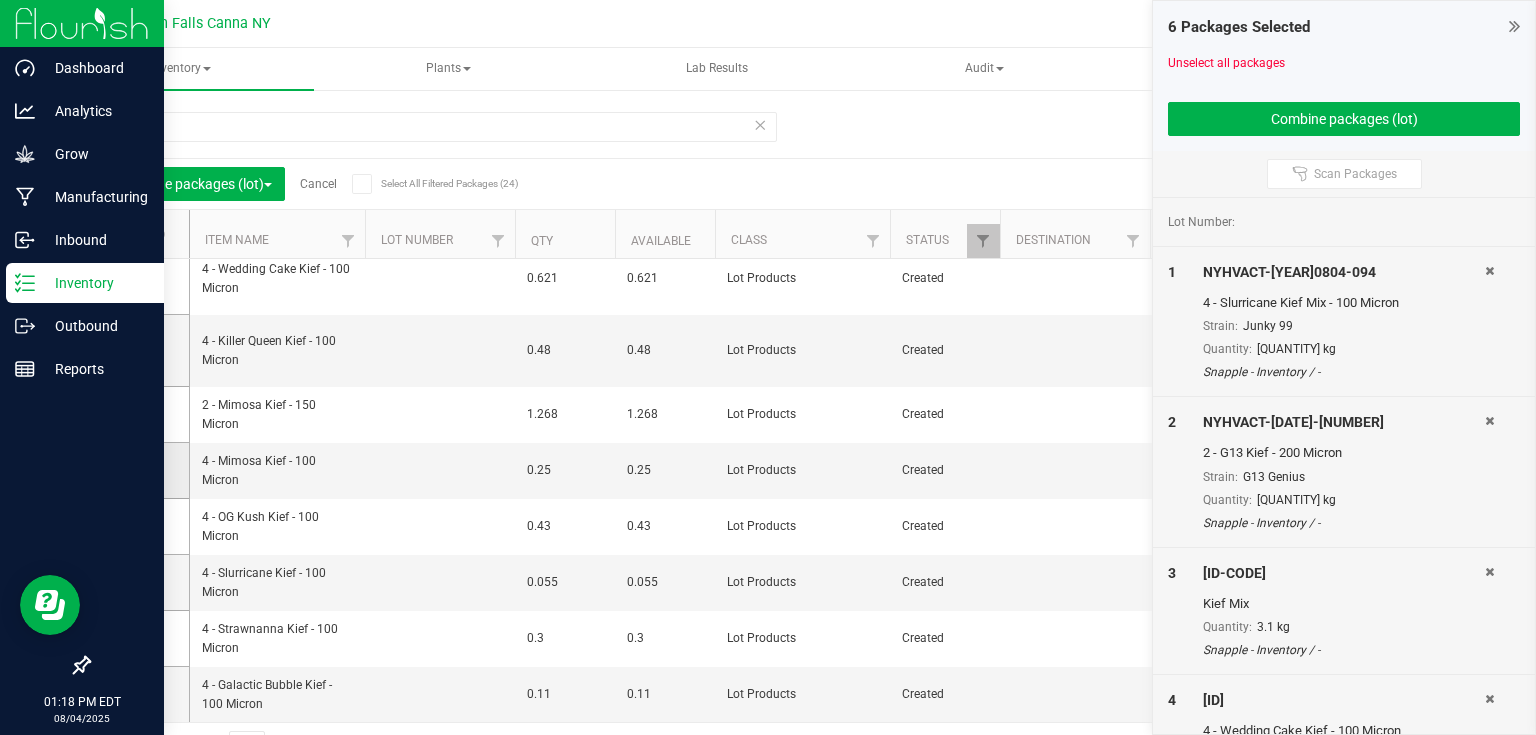 click at bounding box center [133, 470] 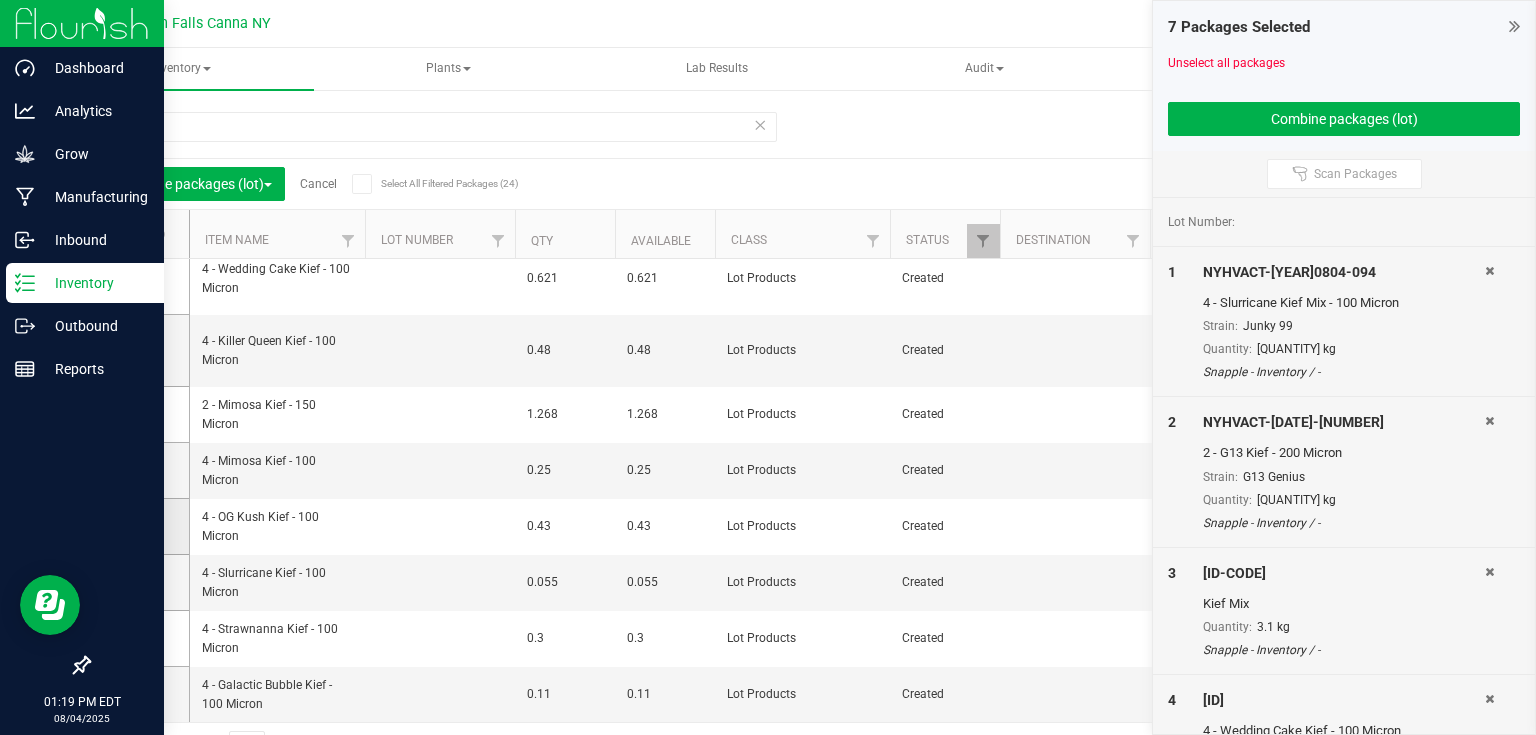 click at bounding box center [133, 526] 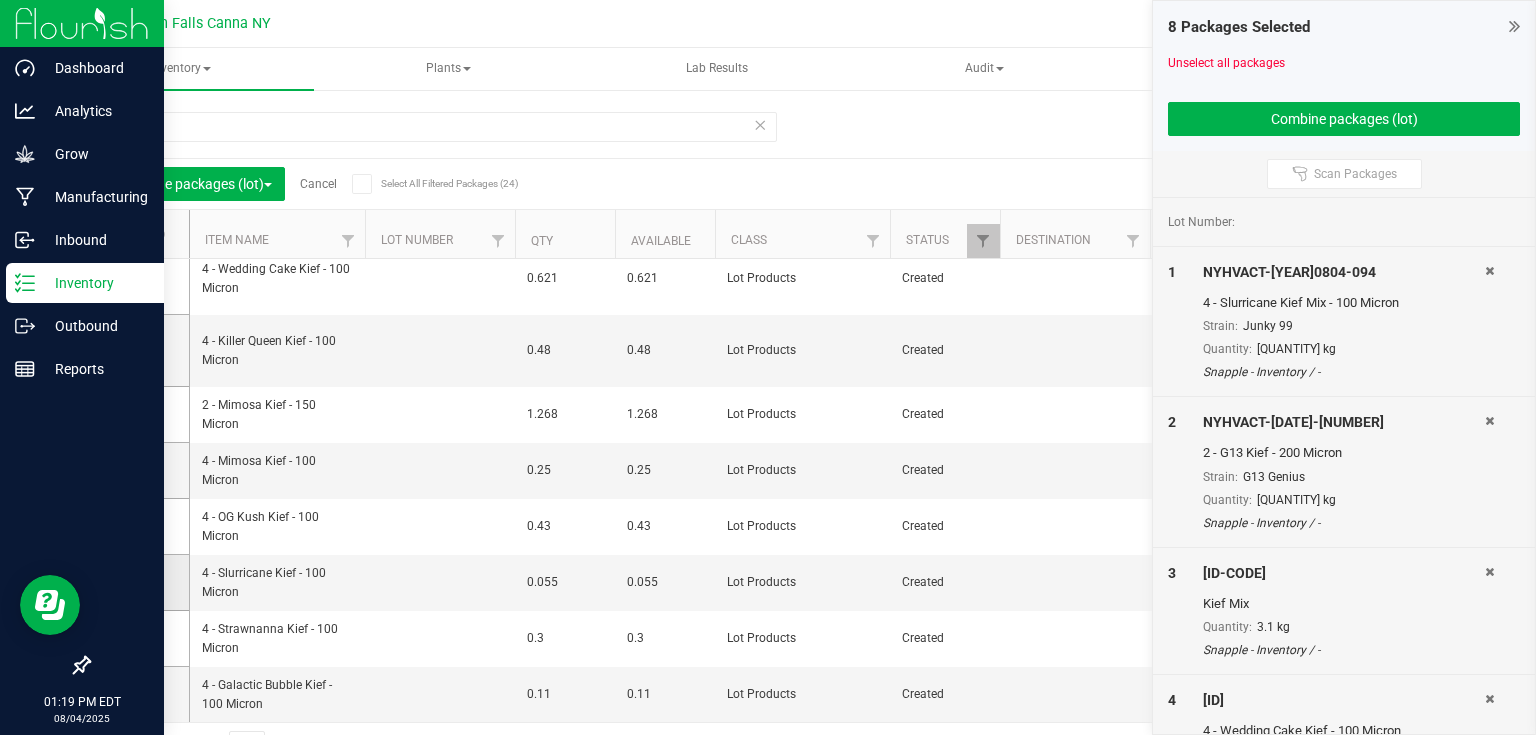 click at bounding box center [133, 582] 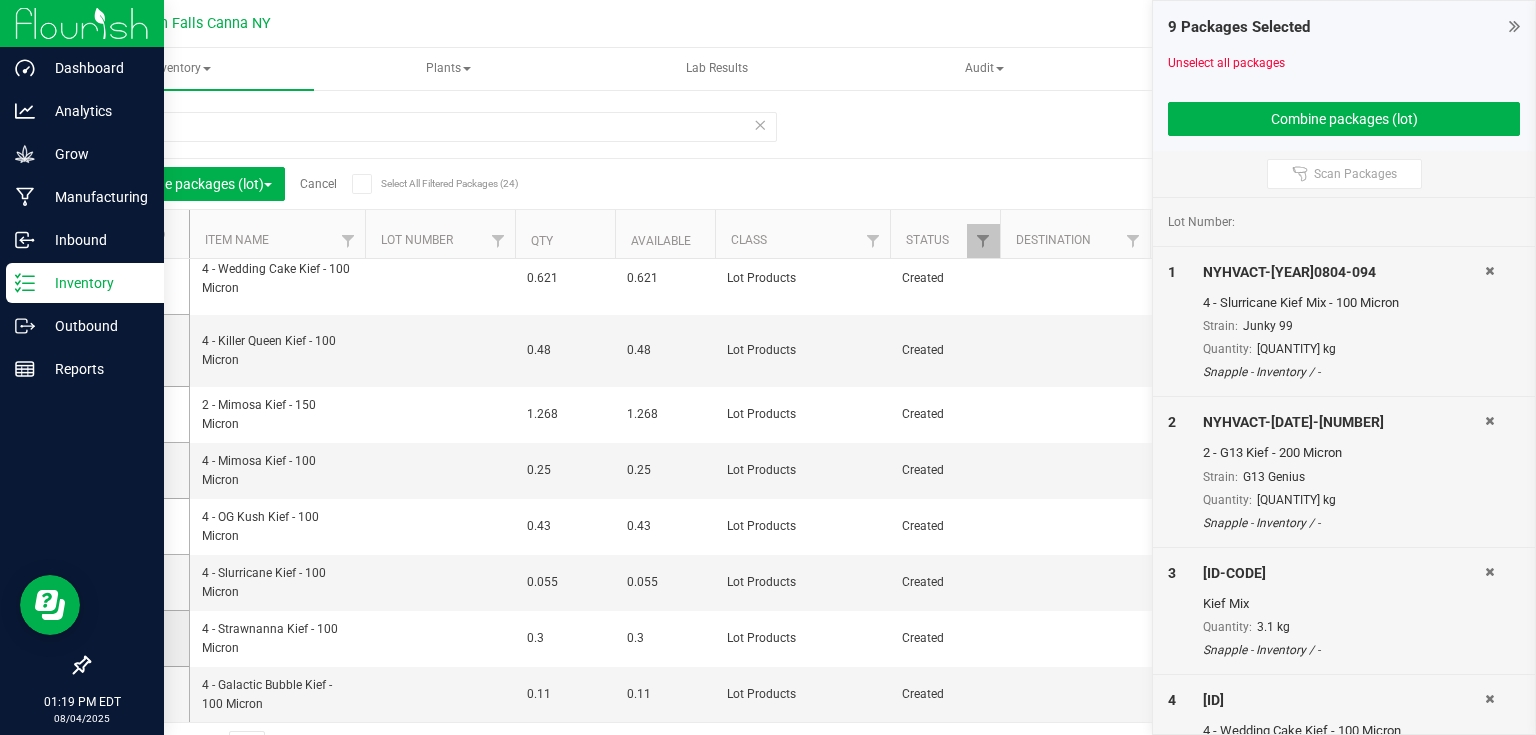 click at bounding box center [139, 638] 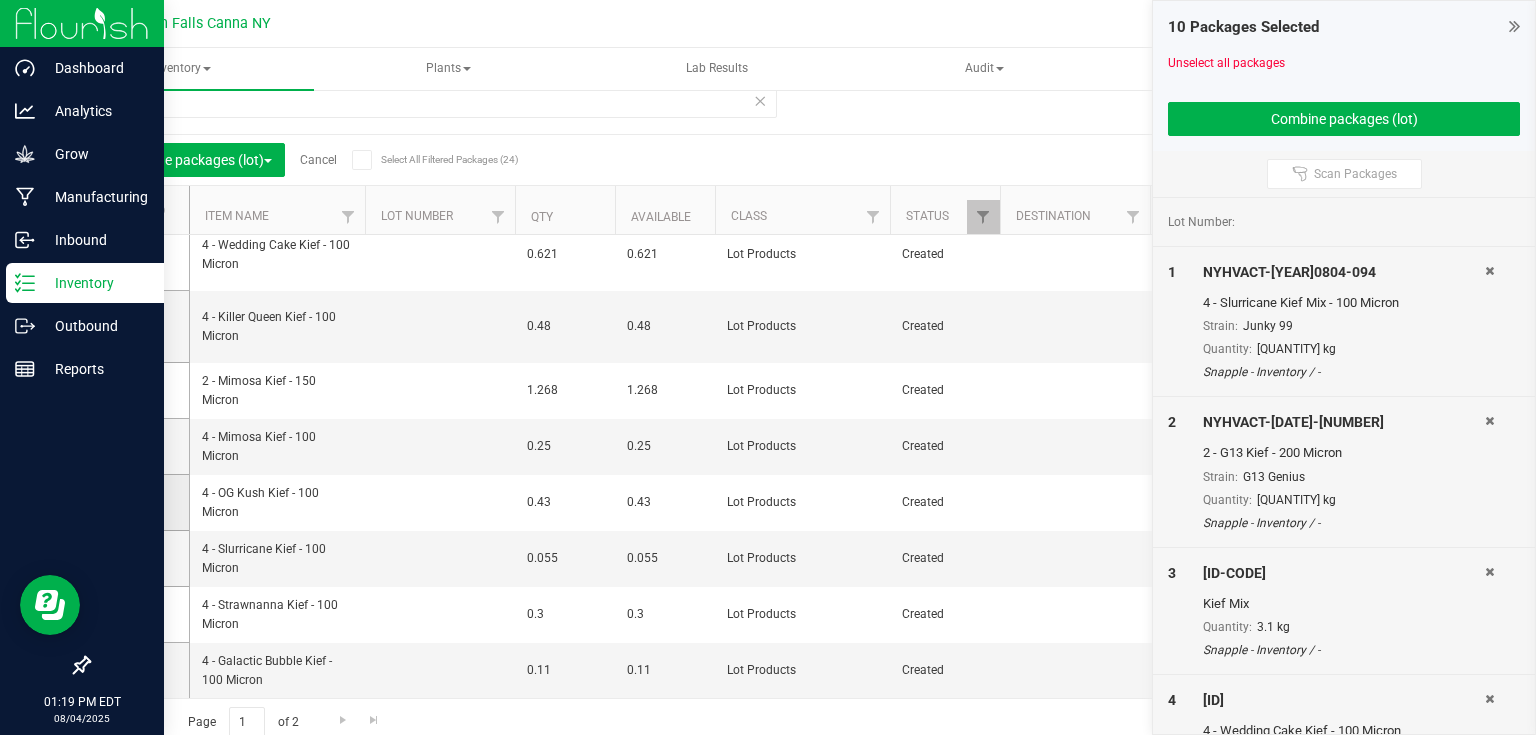 scroll, scrollTop: 34, scrollLeft: 0, axis: vertical 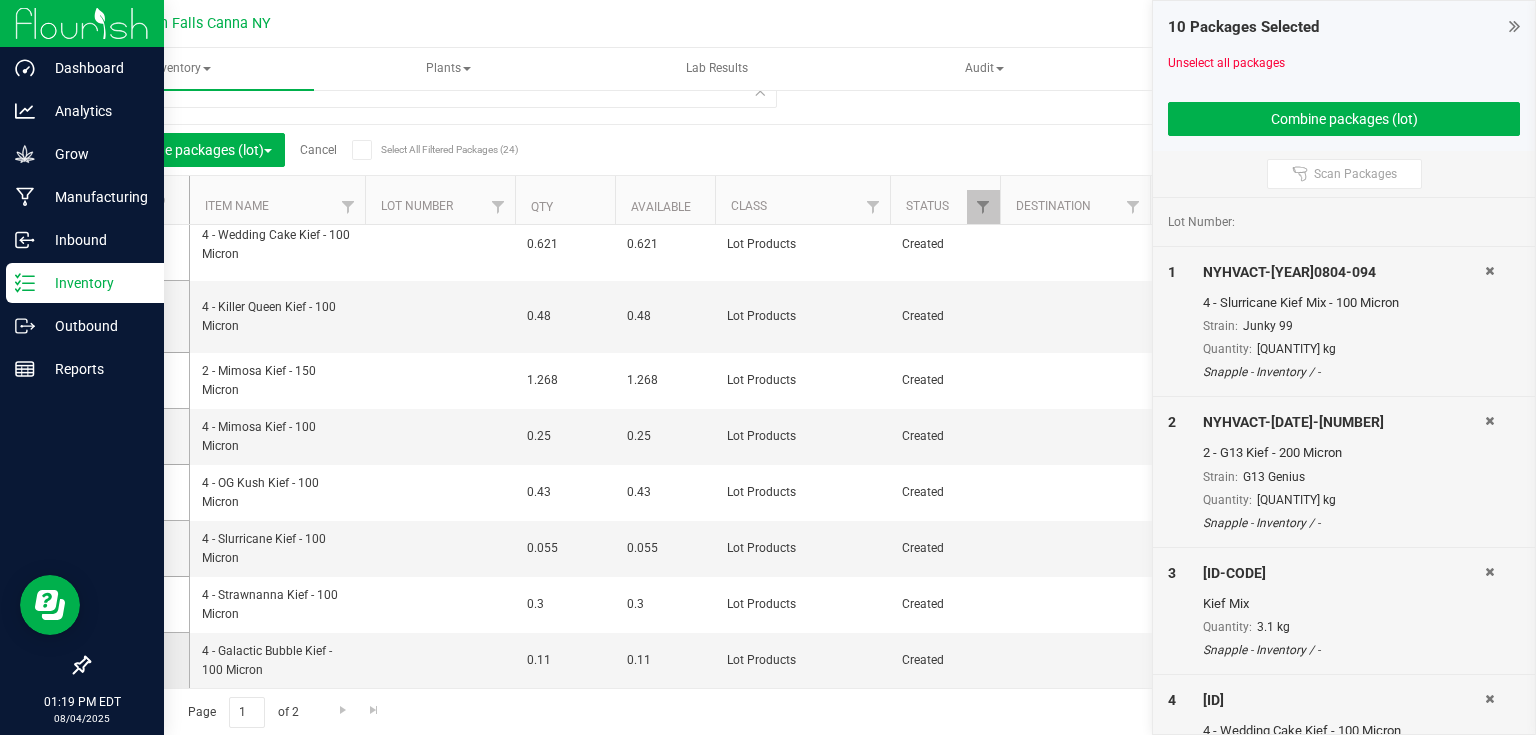 click at bounding box center (133, 660) 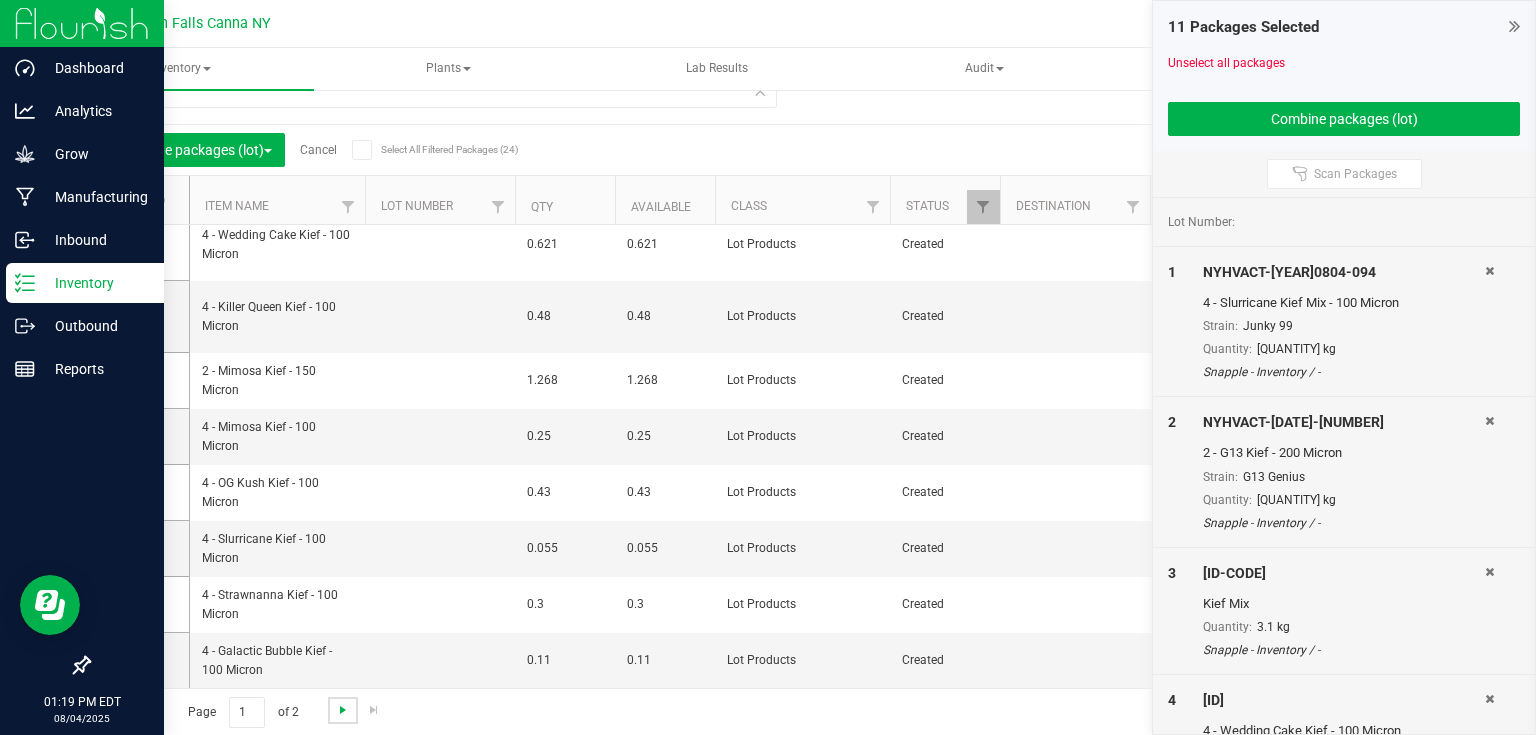 click at bounding box center [343, 710] 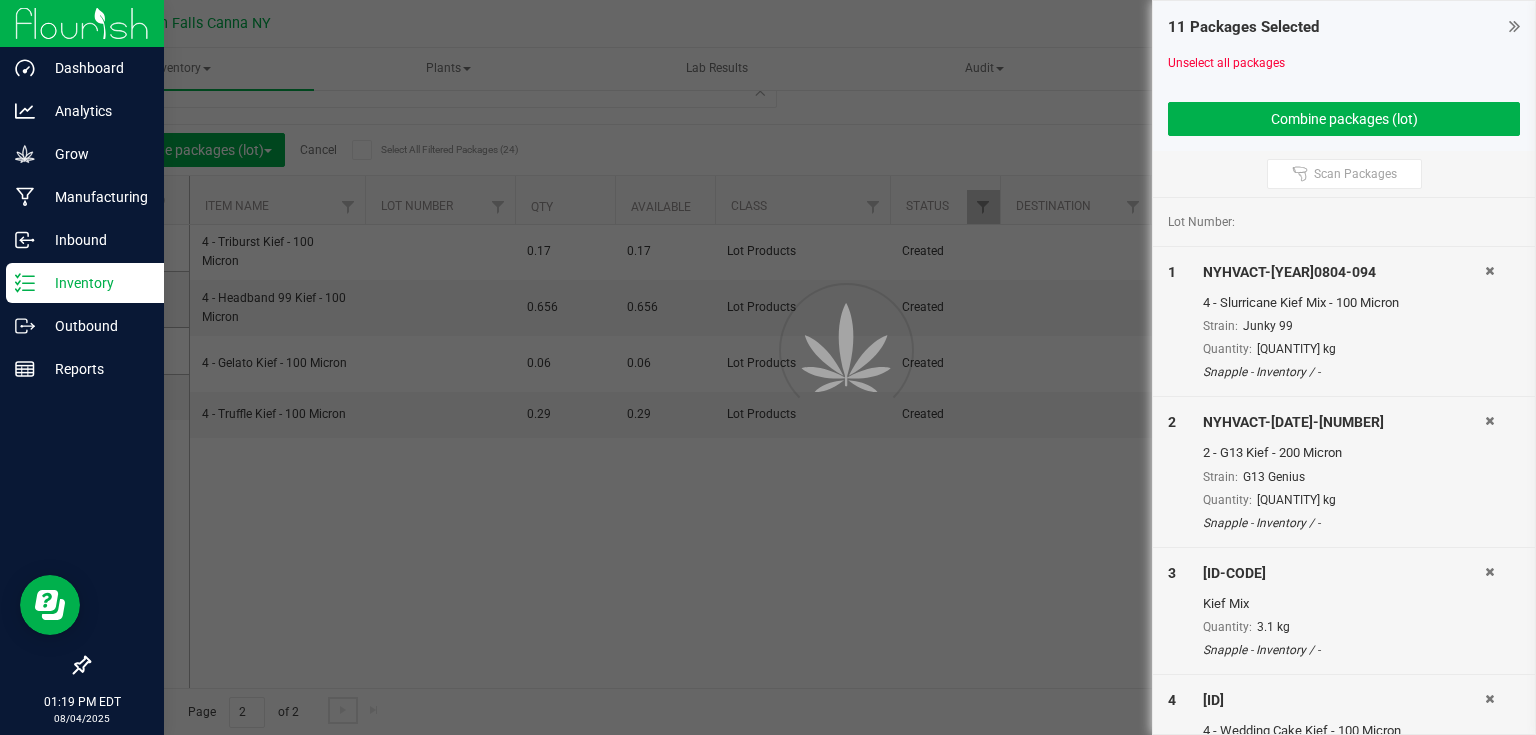 scroll, scrollTop: 0, scrollLeft: 0, axis: both 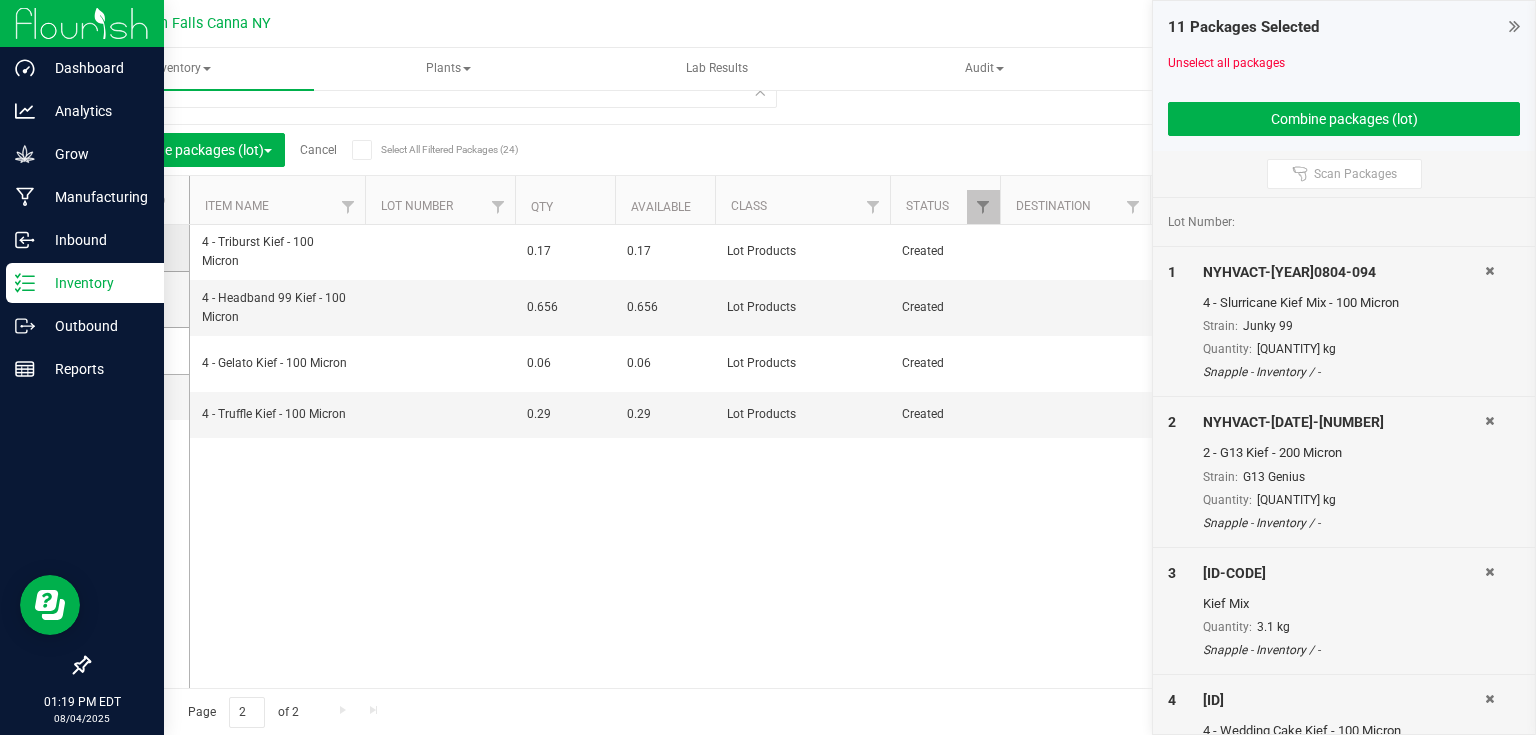 click at bounding box center (133, 248) 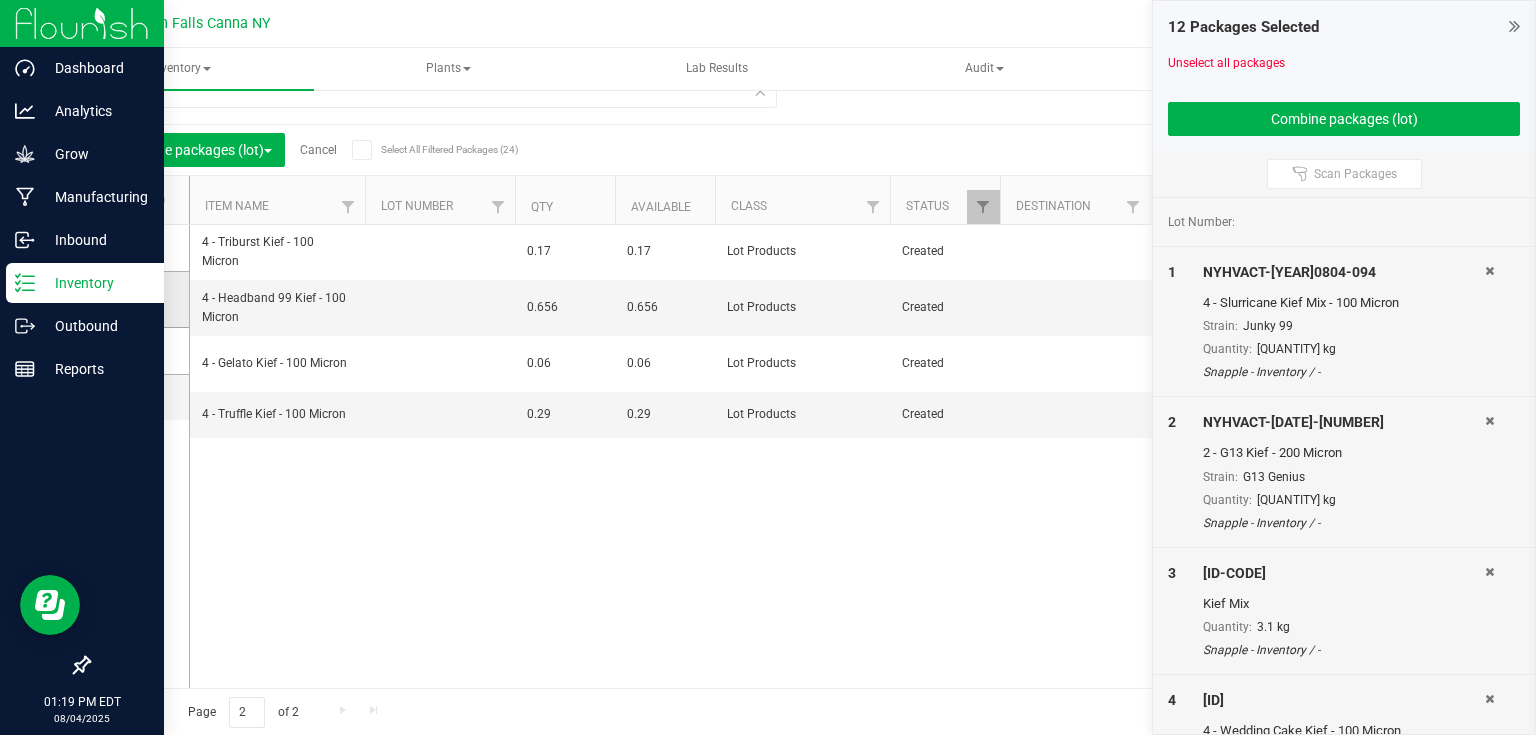 click at bounding box center [133, 299] 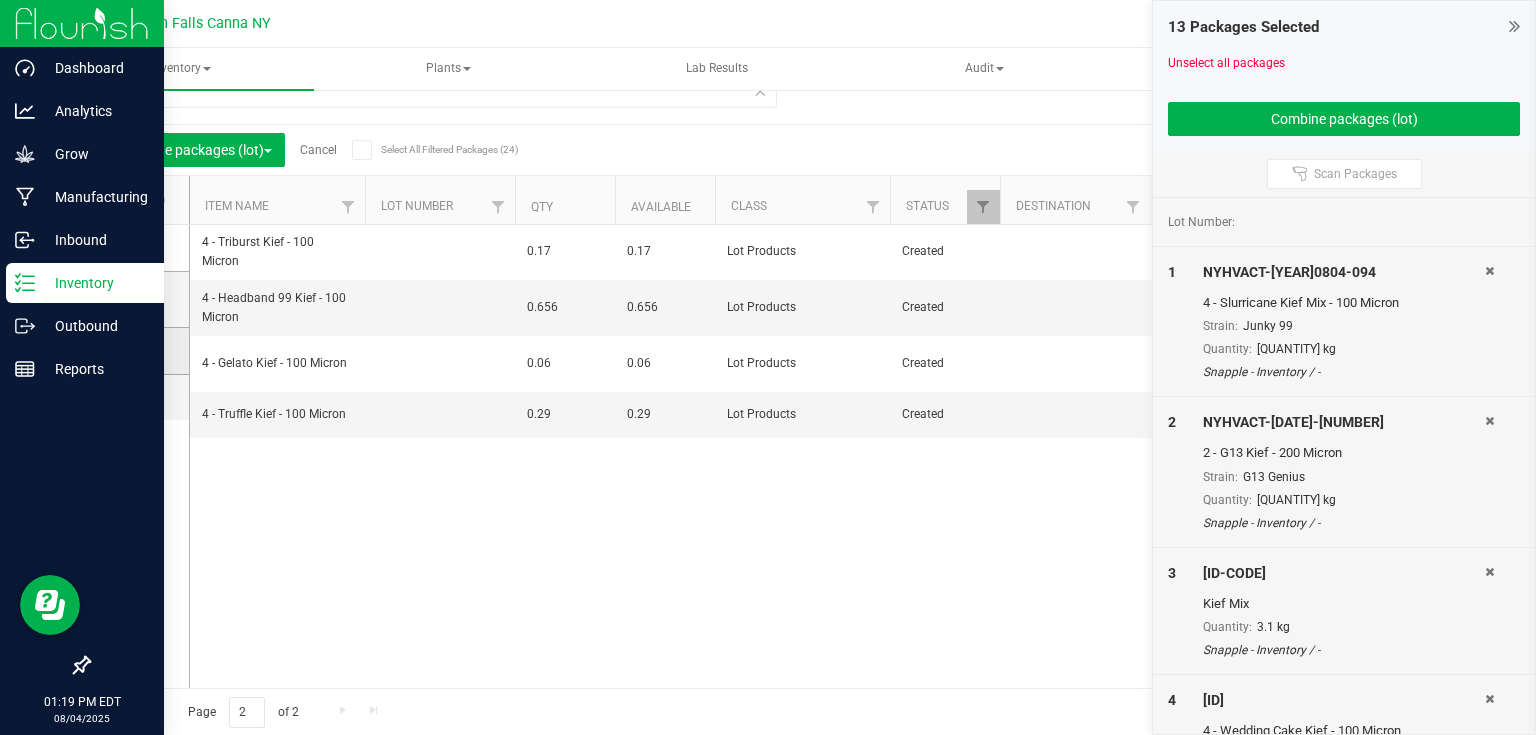 click at bounding box center (139, 351) 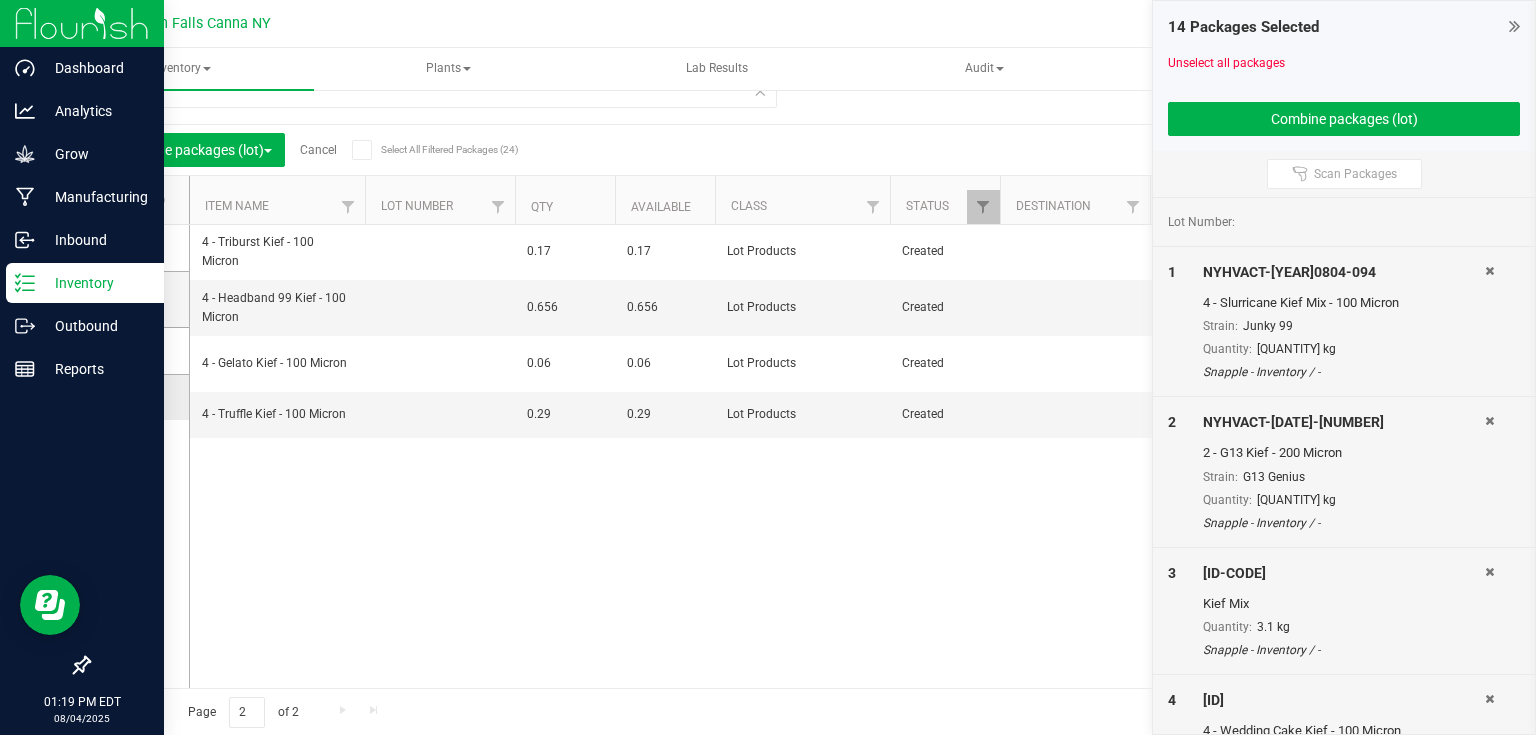 click at bounding box center [139, 397] 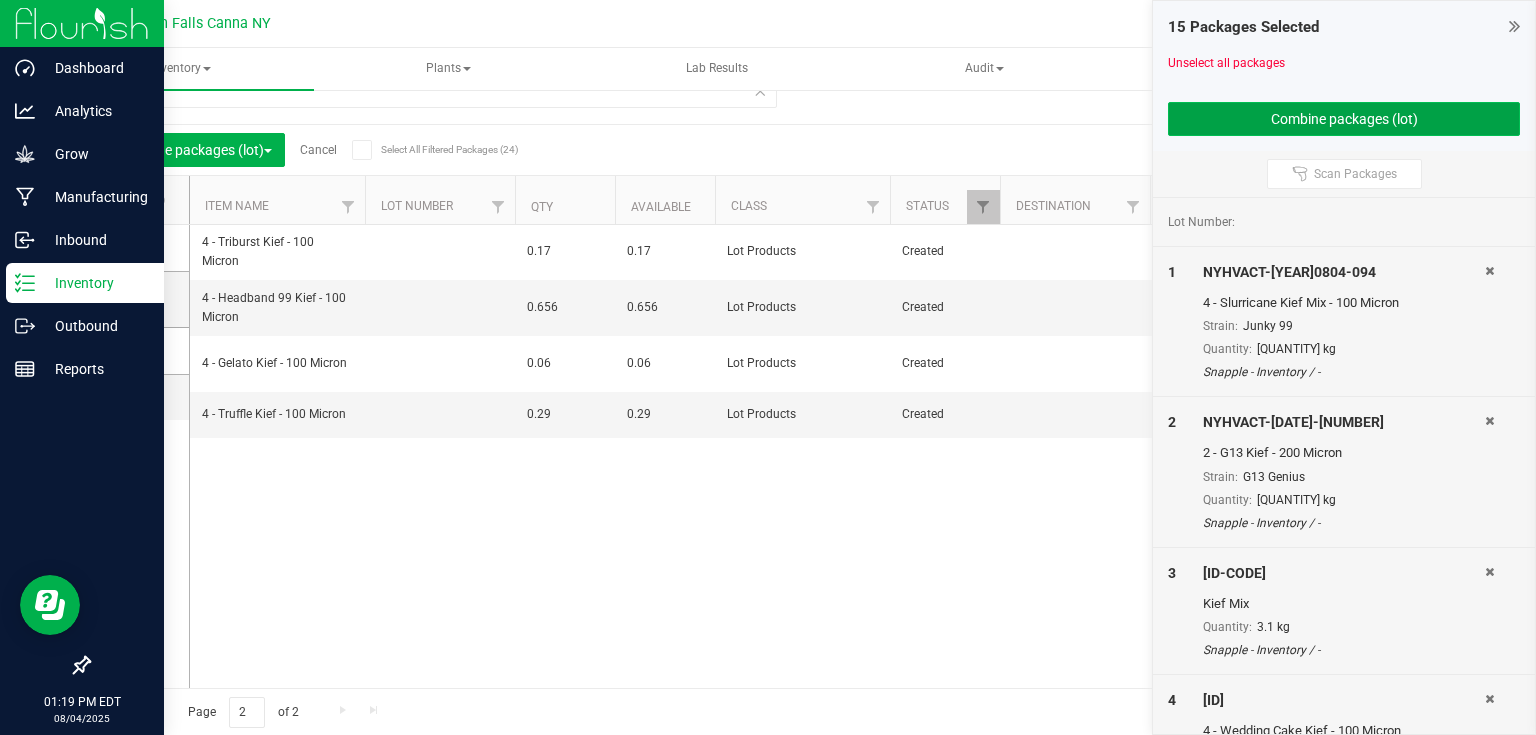 click on "Combine packages (lot)" at bounding box center [1344, 119] 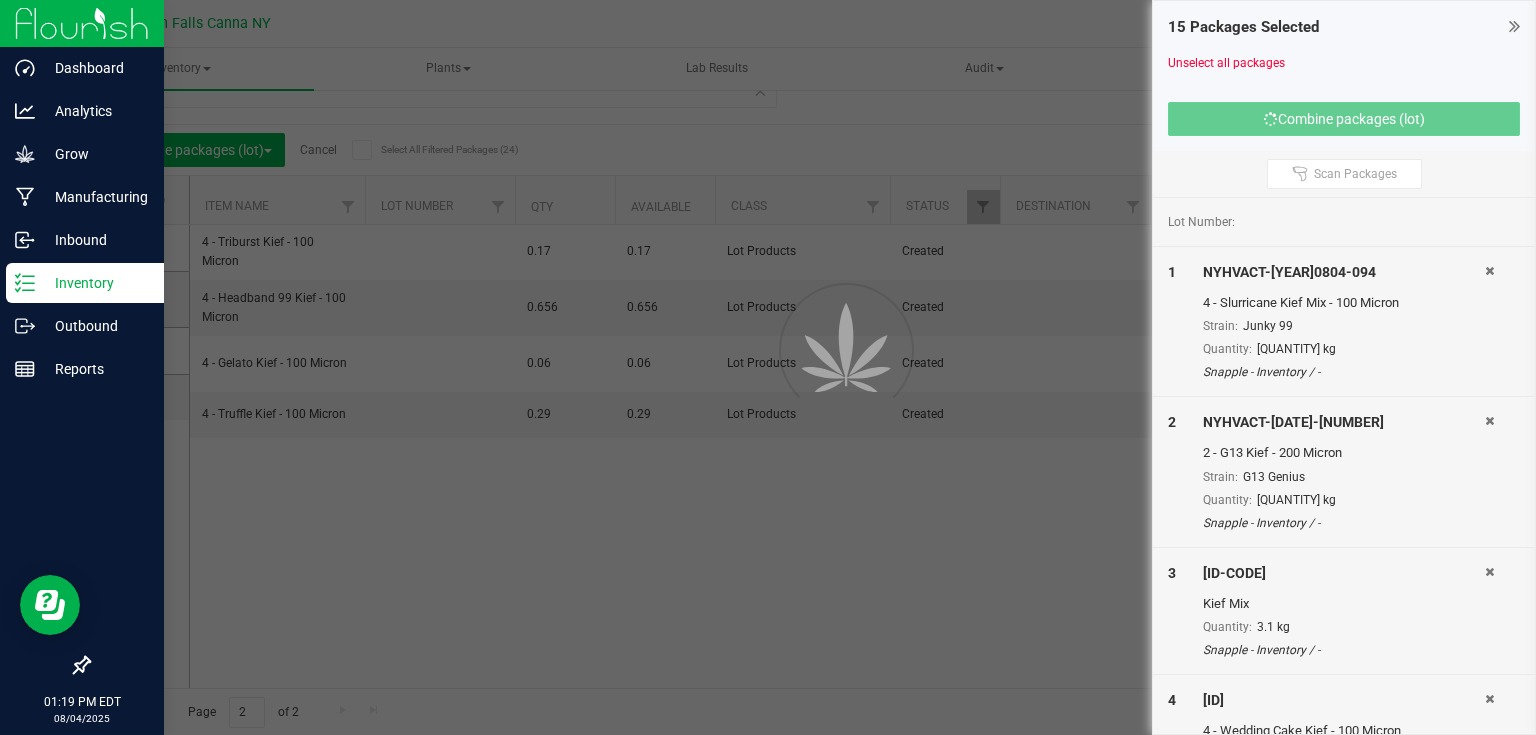 scroll, scrollTop: 0, scrollLeft: 0, axis: both 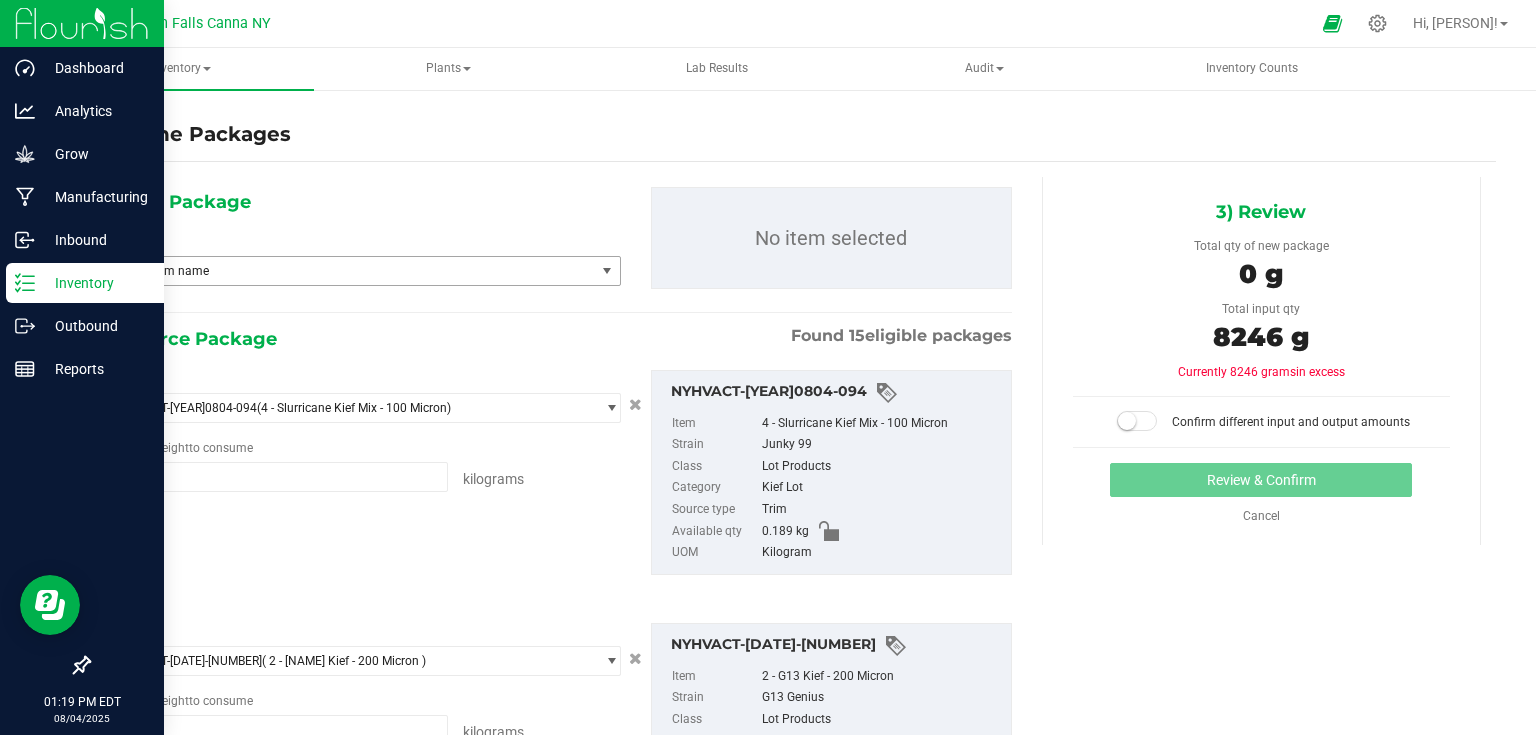 type on "0.1890 kg" 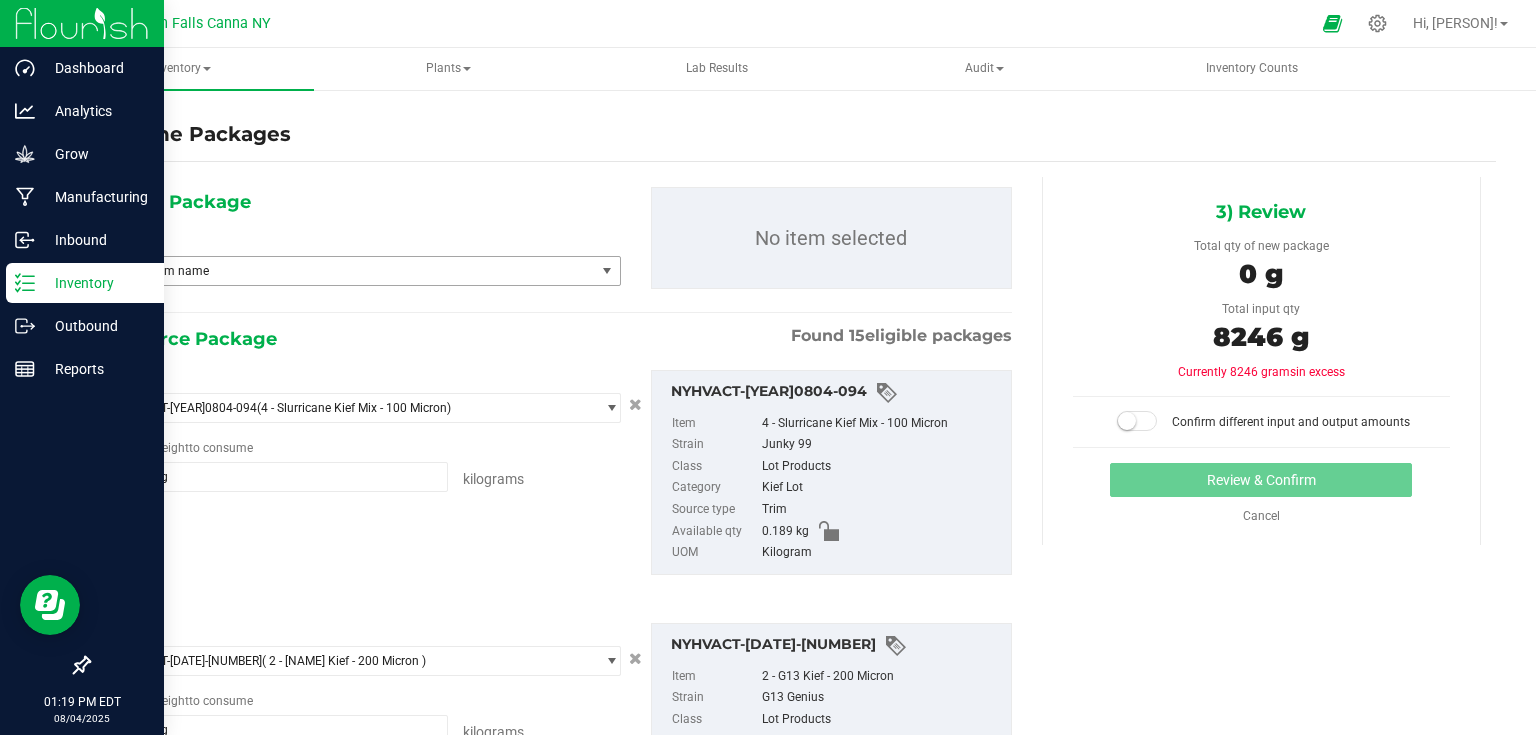 click on "Type item name" at bounding box center (349, 271) 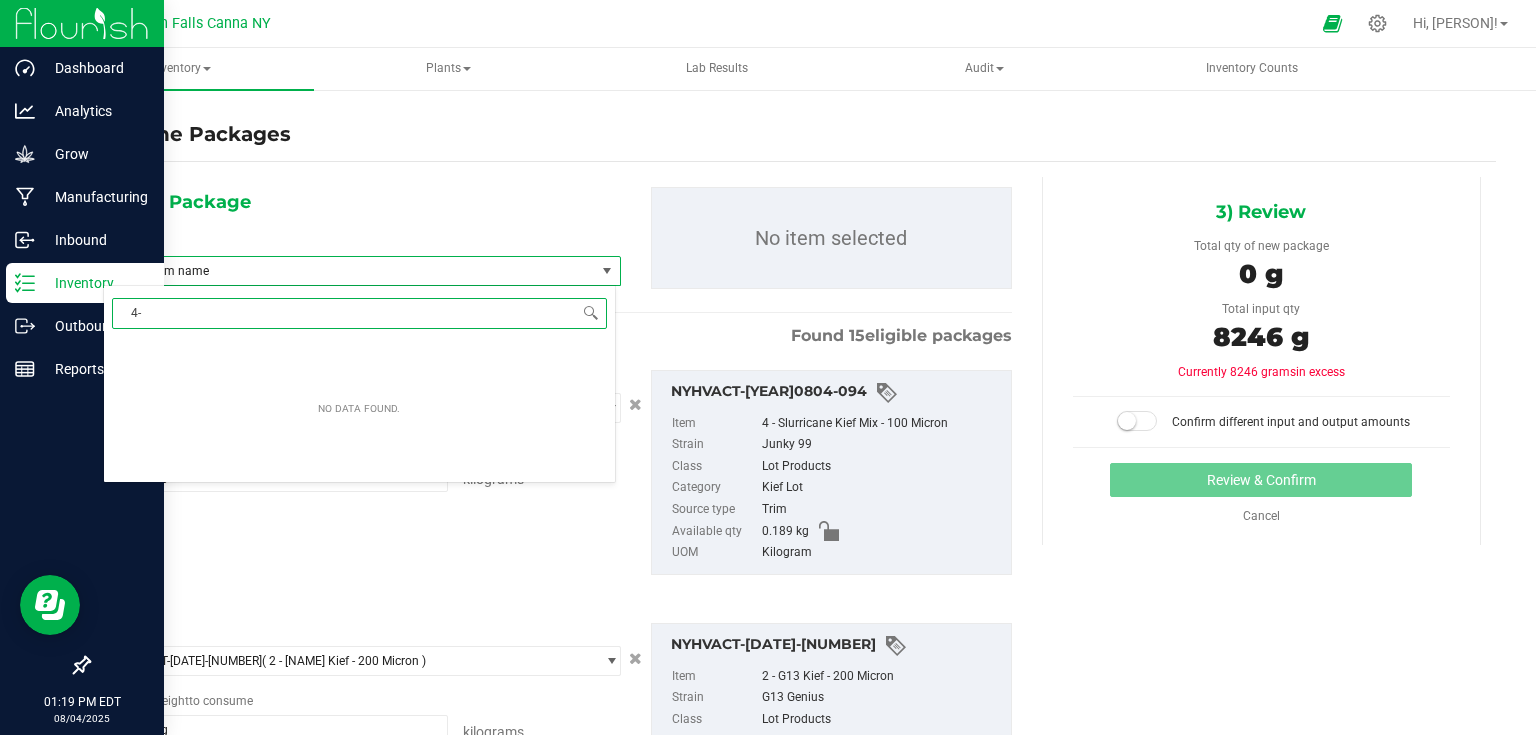 type on "4" 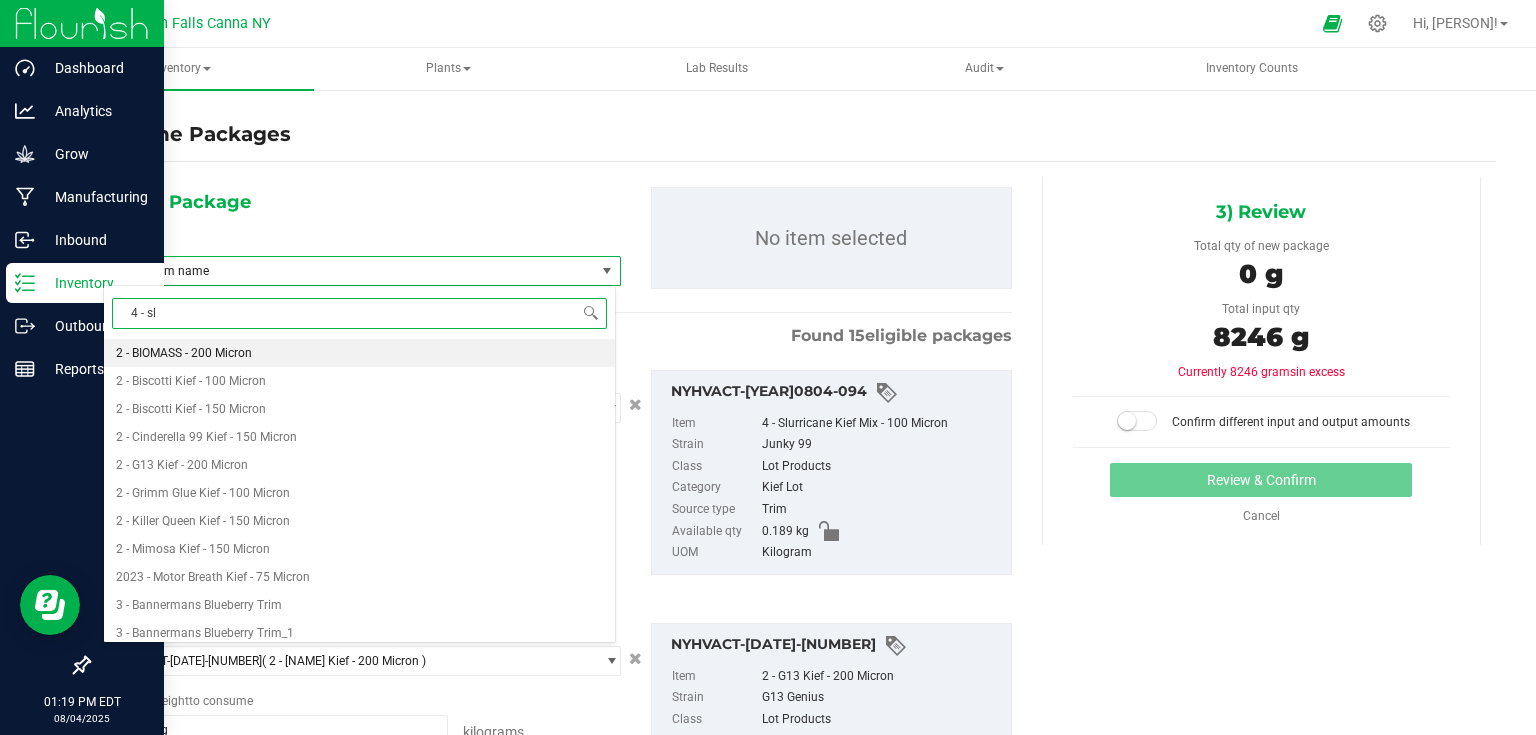 type on "4 - [PERSON]" 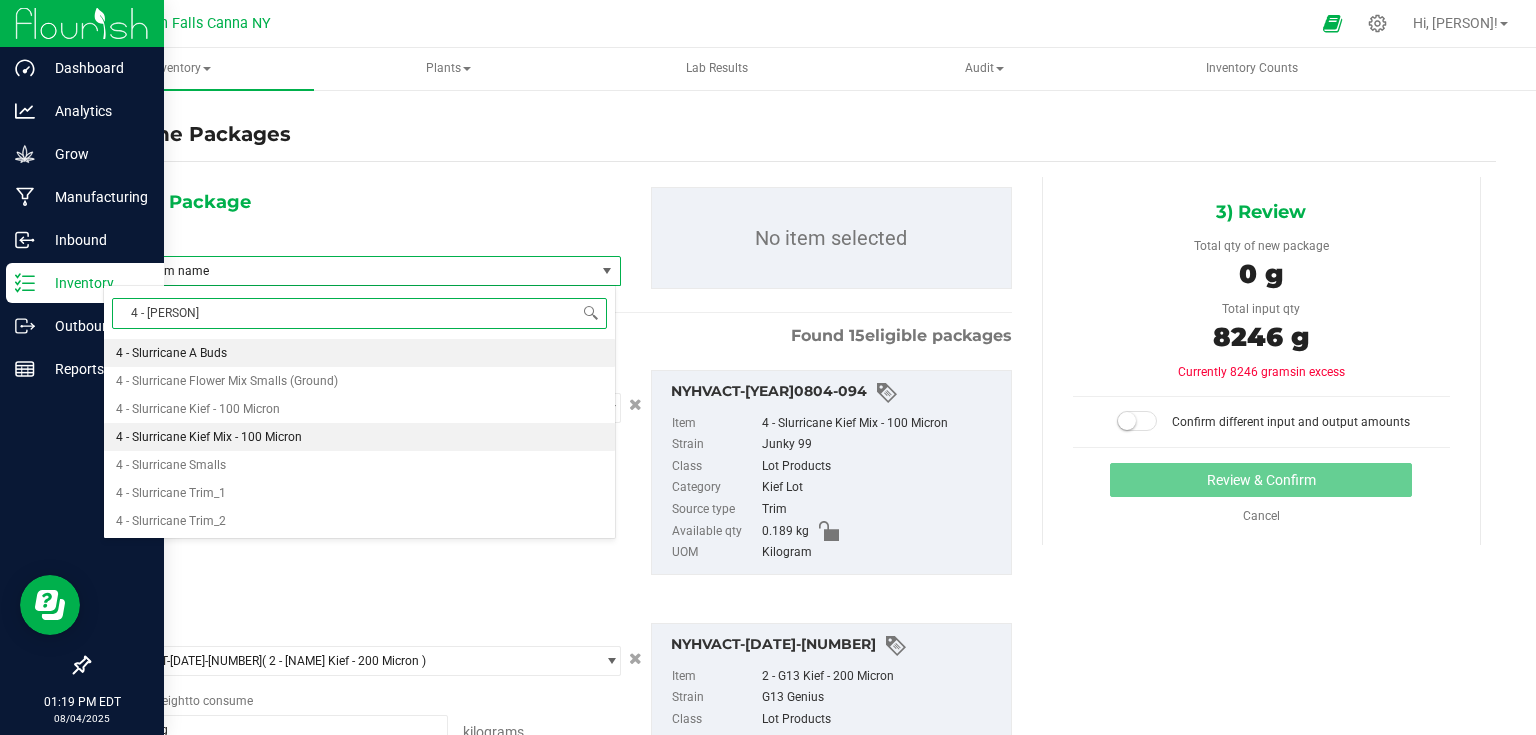 click on "4 - Slurricane Kief Mix - 100 Micron" at bounding box center (209, 437) 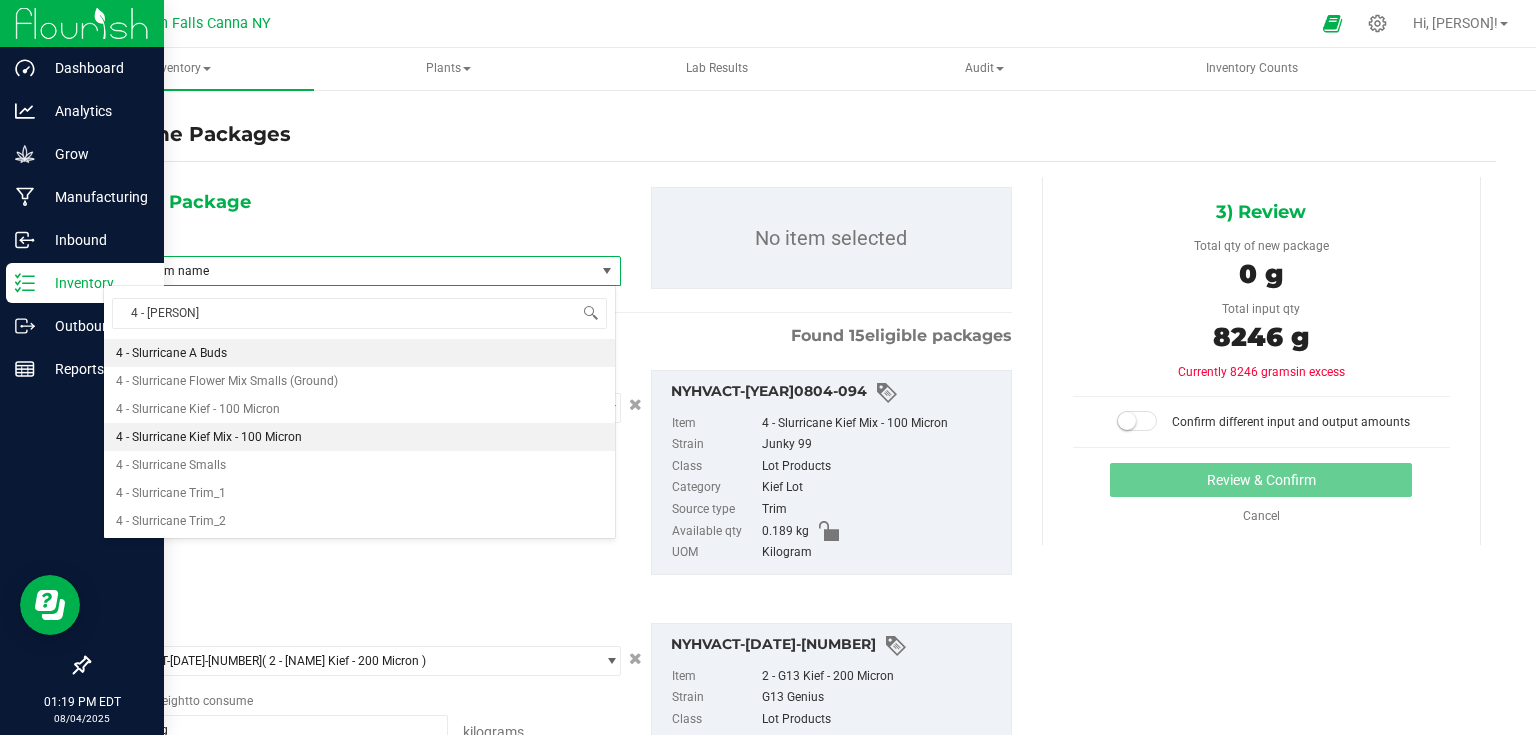 type 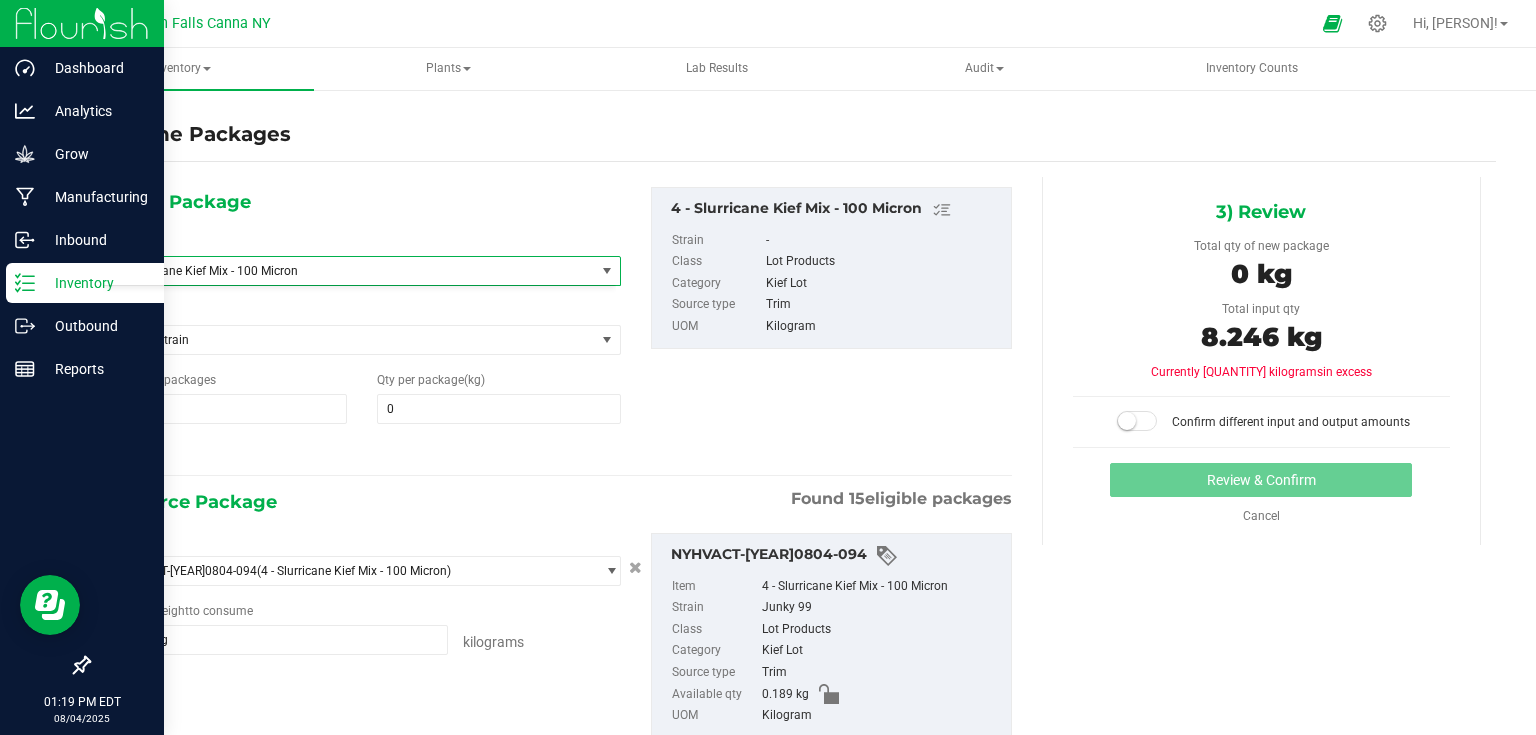 scroll, scrollTop: 3976, scrollLeft: 0, axis: vertical 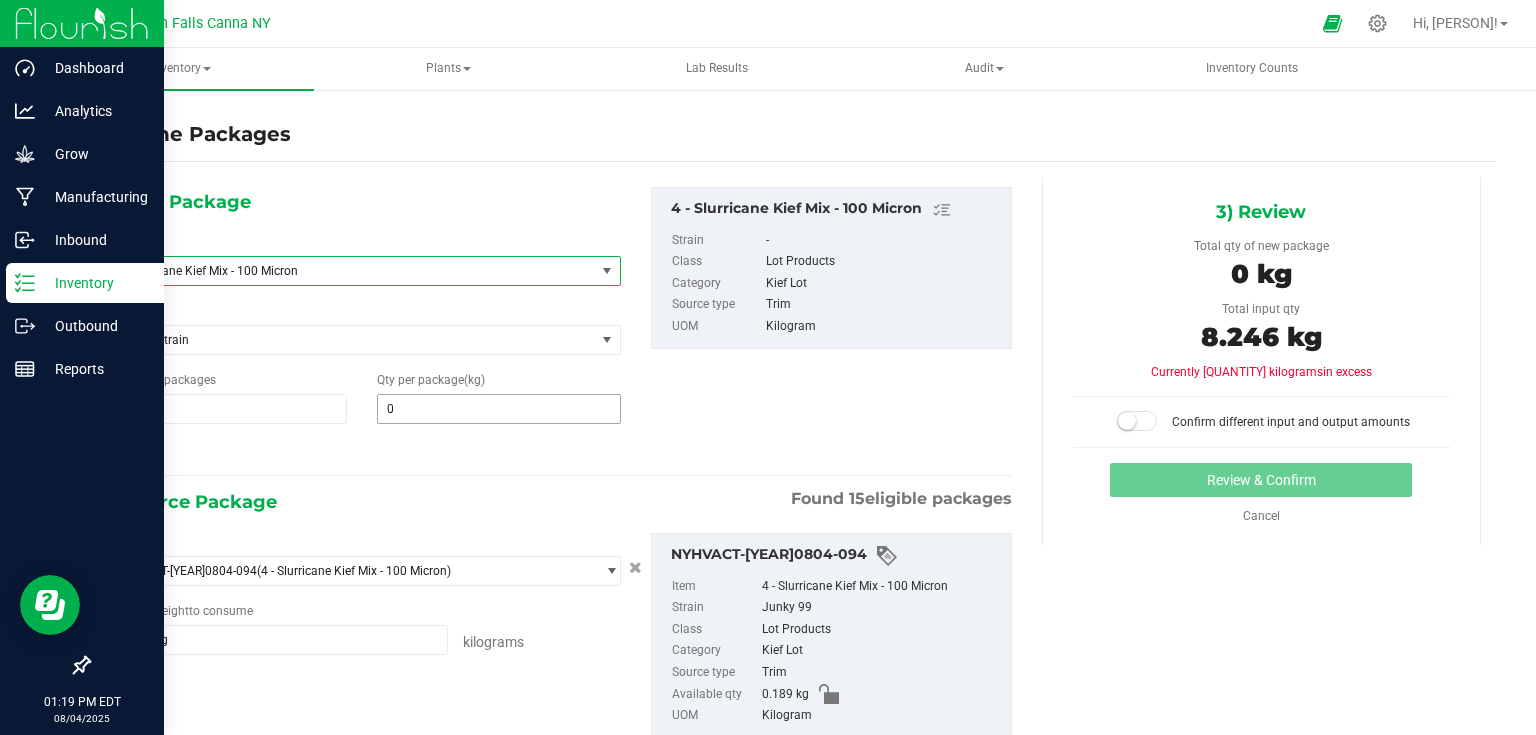 click on "0 0" at bounding box center [499, 409] 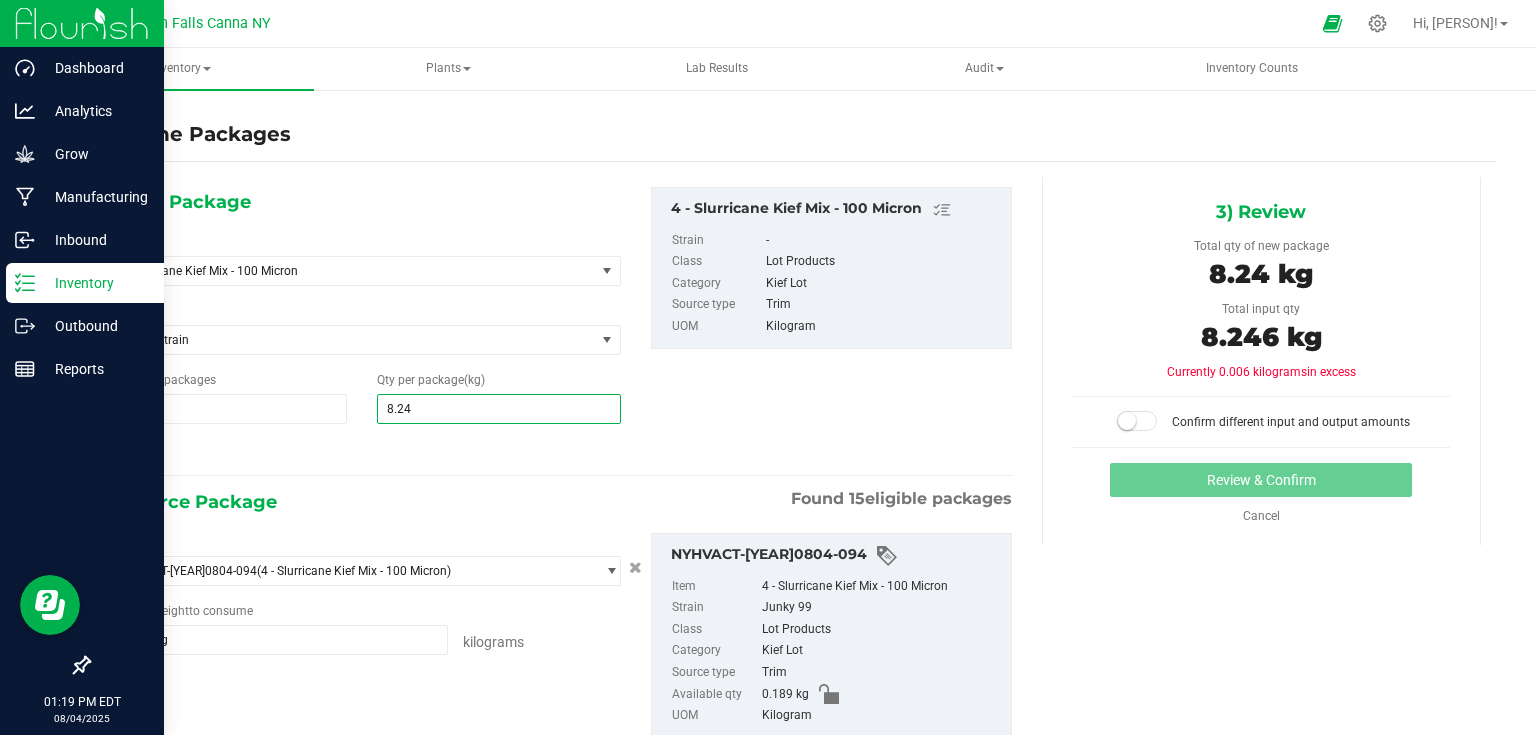 type on "[QUANTITY]" 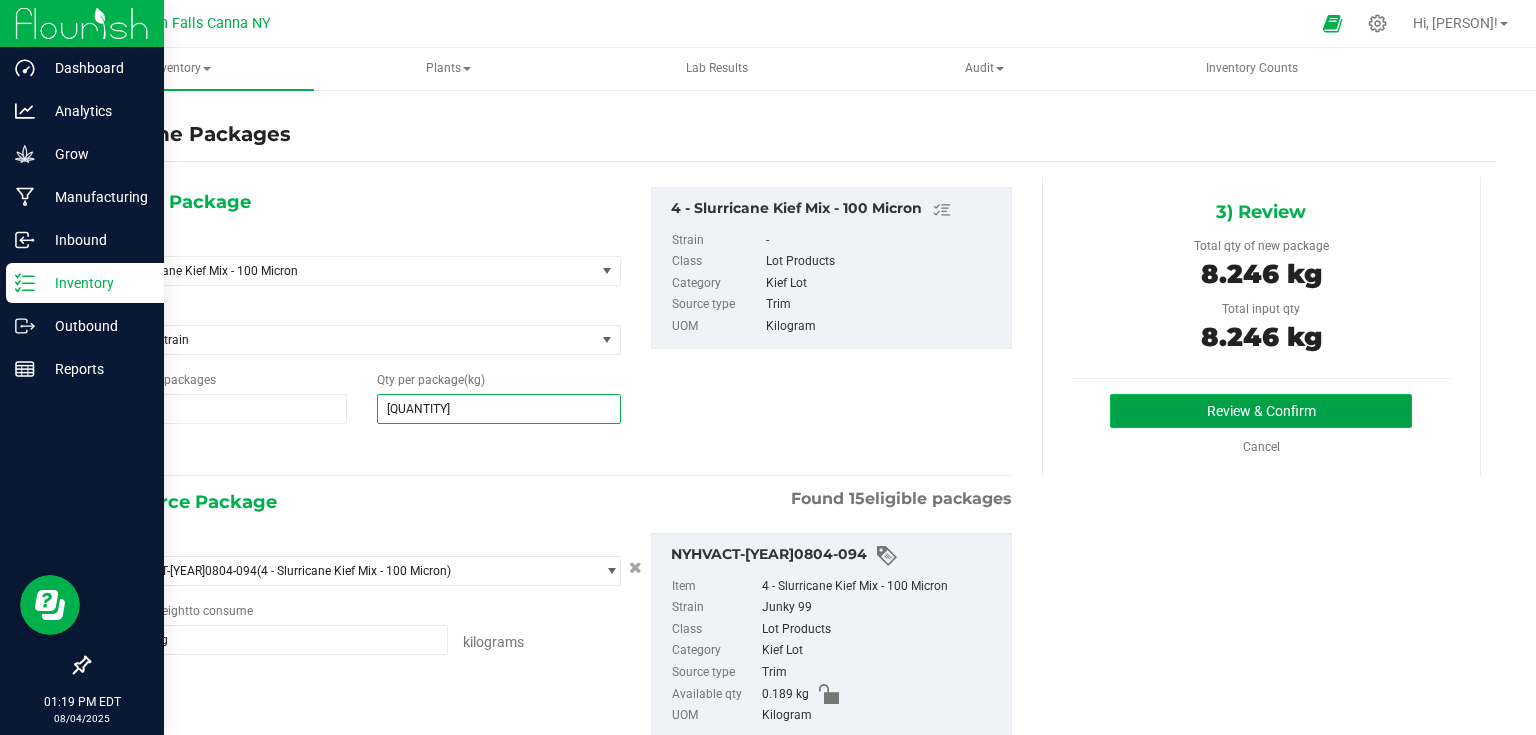 type on "8" 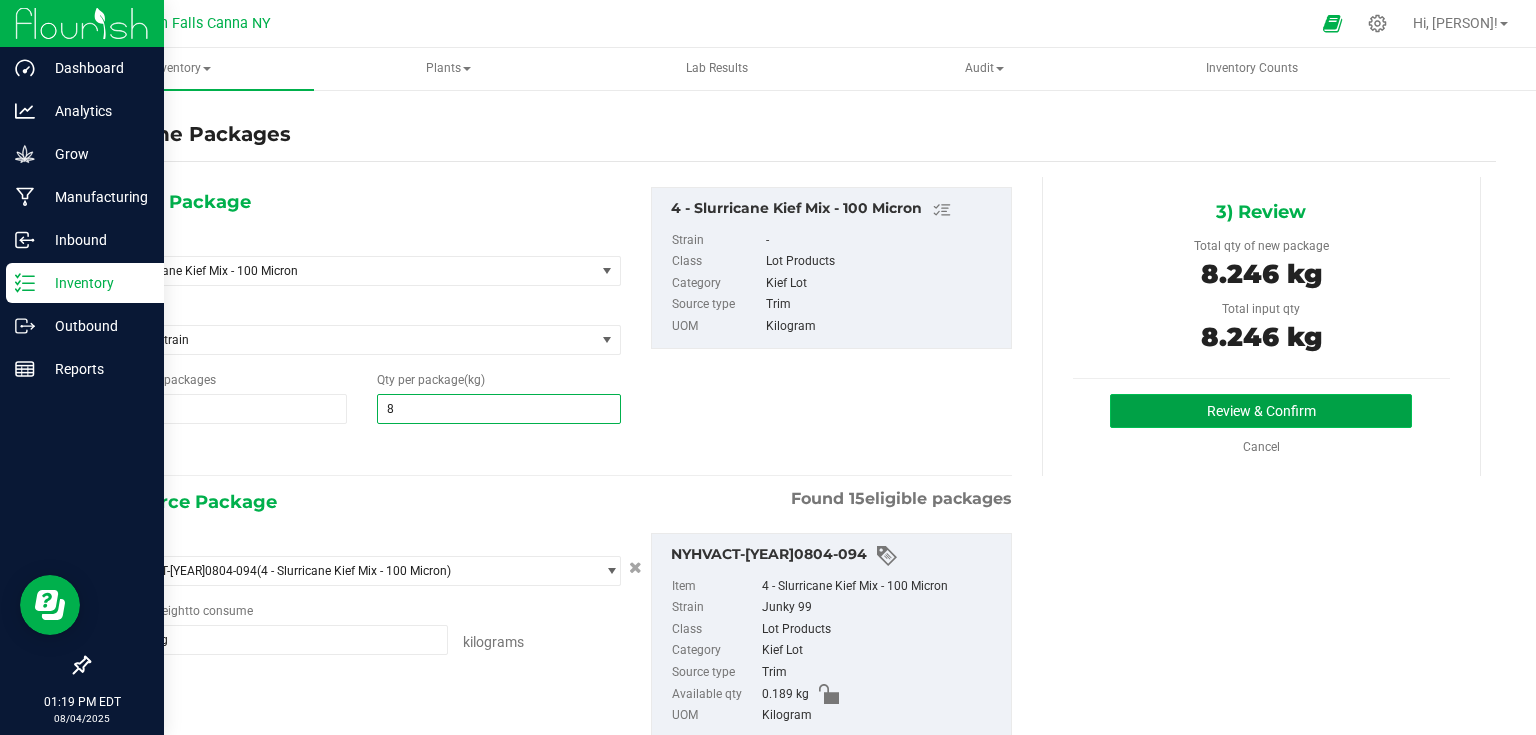 click on "Review & Confirm" at bounding box center [1261, 411] 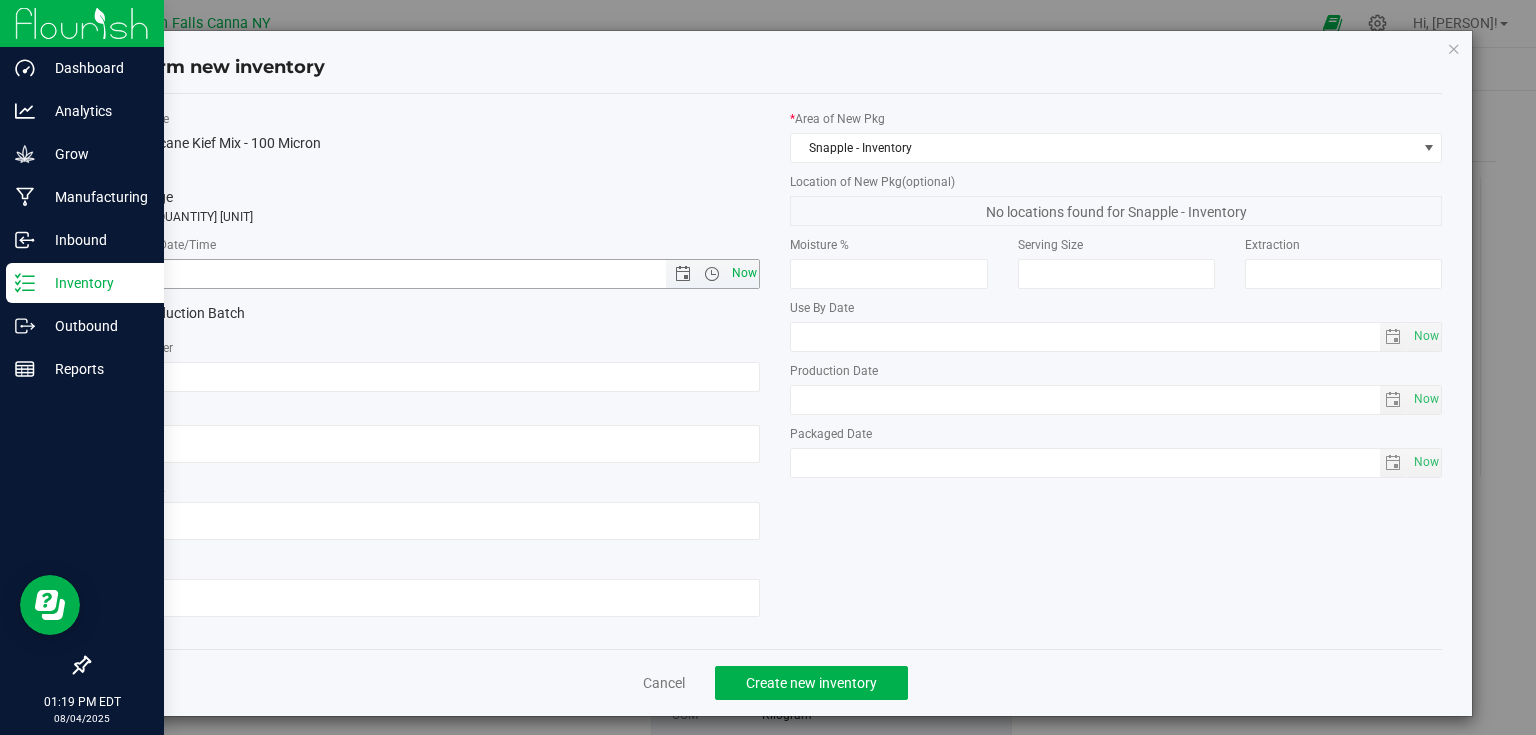 click on "Now" at bounding box center (744, 273) 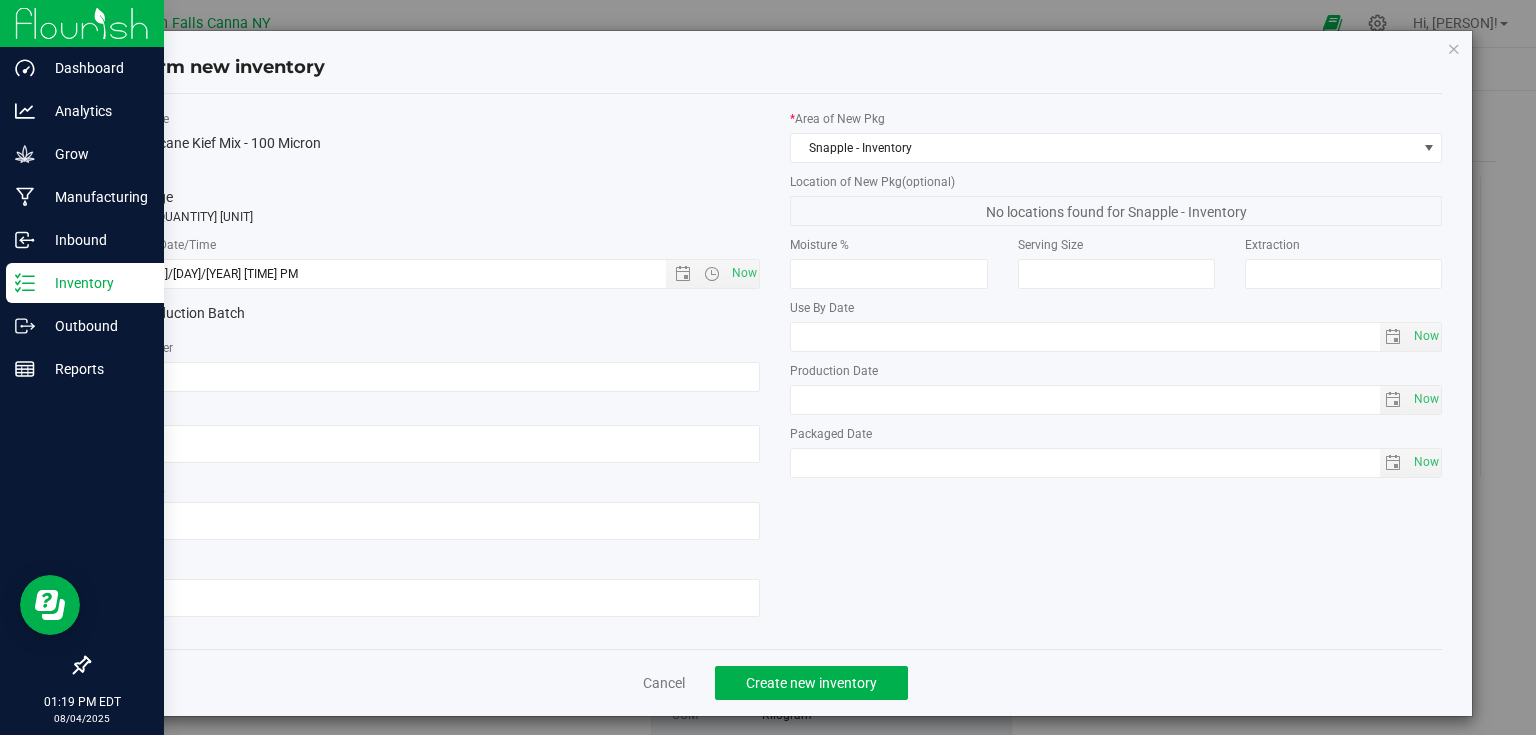 click on "Production Batch" at bounding box center (435, 314) 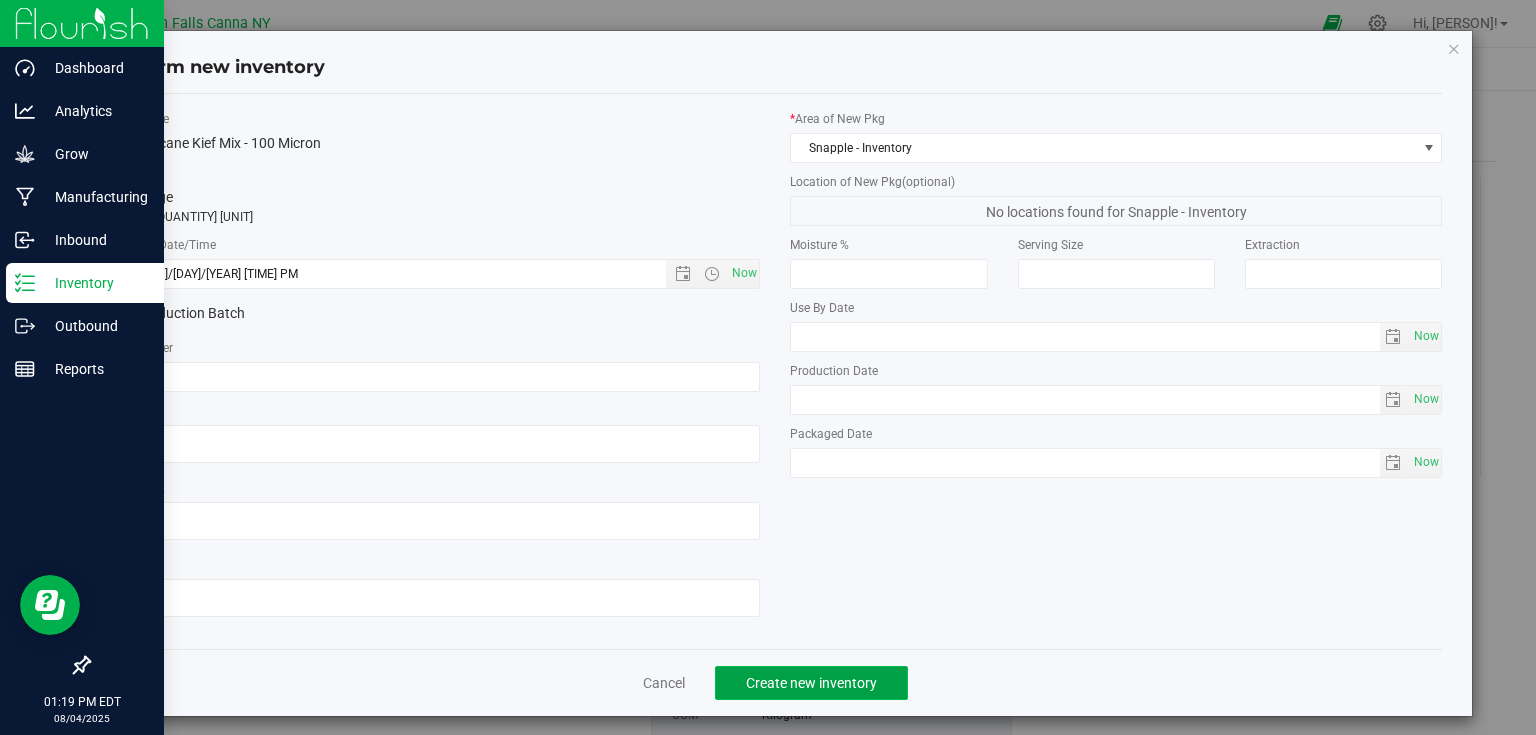 click on "Create new inventory" 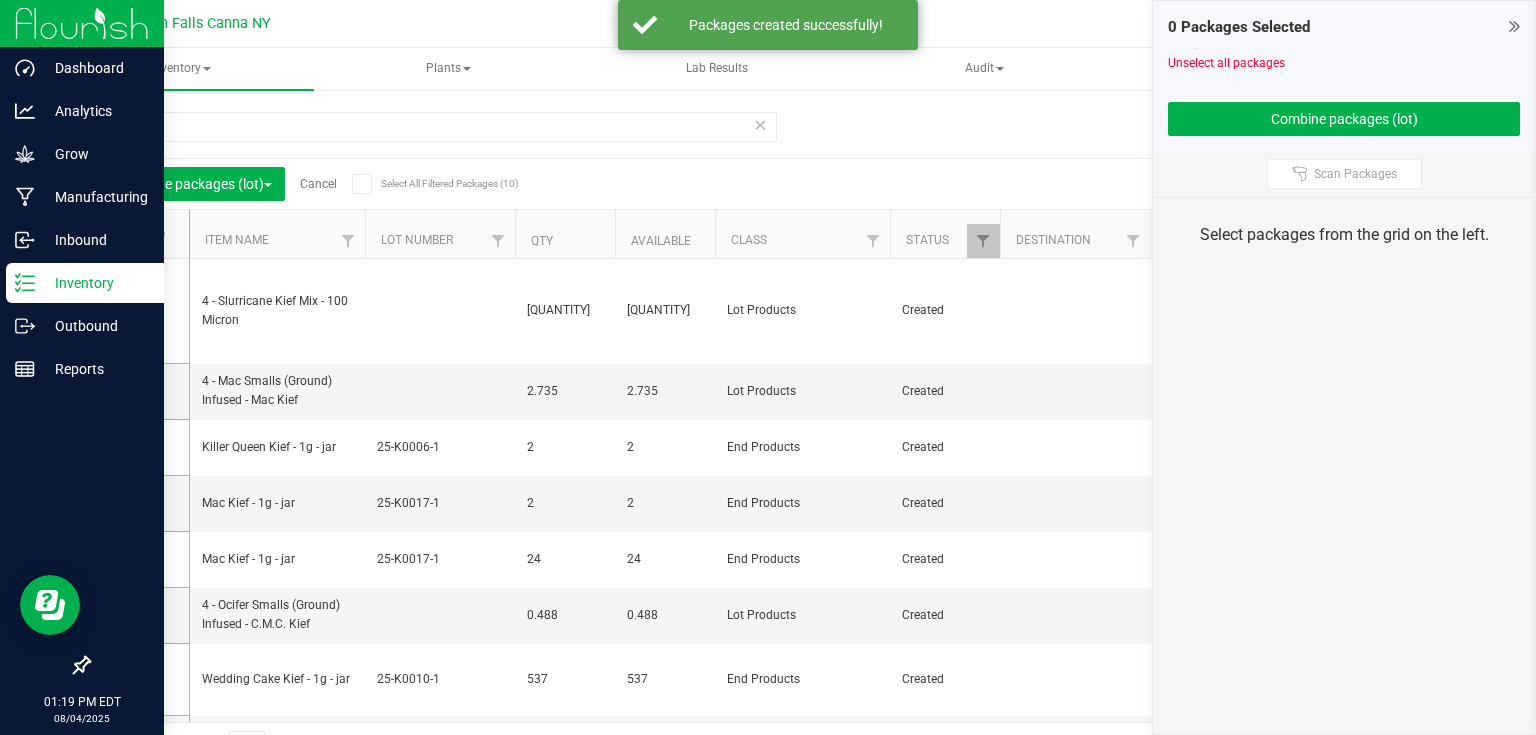 click at bounding box center (1514, 26) 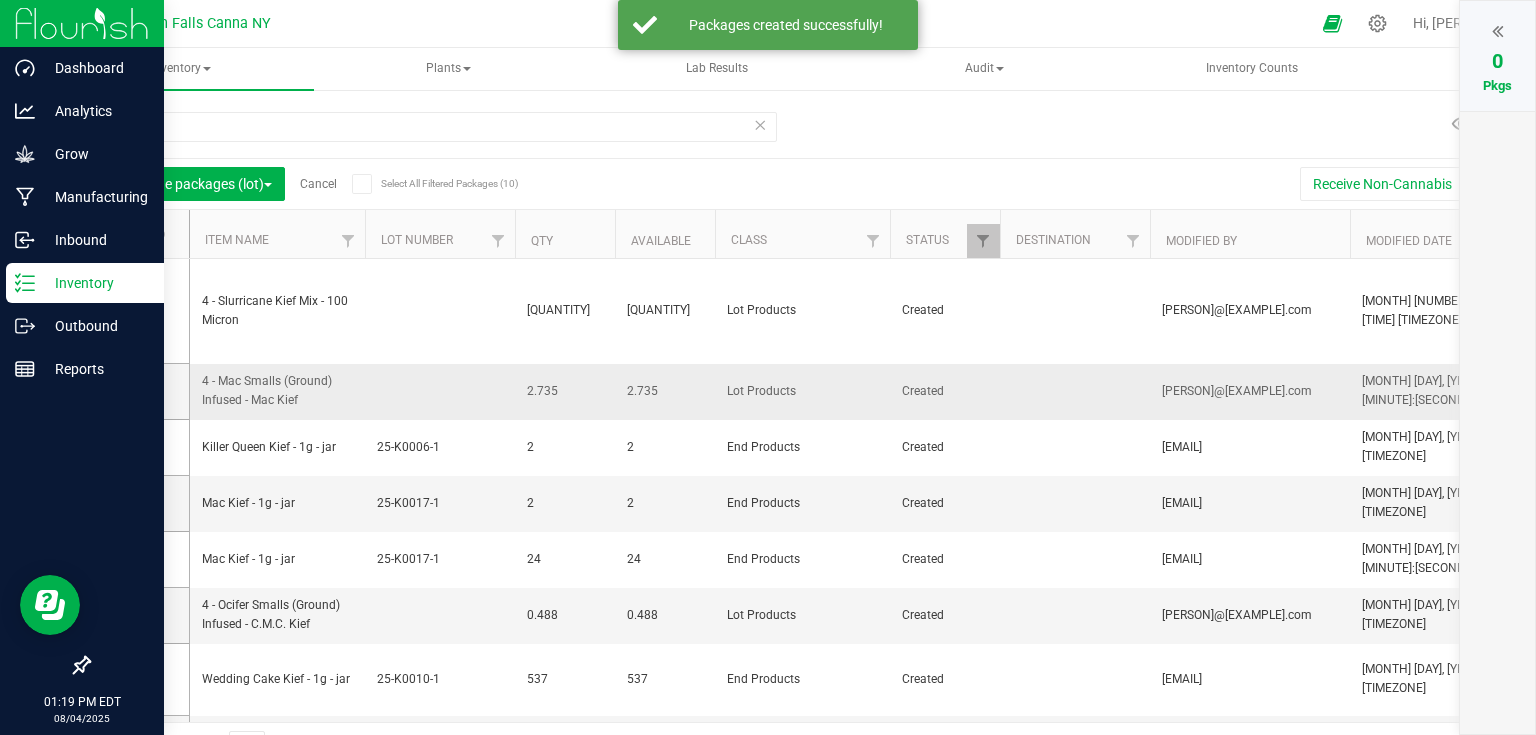 scroll, scrollTop: 59, scrollLeft: 0, axis: vertical 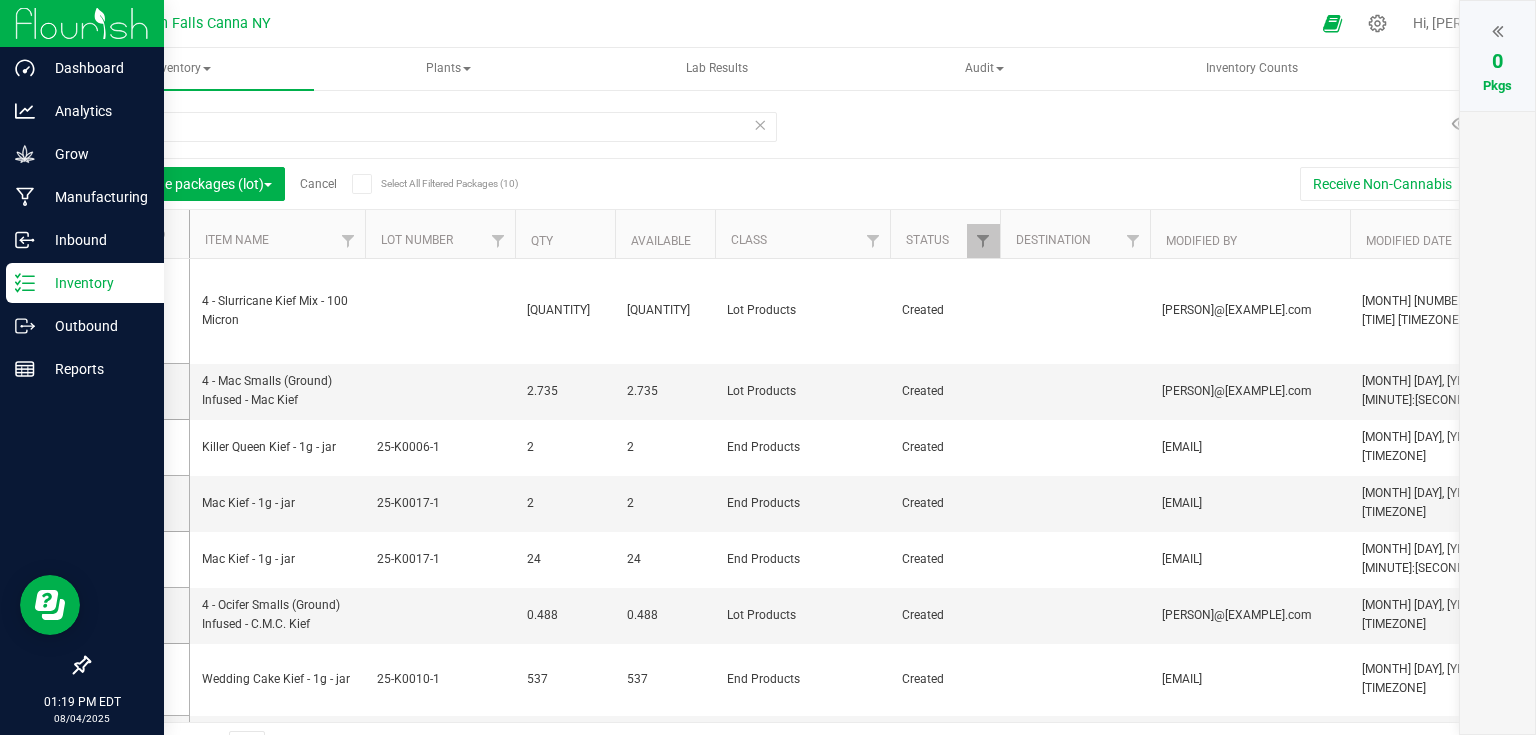 click on "Cancel" at bounding box center (318, 184) 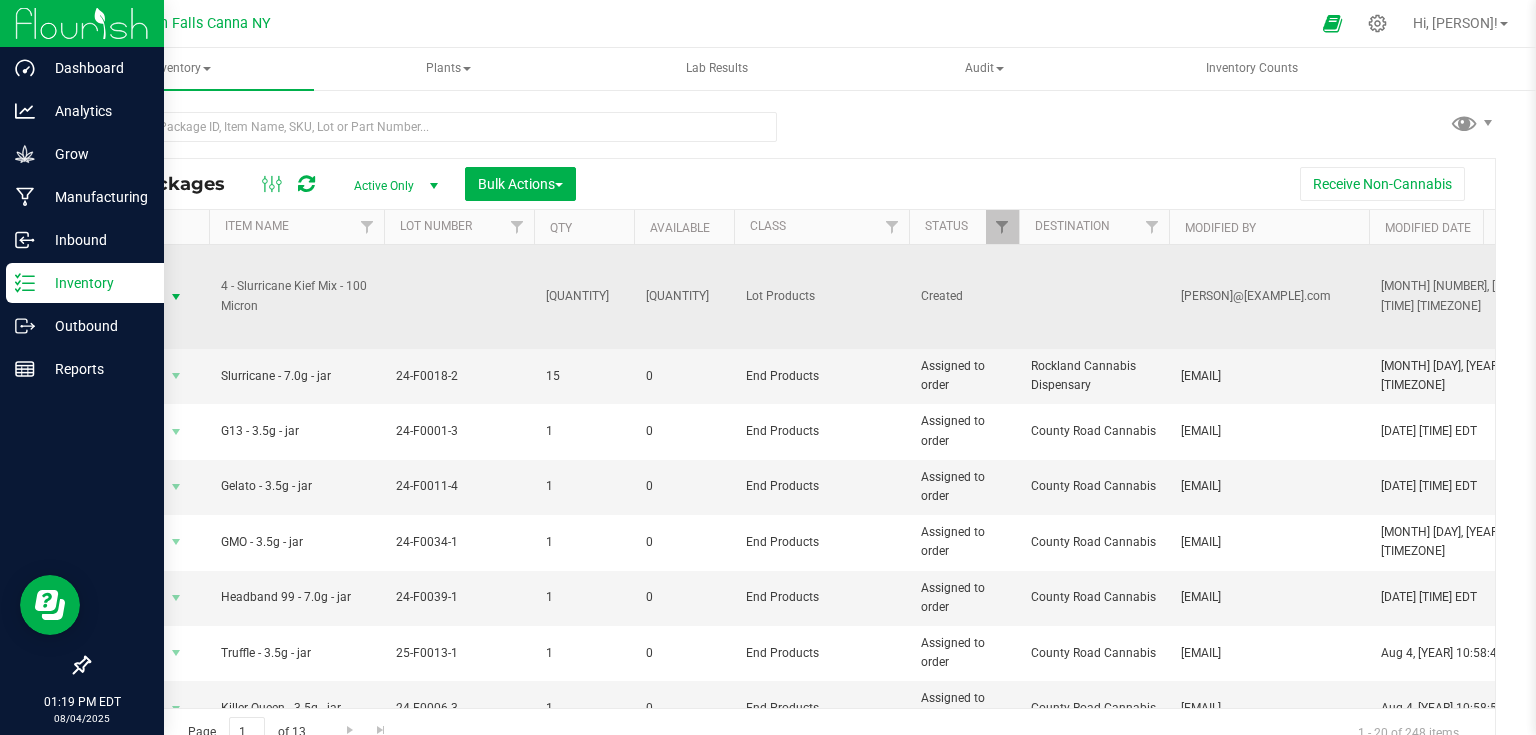 click at bounding box center (176, 297) 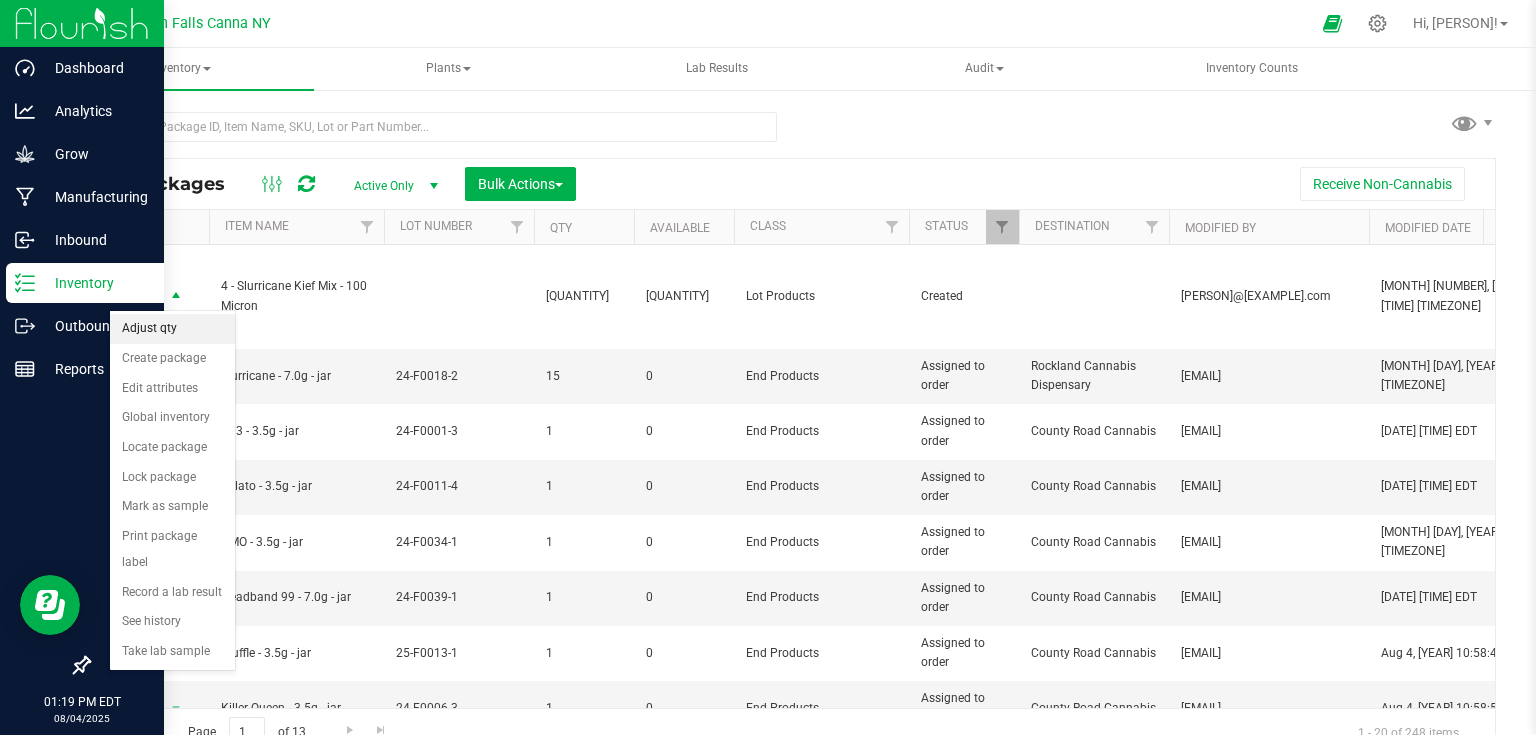 click on "Adjust qty" at bounding box center (172, 329) 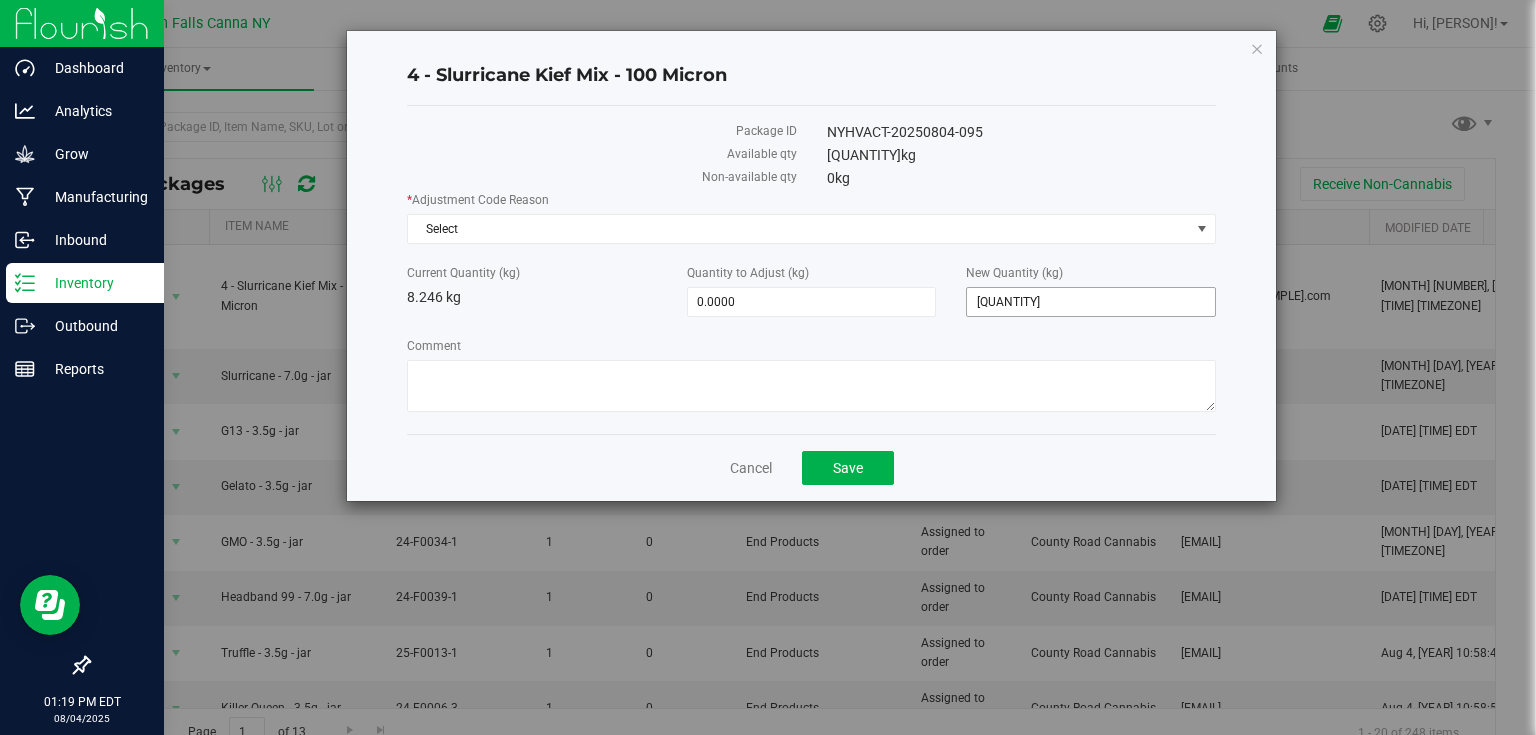 click on "[QUANTITY] [QUANTITY]" at bounding box center (1091, 302) 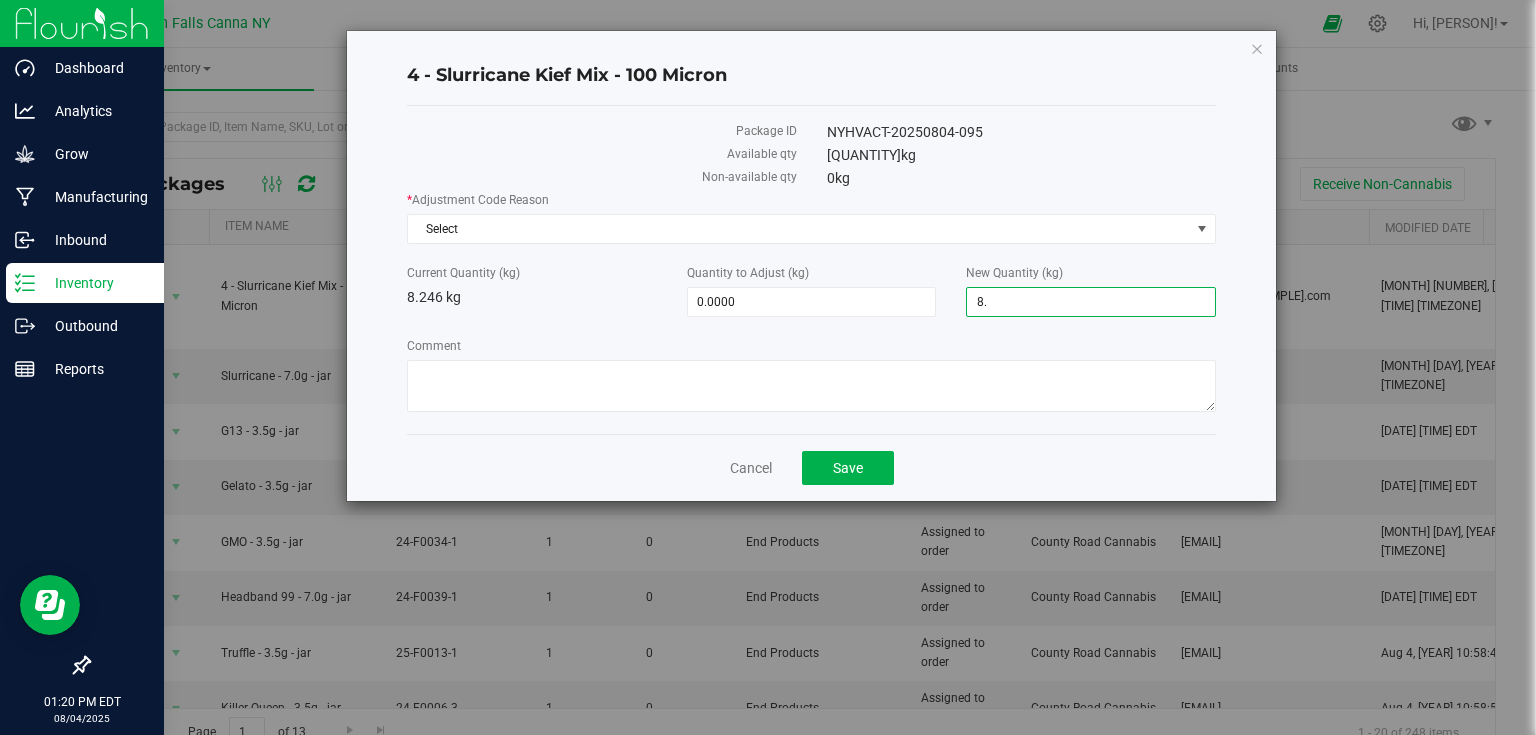 type on "8" 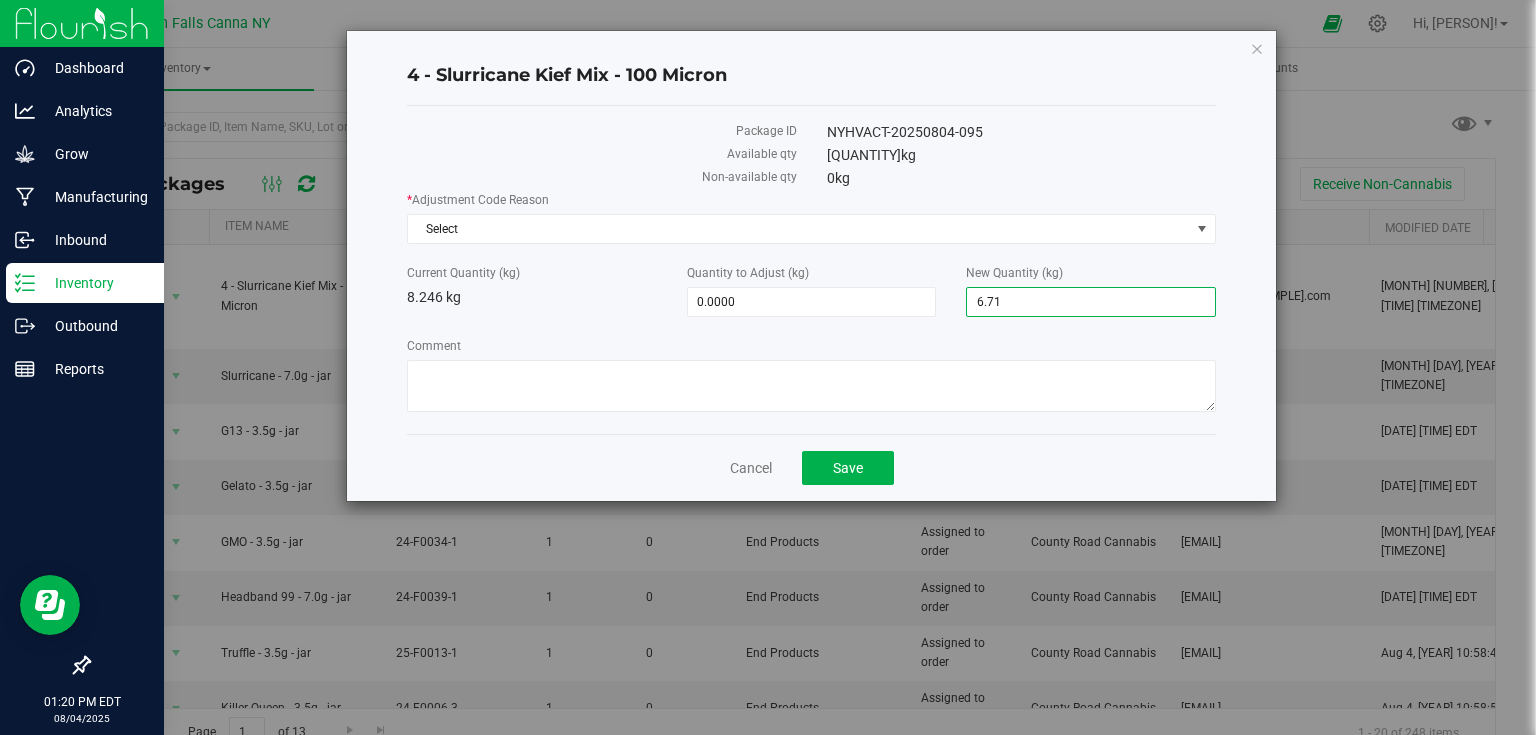 type on "6.713" 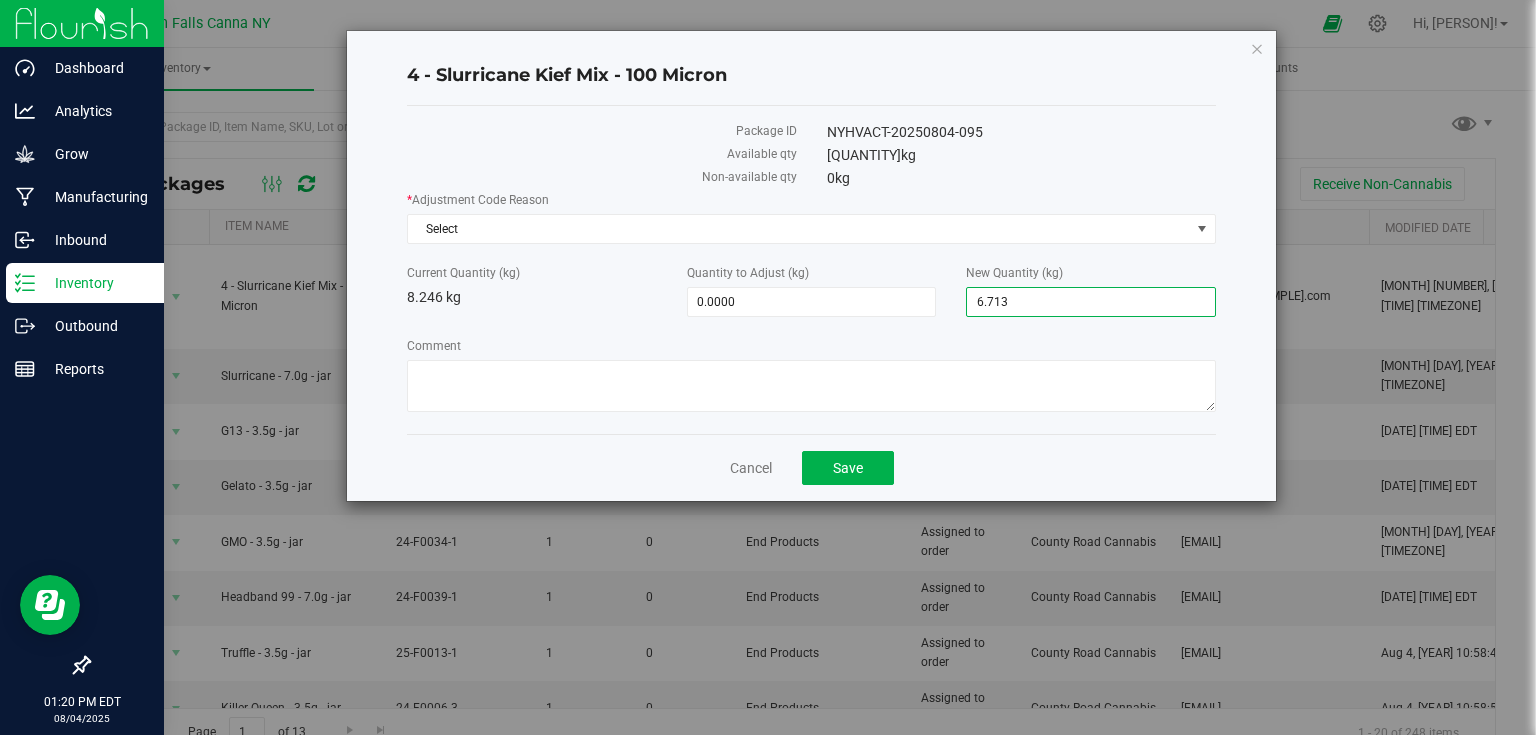 type on "[QUANTITY]" 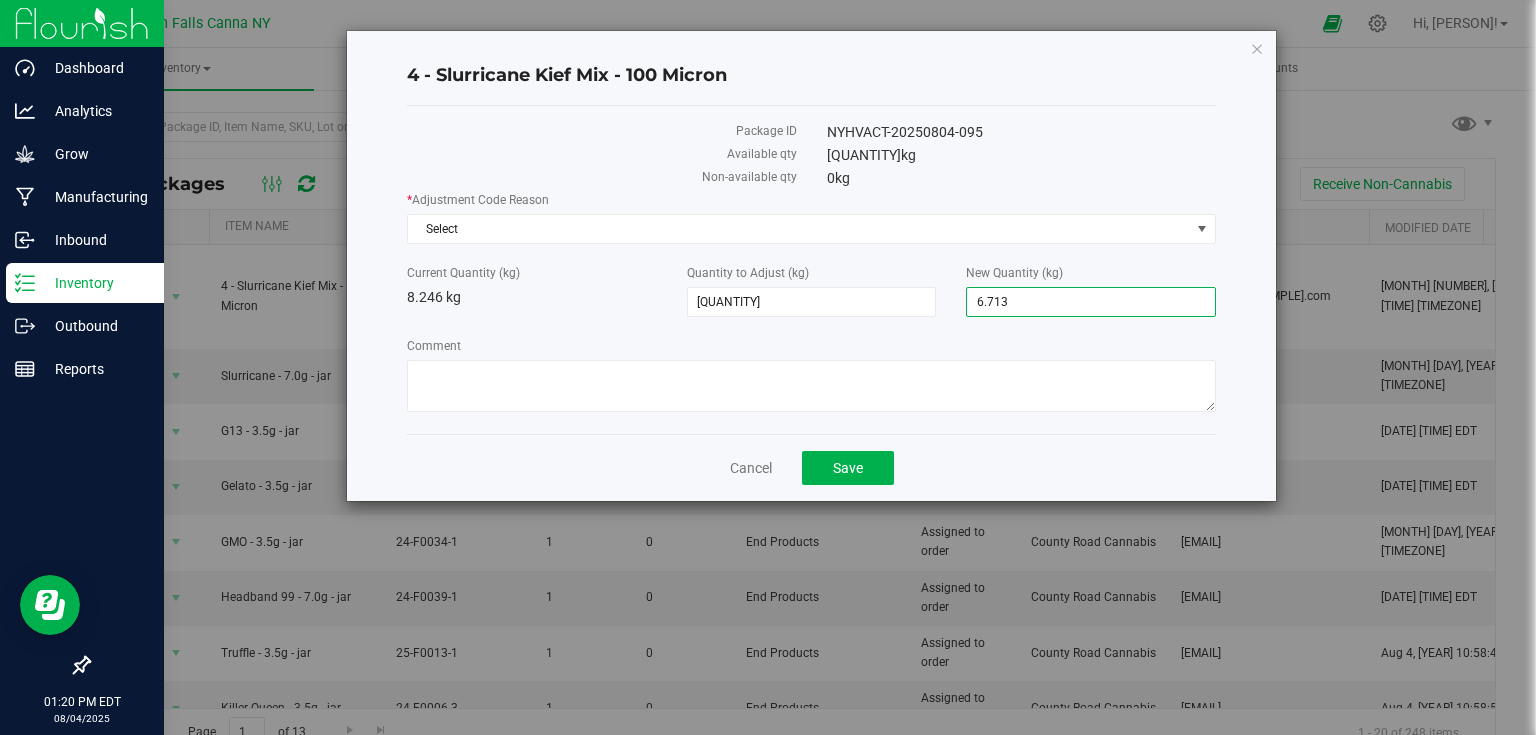 click on "Comment" at bounding box center [811, 346] 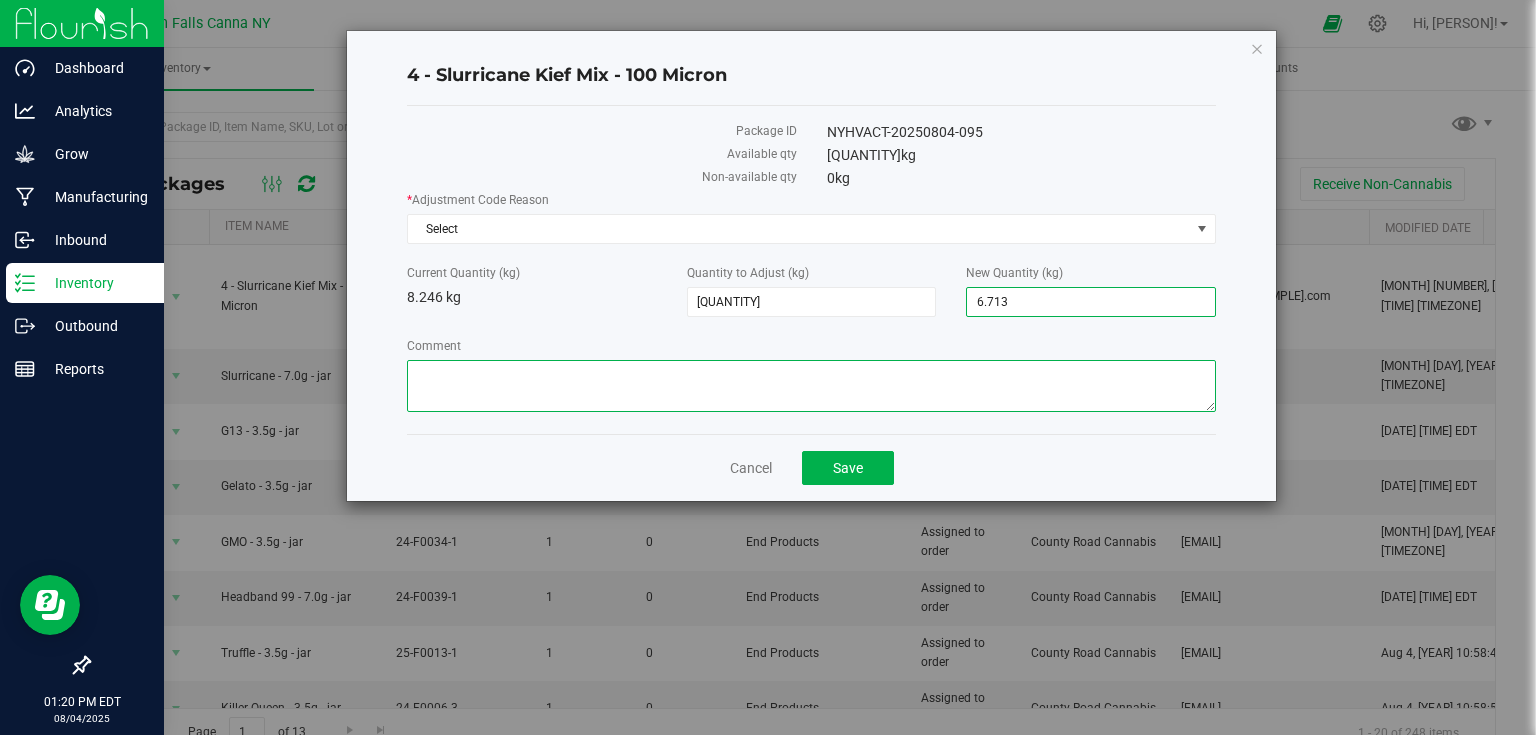 click on "Comment" at bounding box center [811, 386] 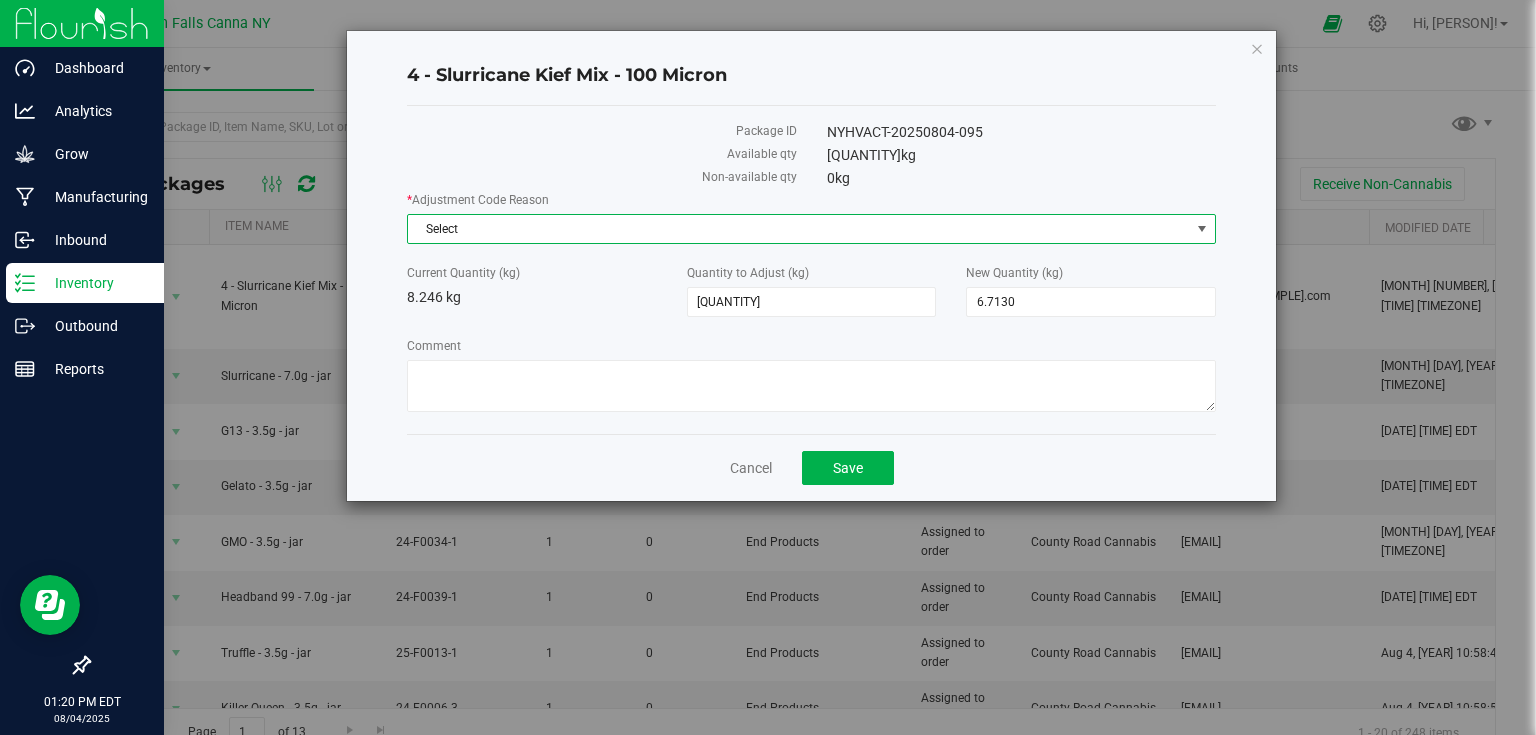 click at bounding box center [1202, 229] 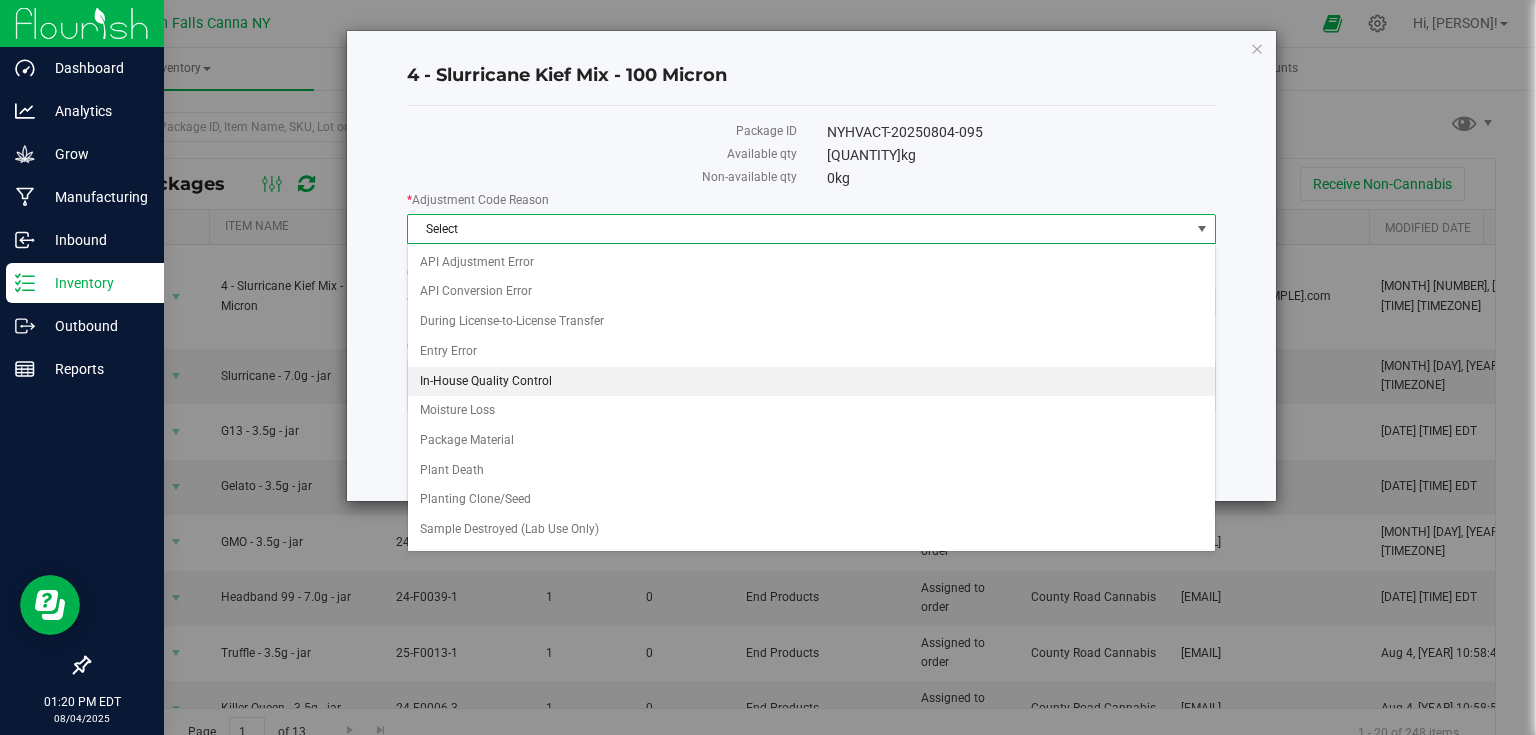 click on "In-House Quality Control" at bounding box center (811, 382) 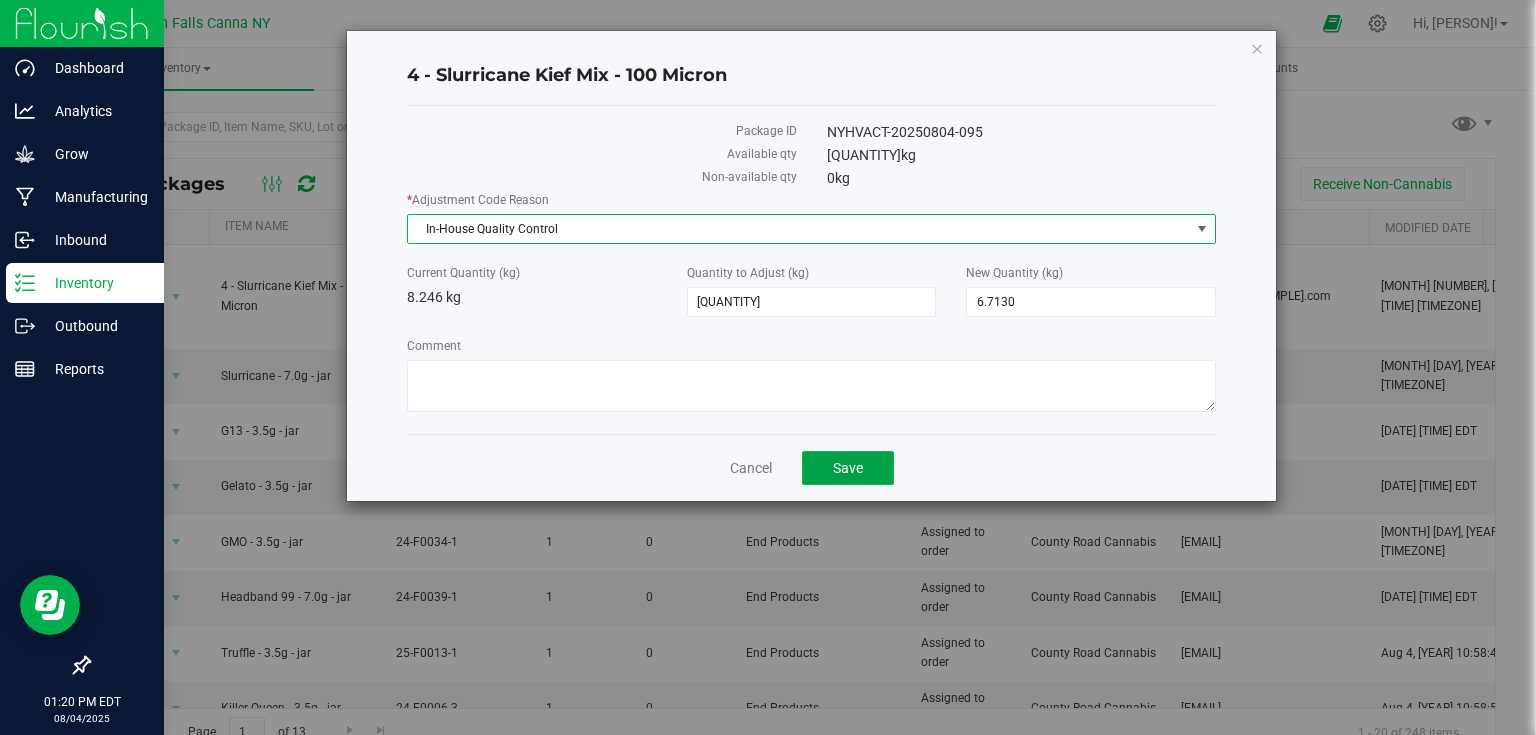 click on "Save" 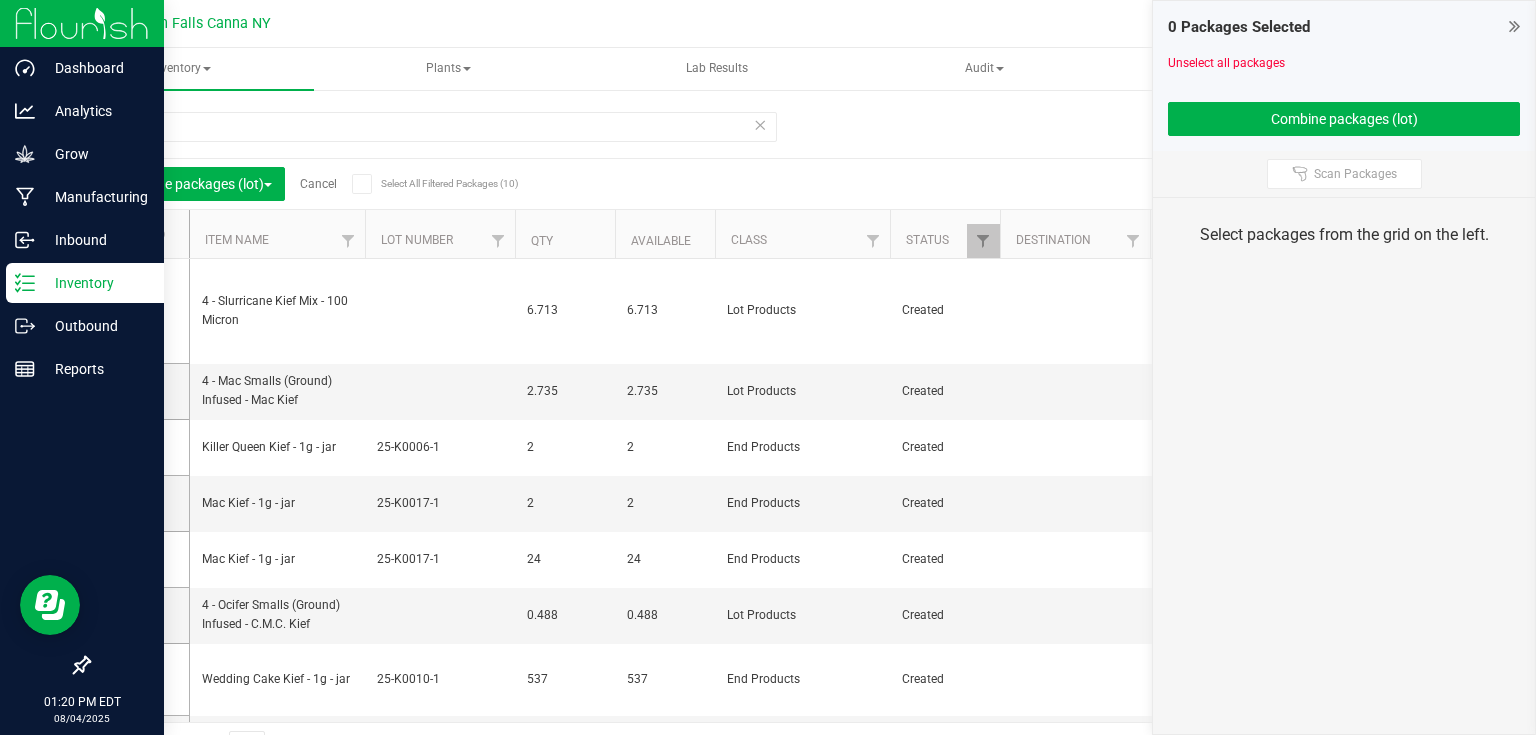 click at bounding box center [82, 23] 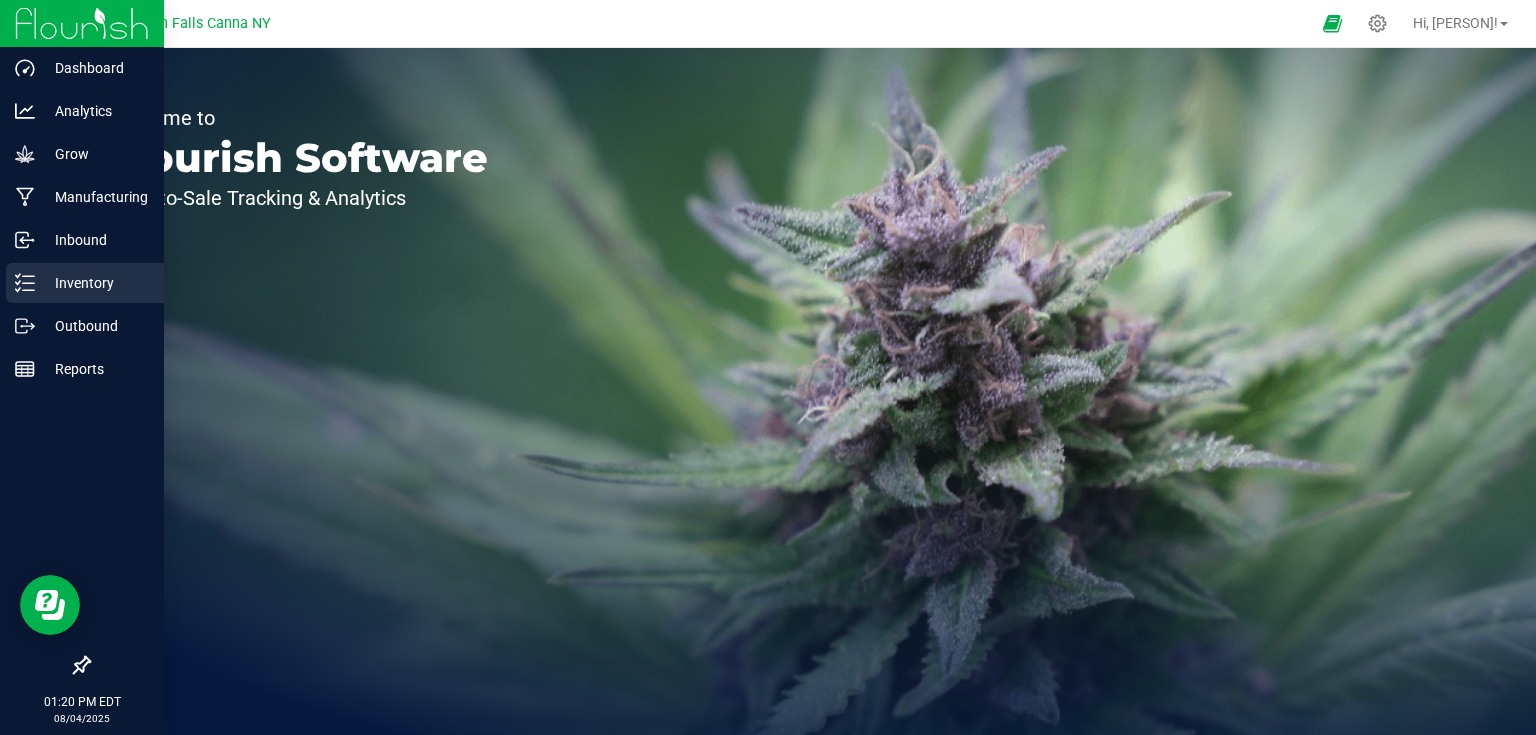 click on "Inventory" at bounding box center (95, 283) 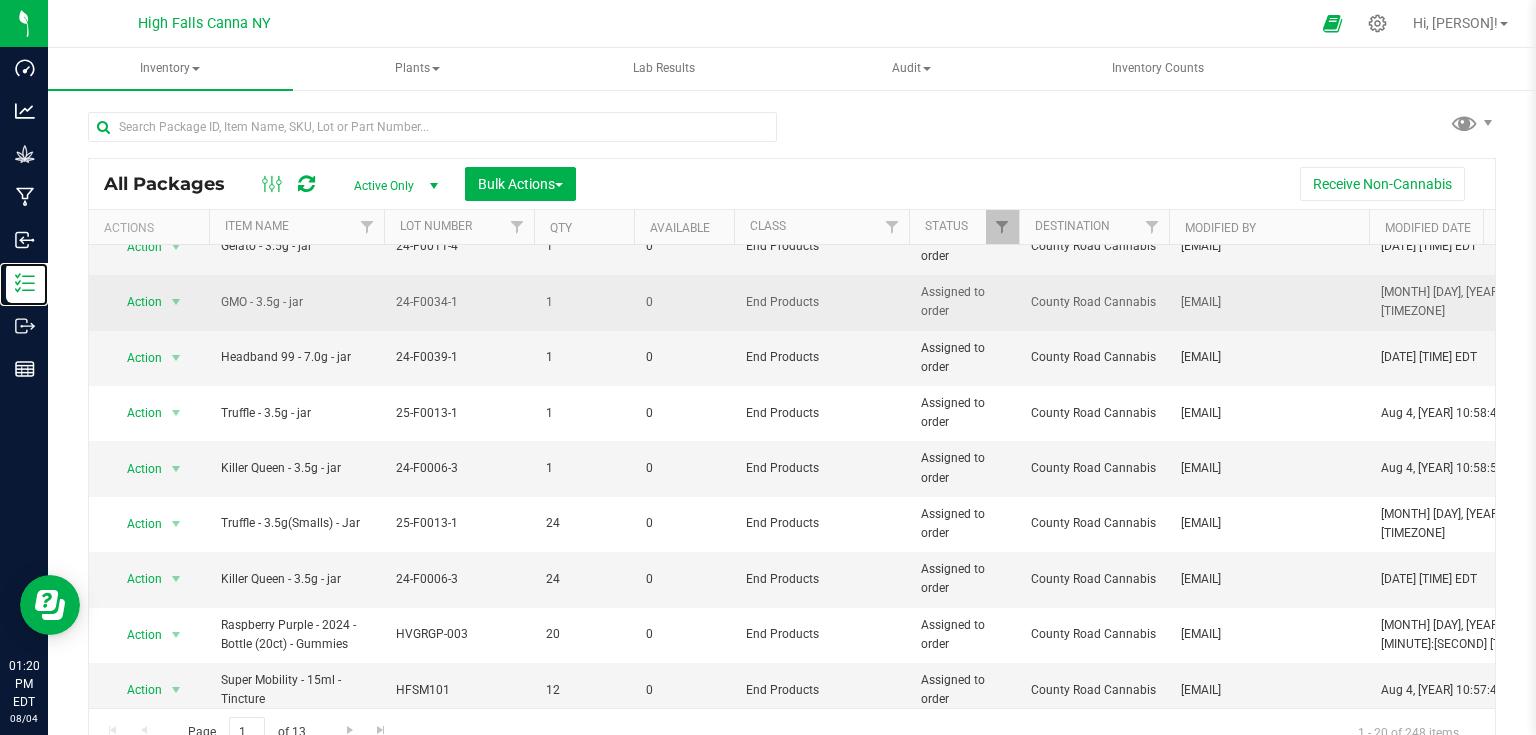 scroll, scrollTop: 0, scrollLeft: 0, axis: both 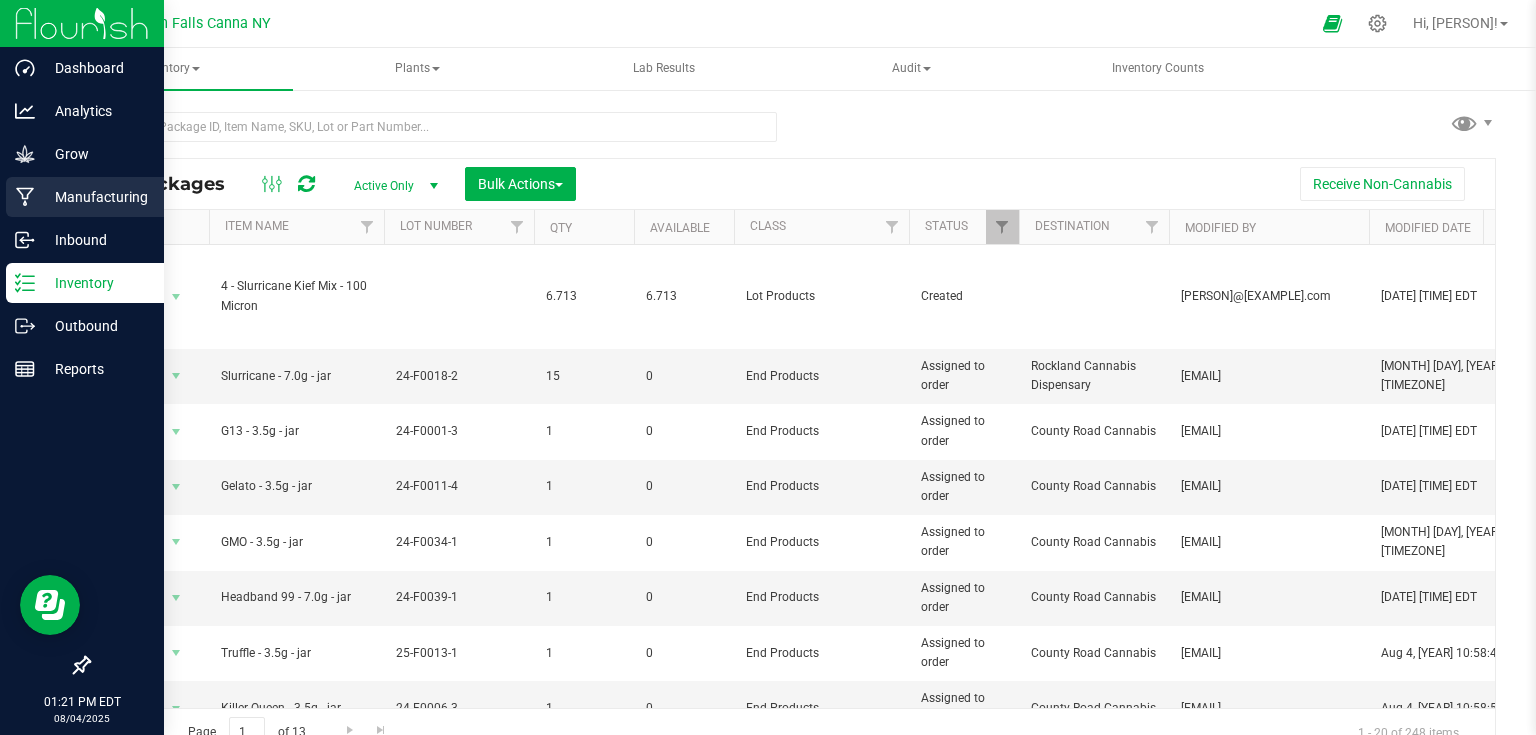 click on "Manufacturing" at bounding box center [95, 197] 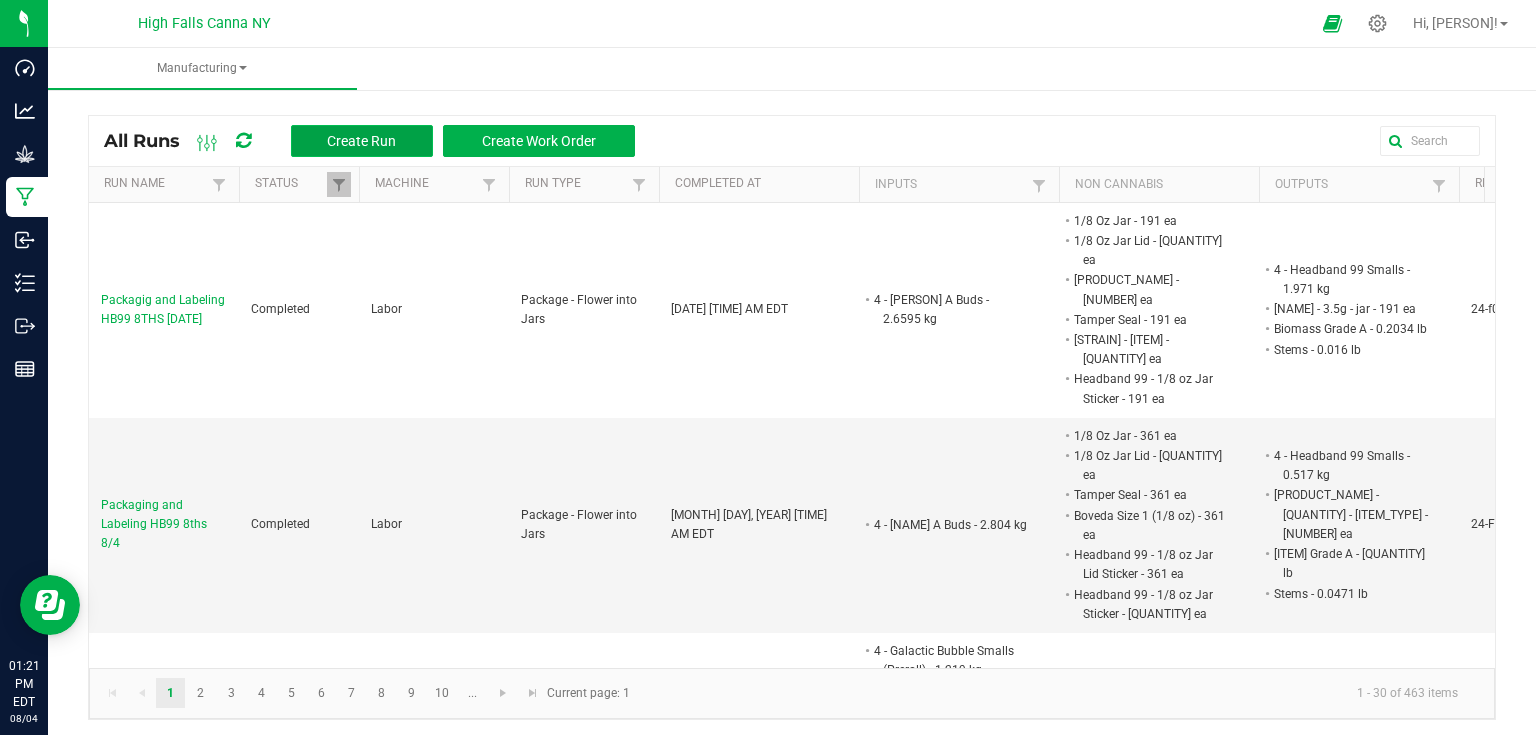 click on "Create Run" at bounding box center (361, 141) 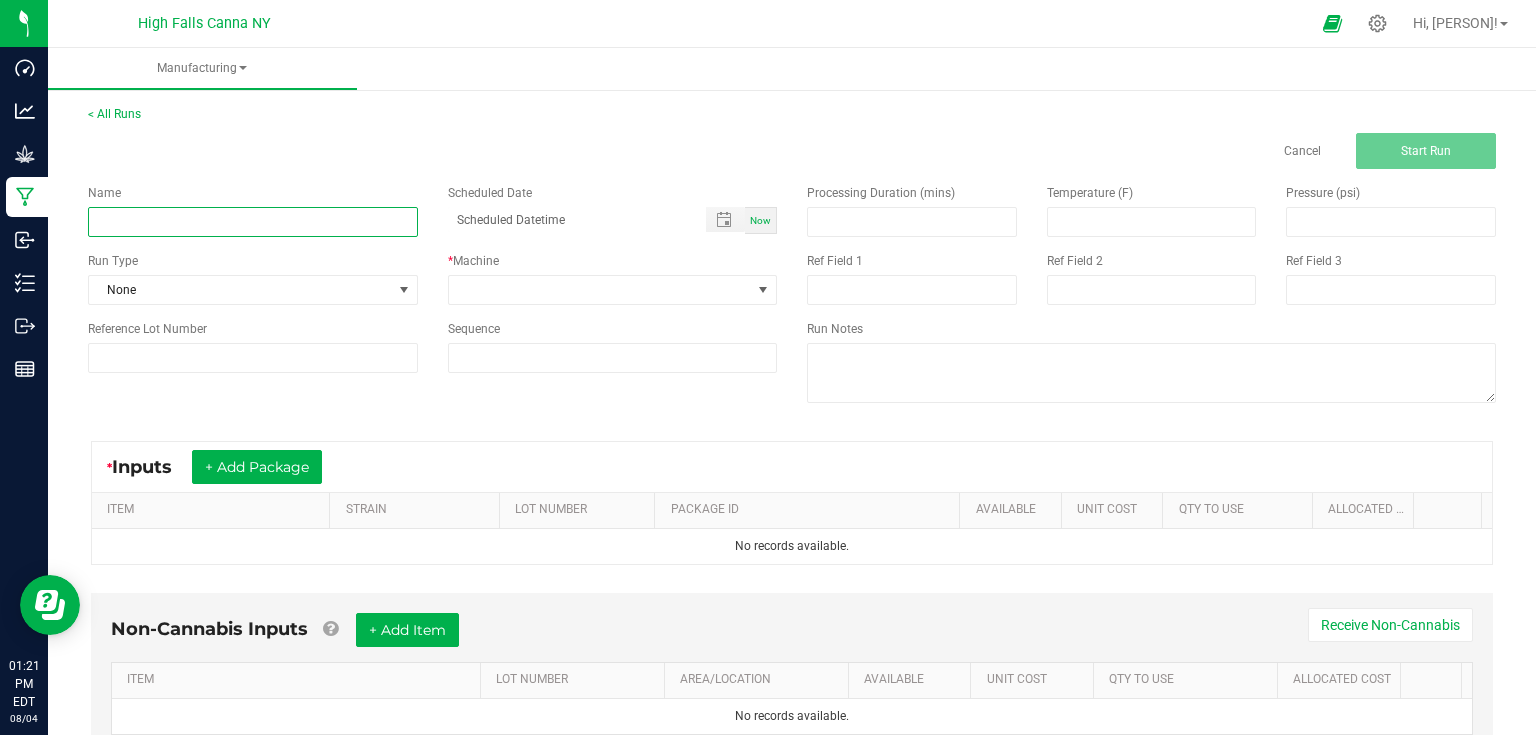 click at bounding box center [253, 222] 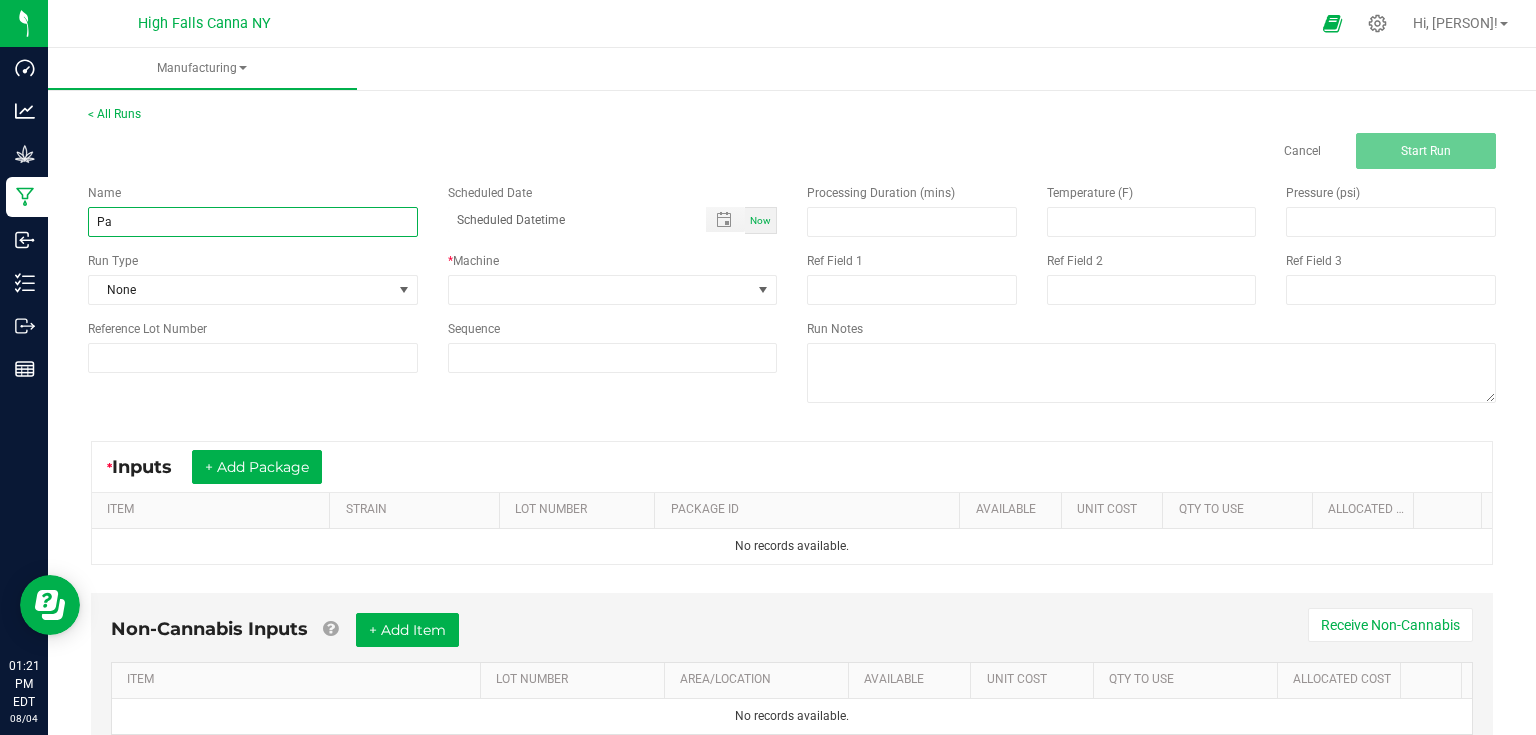 type on "P" 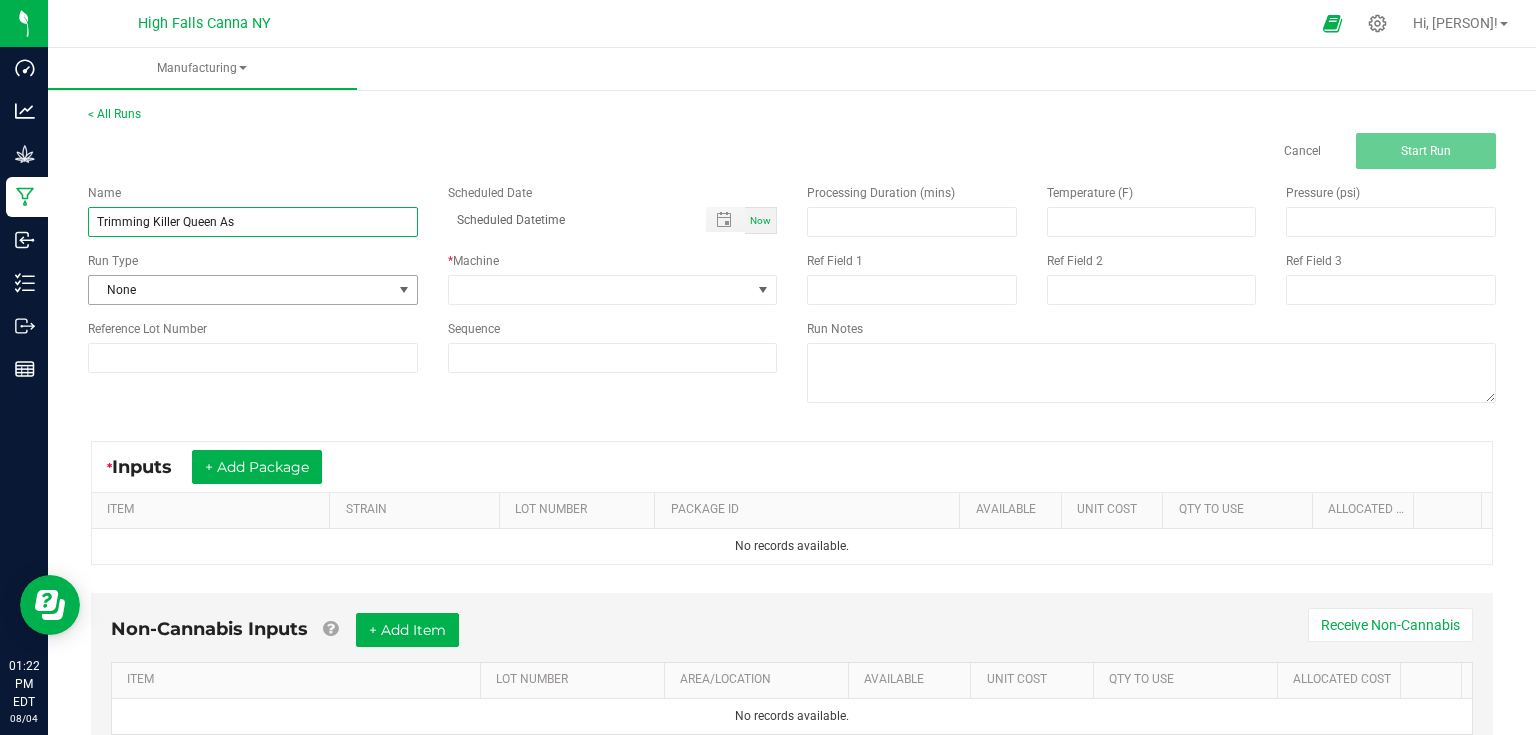 type on "Trimming Killer Queen As" 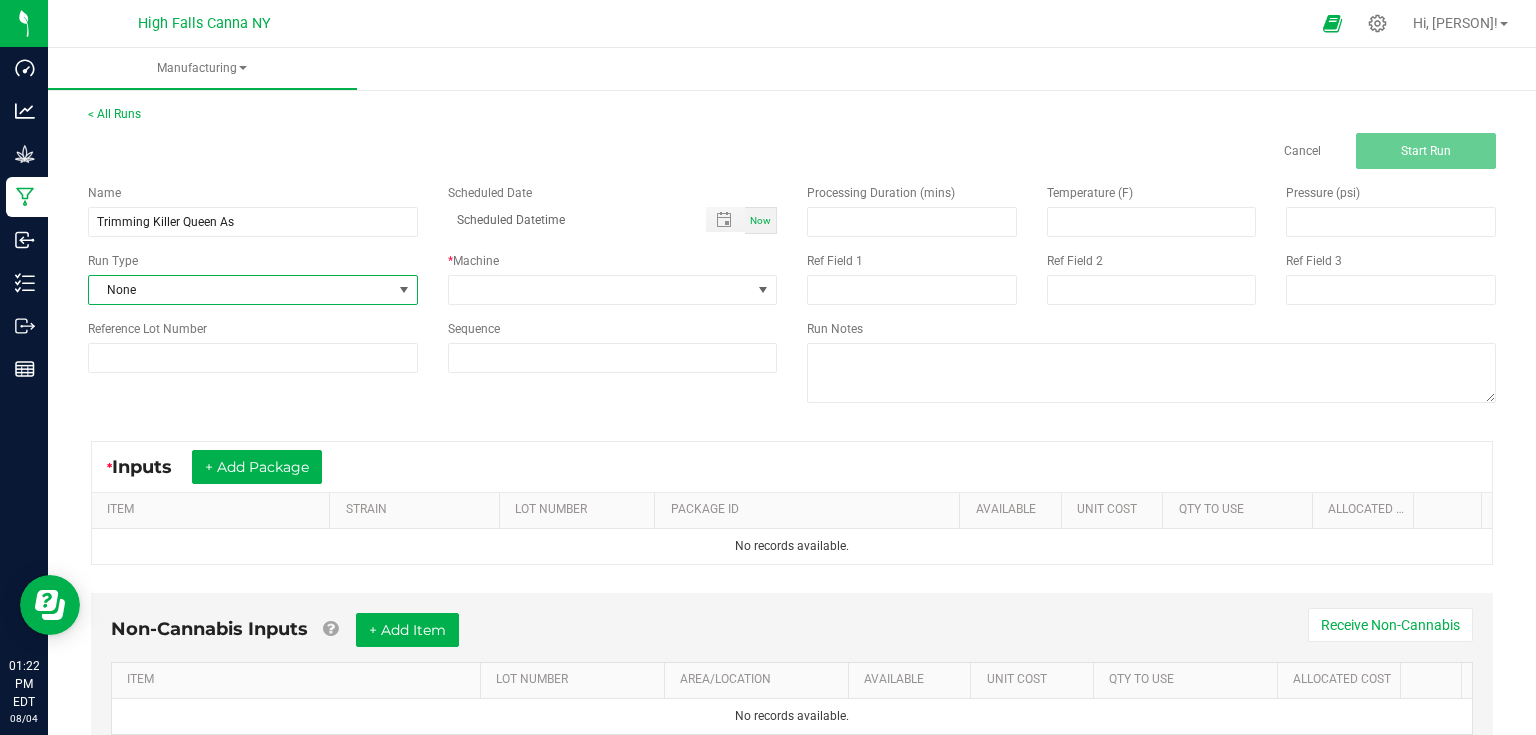 click at bounding box center [404, 290] 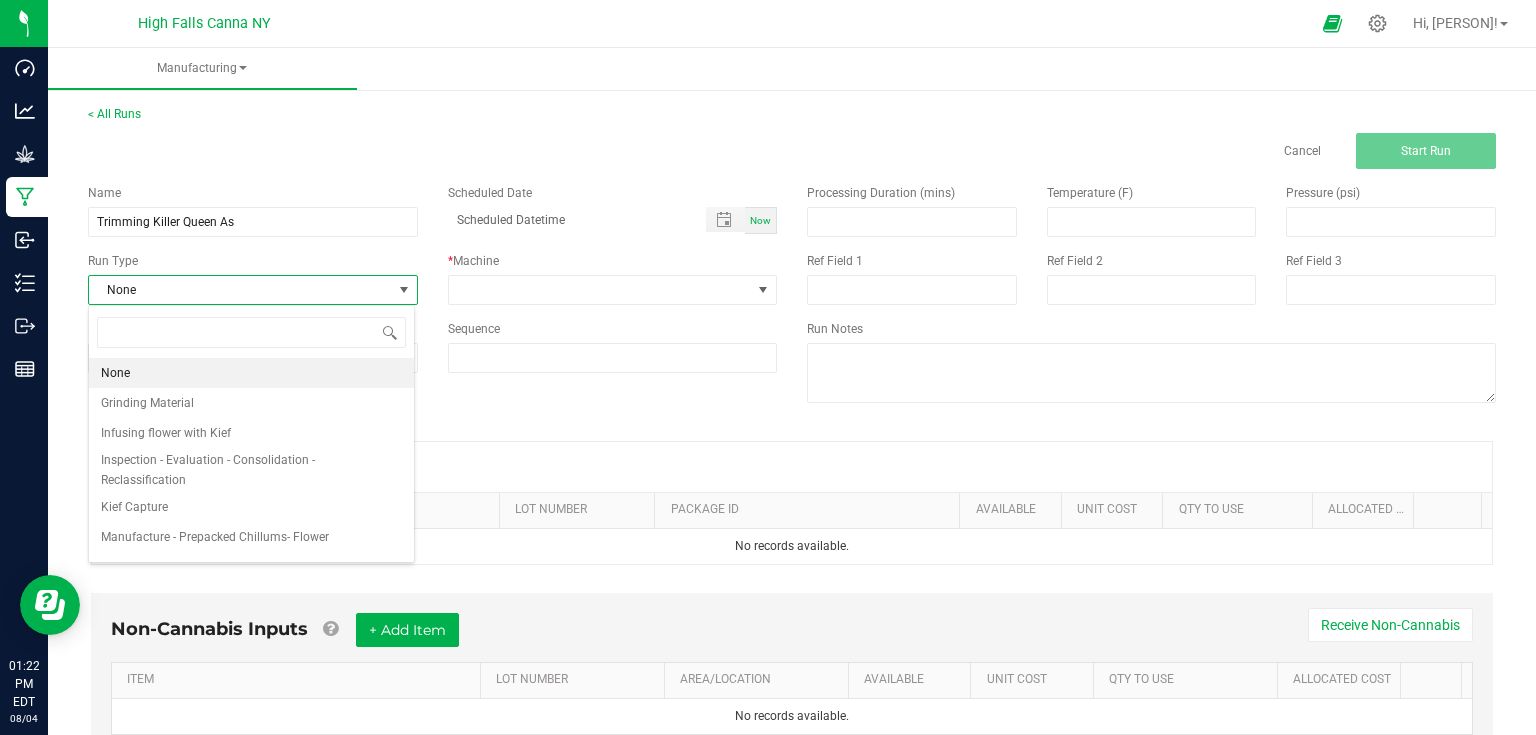 scroll, scrollTop: 99970, scrollLeft: 99673, axis: both 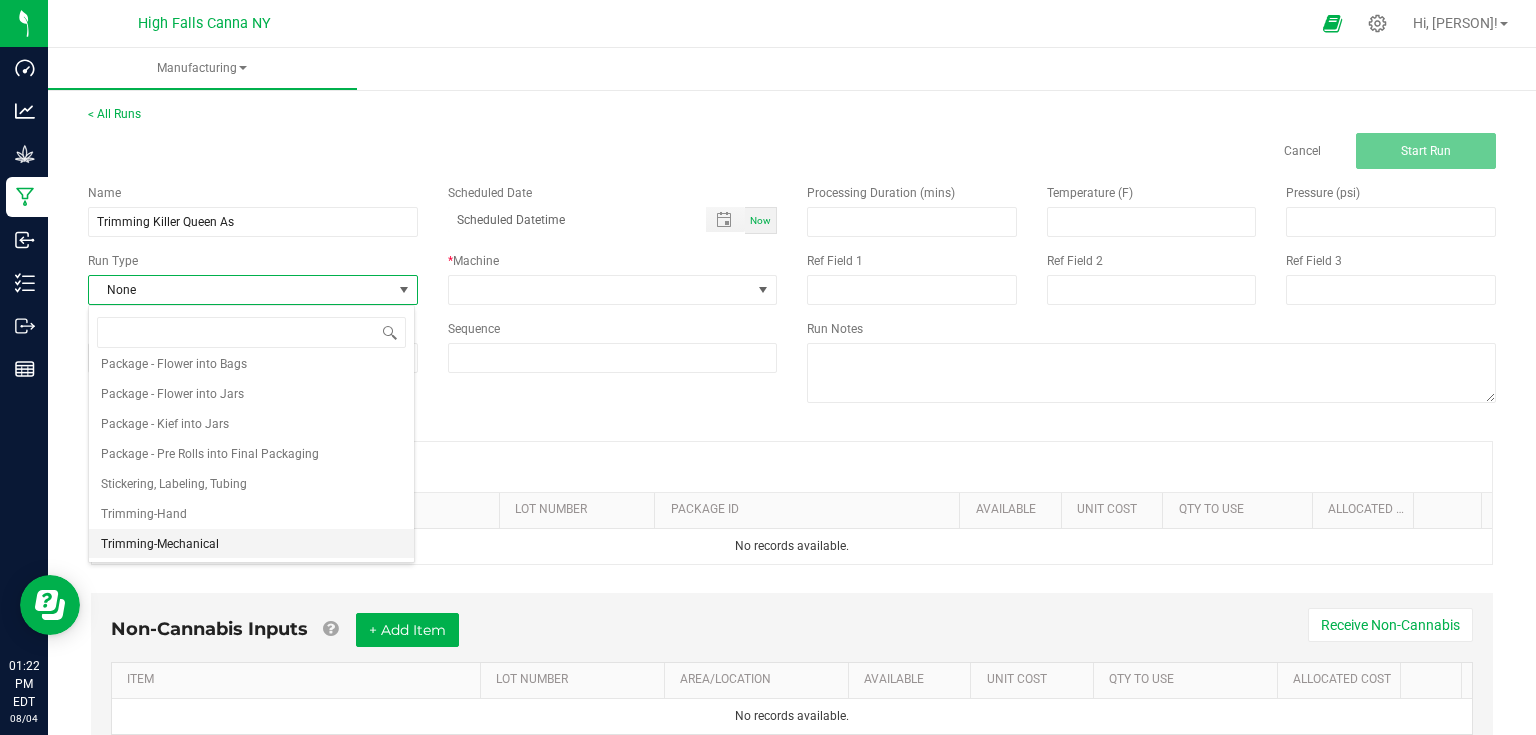 click on "Trimming-Mechanical" at bounding box center [160, 544] 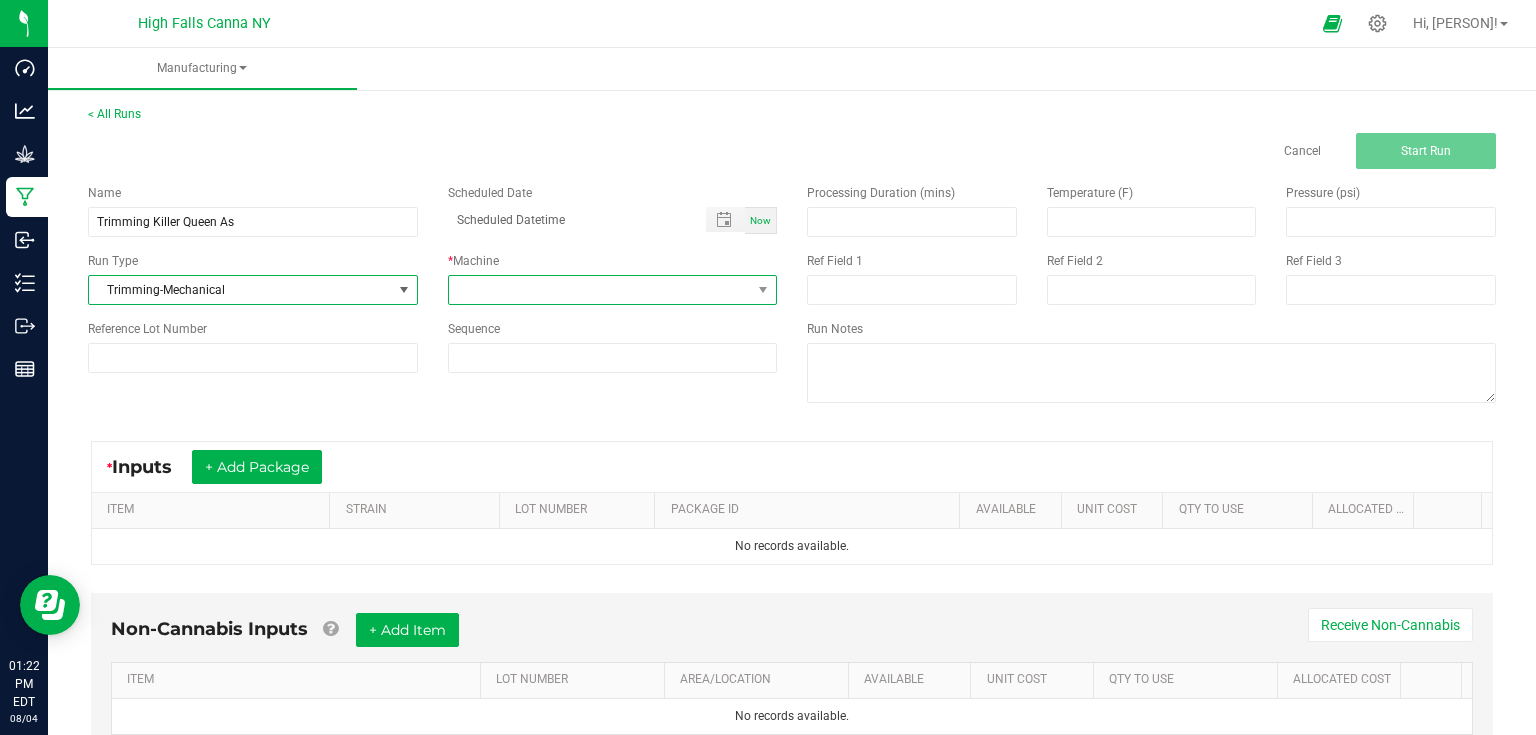 click at bounding box center [600, 290] 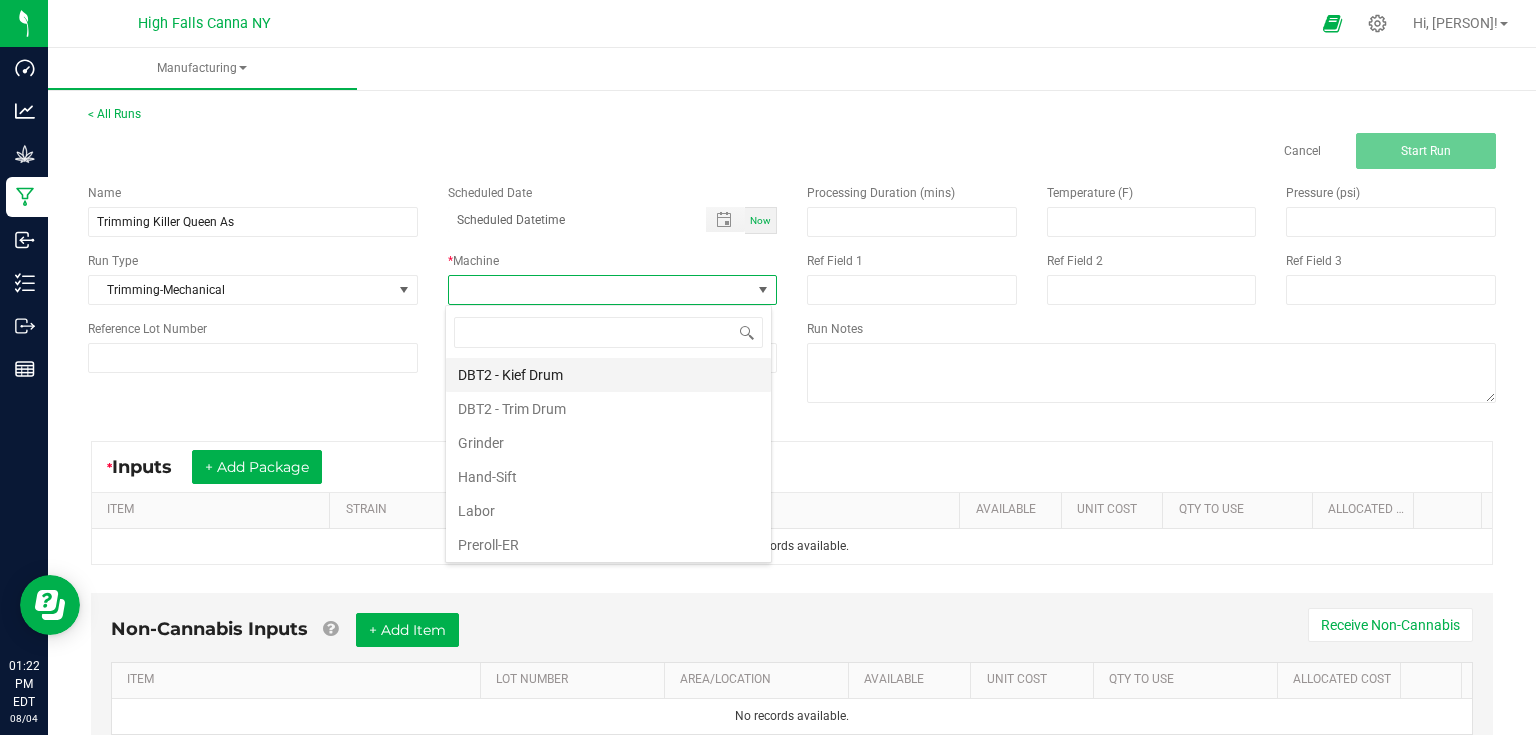 scroll, scrollTop: 99970, scrollLeft: 99673, axis: both 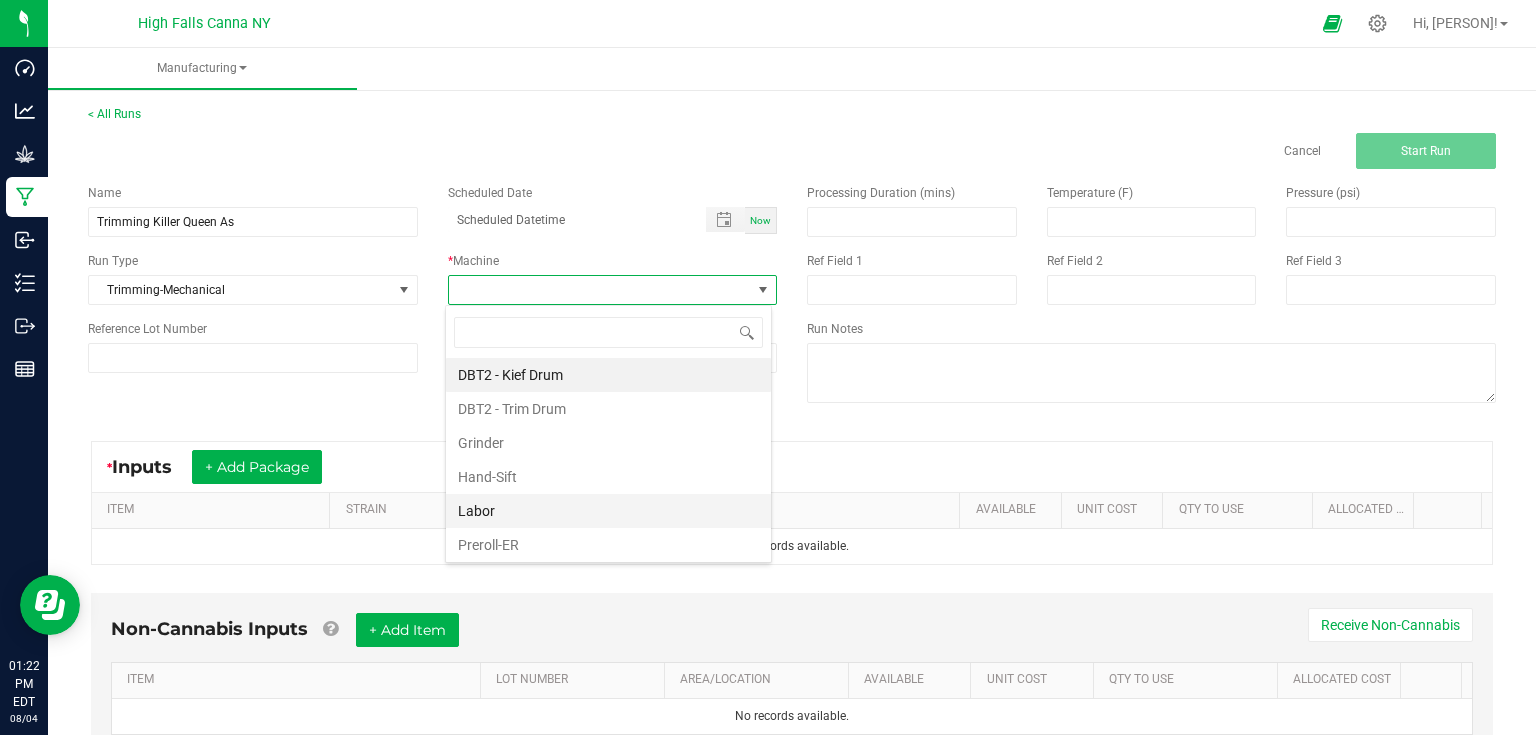 click on "Labor" at bounding box center [608, 511] 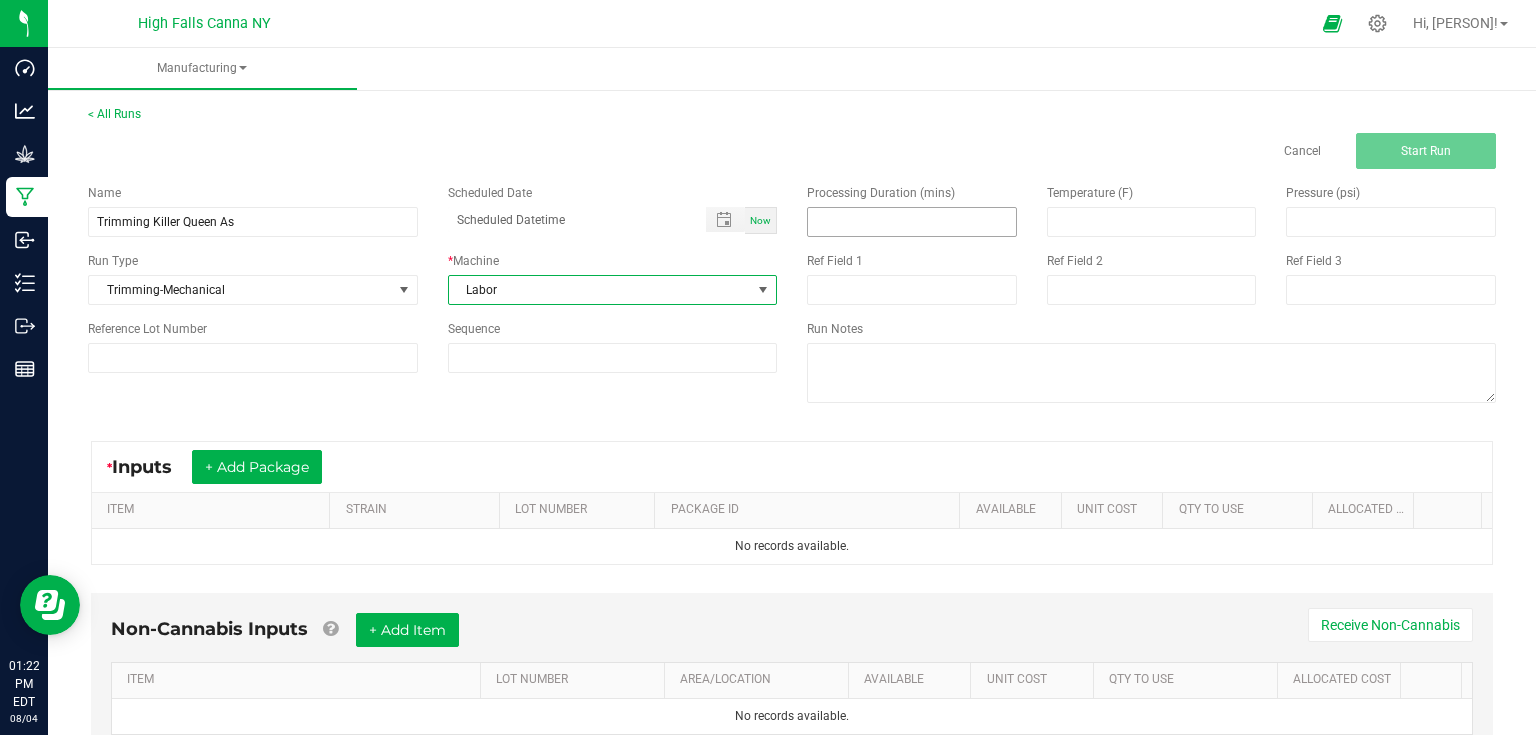click at bounding box center (912, 222) 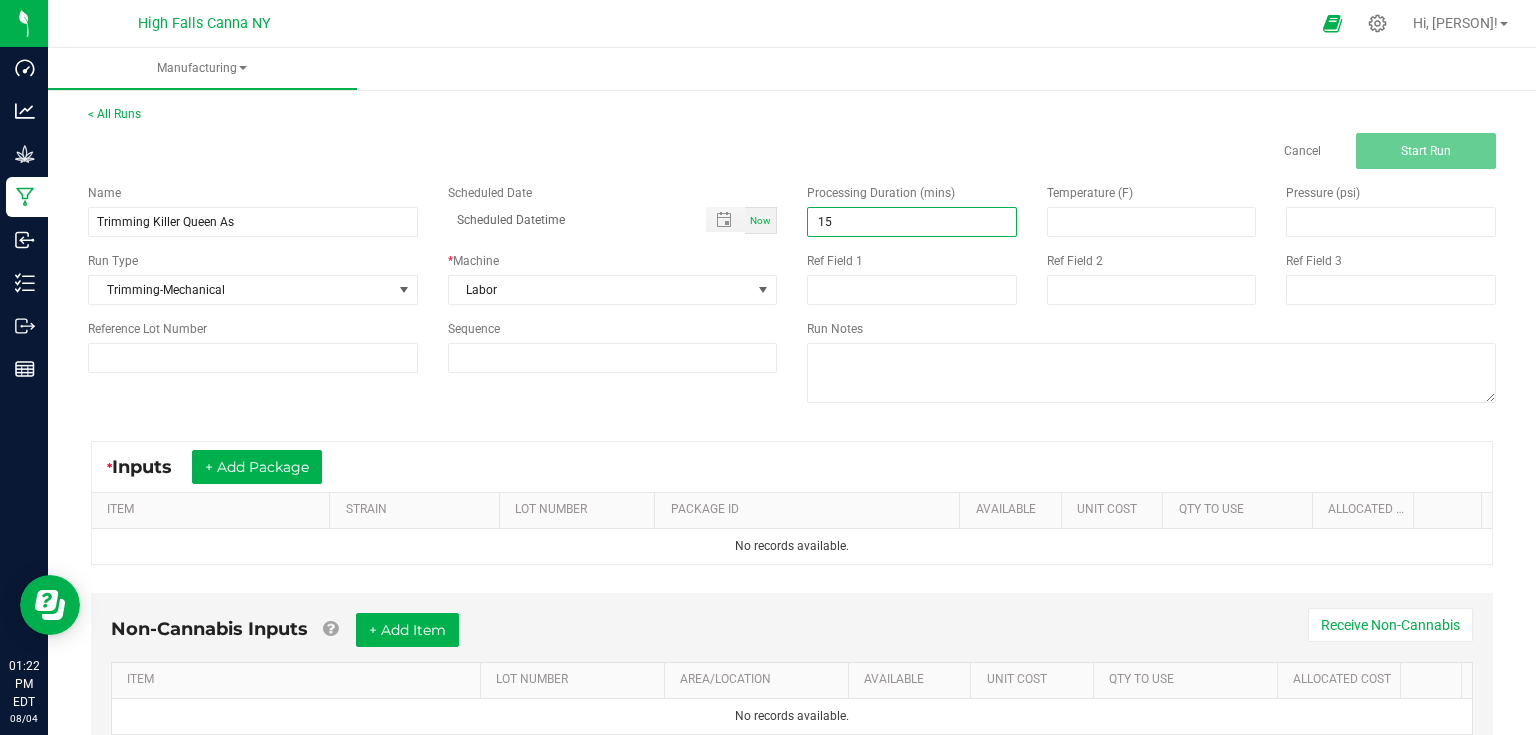 type on "15.00" 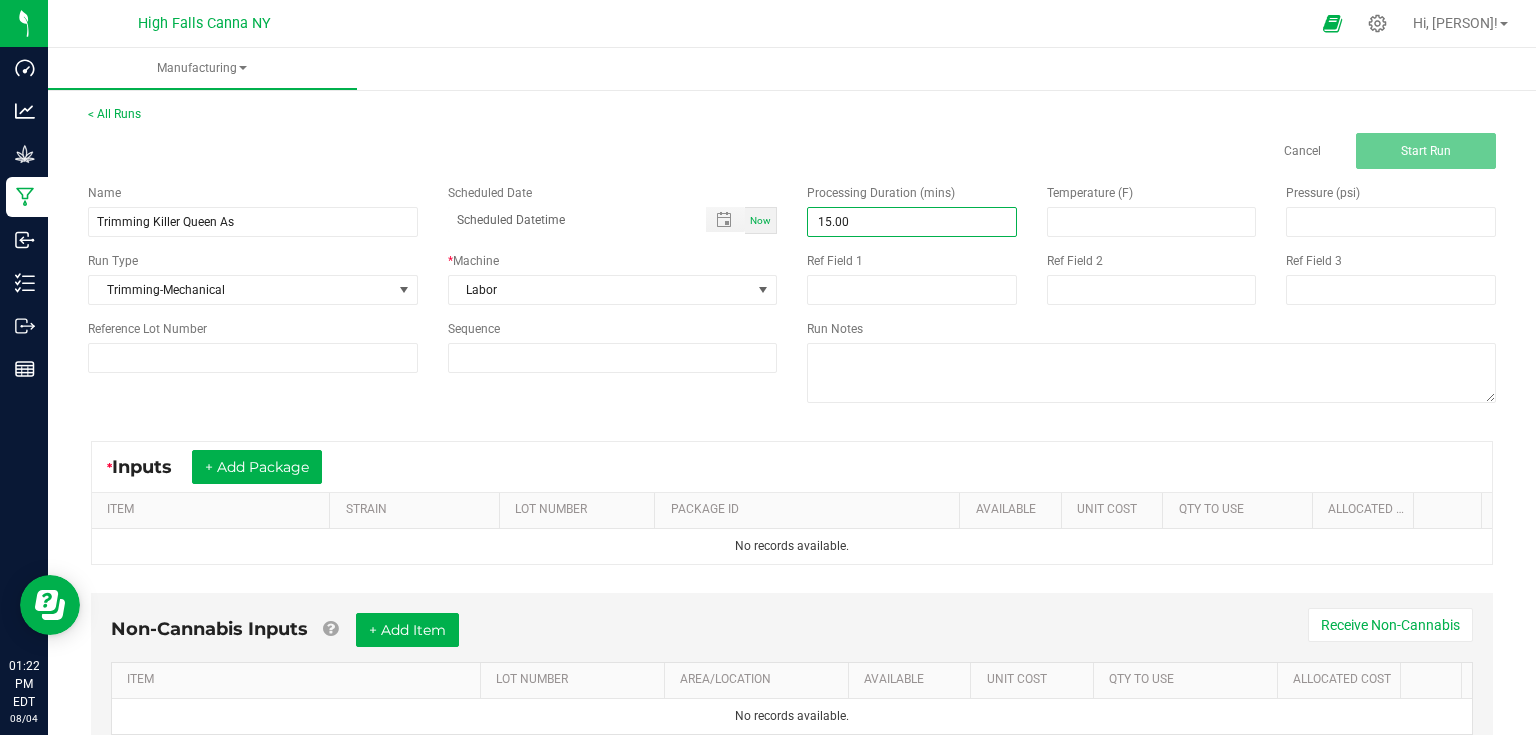 drag, startPoint x: 677, startPoint y: 428, endPoint x: 652, endPoint y: 431, distance: 25.179358 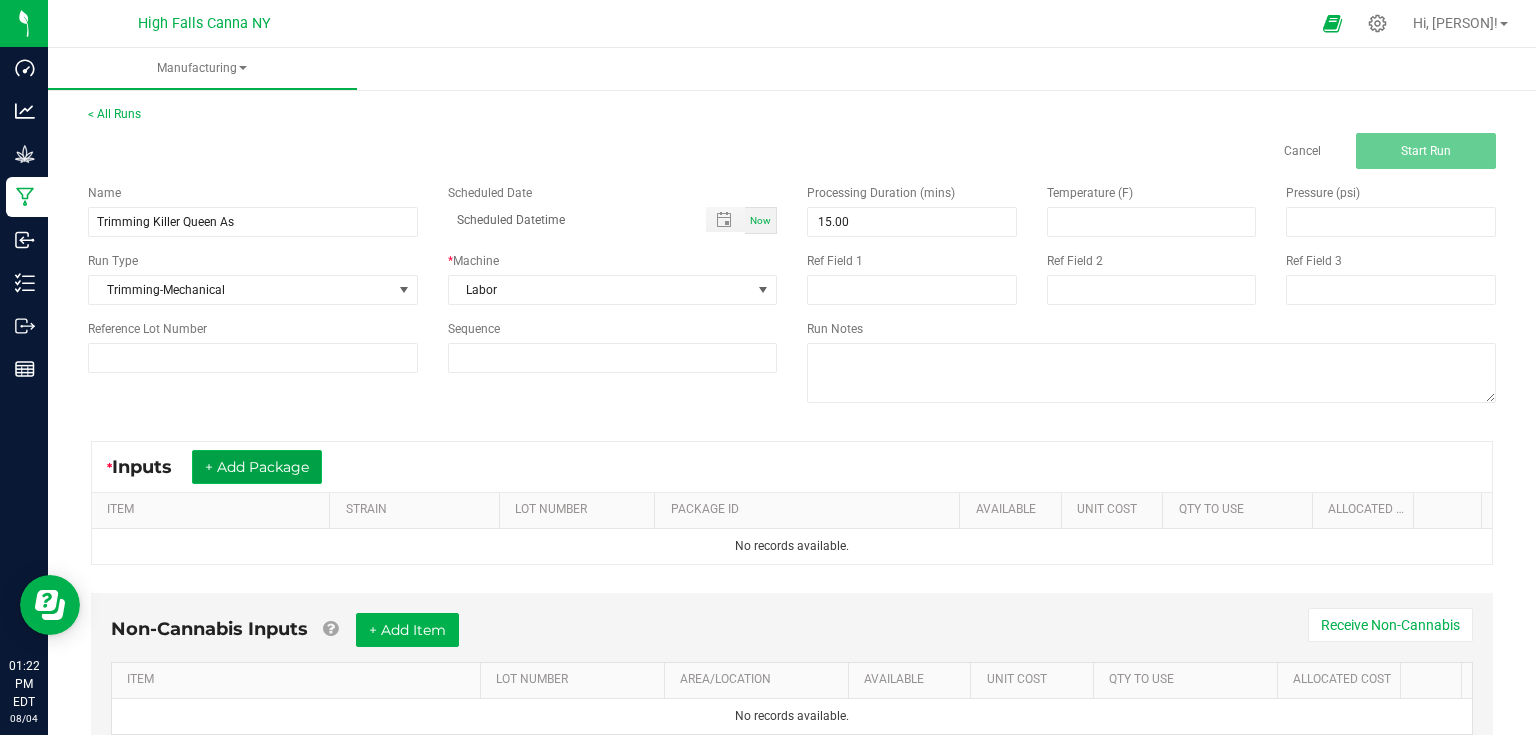 click on "+ Add Package" at bounding box center [257, 467] 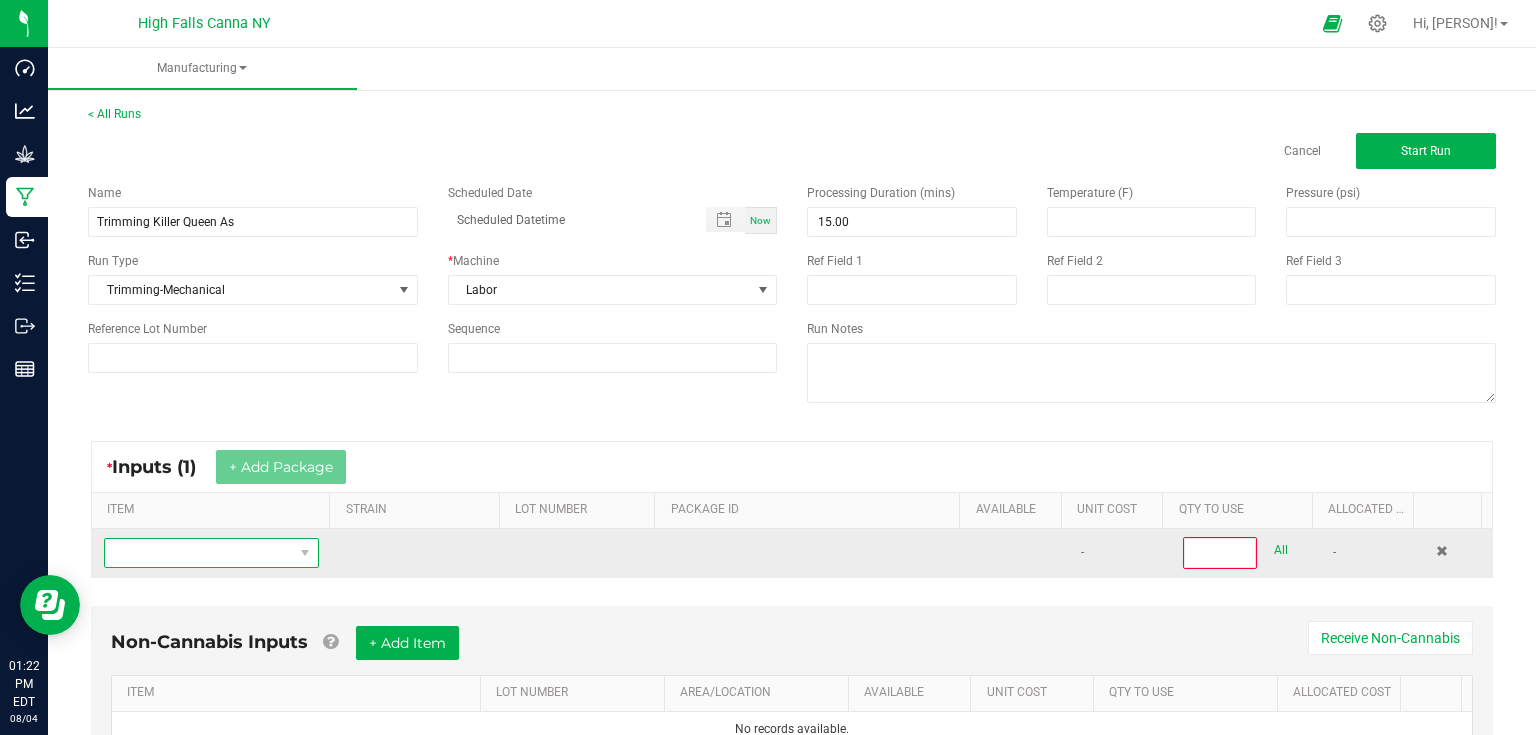click at bounding box center (199, 553) 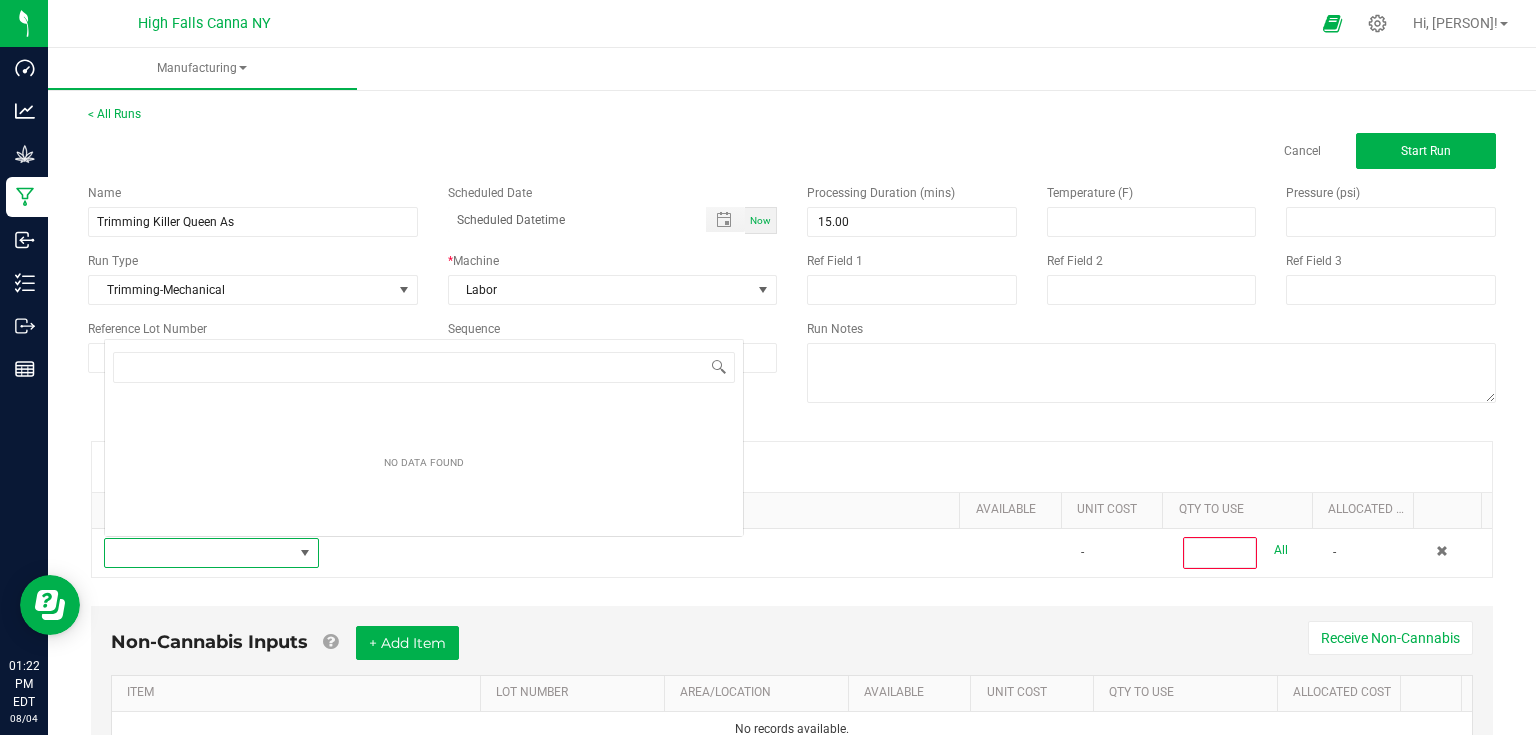 scroll, scrollTop: 0, scrollLeft: 0, axis: both 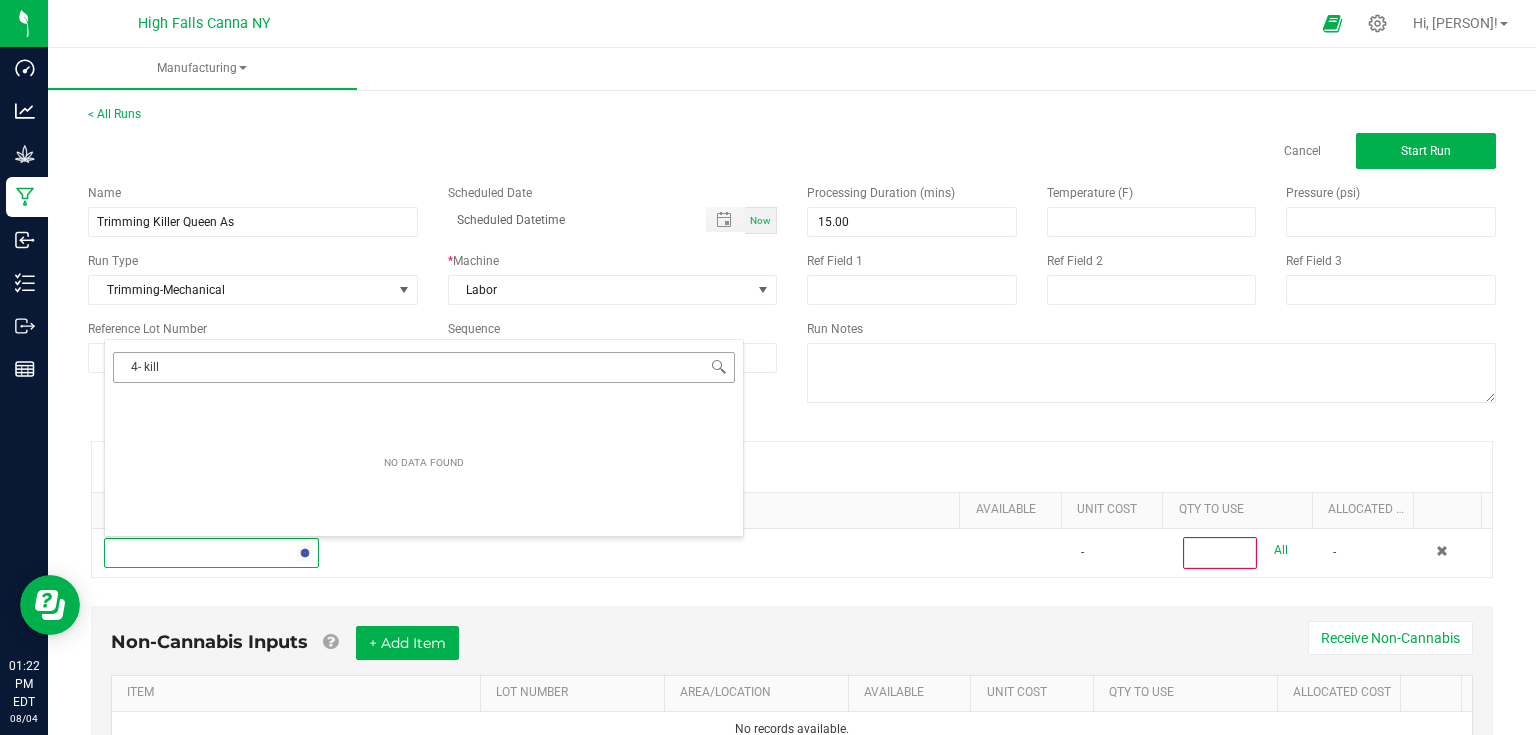 type on "4 - kill" 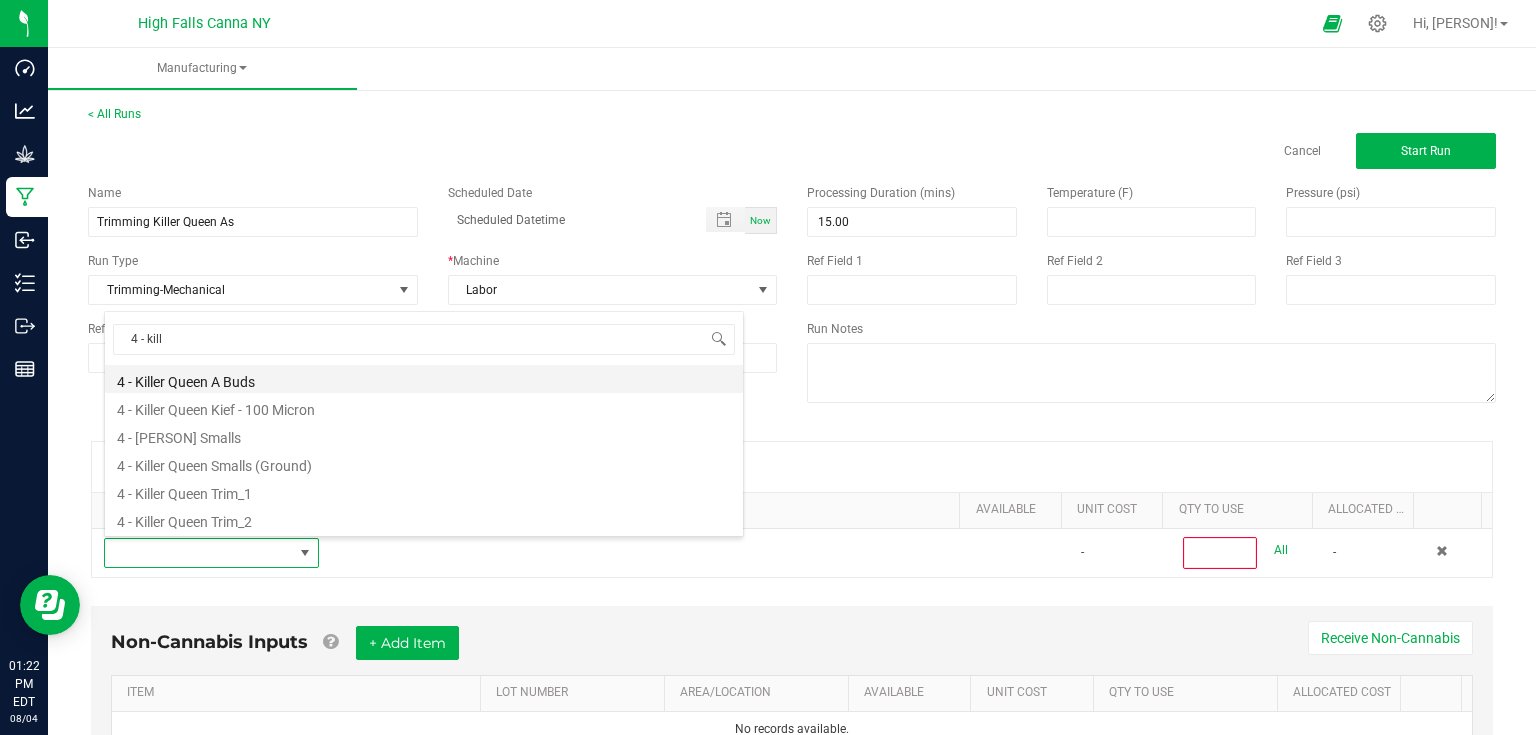 click on "4 - Killer Queen A Buds" at bounding box center (424, 379) 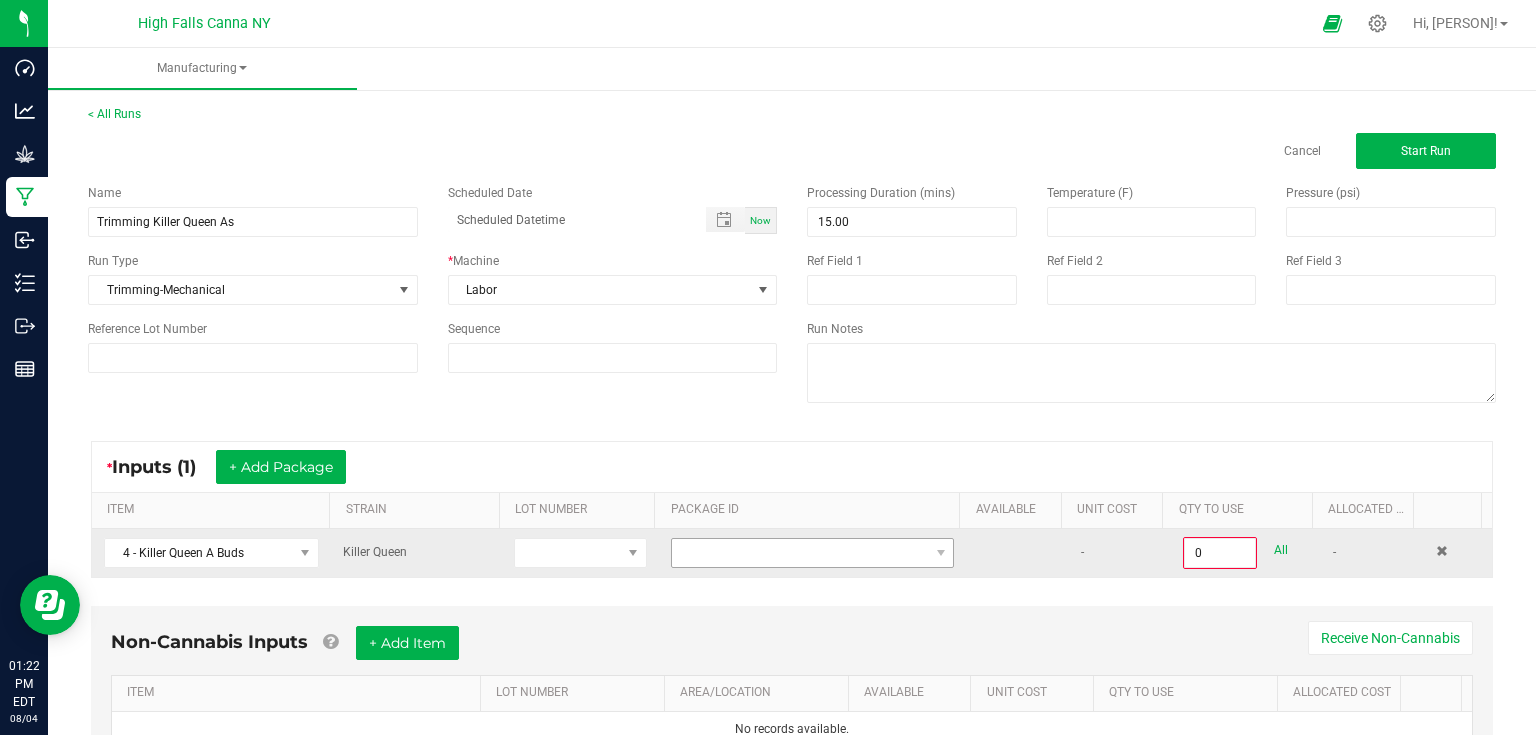 drag, startPoint x: 786, startPoint y: 532, endPoint x: 784, endPoint y: 548, distance: 16.124516 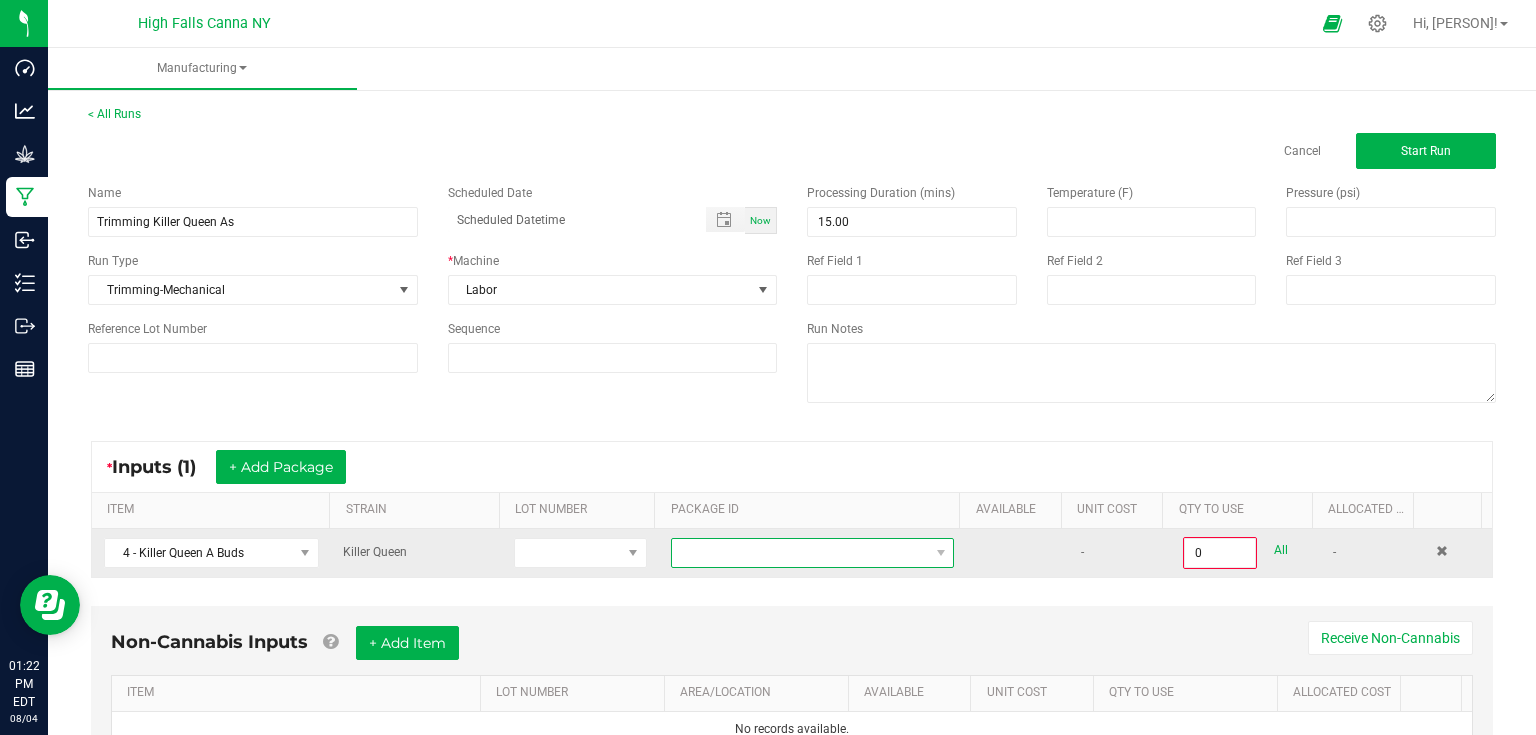 click at bounding box center [800, 553] 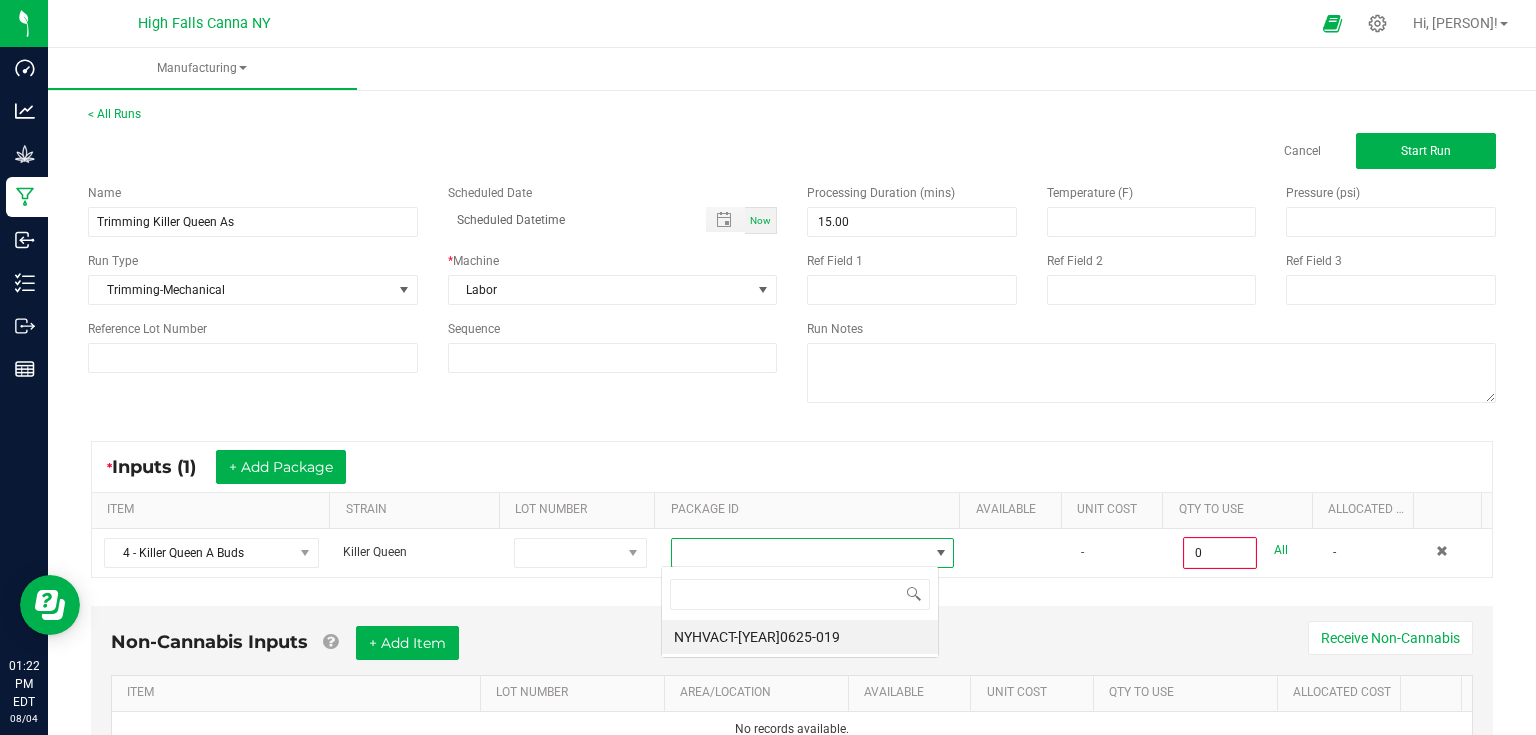 scroll, scrollTop: 99970, scrollLeft: 99721, axis: both 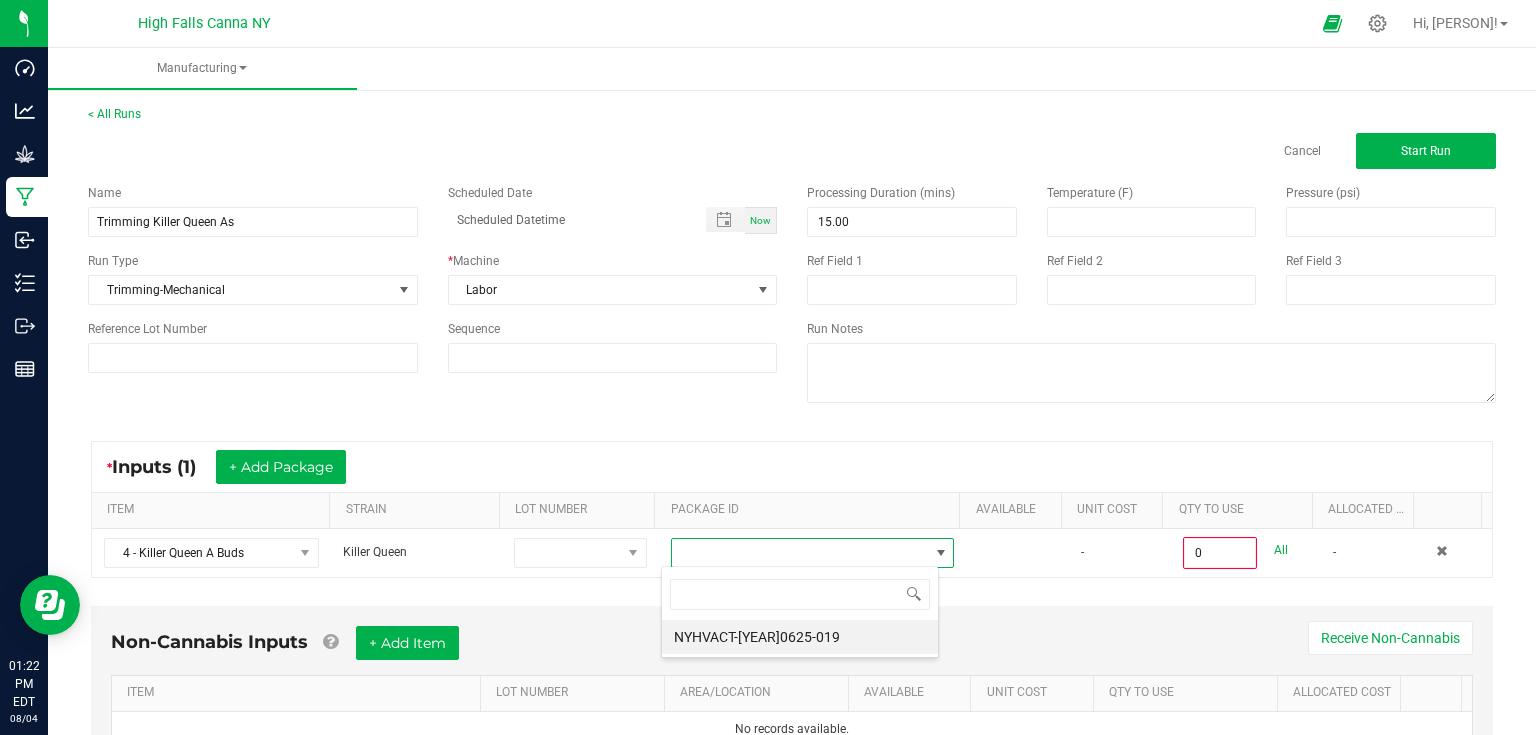 drag, startPoint x: 720, startPoint y: 646, endPoint x: 797, endPoint y: 630, distance: 78.64477 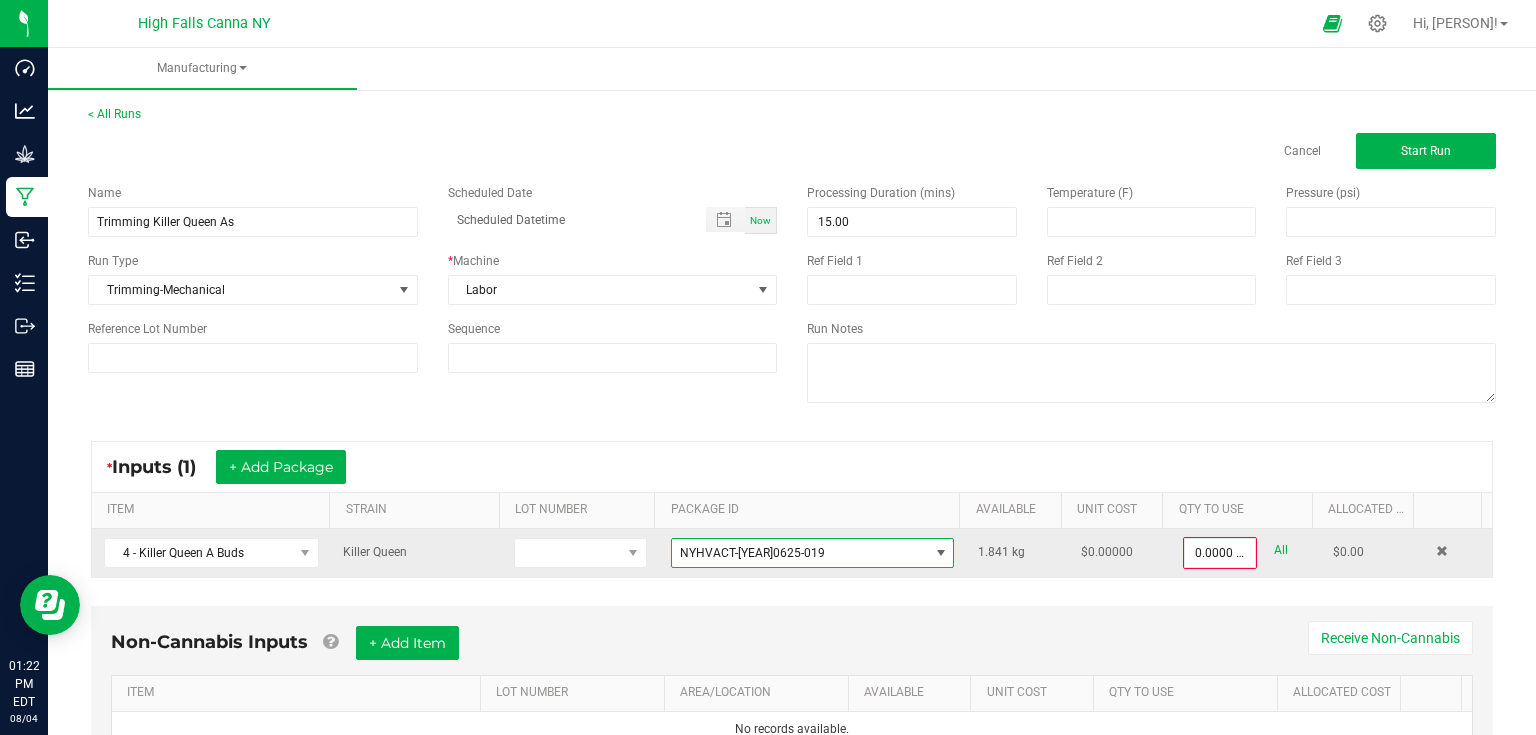 click on "All" at bounding box center [1281, 550] 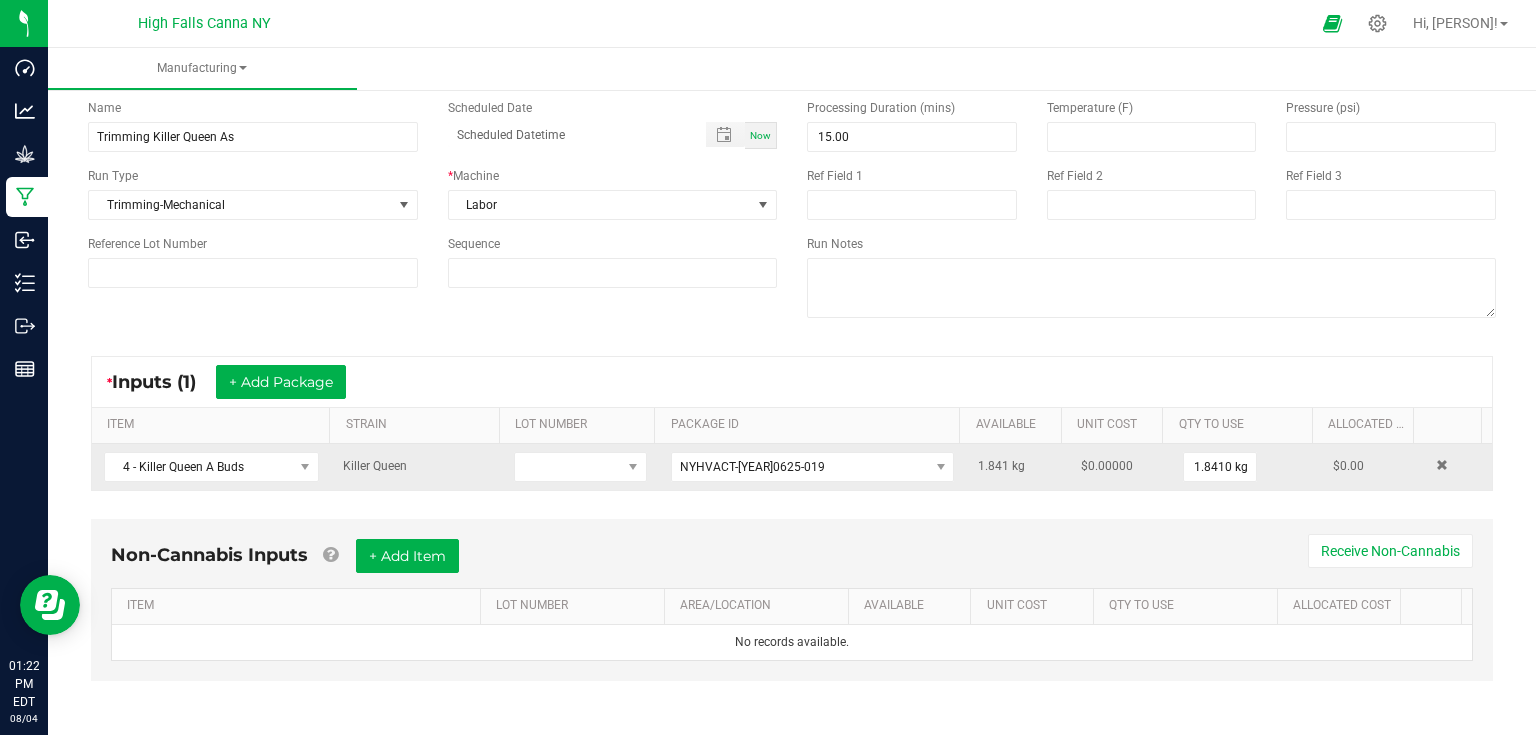 scroll, scrollTop: 0, scrollLeft: 0, axis: both 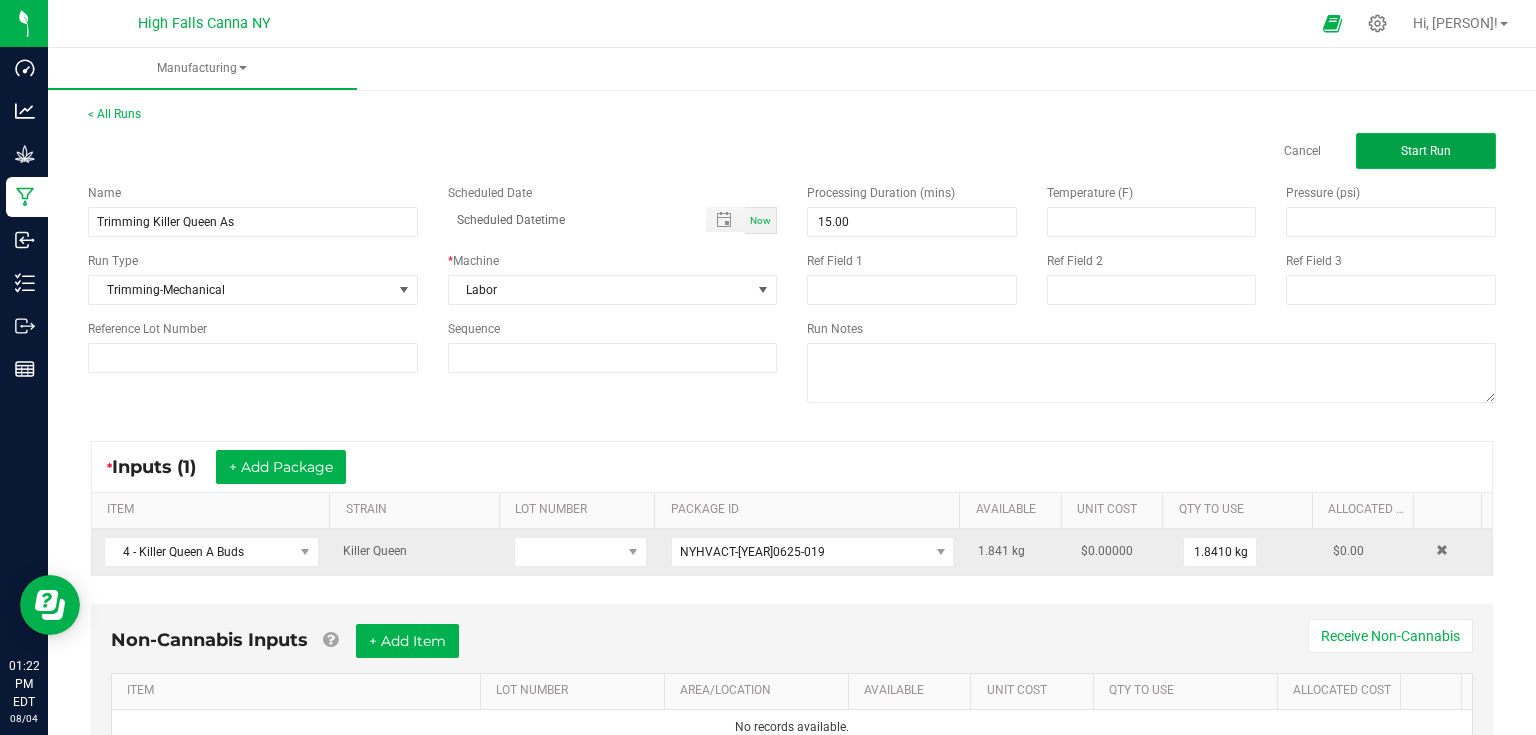 click on "Start Run" 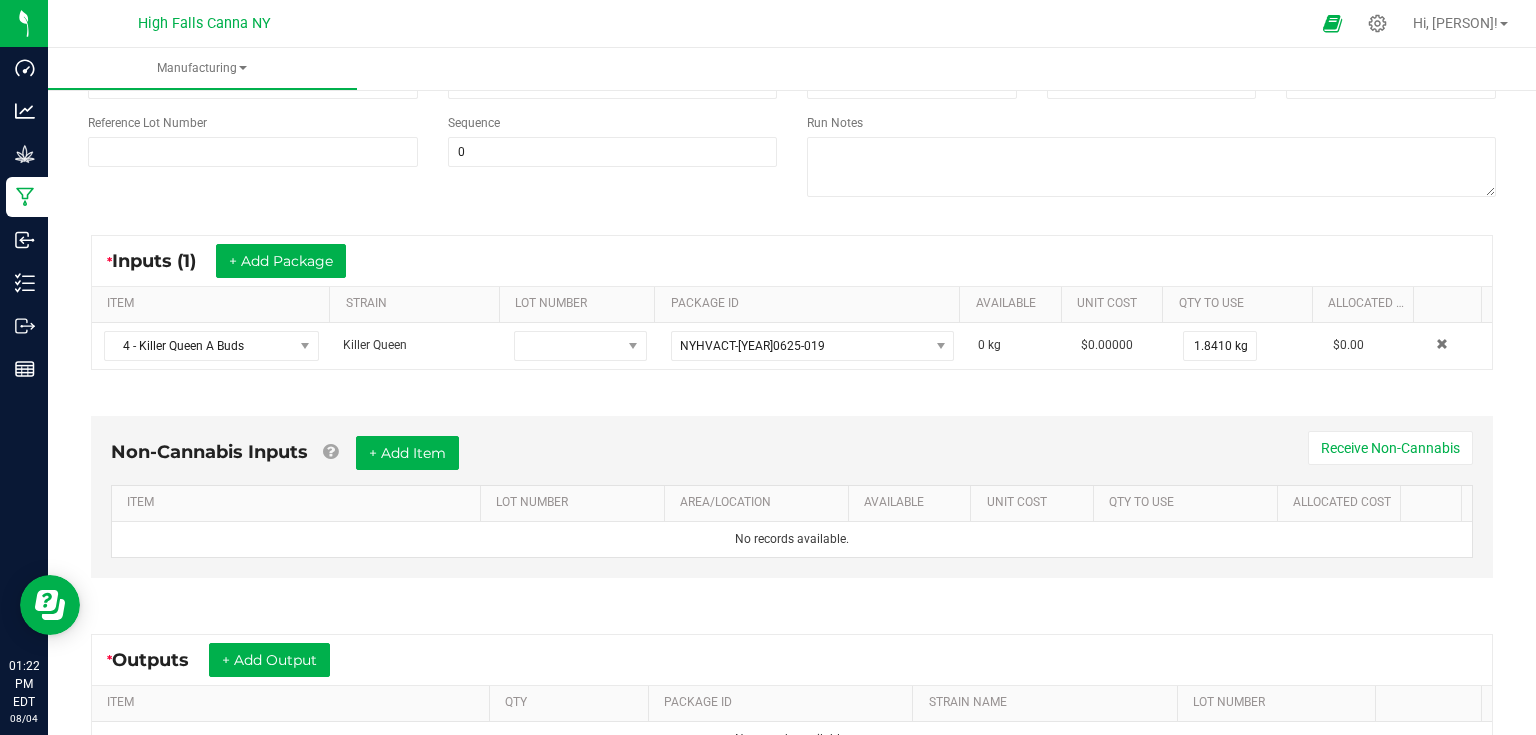 scroll, scrollTop: 240, scrollLeft: 0, axis: vertical 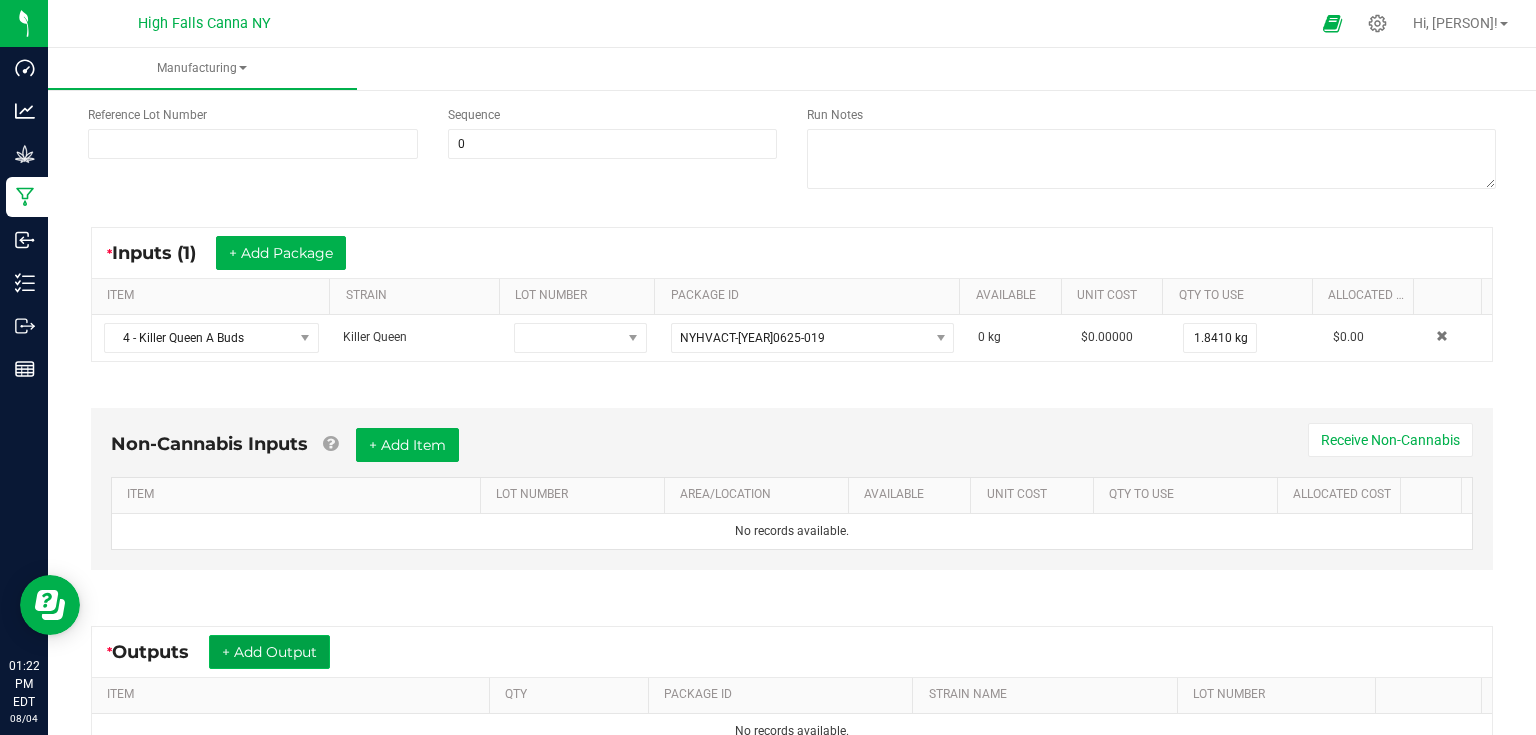 click on "+ Add Output" at bounding box center (269, 652) 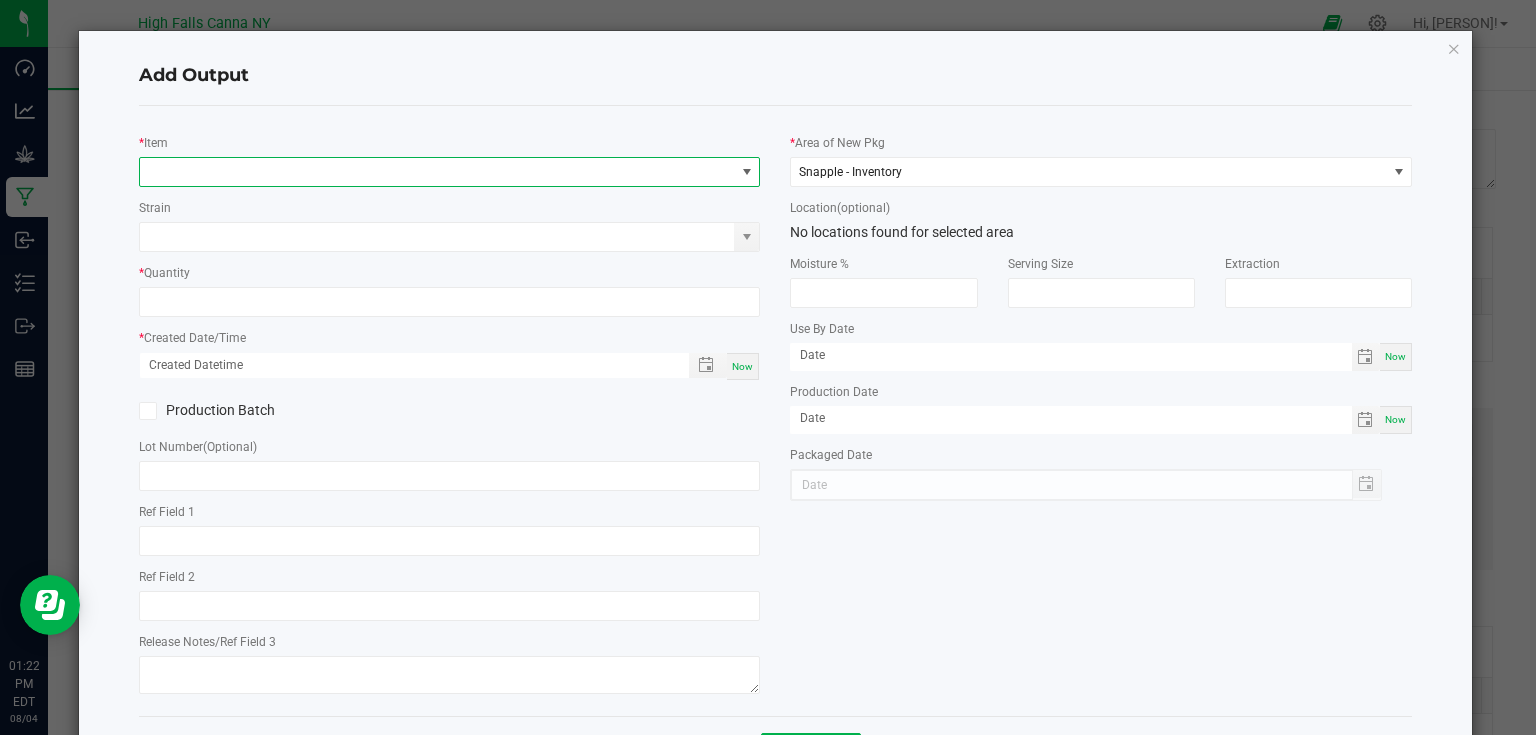 click at bounding box center (437, 172) 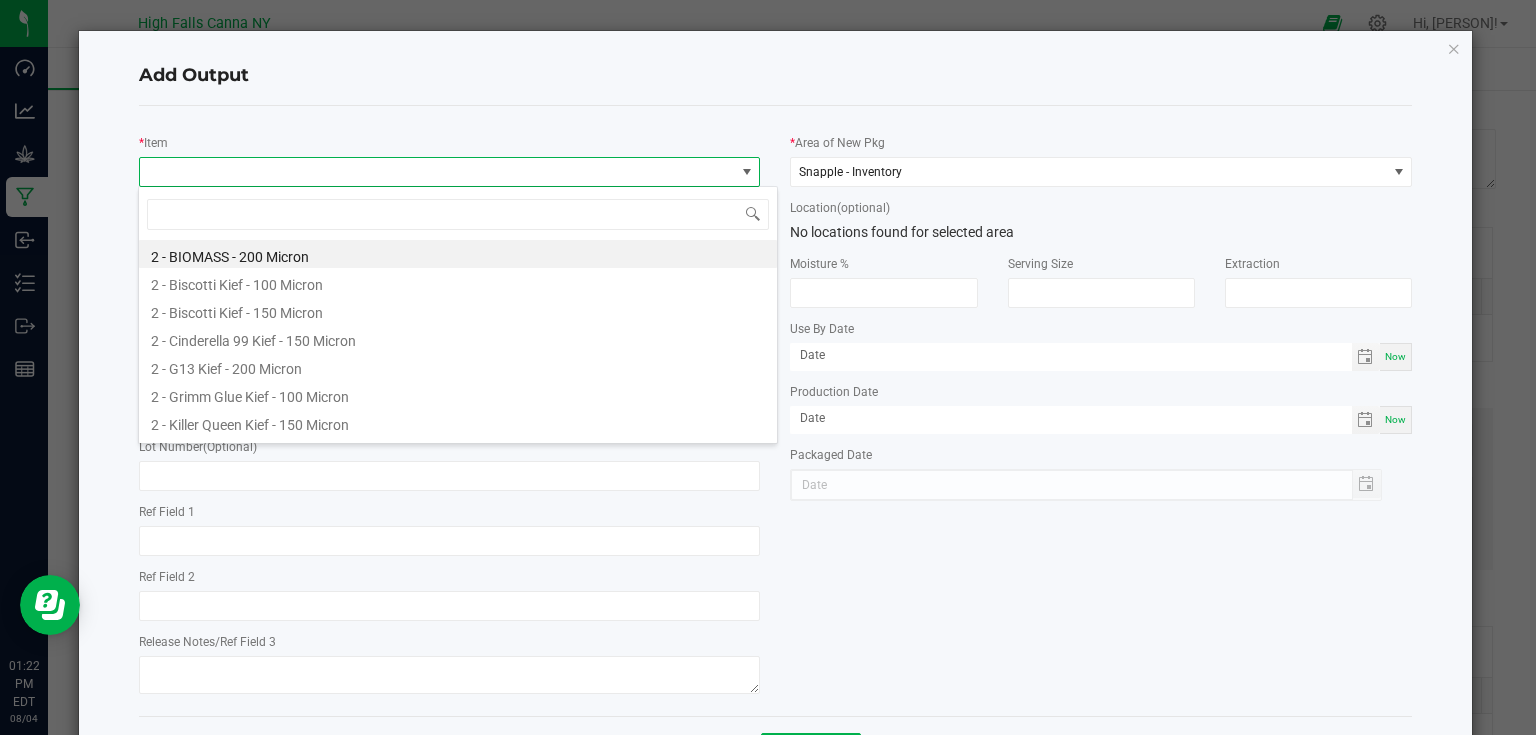 scroll, scrollTop: 99970, scrollLeft: 99383, axis: both 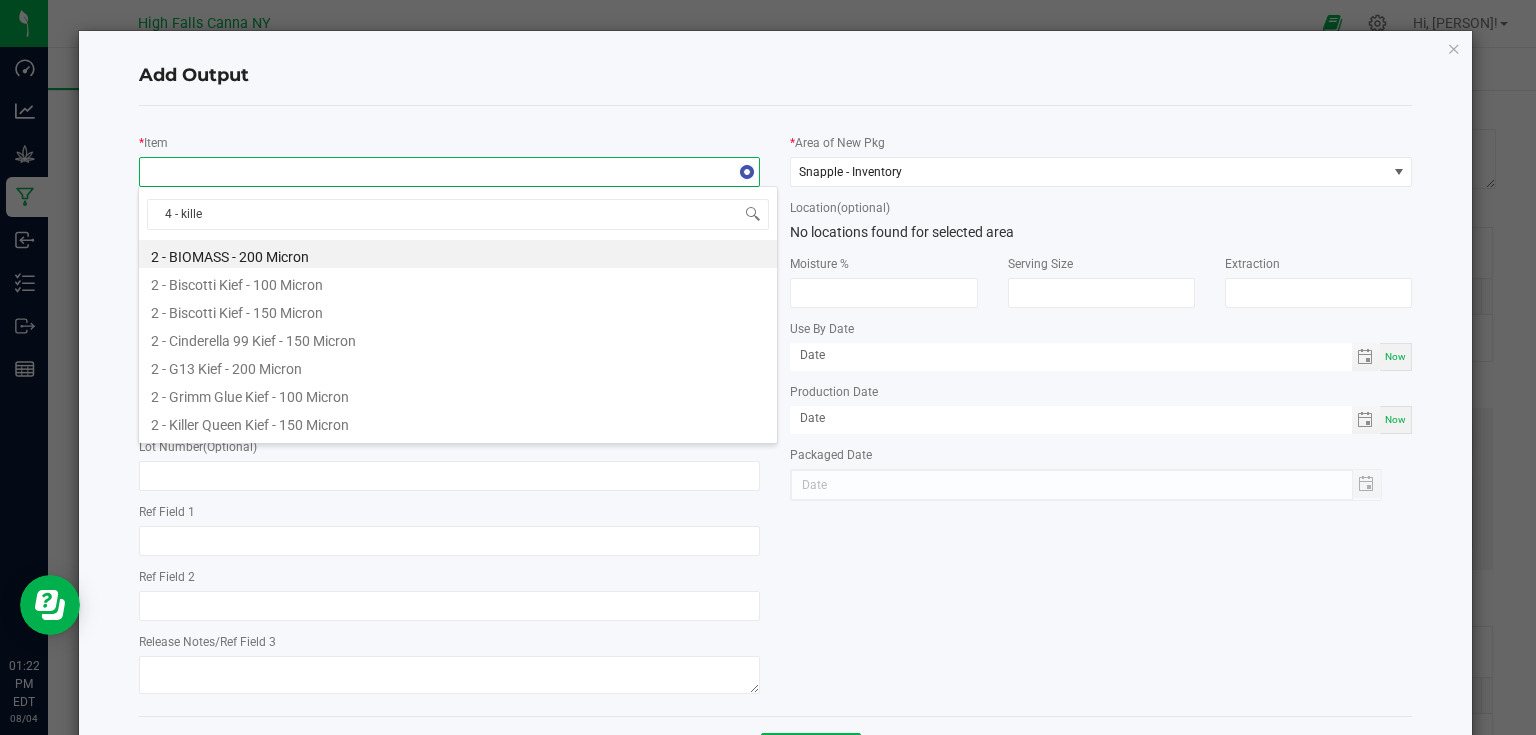 type on "4 - [PERSON]" 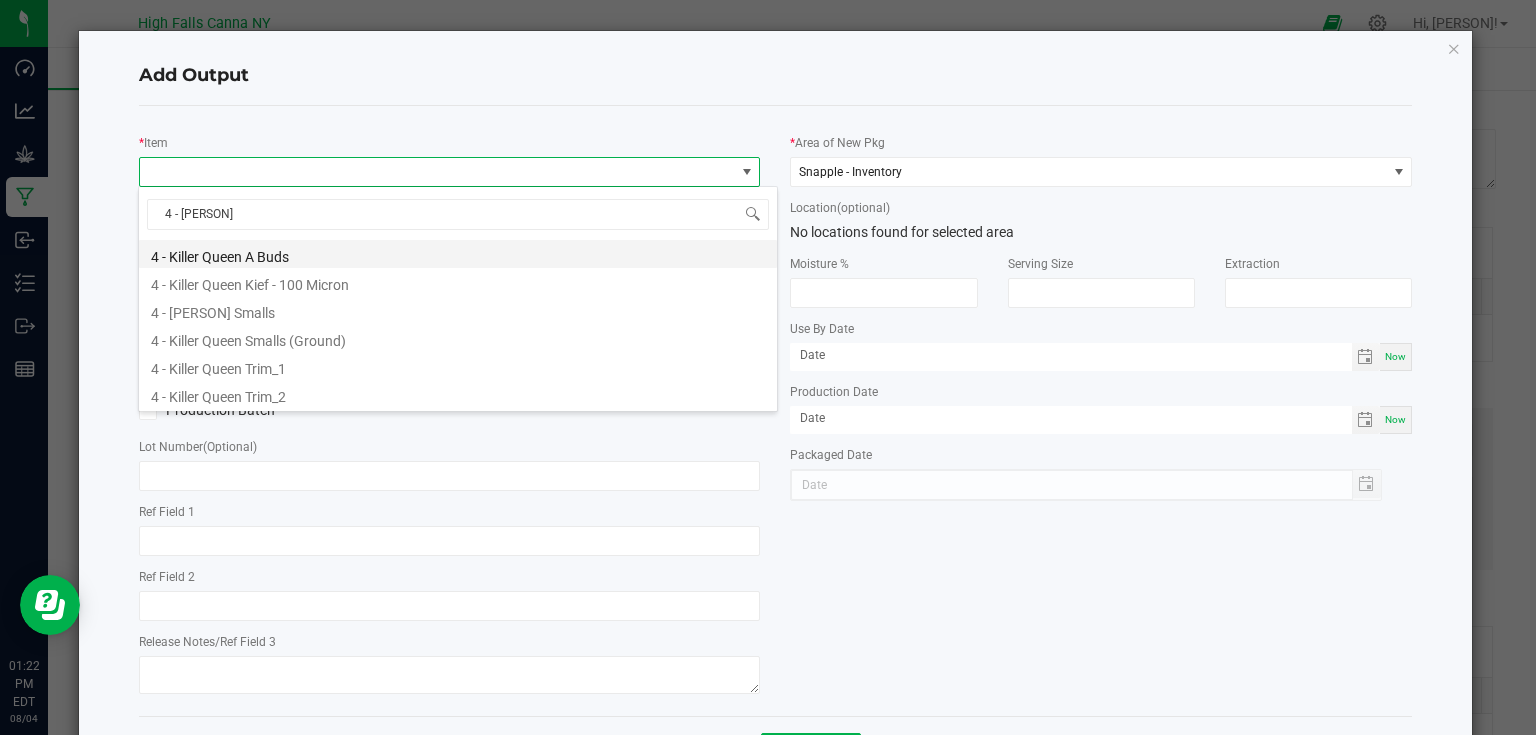 click on "4 - Killer Queen A Buds" at bounding box center [458, 254] 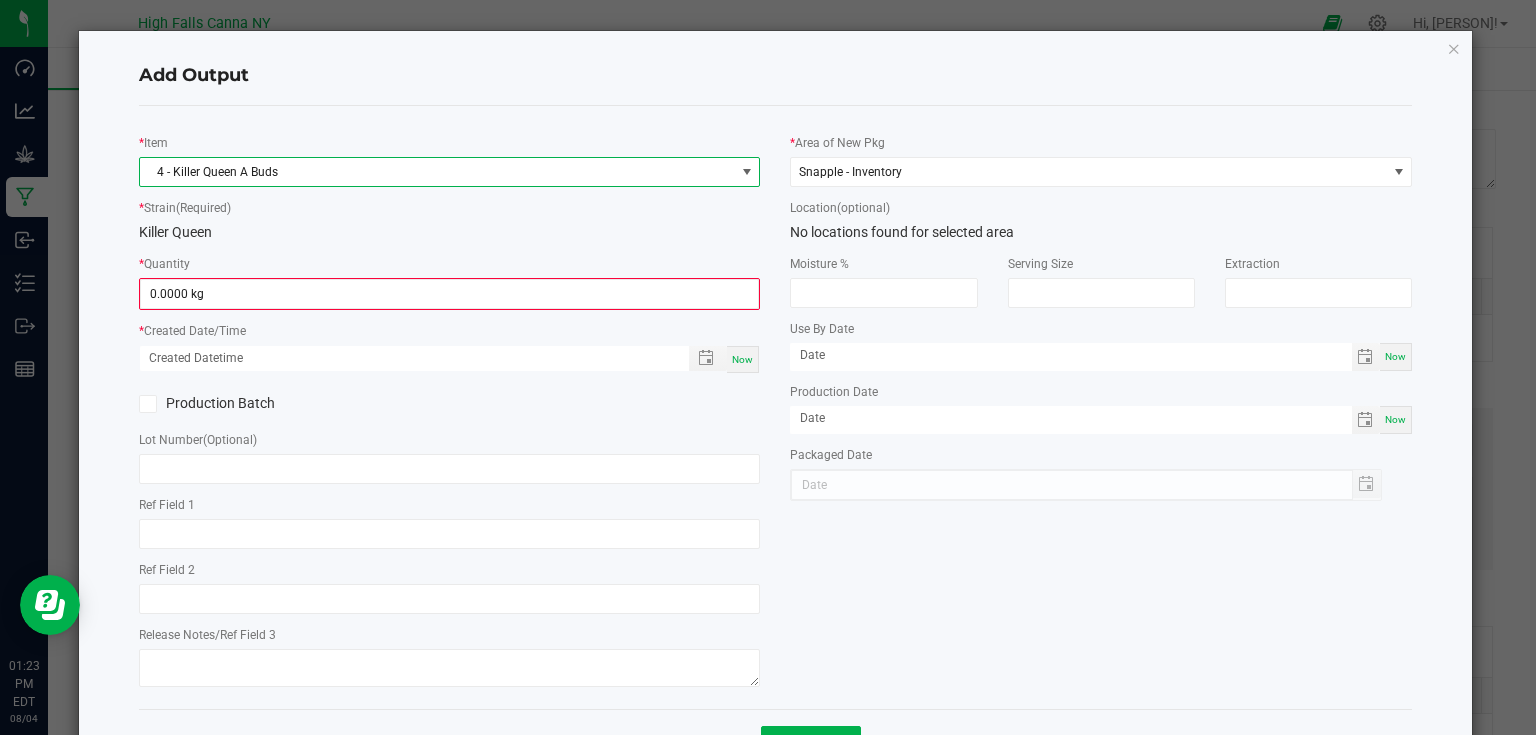 click on "*   Item  4 - Killer Queen A Buds  *   Strain  (Required)  Killer Queen   *   Quantity  0.0000 kg  *   Created Date/Time  Now  Production Batch   Lot Number  (Optional)     Ref Field 1   Ref Field 2   Release Notes/Ref Field 3" 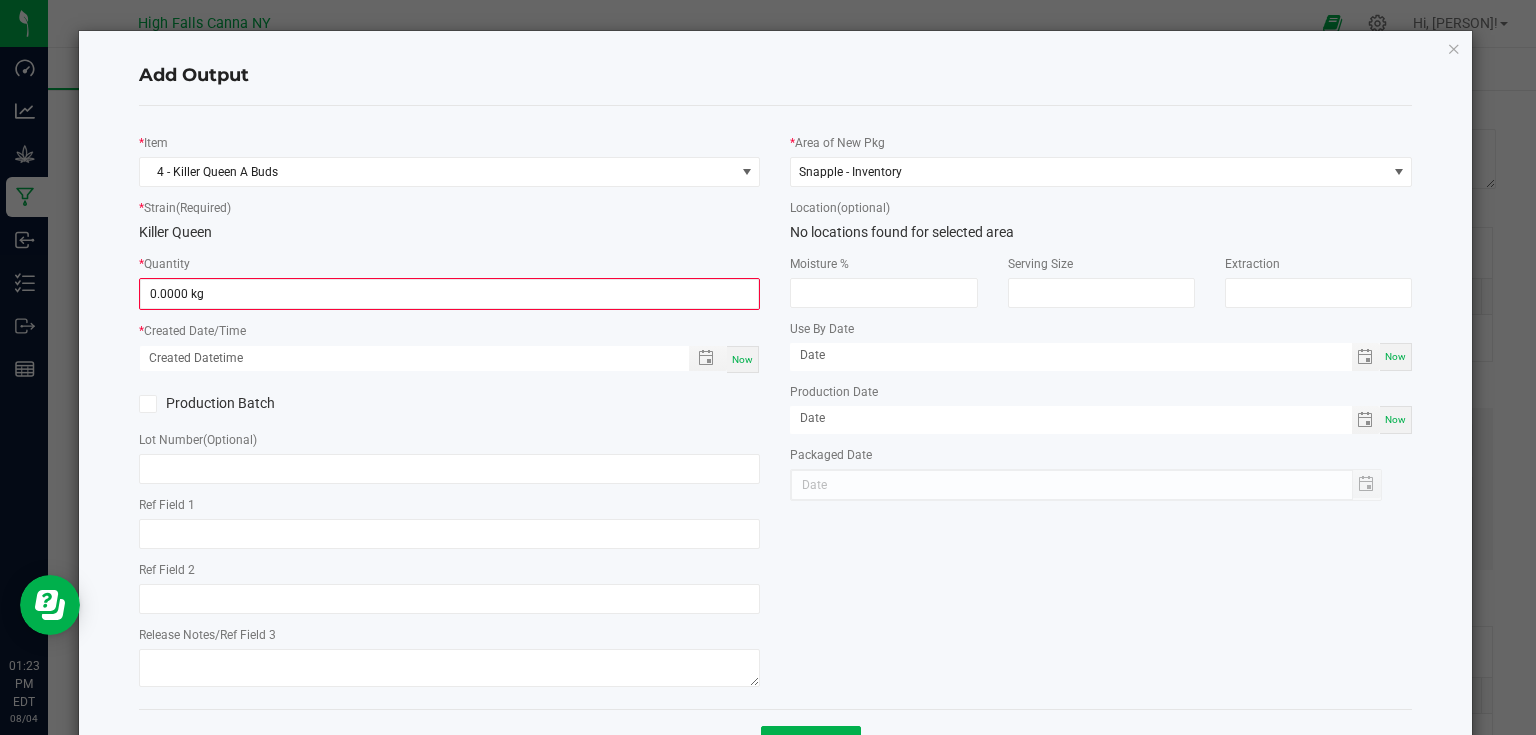 click on "*   Item  4 - Killer Queen A Buds  *   Strain  (Required)  Killer Queen   *   Quantity  0.0000 kg  *   Created Date/Time  Now  Production Batch   Lot Number  (Optional)     Ref Field 1   Ref Field 2   Release Notes/Ref Field 3" 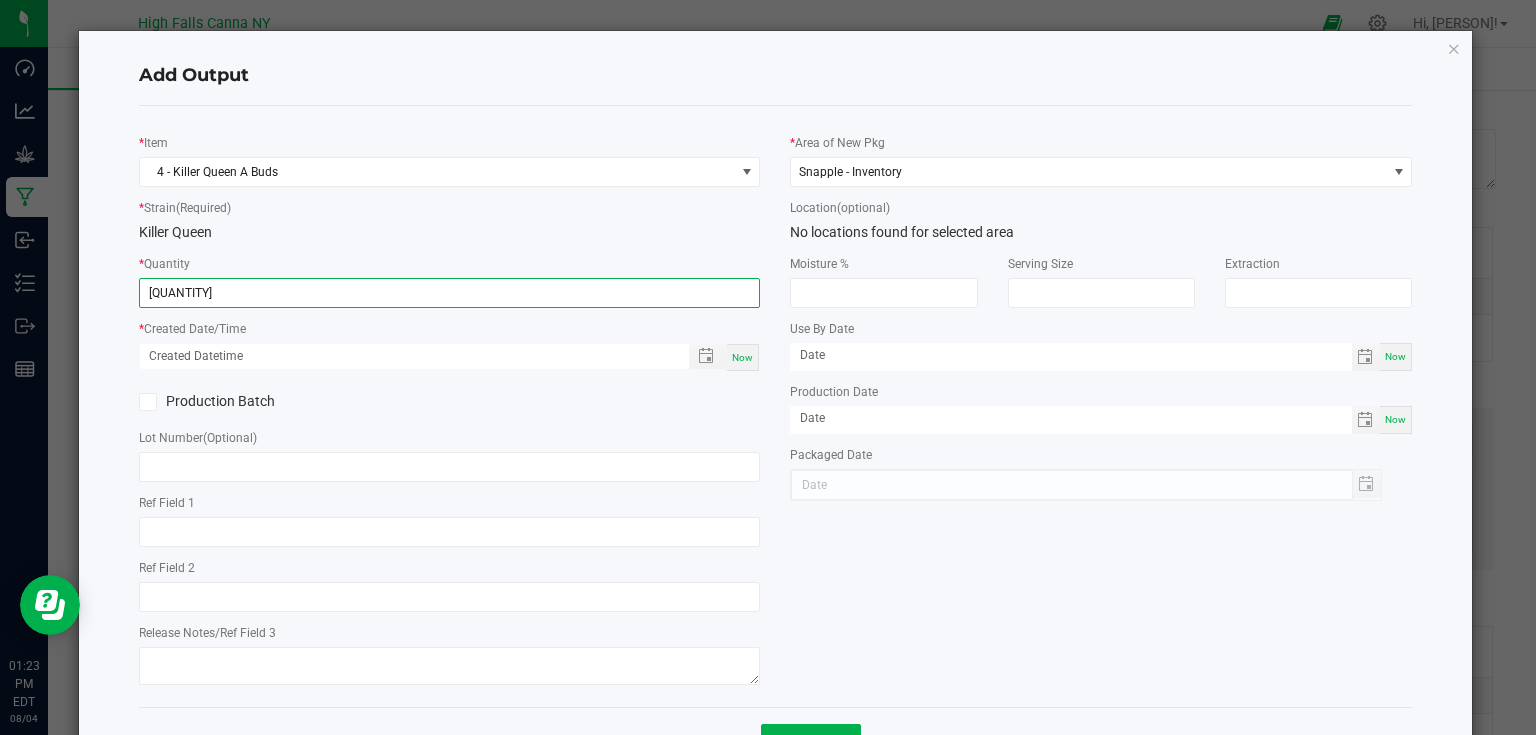 type on "1.6160 kg" 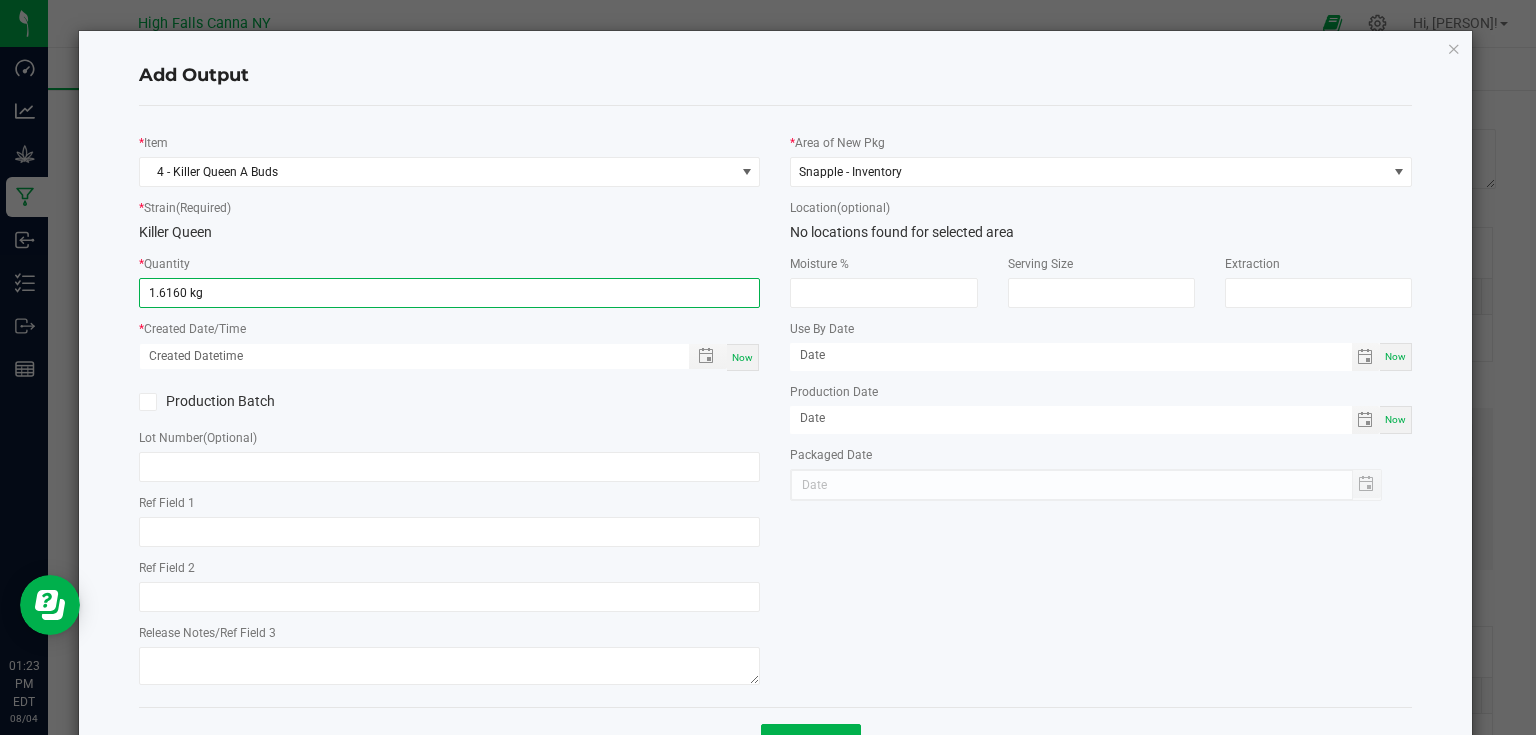 click on "Now" at bounding box center [742, 357] 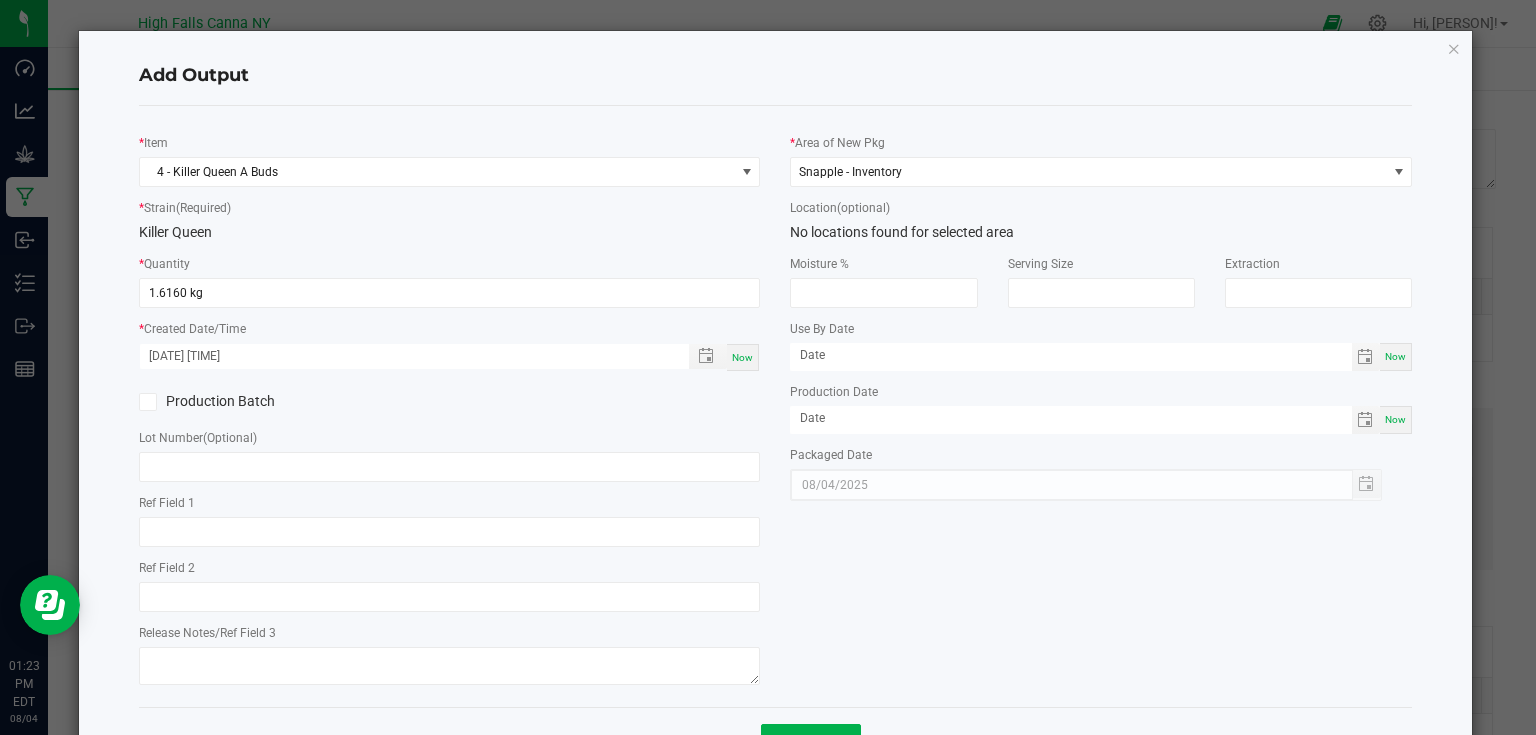 click on "Production Batch" 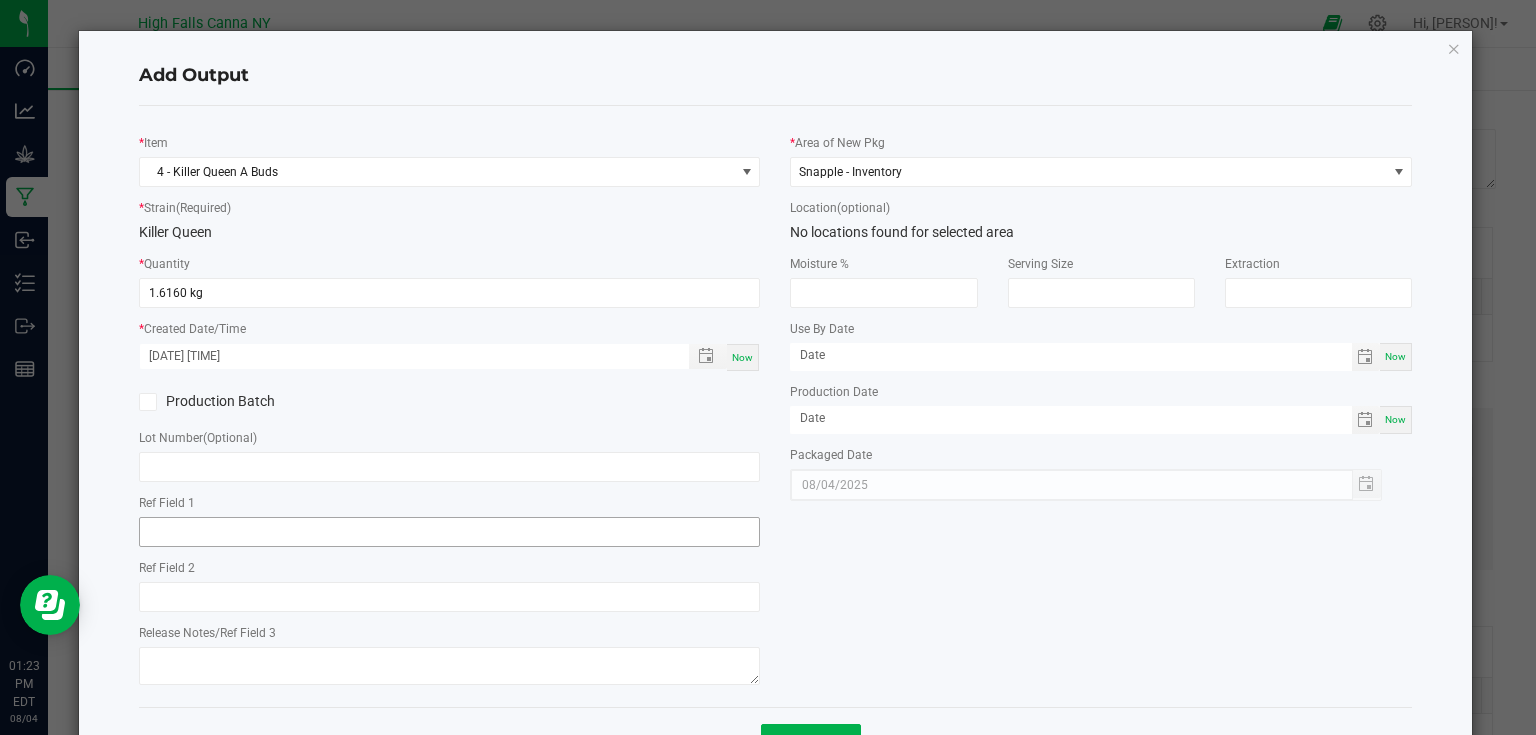 scroll, scrollTop: 72, scrollLeft: 0, axis: vertical 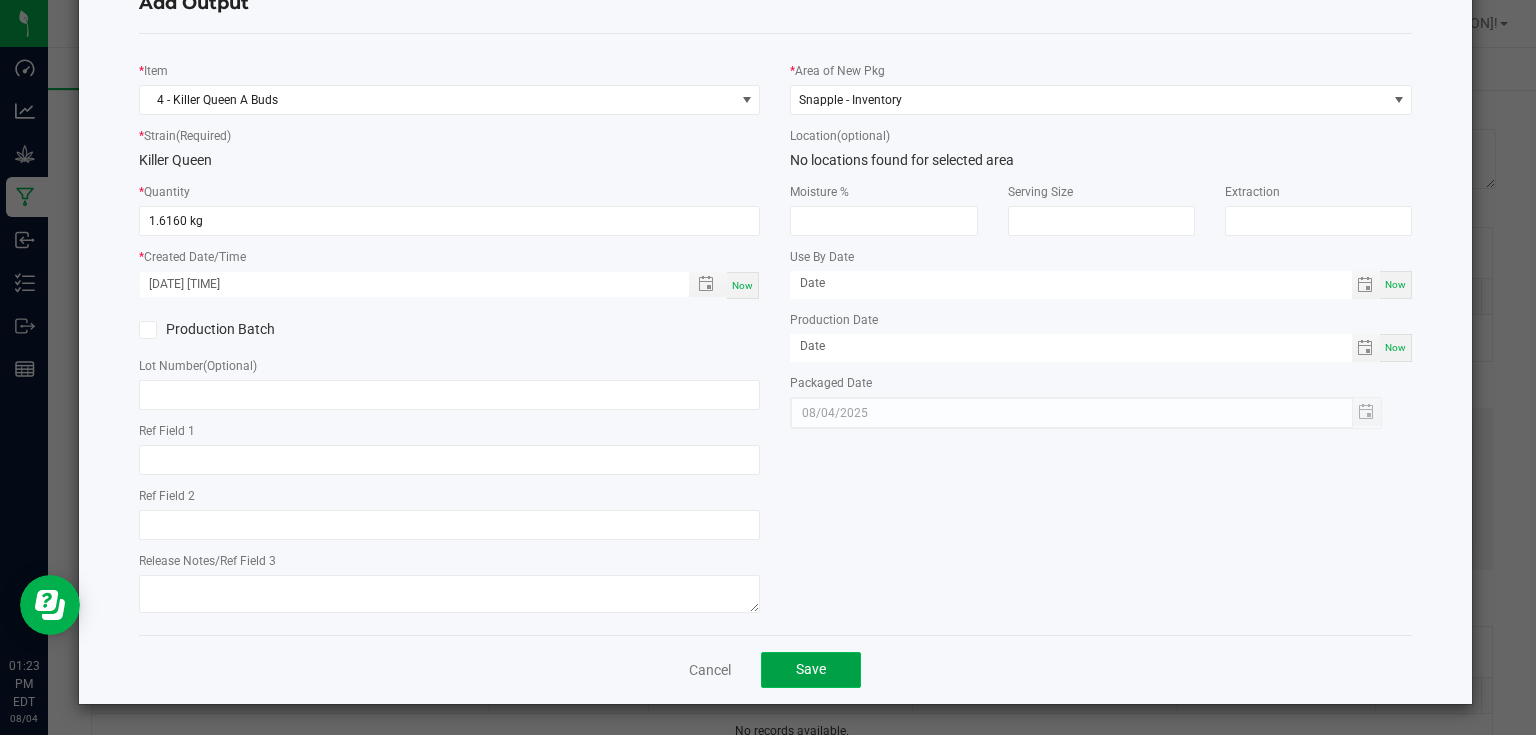 click on "Save" 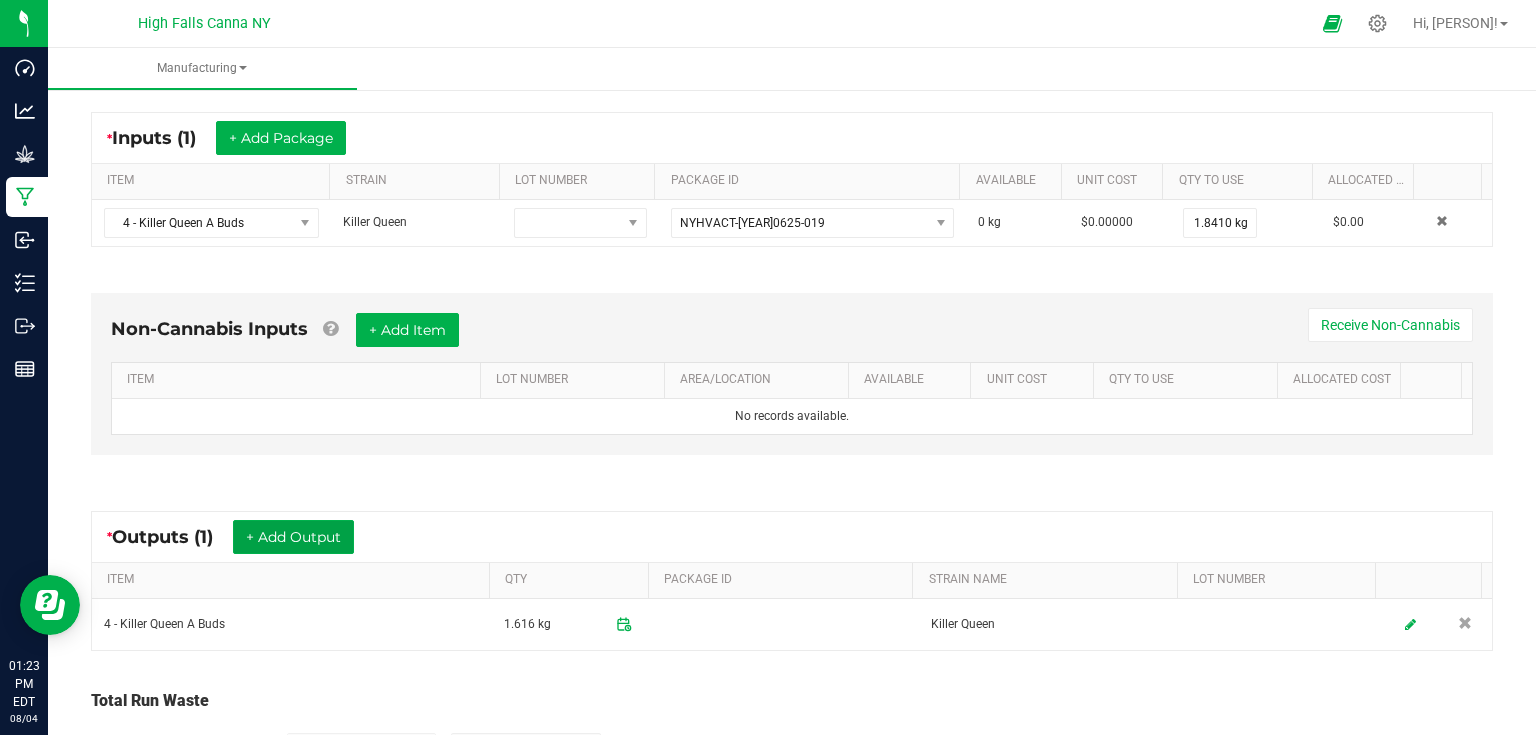scroll, scrollTop: 480, scrollLeft: 0, axis: vertical 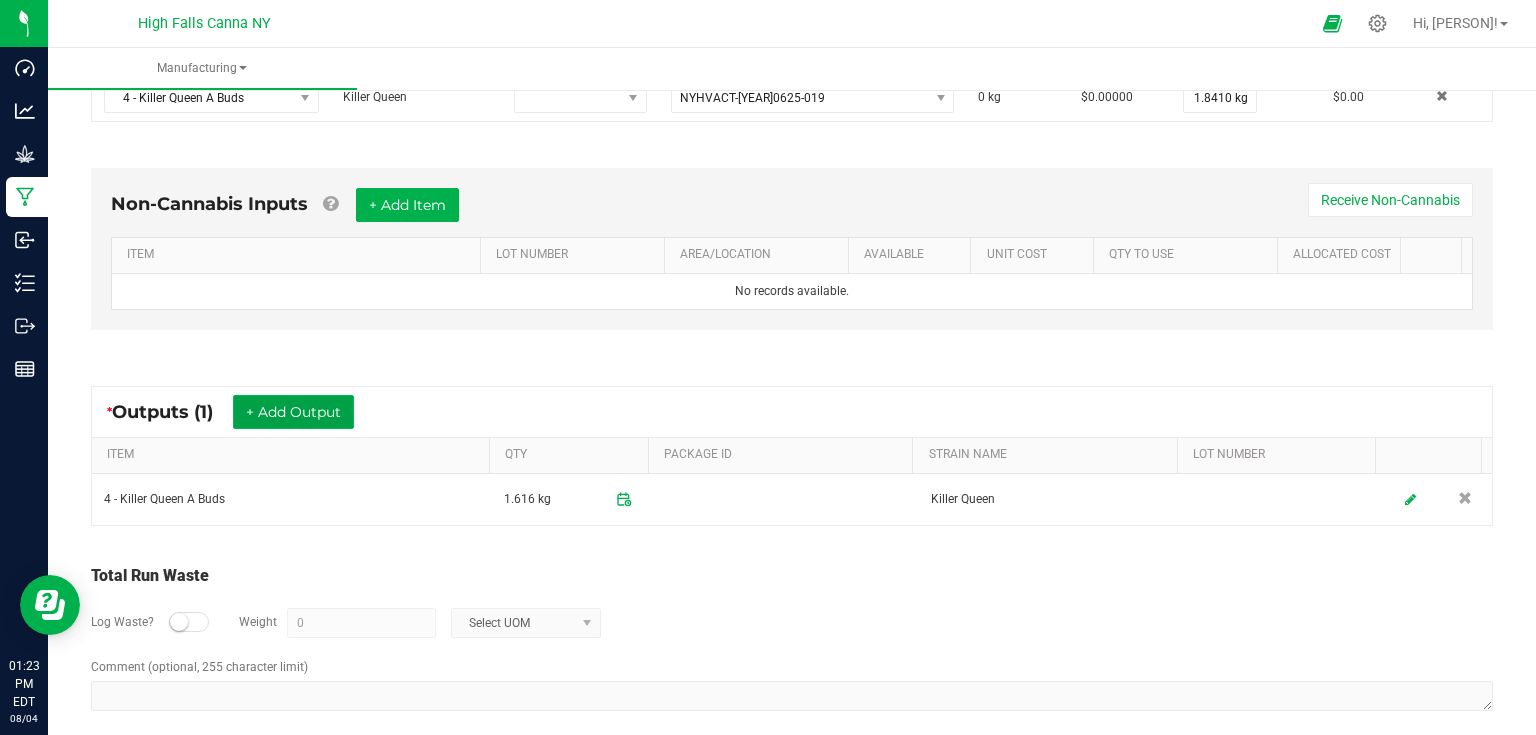 click on "+ Add Output" at bounding box center [293, 412] 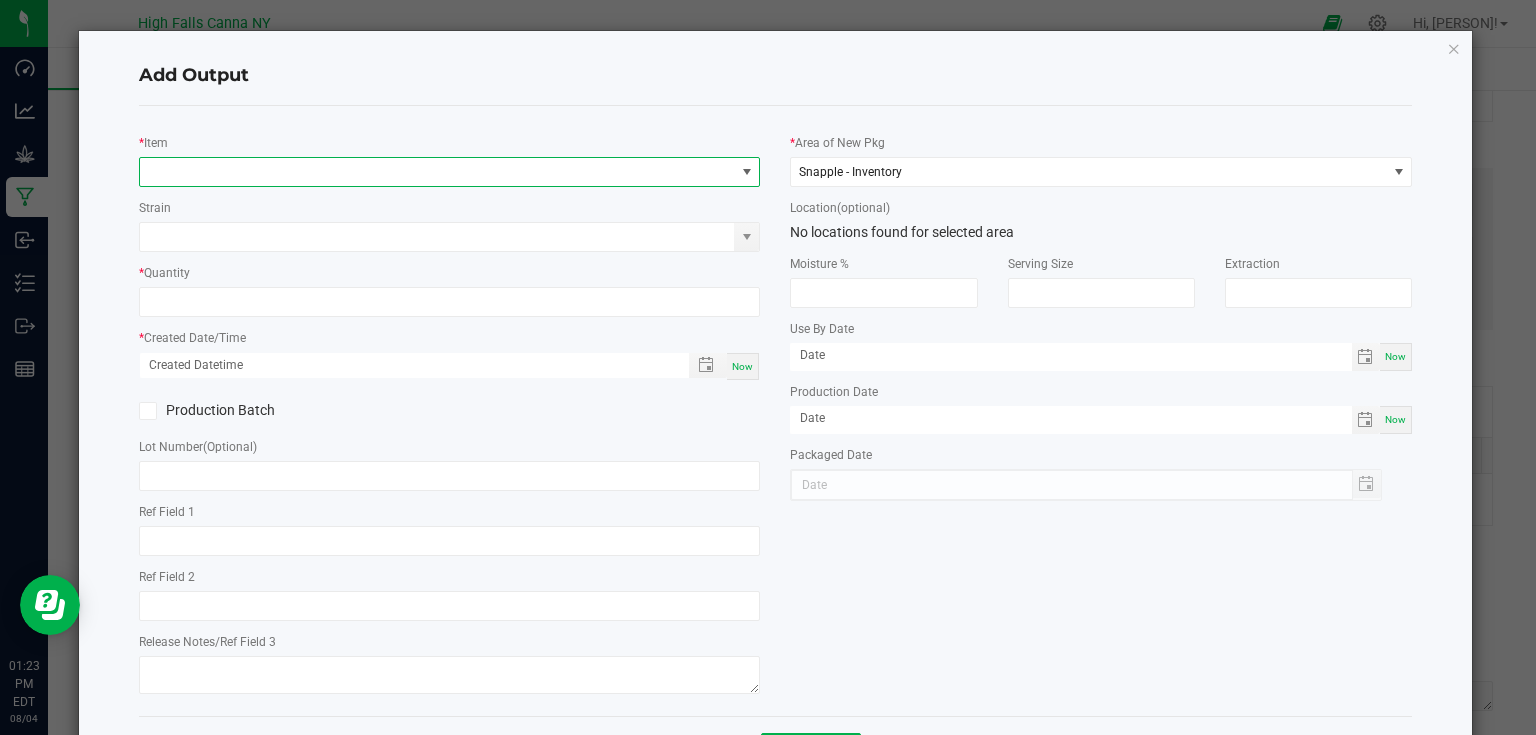 click at bounding box center [437, 172] 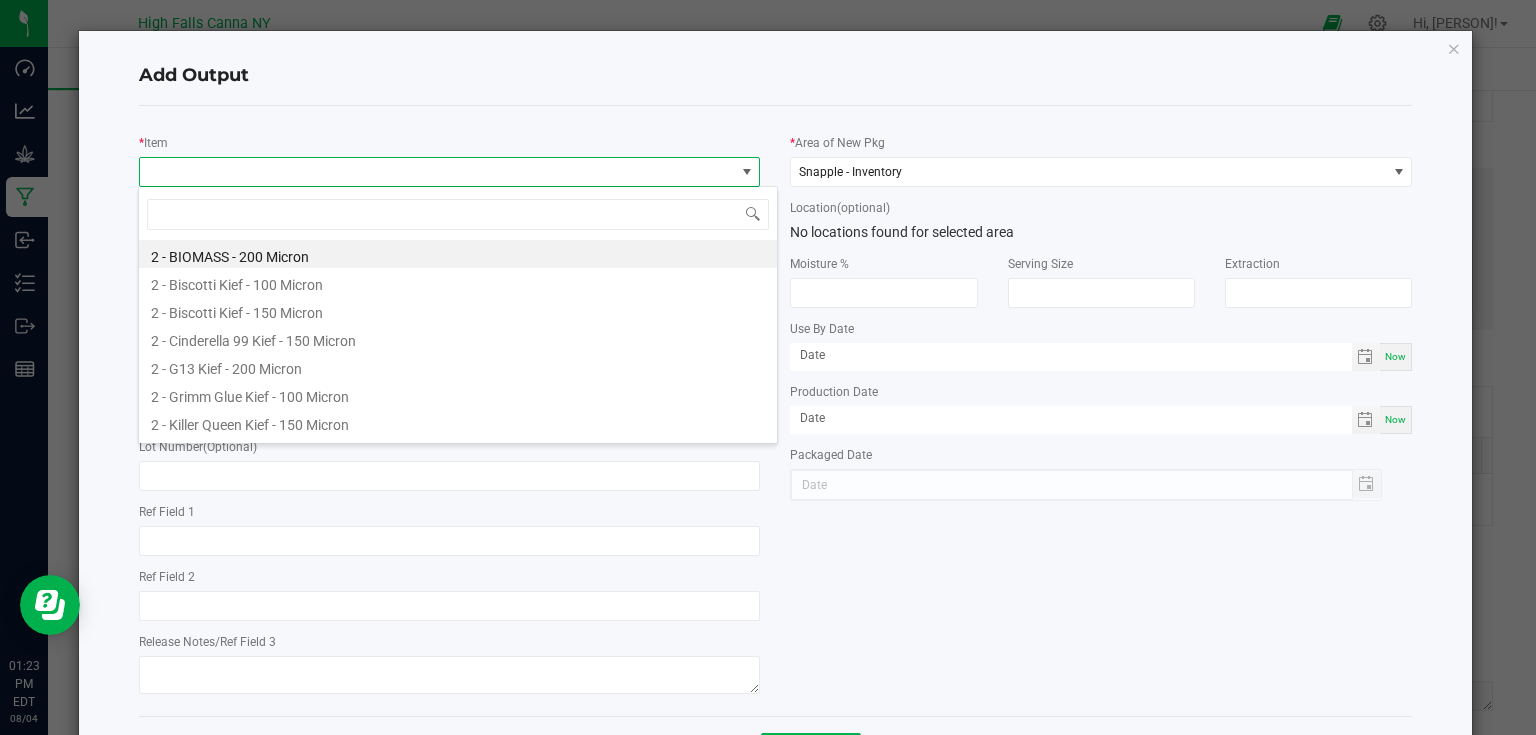 scroll, scrollTop: 99970, scrollLeft: 99383, axis: both 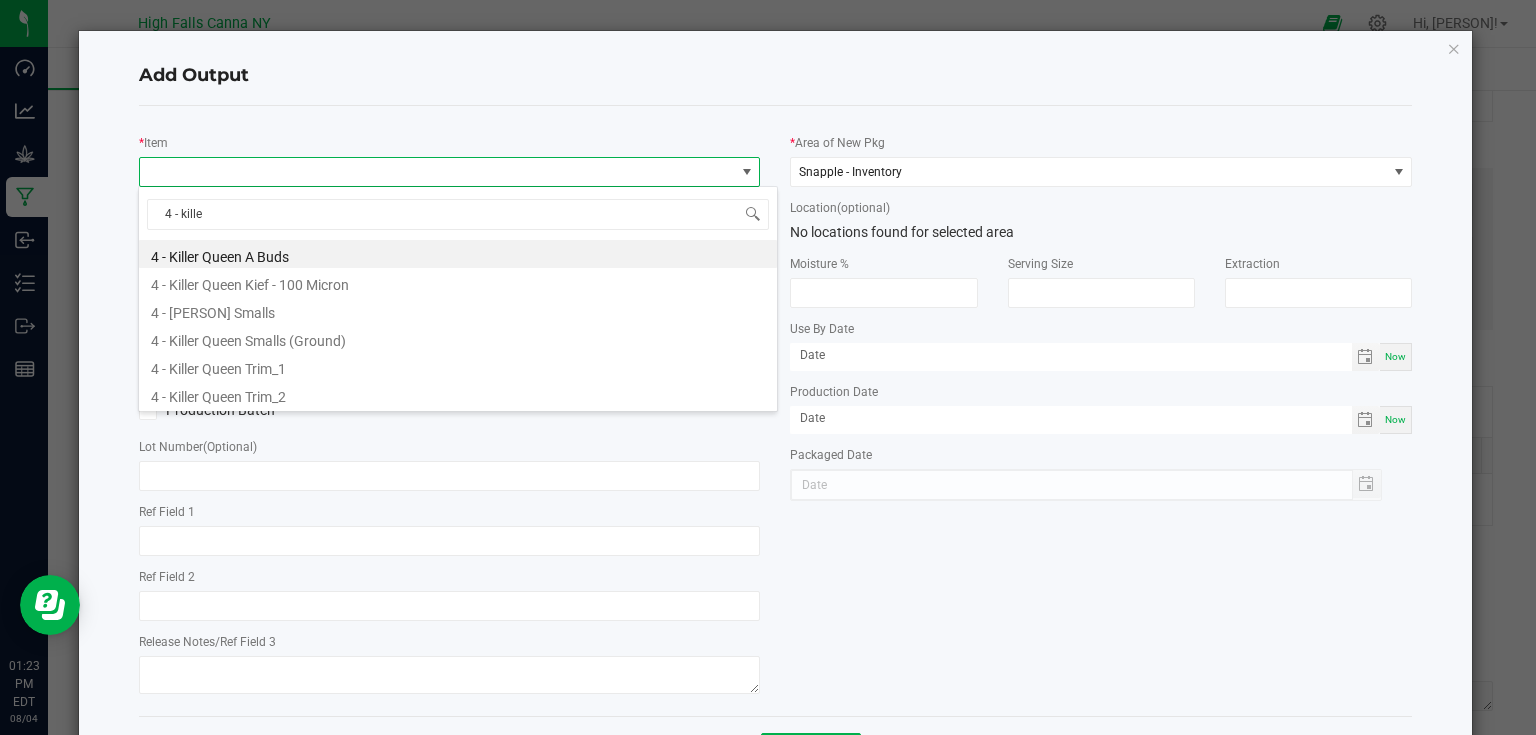 type on "4 - [PERSON]" 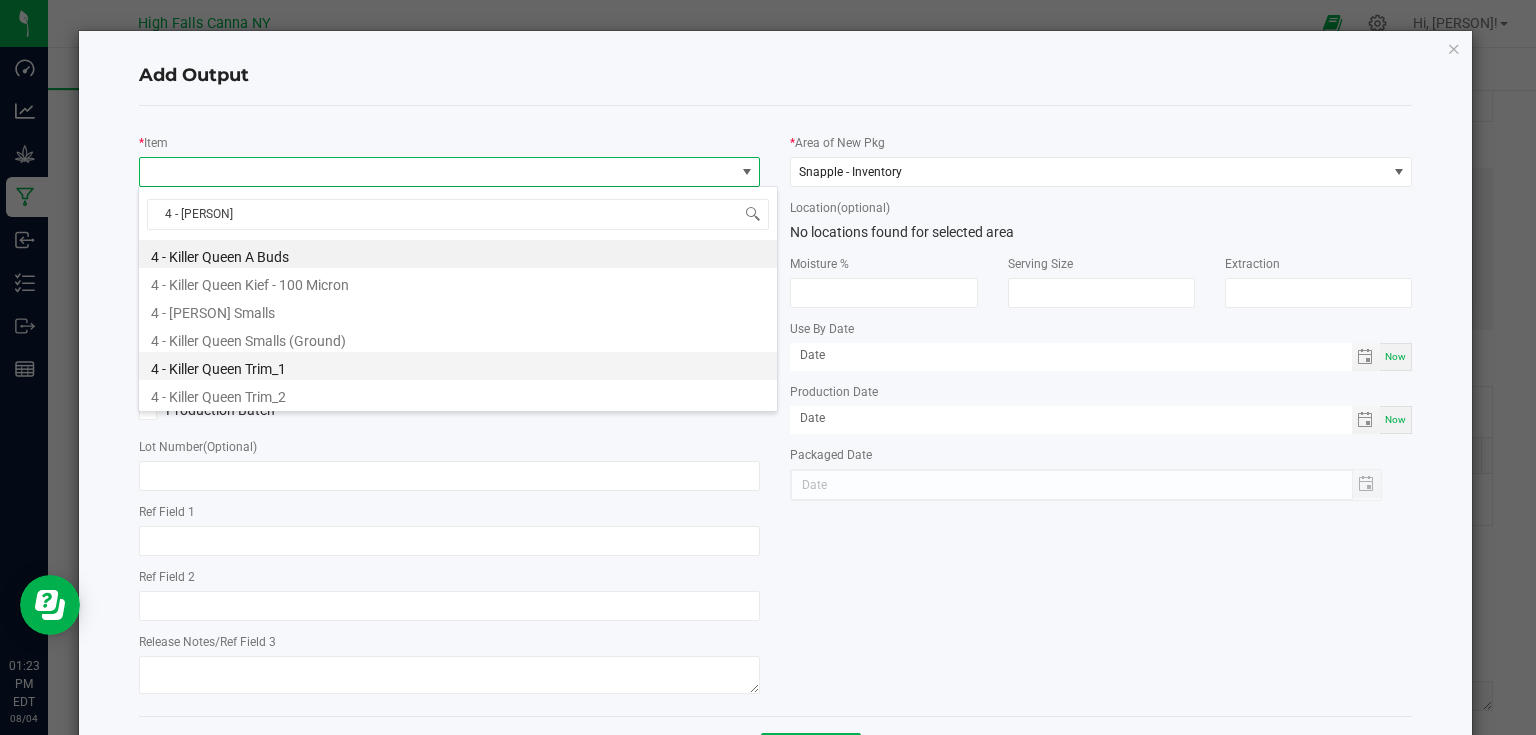 click on "4 - Killer Queen Trim_1" at bounding box center [458, 366] 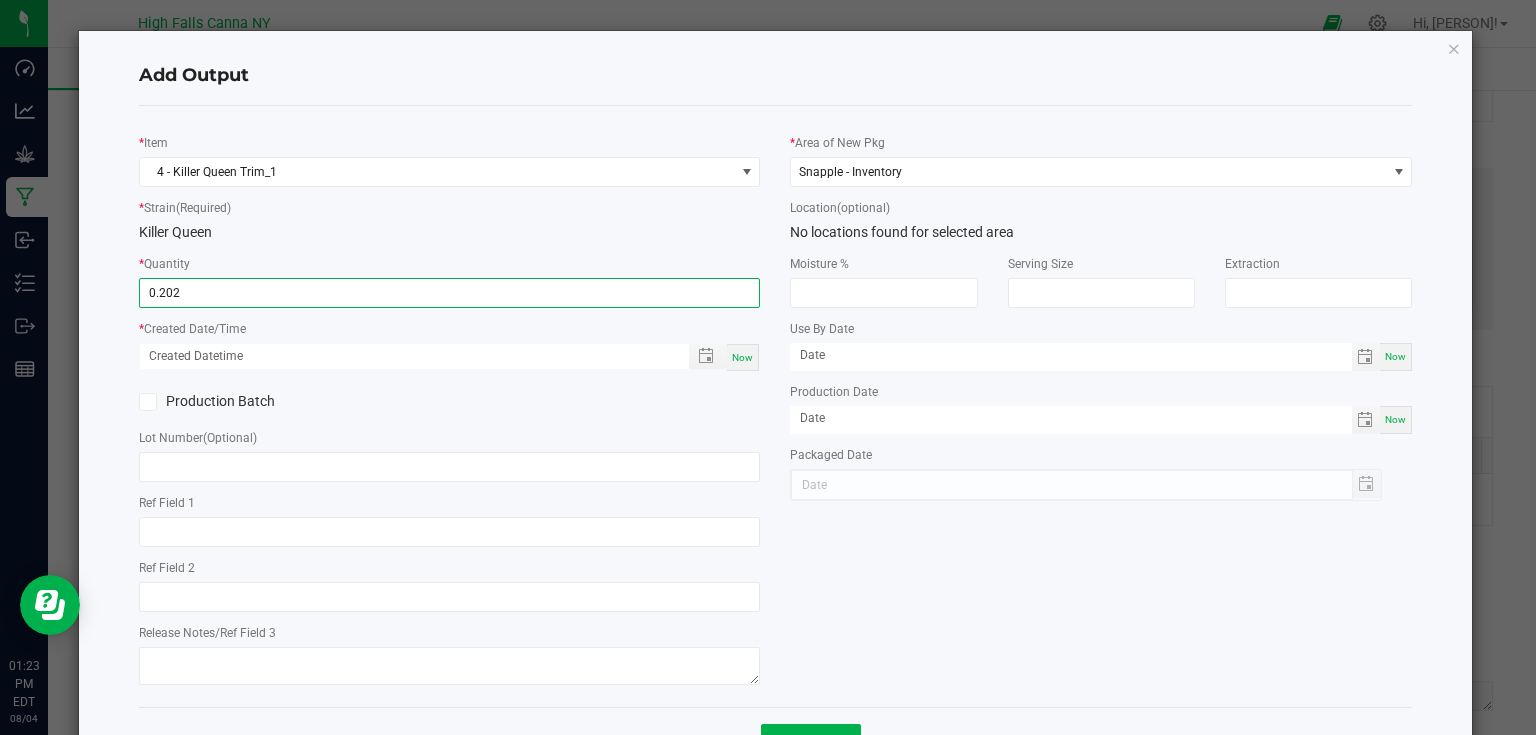 type on "[QUANTITY] kg" 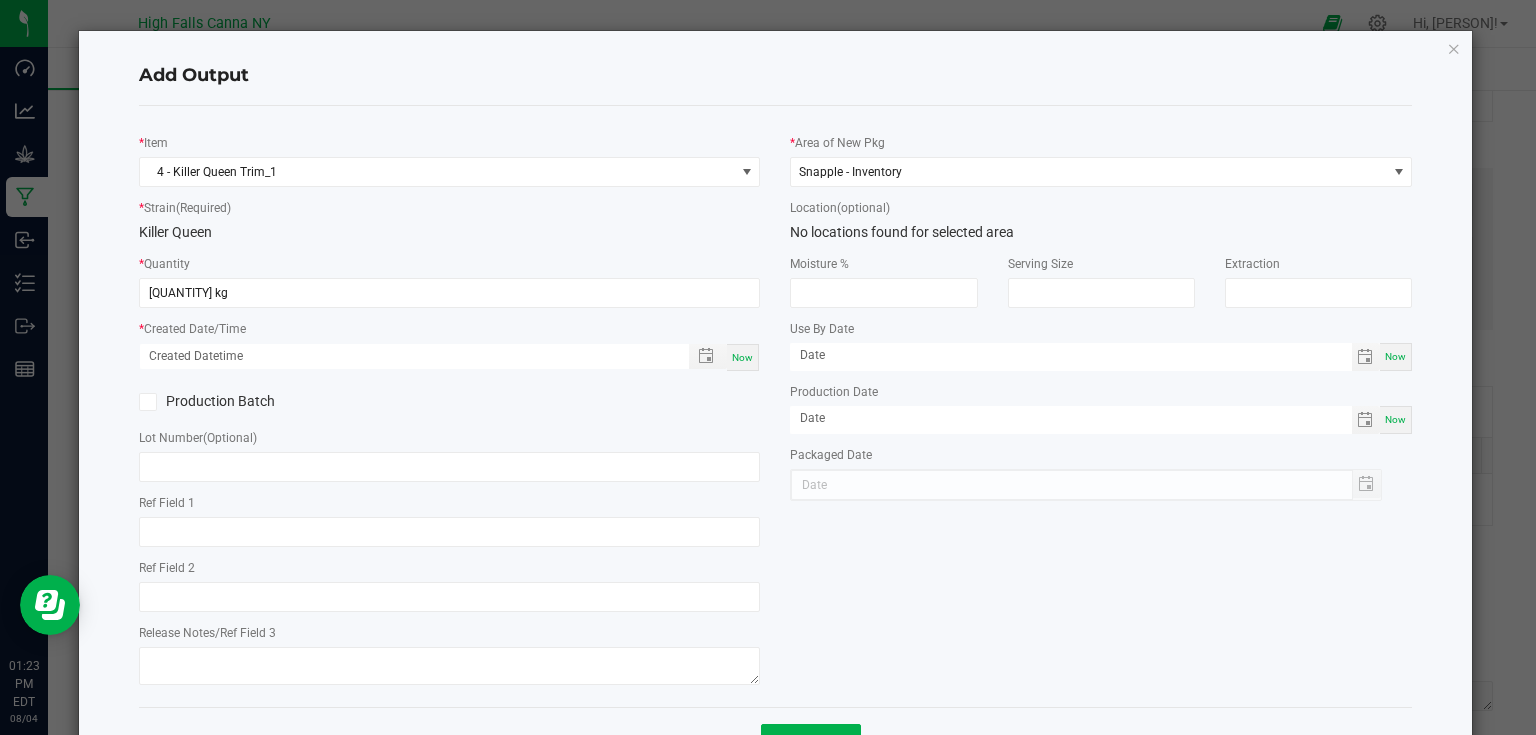 click on "Now" at bounding box center (742, 357) 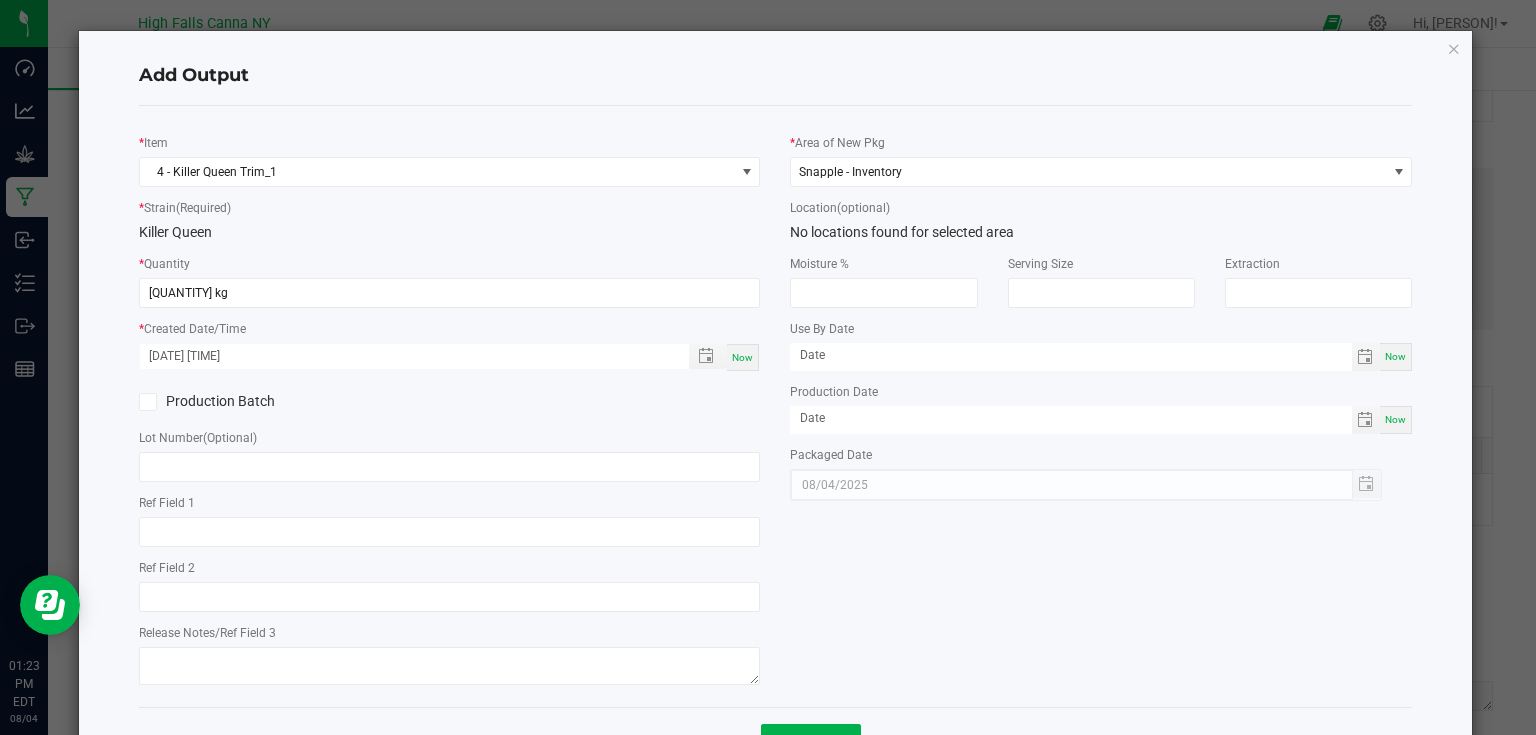drag, startPoint x: 731, startPoint y: 417, endPoint x: 721, endPoint y: 433, distance: 18.867962 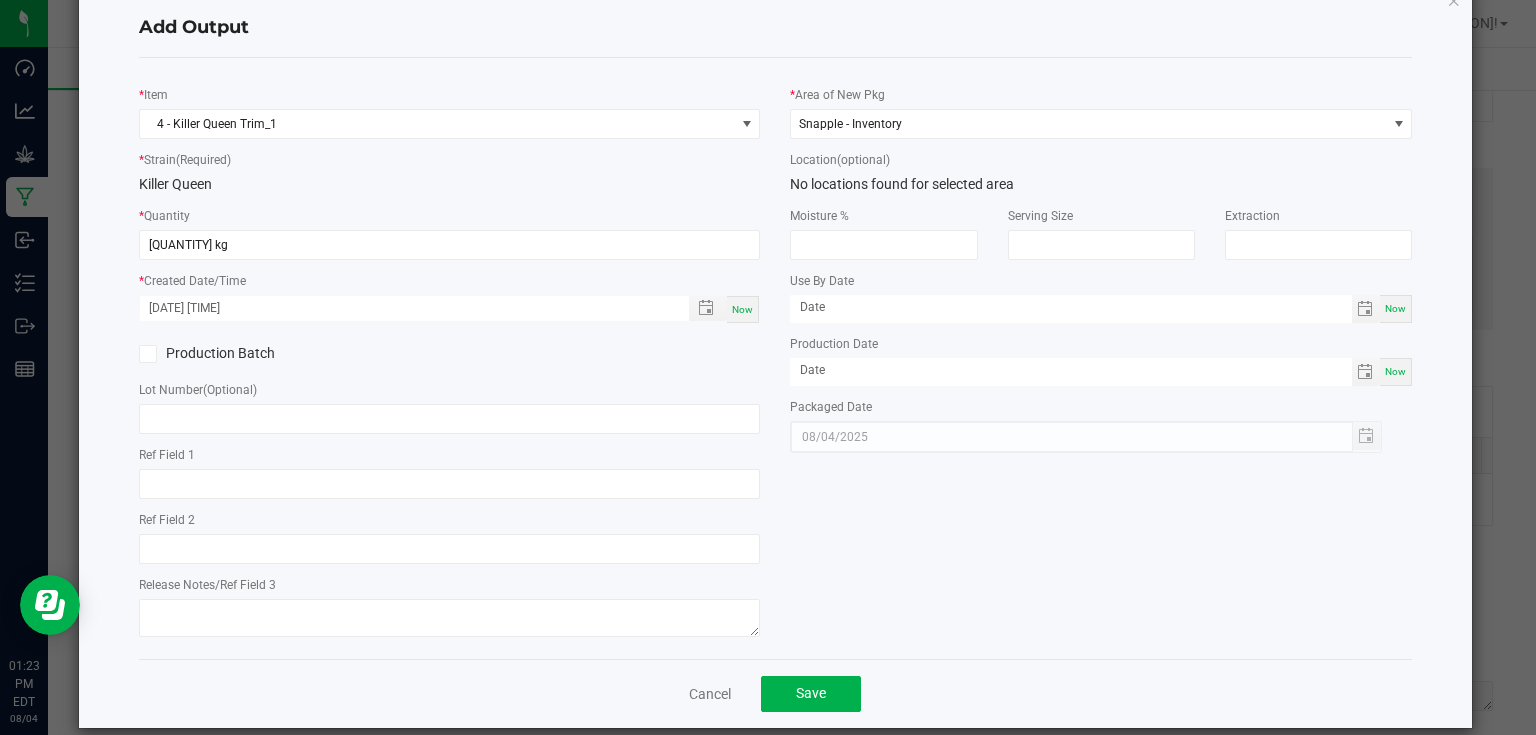 scroll, scrollTop: 72, scrollLeft: 0, axis: vertical 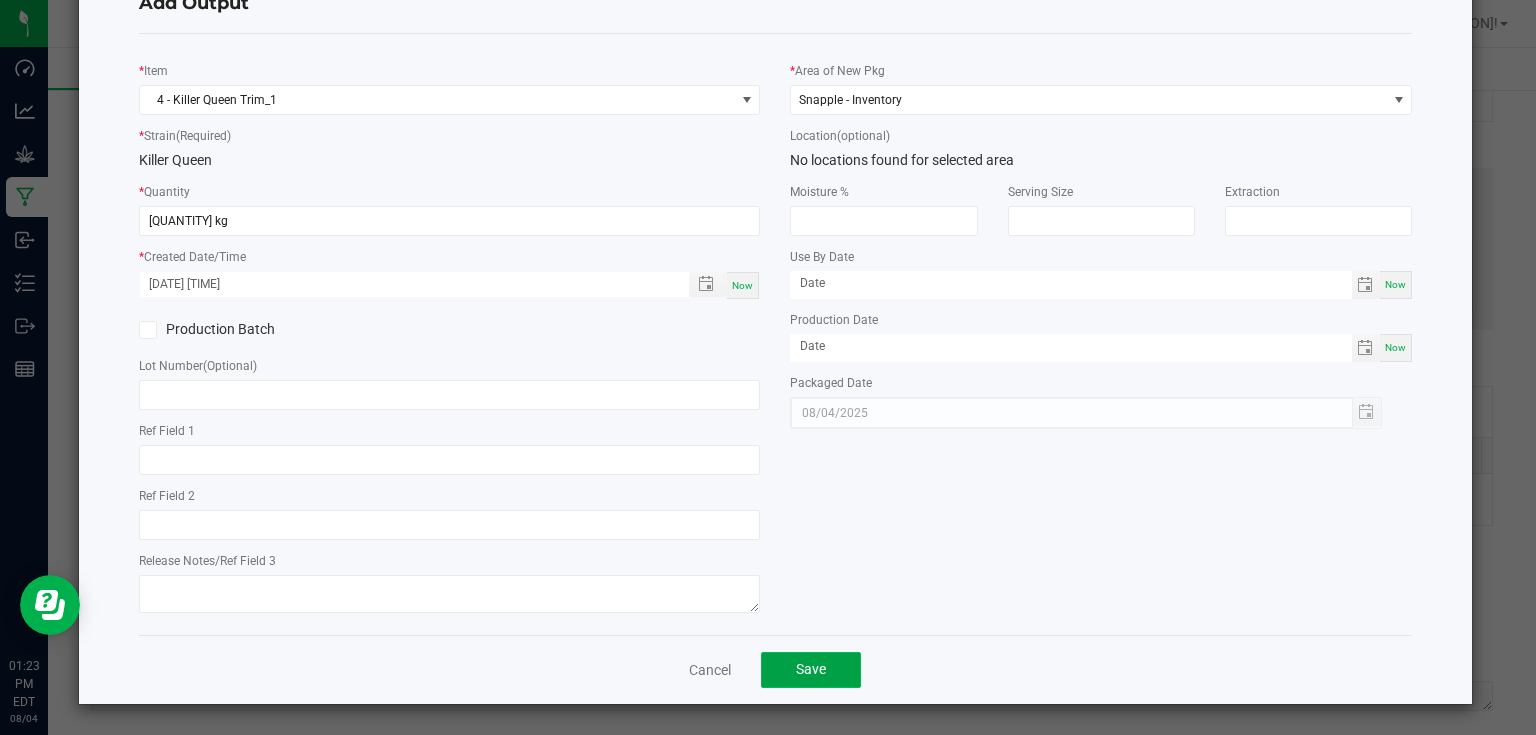 click on "Save" 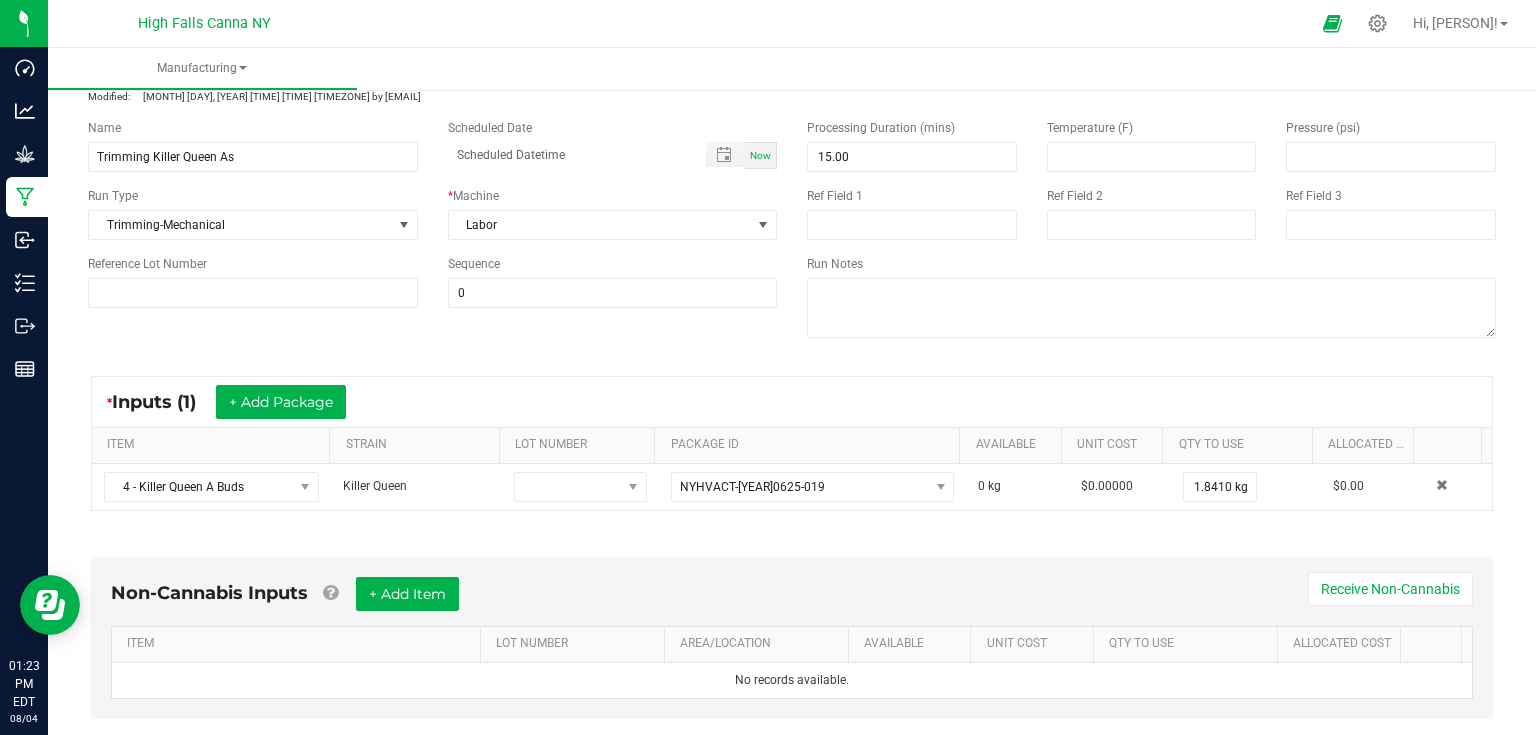 scroll, scrollTop: 0, scrollLeft: 0, axis: both 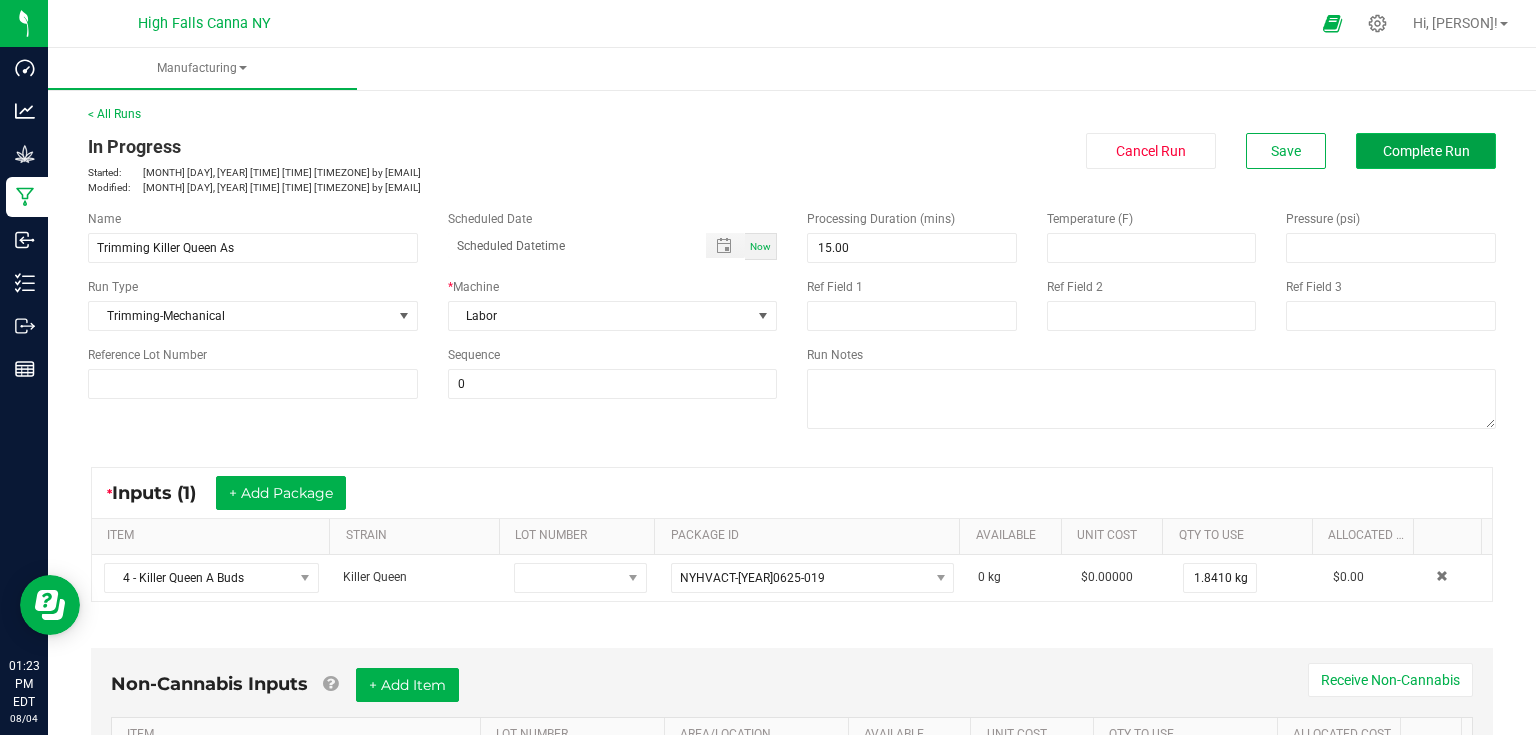 click on "Complete Run" at bounding box center (1426, 151) 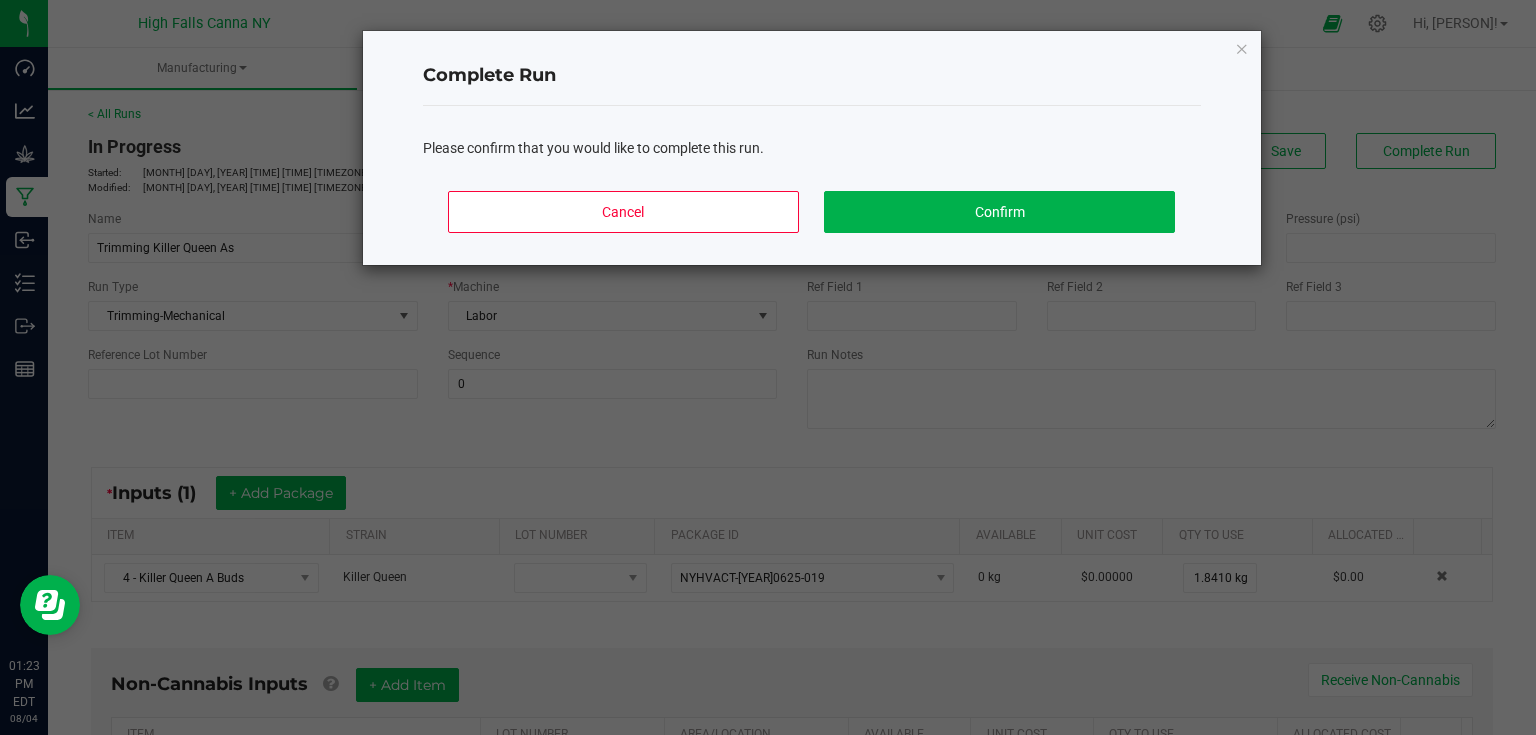 click on "Cancel   Confirm" 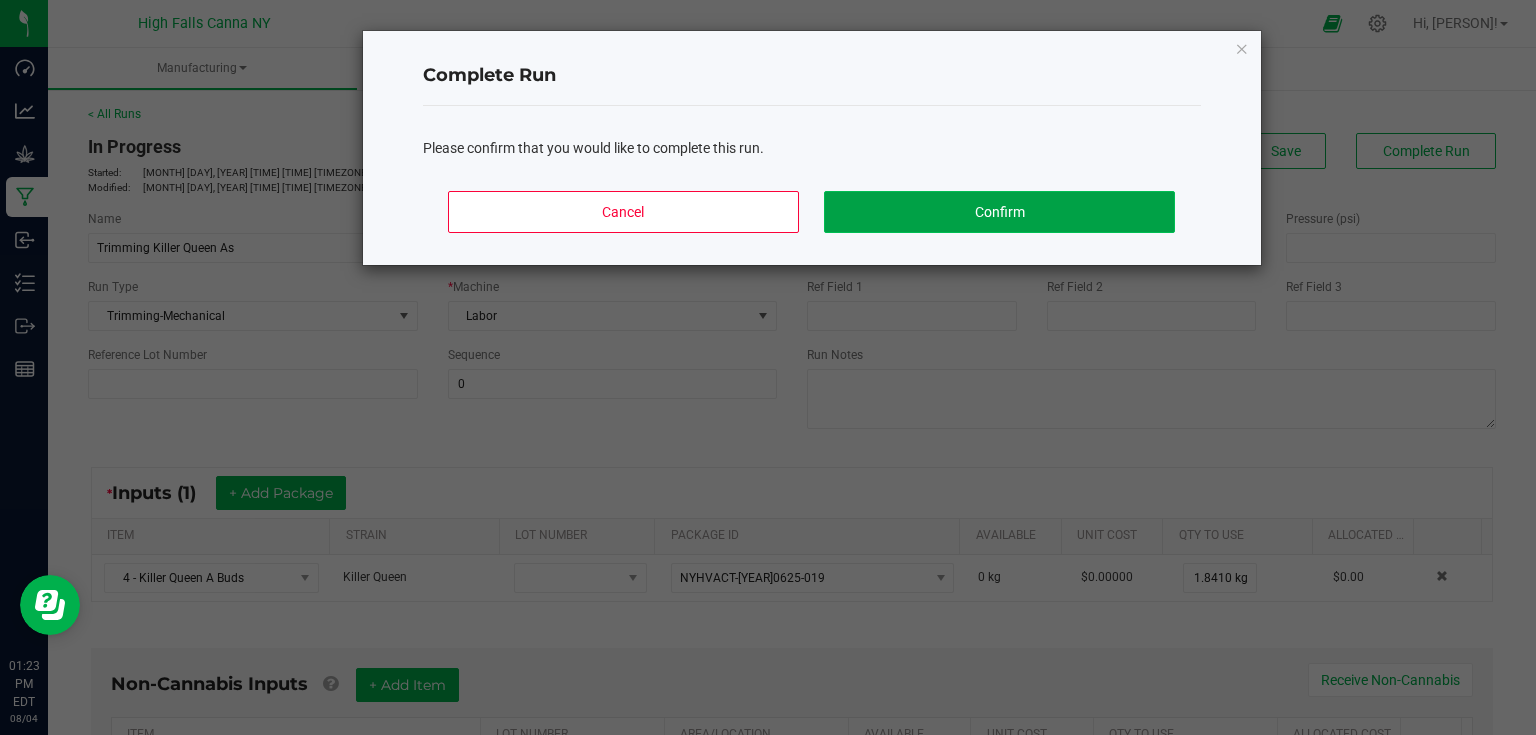 click on "Confirm" 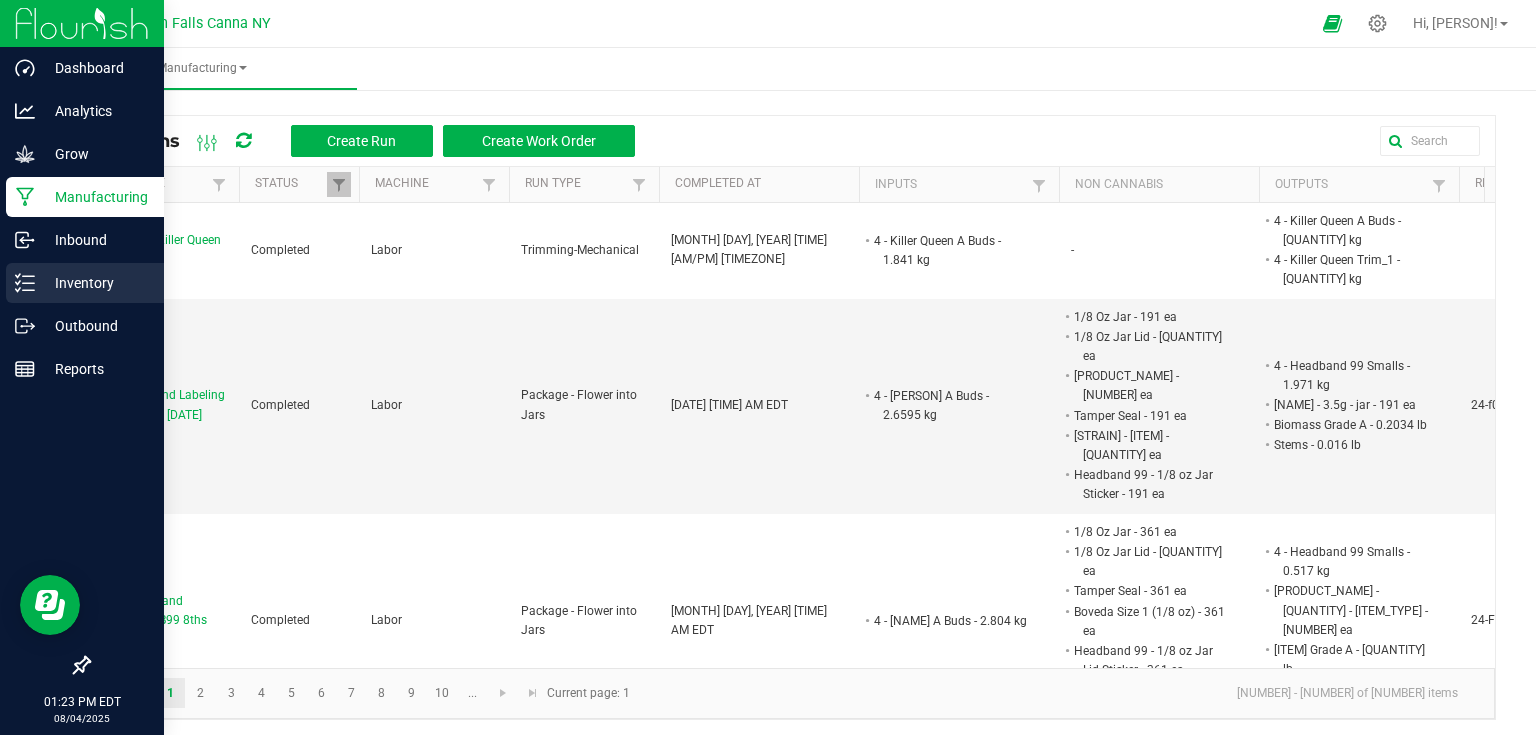 click on "Inventory" at bounding box center [95, 283] 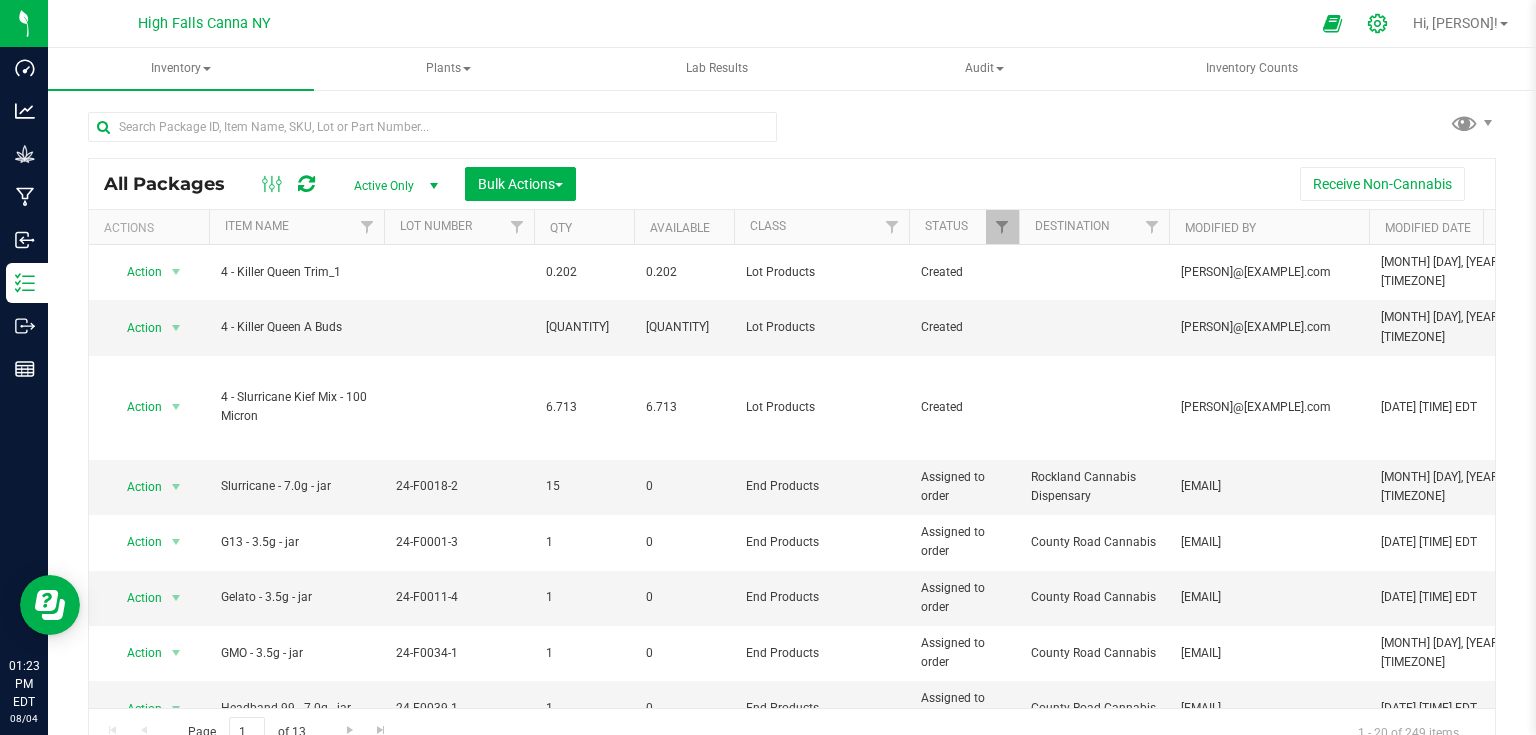 click 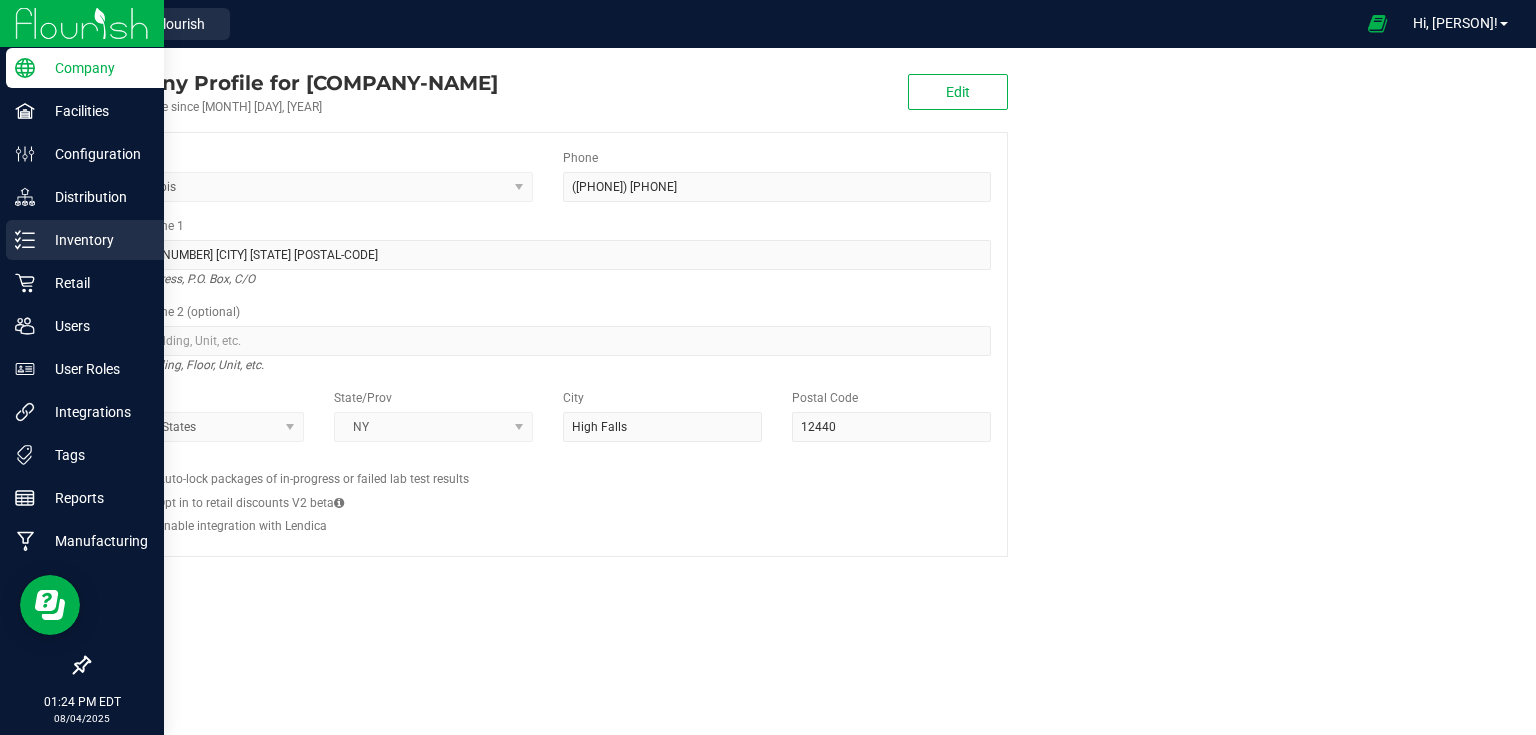 click on "Inventory" at bounding box center (85, 240) 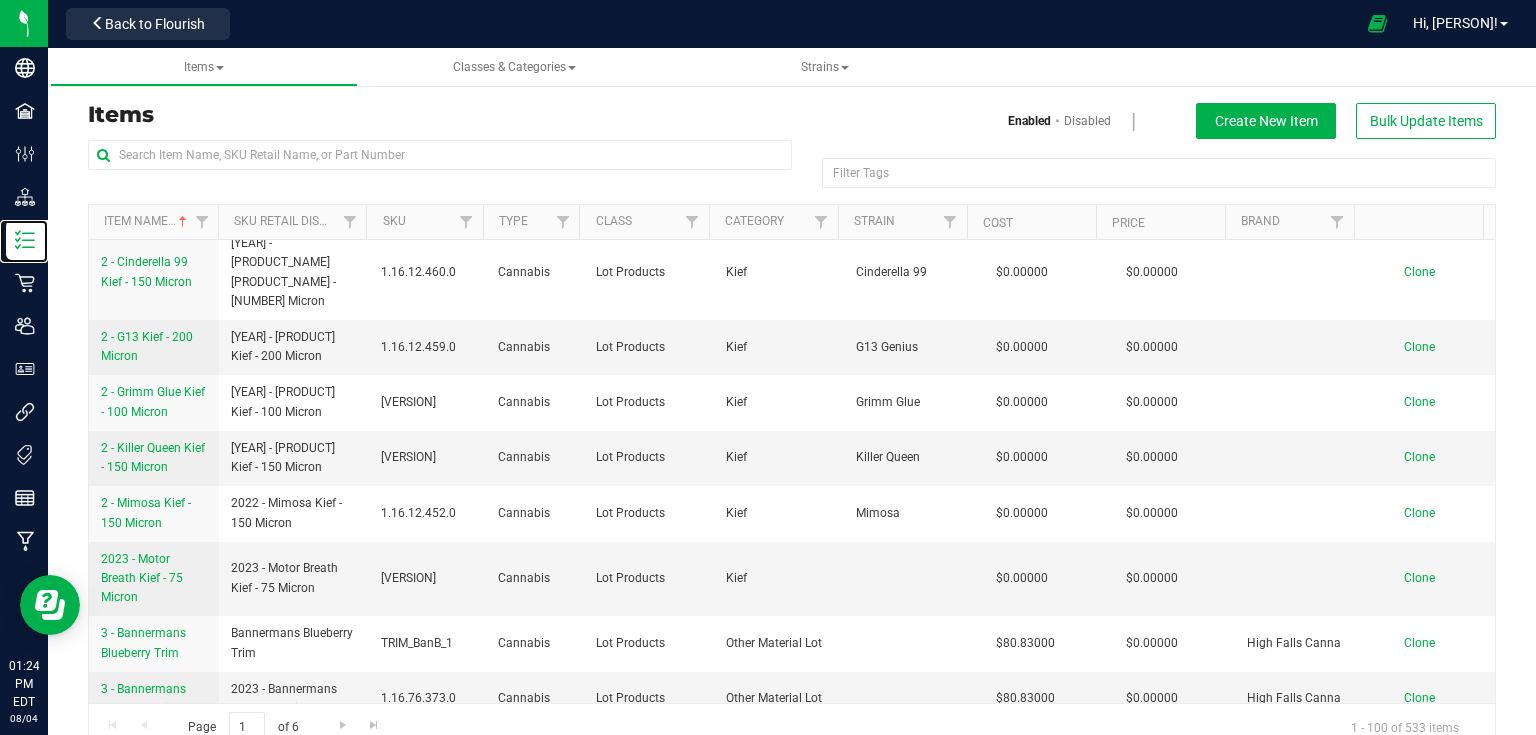 scroll, scrollTop: 0, scrollLeft: 0, axis: both 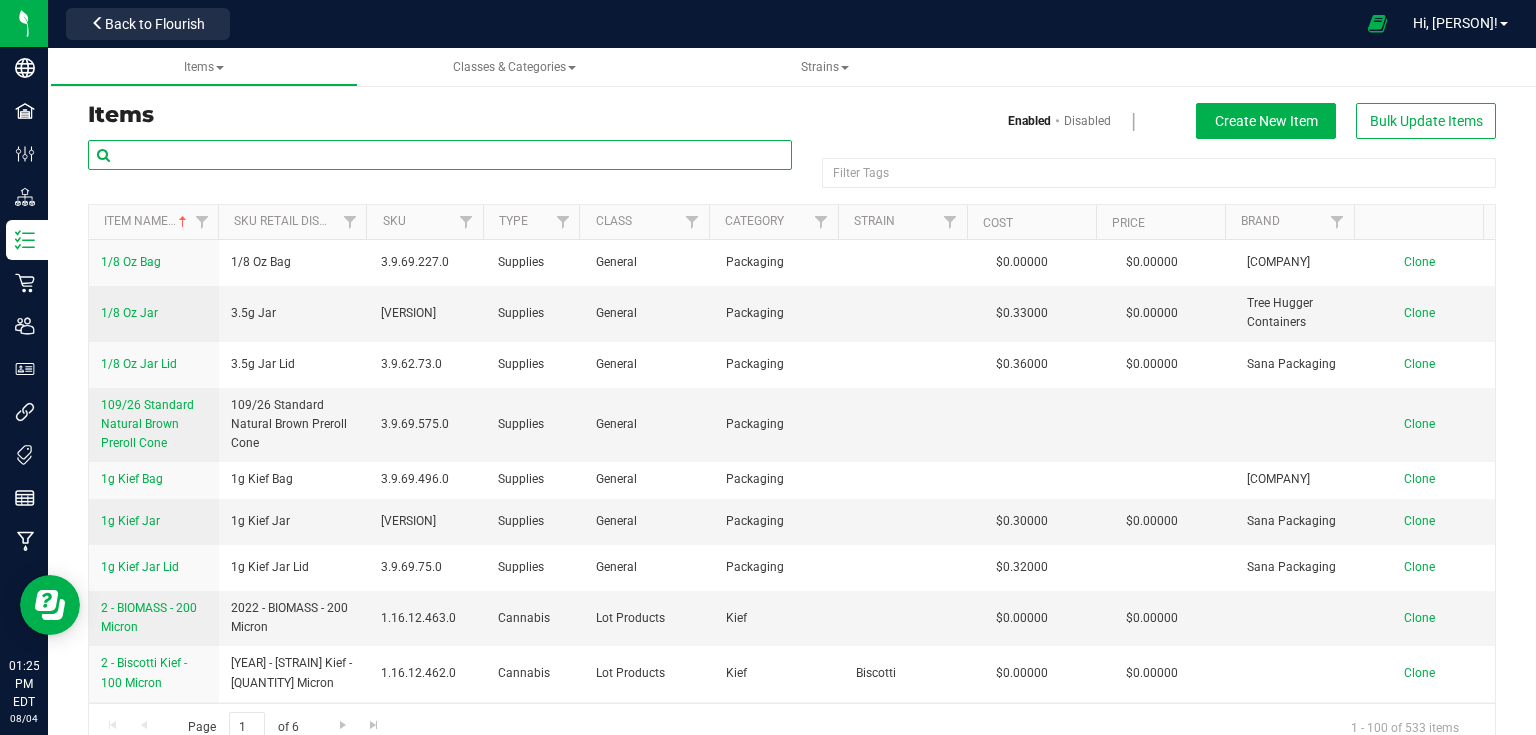 click at bounding box center [440, 155] 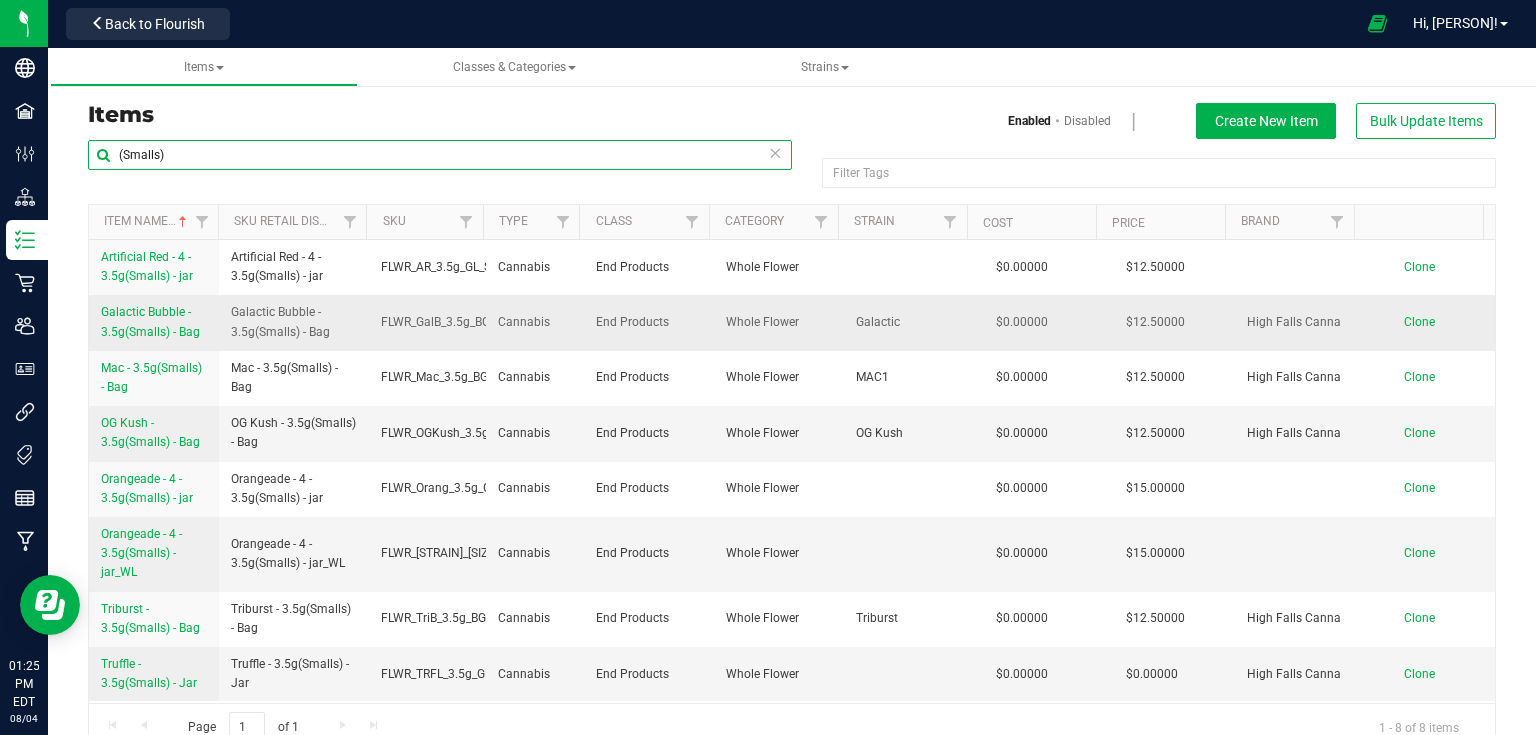 type on "(Smalls)" 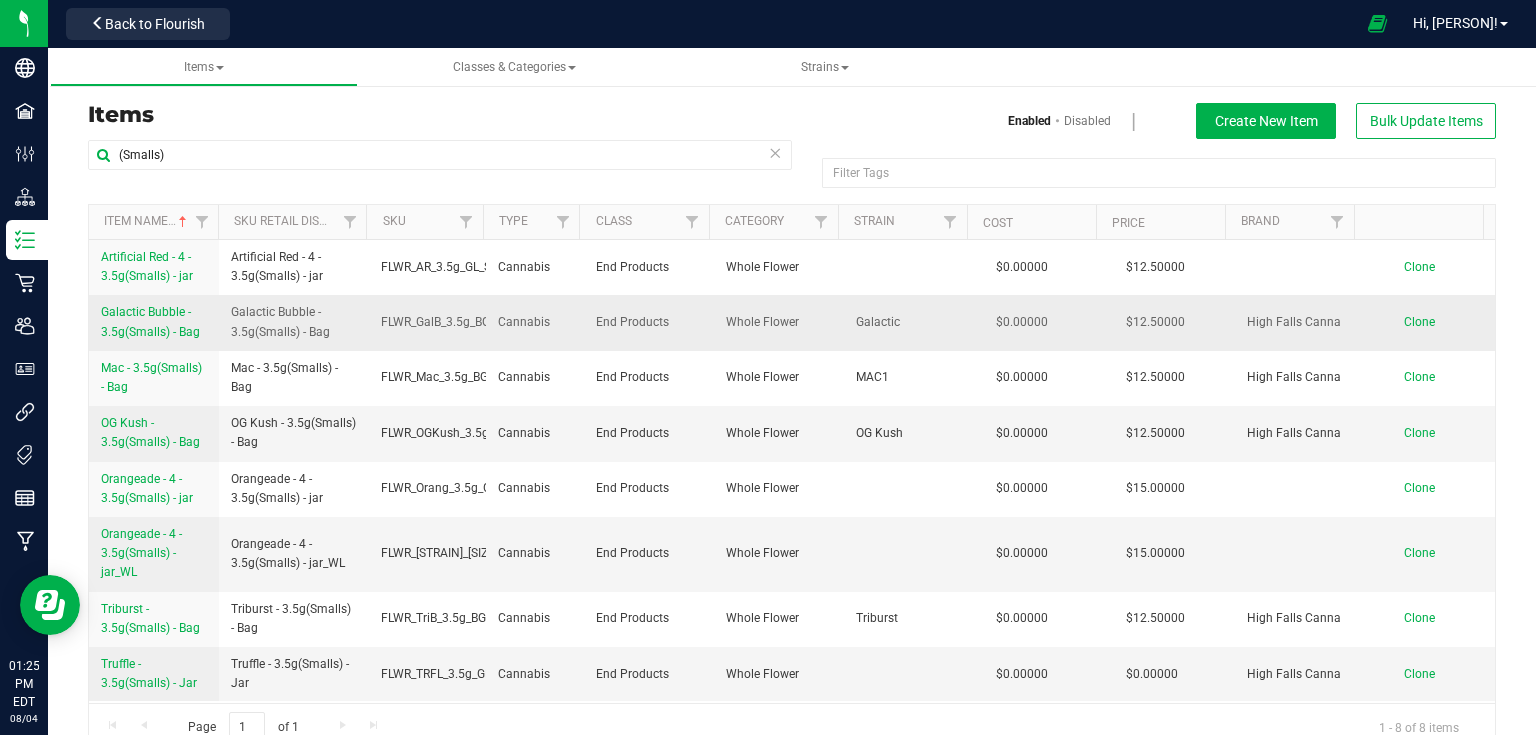 drag, startPoint x: 96, startPoint y: 309, endPoint x: 203, endPoint y: 334, distance: 109.88175 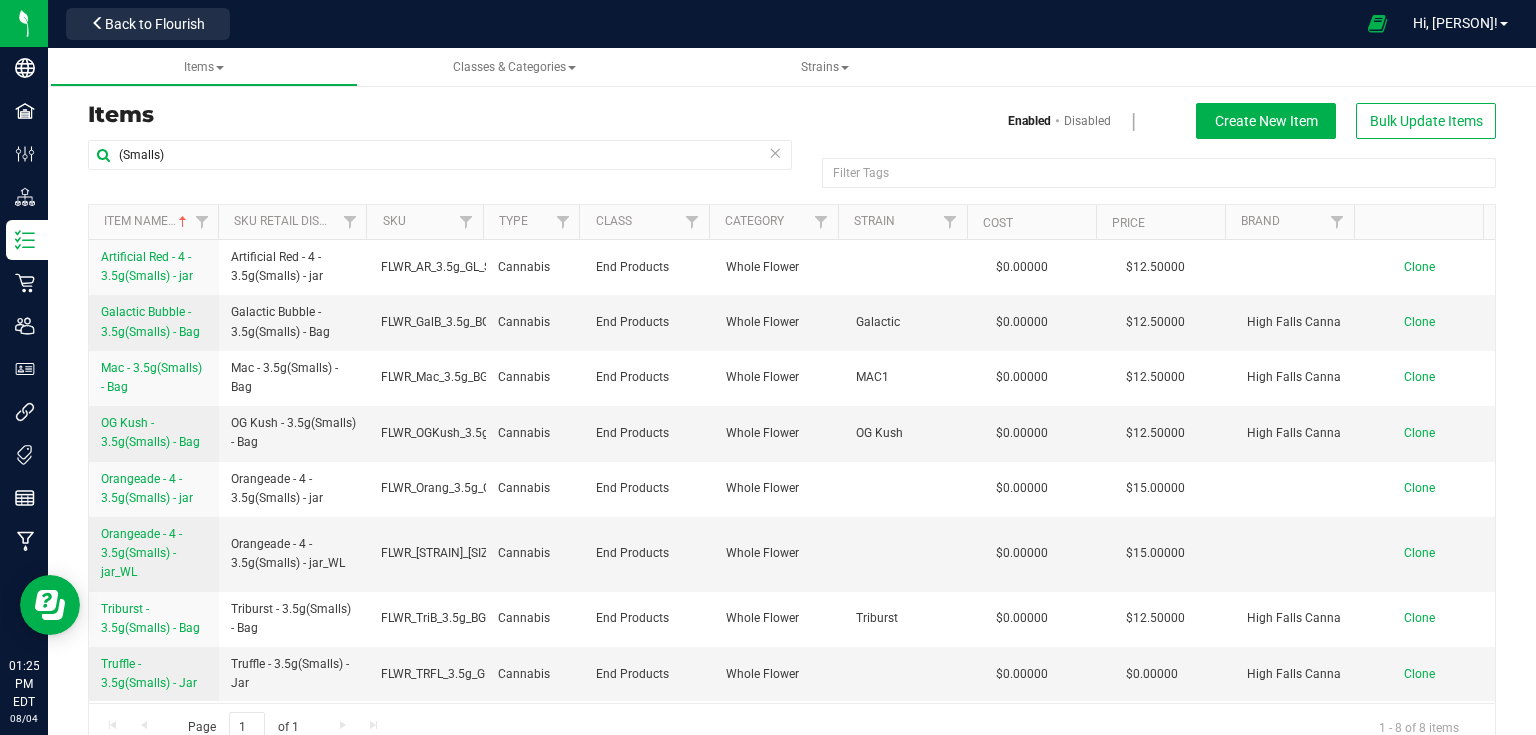 click on "(Smalls)" at bounding box center (440, 163) 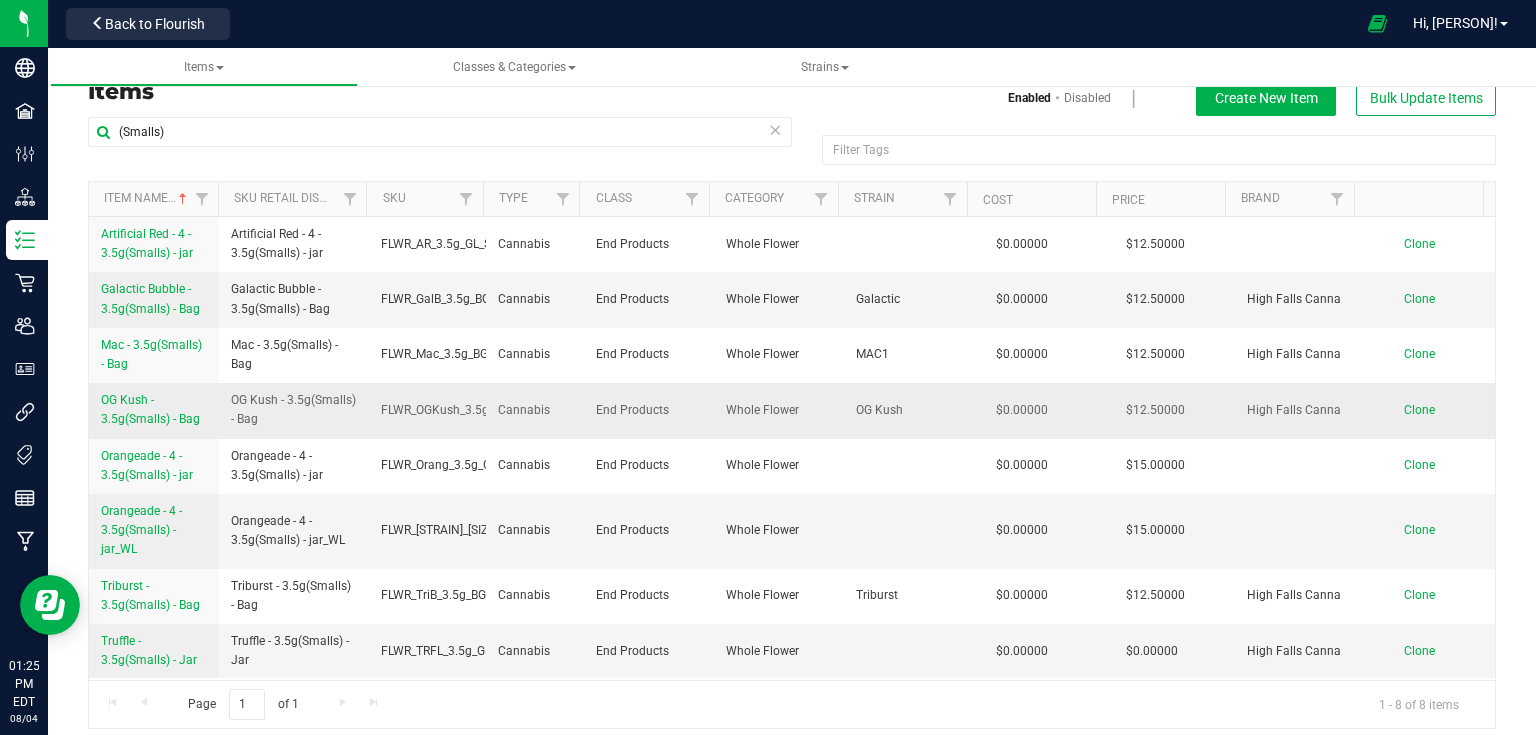 scroll, scrollTop: 36, scrollLeft: 0, axis: vertical 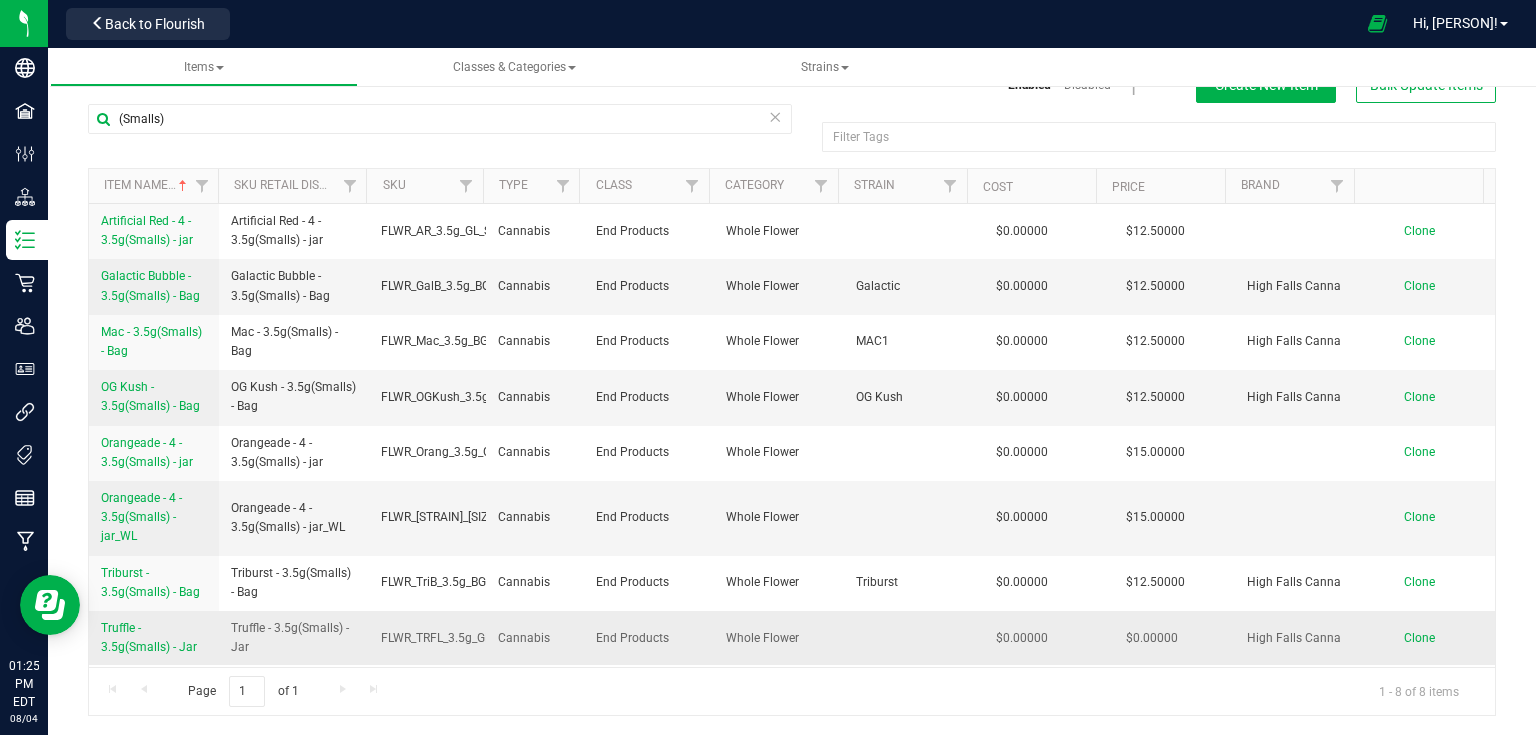 drag, startPoint x: 96, startPoint y: 623, endPoint x: 212, endPoint y: 649, distance: 118.87809 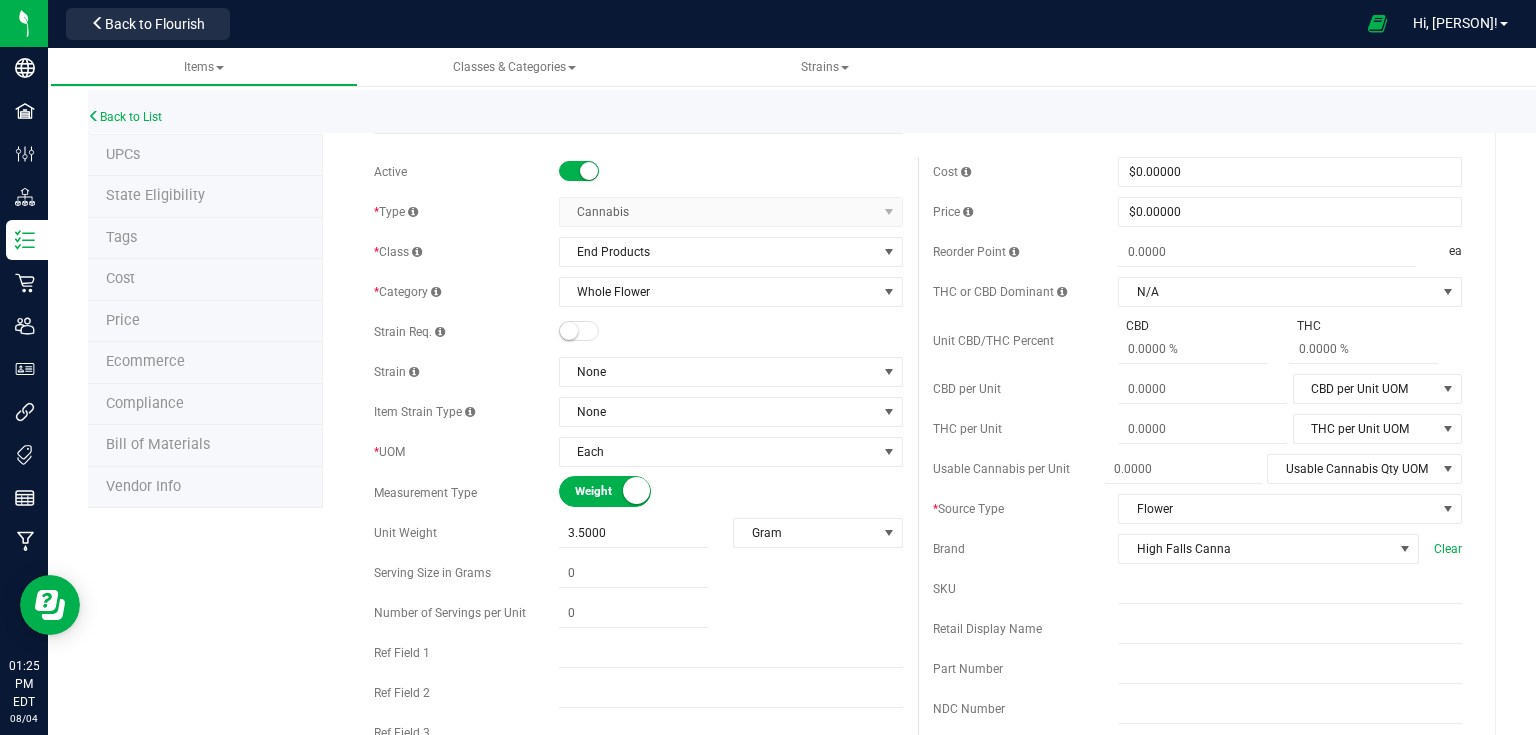 click on "Back to List" at bounding box center [856, 111] 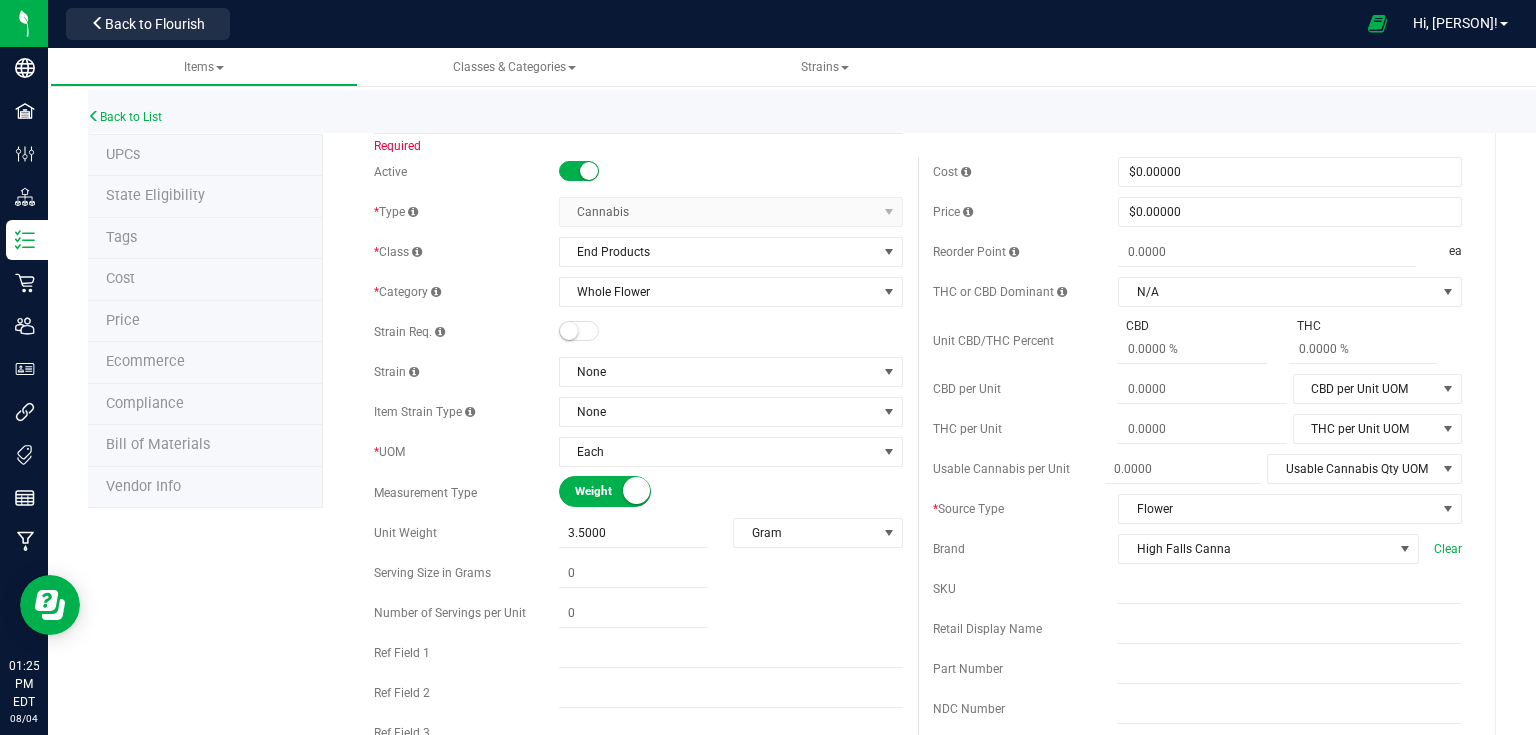 click on "Back to List" at bounding box center [856, 111] 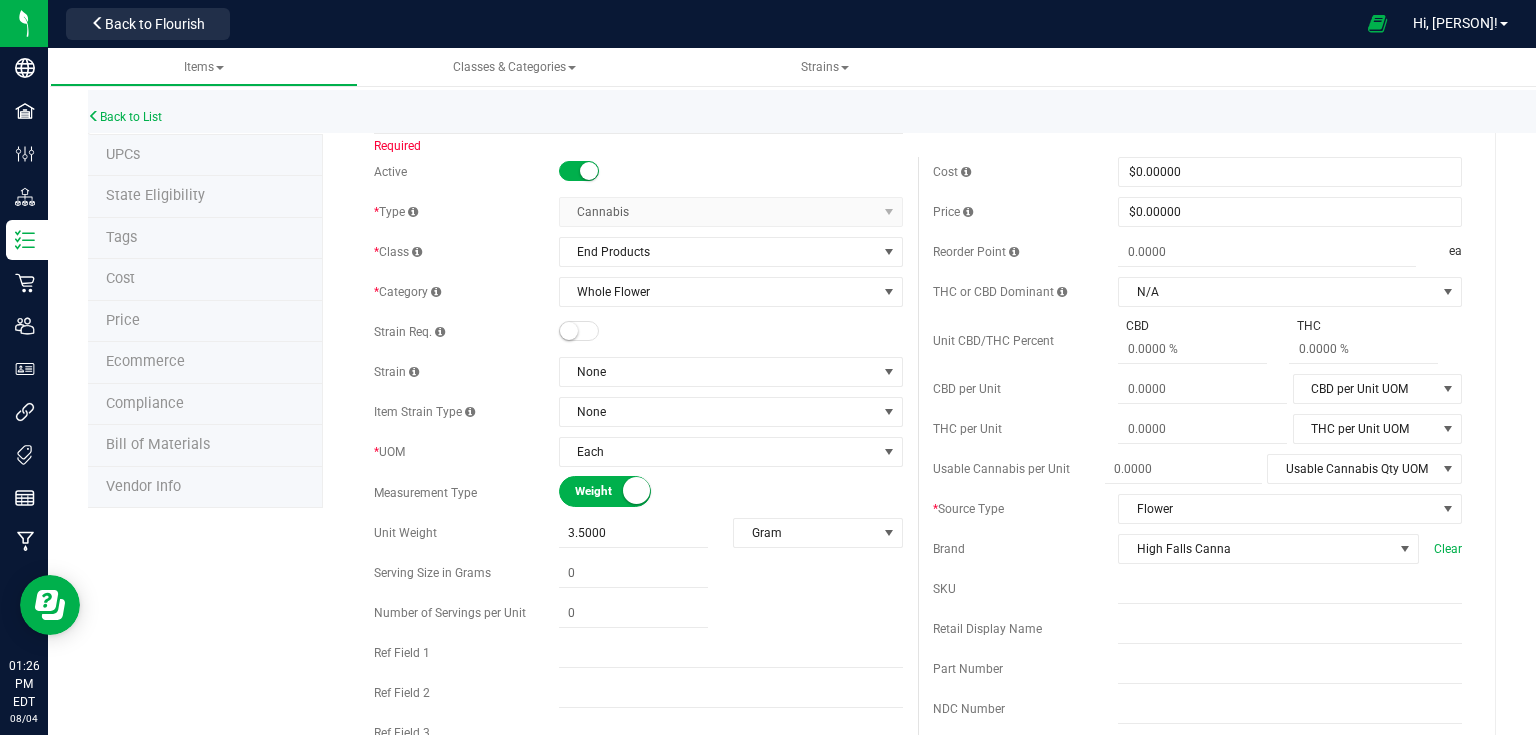click on "Active" at bounding box center [638, 172] 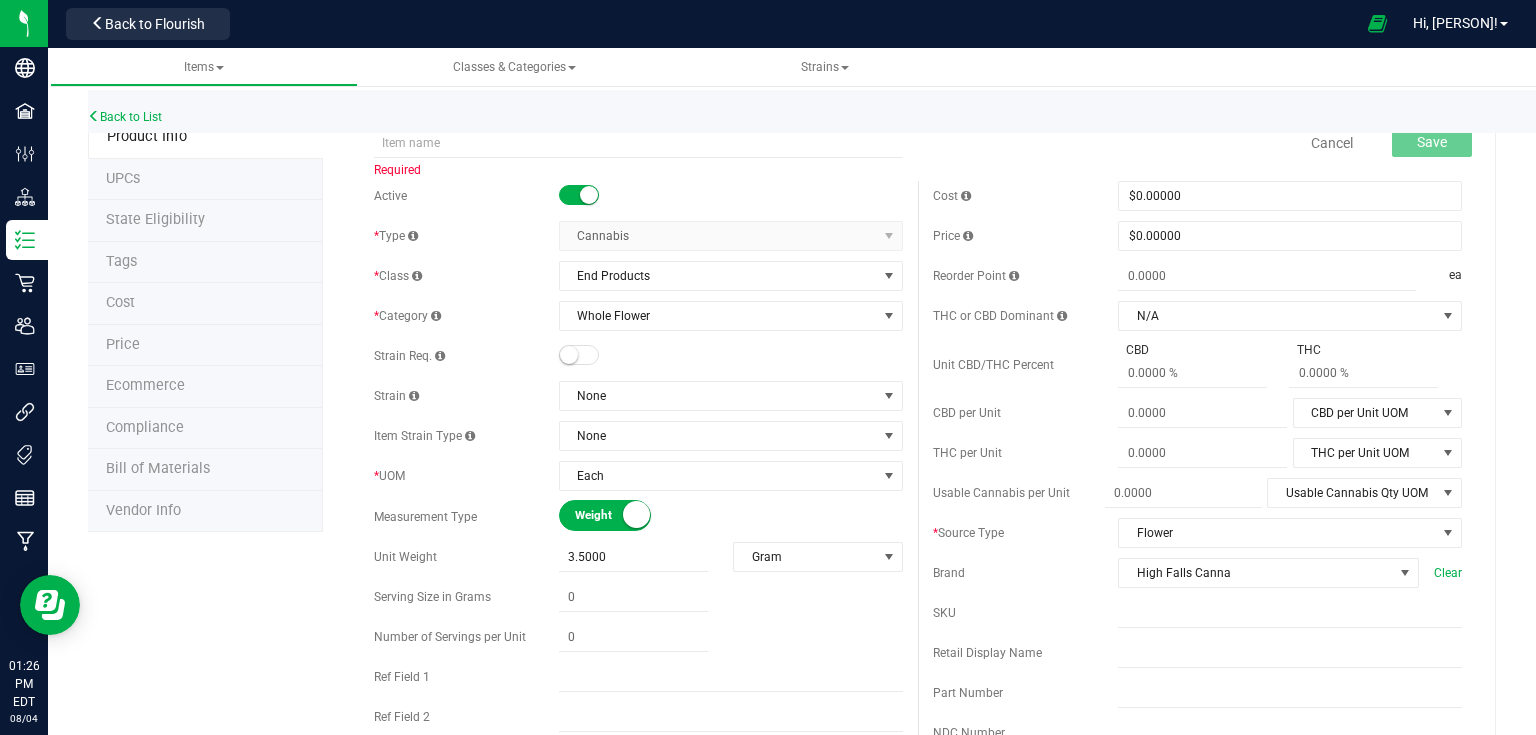 scroll, scrollTop: 0, scrollLeft: 0, axis: both 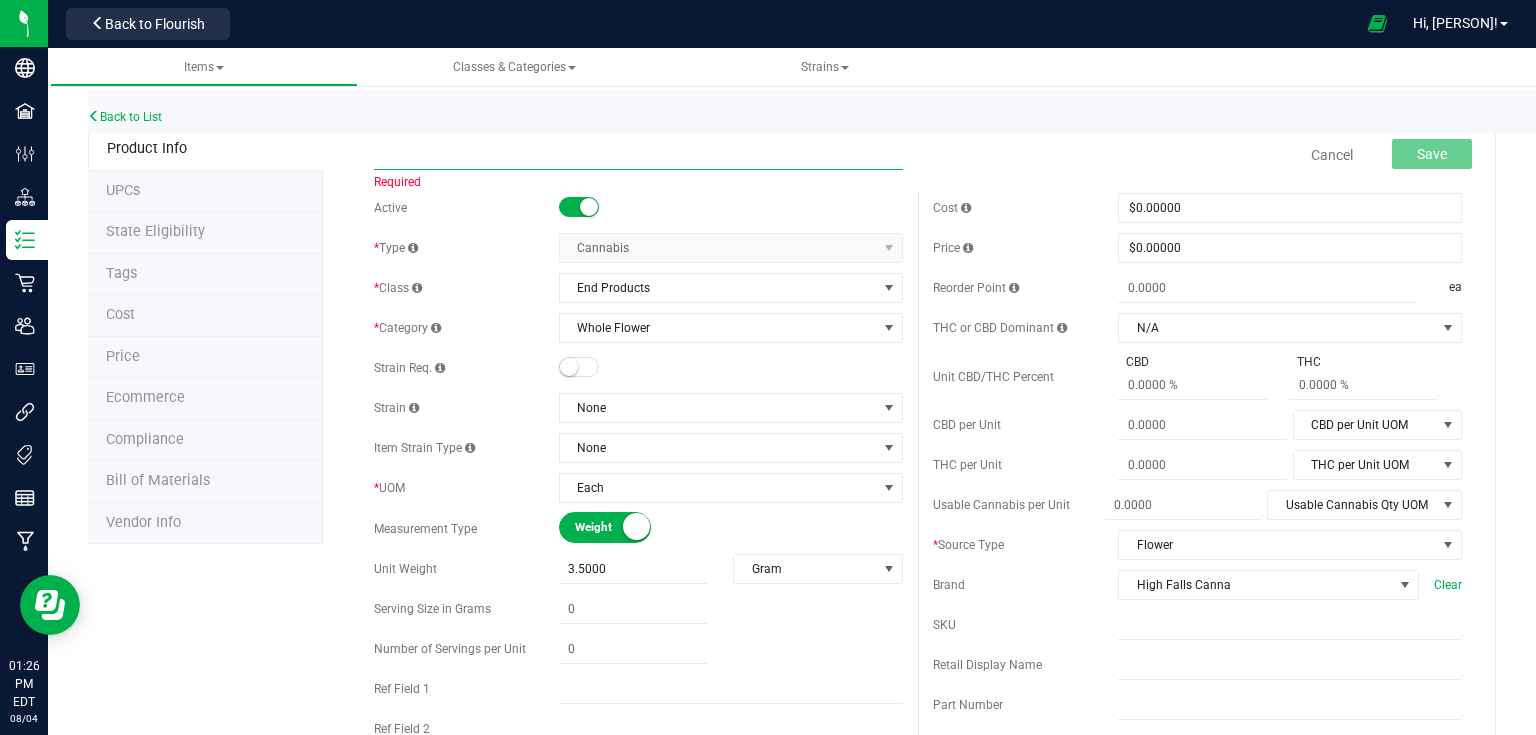 click at bounding box center [638, 155] 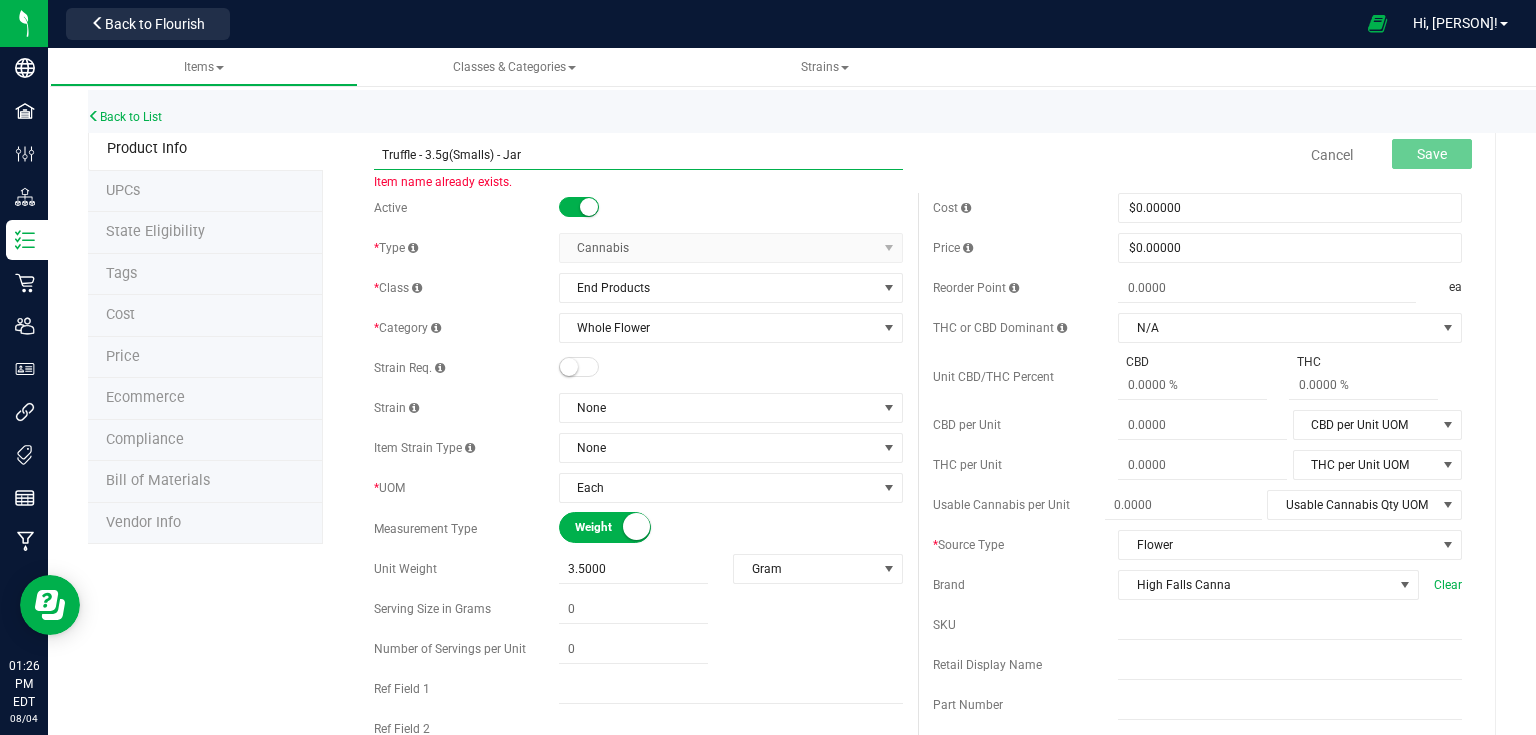 click on "Truffle - 3.5g(Smalls) - Jar" at bounding box center (638, 155) 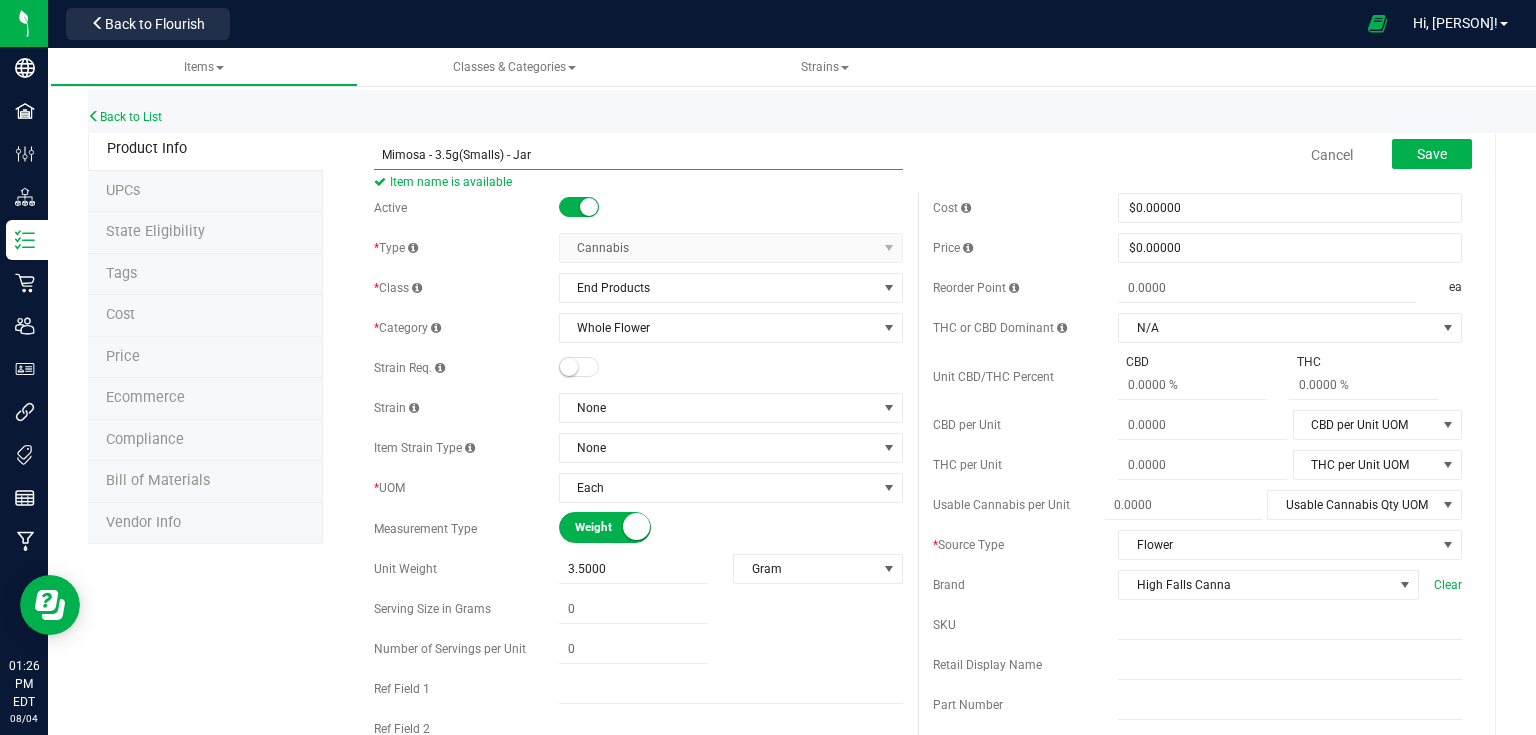 type on "Mimosa - 3.5g(Smalls) - Jar" 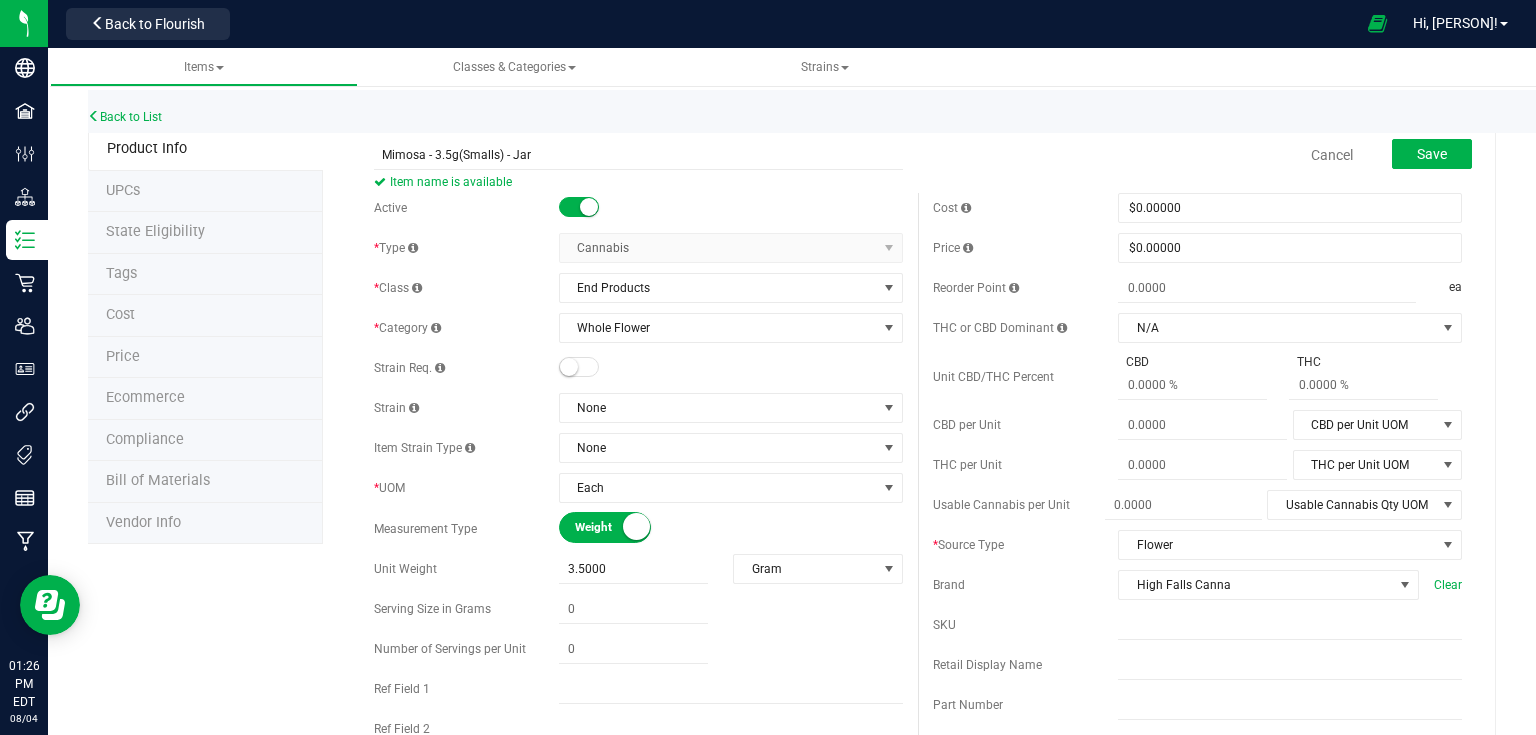 drag, startPoint x: 507, startPoint y: 361, endPoint x: 512, endPoint y: 313, distance: 48.259712 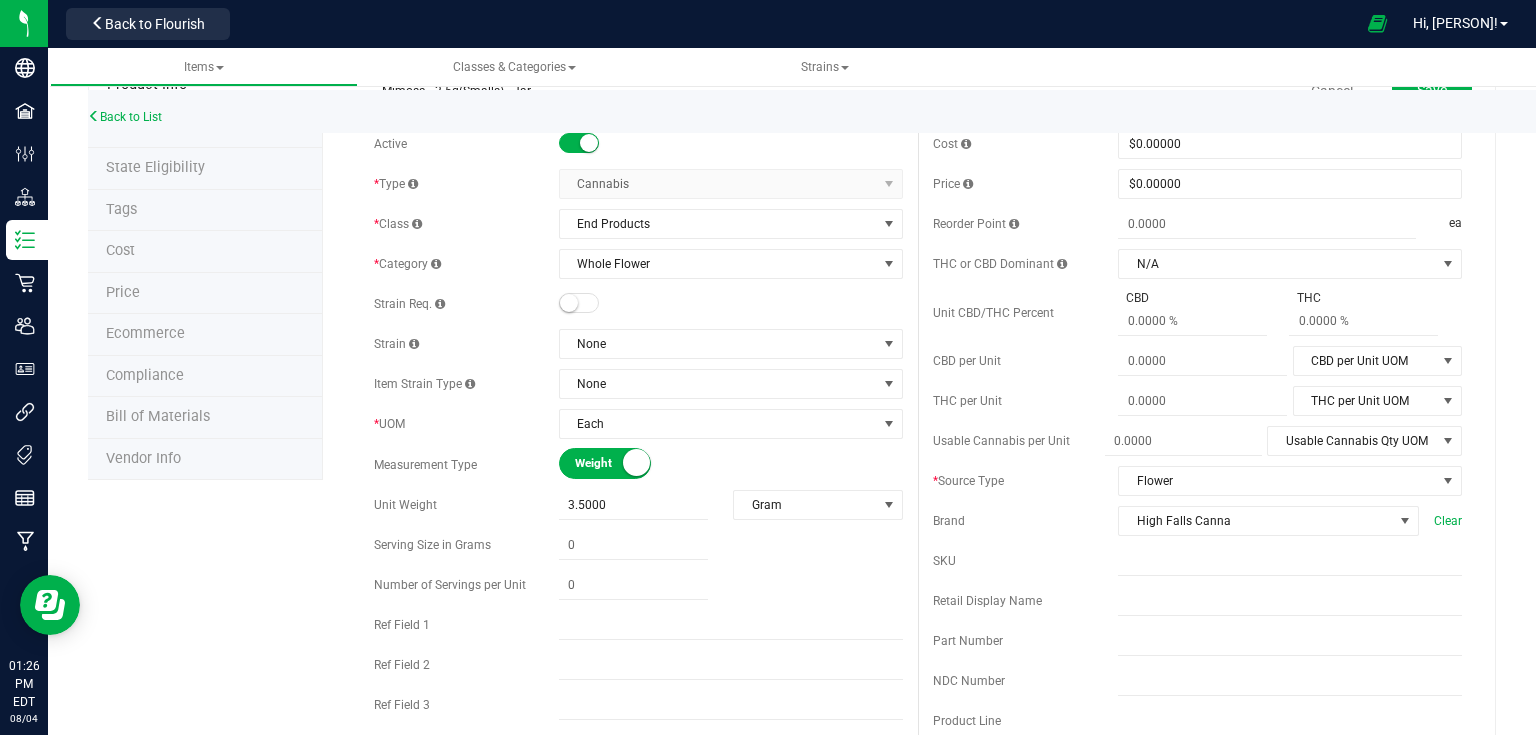 scroll, scrollTop: 160, scrollLeft: 0, axis: vertical 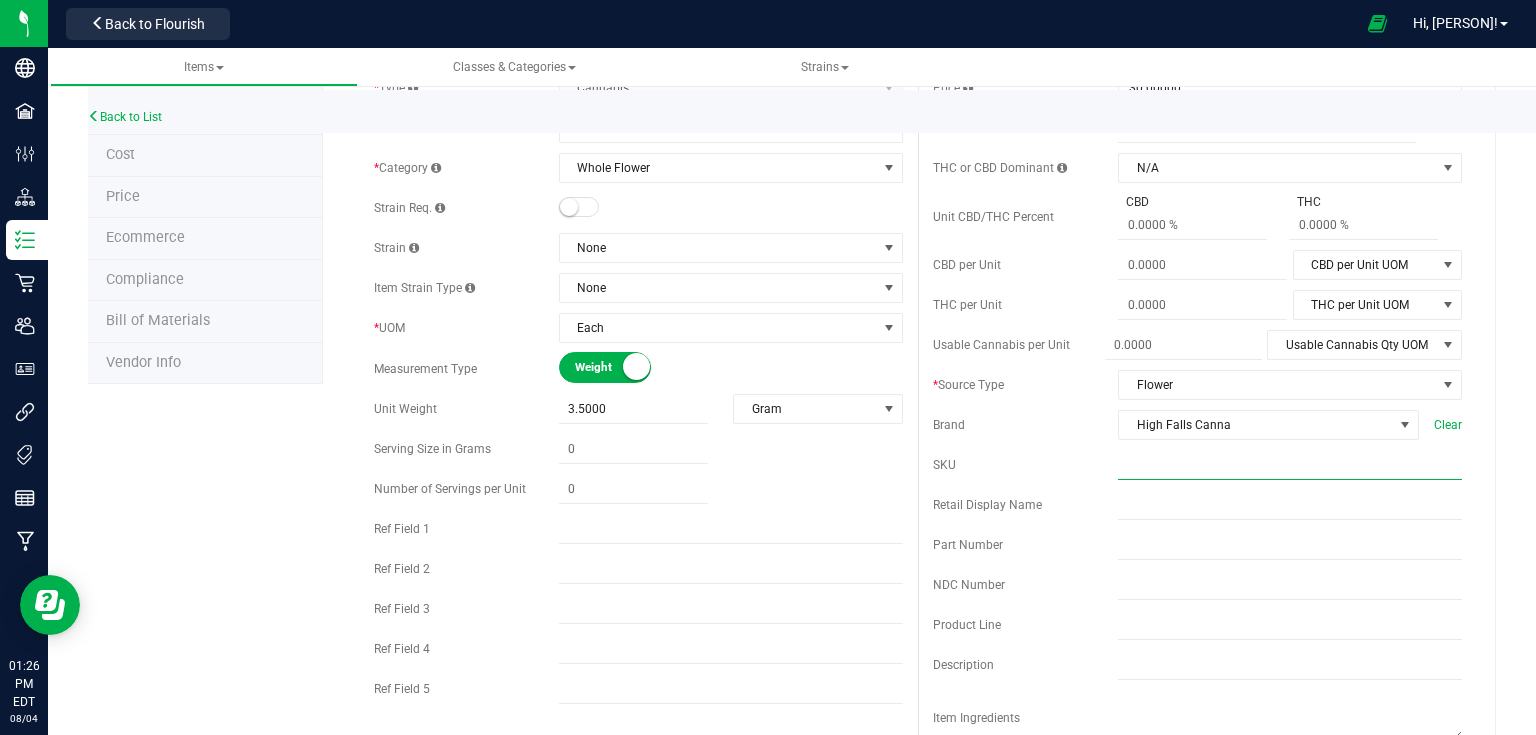 click at bounding box center (1290, 465) 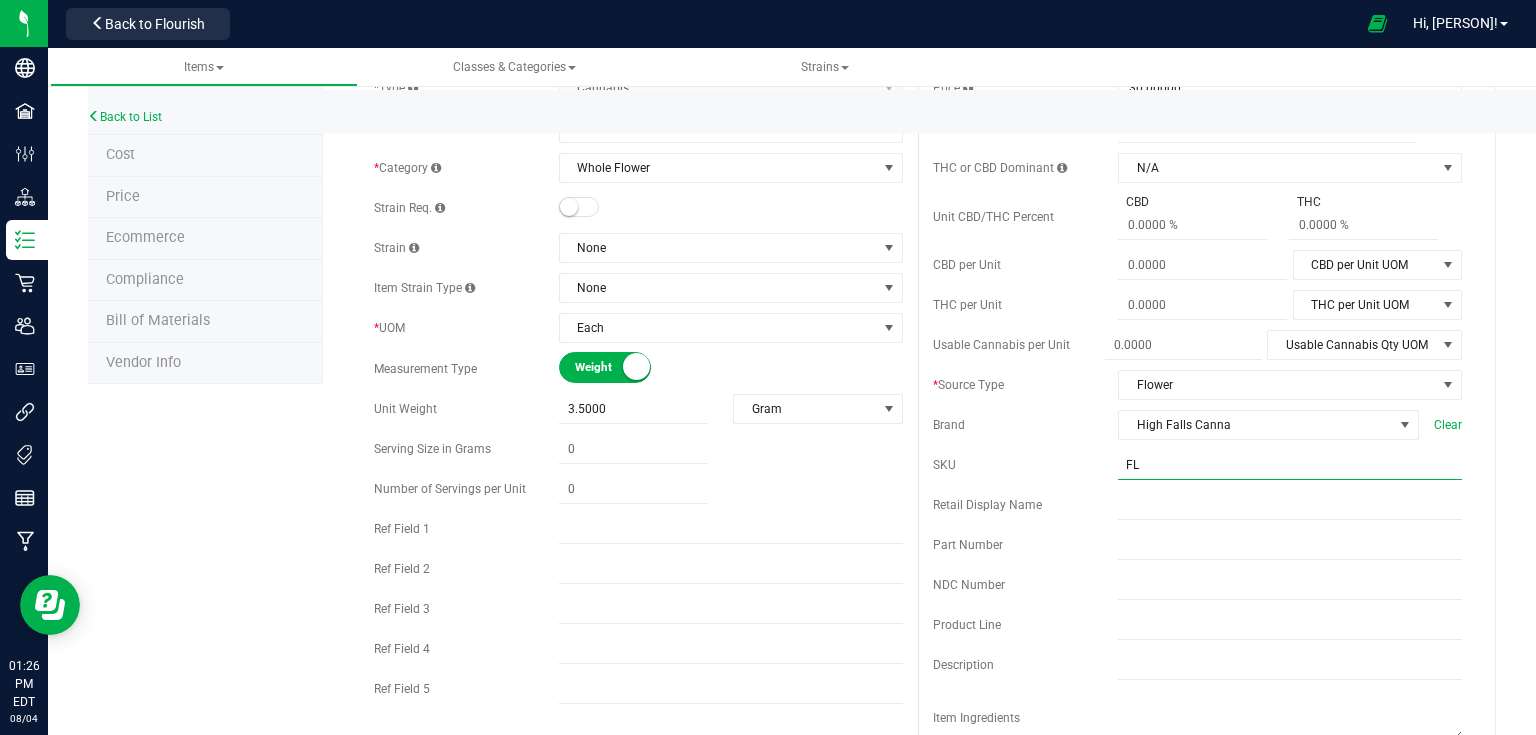 type on "F" 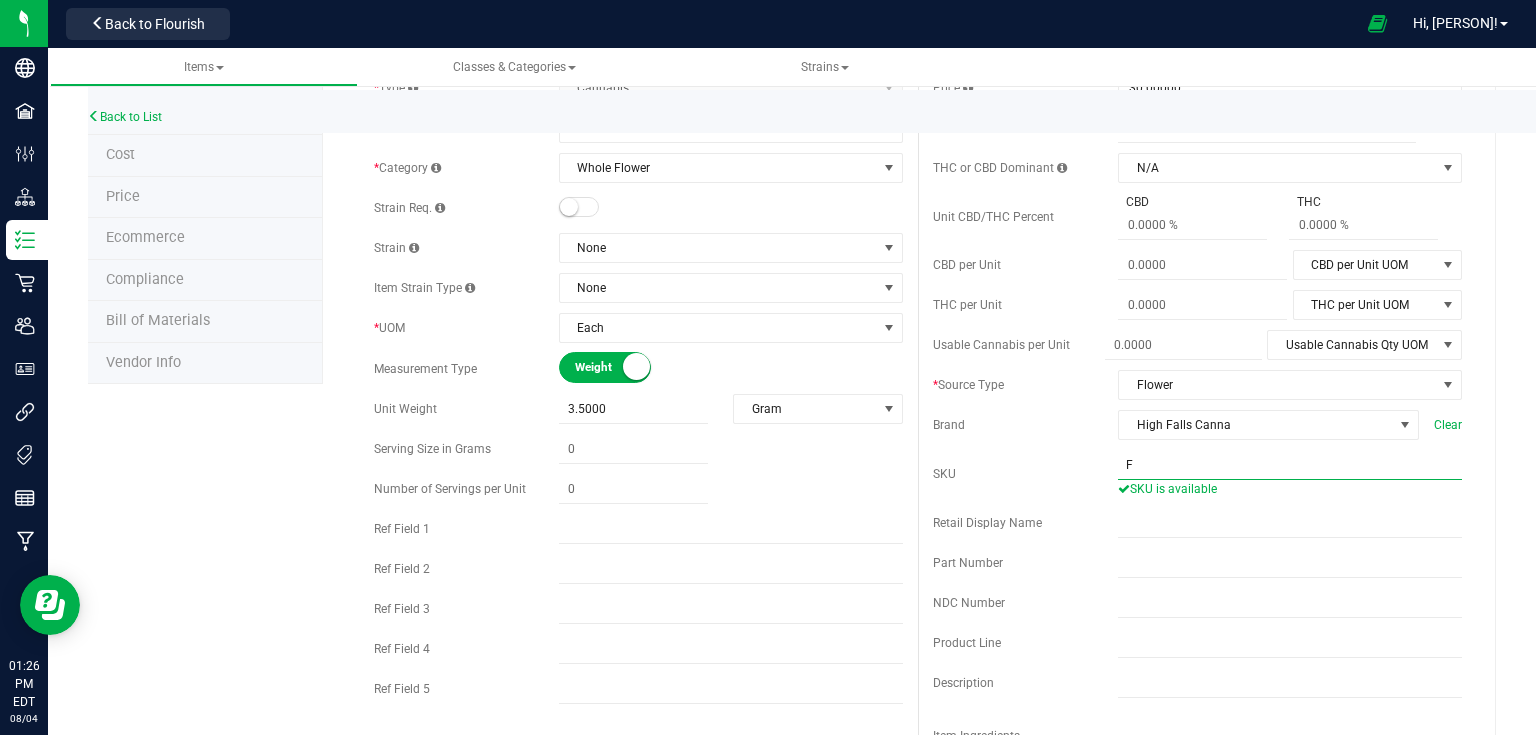scroll, scrollTop: 0, scrollLeft: 0, axis: both 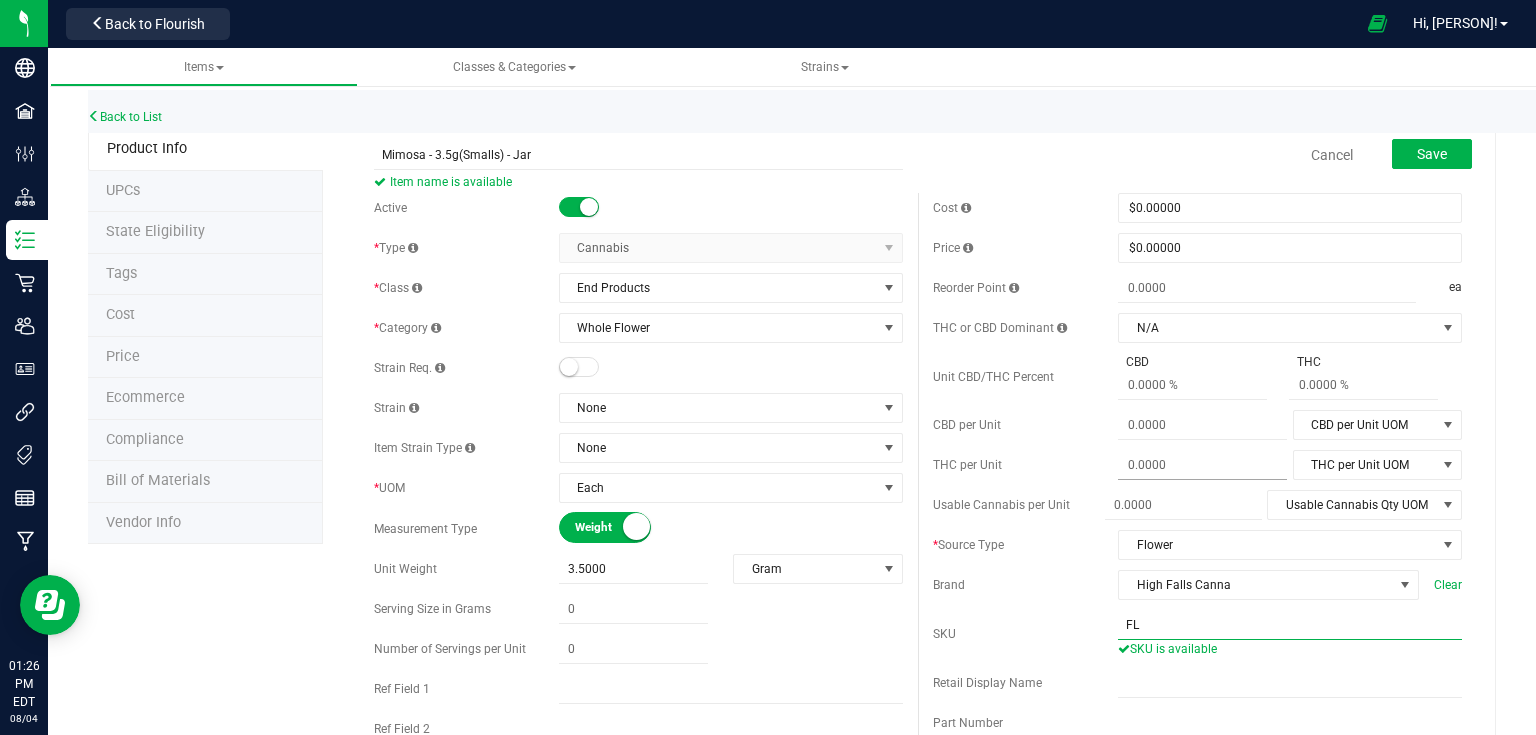 type on "F" 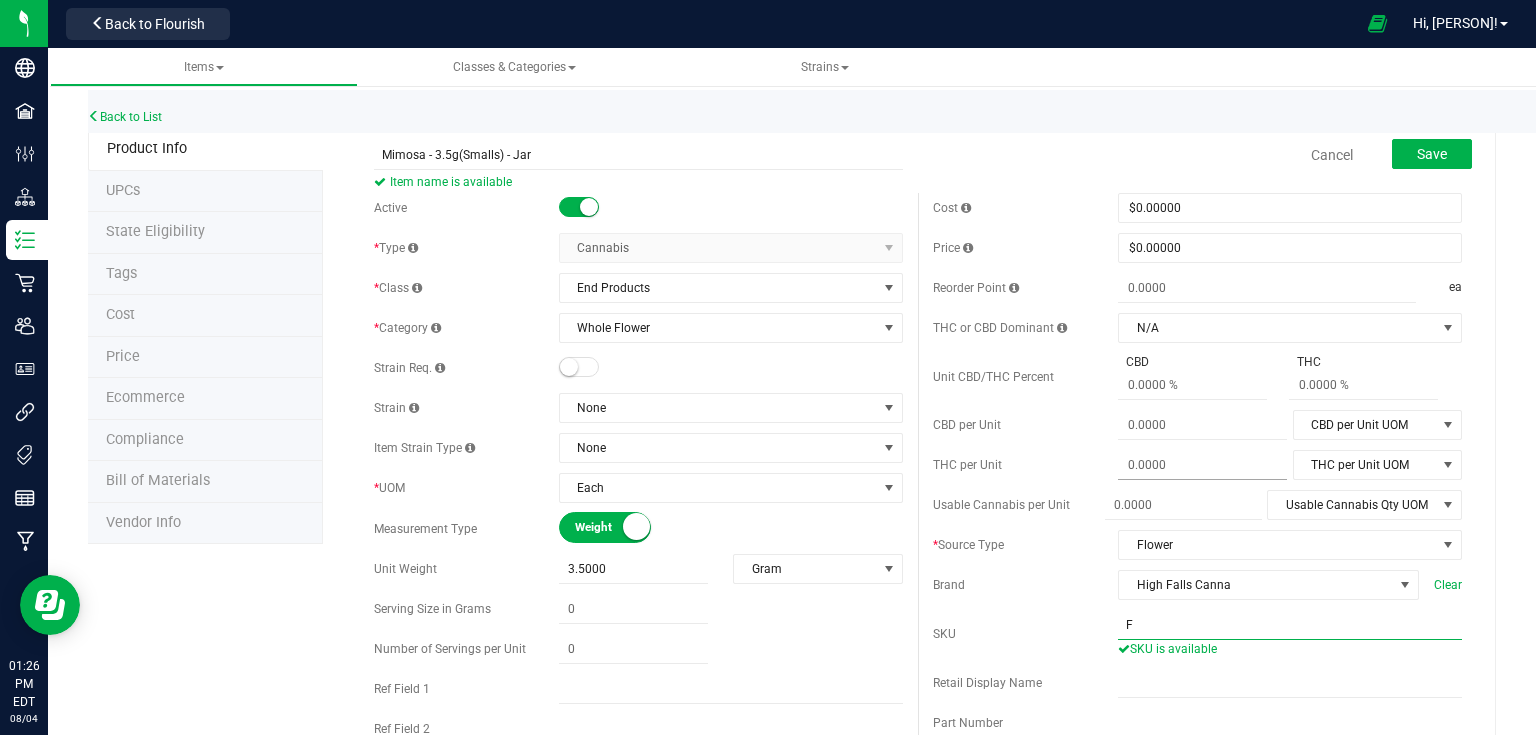 type 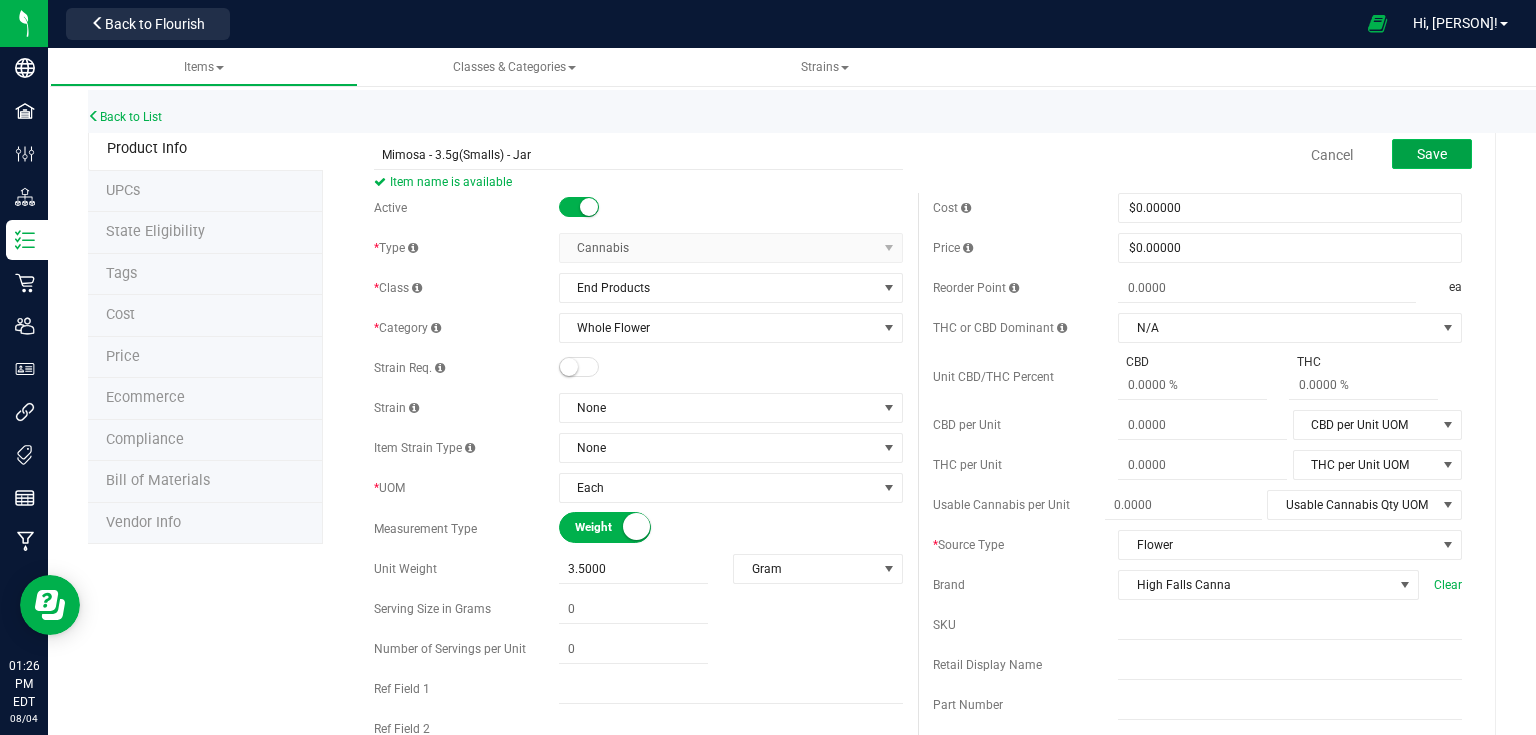 click on "Save" at bounding box center (1432, 154) 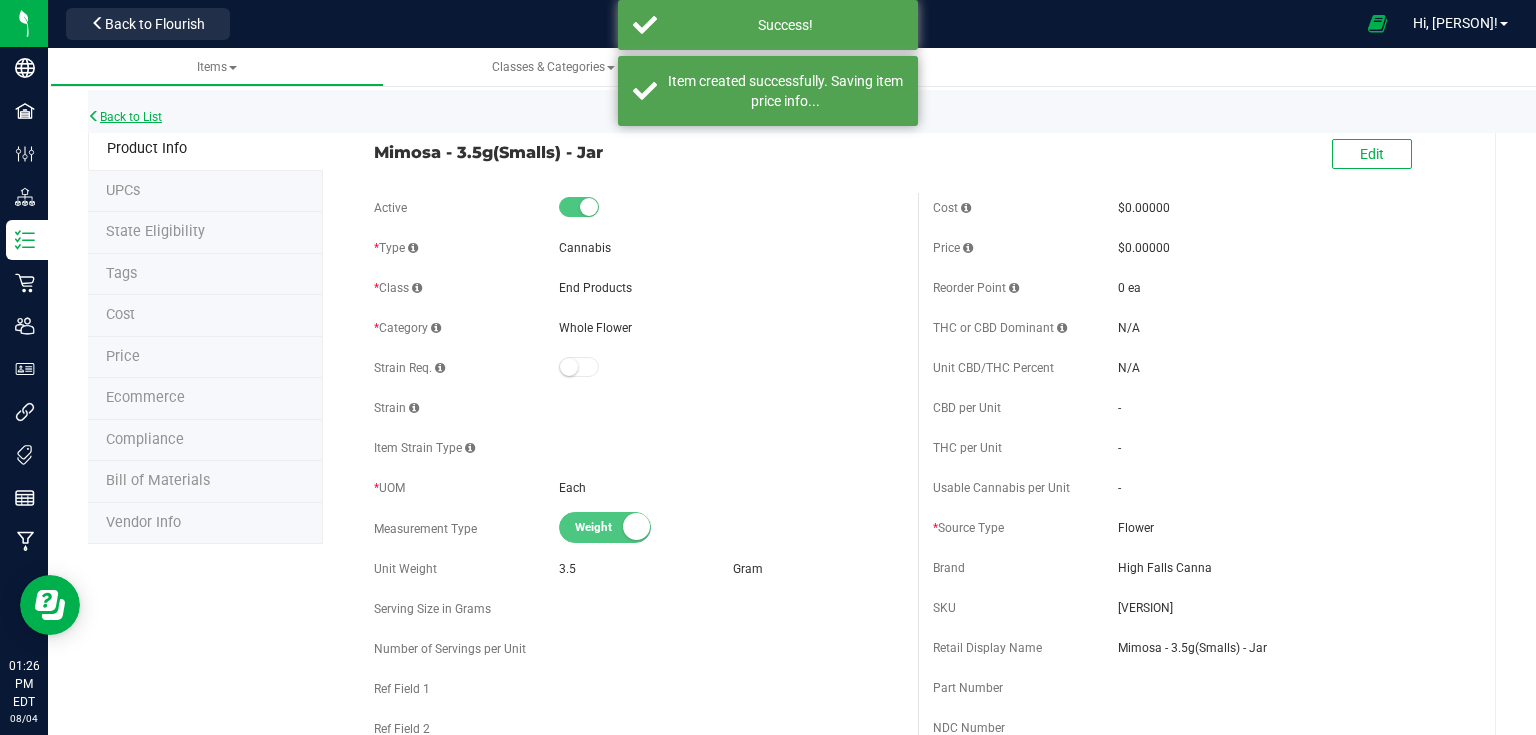 click on "Back to List" at bounding box center [125, 117] 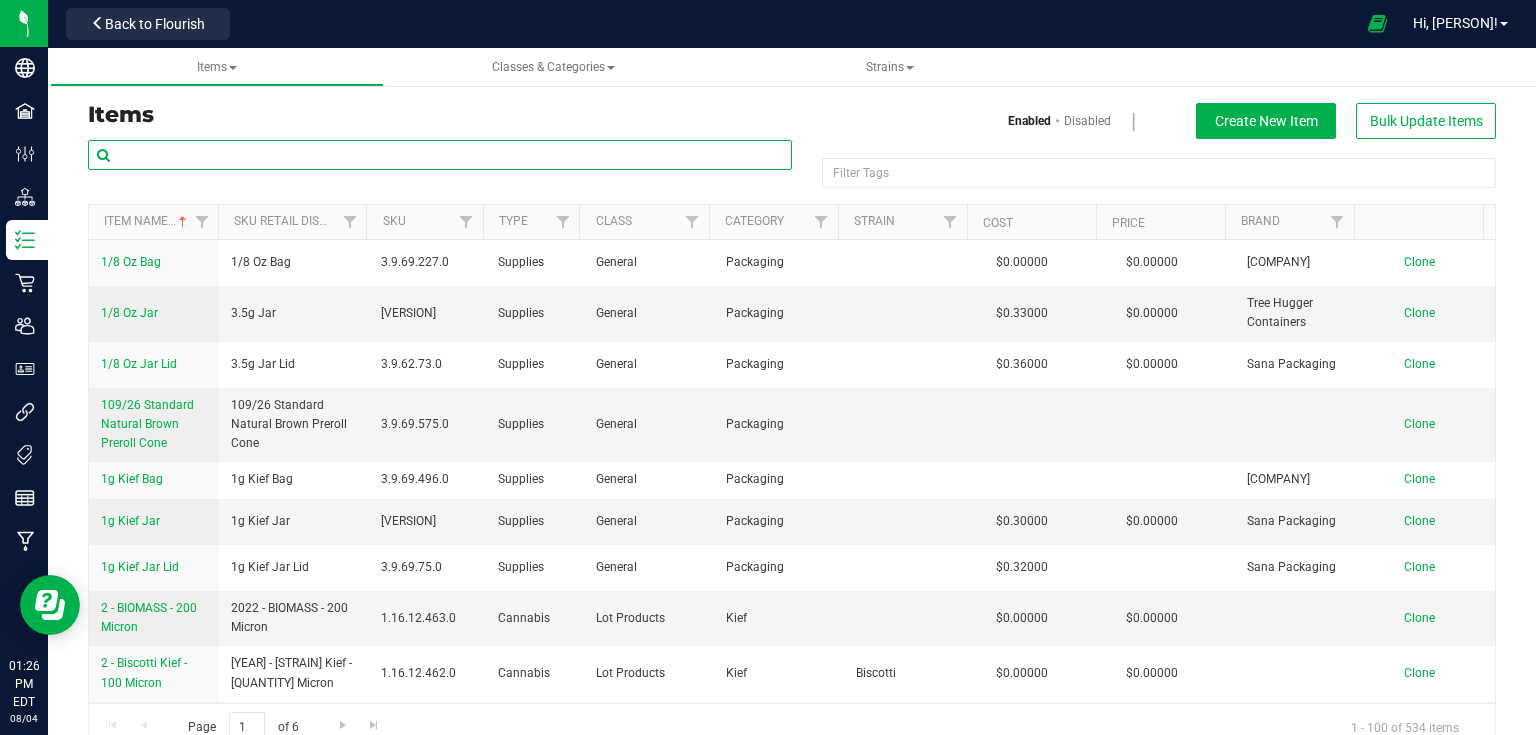 click at bounding box center (440, 155) 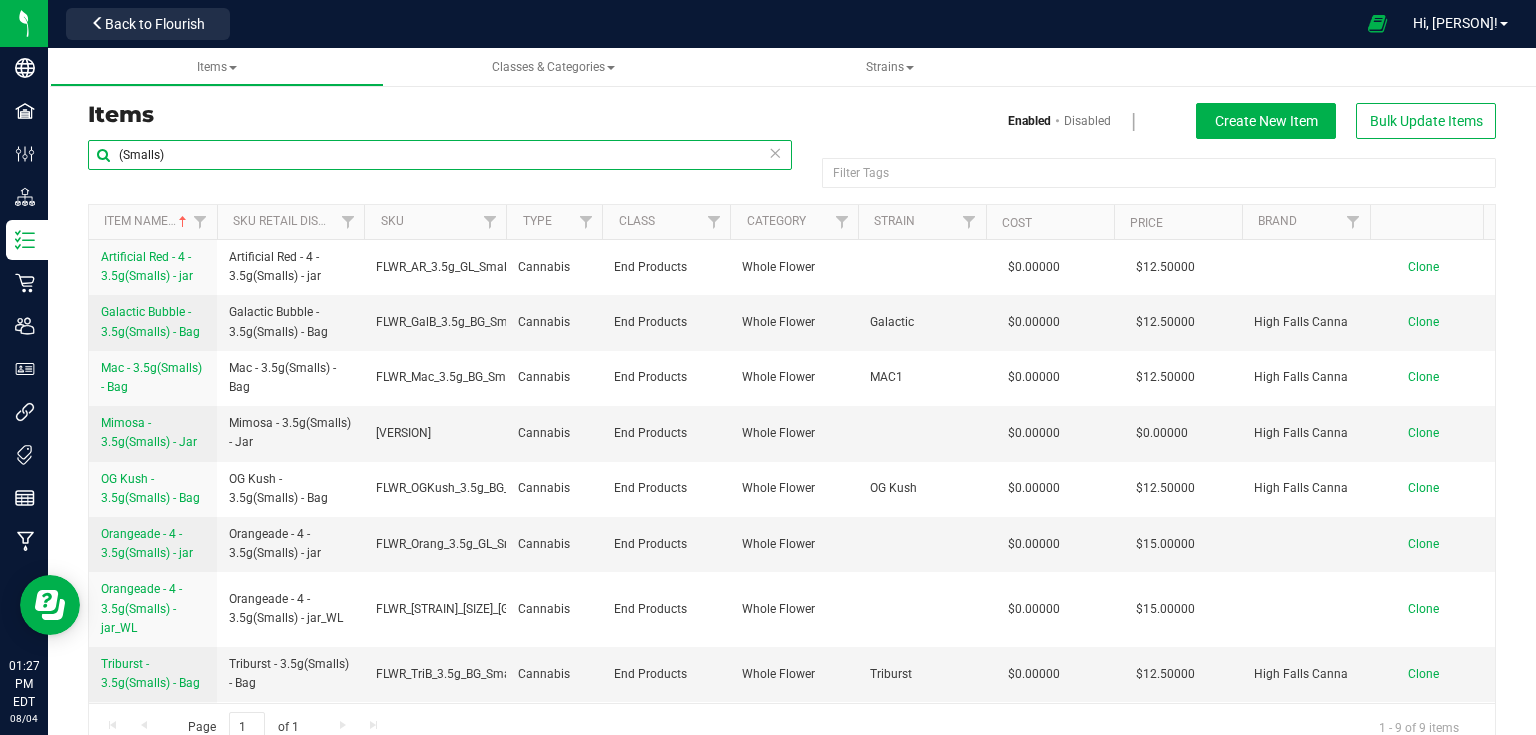 drag, startPoint x: 477, startPoint y: 220, endPoint x: 563, endPoint y: 216, distance: 86.09297 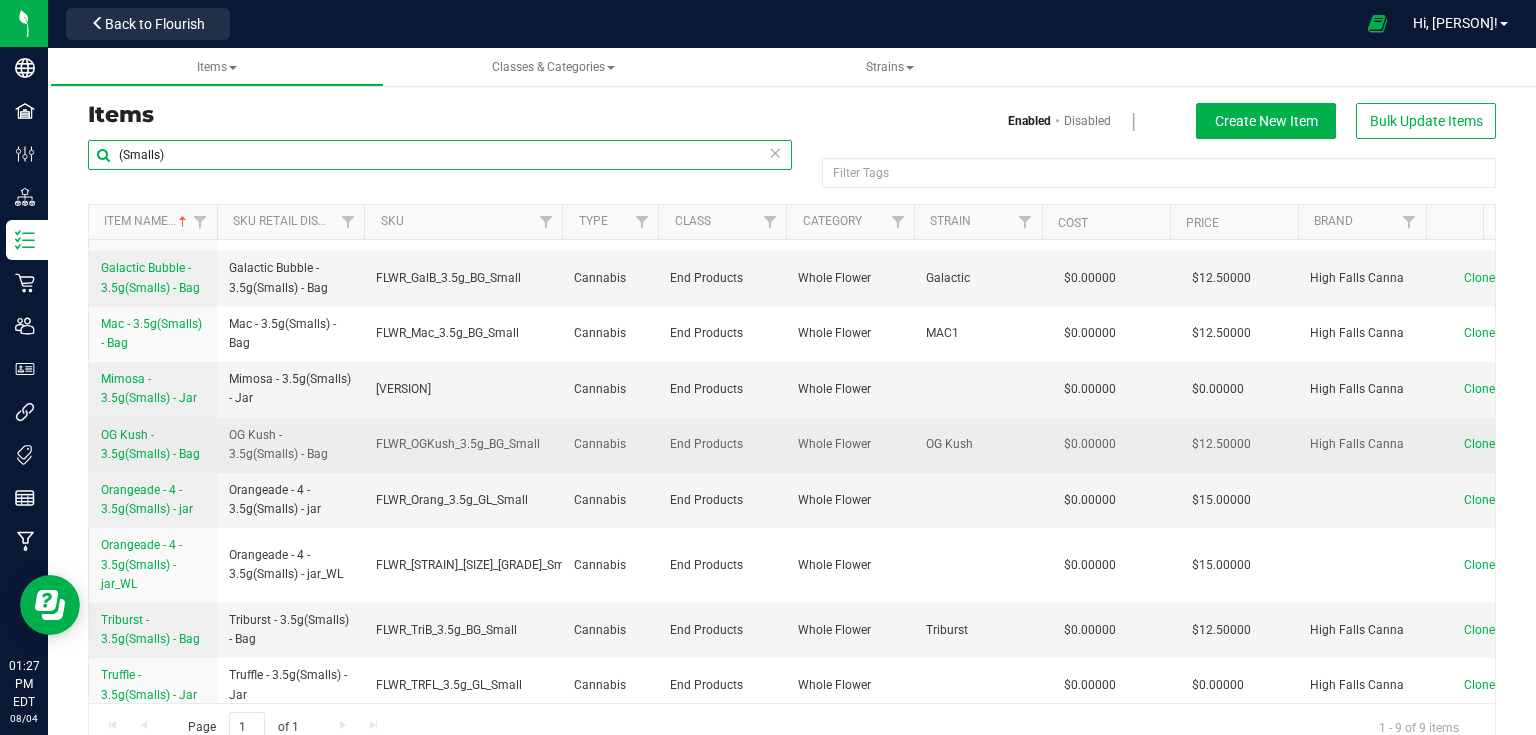 scroll, scrollTop: 64, scrollLeft: 0, axis: vertical 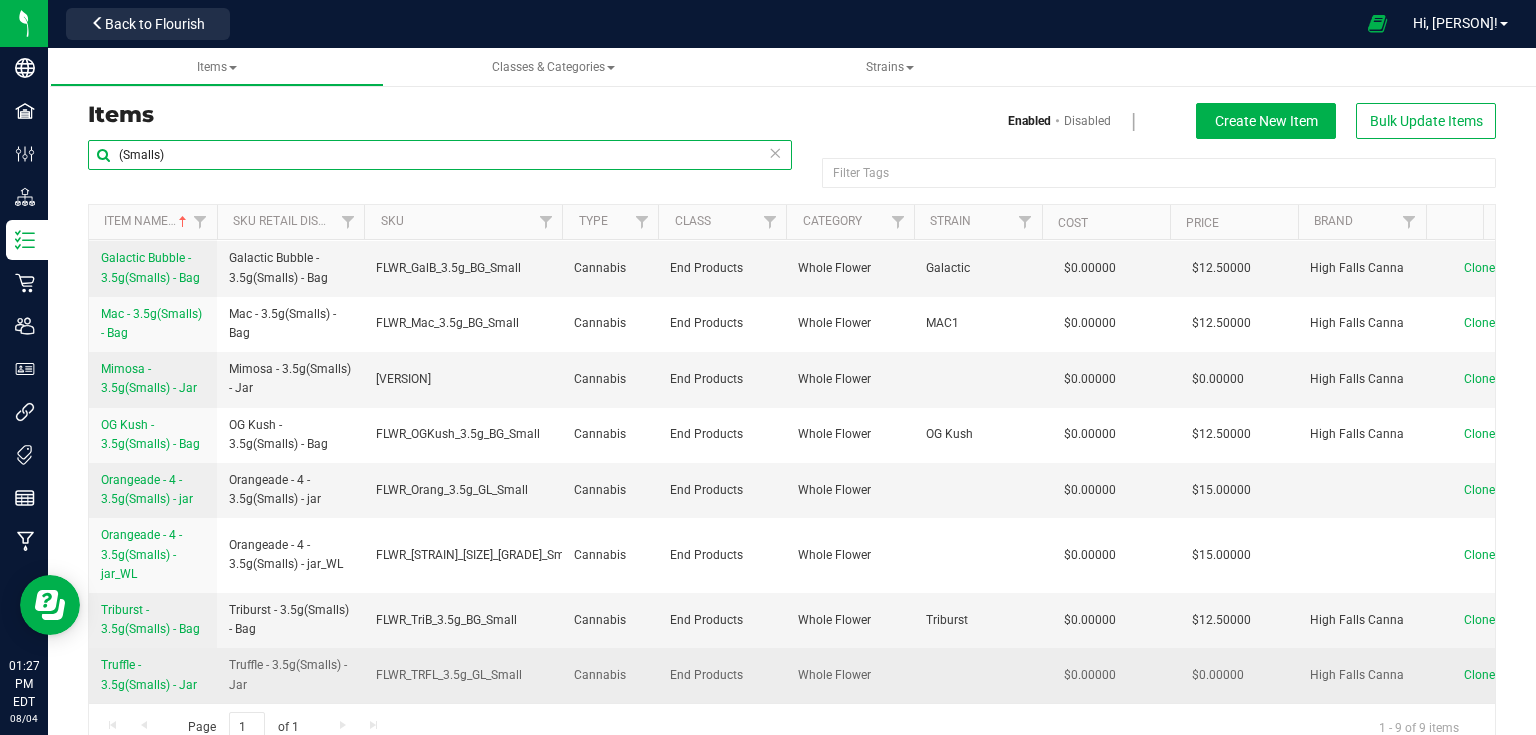 type on "(Smalls)" 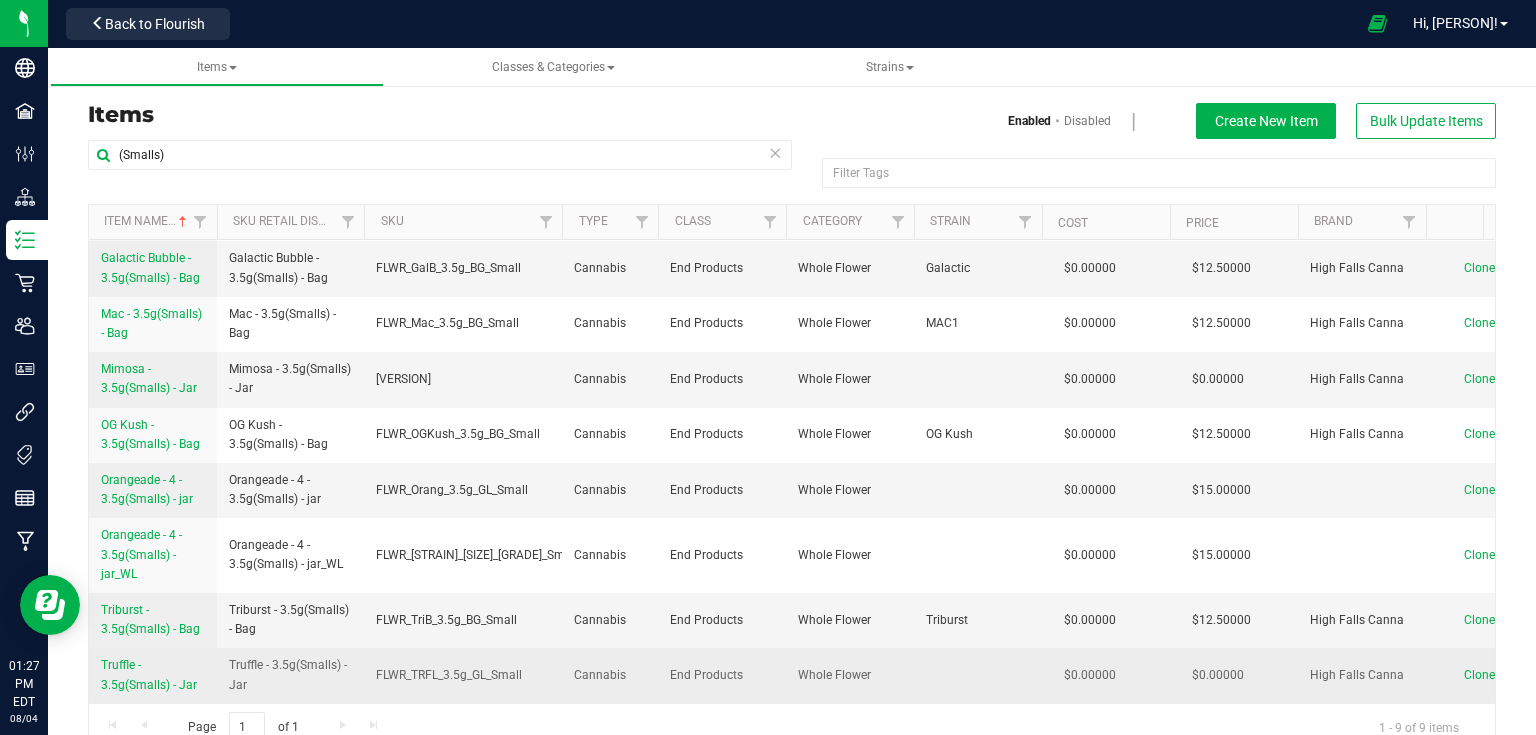 drag, startPoint x: 374, startPoint y: 658, endPoint x: 540, endPoint y: 675, distance: 166.86821 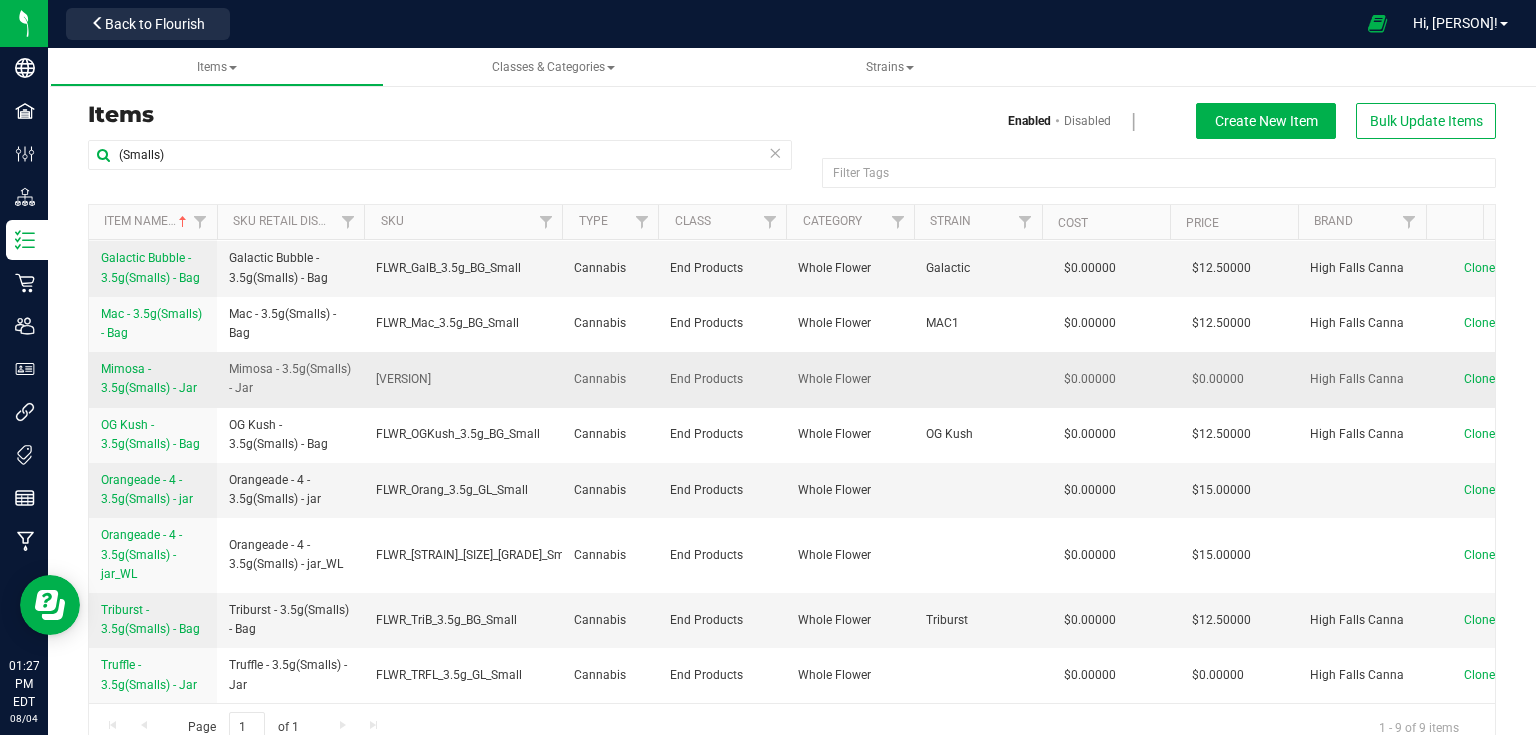 click on "Mimosa - 3.5g(Smalls) - Jar" at bounding box center [149, 378] 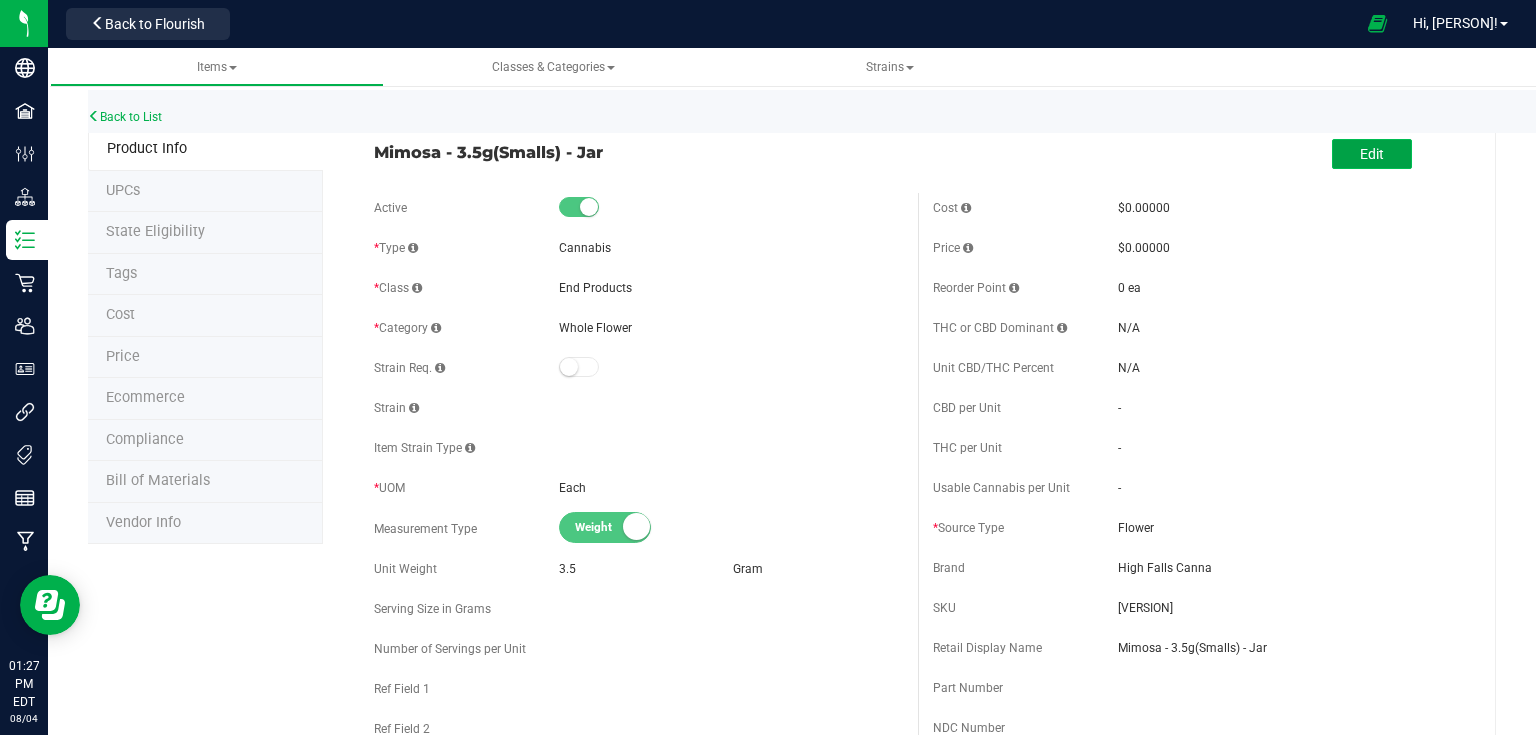 click on "Edit" at bounding box center [1372, 154] 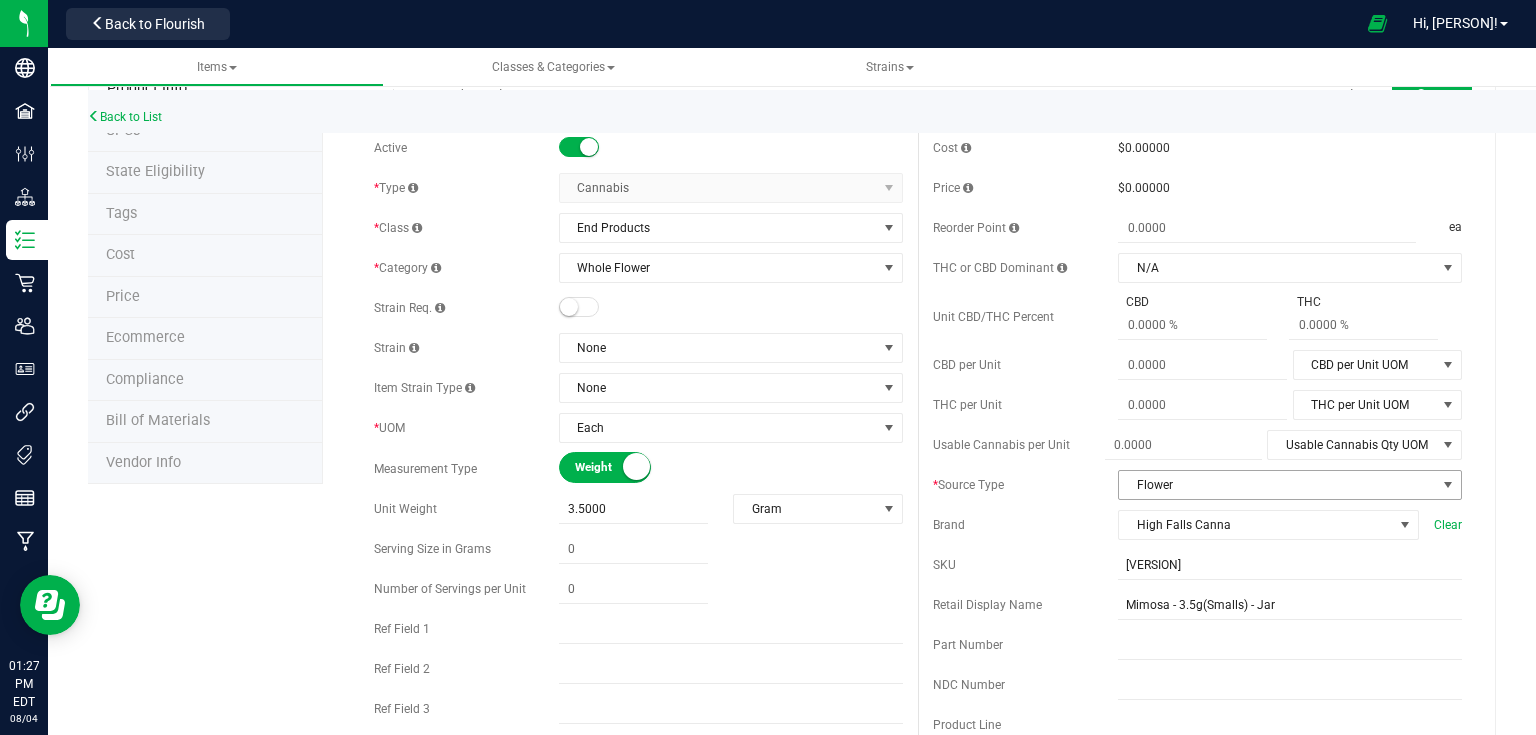 scroll, scrollTop: 240, scrollLeft: 0, axis: vertical 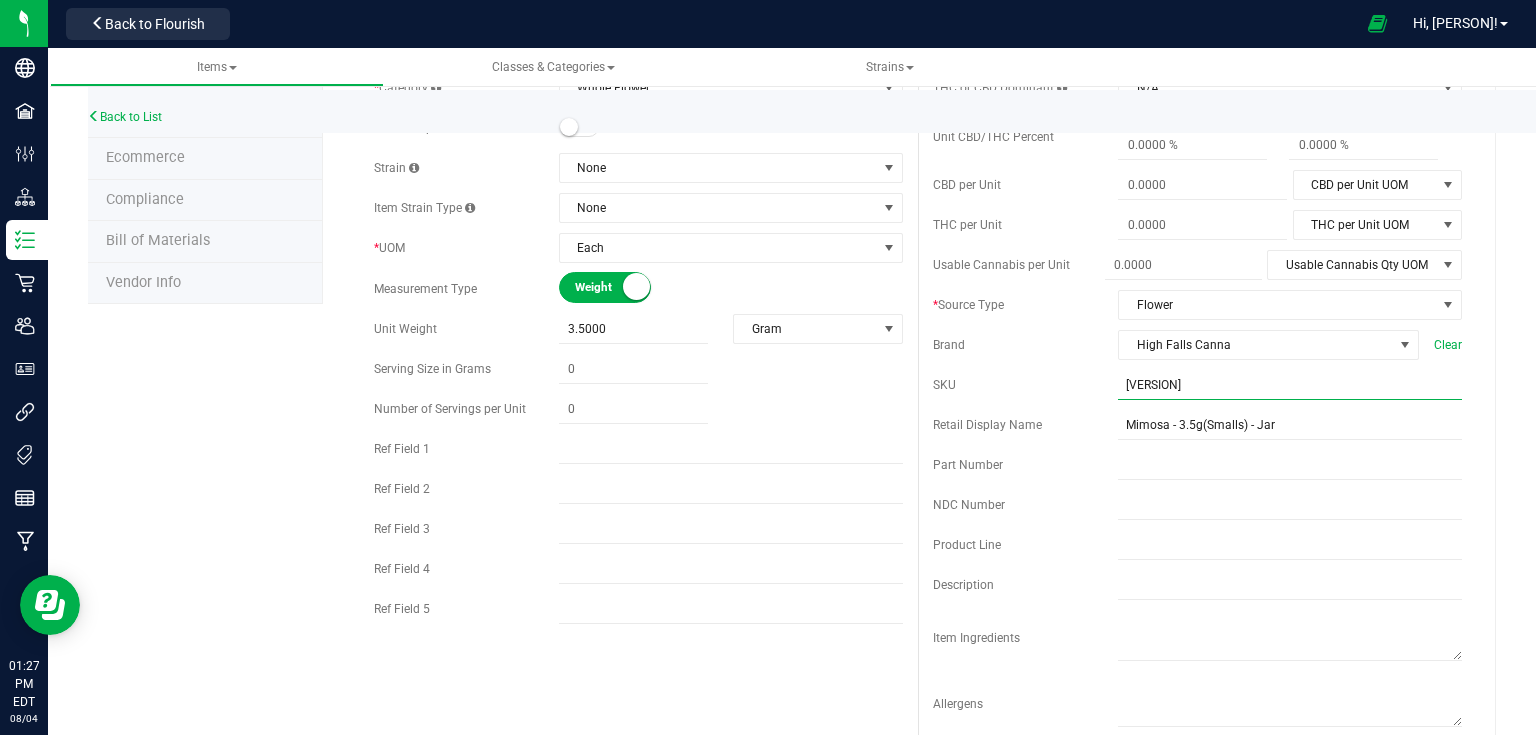click on "[VERSION]" at bounding box center (1290, 385) 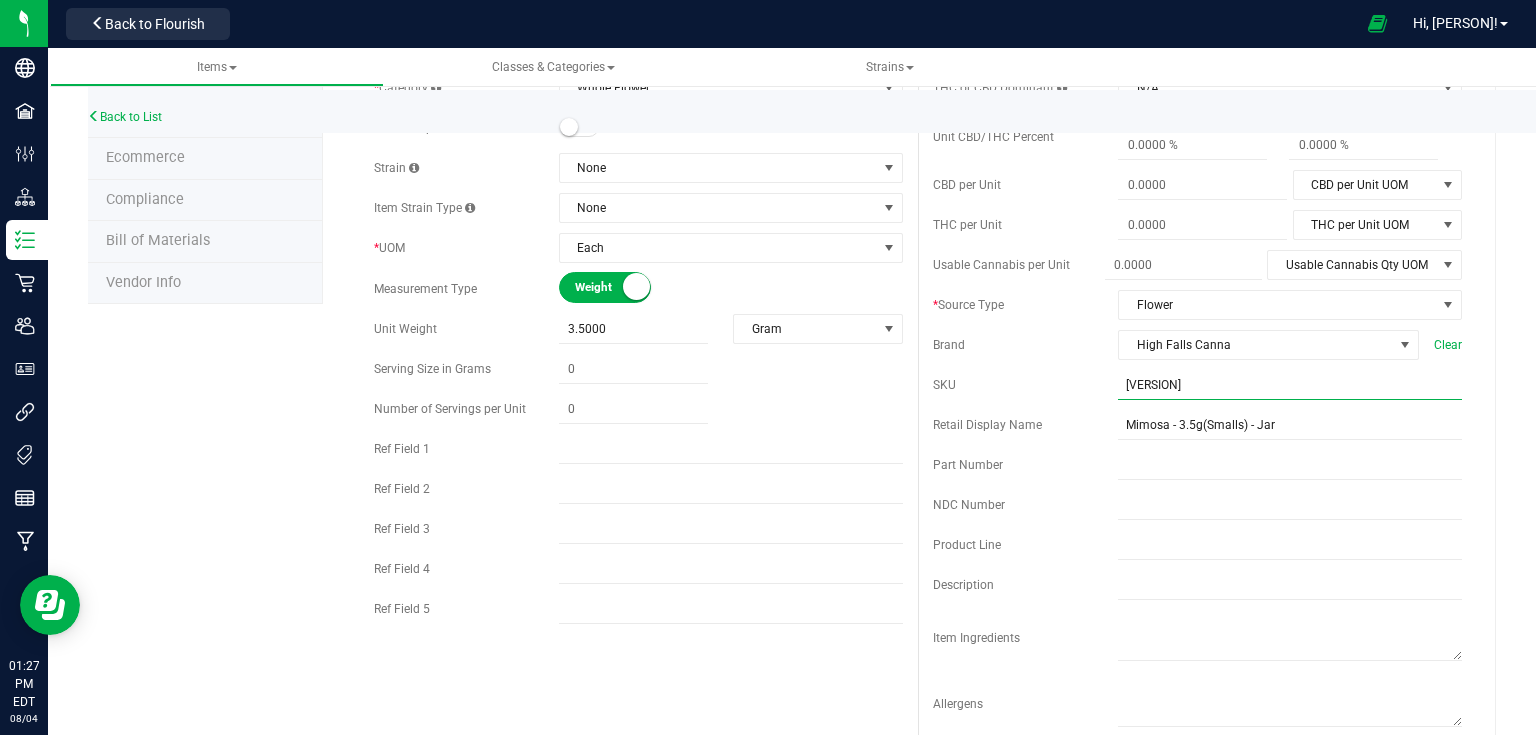 click on "[VERSION]" at bounding box center [1290, 385] 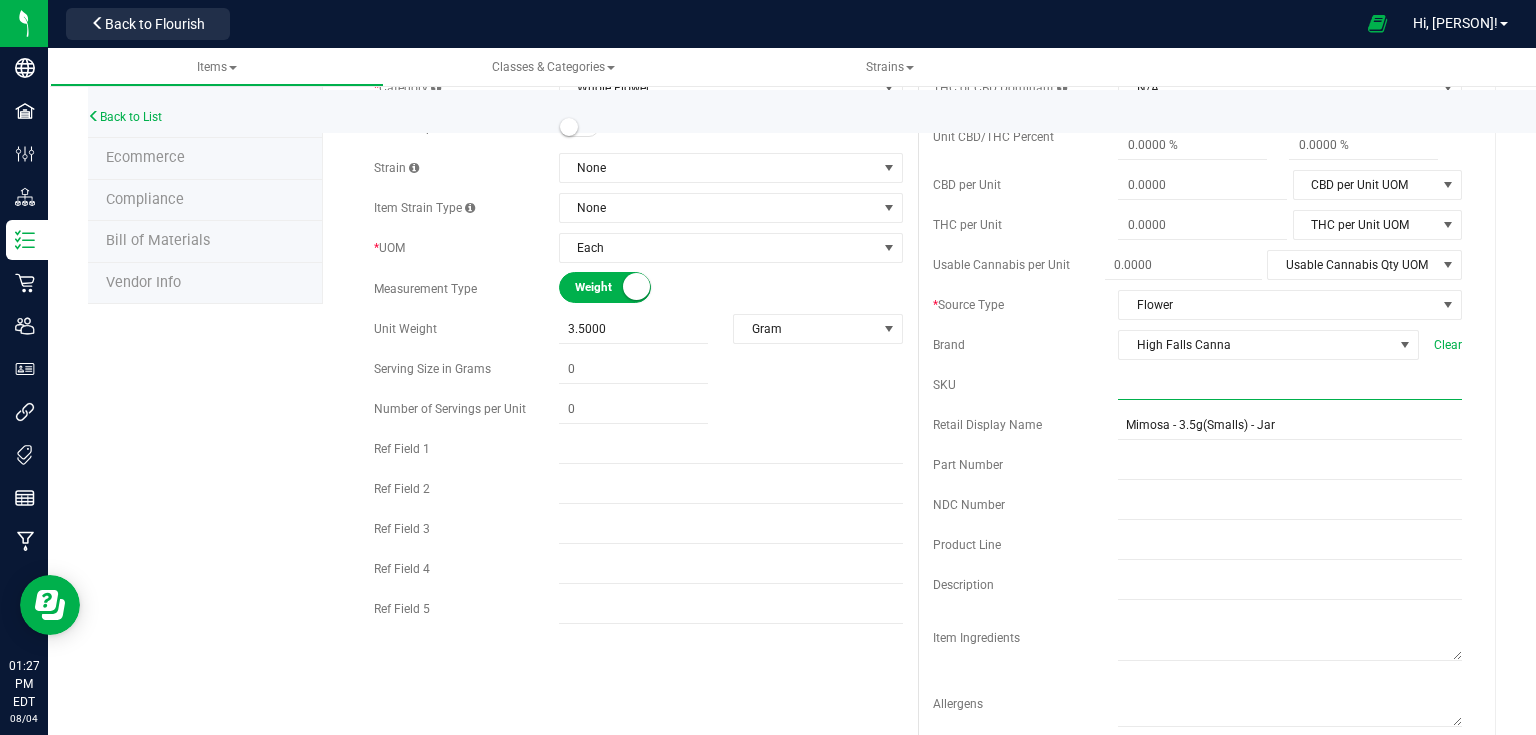 paste on "FLWR_TRFL_3.5g_GL_Small" 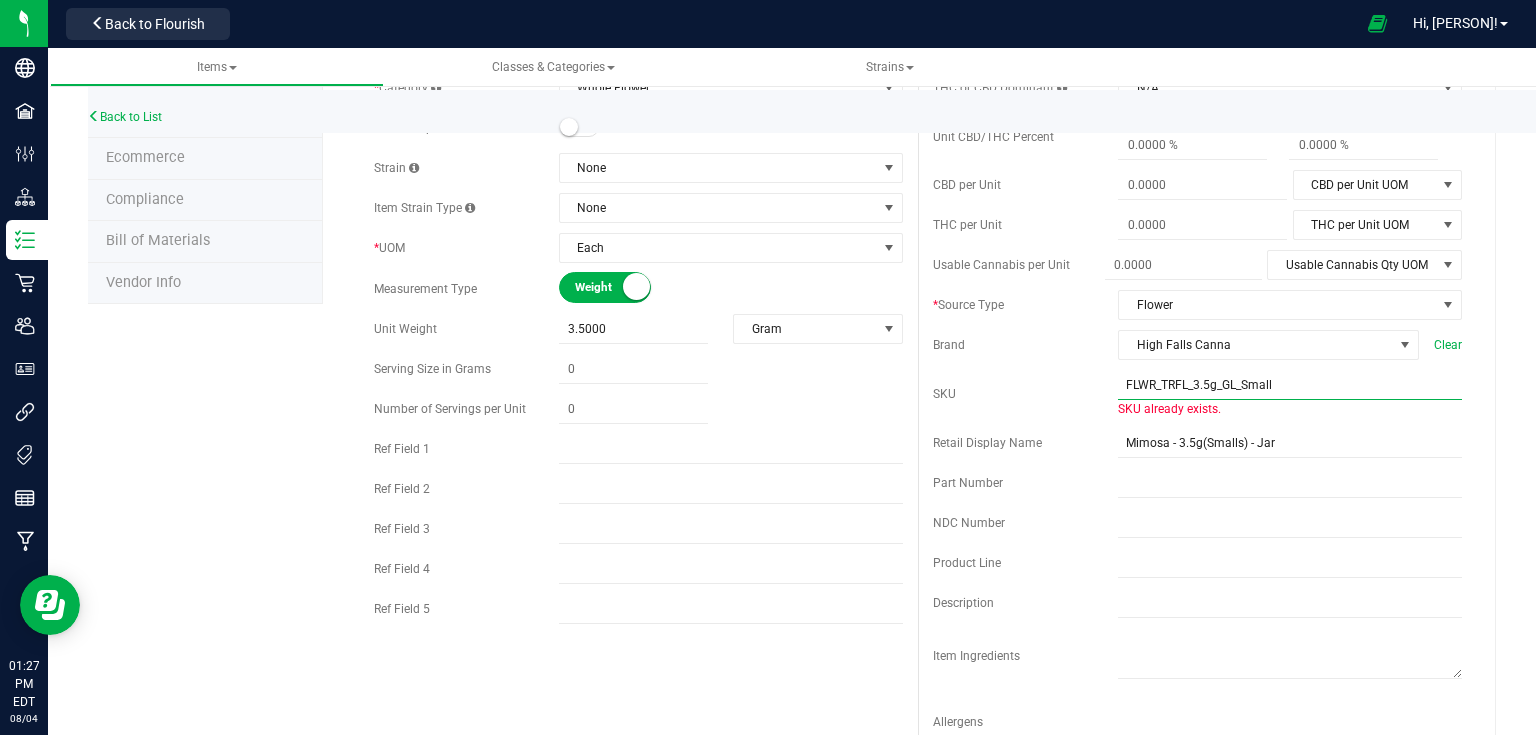 click on "FLWR_TRFL_3.5g_GL_Small" at bounding box center (1290, 385) 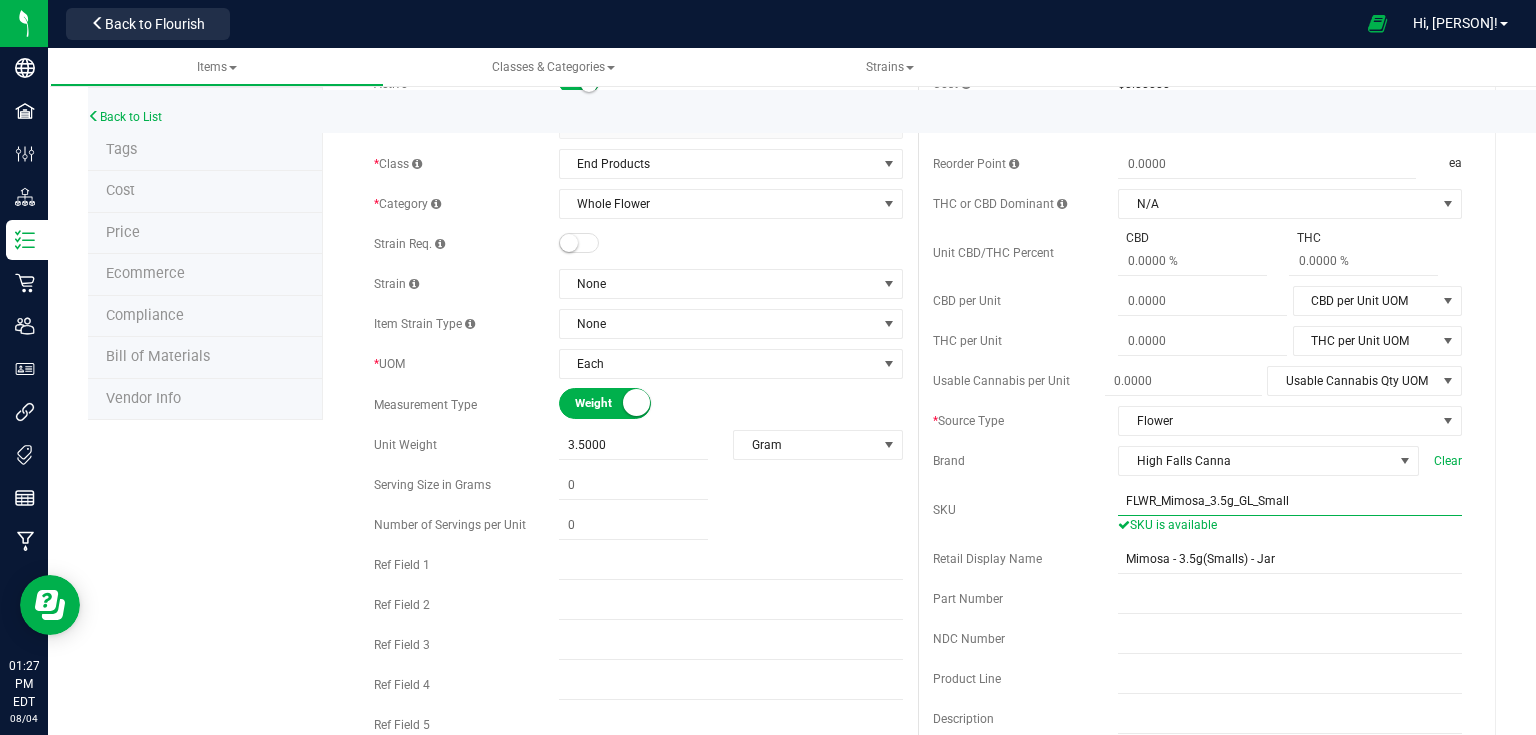 scroll, scrollTop: 0, scrollLeft: 0, axis: both 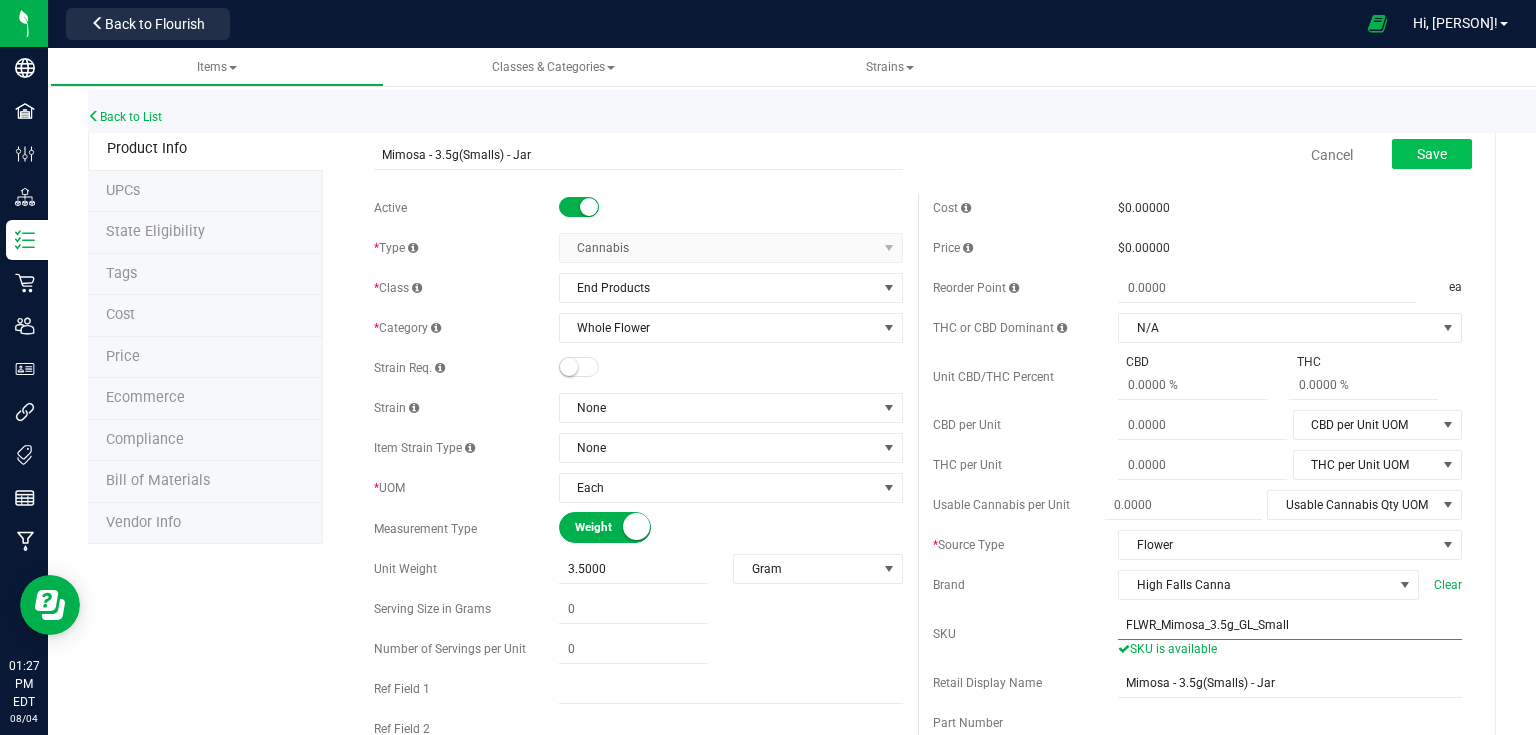 type on "FLWR_Mimosa_3.5g_GL_Small" 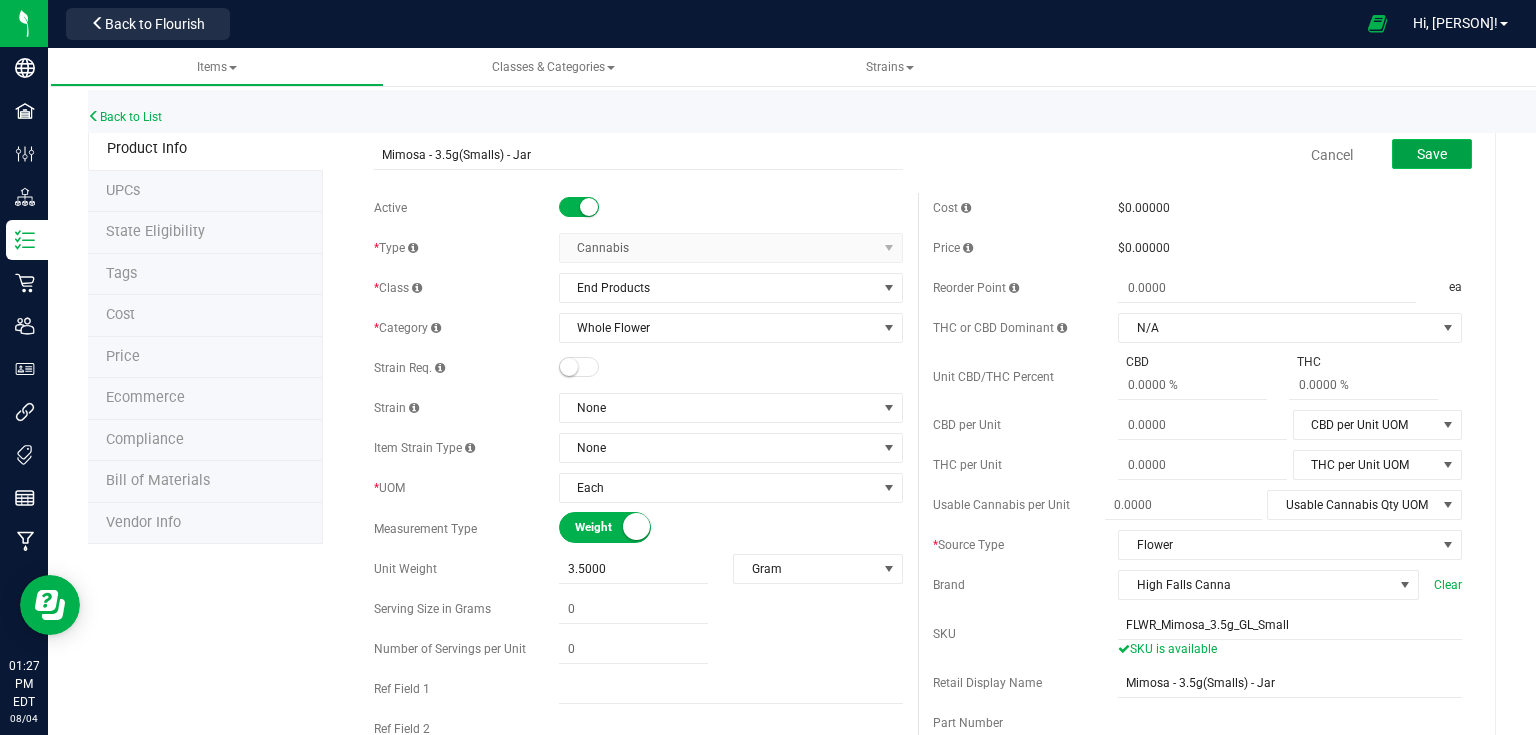 click on "Save" at bounding box center [1432, 154] 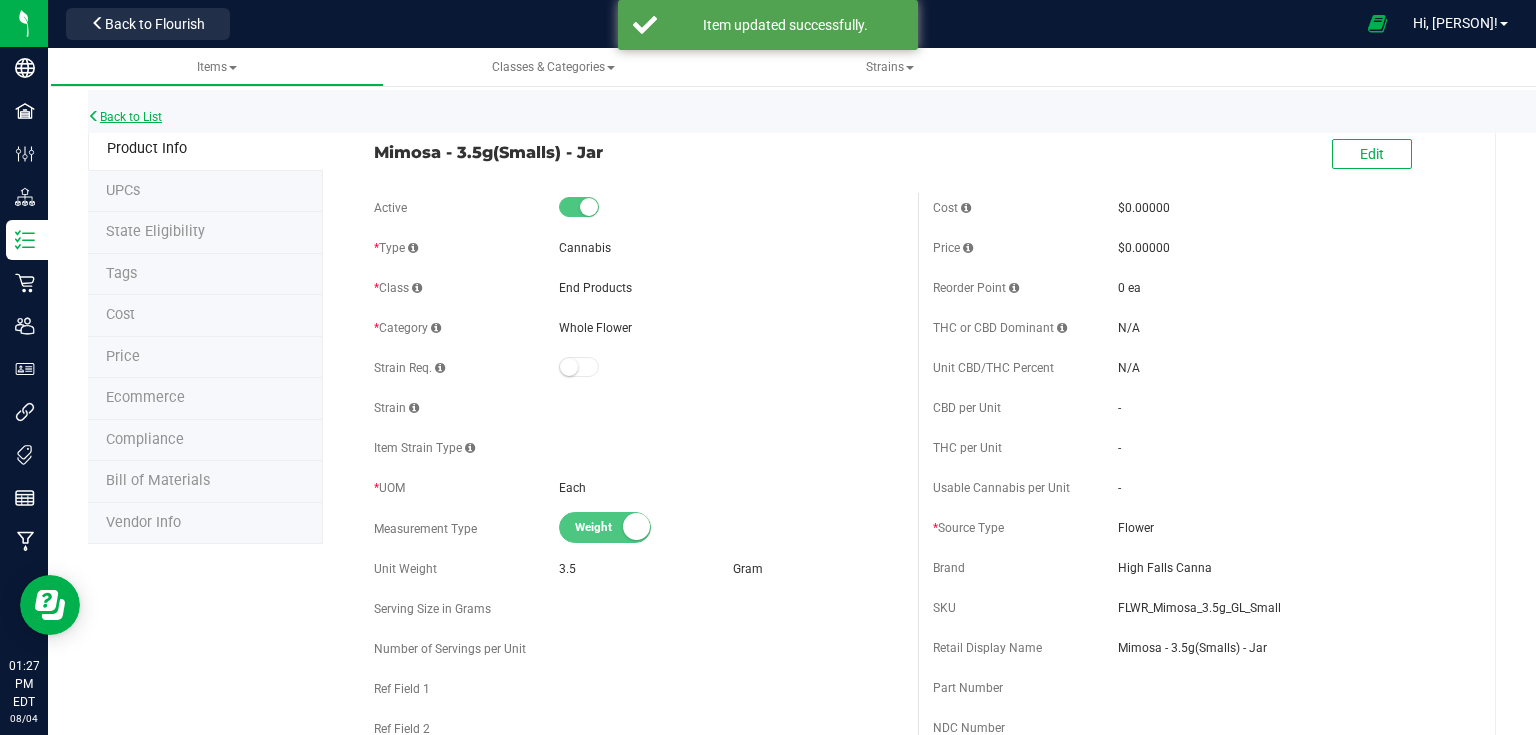 click on "Back to List" at bounding box center [125, 117] 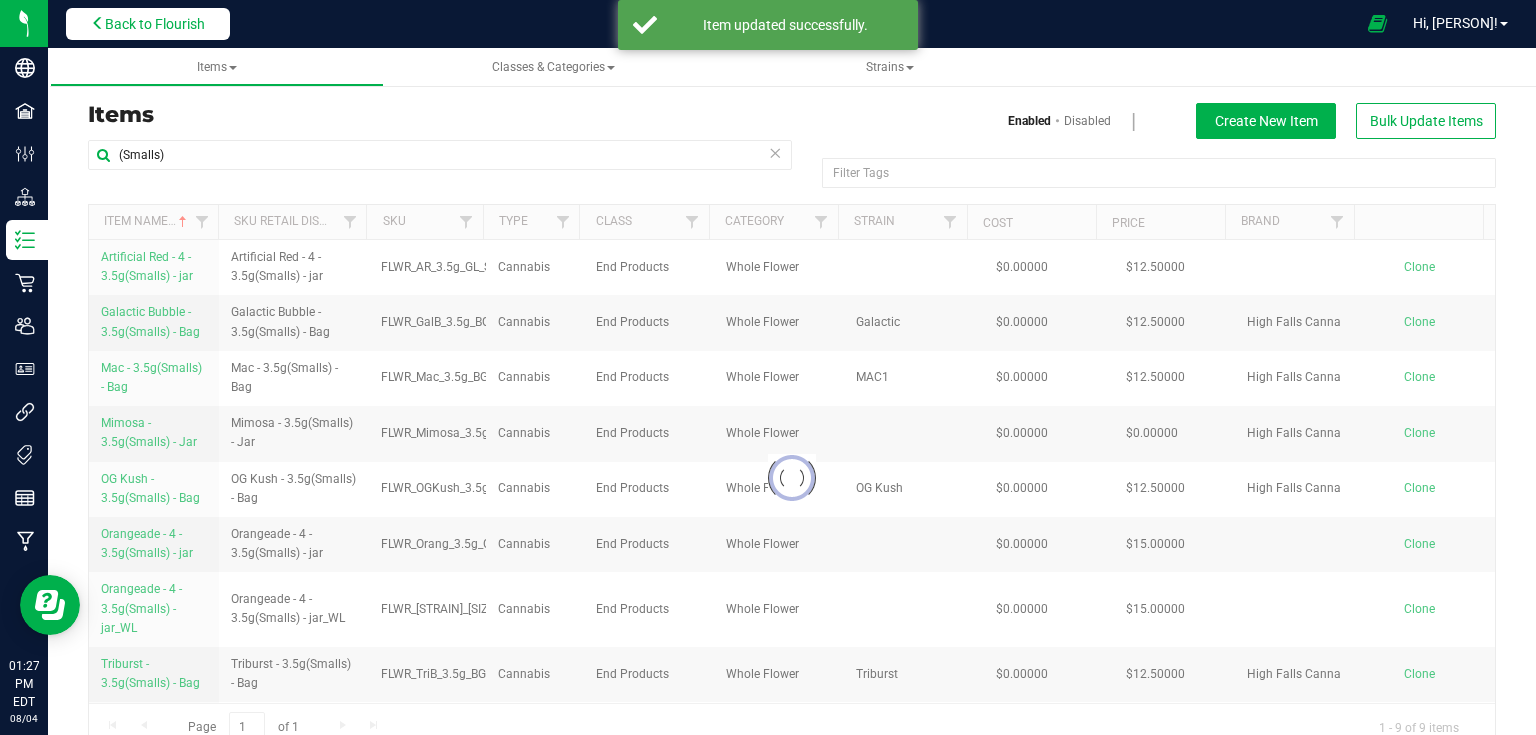 click on "Back to Flourish" at bounding box center [148, 24] 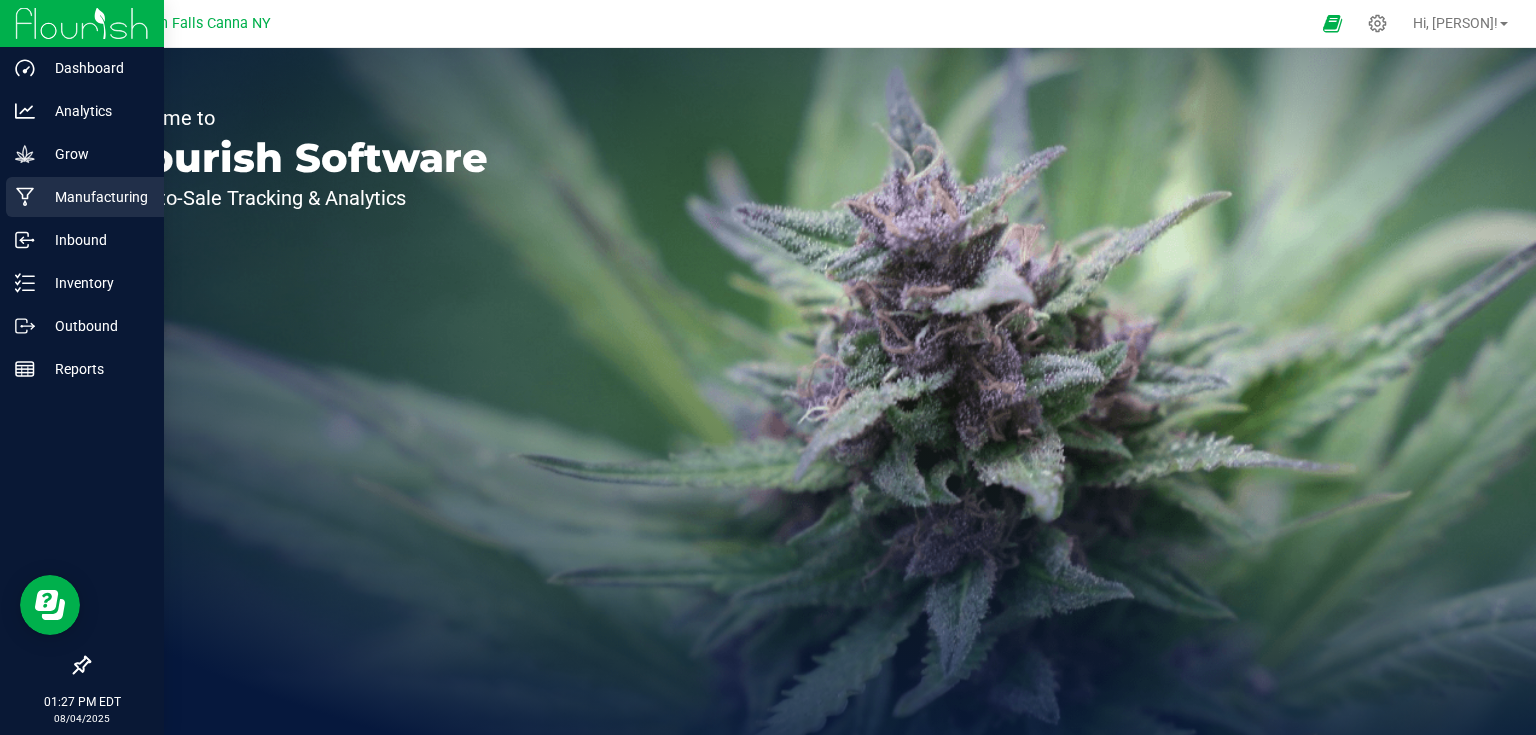 click on "Manufacturing" at bounding box center (85, 197) 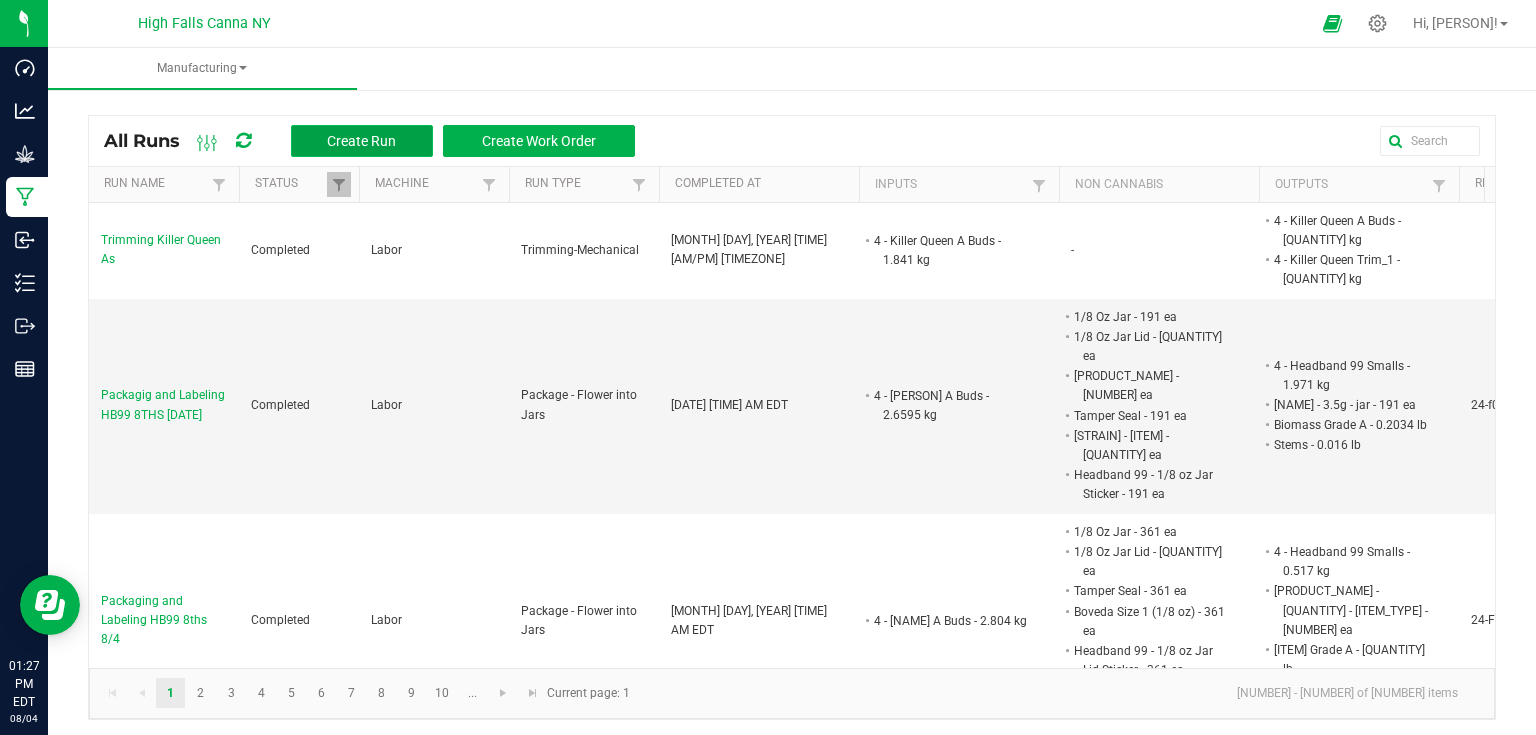click on "Create Run" at bounding box center [361, 141] 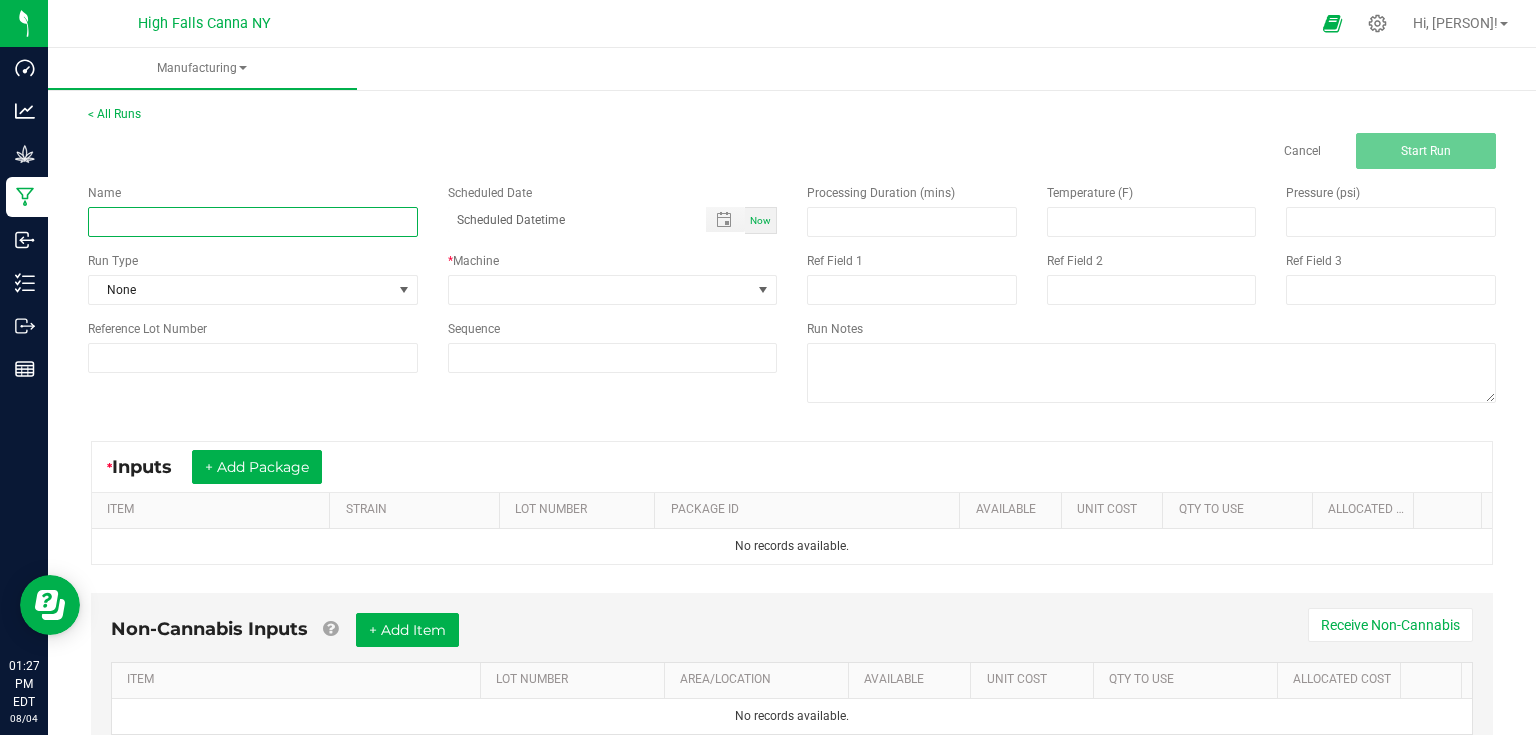 click at bounding box center (253, 222) 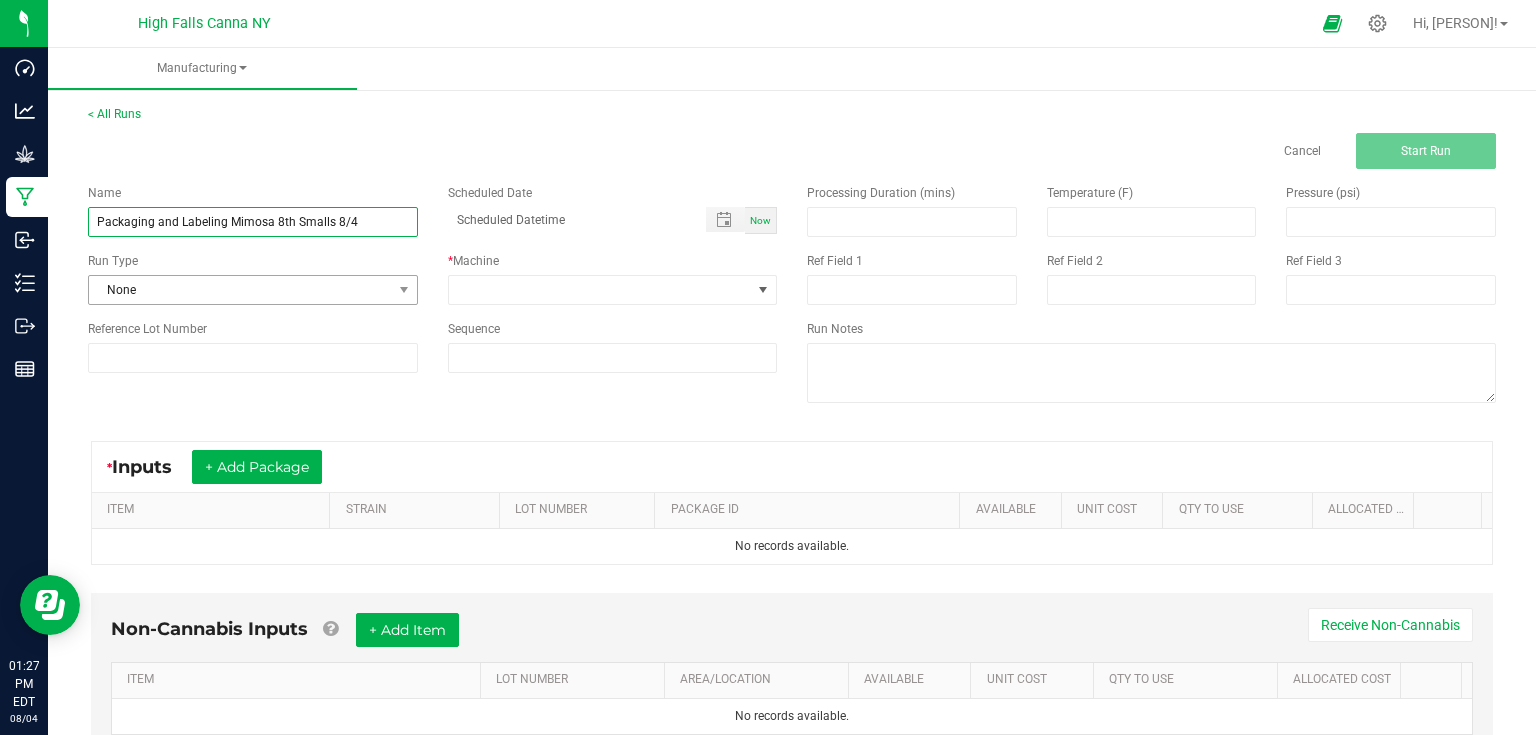 type on "Packaging and Labeling Mimosa 8th Smalls 8/4" 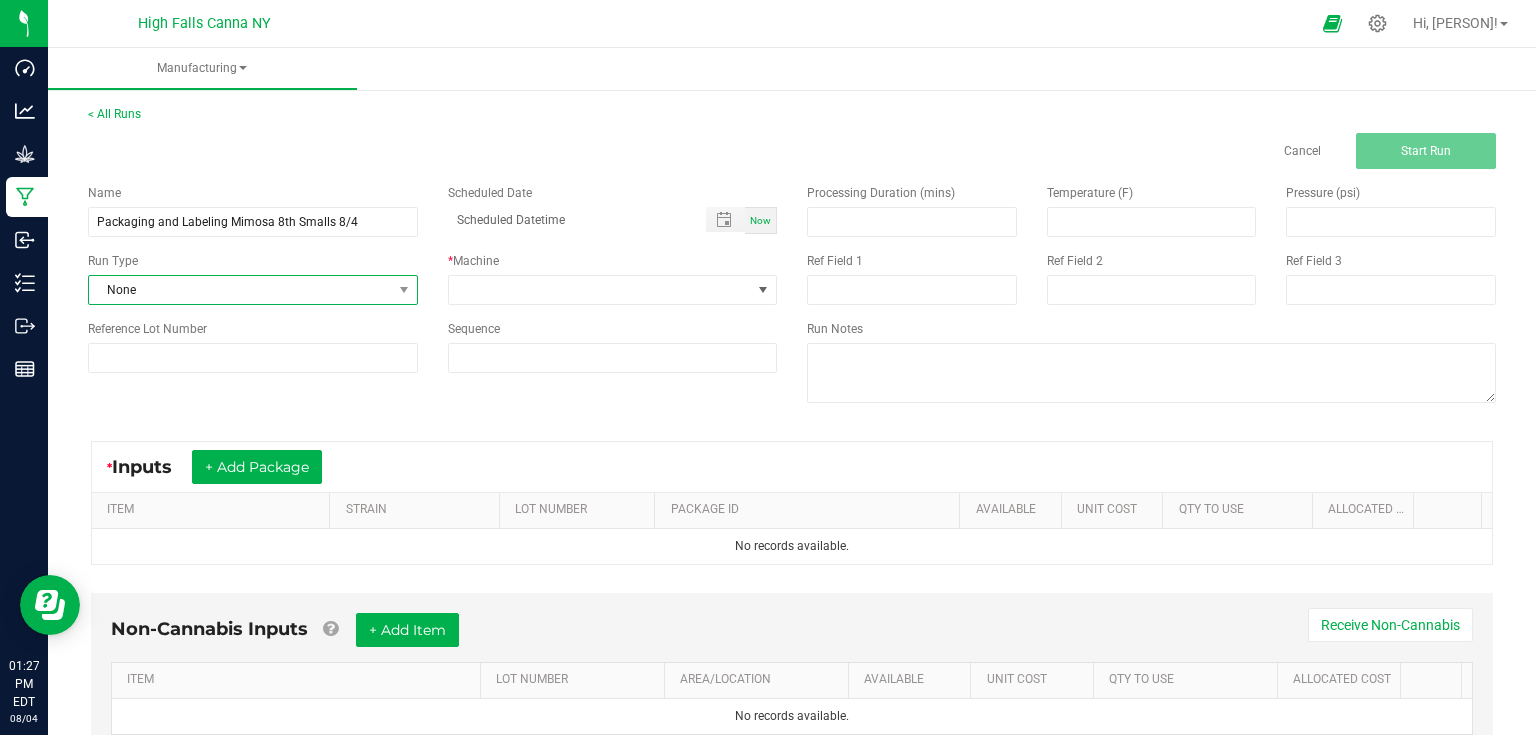 click at bounding box center (403, 290) 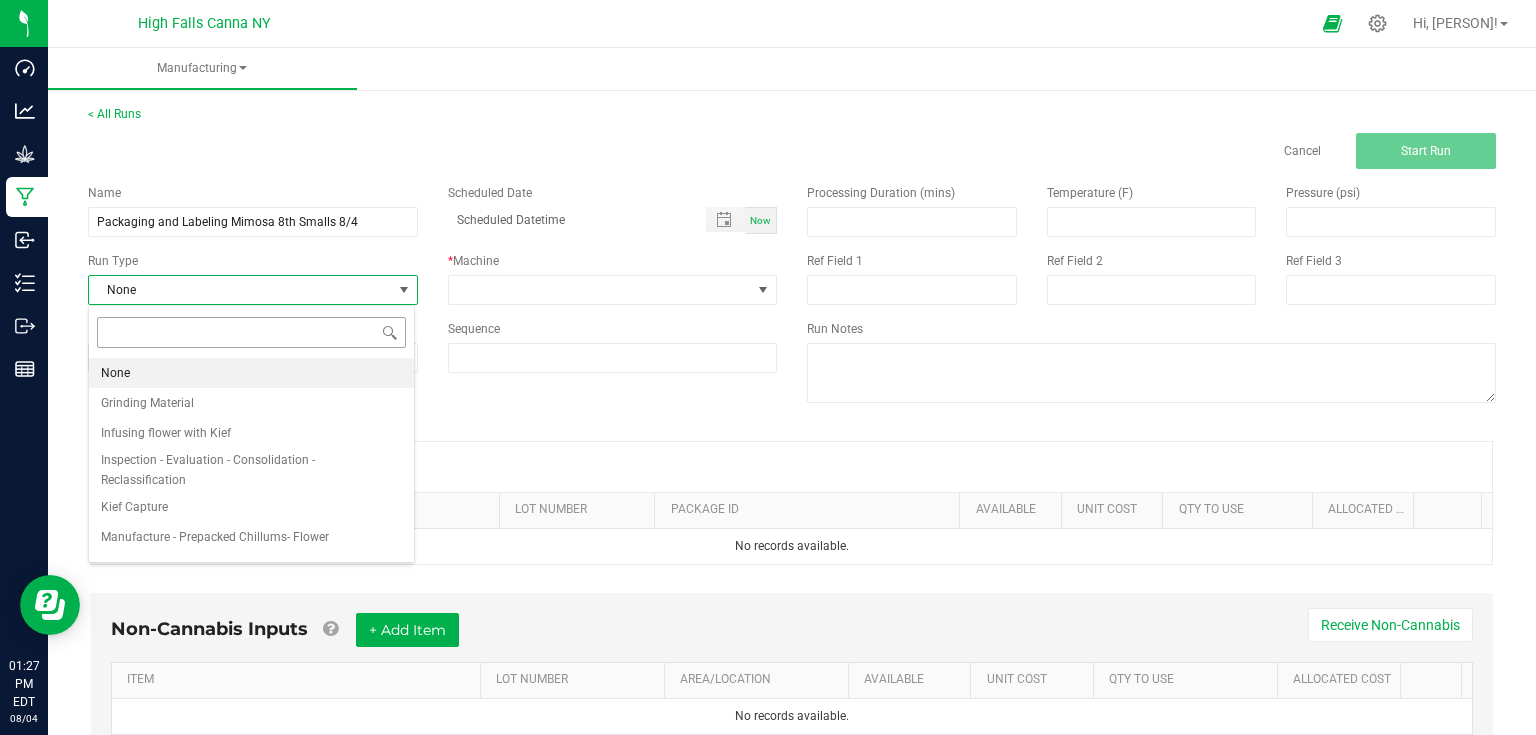 scroll, scrollTop: 99970, scrollLeft: 99673, axis: both 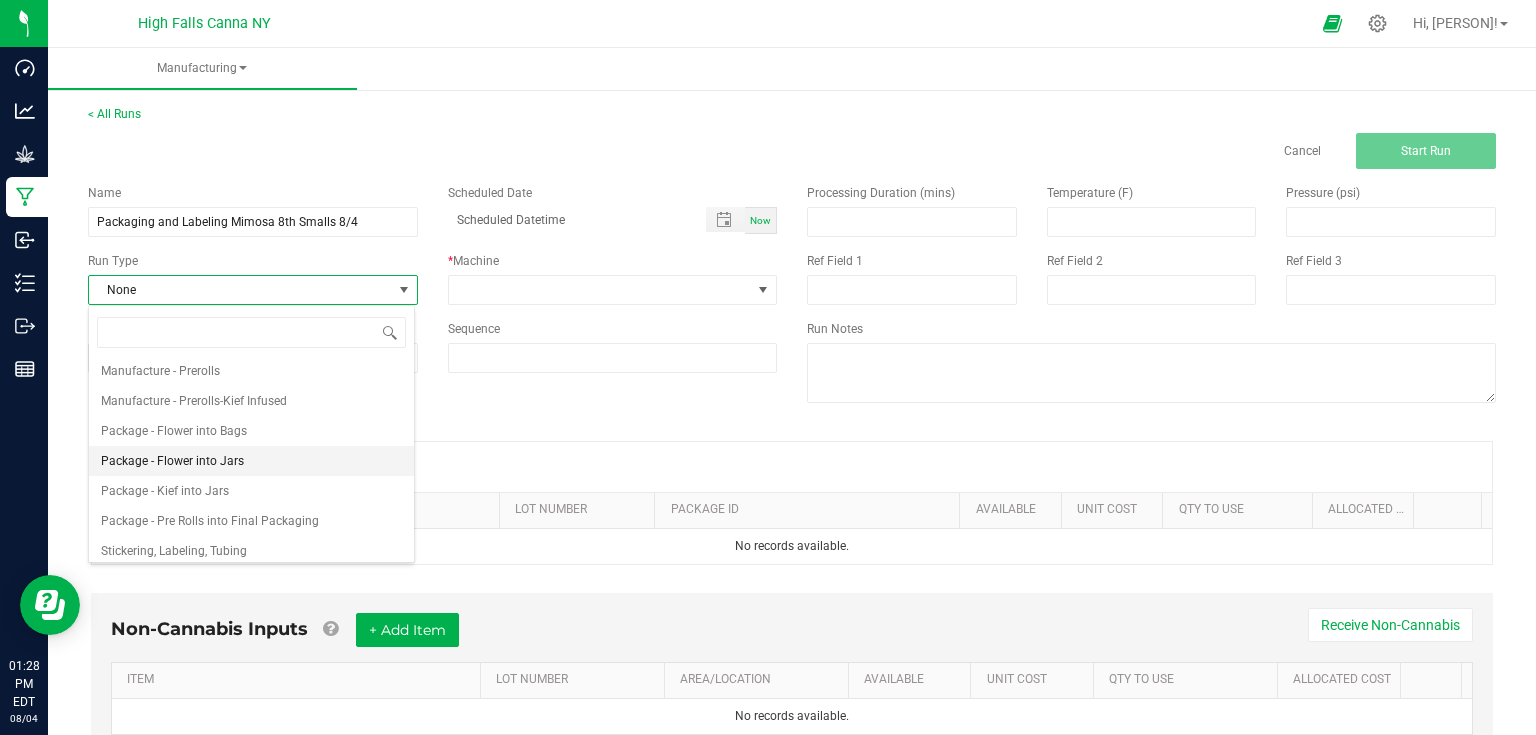 click on "Package - Flower into Jars" at bounding box center [172, 461] 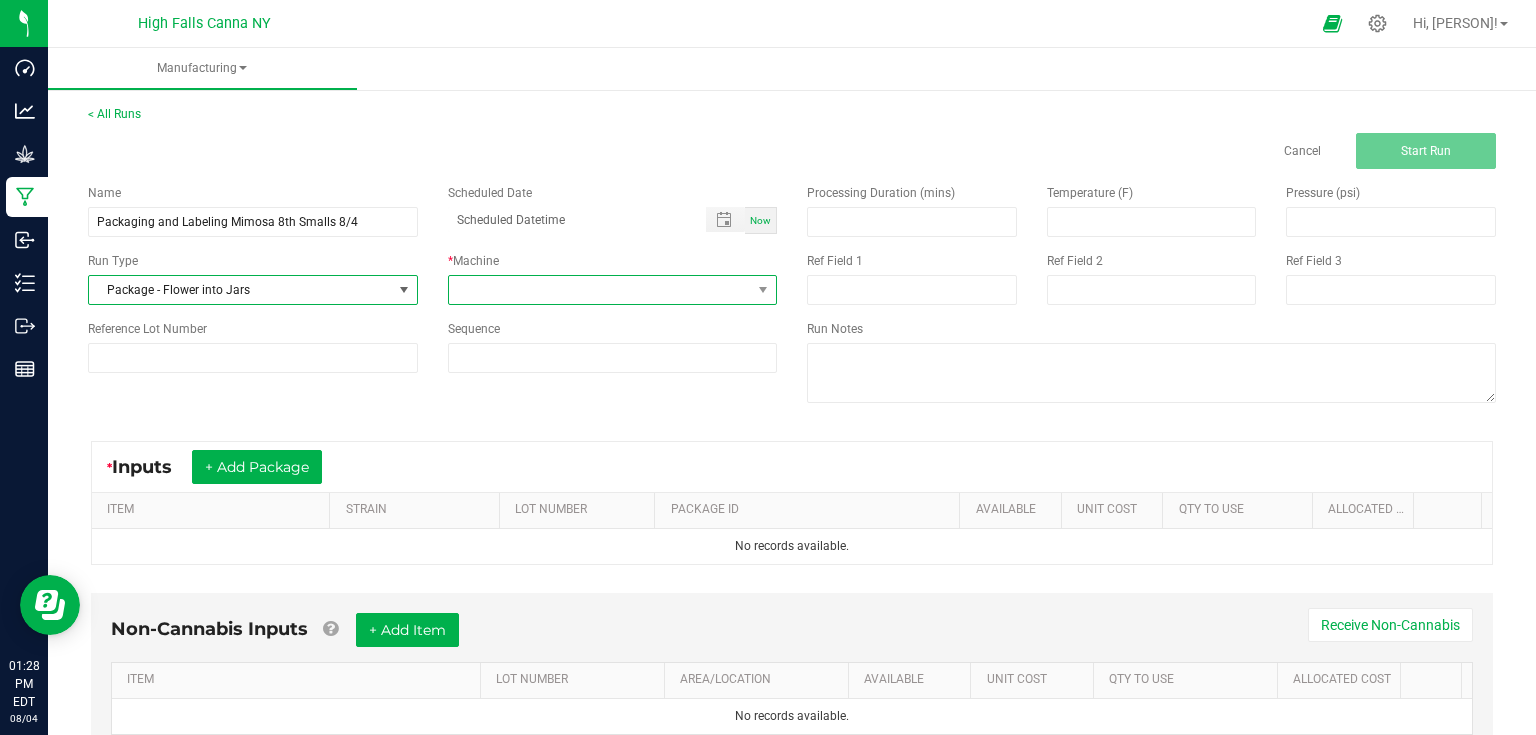 click at bounding box center (600, 290) 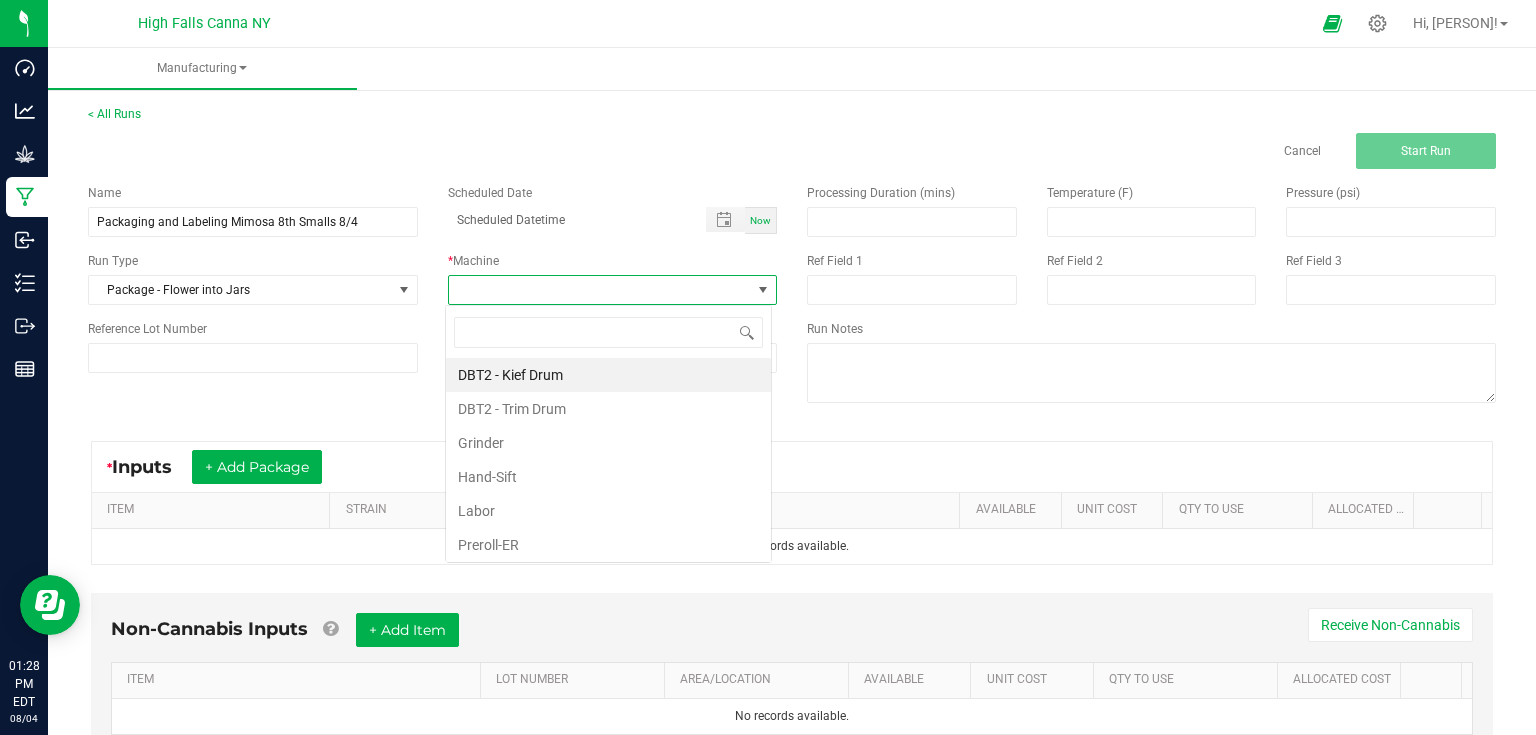 scroll, scrollTop: 99970, scrollLeft: 99673, axis: both 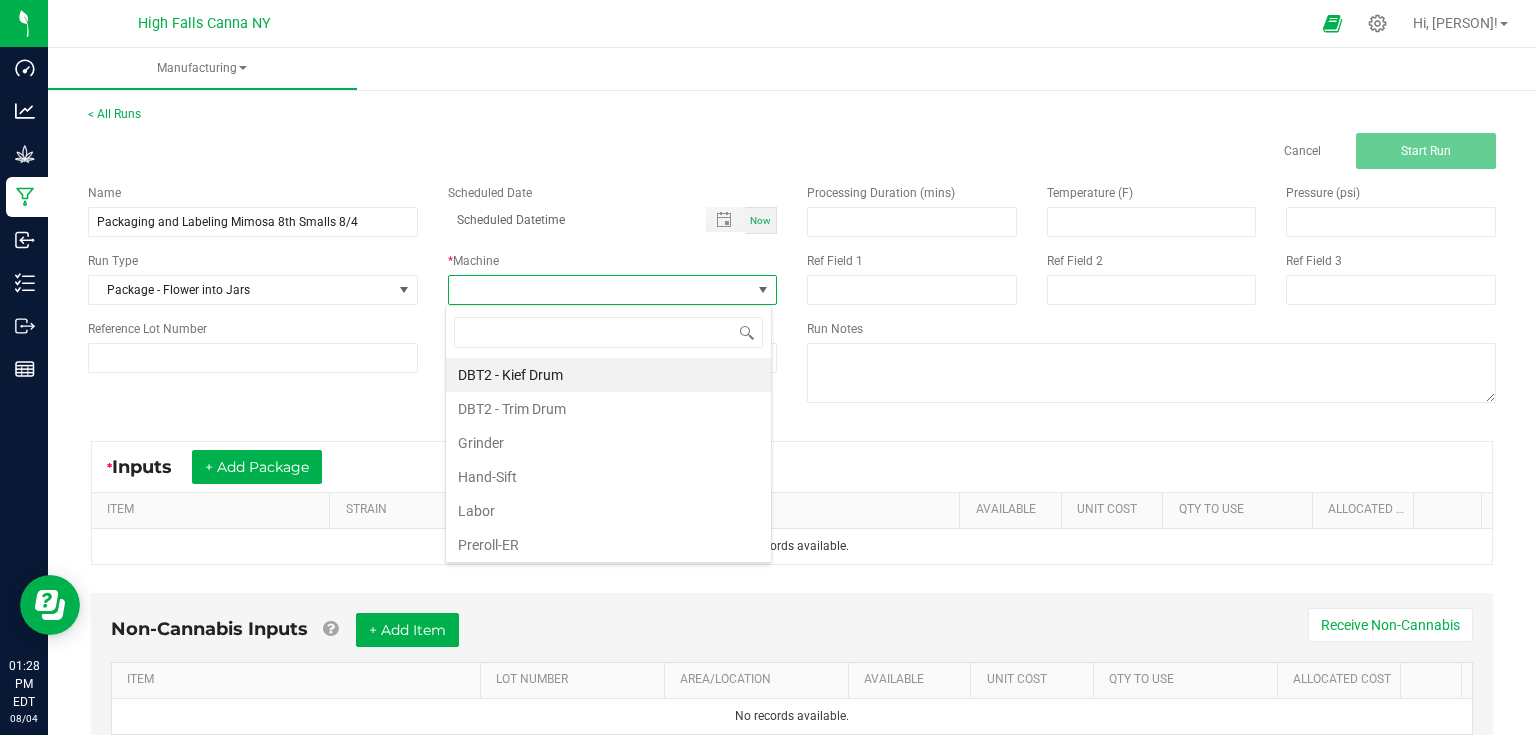 drag, startPoint x: 503, startPoint y: 512, endPoint x: 505, endPoint y: 500, distance: 12.165525 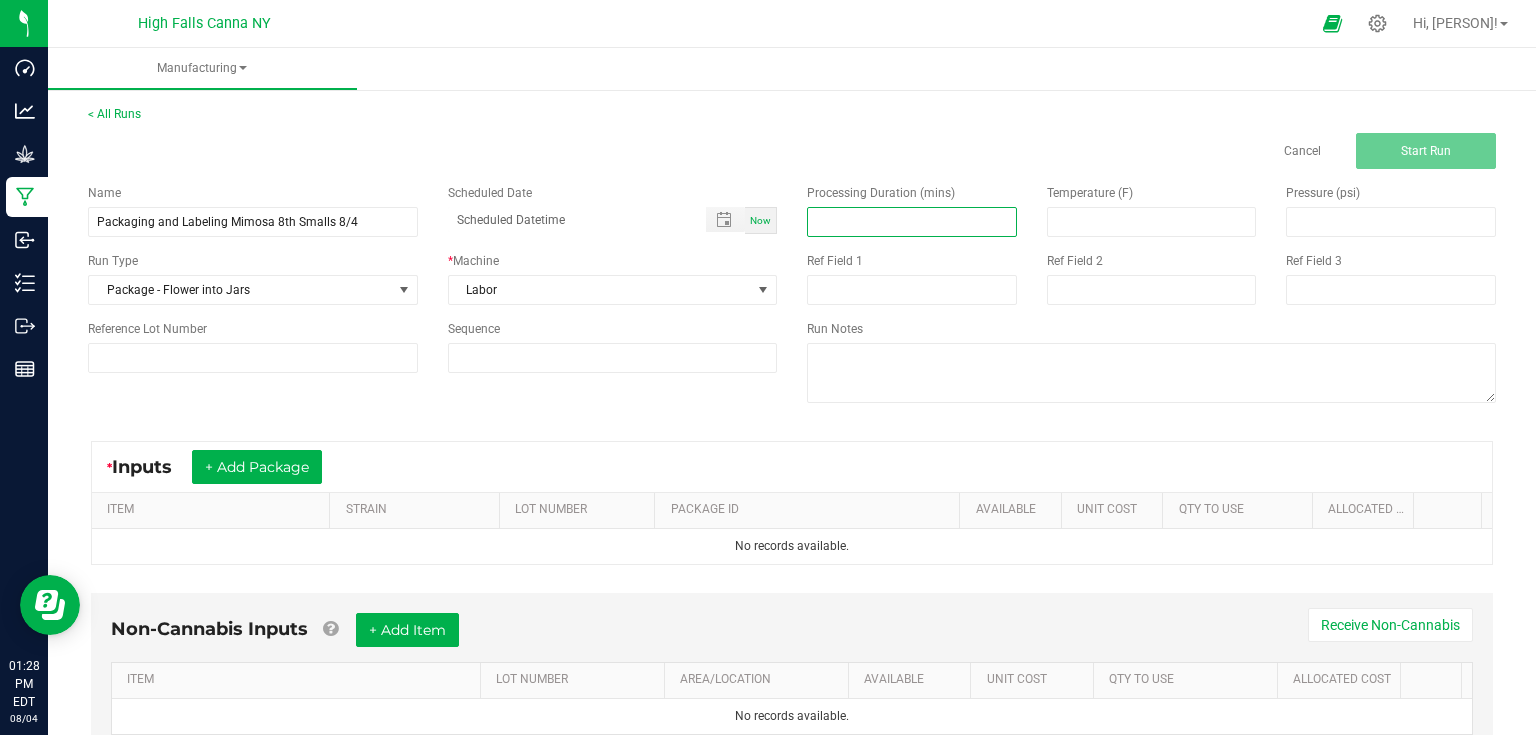 click at bounding box center [912, 222] 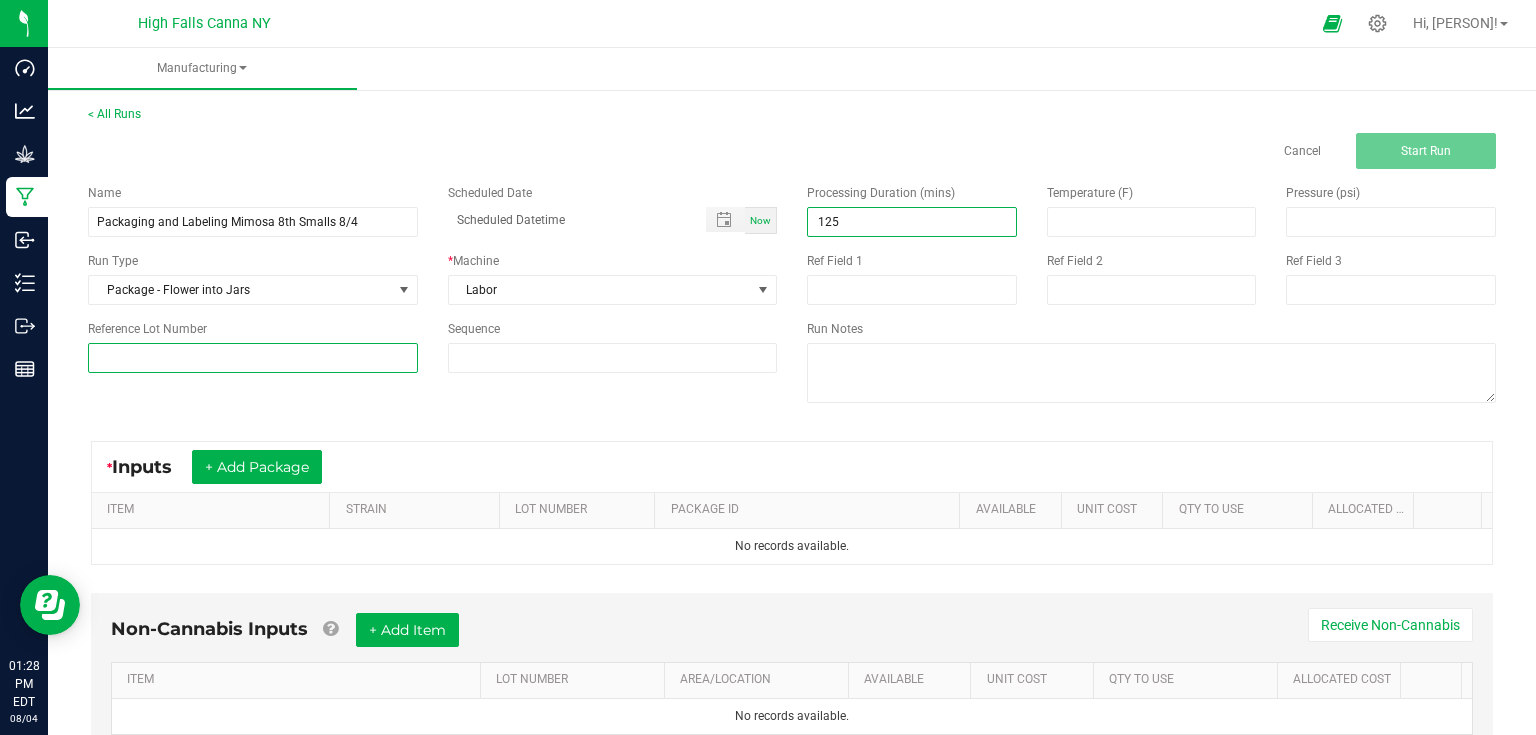 type on "125.00" 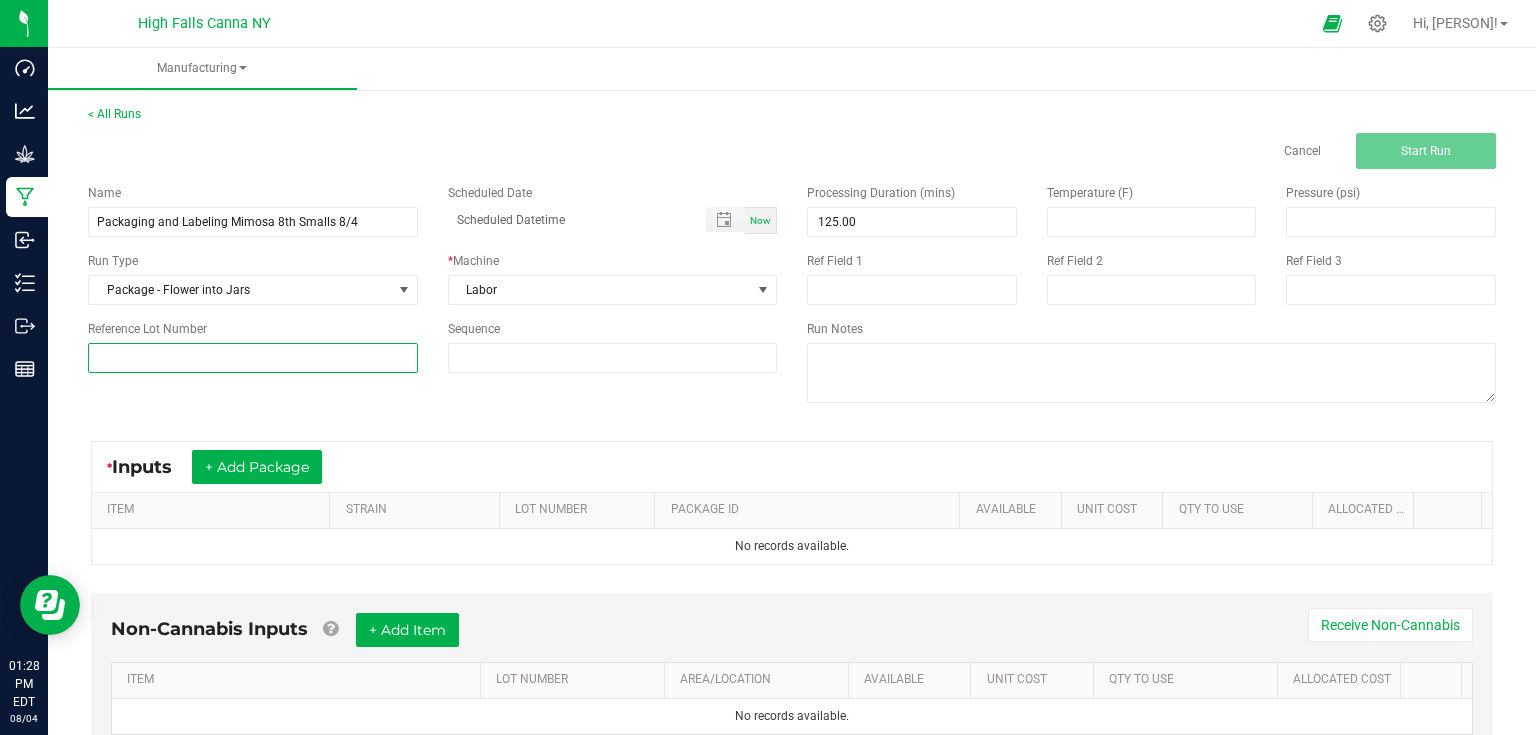 drag, startPoint x: 280, startPoint y: 360, endPoint x: 294, endPoint y: 348, distance: 18.439089 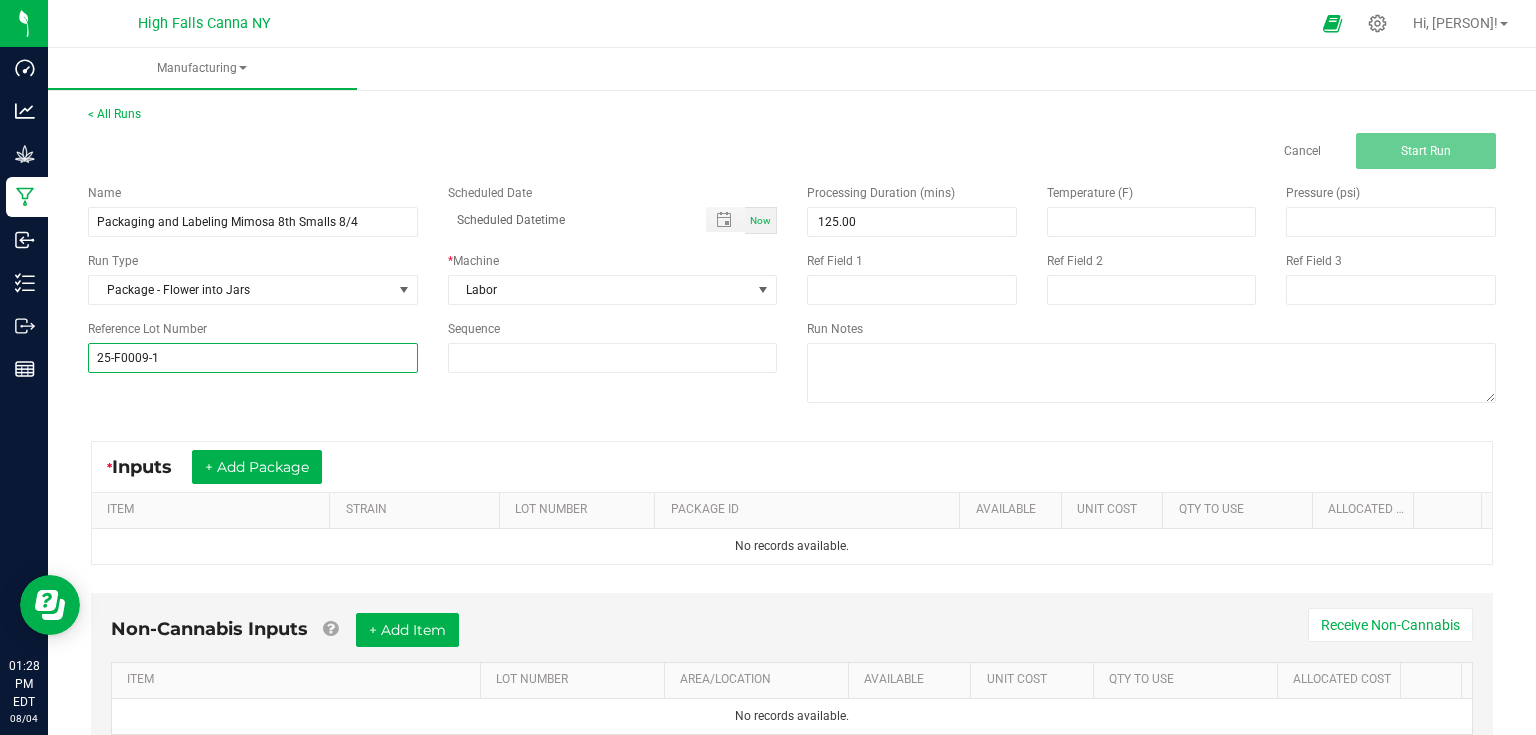 type on "25-F0009-1" 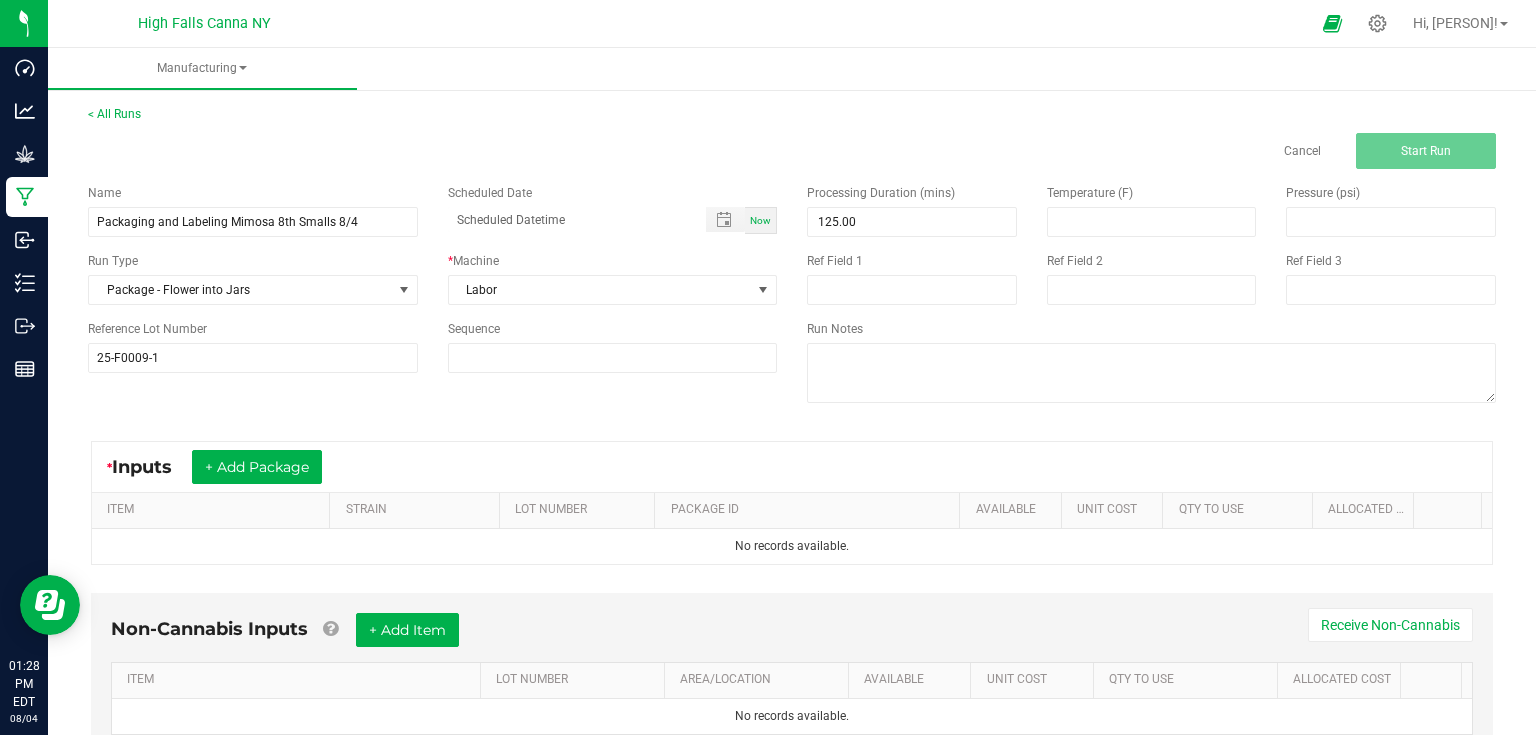 click on "Name  Packaging and Labeling Mimosa 8th Smalls 8/4  Scheduled Date  Now  Run Type  Package - Flower into Jars  *   Machine  Labor  Reference Lot Number  [LOT NUMBER]  Sequence   Processing Duration (mins)  [QUANTITY]  Temperature (F)   Pressure (psi)   Ref Field 1   Ref Field 2   Ref Field 3   Run Notes" at bounding box center (792, 296) 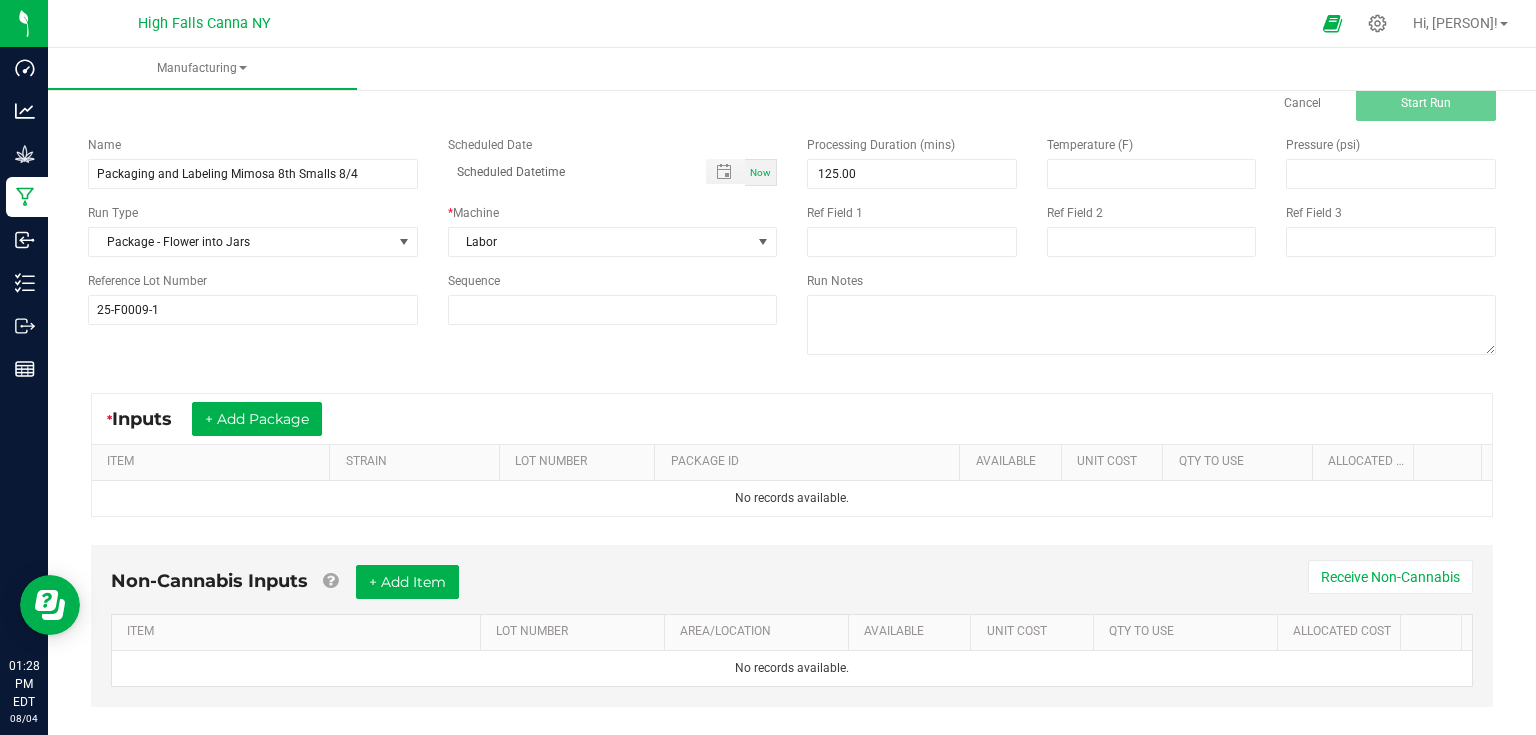 scroll, scrollTop: 75, scrollLeft: 0, axis: vertical 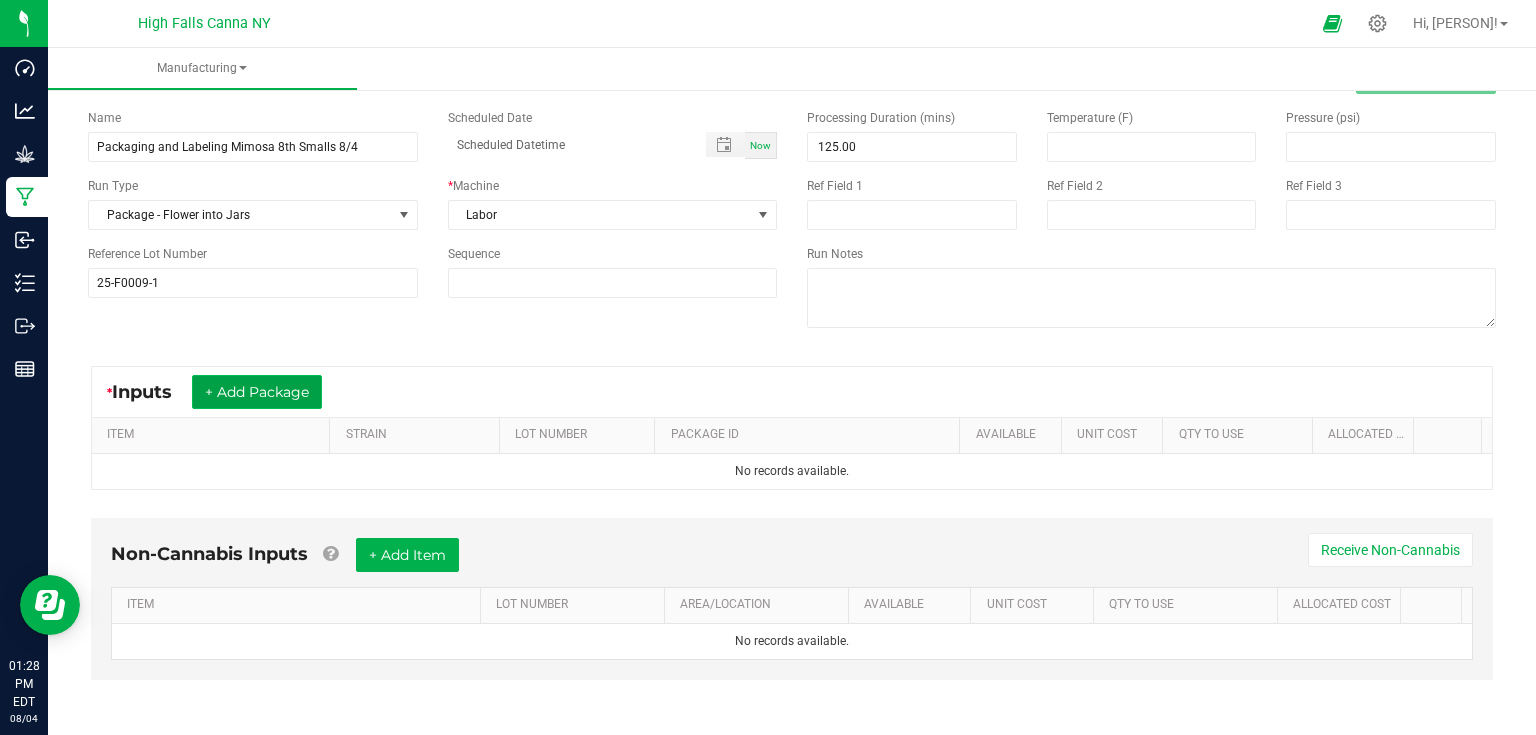 click on "+ Add Package" at bounding box center [257, 392] 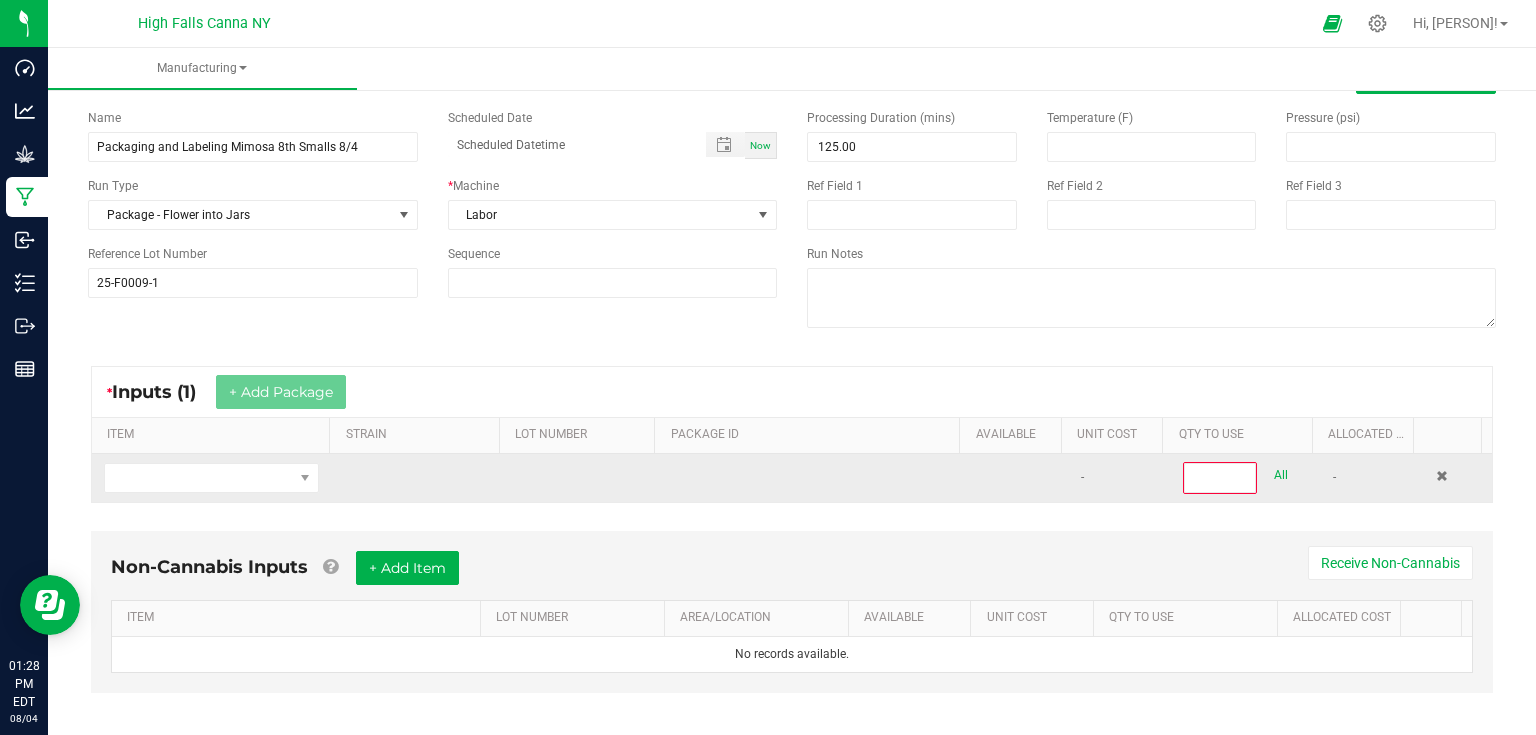 click at bounding box center [211, 478] 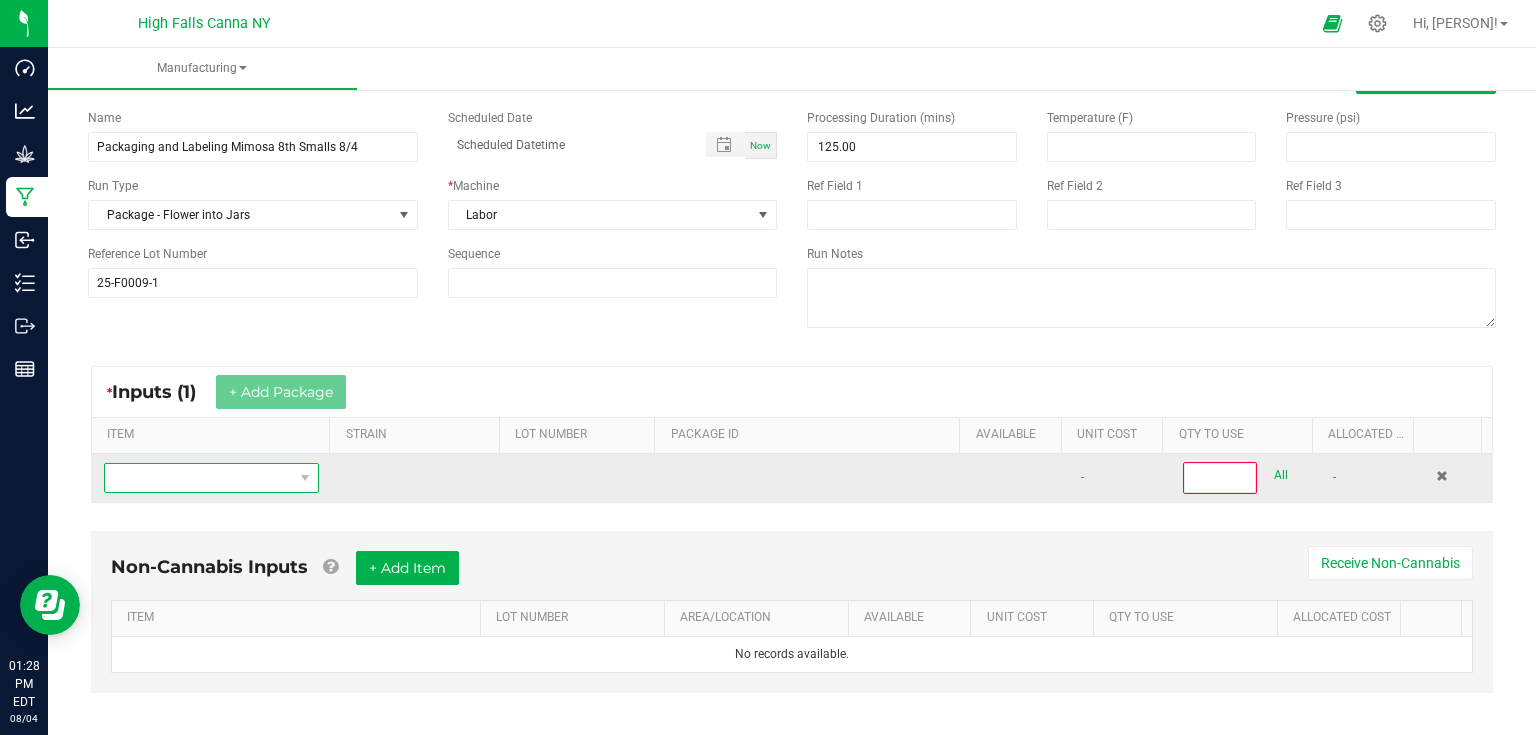 click at bounding box center (199, 478) 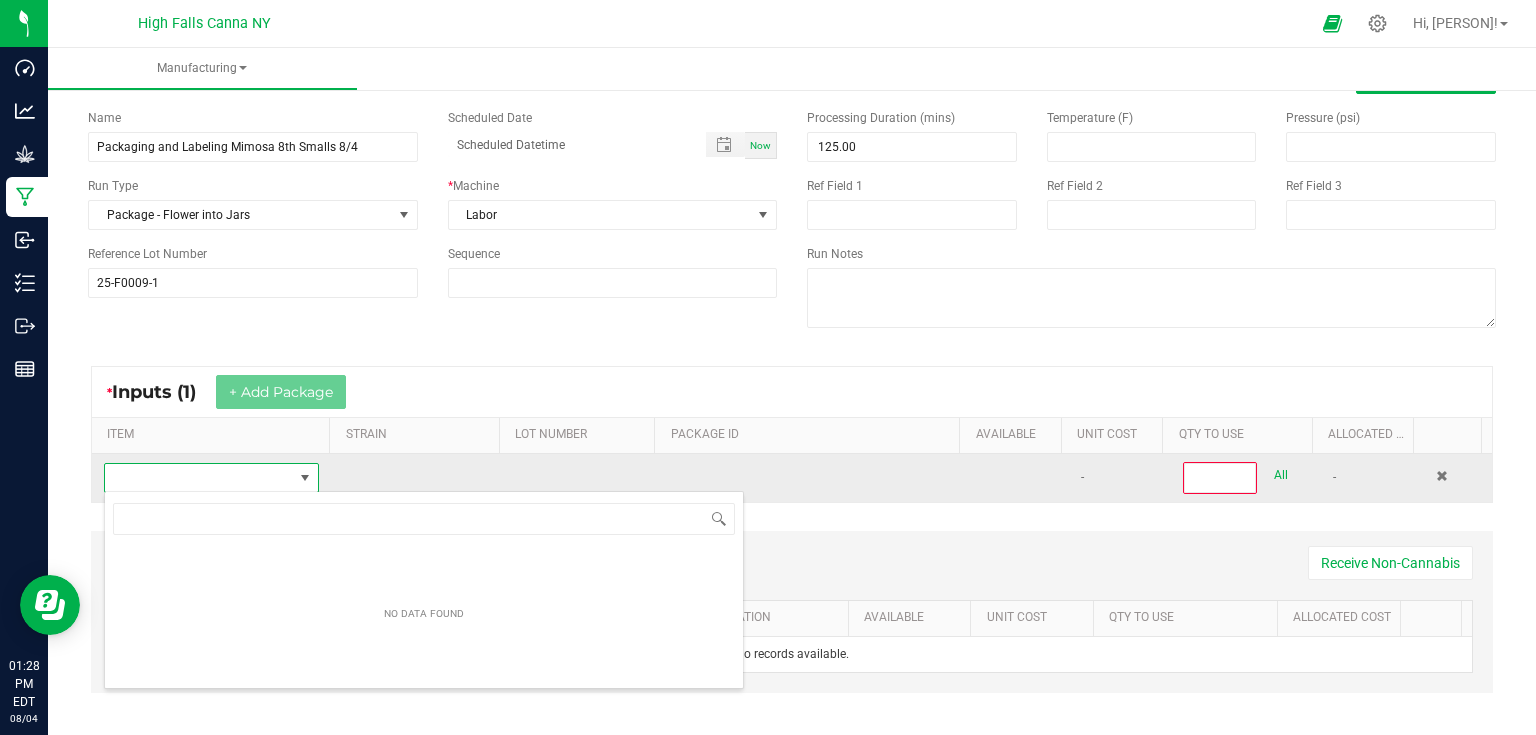 scroll, scrollTop: 99970, scrollLeft: 99788, axis: both 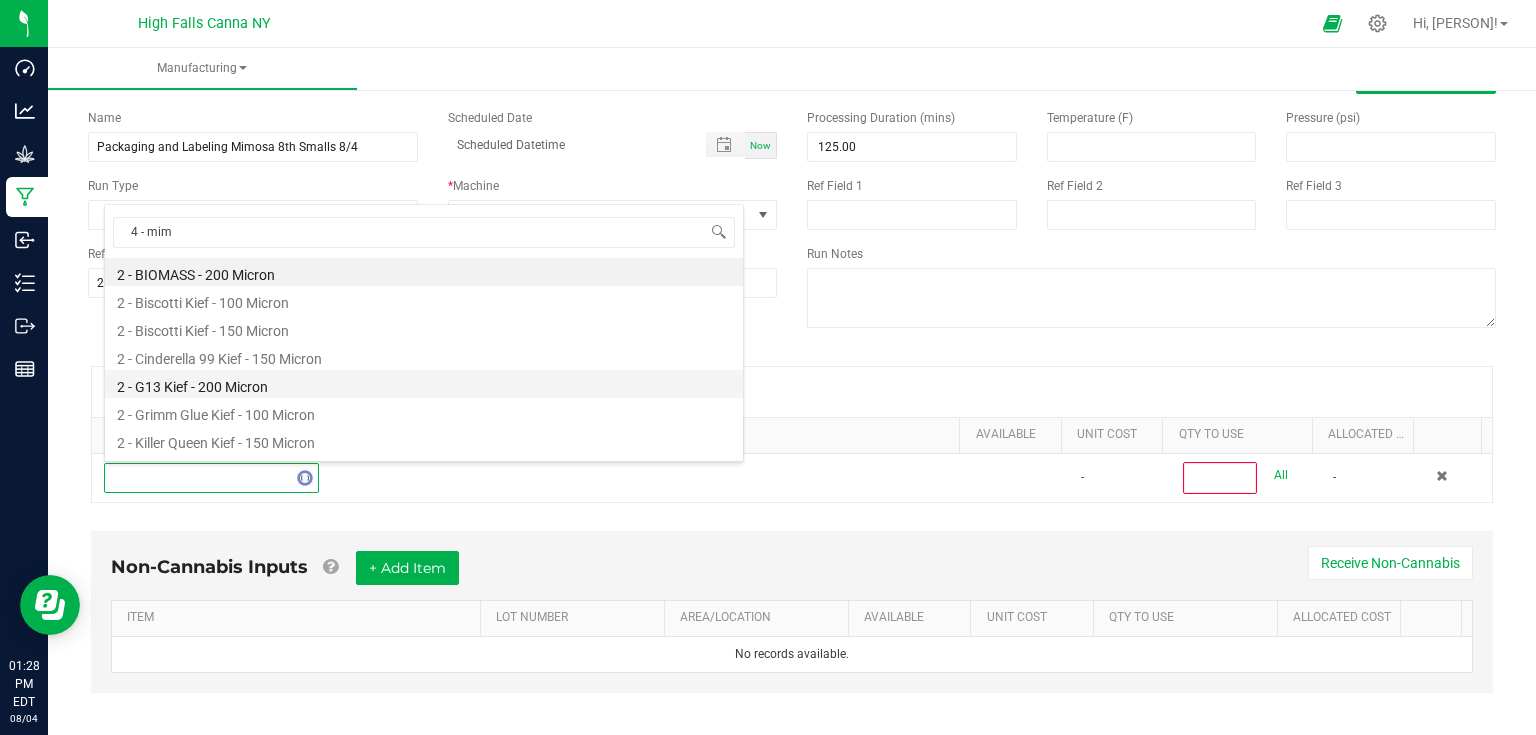 type on "4 - [NAME]" 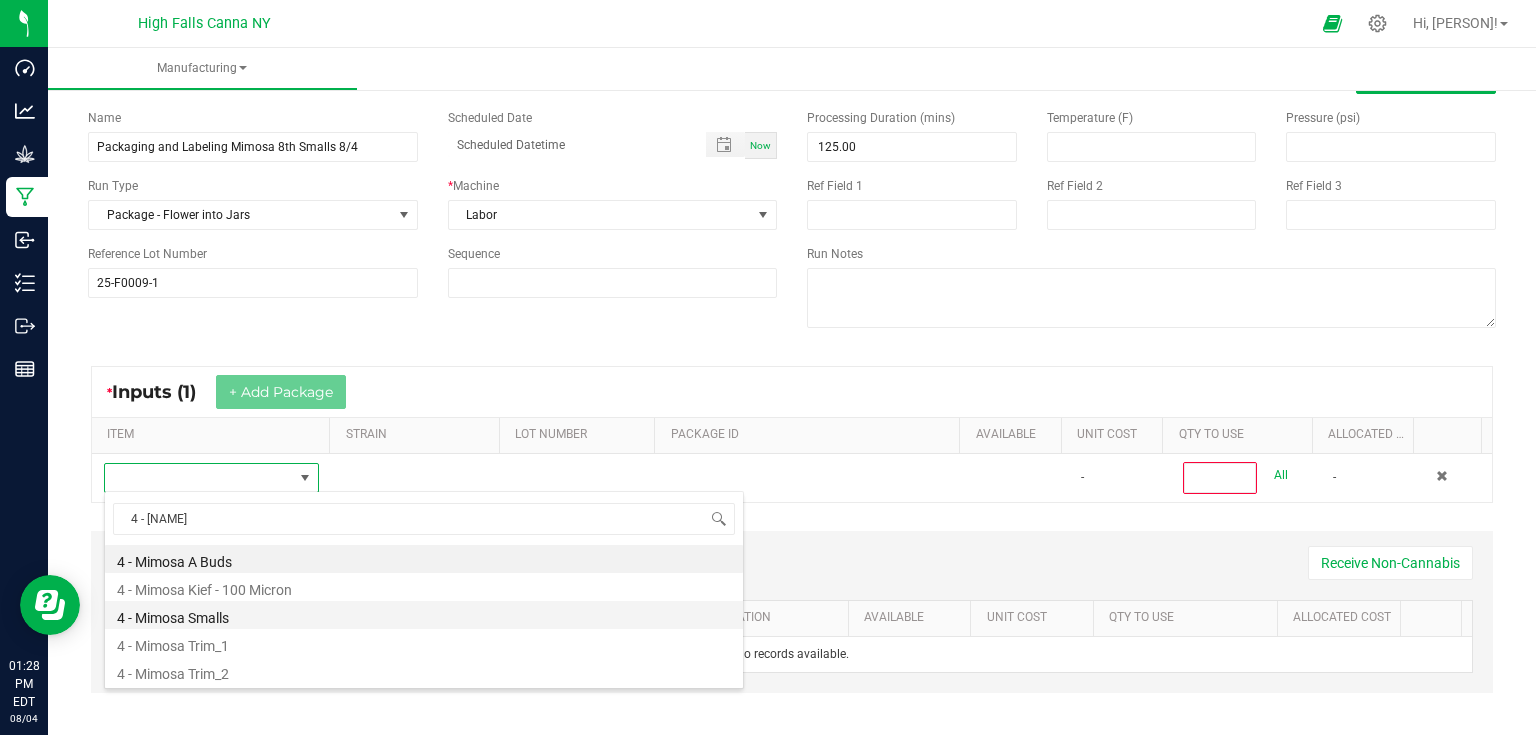 click on "4 - Mimosa Smalls" at bounding box center (424, 615) 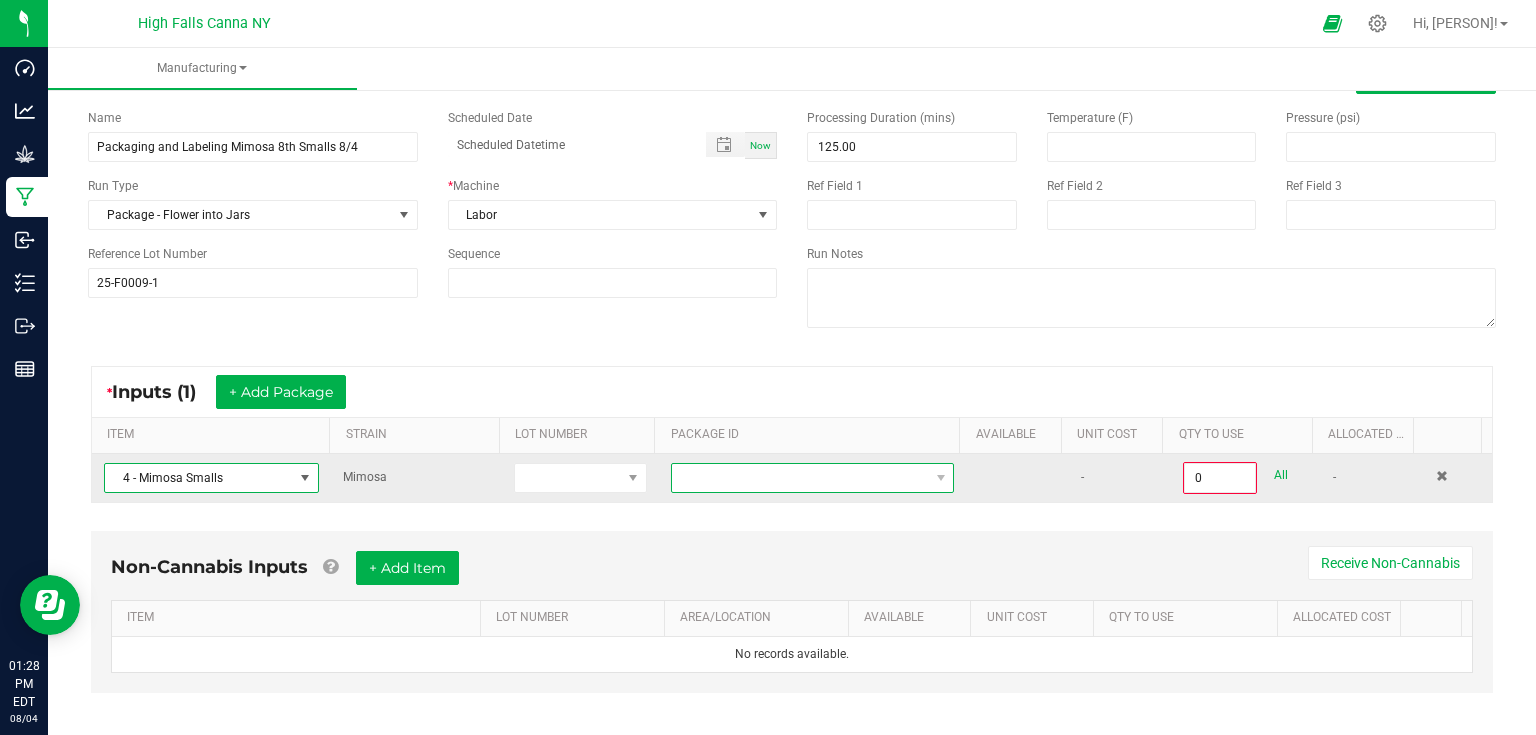 click at bounding box center (800, 478) 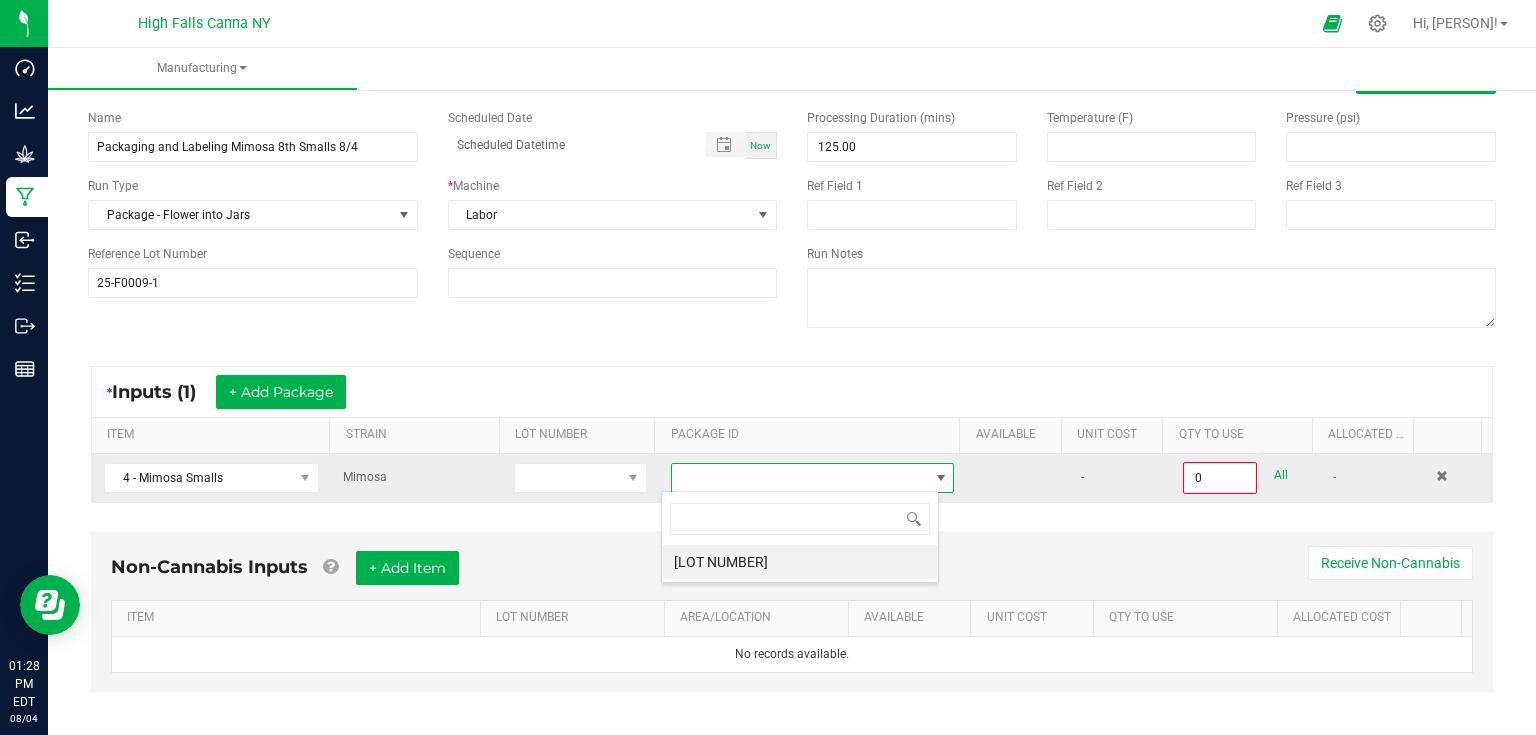 scroll, scrollTop: 99970, scrollLeft: 99721, axis: both 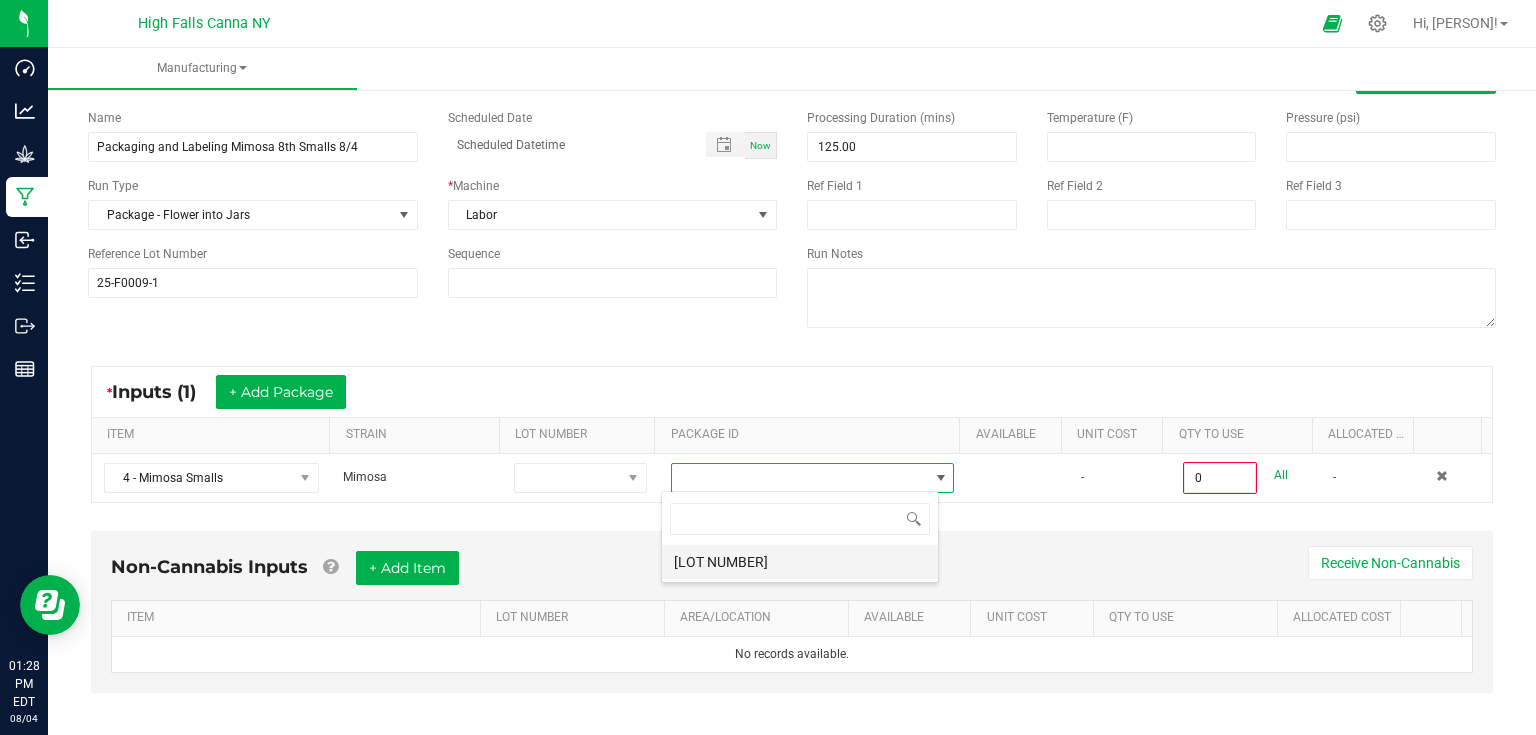 click on "[LOT NUMBER]" at bounding box center [800, 562] 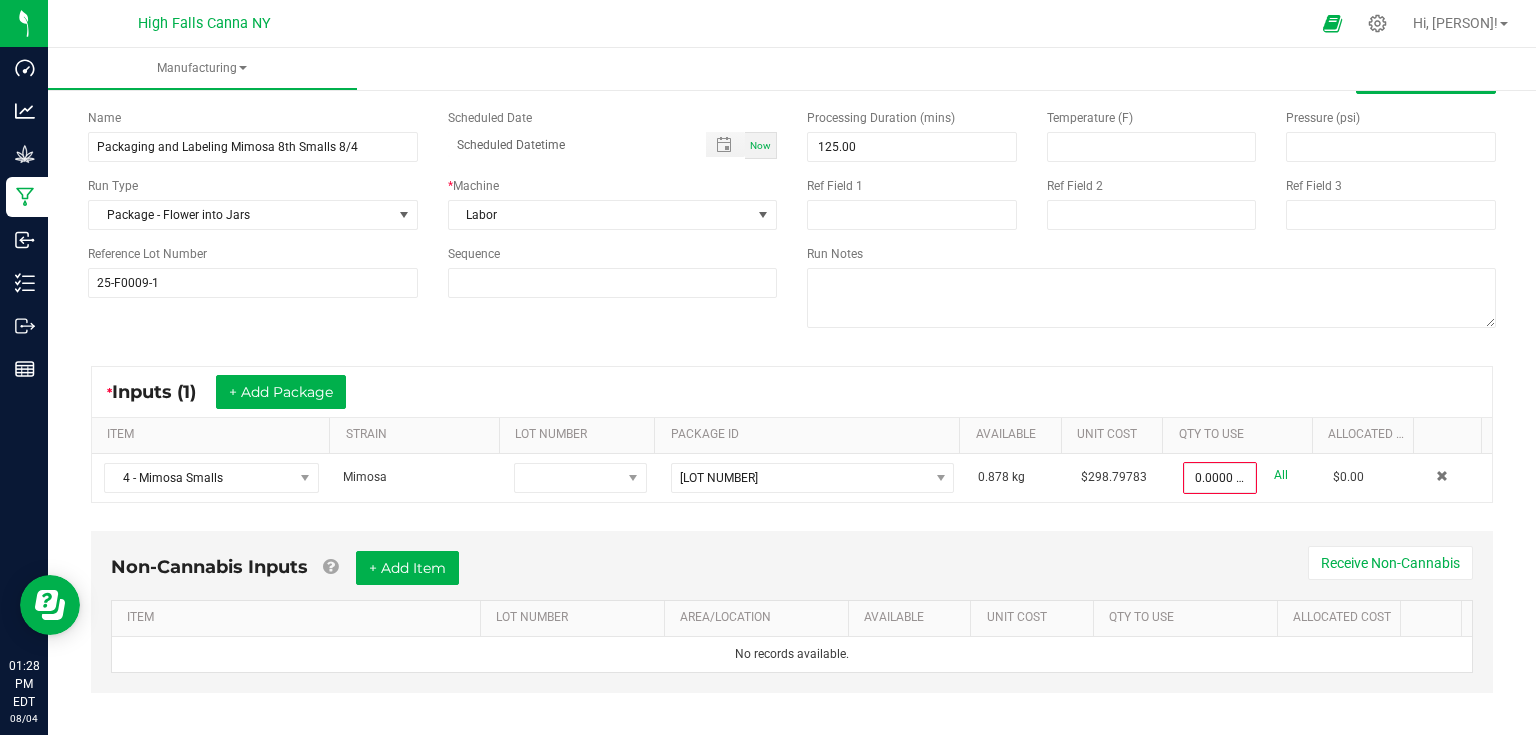 click on "*   Inputs (1)   + Add Package  ITEM STRAIN LOT NUMBER PACKAGE ID AVAILABLE Unit Cost QTY TO USE Allocated Cost 4 - Mimosa Smalls  Mimosa  [LOT NUMBER] [QUANTITY]    kg  [PRICE]  [QUANTITY] kg All  [PRICE]" at bounding box center [792, 434] 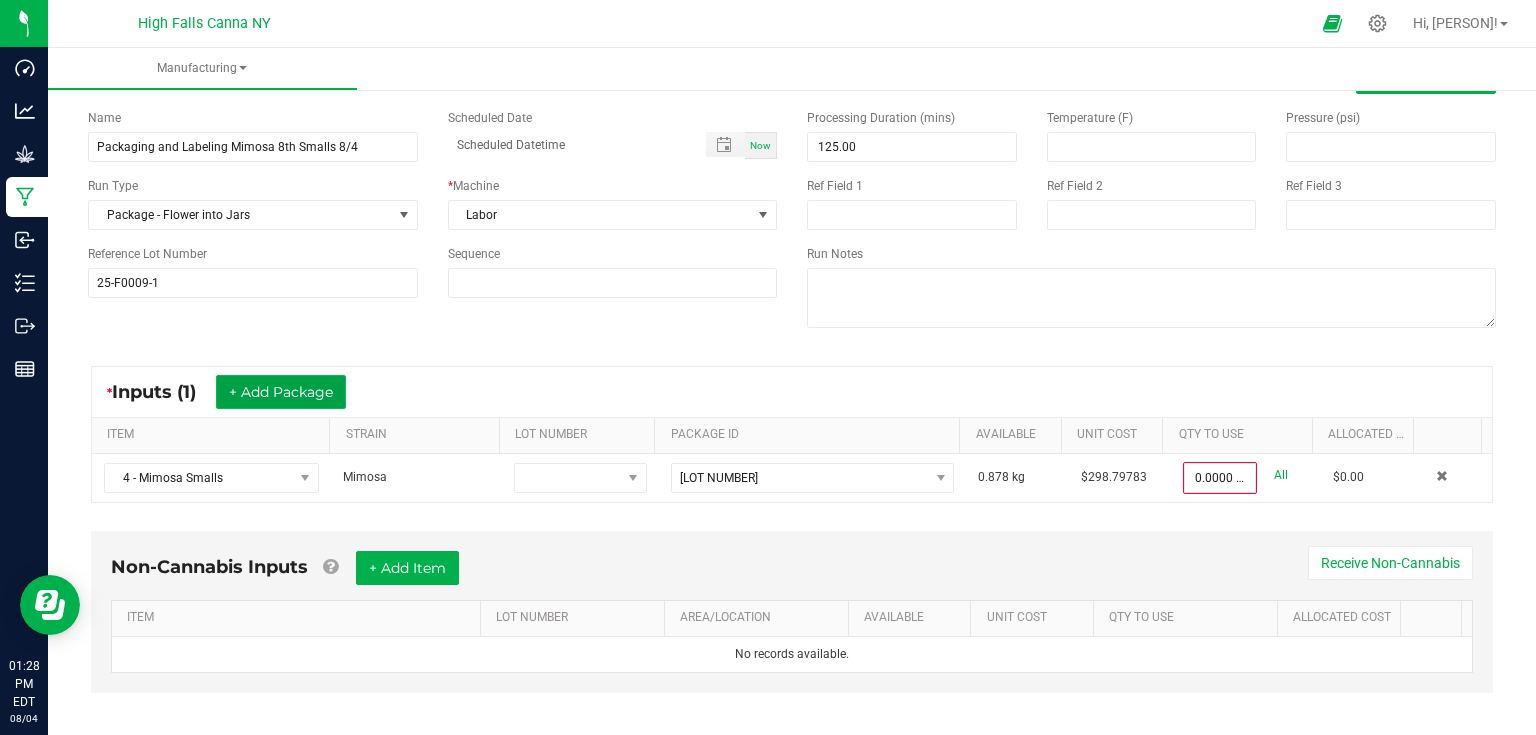 click on "+ Add Package" at bounding box center (281, 392) 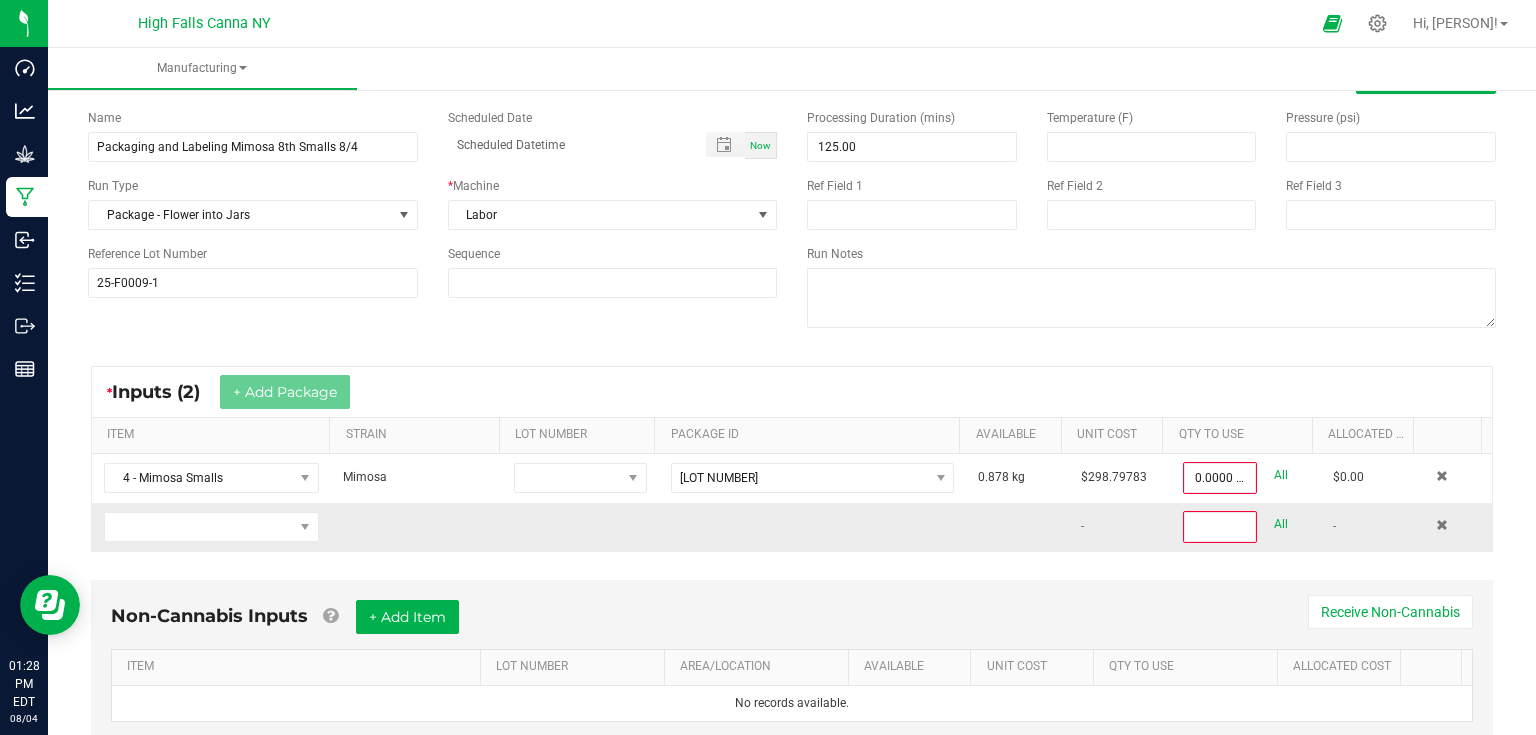 click at bounding box center [211, 527] 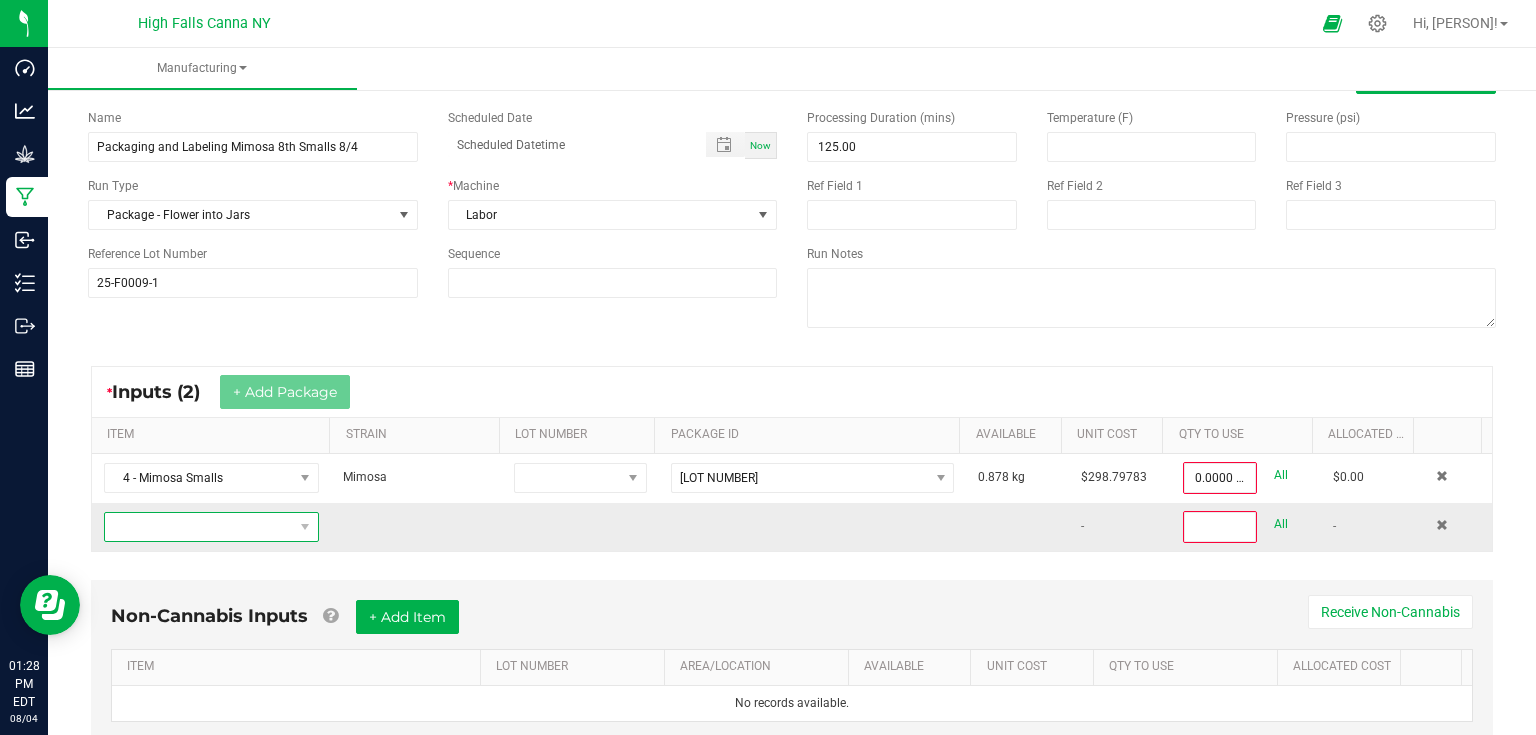 click at bounding box center (199, 527) 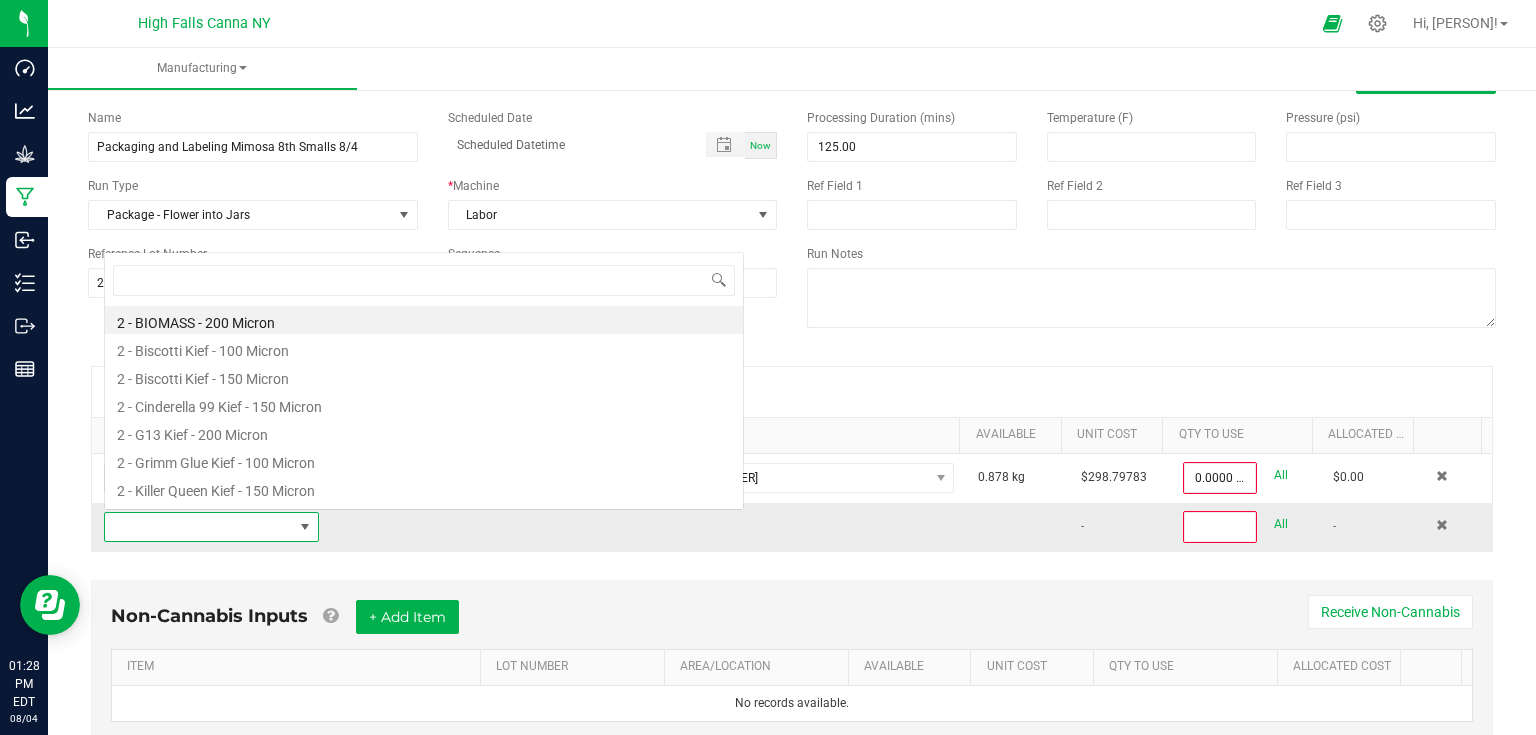 scroll, scrollTop: 67, scrollLeft: 0, axis: vertical 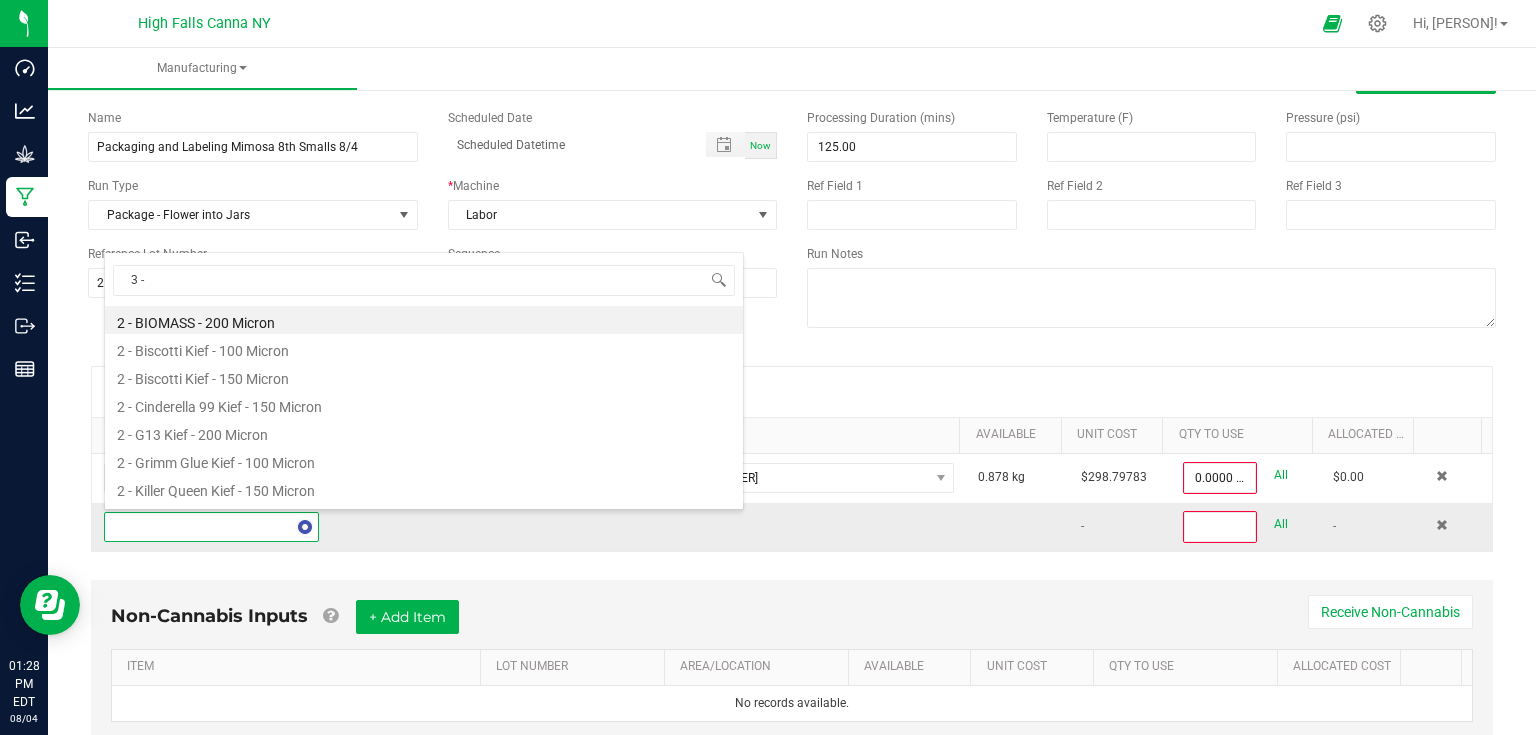 type on "3 -" 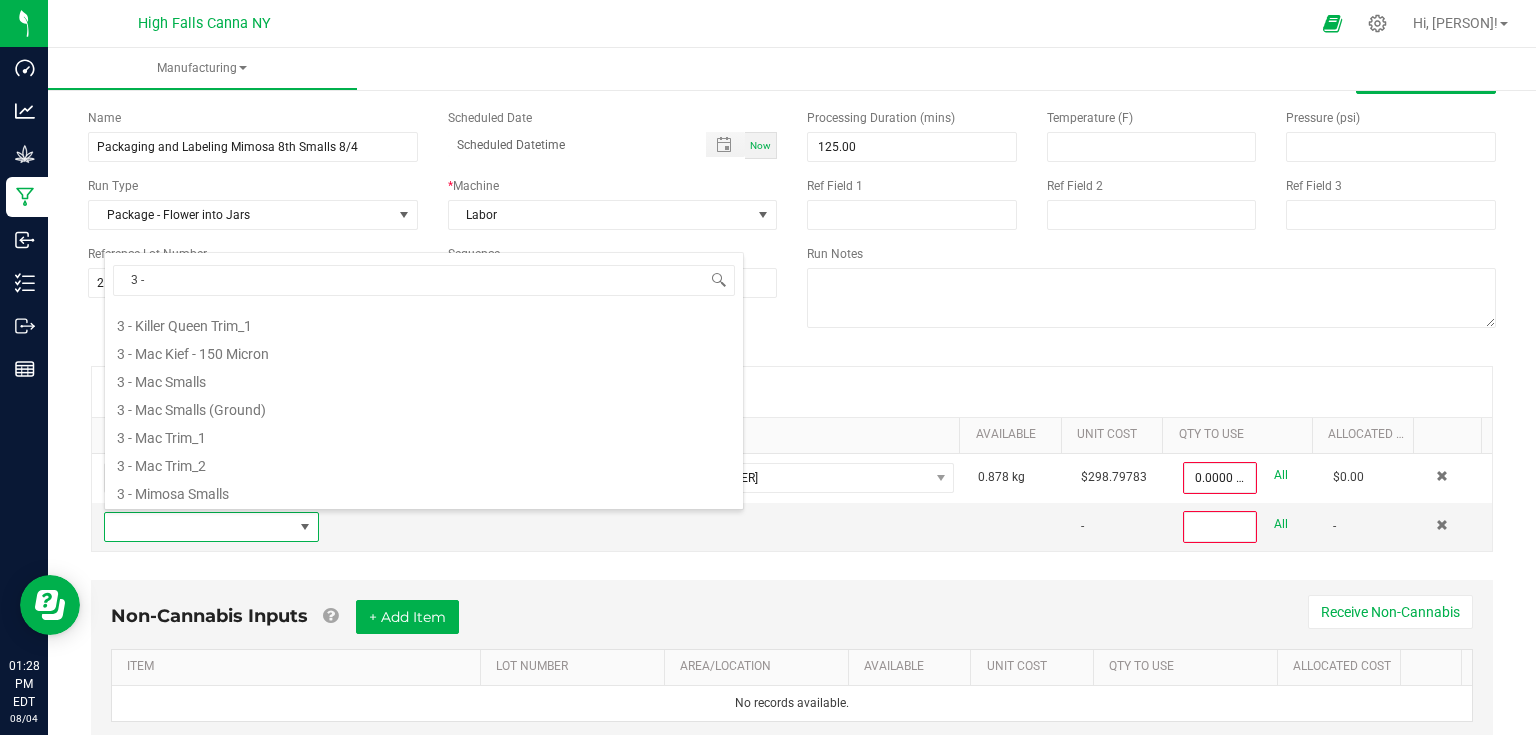 scroll, scrollTop: 640, scrollLeft: 0, axis: vertical 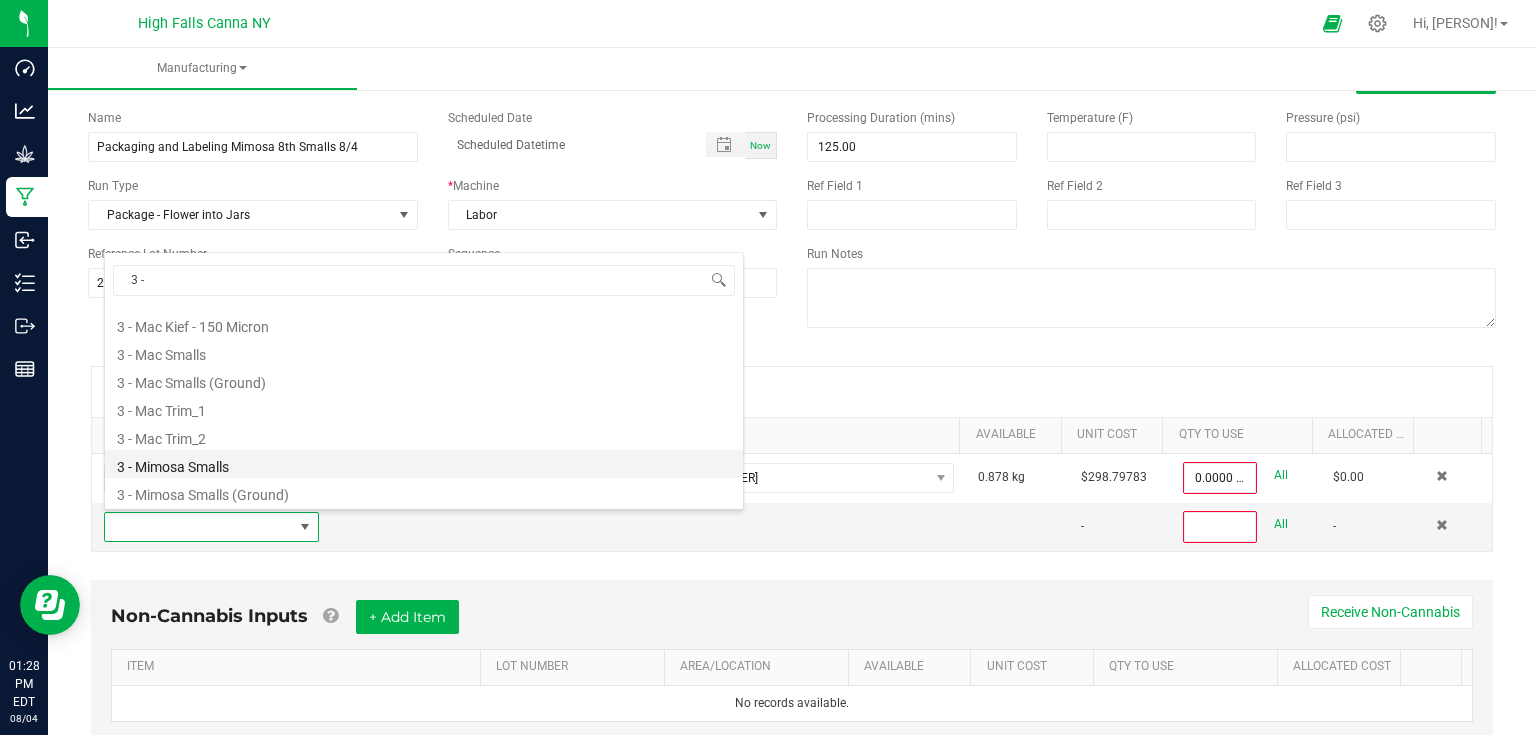 click on "3 - Mimosa Smalls" at bounding box center [424, 464] 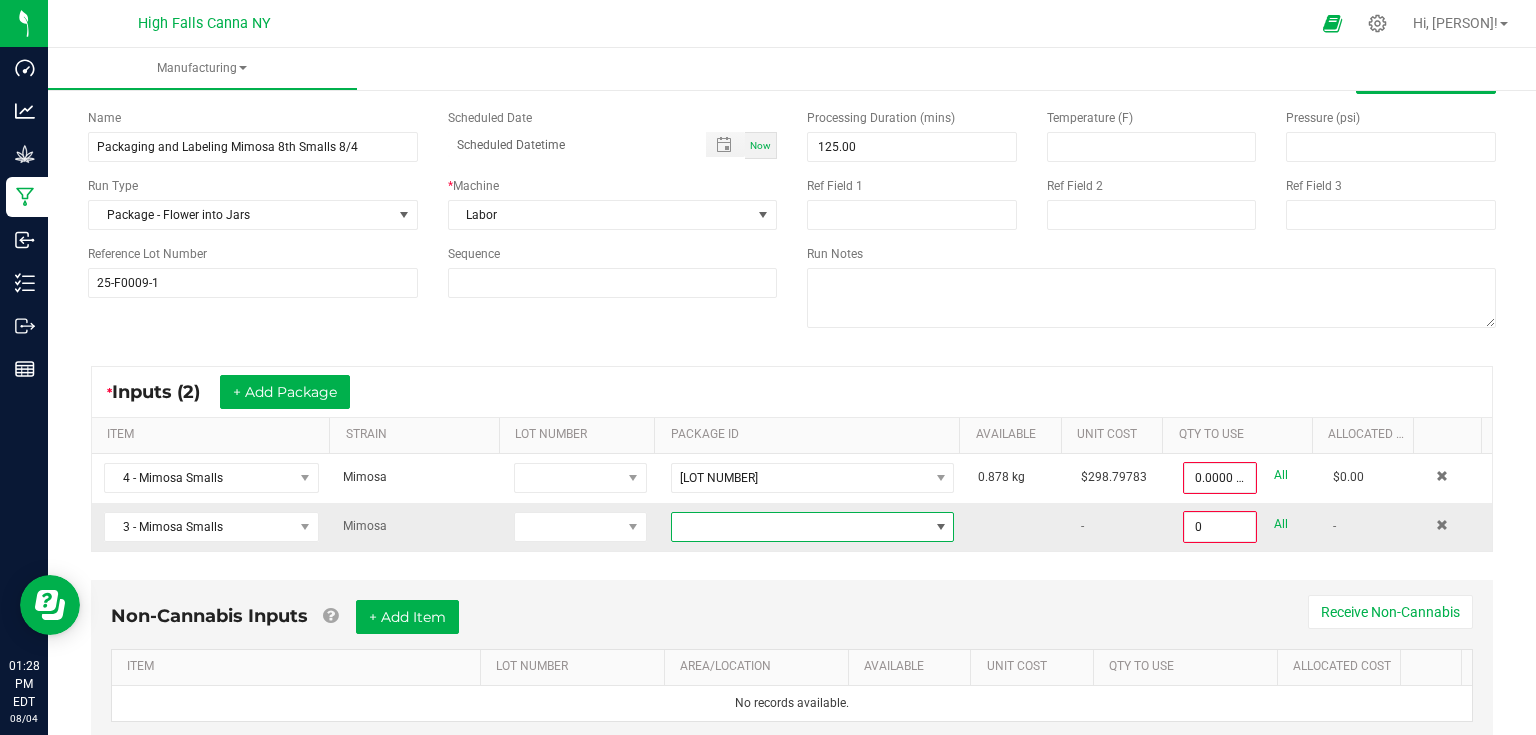 click at bounding box center [800, 527] 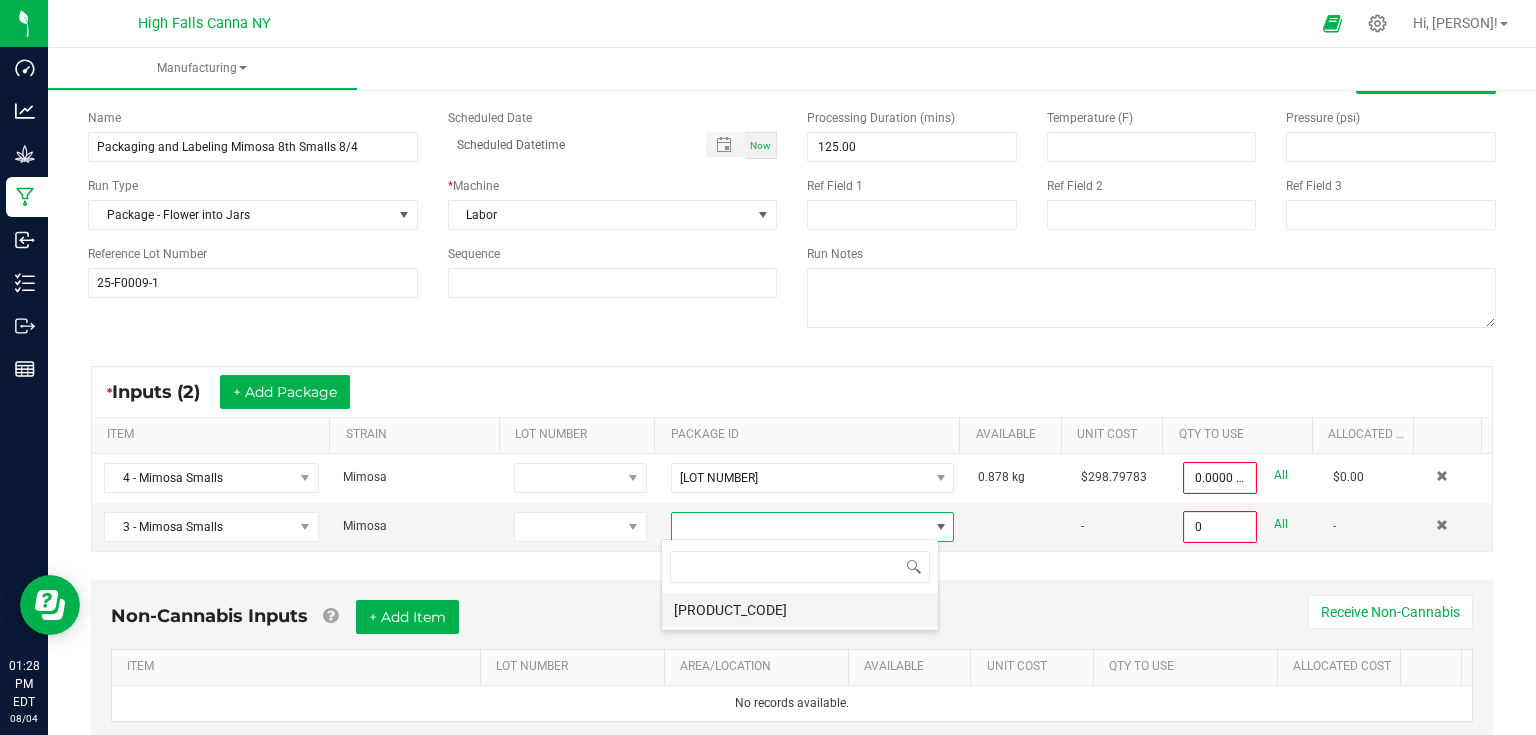 scroll, scrollTop: 99970, scrollLeft: 99721, axis: both 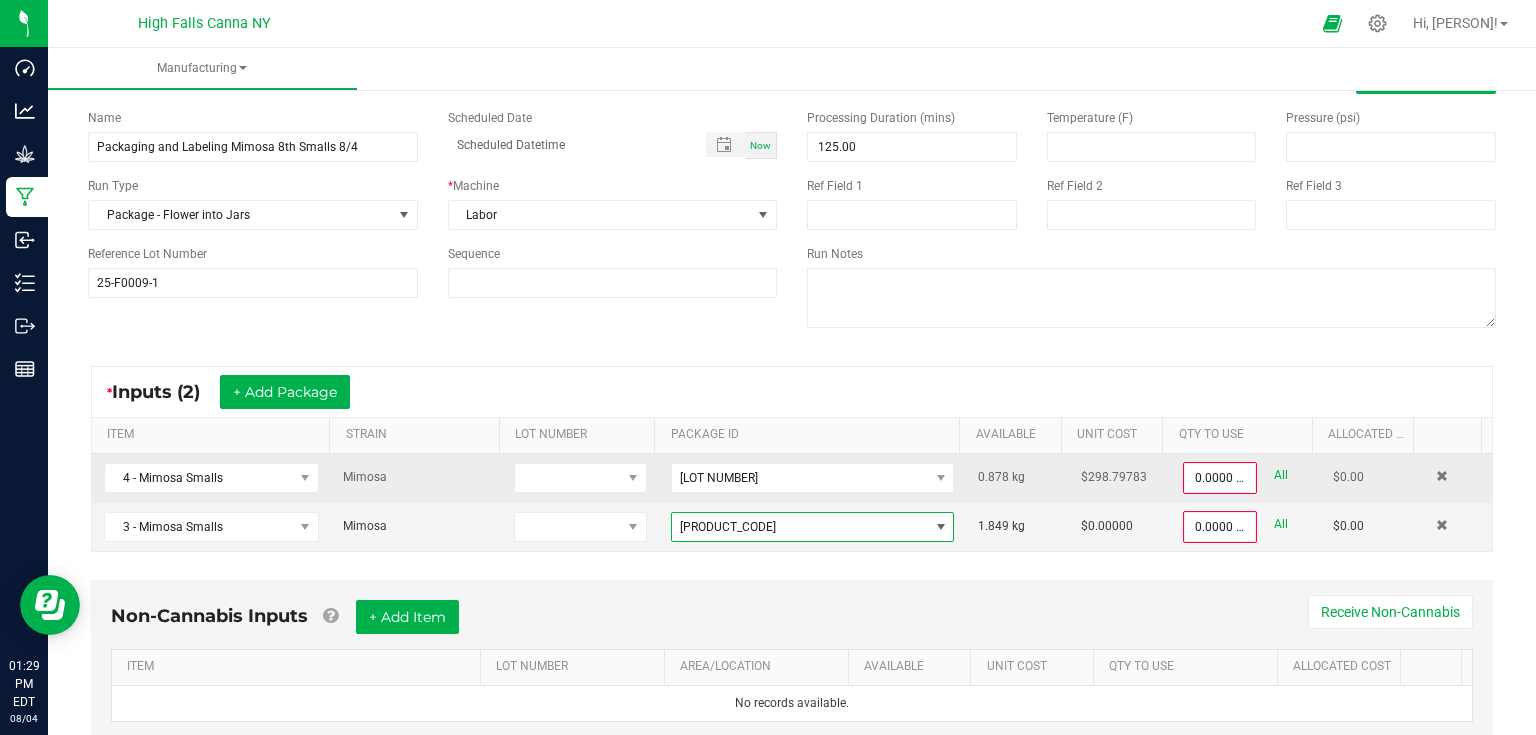 click on "[QUANTITY] kg All" at bounding box center [1246, 478] 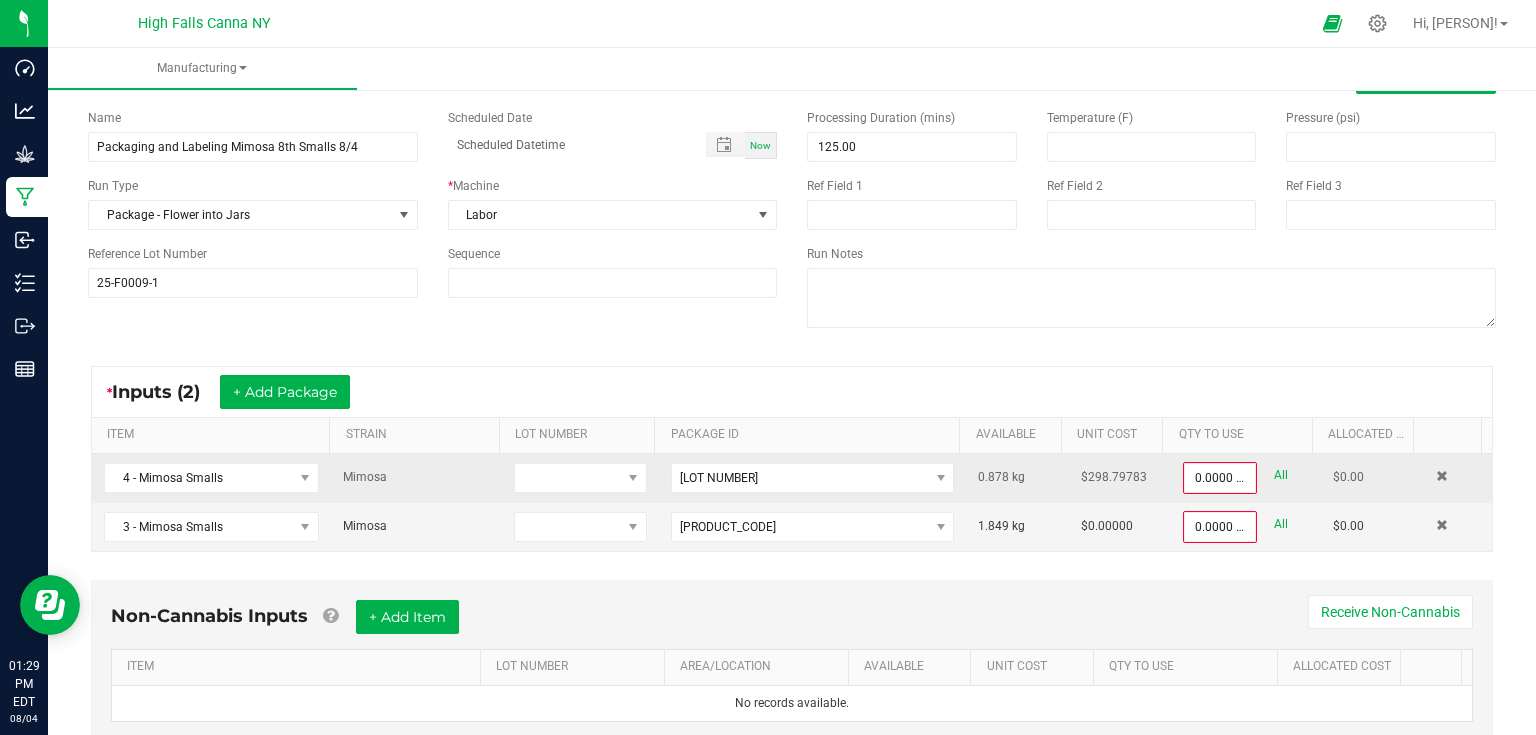 click on "All" at bounding box center (1281, 475) 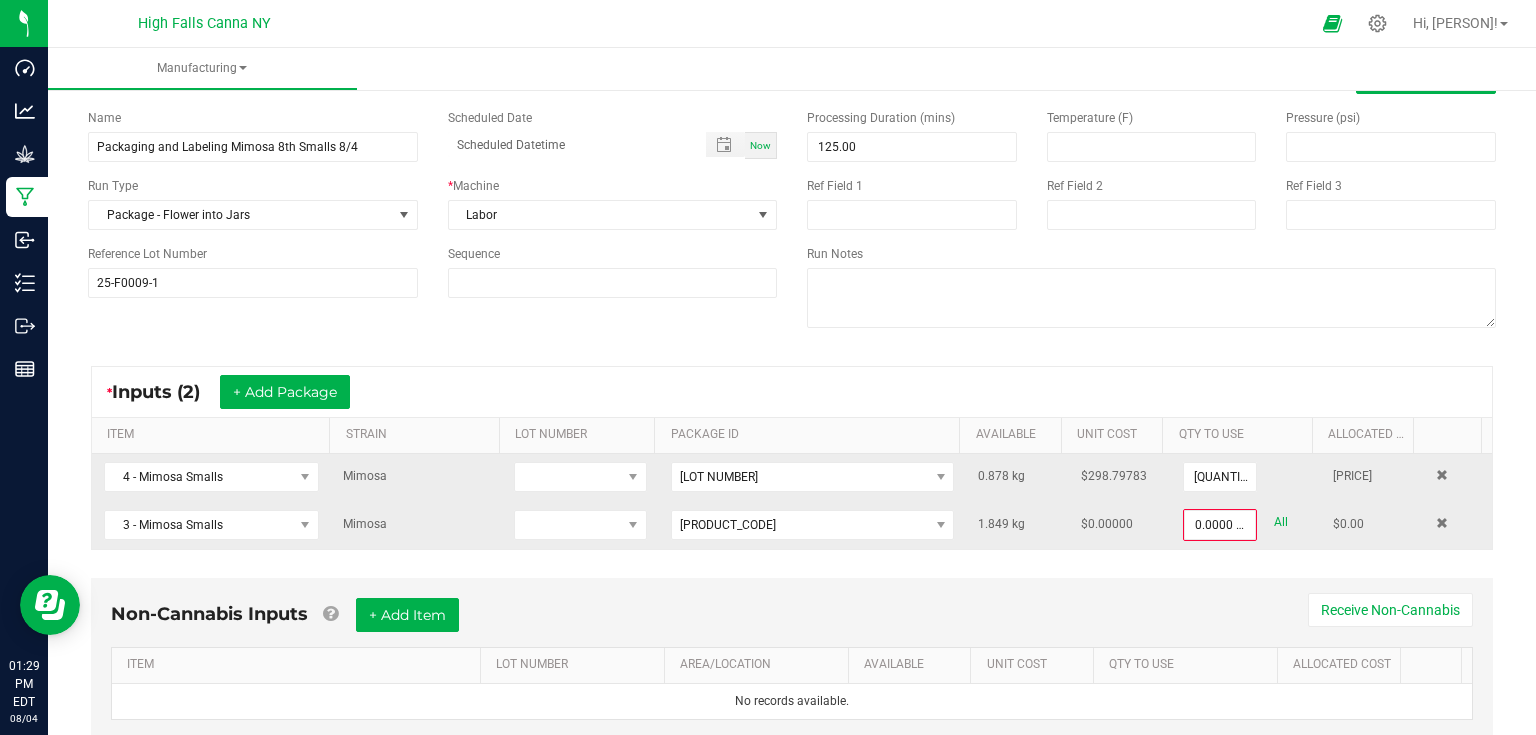 click on "All" at bounding box center [1281, 522] 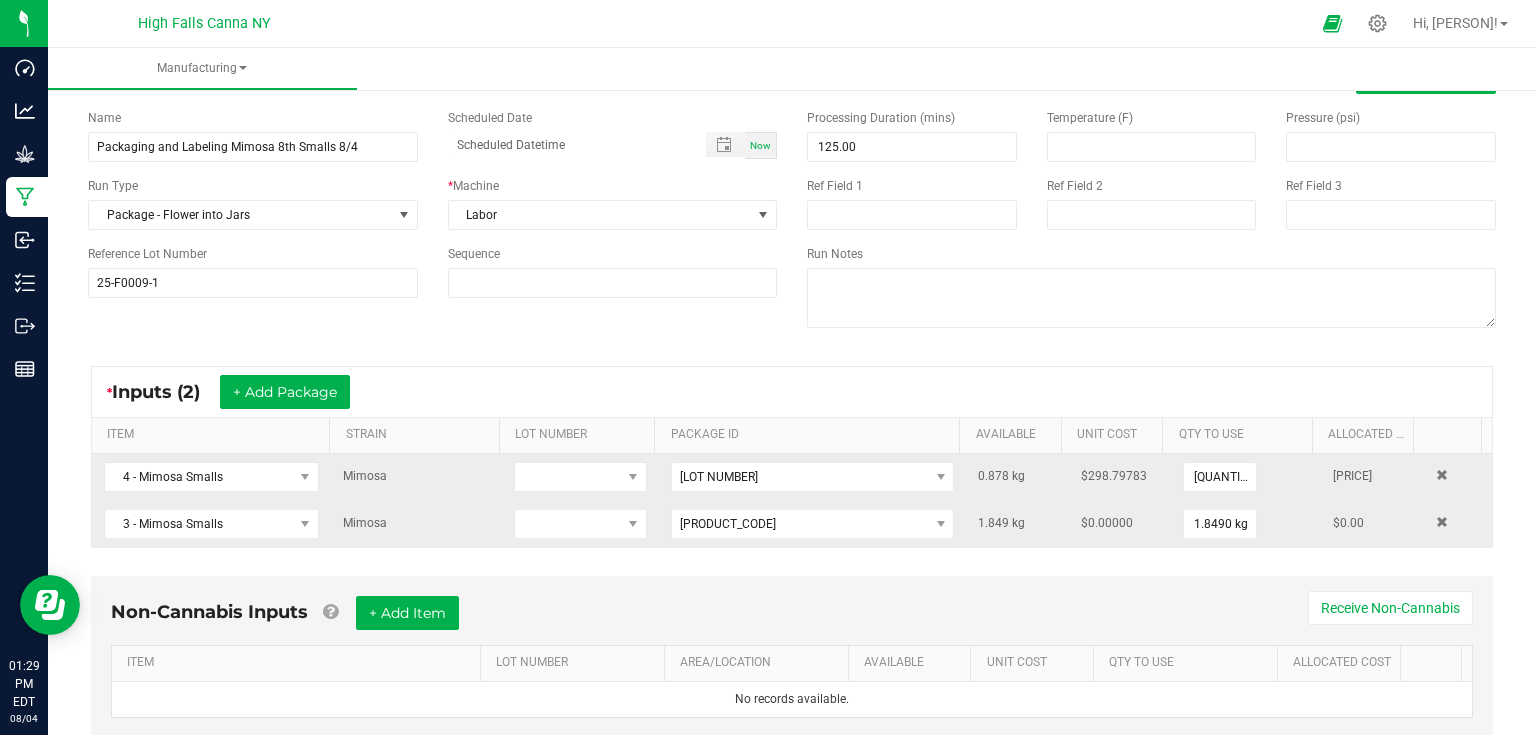 click on "*    Inputs (2)   + Add Package" at bounding box center (792, 392) 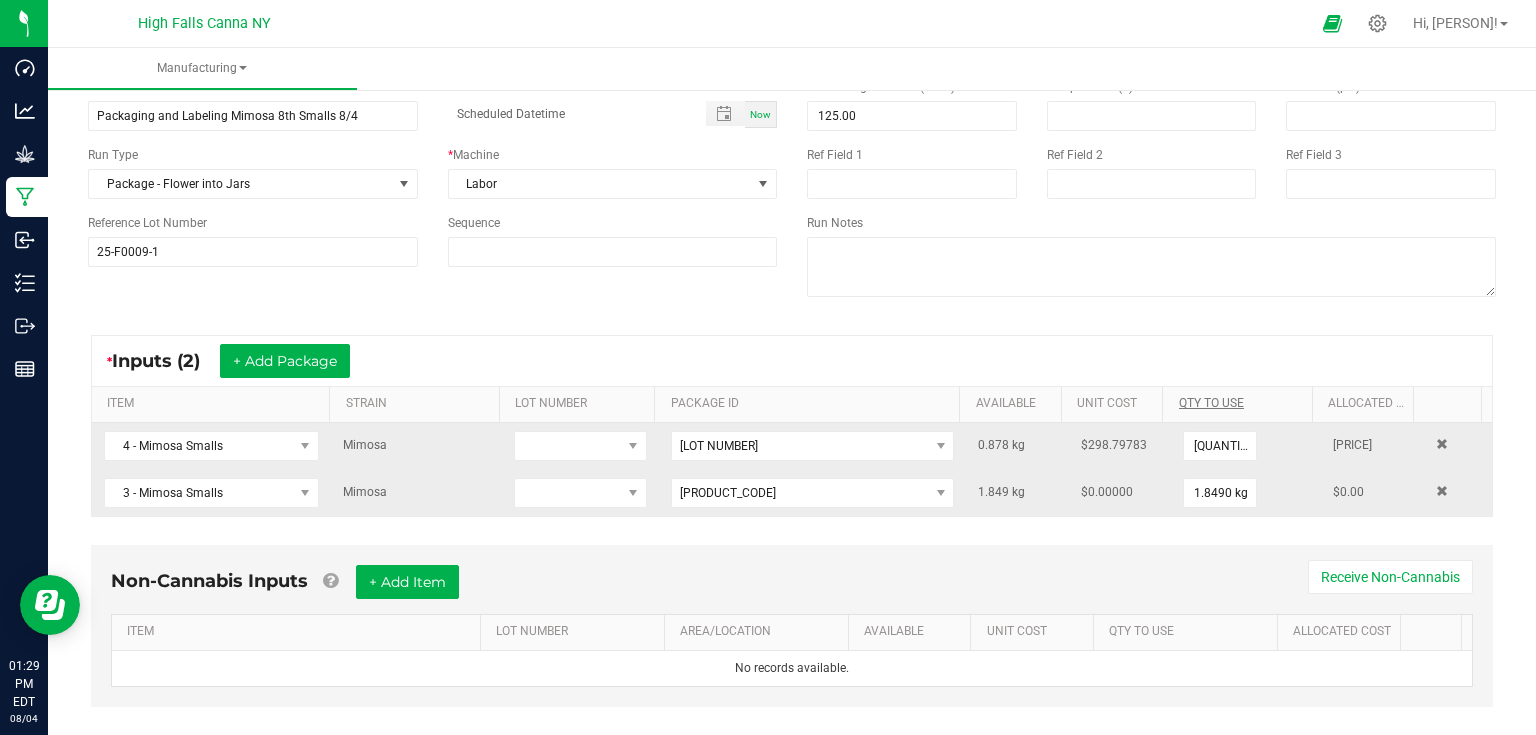 scroll, scrollTop: 132, scrollLeft: 0, axis: vertical 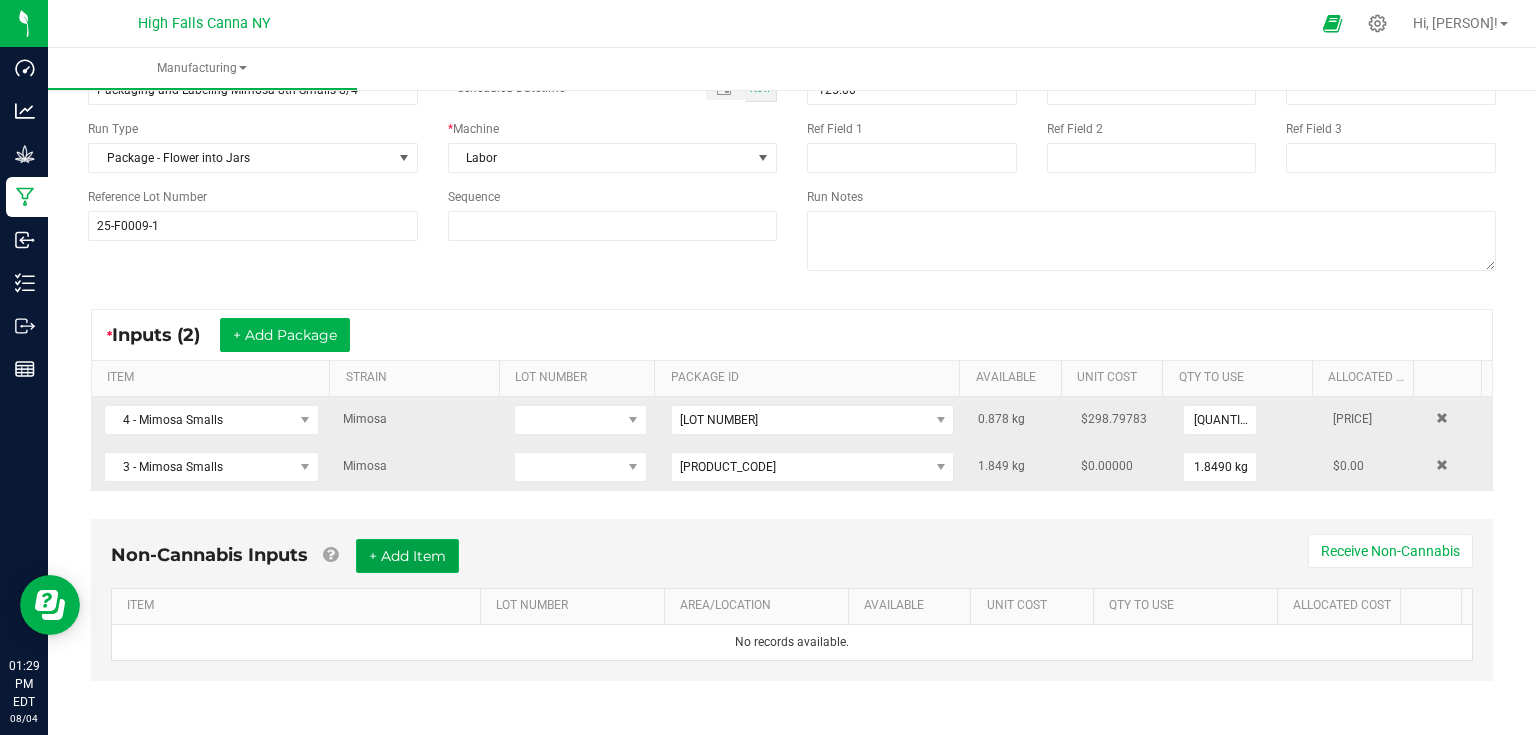 click on "+ Add Item" at bounding box center (407, 556) 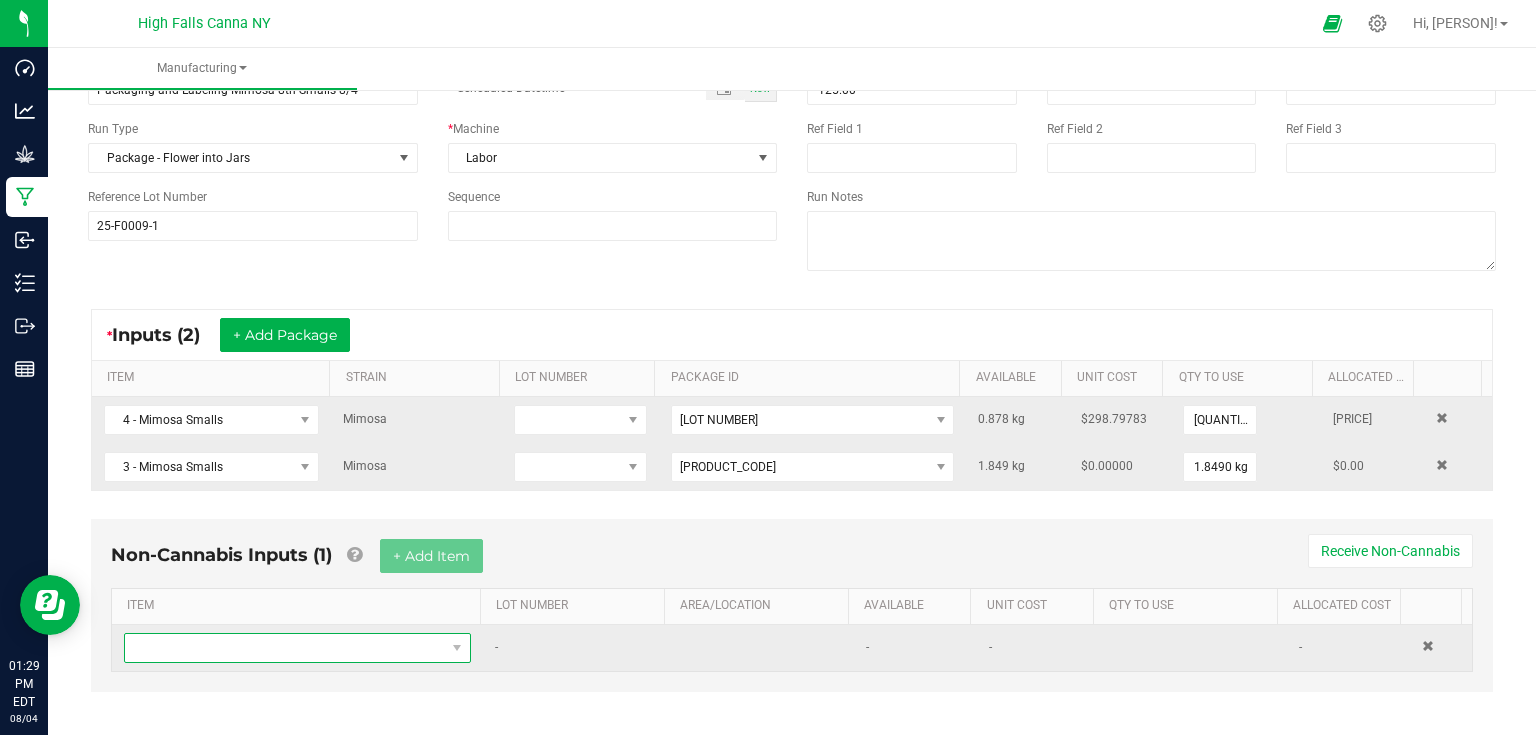 click at bounding box center [285, 648] 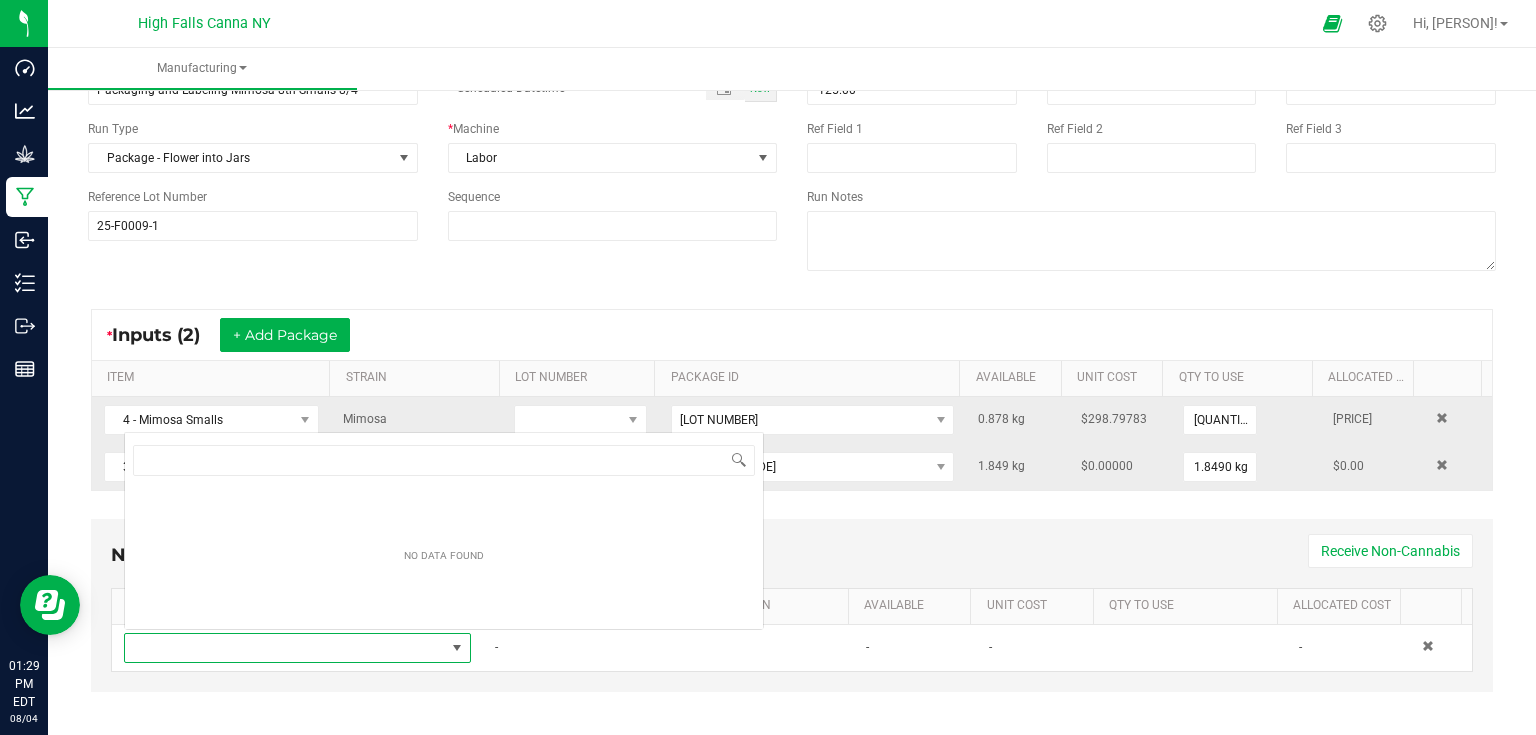 scroll, scrollTop: 0, scrollLeft: 0, axis: both 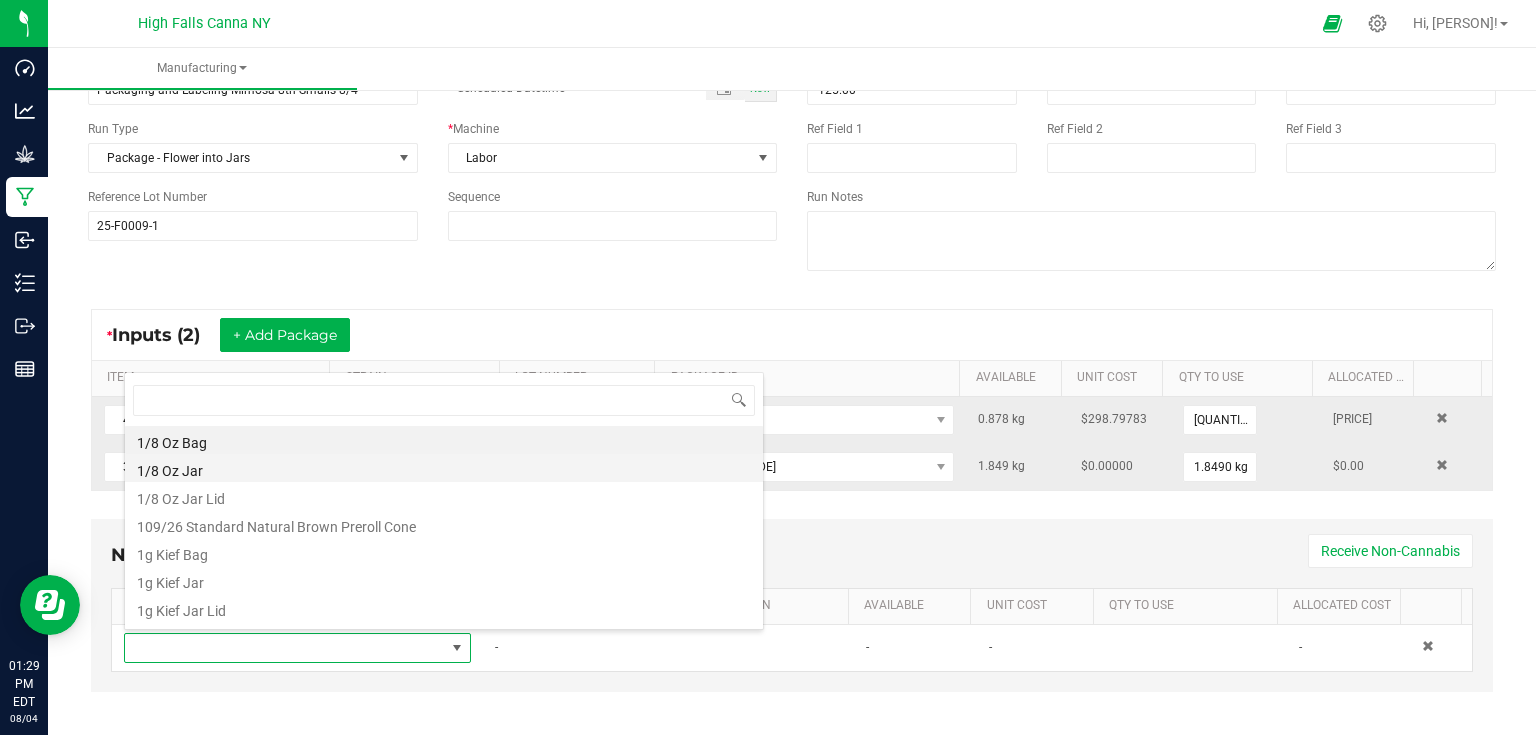 click on "1/8 Oz Jar" at bounding box center (444, 468) 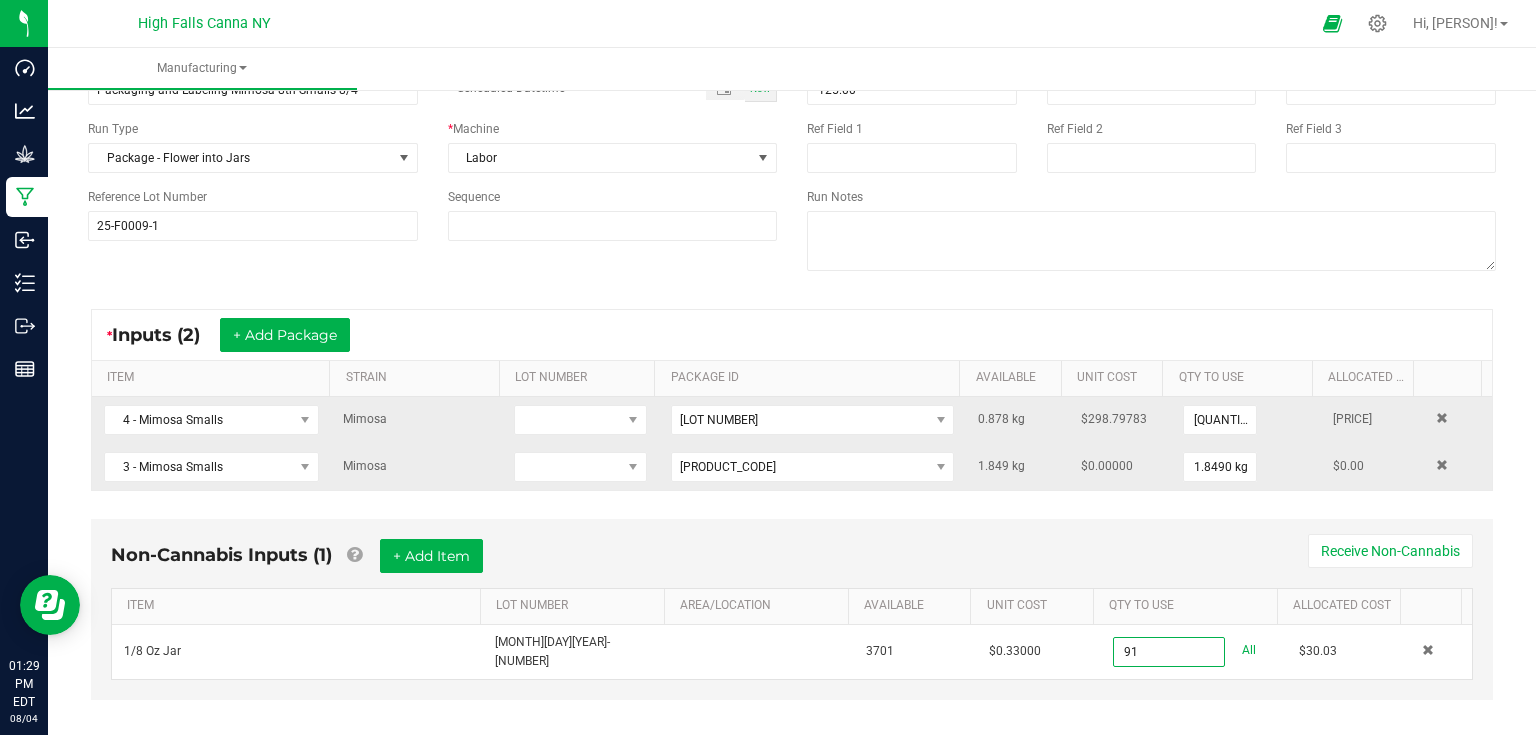 type on "91 ea" 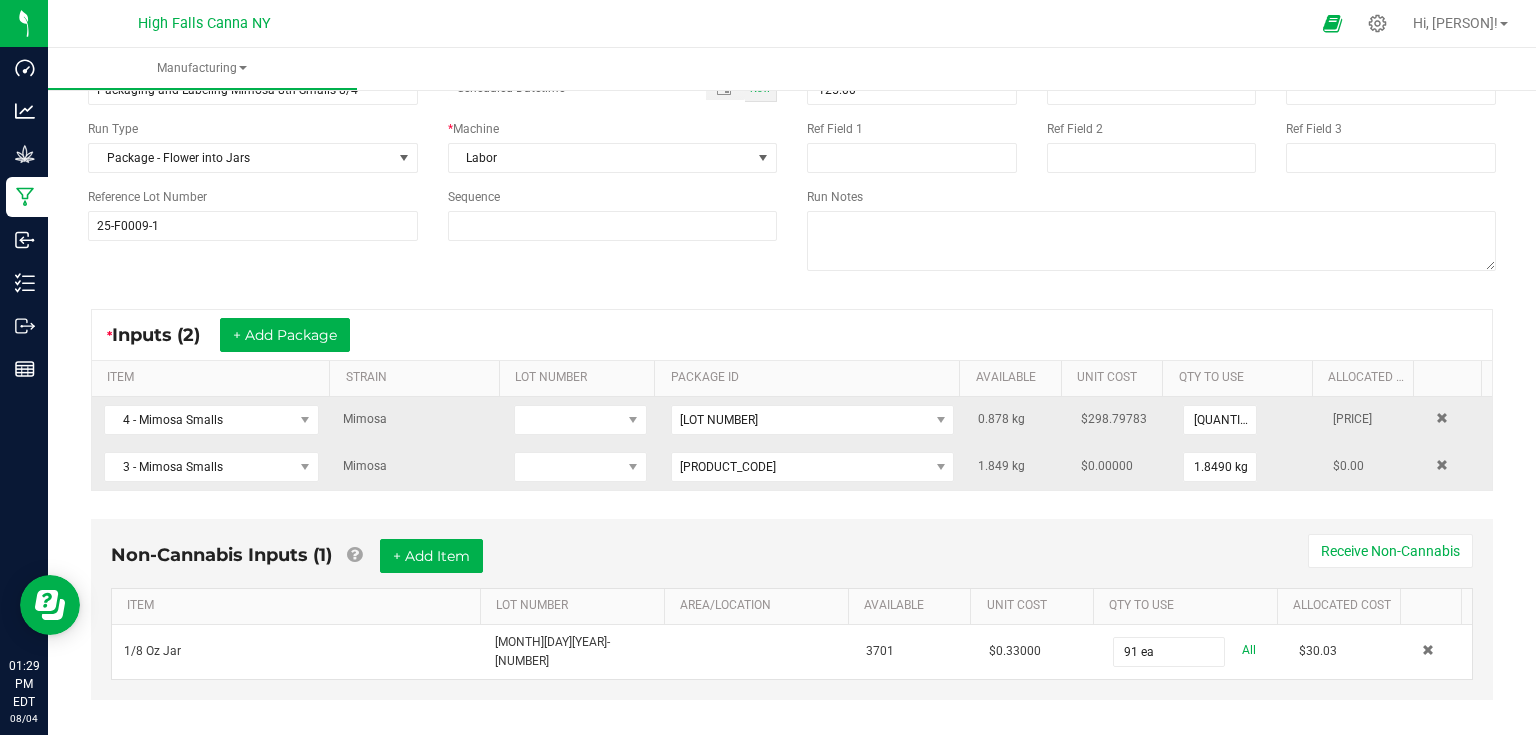 click on "Non-Cannabis Inputs (1)  + Add Item   Receive Non-Cannabis" at bounding box center (792, 563) 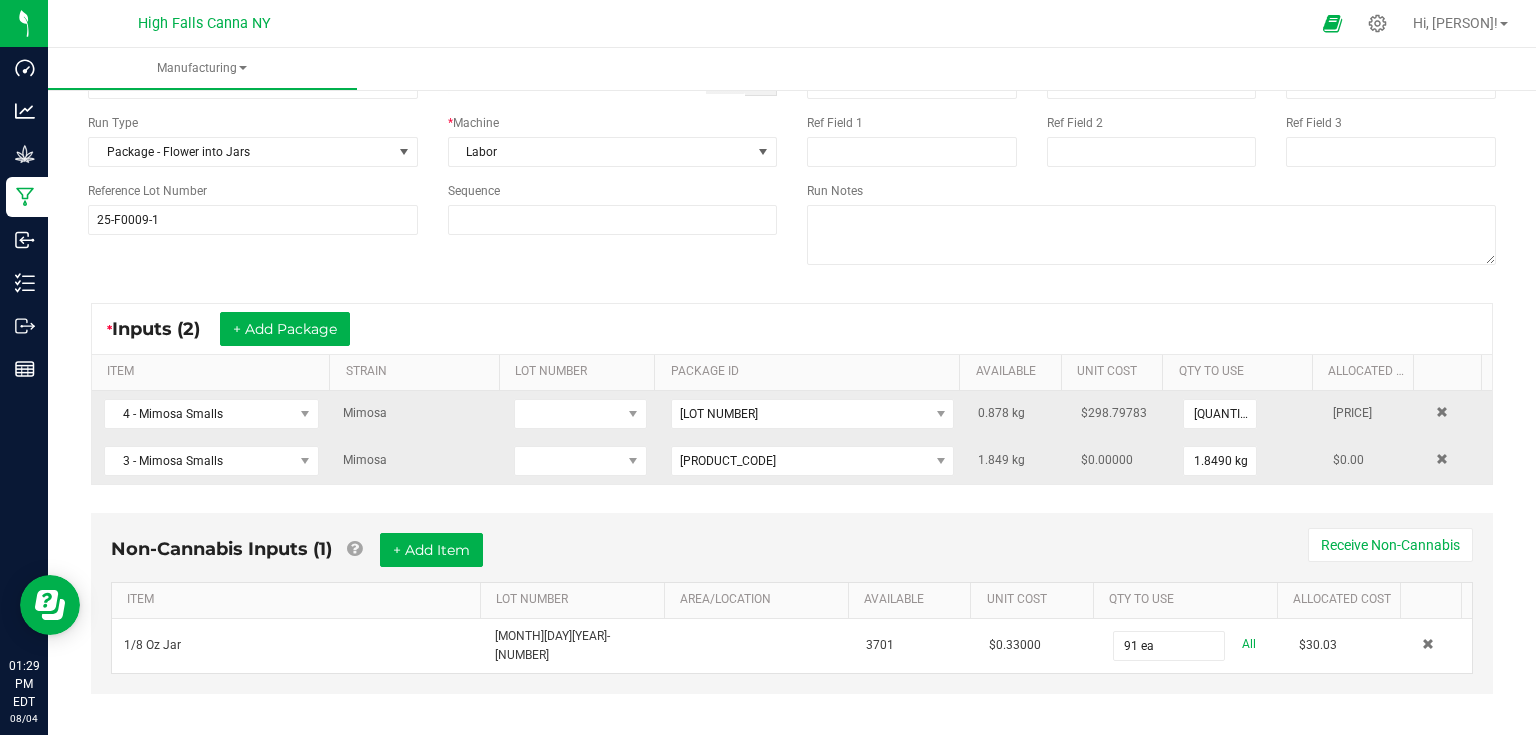 scroll, scrollTop: 142, scrollLeft: 0, axis: vertical 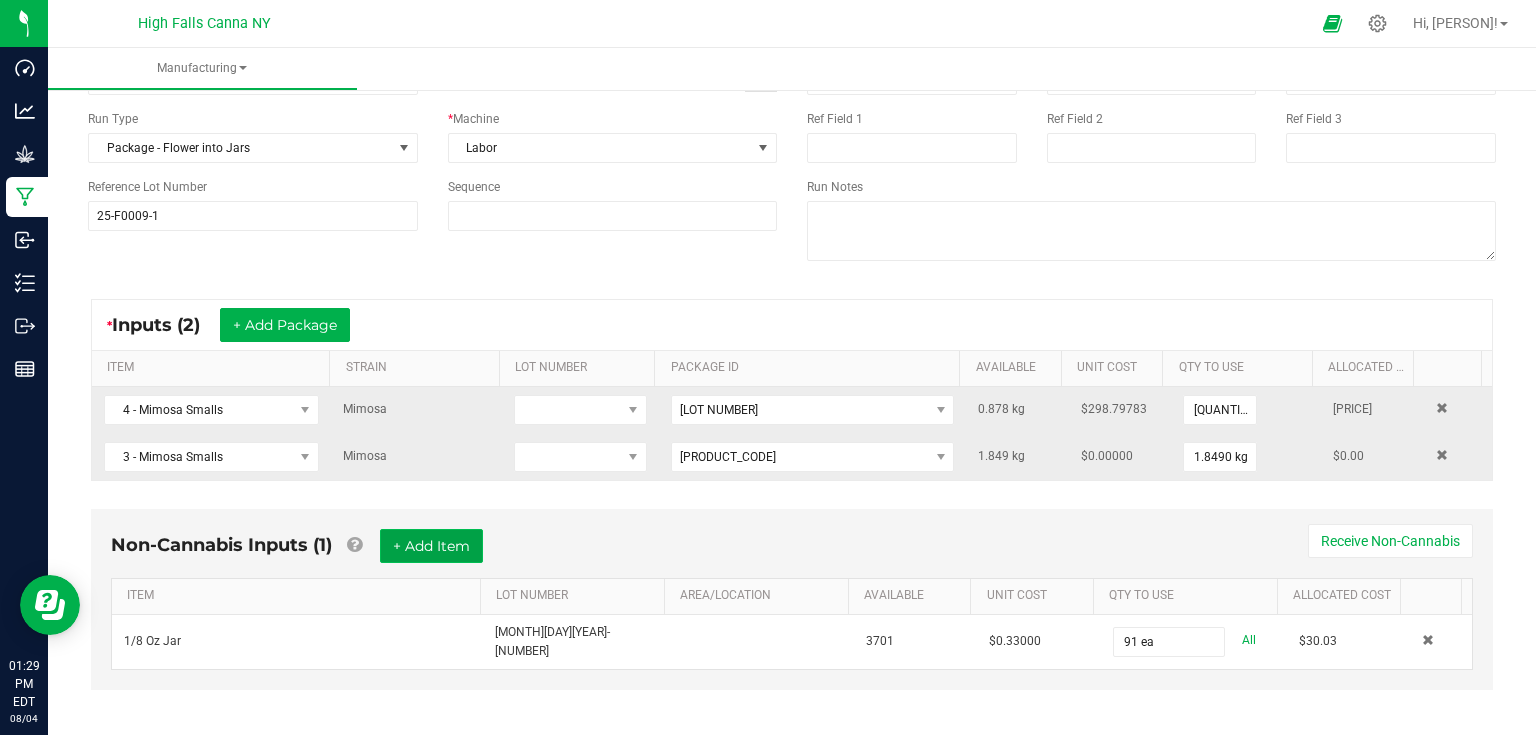 click on "+ Add Item" at bounding box center (431, 546) 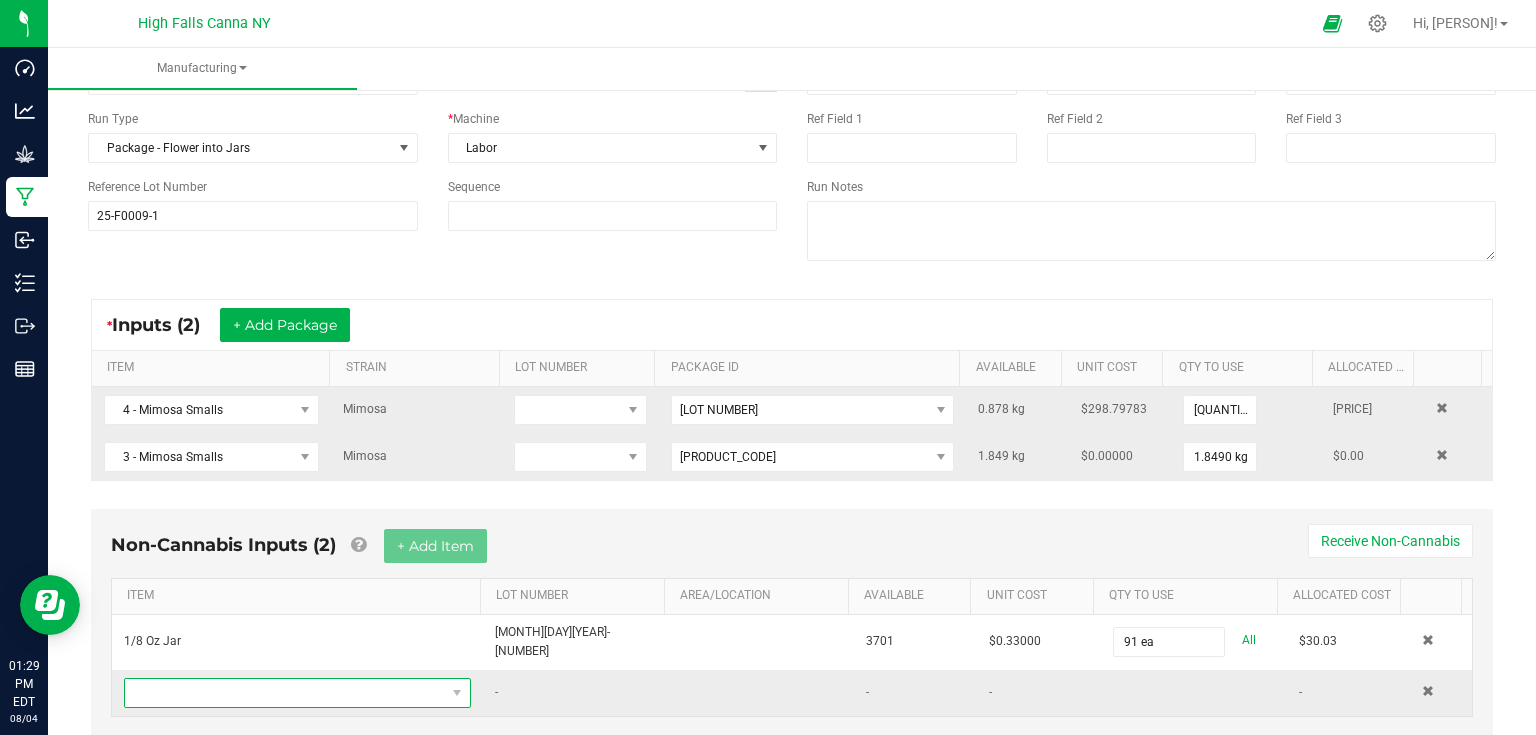 click at bounding box center (285, 693) 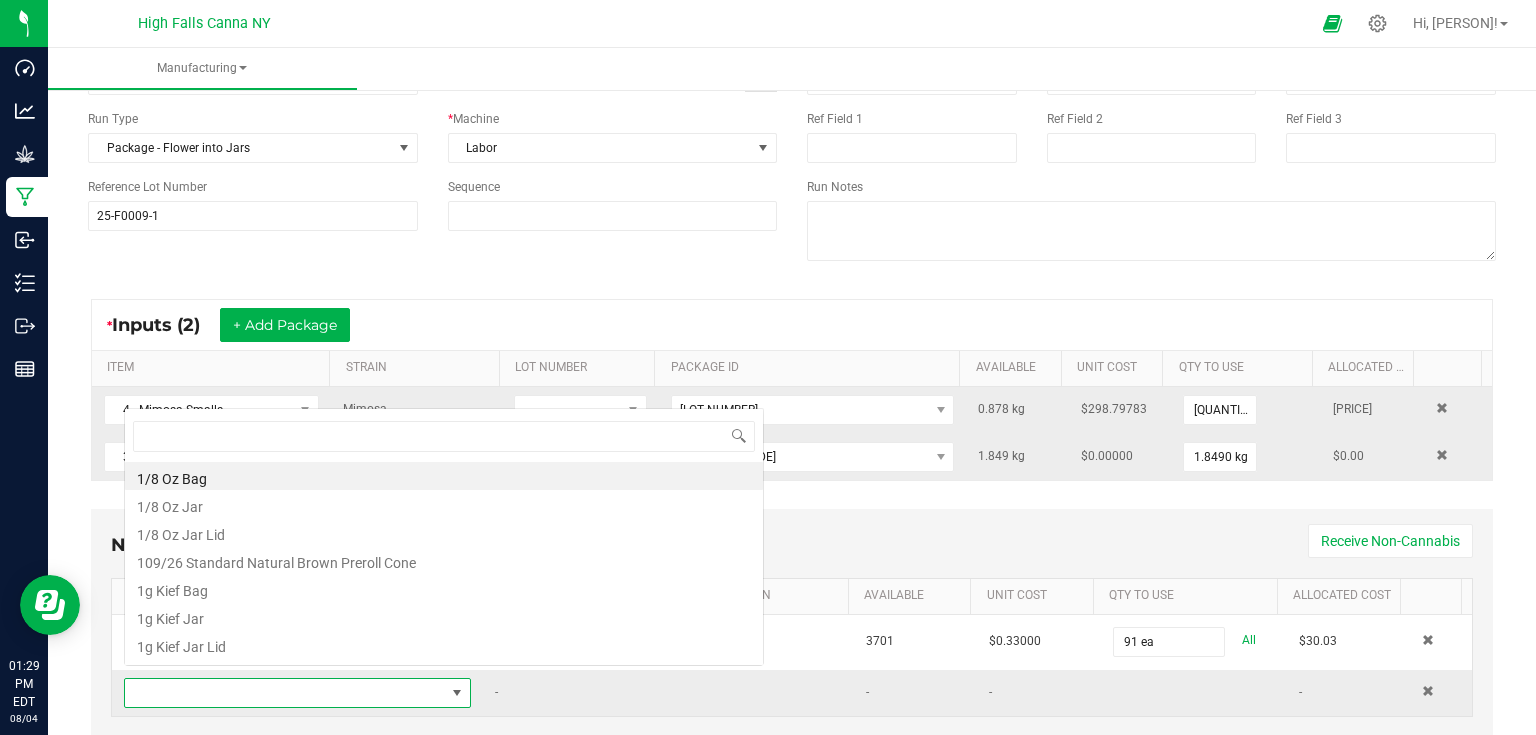 scroll, scrollTop: 0, scrollLeft: 0, axis: both 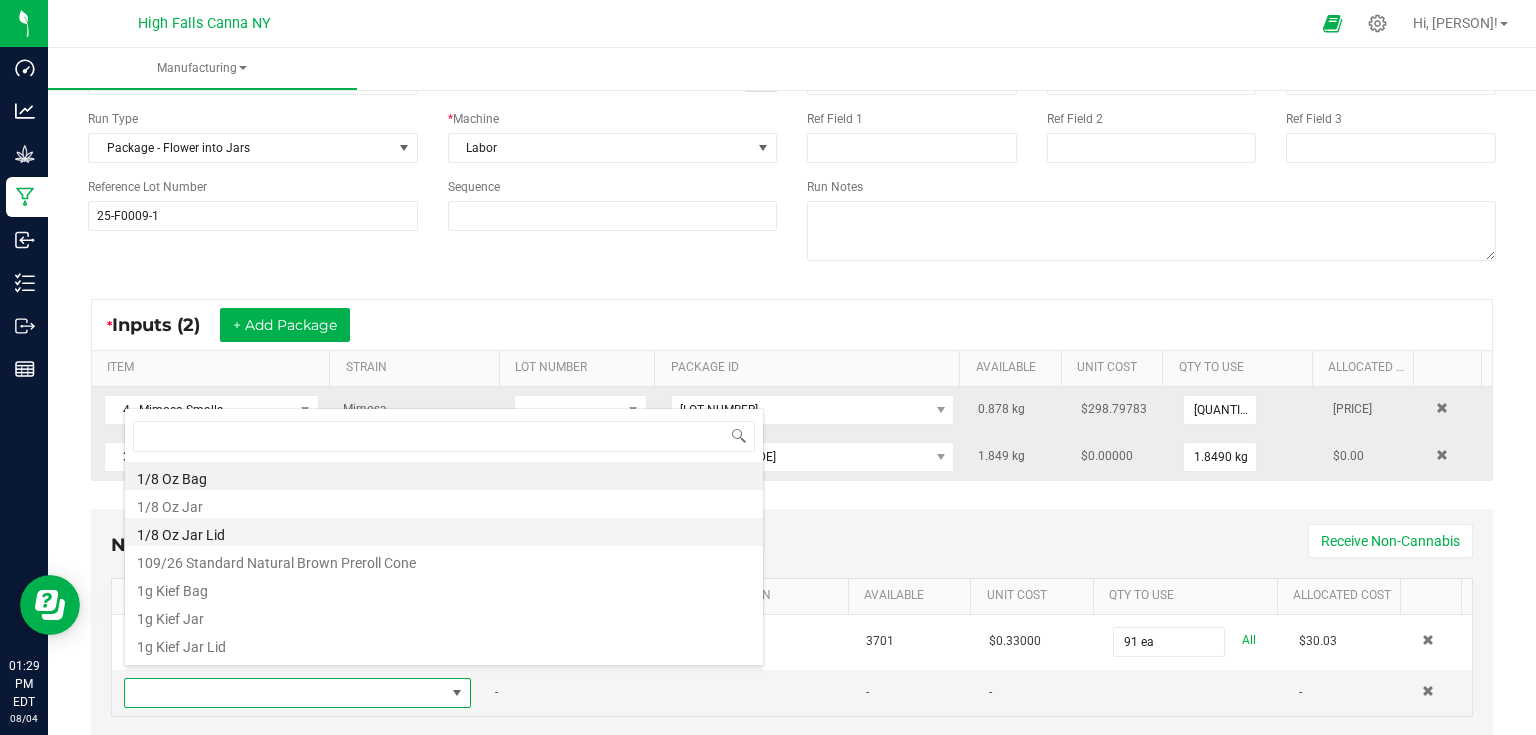 click on "1/8 Oz Jar Lid" at bounding box center (444, 532) 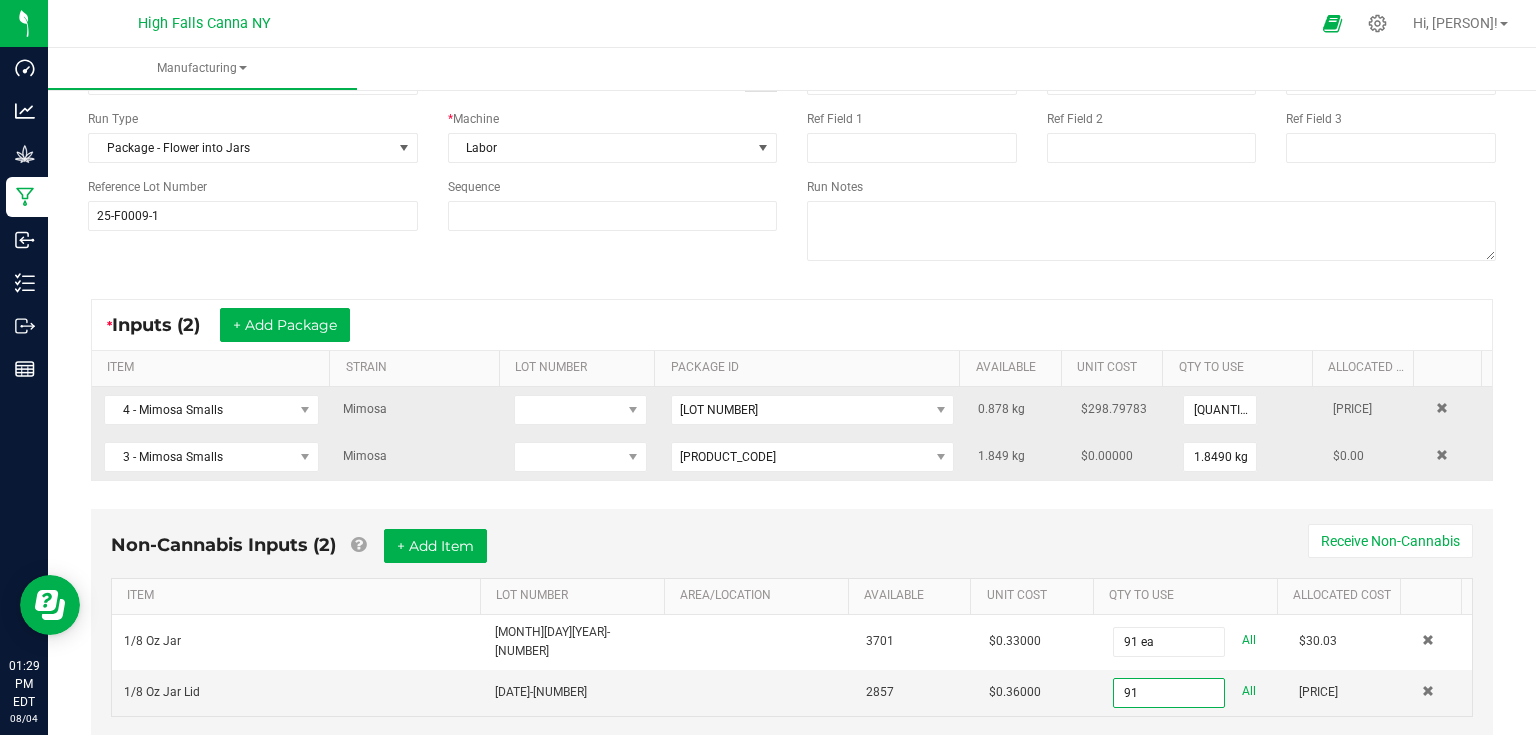 type on "91 ea" 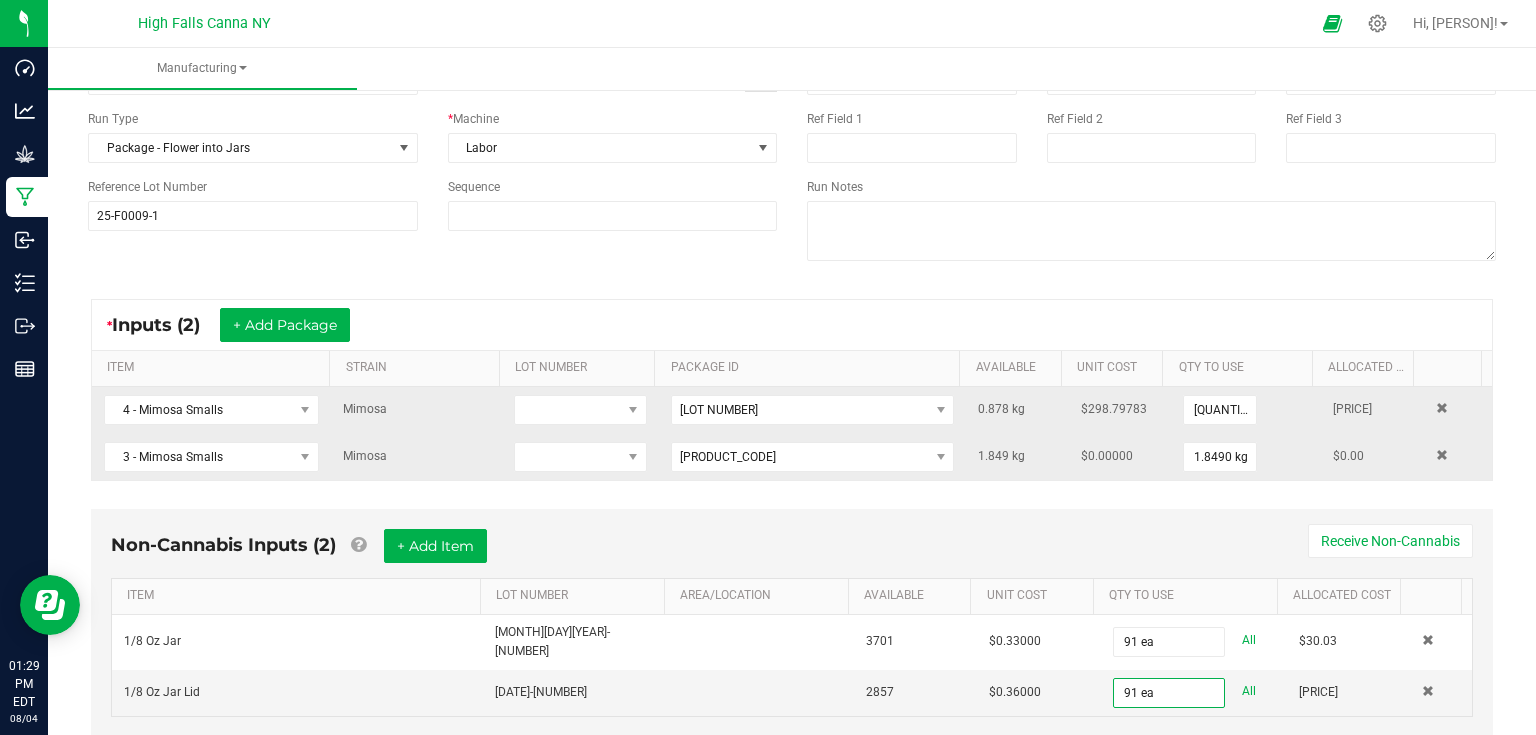 click on "Non-Cannabis Inputs (2)  + Add Item   Receive Non-Cannabis" at bounding box center [792, 553] 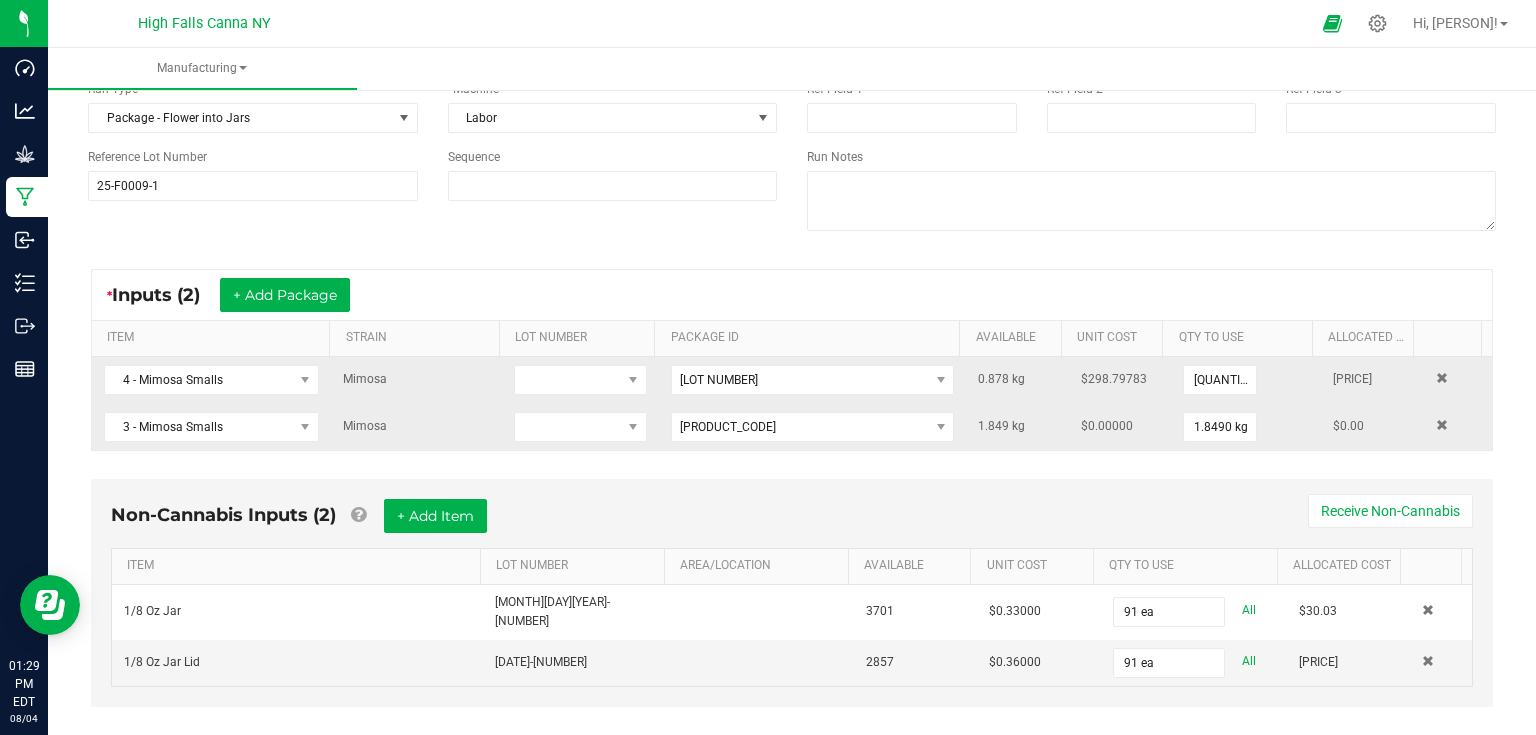 scroll, scrollTop: 188, scrollLeft: 0, axis: vertical 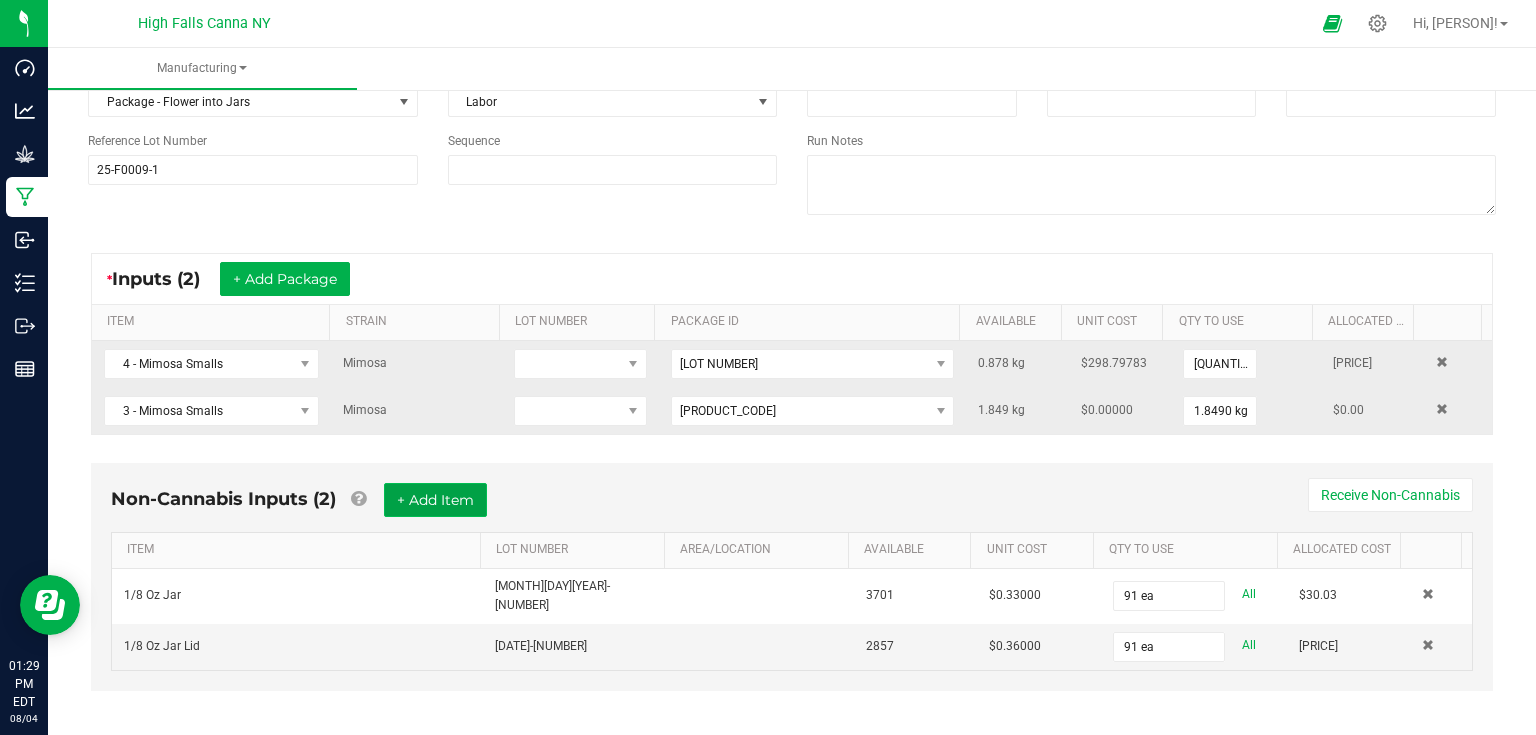click on "+ Add Item" at bounding box center [435, 500] 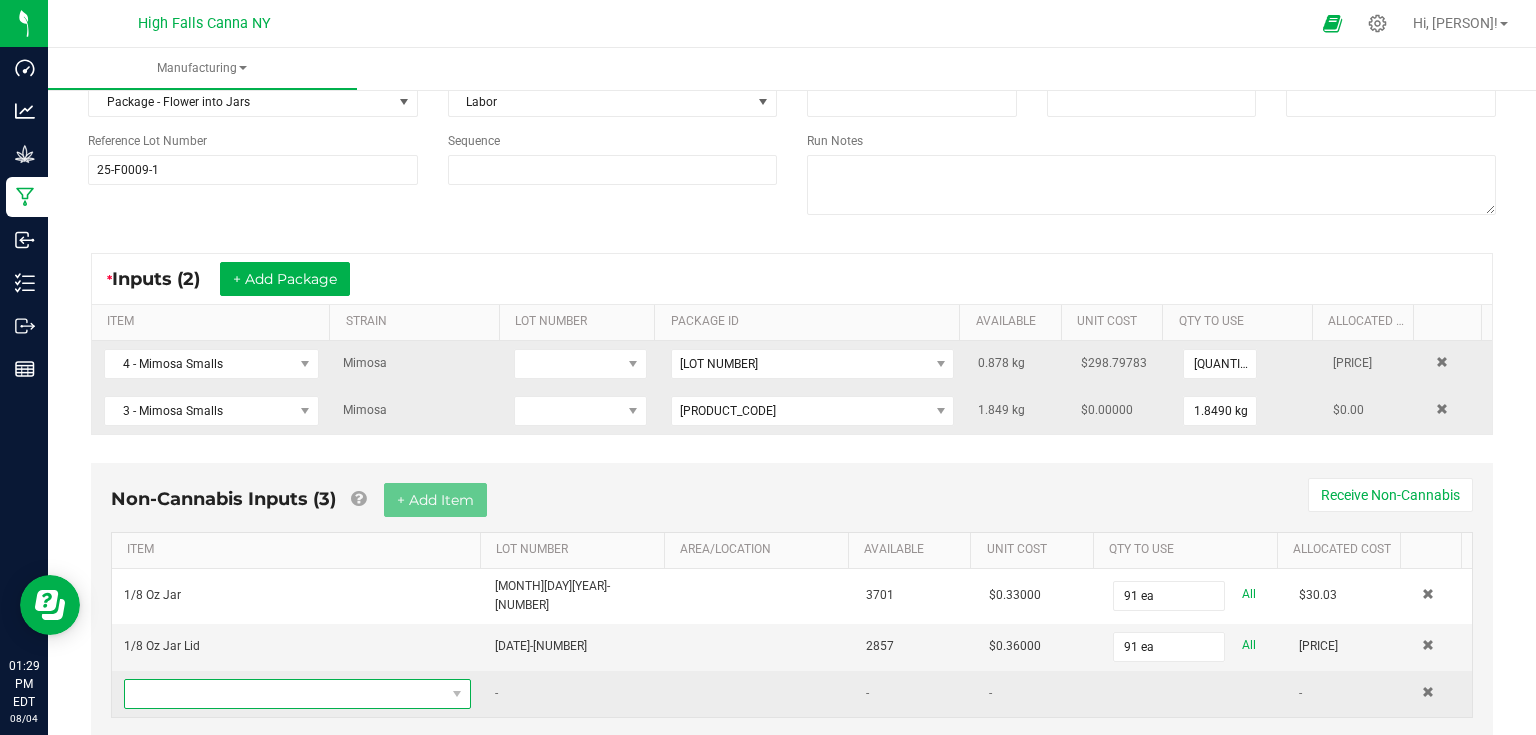 click at bounding box center [285, 694] 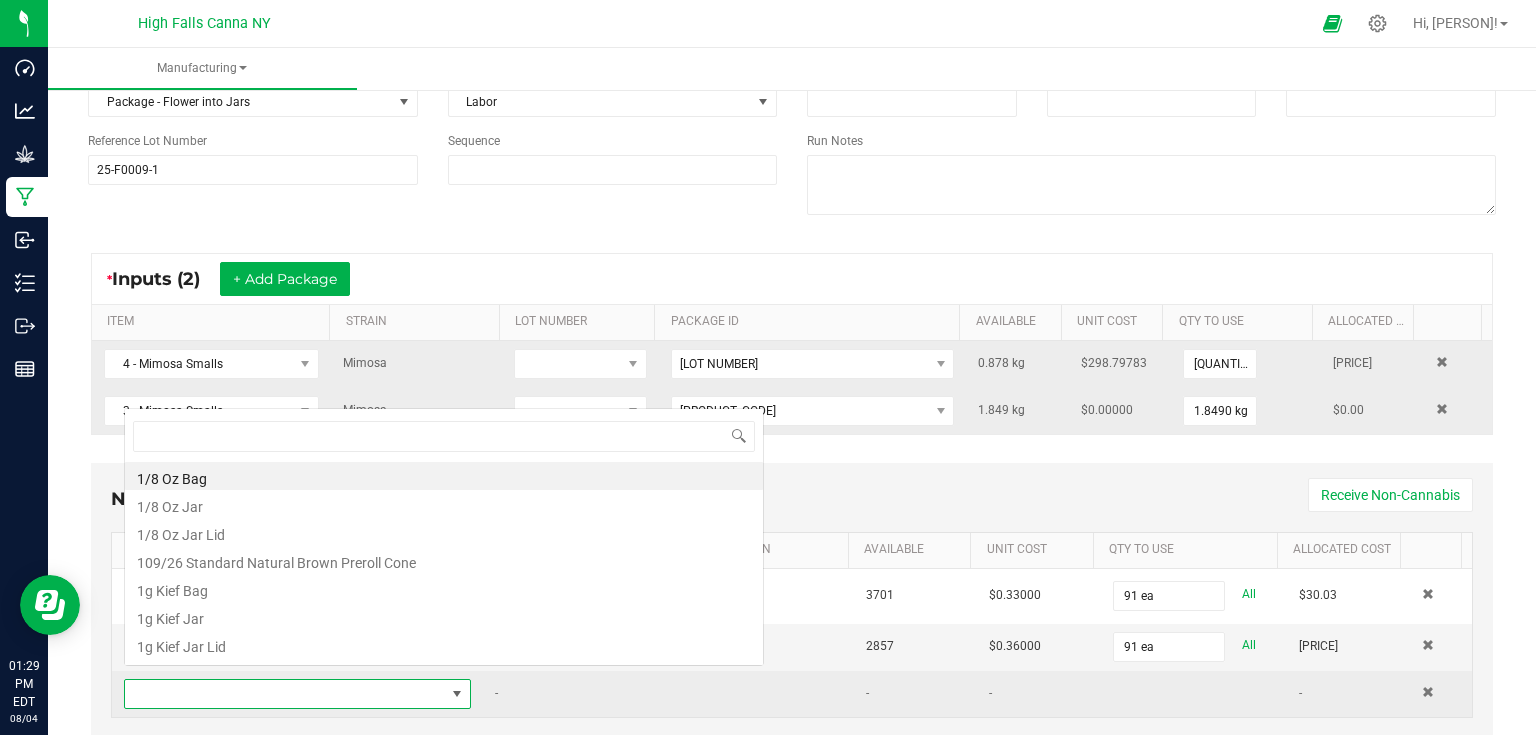 scroll, scrollTop: 0, scrollLeft: 0, axis: both 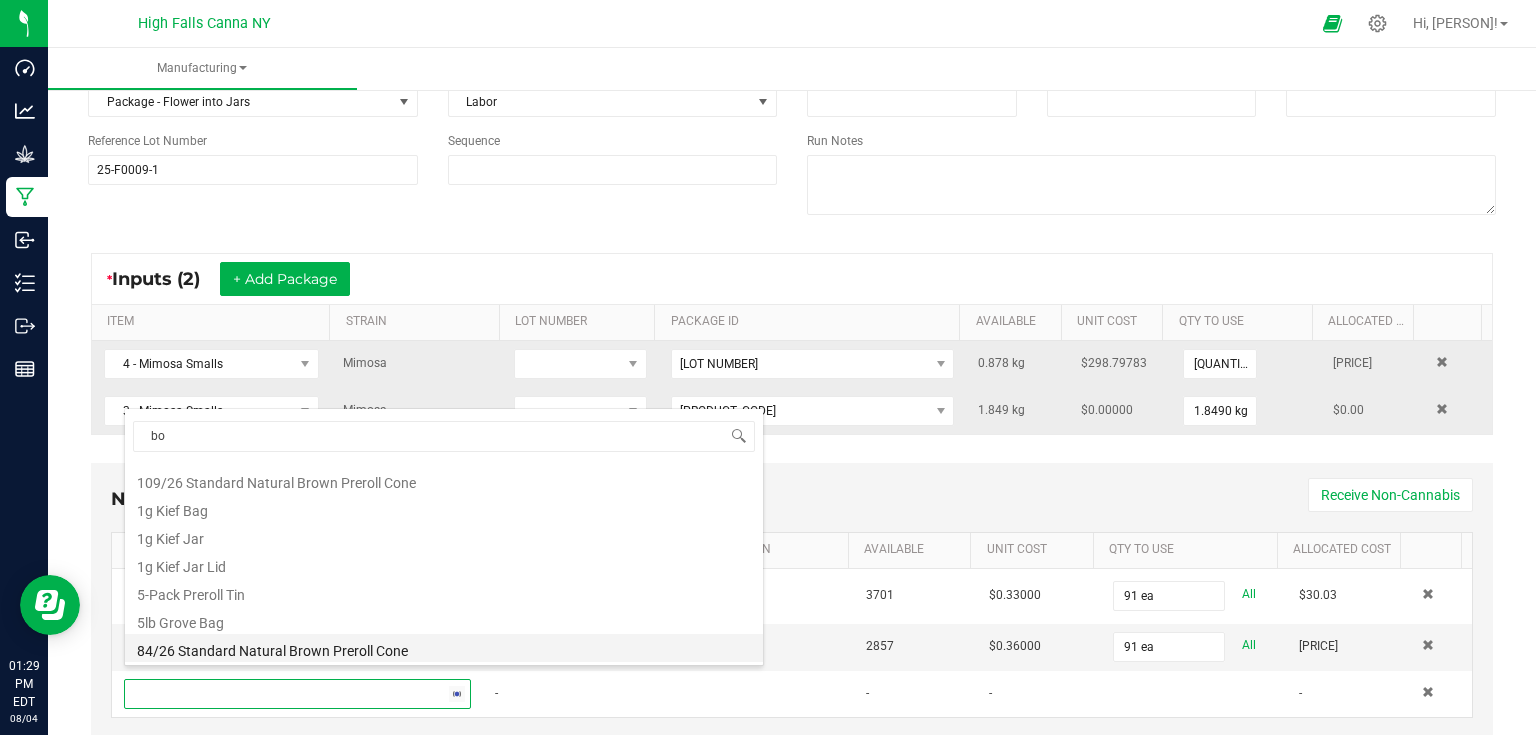 type on "bov" 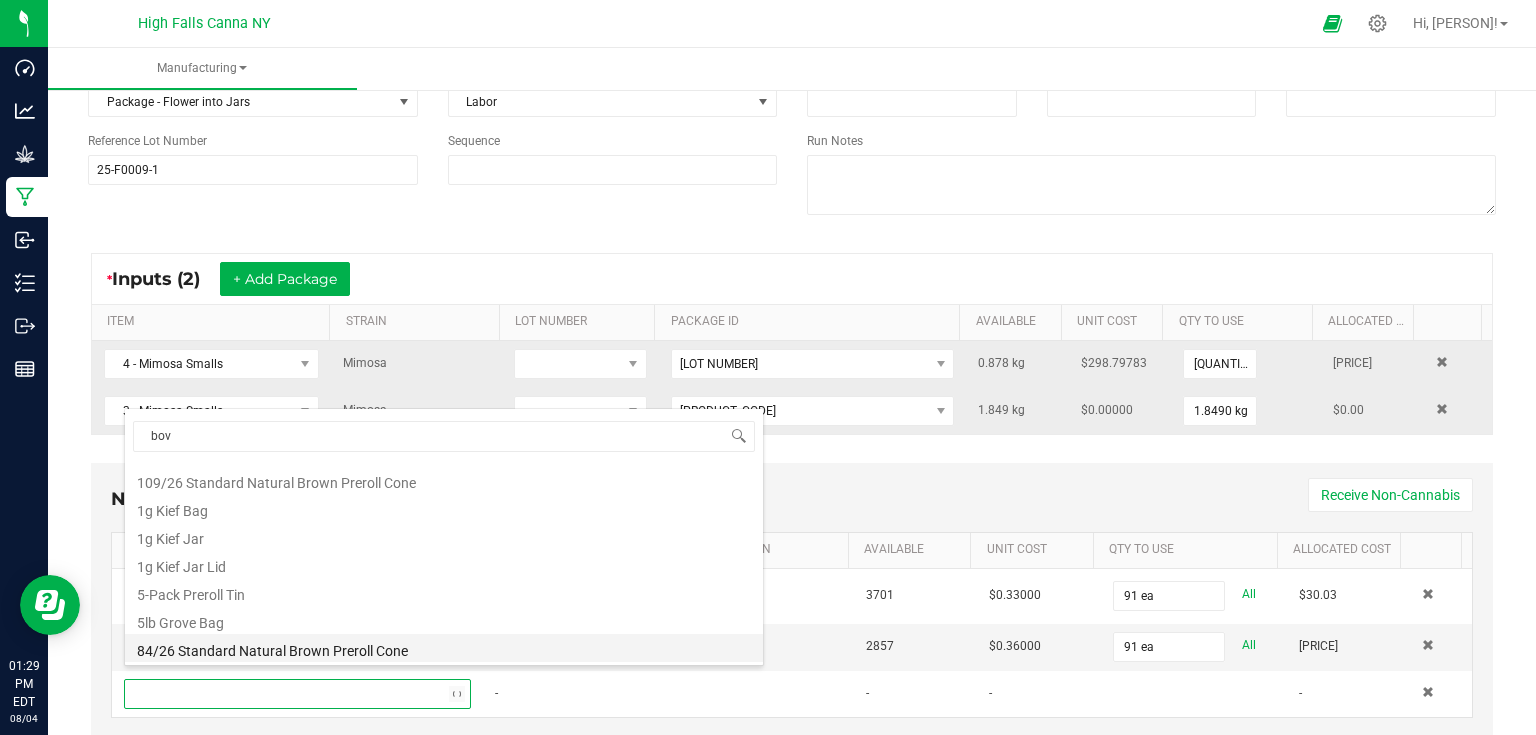 scroll, scrollTop: 0, scrollLeft: 0, axis: both 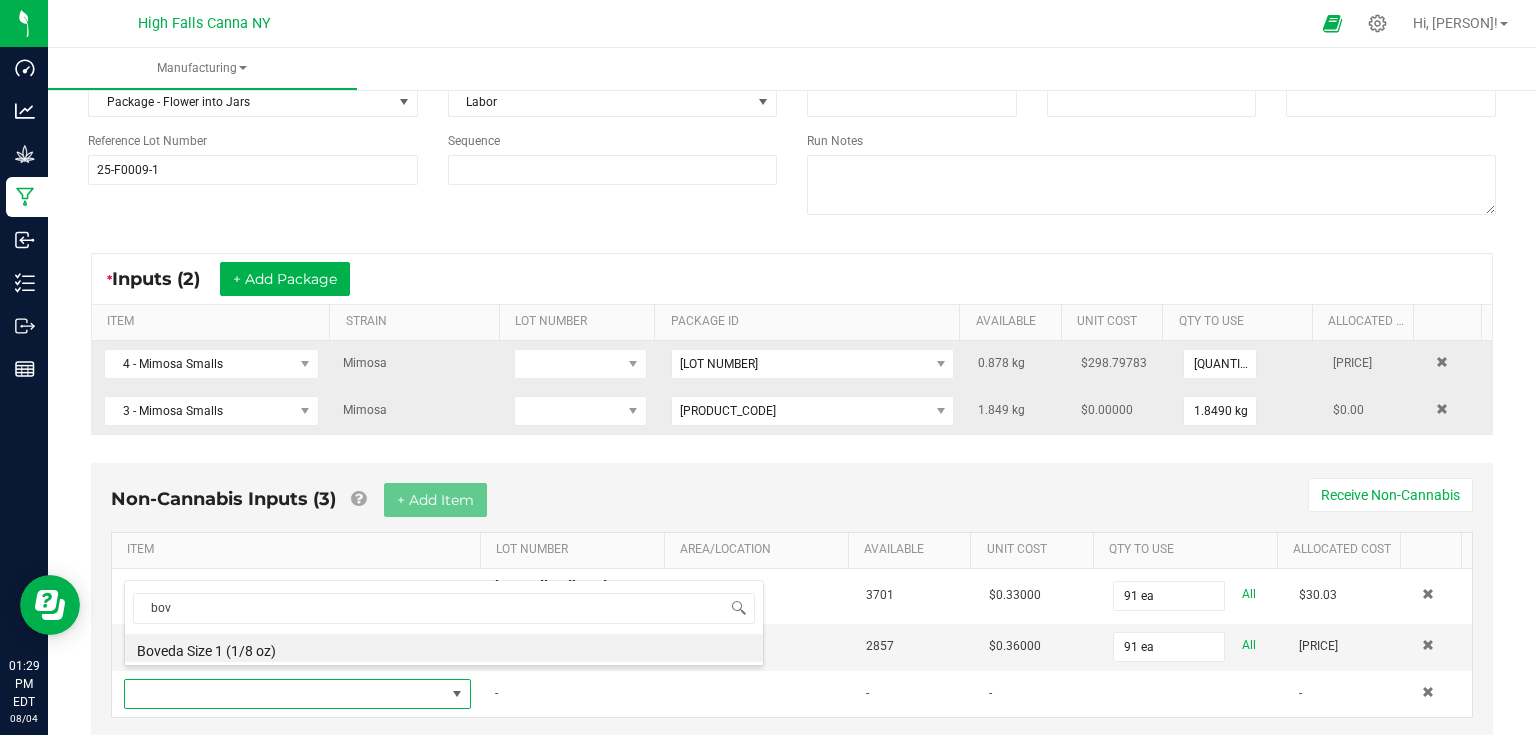 click on "Boveda Size 1 (1/8 oz)" at bounding box center (444, 648) 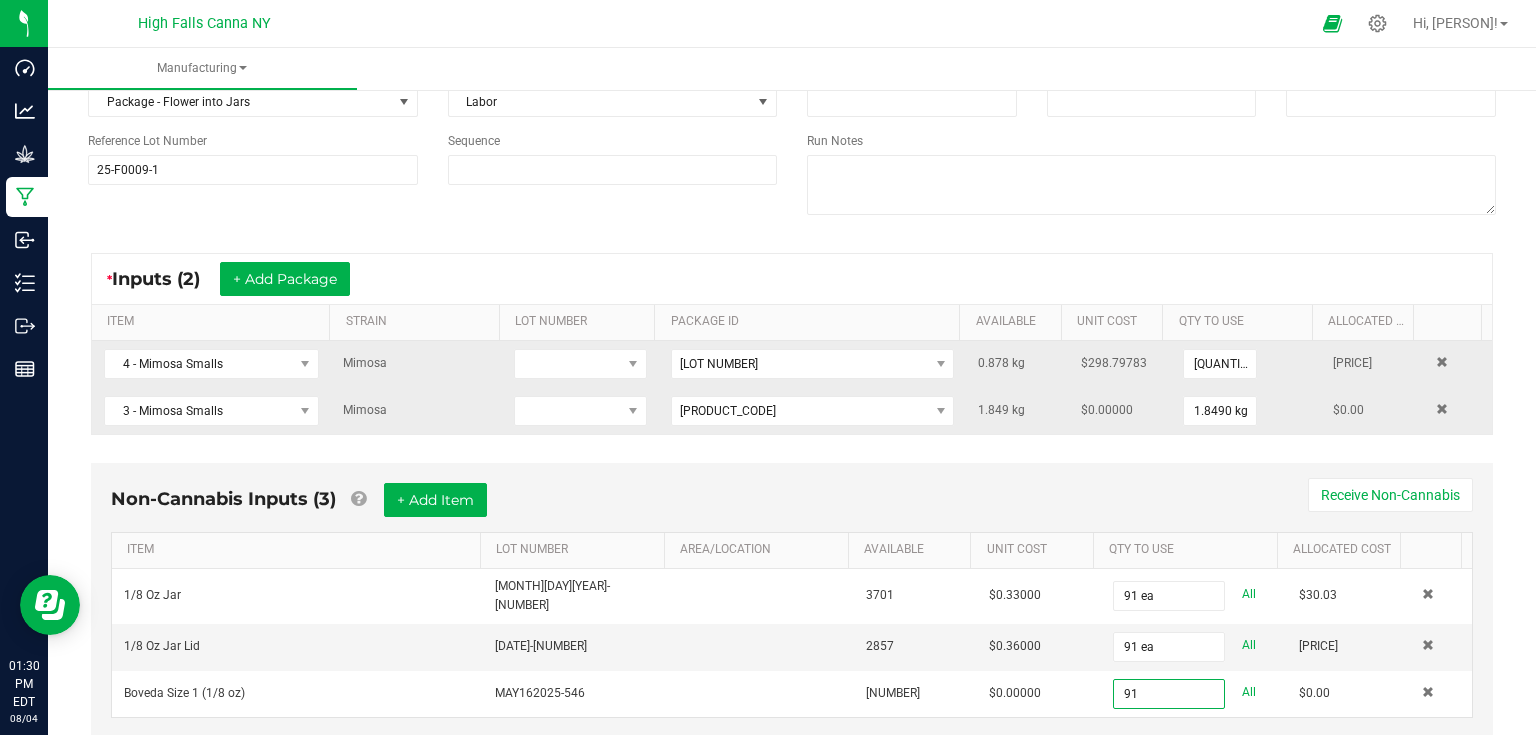 type on "91 ea" 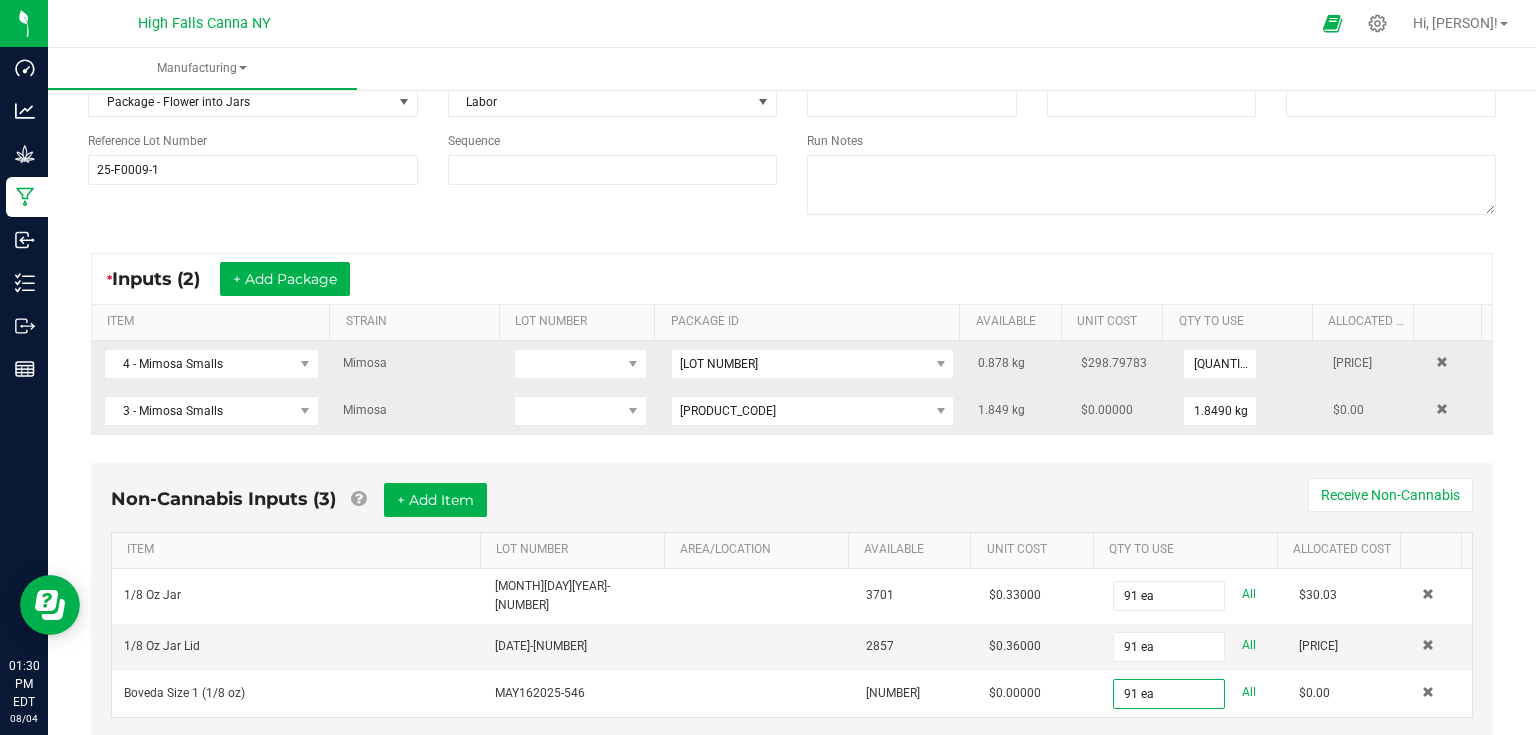 drag, startPoint x: 901, startPoint y: 484, endPoint x: 862, endPoint y: 484, distance: 39 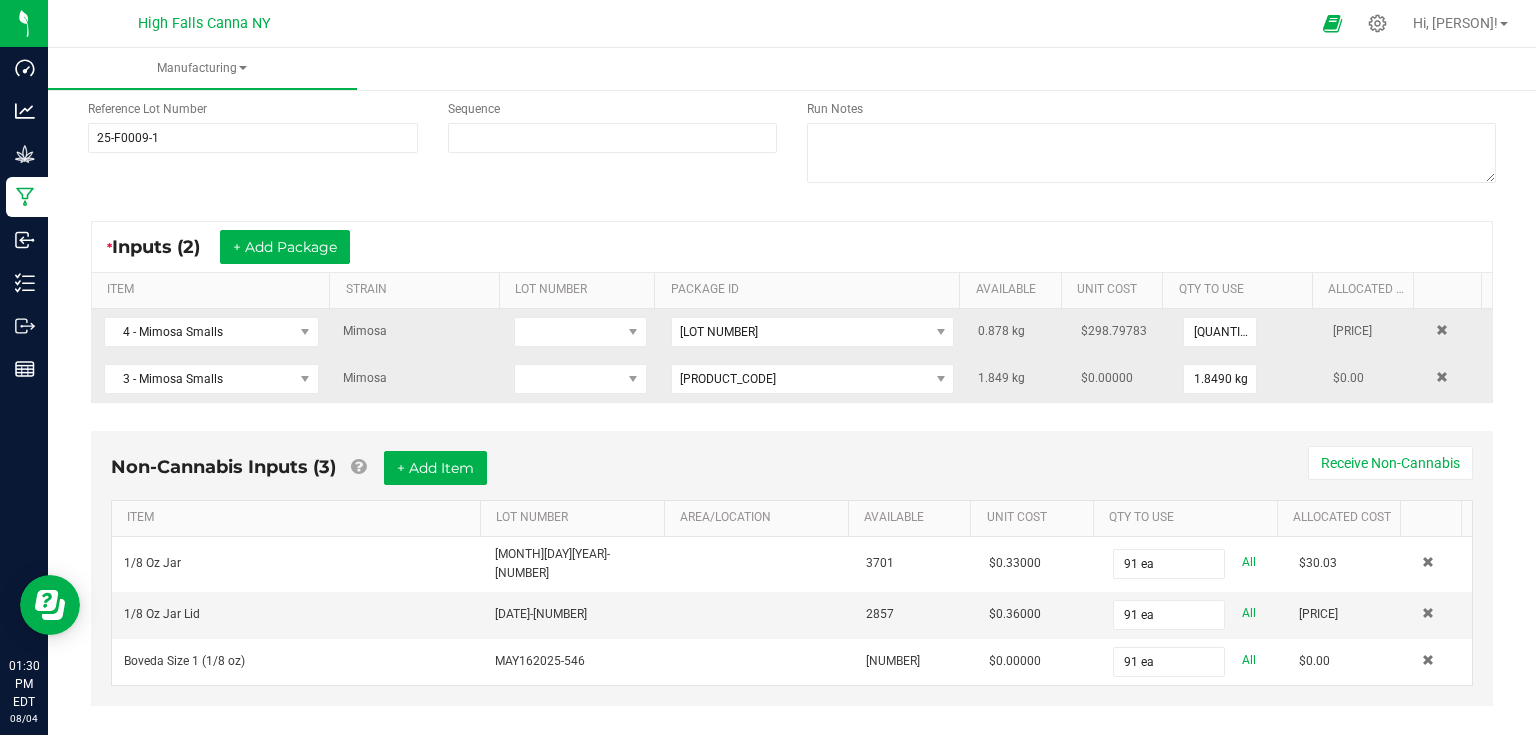scroll, scrollTop: 235, scrollLeft: 0, axis: vertical 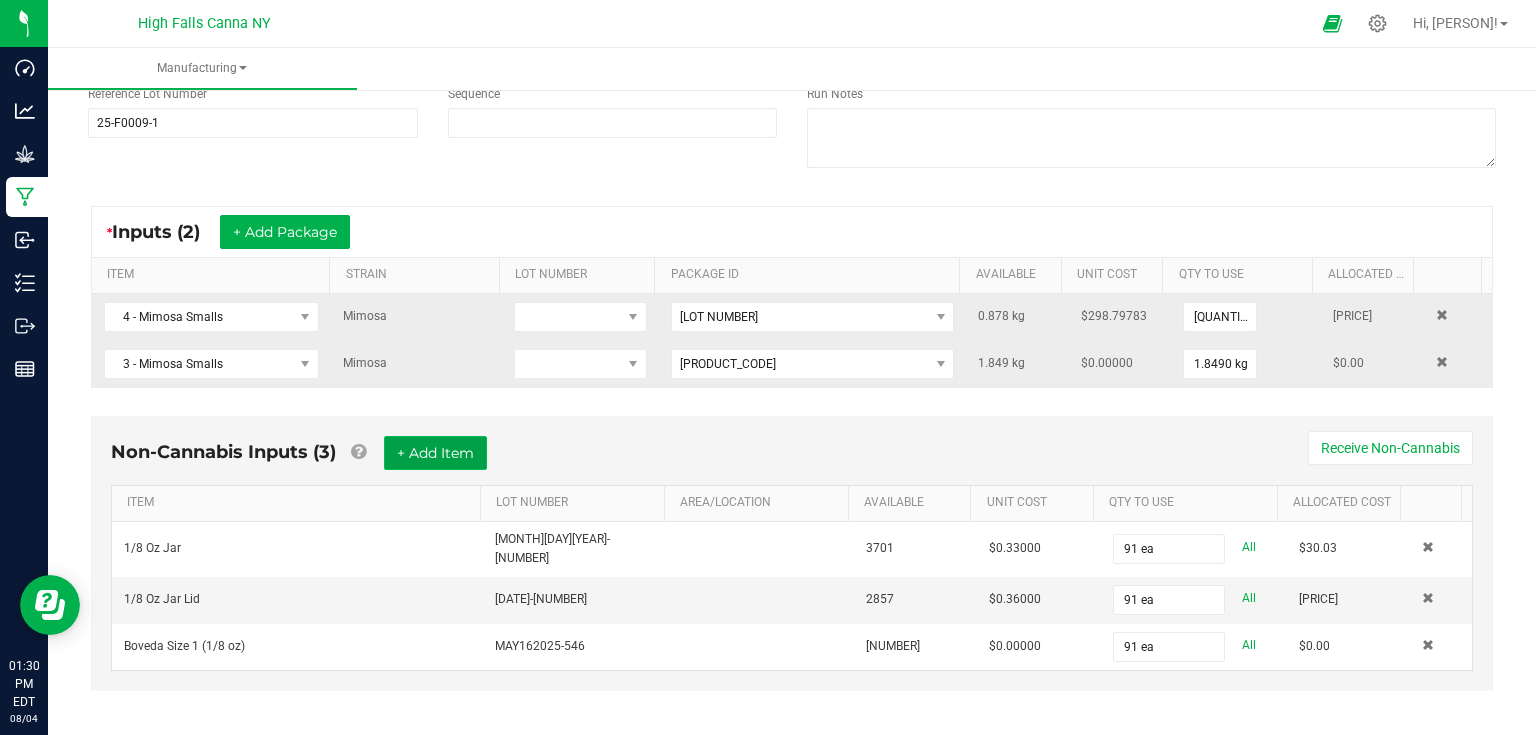 click on "+ Add Item" at bounding box center (435, 453) 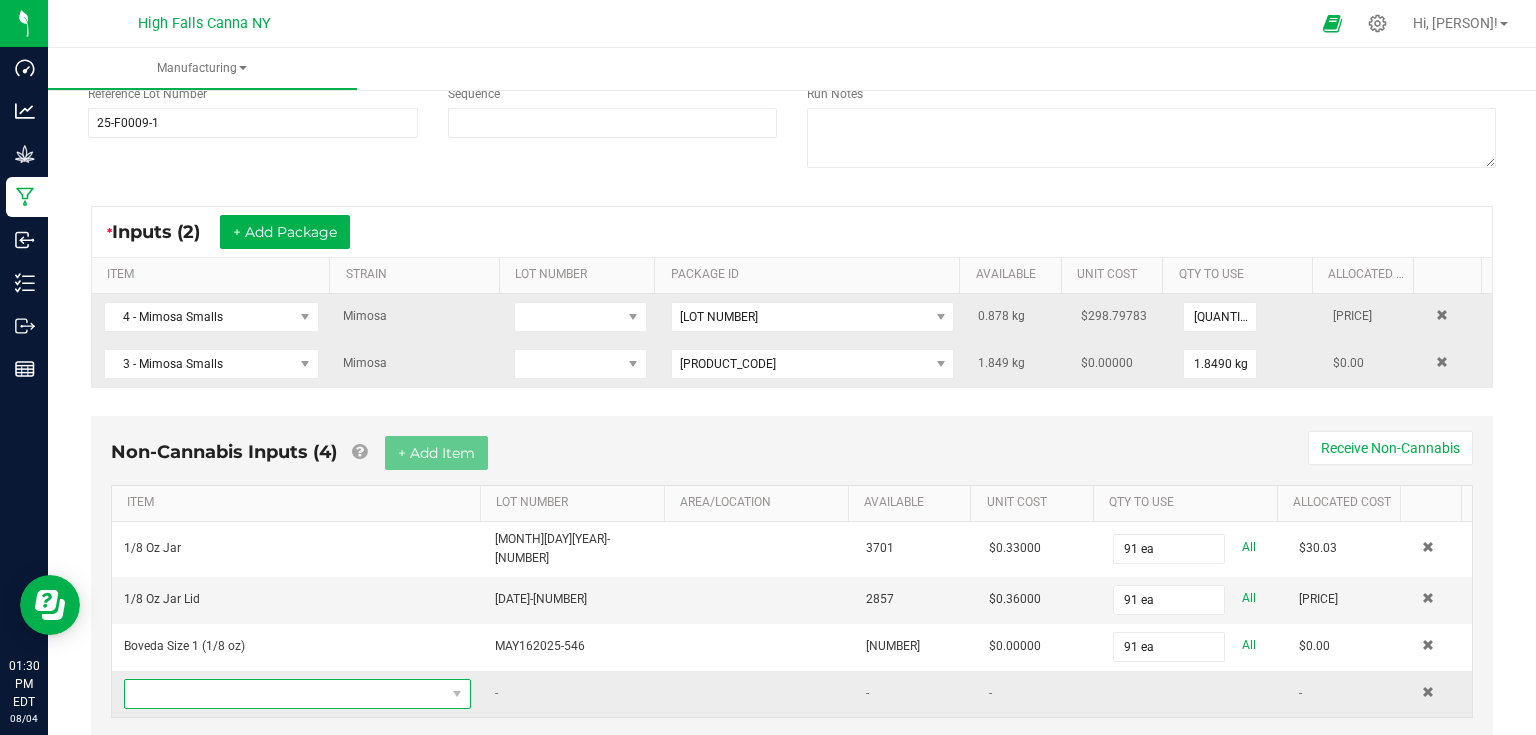 click at bounding box center [285, 694] 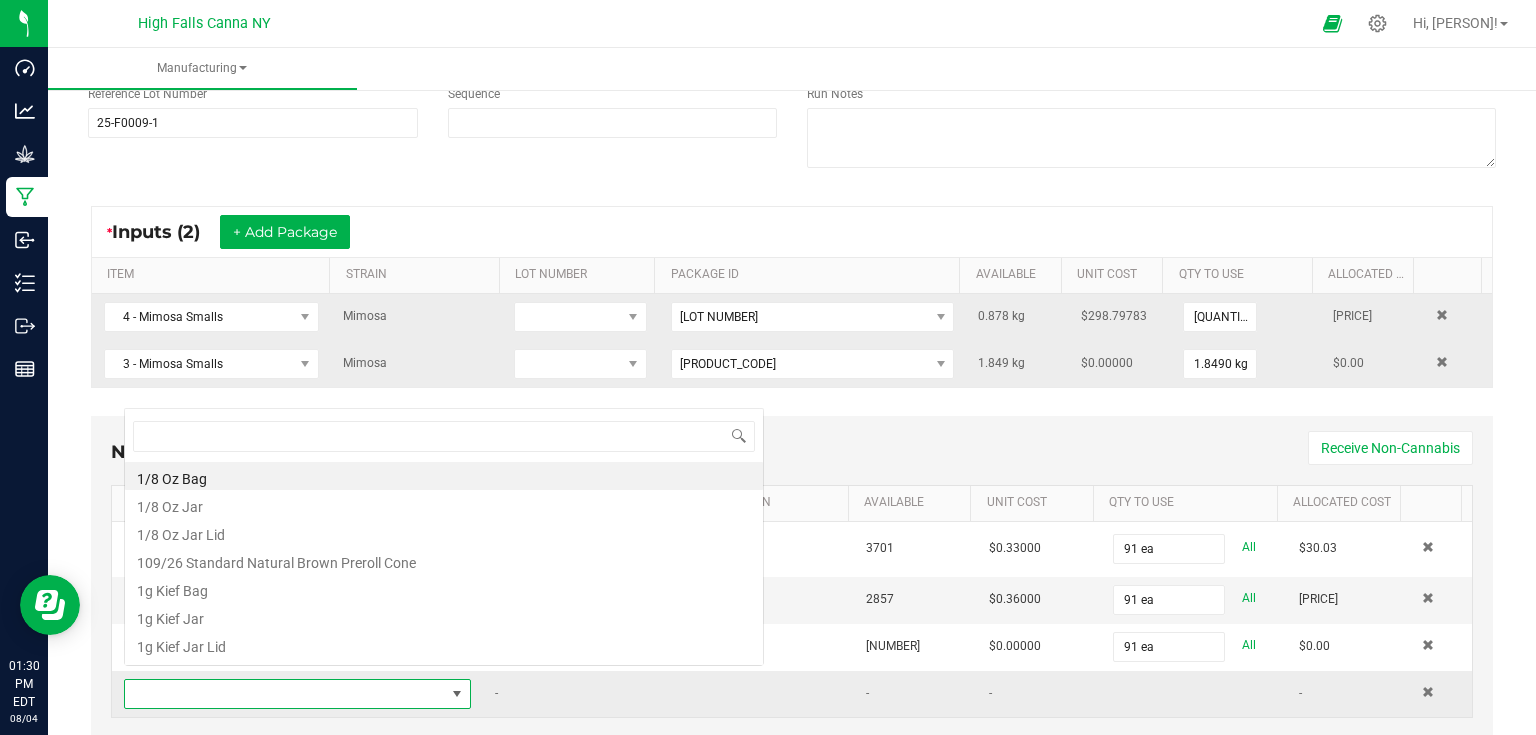scroll, scrollTop: 0, scrollLeft: 0, axis: both 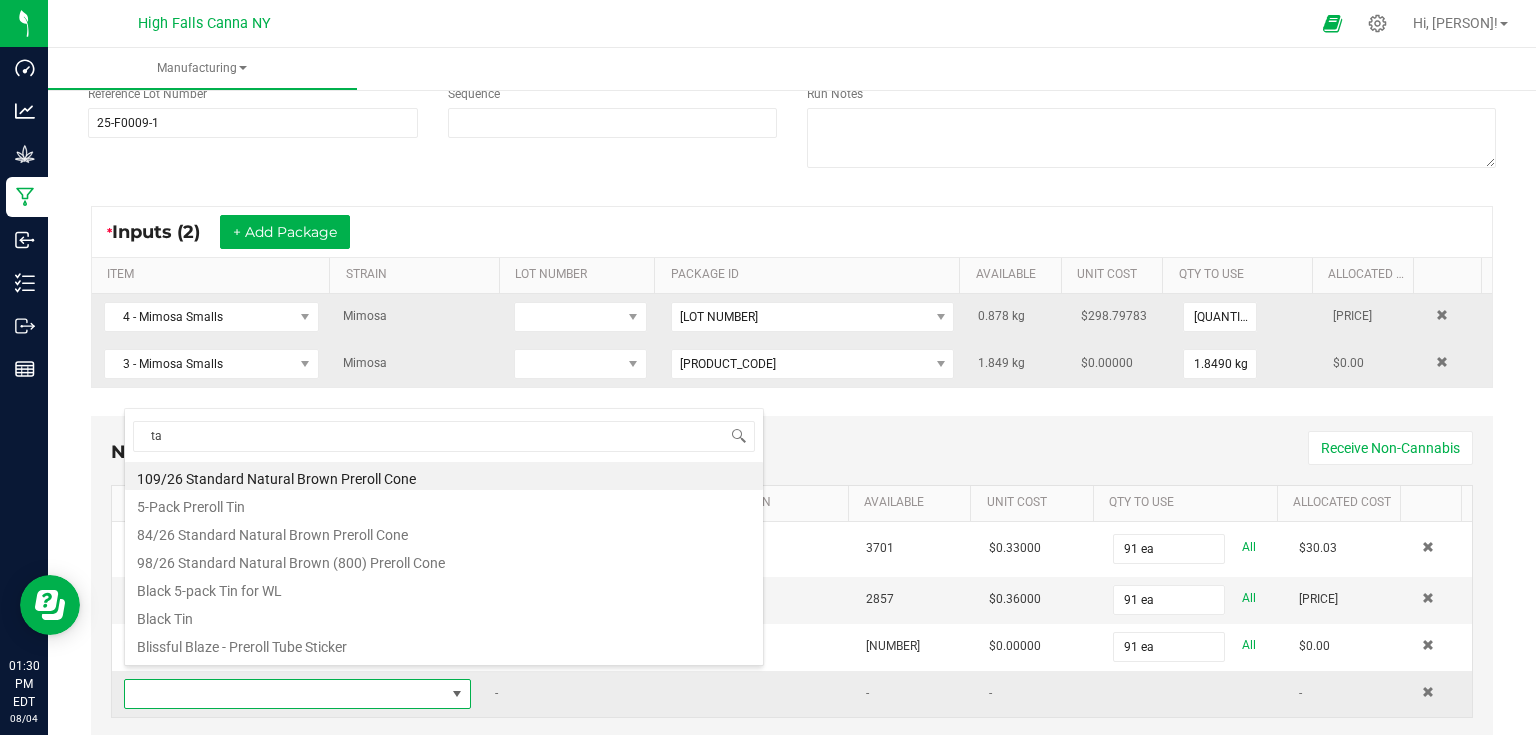 type on "tam" 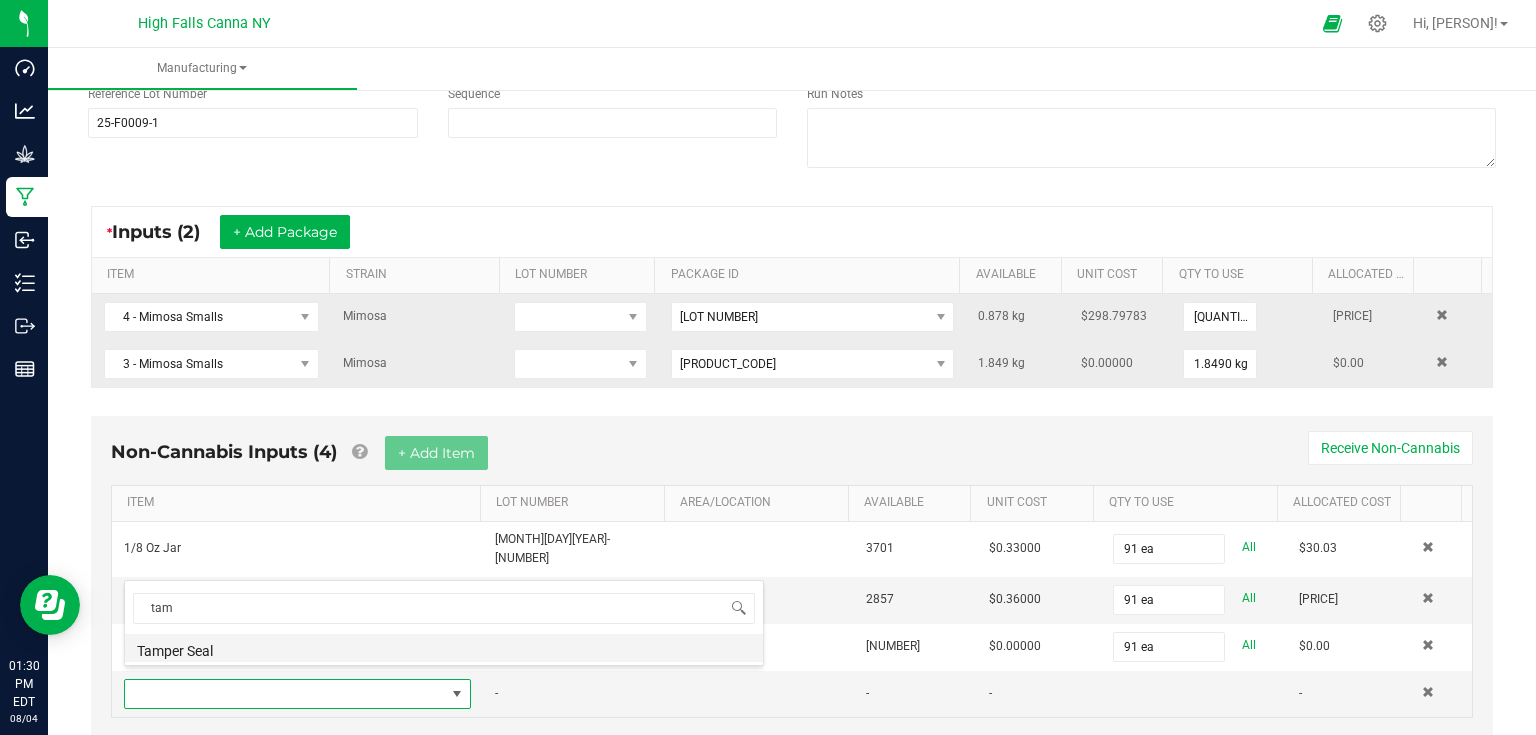 click on "Tamper Seal" at bounding box center [444, 648] 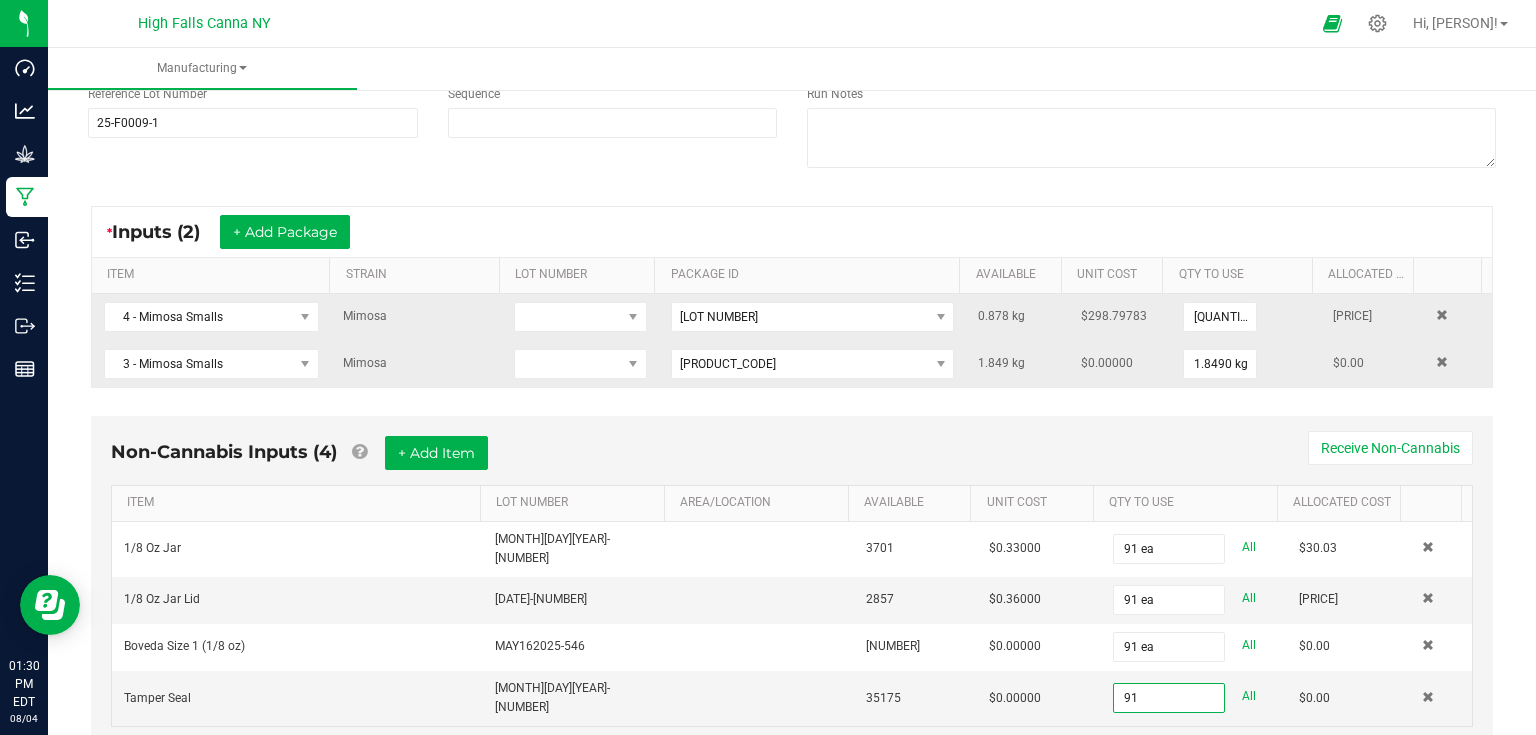 type on "91 ea" 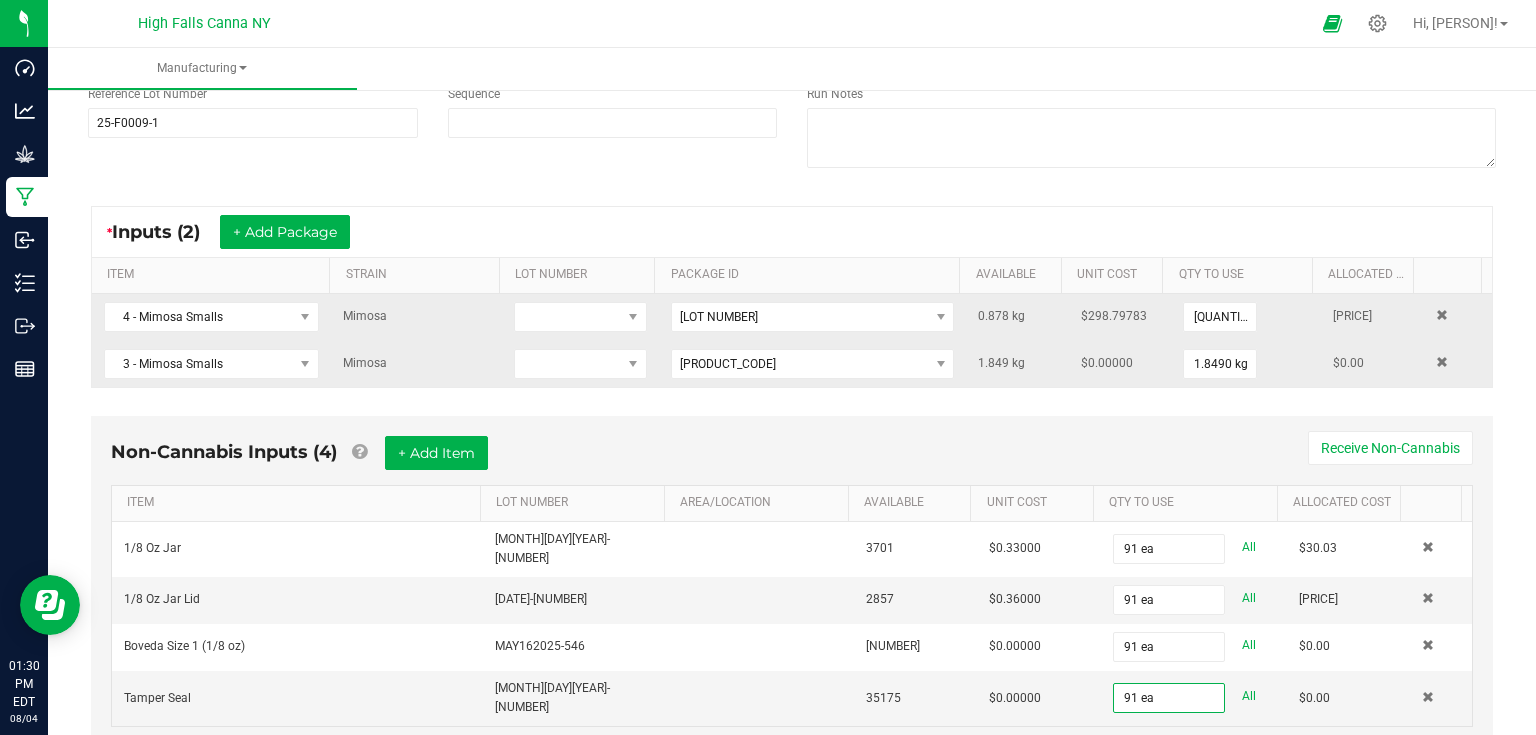 click on "Non-Cannabis Inputs (4)  + Add Item   Receive Non-Cannabis" at bounding box center [792, 460] 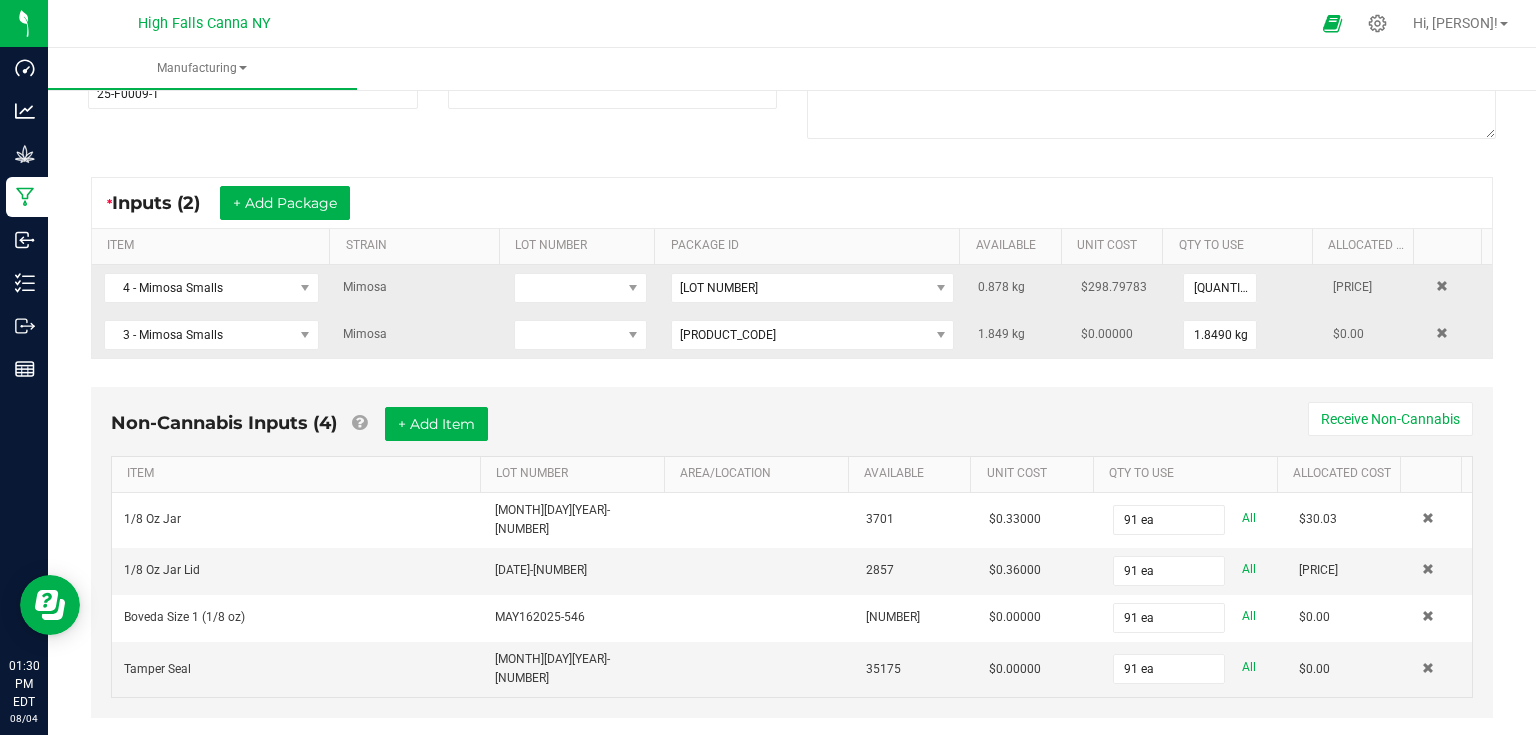 scroll, scrollTop: 281, scrollLeft: 0, axis: vertical 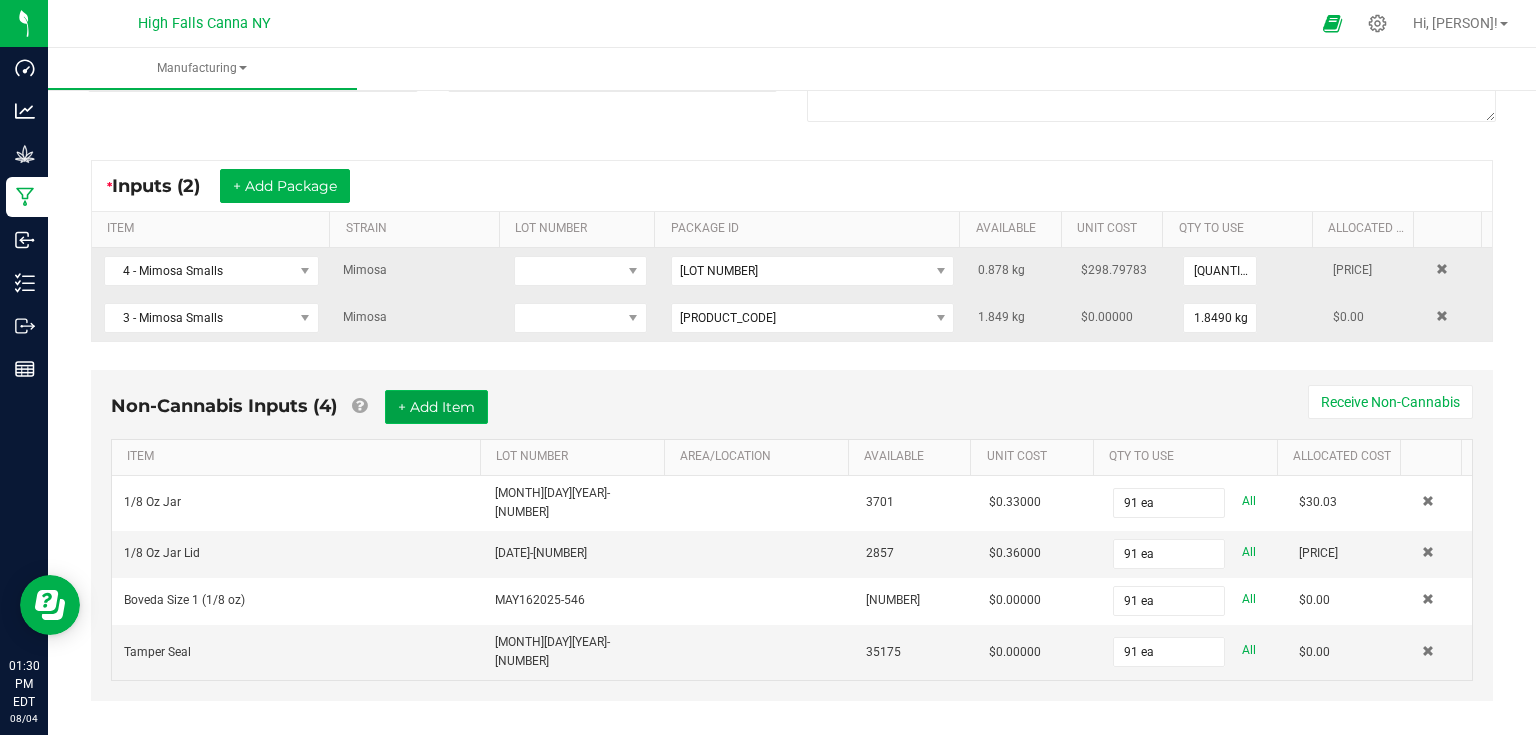 click on "+ Add Item" at bounding box center (436, 407) 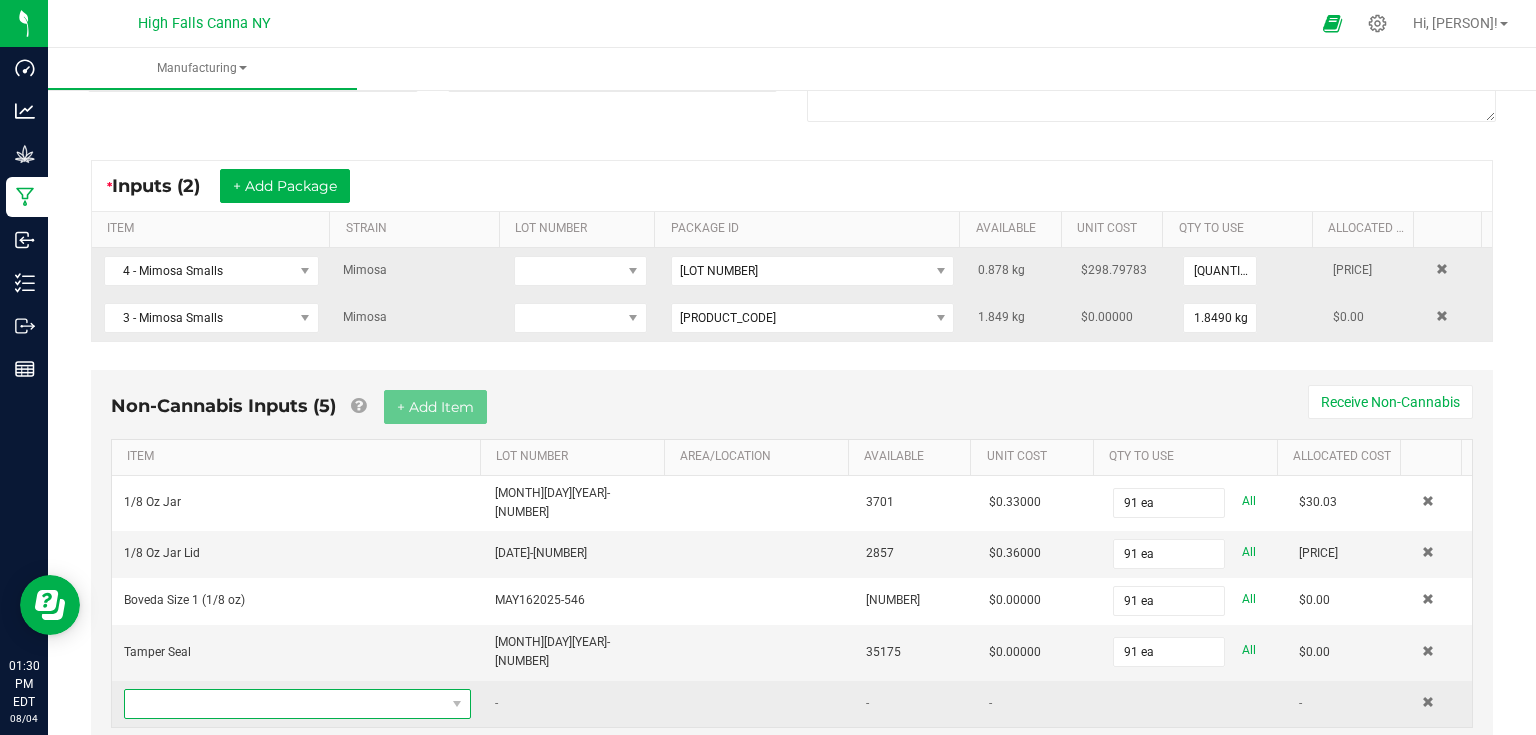 click at bounding box center (285, 704) 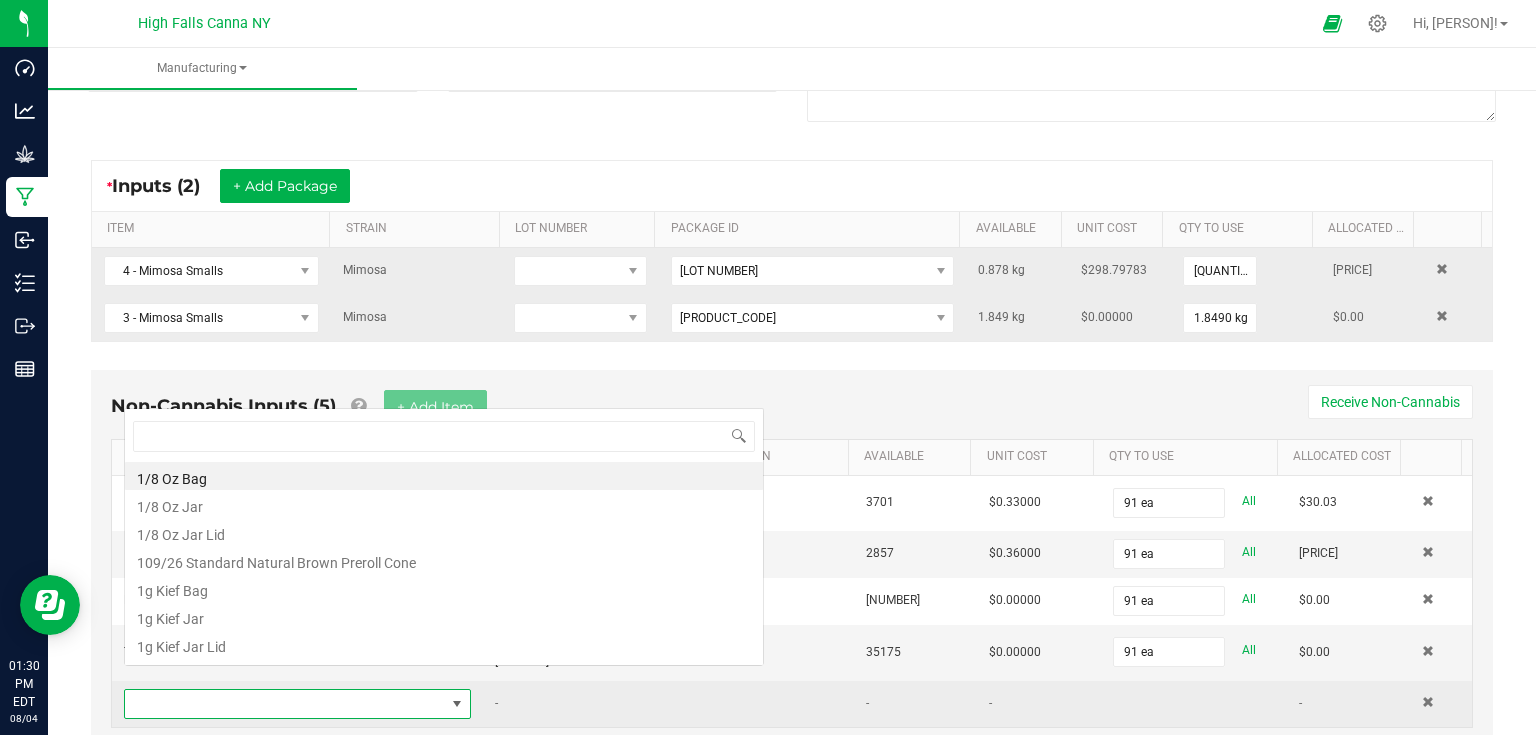 scroll, scrollTop: 0, scrollLeft: 0, axis: both 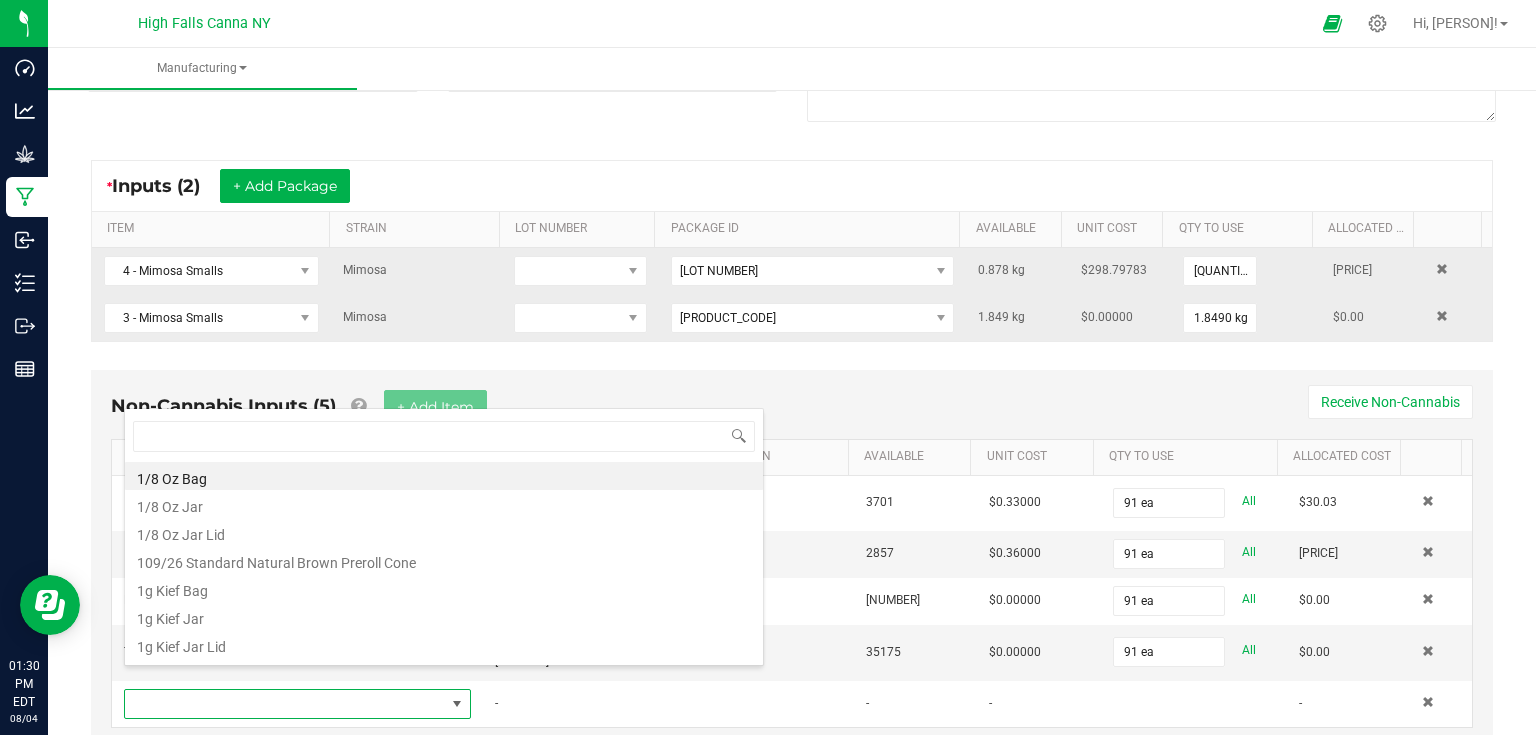 click on "Non-Cannabis Inputs (5)  + Add Item   Receive Non-Cannabis  ITEM LOT NUMBER AREA/LOCATION AVAILABLE Unit Cost QTY TO USE Allocated Cost  1/8 Oz Jar   [LOT NUMBER]      [NUMBER]   [PRICE]  [QUANTITY] ea All  [PRICE]   1/8 Oz Jar Lid   [LOT NUMBER]      [NUMBER]   [PRICE]  [QUANTITY] ea All  [PRICE]   Boveda Size 1 (1/8 oz)   [LOT NUMBER]      [NUMBER]   [PRICE]  [QUANTITY] ea All  [PRICE]   Tamper Seal   [LOT NUMBER]      [NUMBER]   [PRICE]  [QUANTITY] ea All  [PRICE]   -   -   -   -" at bounding box center (792, 559) 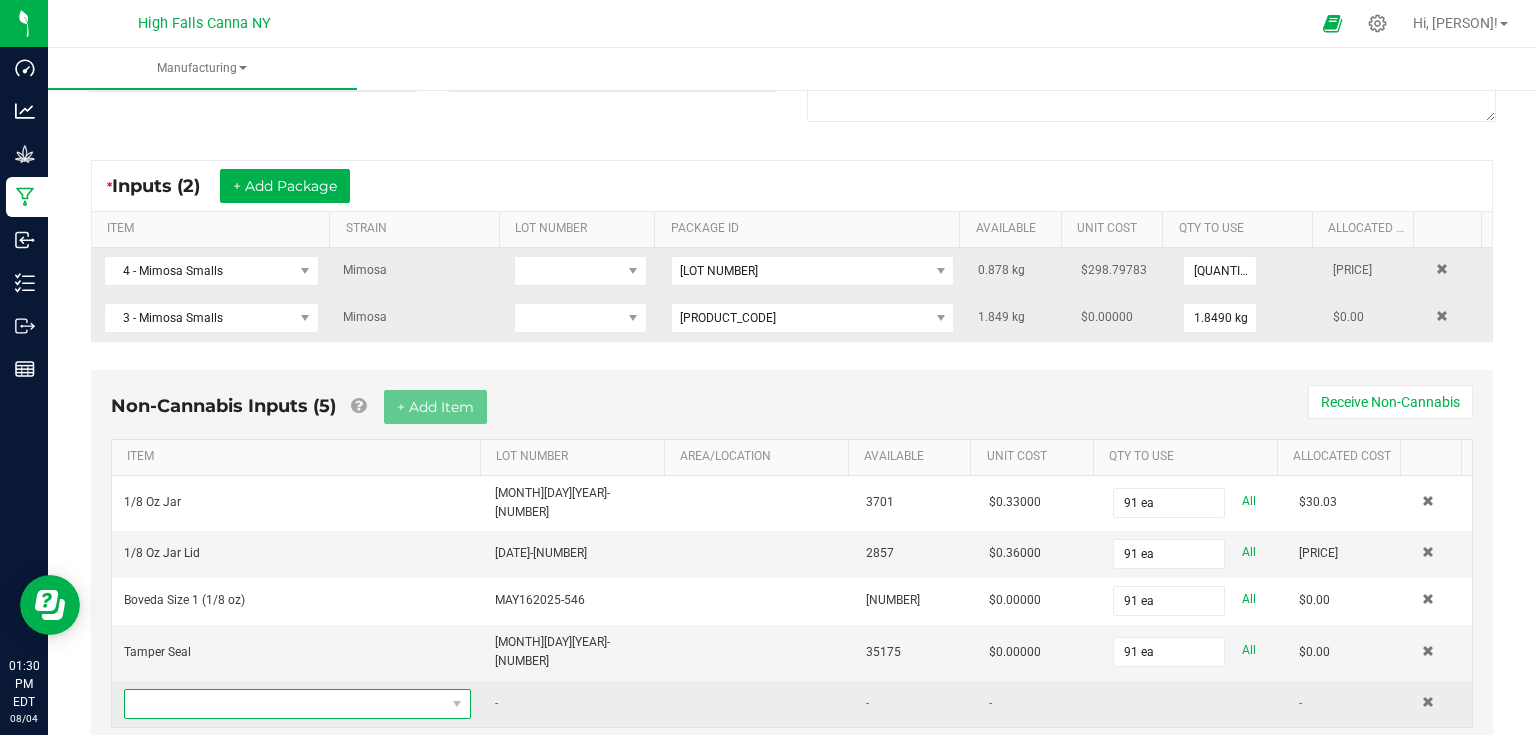 click at bounding box center (285, 704) 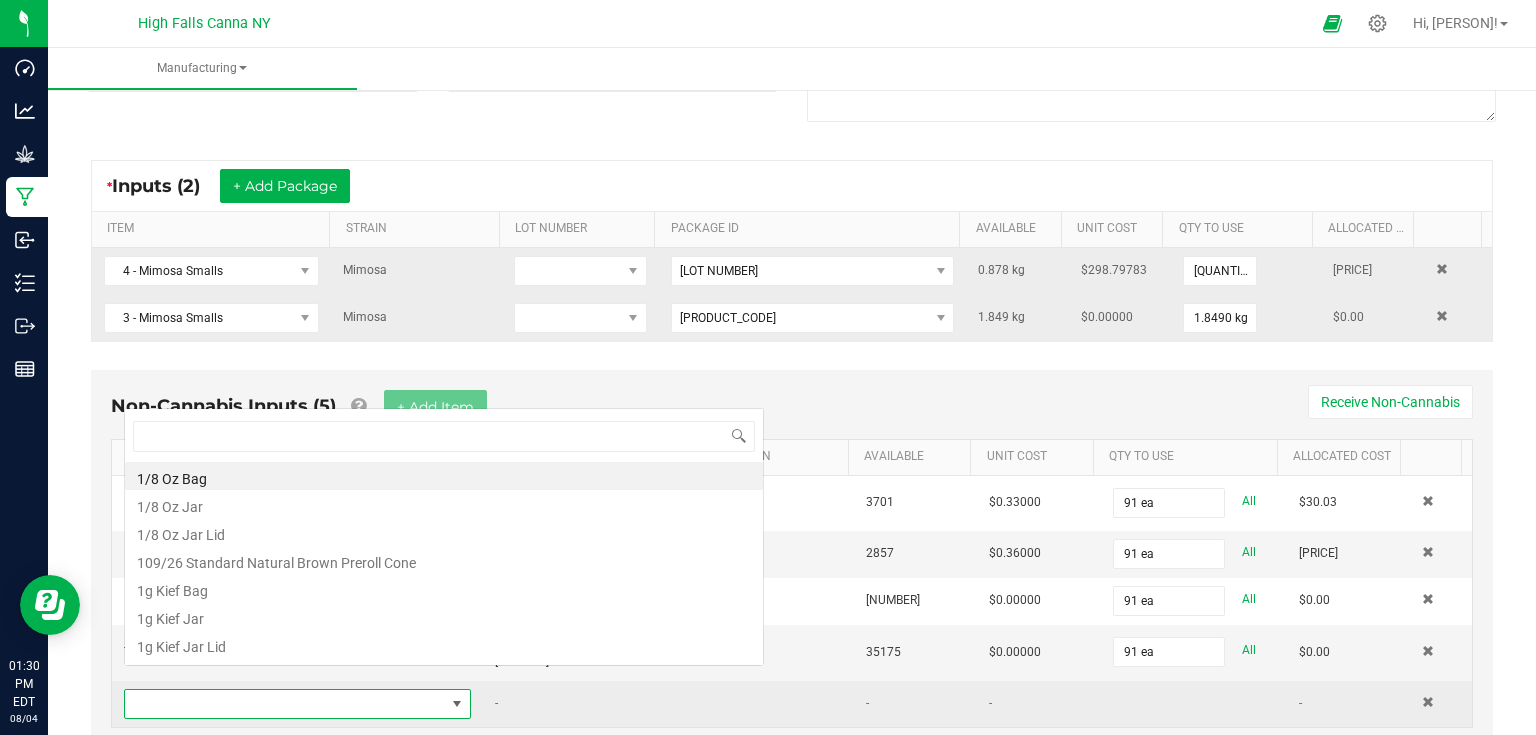 scroll, scrollTop: 0, scrollLeft: 0, axis: both 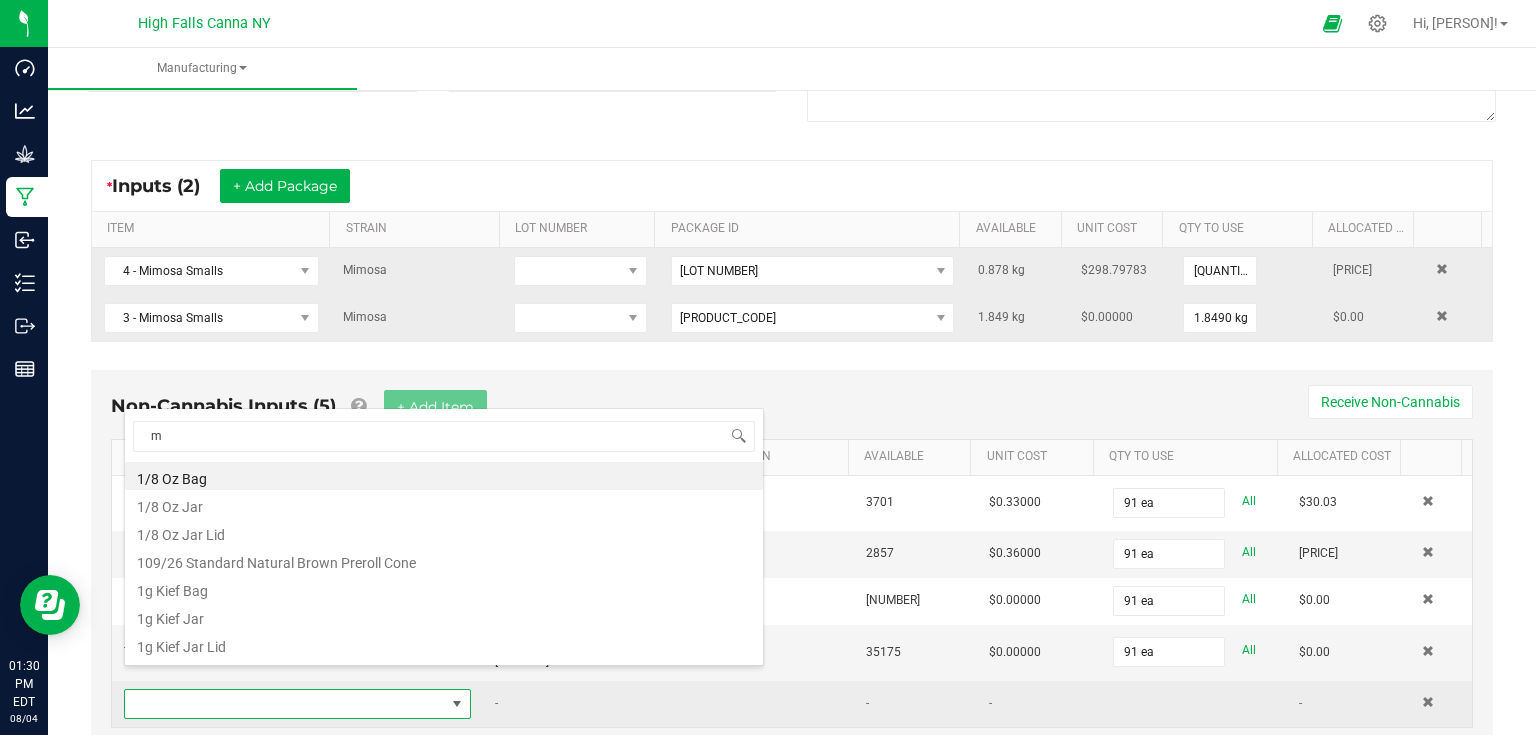 type on "mi" 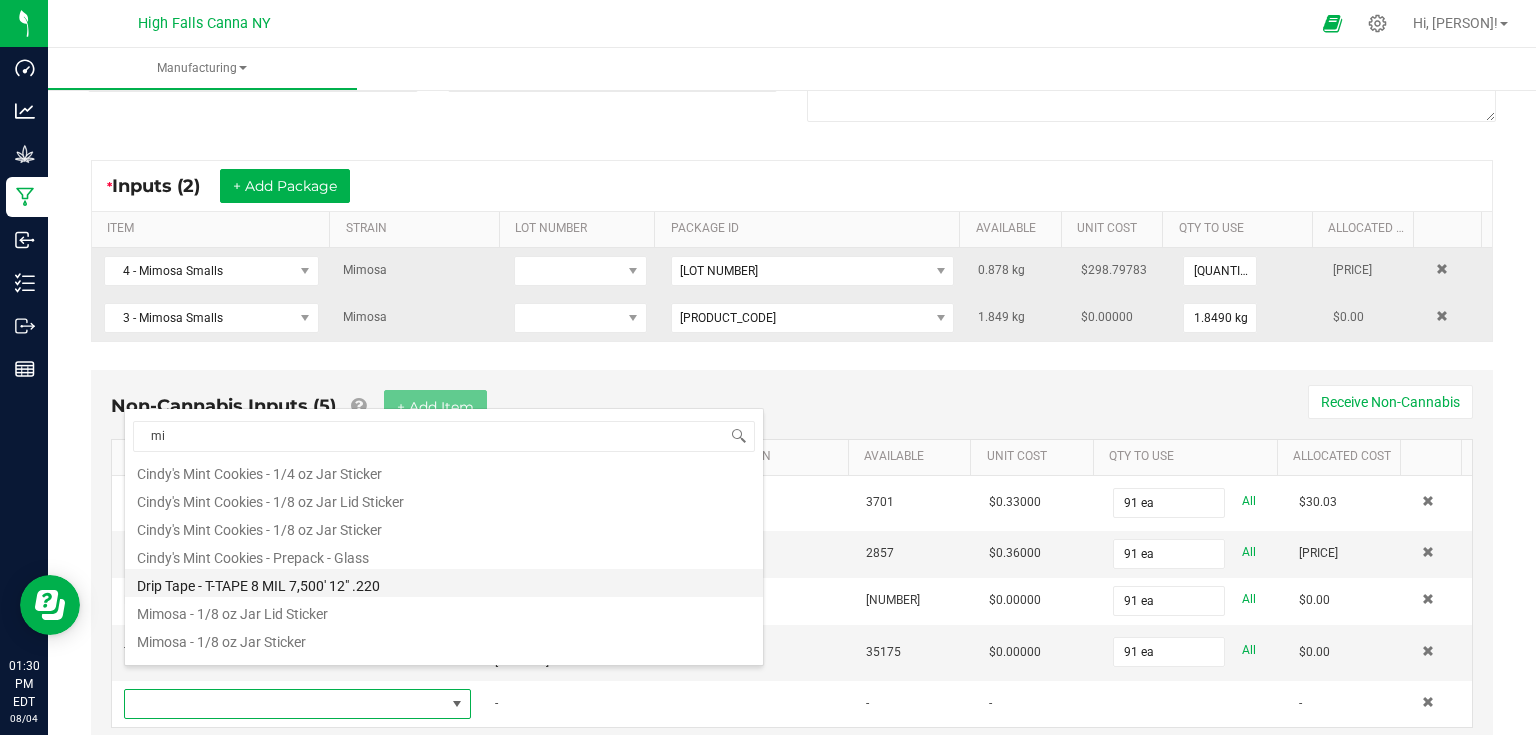 scroll, scrollTop: 52, scrollLeft: 0, axis: vertical 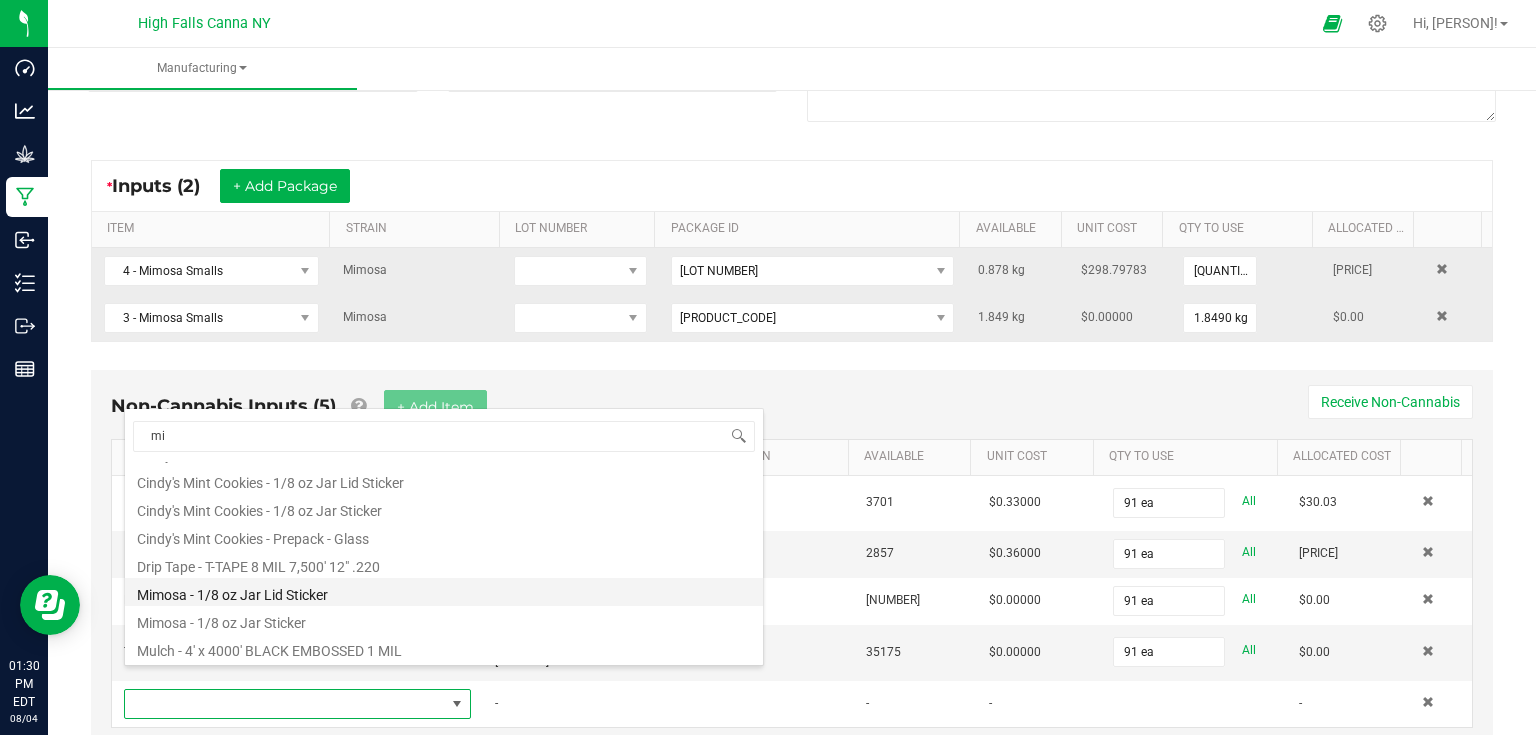 click on "Mimosa - 1/8 oz Jar Lid Sticker" at bounding box center [444, 592] 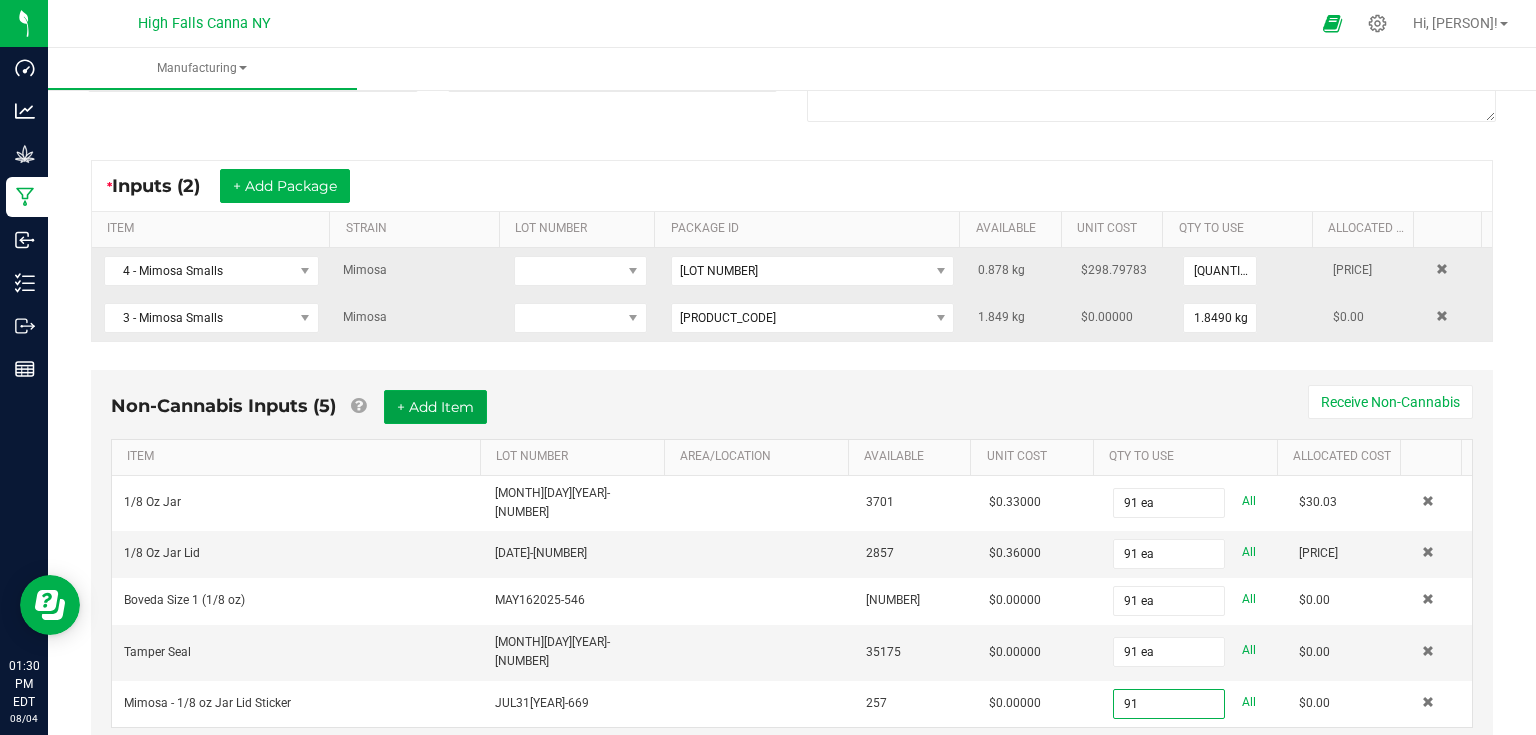 type on "91 ea" 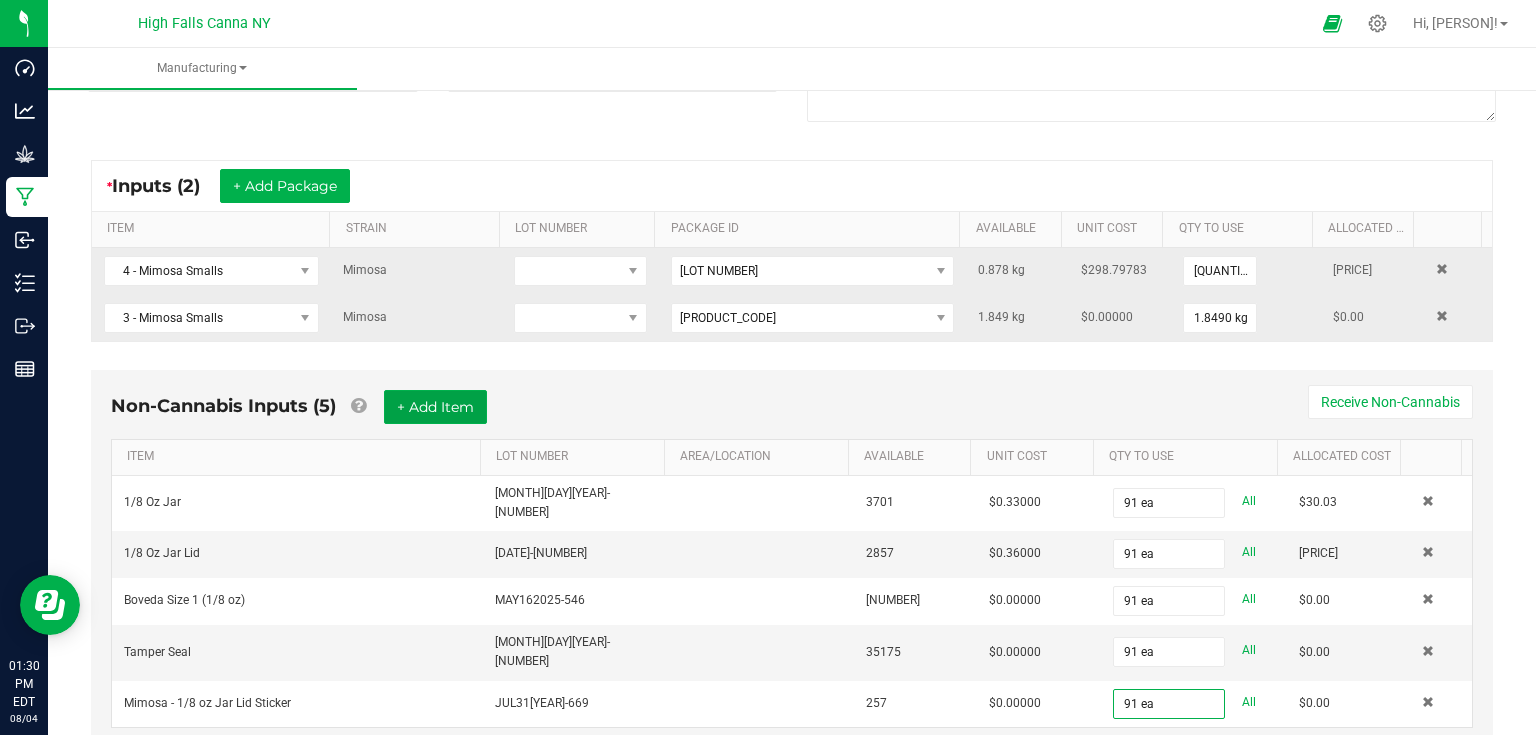 click on "+ Add Item" at bounding box center (435, 407) 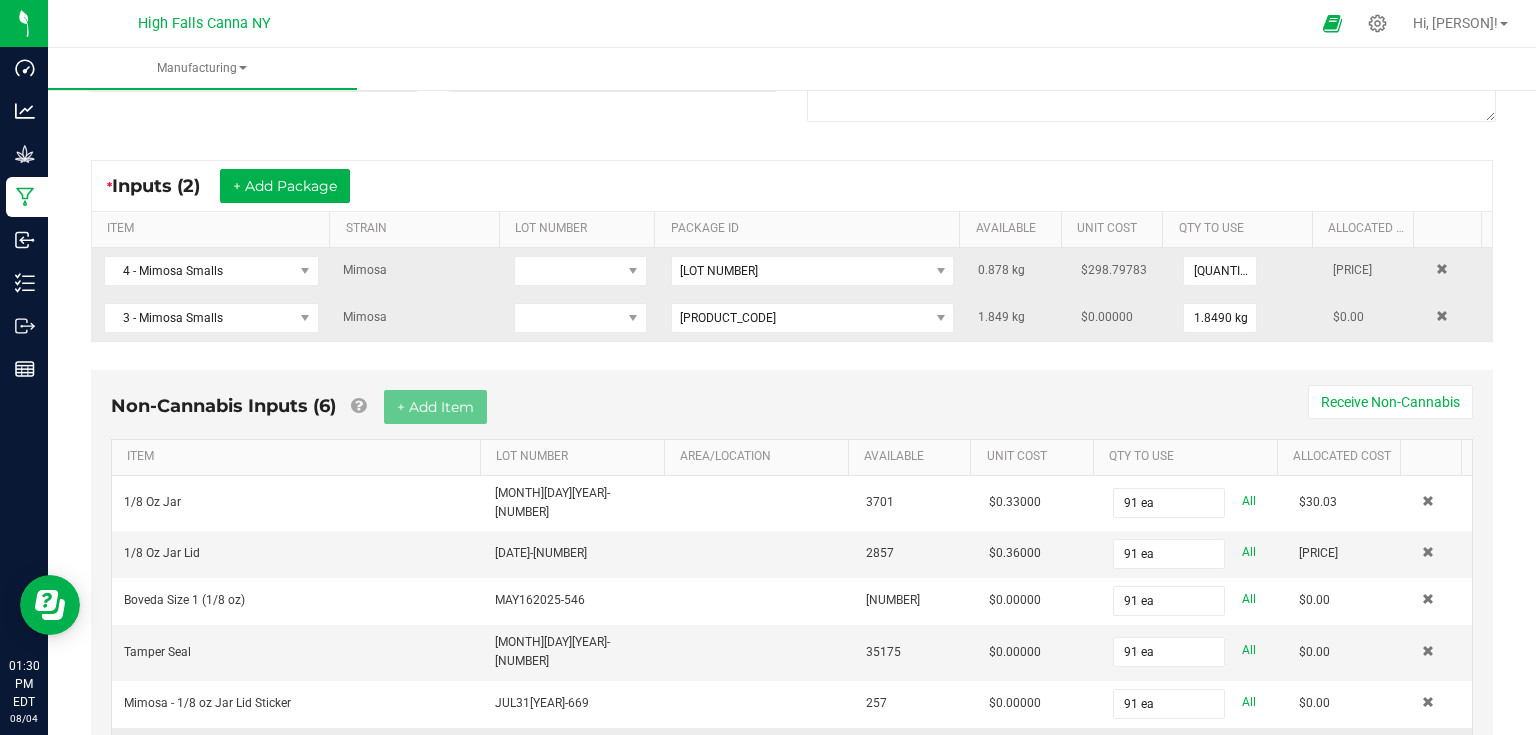 click at bounding box center (285, 751) 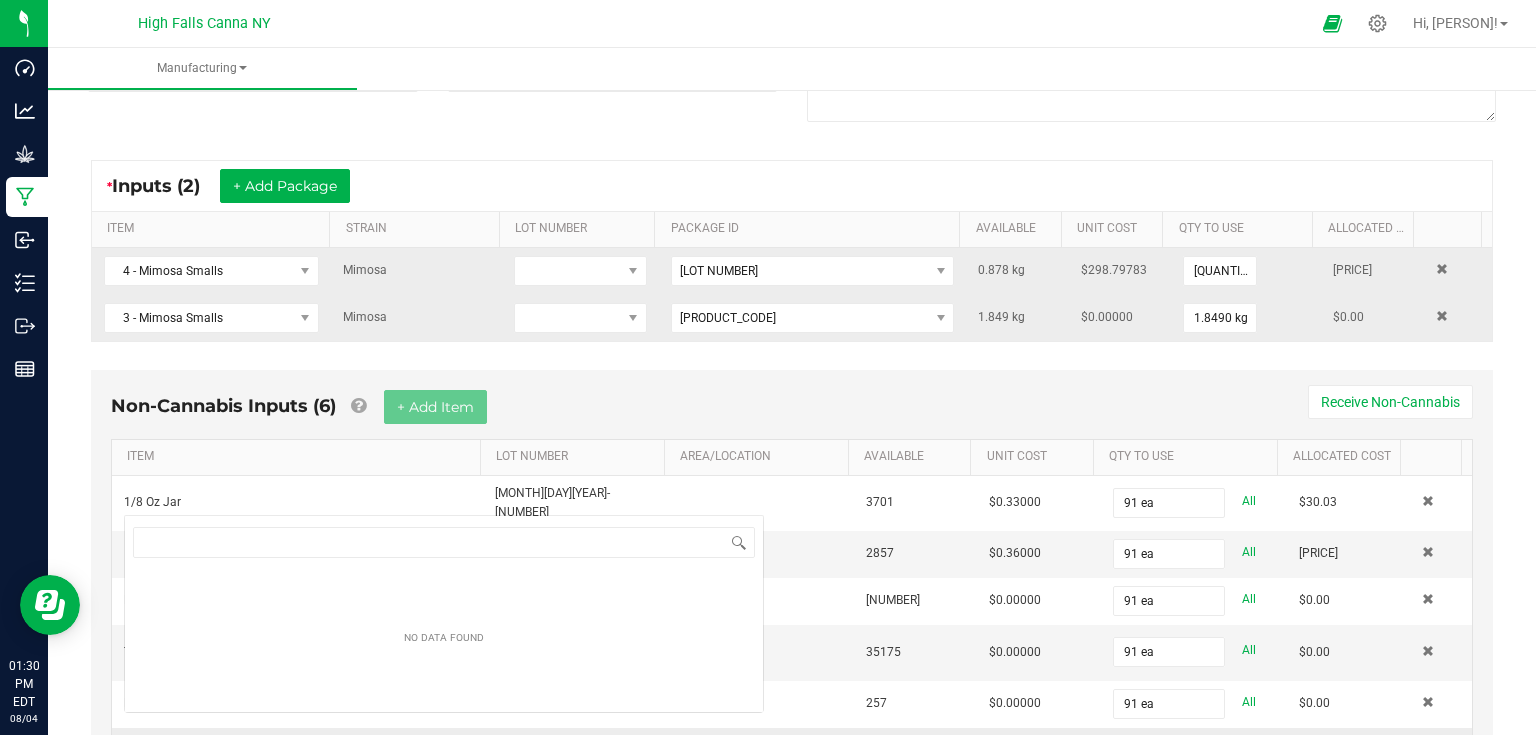 scroll, scrollTop: 0, scrollLeft: 0, axis: both 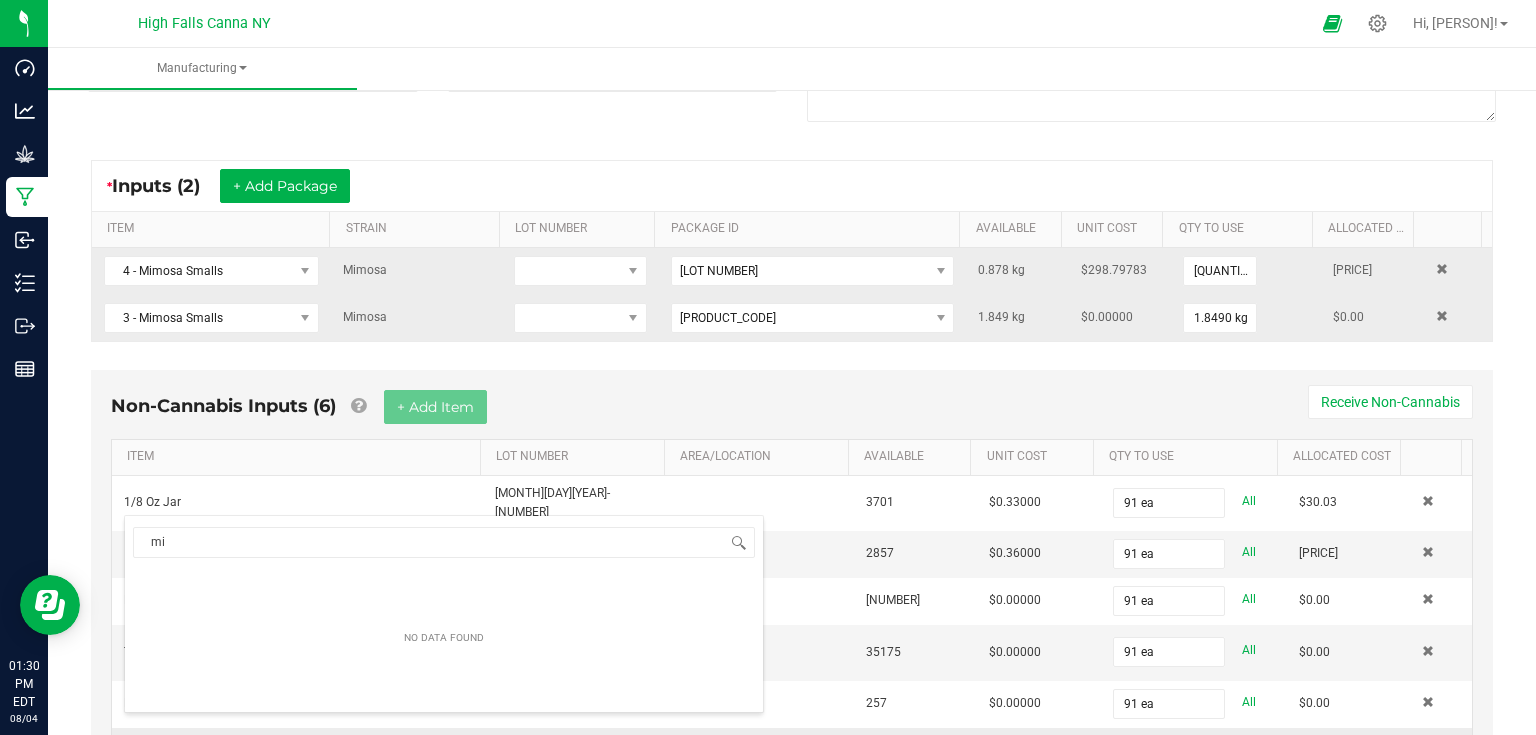 type on "mim" 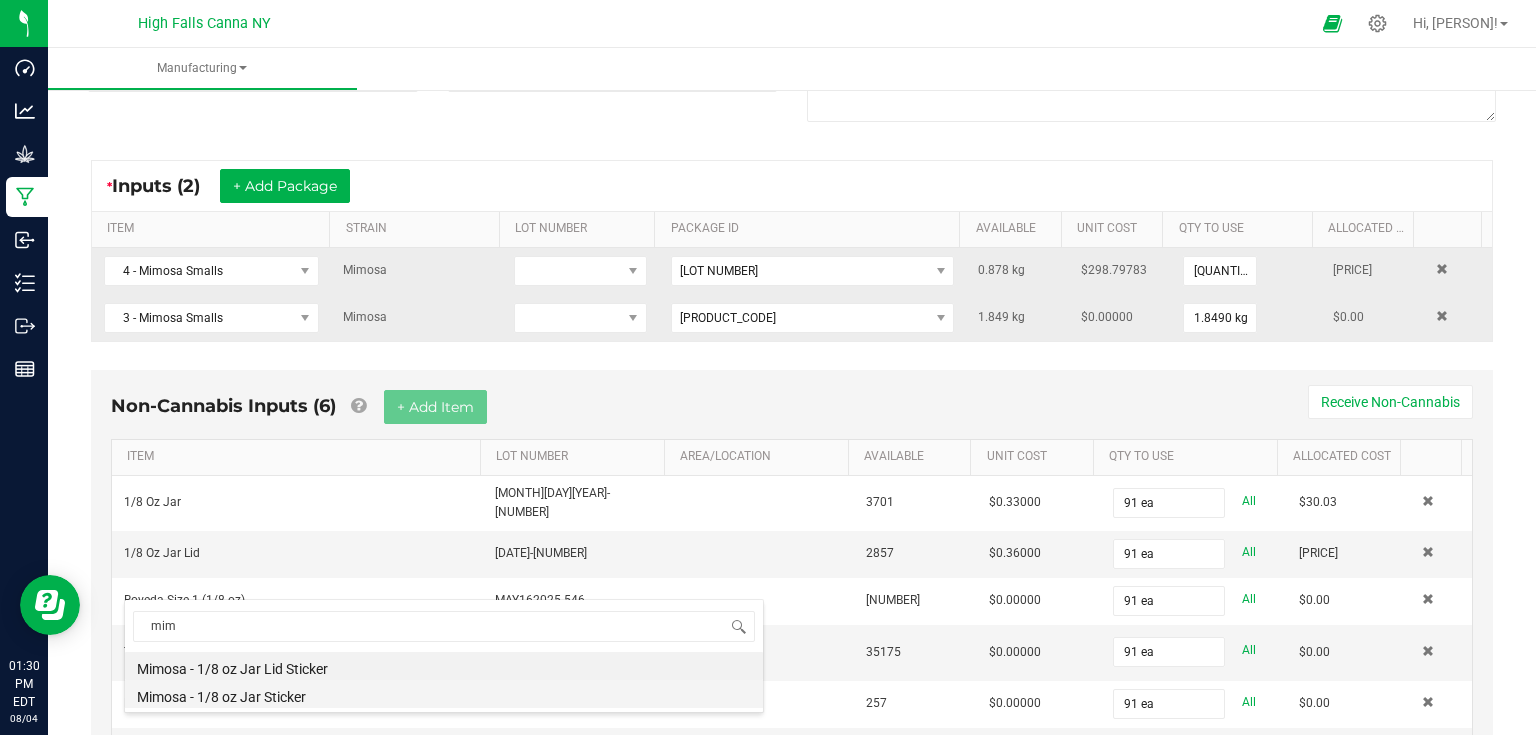 click on "Mimosa - 1/8 oz Jar Sticker" at bounding box center (444, 694) 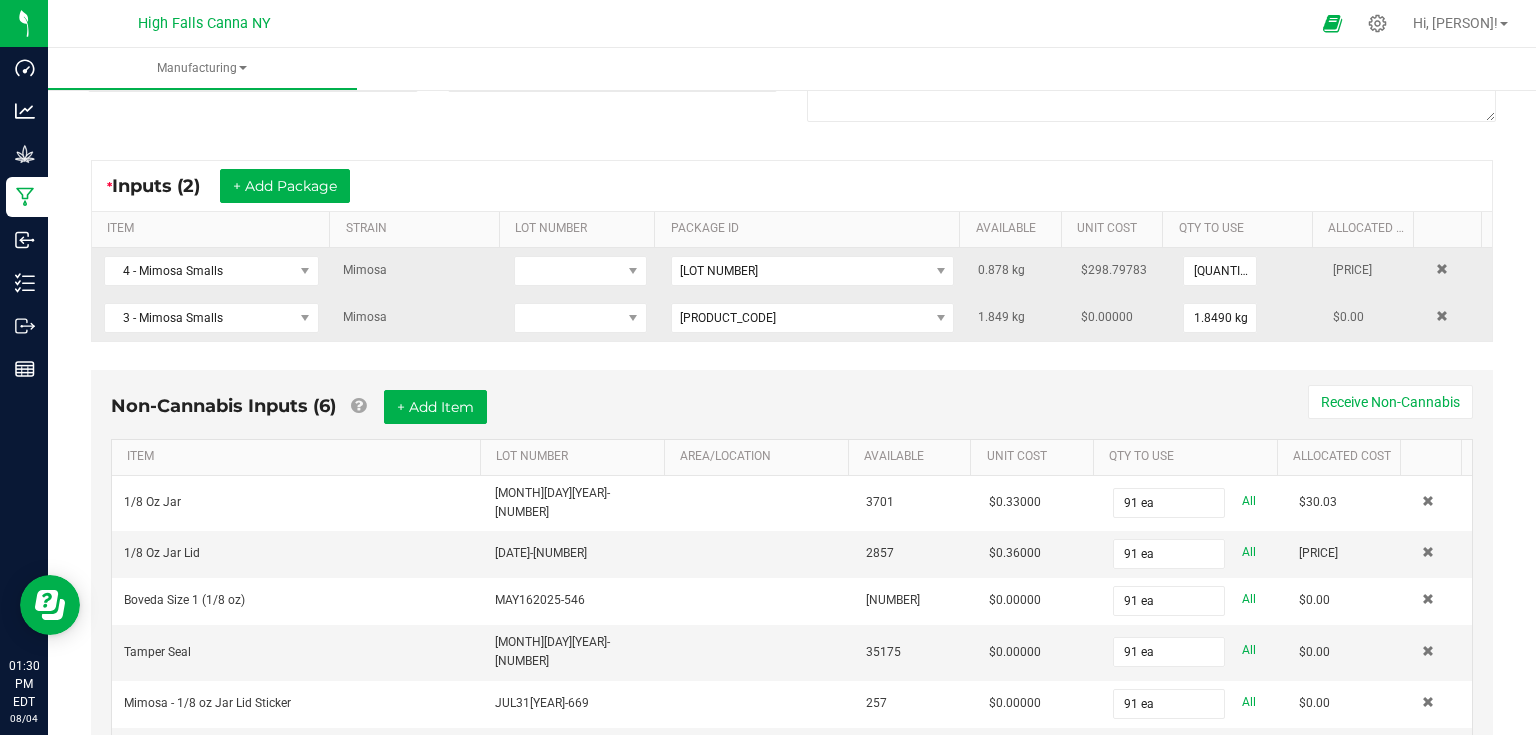 scroll, scrollTop: 287, scrollLeft: 0, axis: vertical 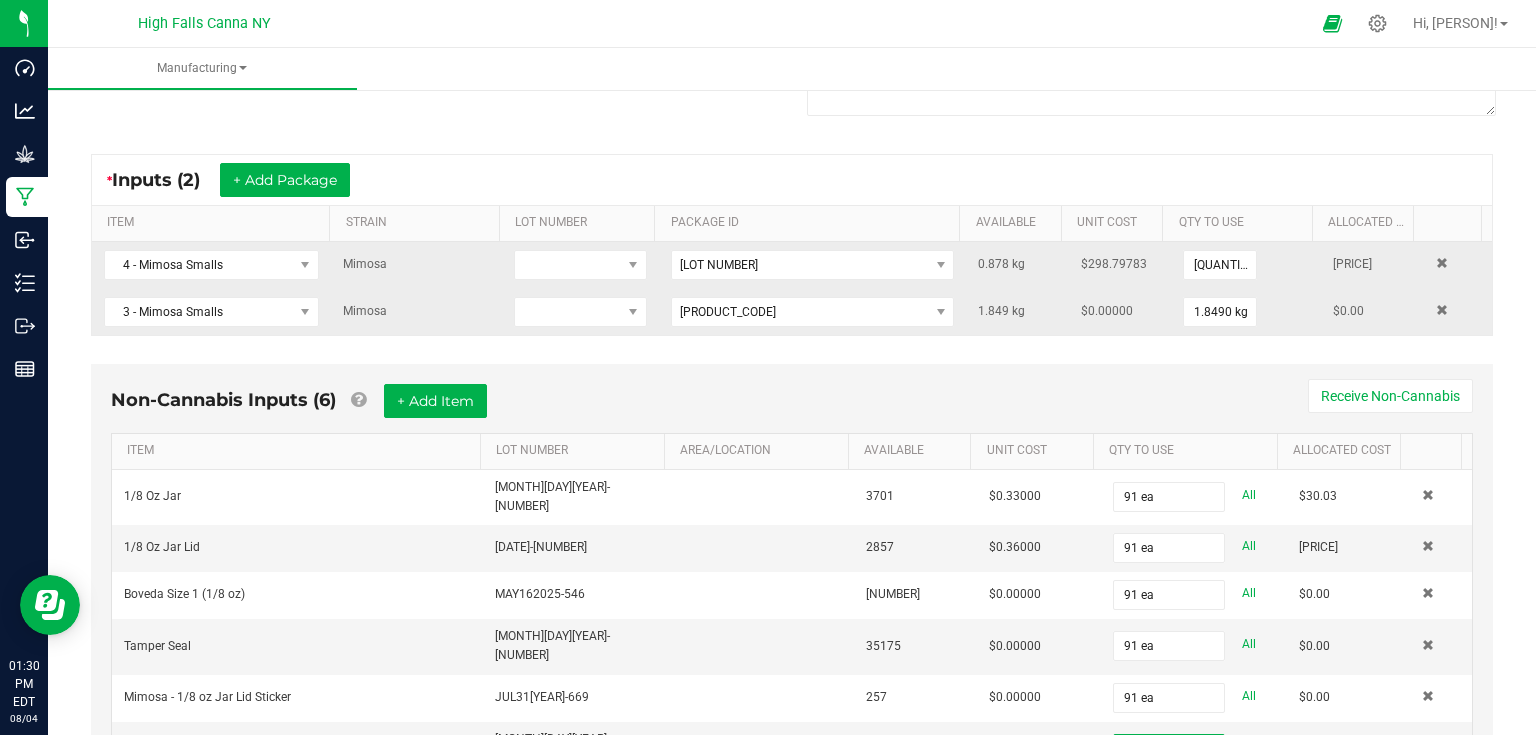 type on "91 ea" 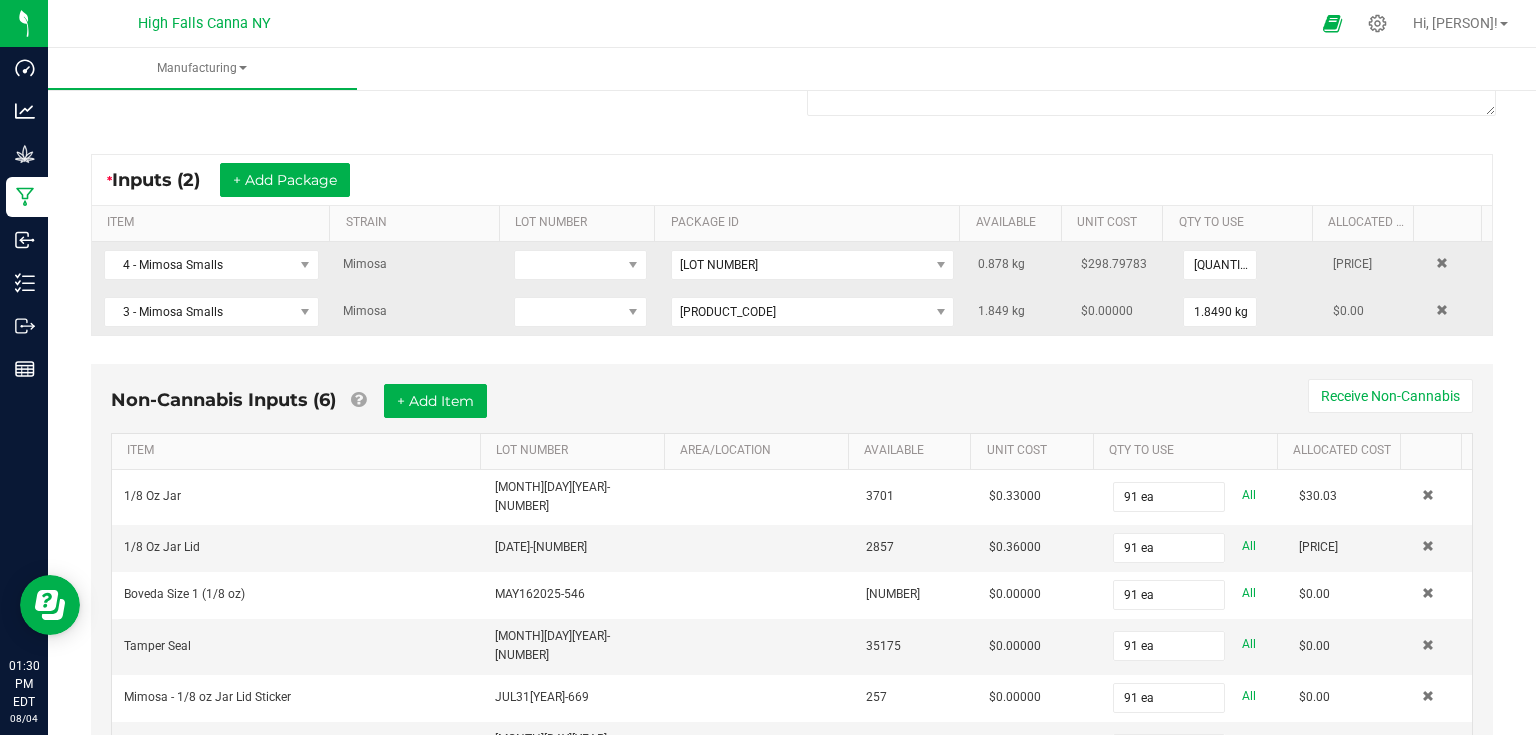 click on "Non-Cannabis Inputs (6)  + Add Item   Receive Non-Cannabis  ITEM LOT NUMBER AREA/LOCATION AVAILABLE Unit Cost QTY TO USE Allocated Cost  1/8 Oz Jar   [DATE]-[NUMBER]      [NUMBER]    $[PRICE]  [NUMBER] ea All  $[PRICE]   1/8 Oz Jar Lid   [DATE]-[NUMBER]      [NUMBER]    $[PRICE]  [NUMBER] ea All  $[PRICE]   Boveda Size 1 (1/8 oz)   [DATE]-[NUMBER]      [NUMBER]    $[PRICE]  [NUMBER] ea All  $[PRICE]   Tamper Seal   [DATE]-[NUMBER]      [NUMBER]    $[PRICE]  [NUMBER] ea All  $[PRICE]   Mimosa - 1/8 oz Jar Lid Sticker   [DATE]-[NUMBER]      [NUMBER]    $[PRICE]  [NUMBER] ea All  $[PRICE]   Mimosa - 1/8 oz Jar Sticker   [DATE]-[NUMBER]      [NUMBER]    $[PRICE]  [NUMBER] ea All  $[PRICE]" at bounding box center [792, 580] 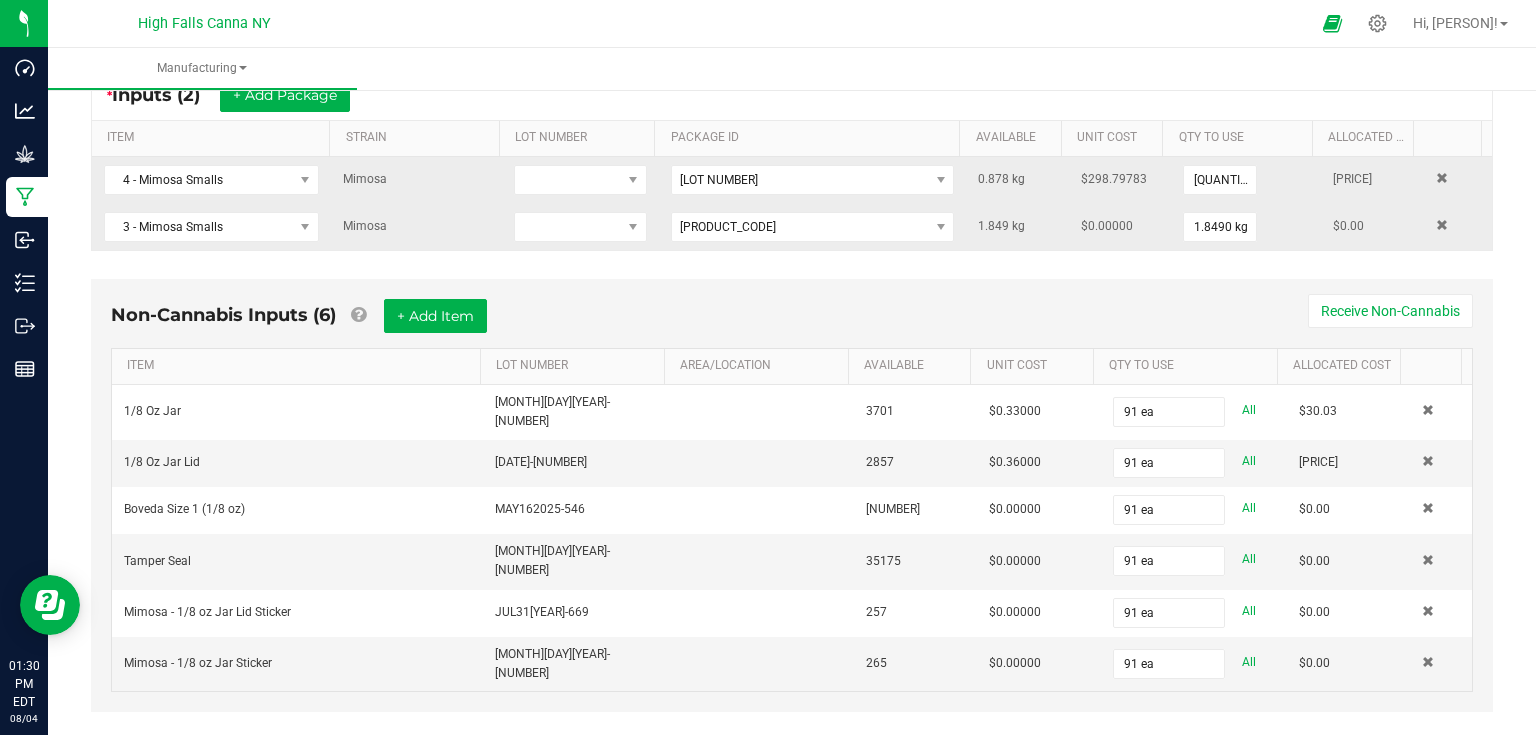 scroll, scrollTop: 374, scrollLeft: 0, axis: vertical 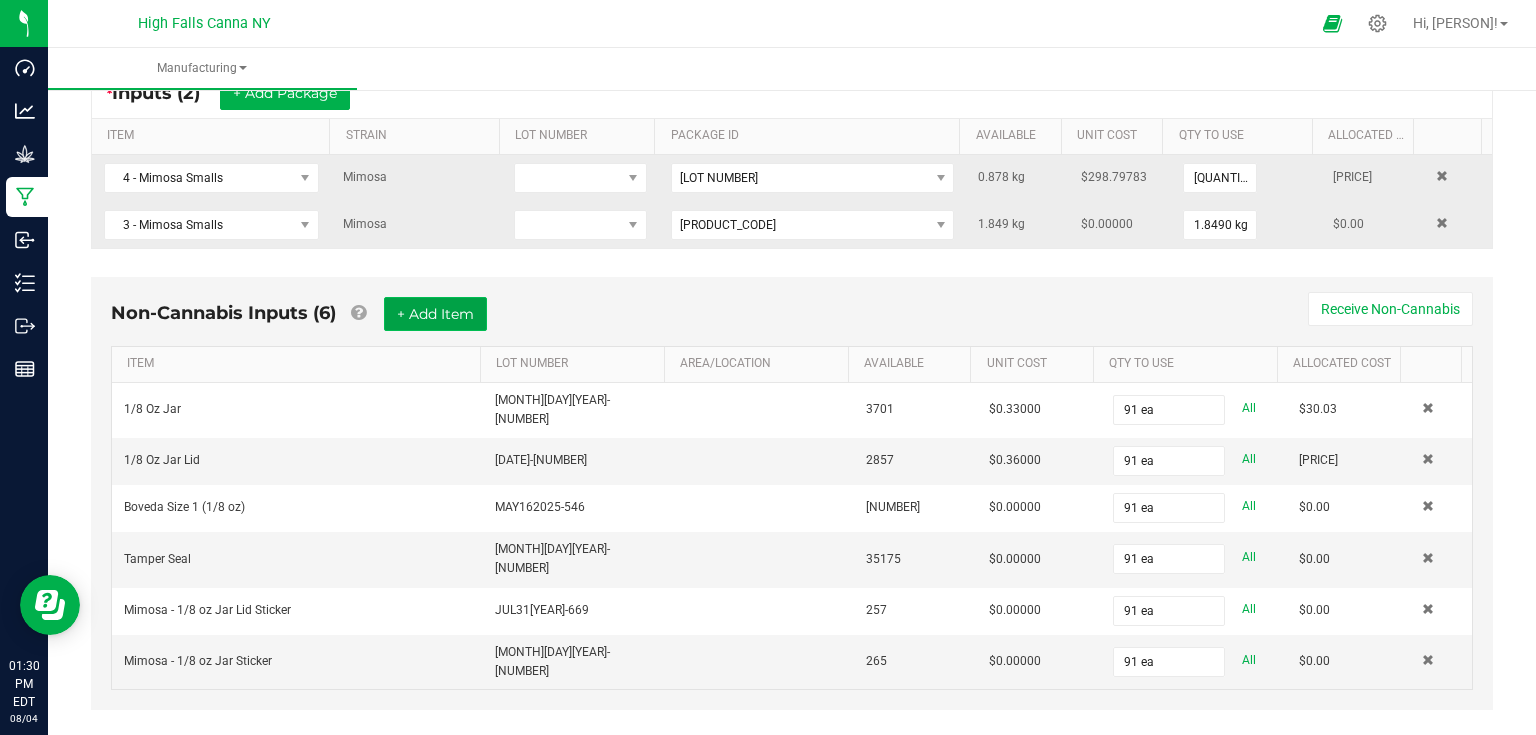 click on "+ Add Item" at bounding box center [435, 314] 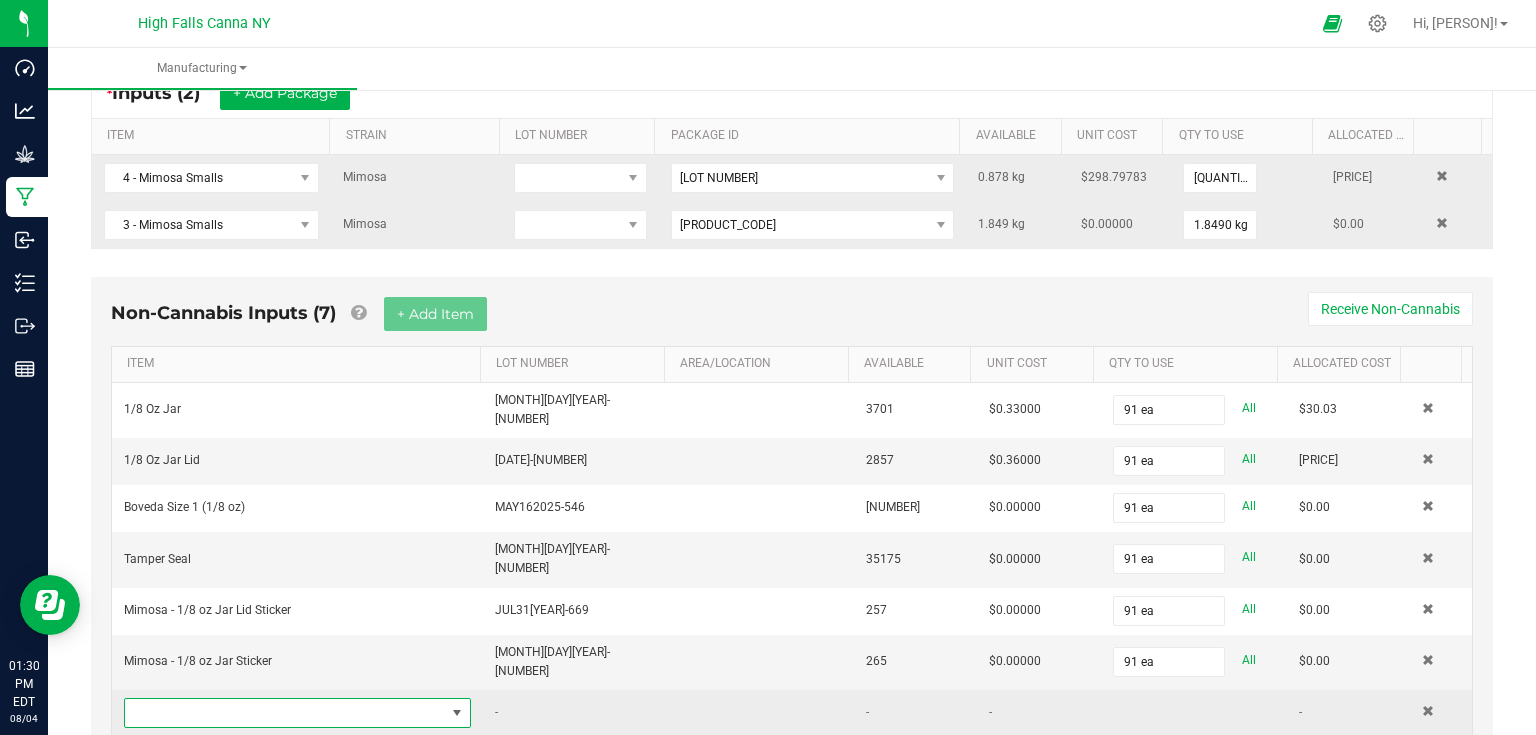 click at bounding box center (285, 713) 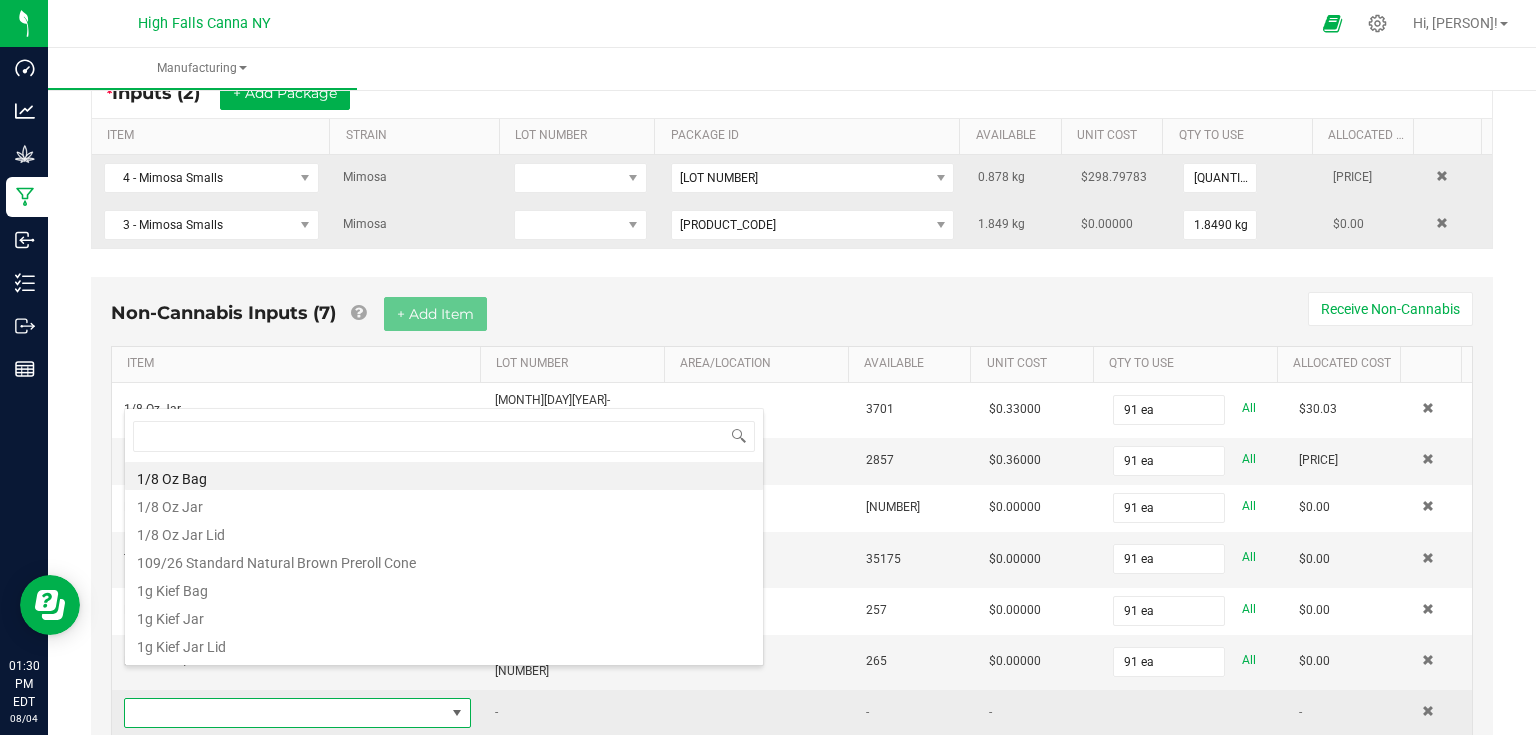 scroll, scrollTop: 99970, scrollLeft: 99659, axis: both 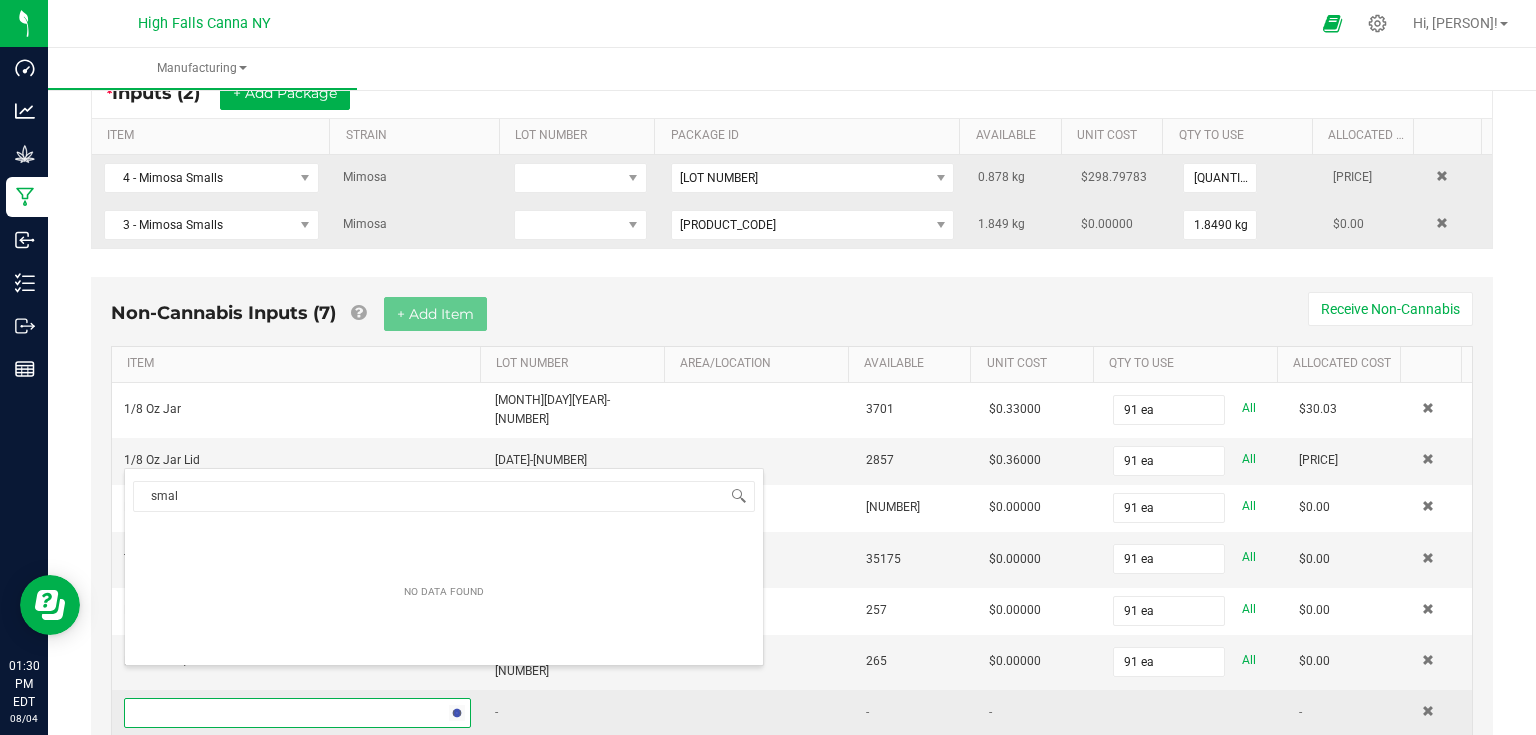 type on "small" 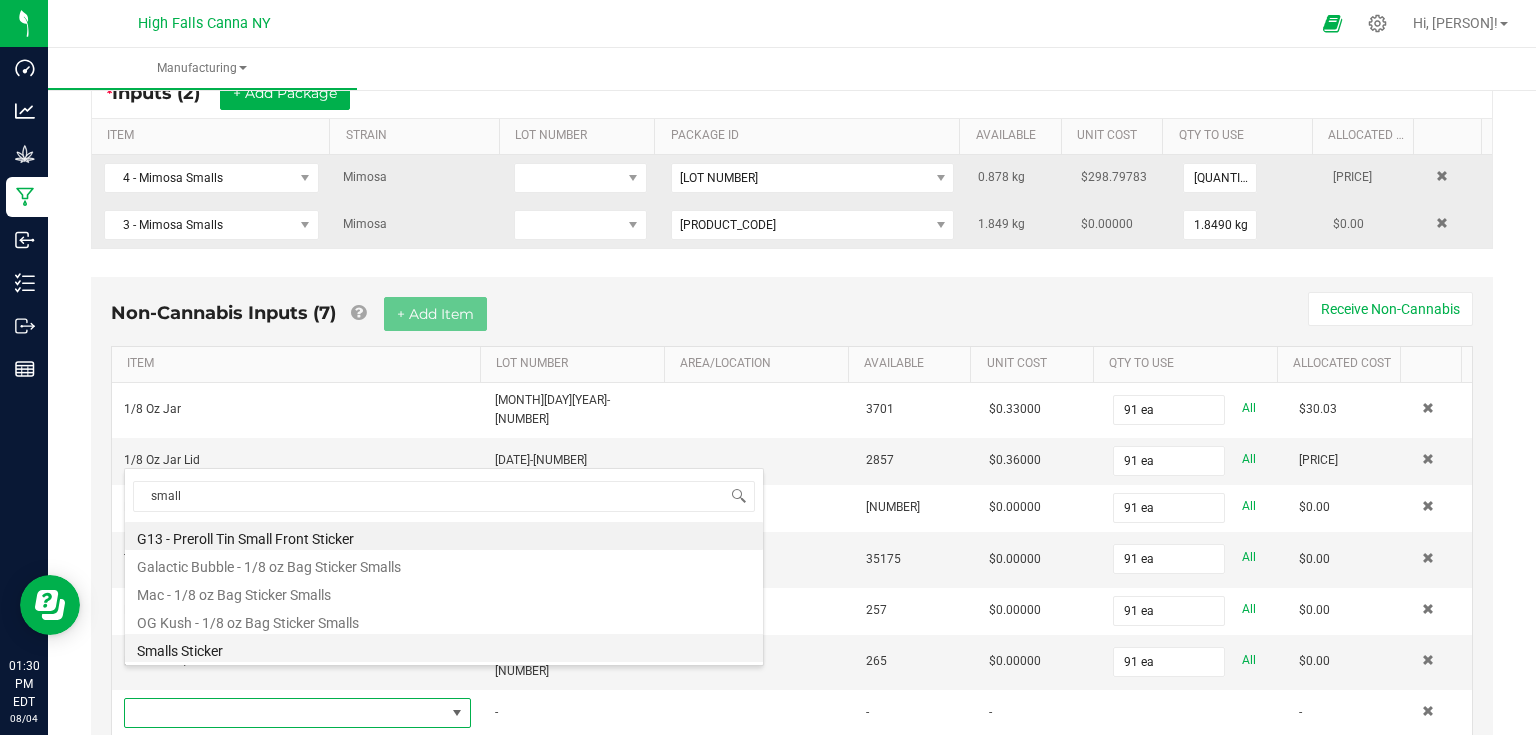 click on "Smalls Sticker" at bounding box center (444, 648) 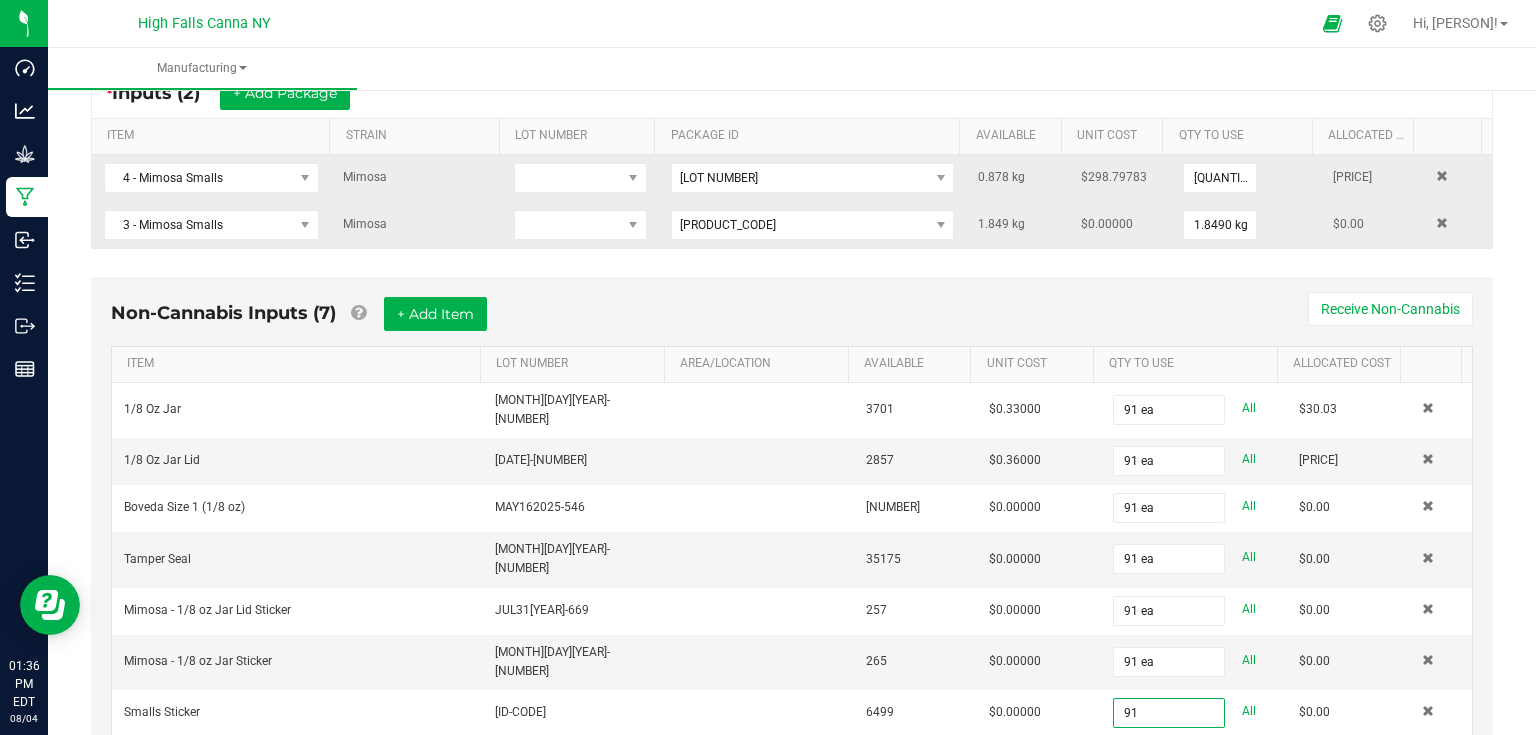type on "91 ea" 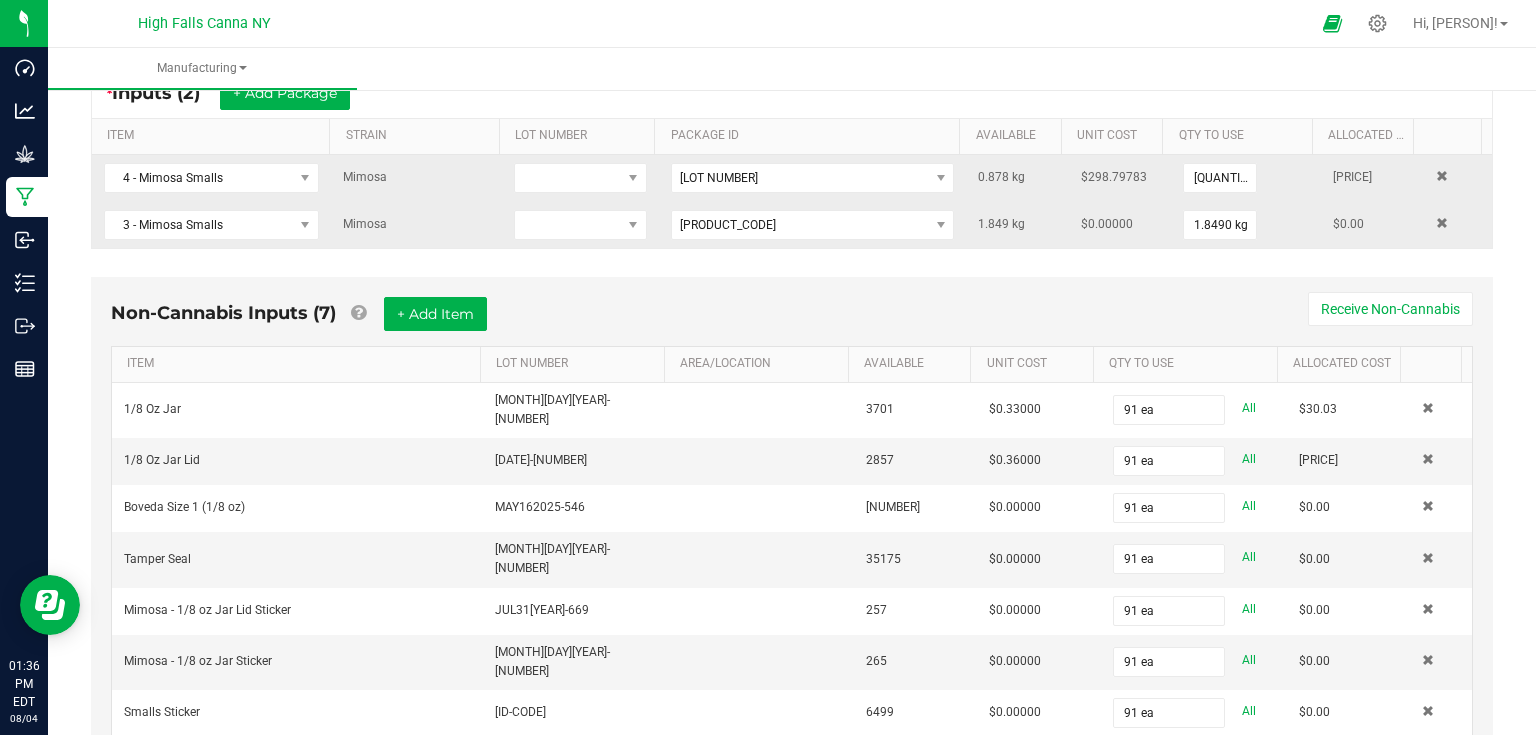 click on "Non-Cannabis Inputs (7)  + Add Item   Receive Non-Cannabis  ITEM LOT NUMBER AREA/LOCATION AVAILABLE Unit Cost QTY TO USE Allocated Cost  1/8 Oz Jar   [MONTH][DAY][YEAR]-[NUMBER]      3701    $0.33000  91 ea All  $30.03   1/8 Oz Jar Lid   [MONTH][DAY][YEAR]-[NUMBER]      2857    $0.36000  91 ea All  $32.76   Boveda Size 1 (1/8 oz)   [MONTH][DAY][YEAR]-[NUMBER]      3328    $0.00000  91 ea All  $0.00   Tamper Seal   [MONTH][DAY][YEAR]-[NUMBER]      35175    $0.00000  91 ea All  $0.00   Mimosa - 1/8 oz Jar Lid Sticker   [MONTH][DAY][YEAR]-[NUMBER]      257    $0.00000  91 ea All  $0.00   Mimosa - 1/8 oz Jar Sticker   [MONTH][DAY][YEAR]-[NUMBER]      265    $0.00000  91 ea All  $0.00   Smalls Sticker   [MONTH][DAY][YEAR]-[NUMBER]      6499    $0.00000  91 ea All  $0.00" at bounding box center (792, 517) 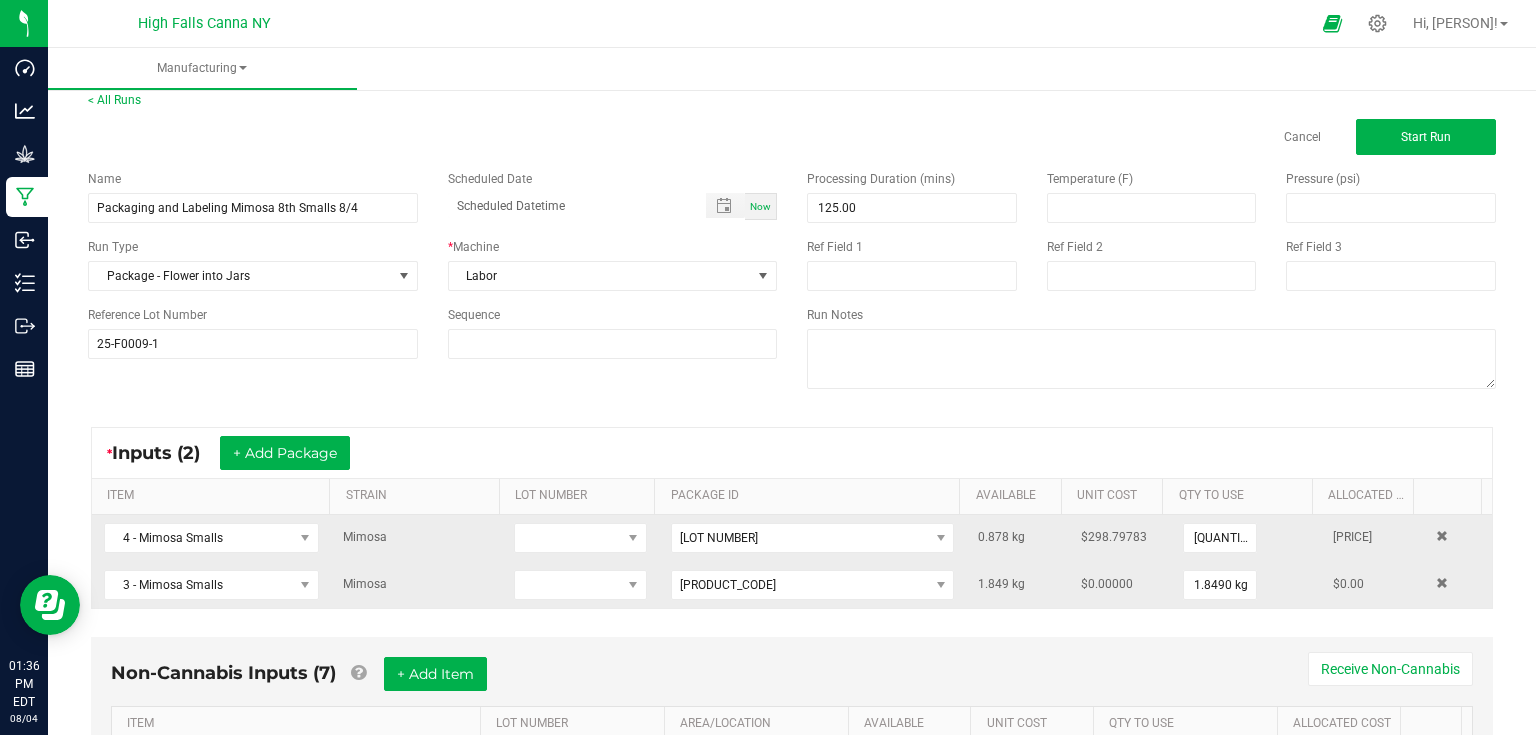 scroll, scrollTop: 0, scrollLeft: 0, axis: both 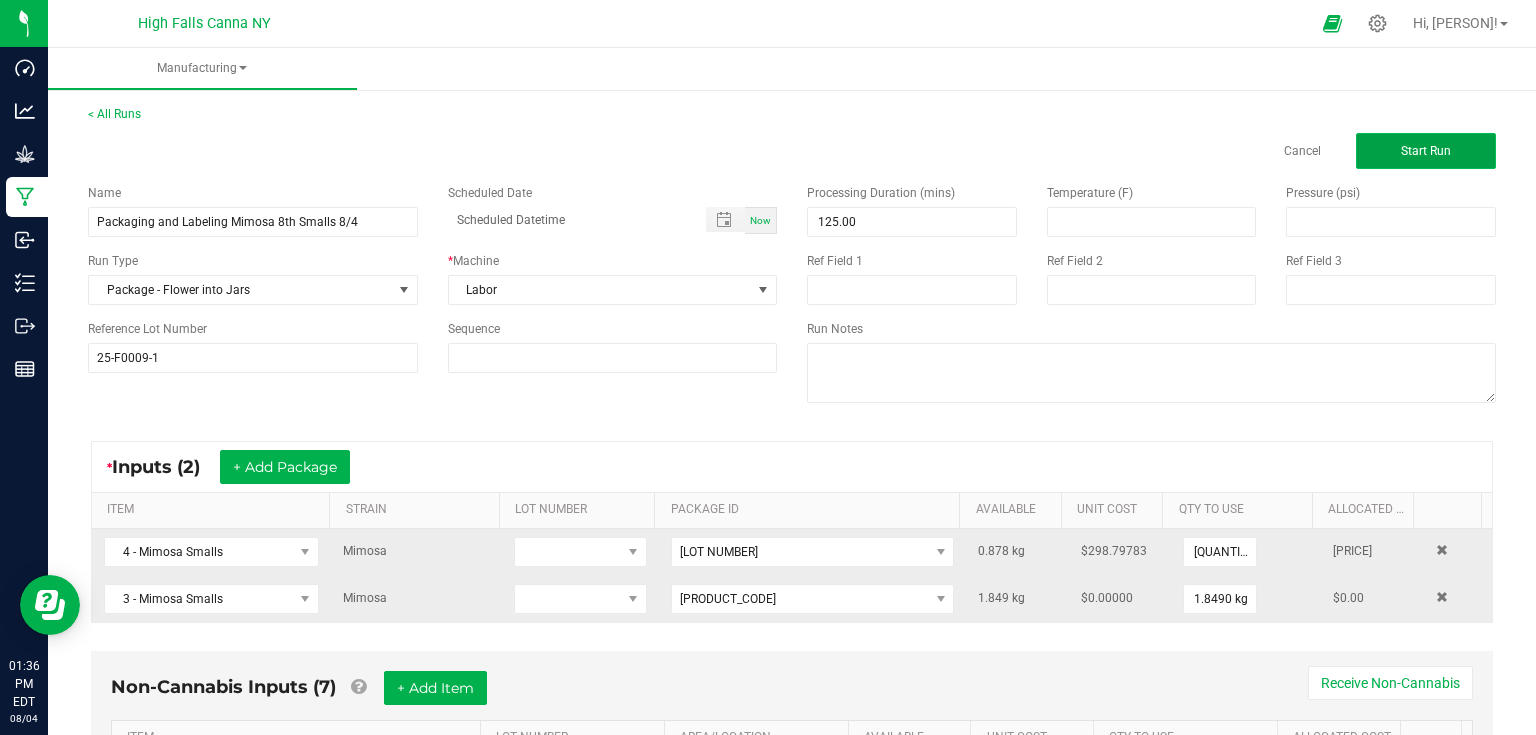click on "Start Run" 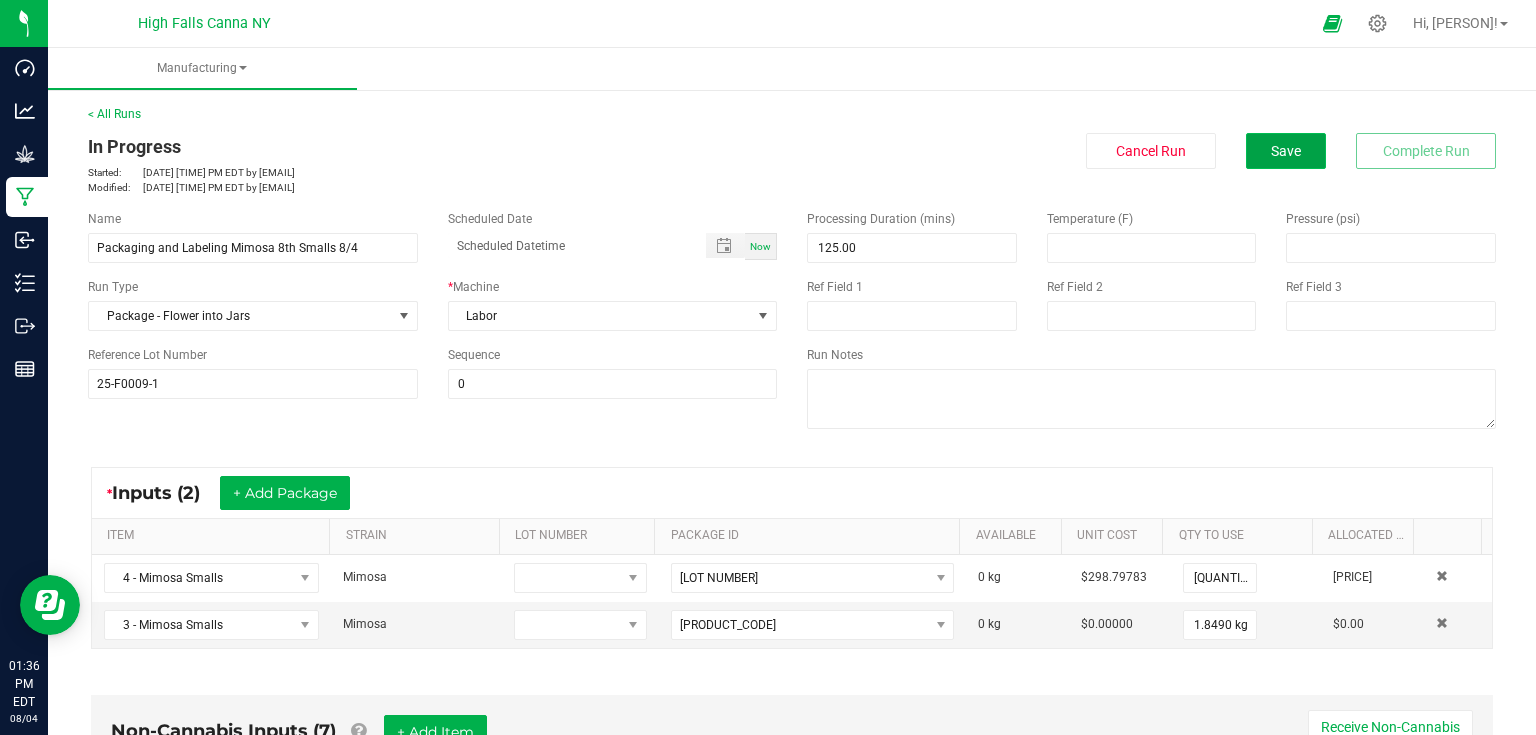 click on "Save" at bounding box center [1286, 151] 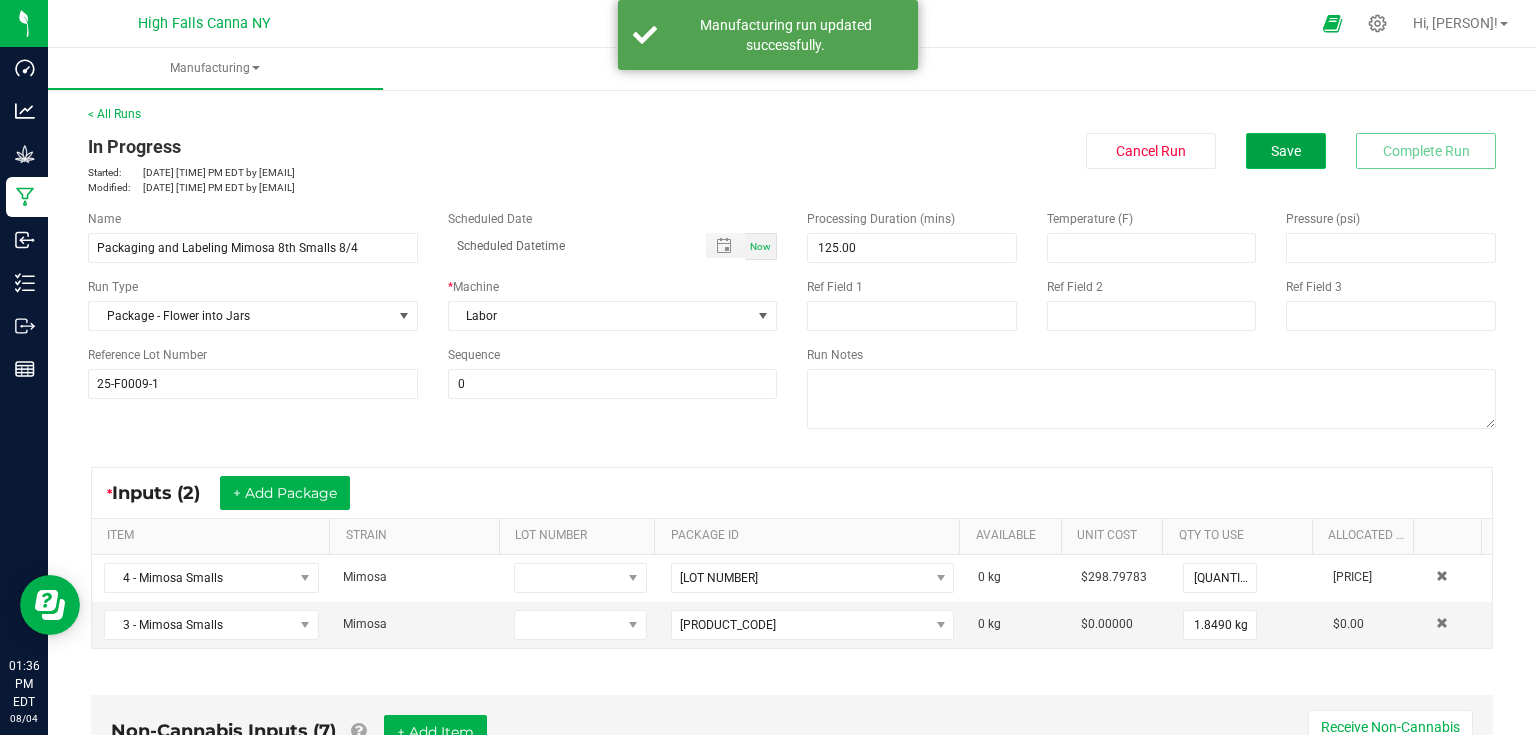 click on "Save" at bounding box center (1286, 151) 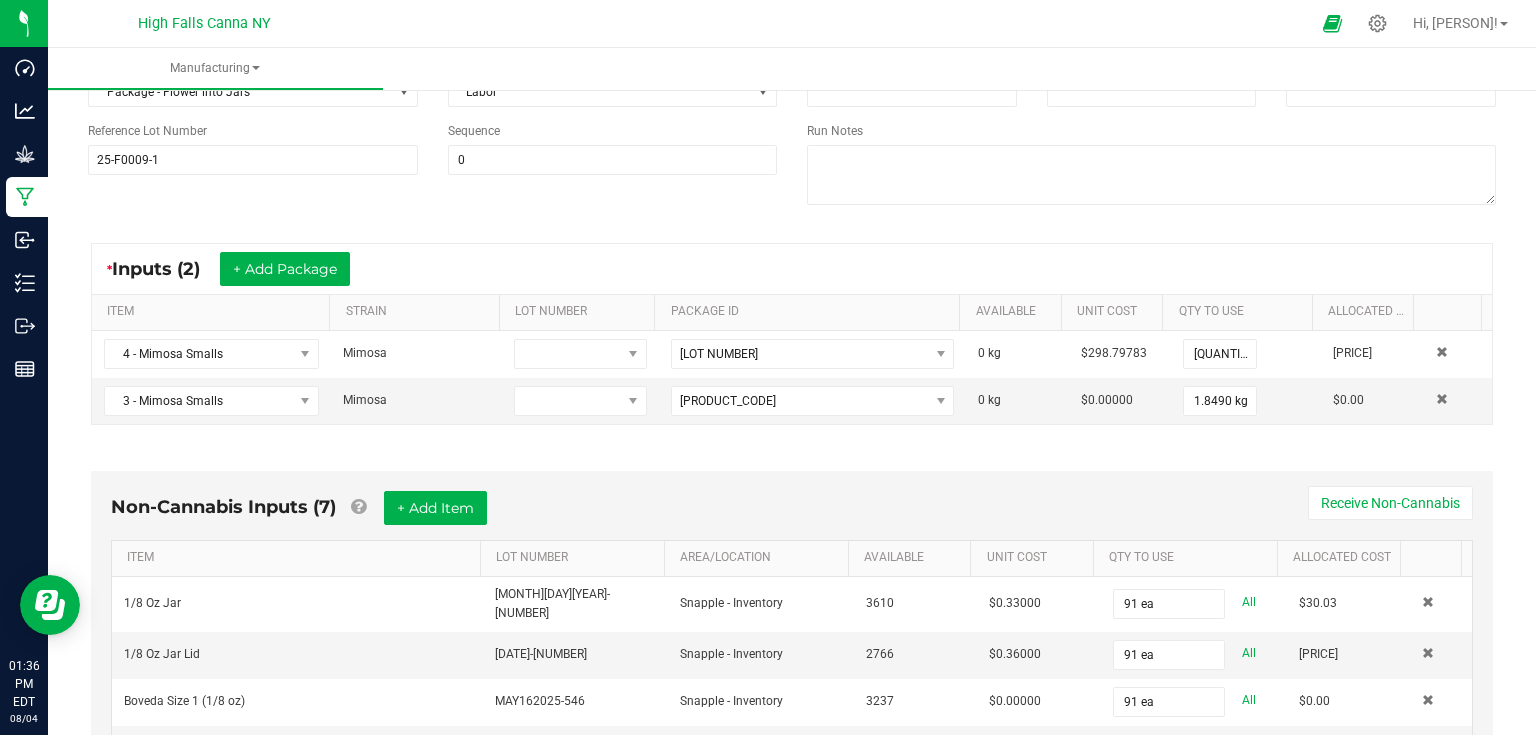 scroll, scrollTop: 160, scrollLeft: 0, axis: vertical 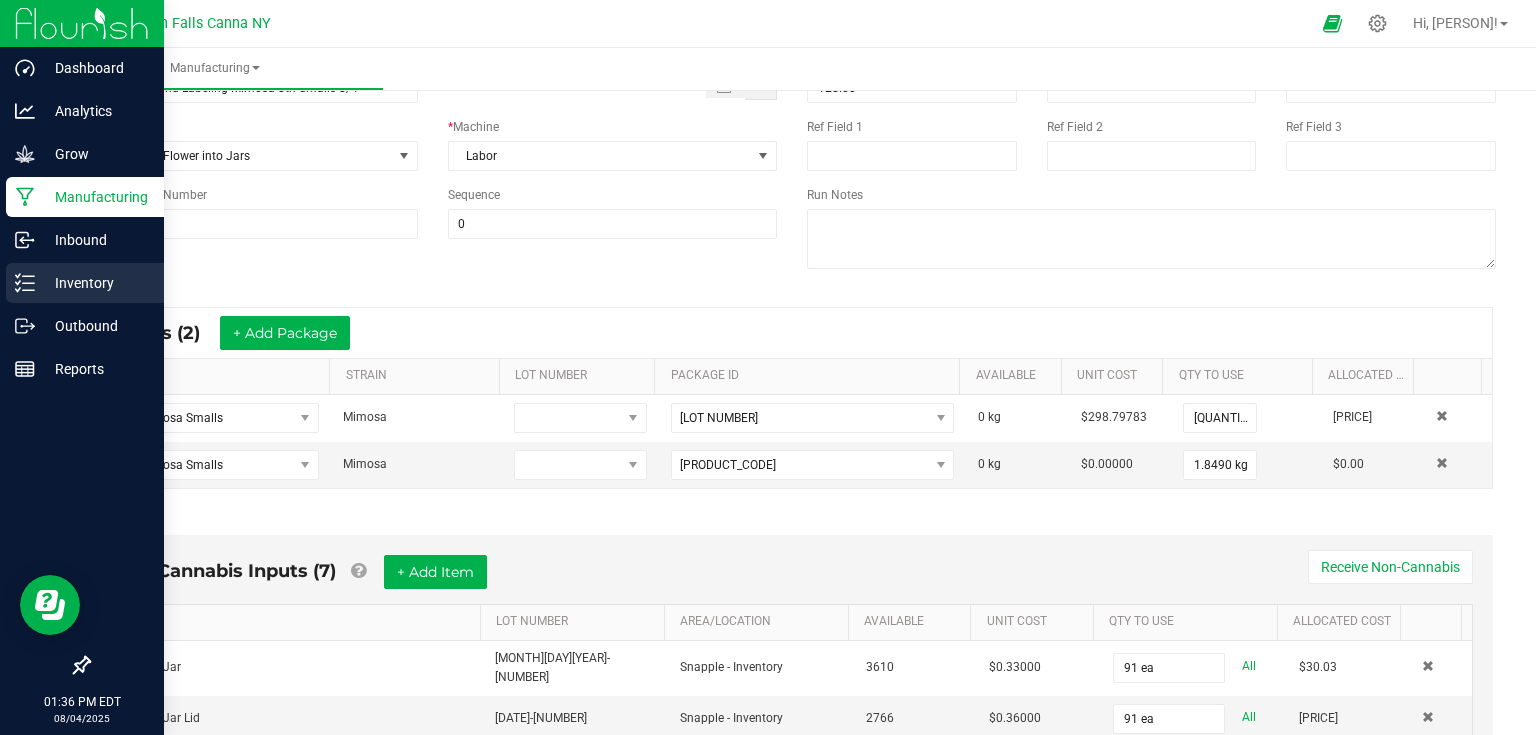 click on "Inventory" at bounding box center [85, 283] 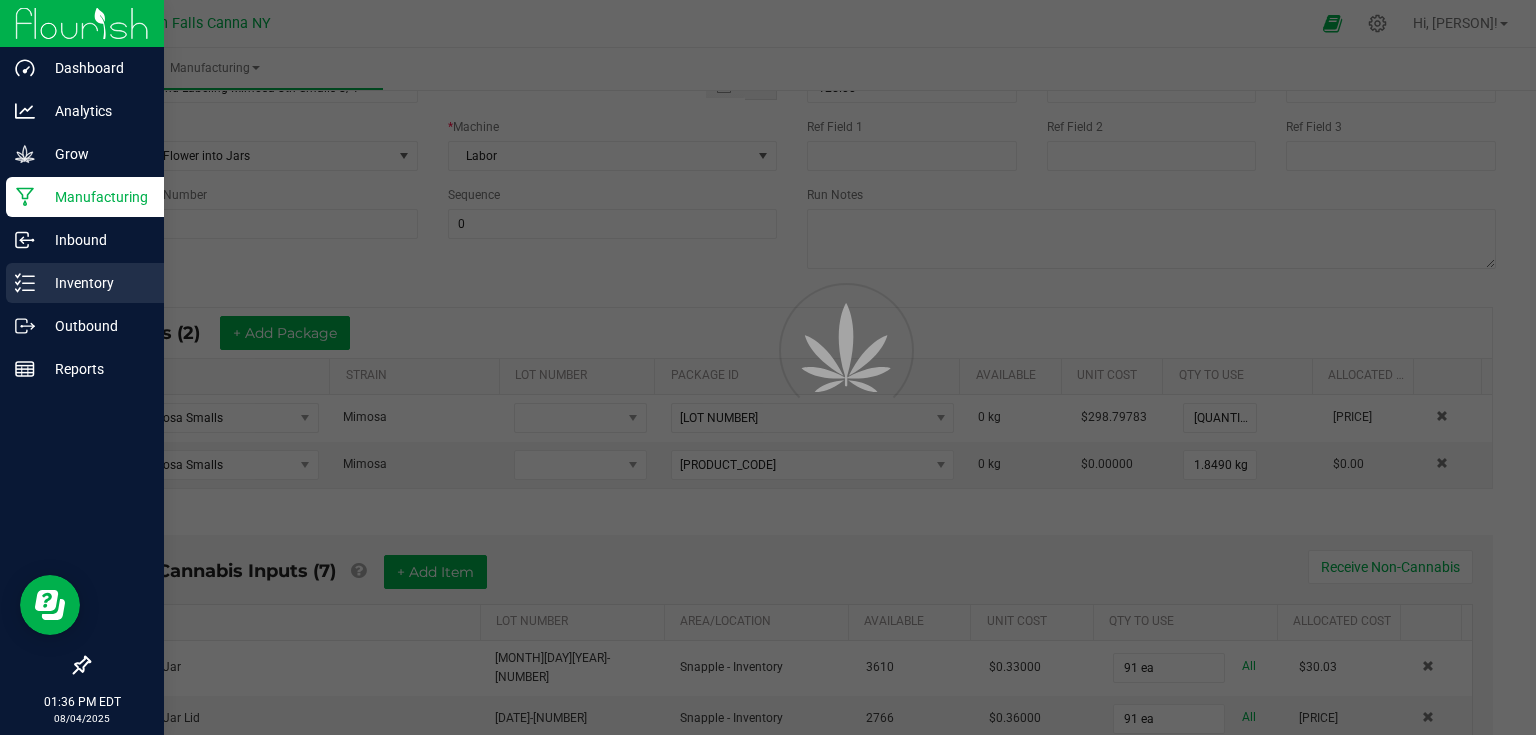 scroll, scrollTop: 0, scrollLeft: 0, axis: both 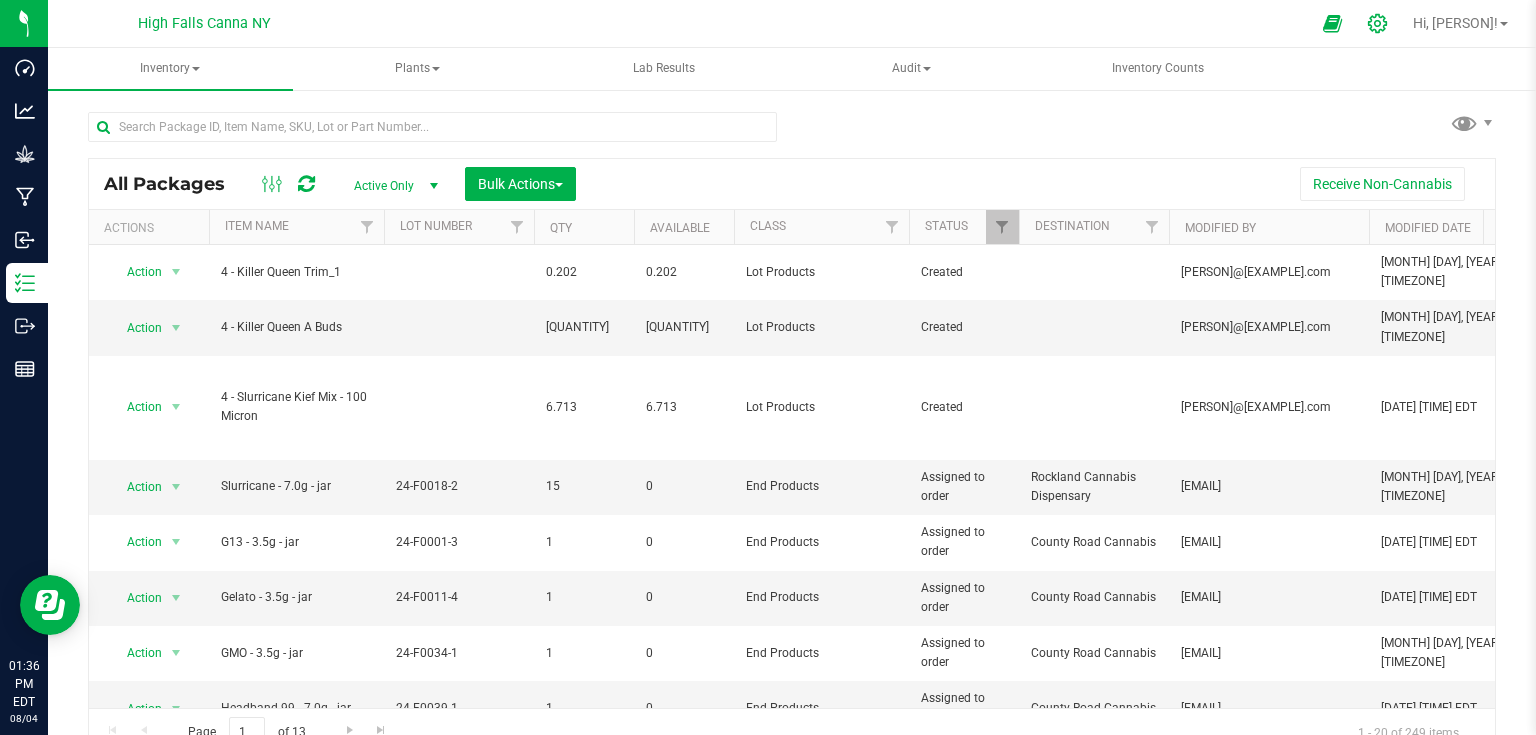 click 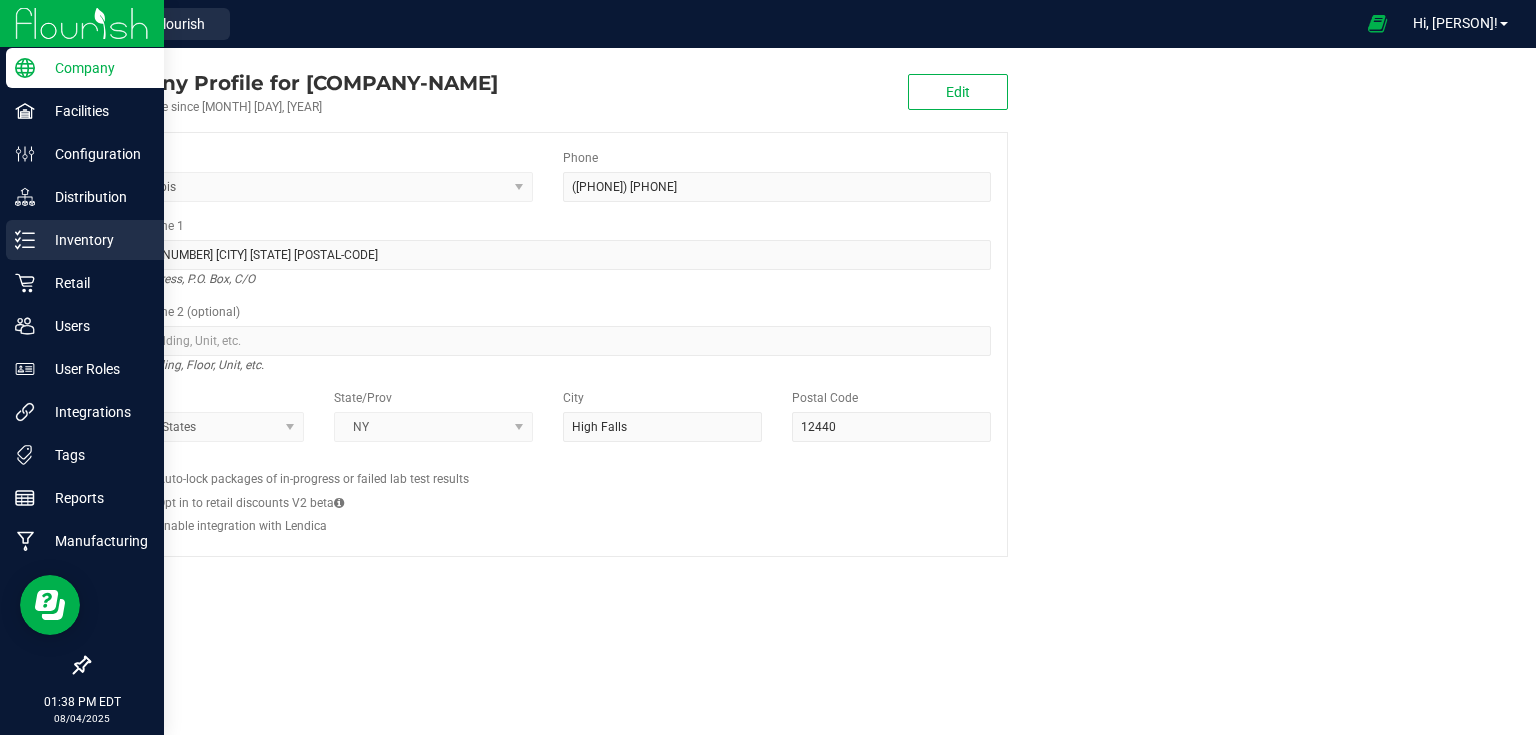 click on "Inventory" at bounding box center [85, 240] 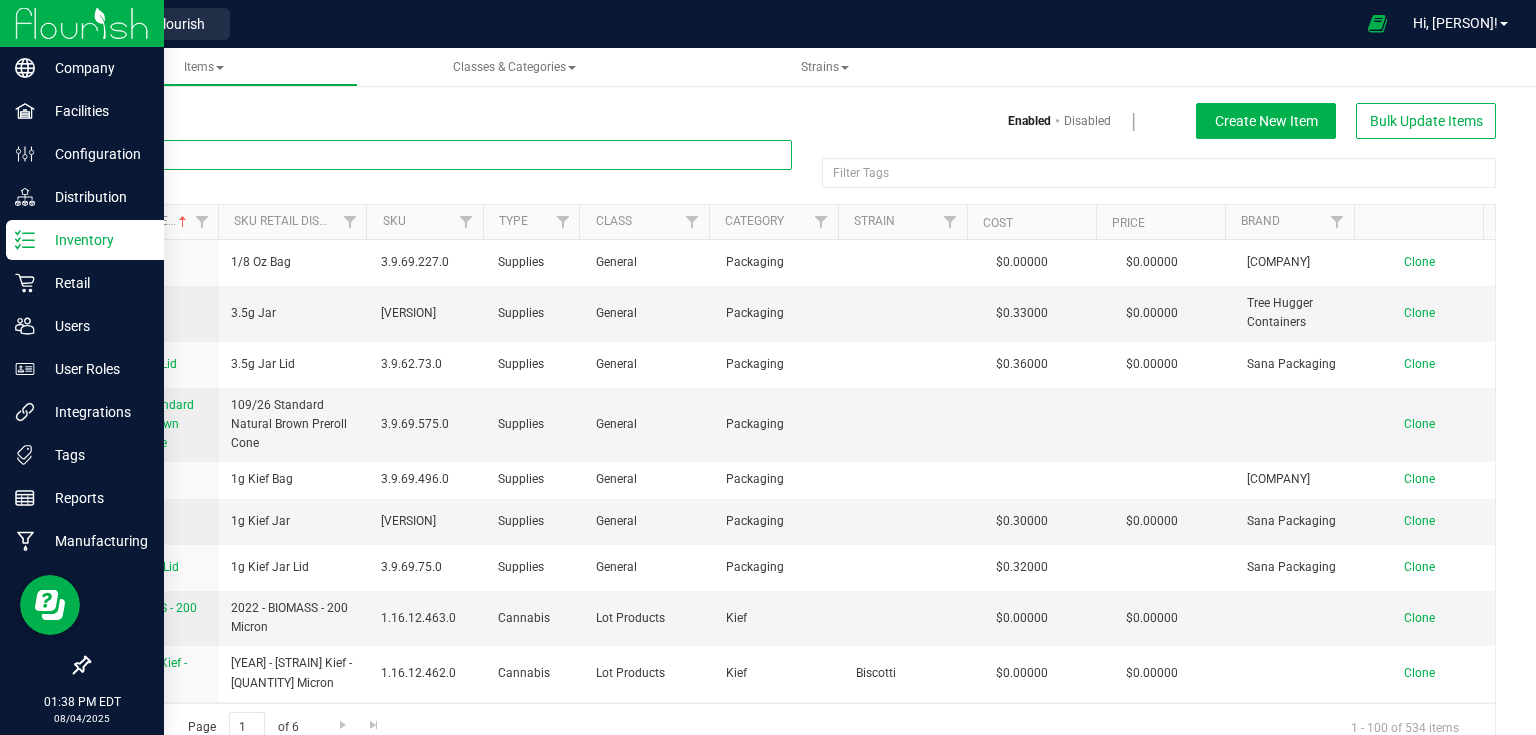 click at bounding box center [440, 155] 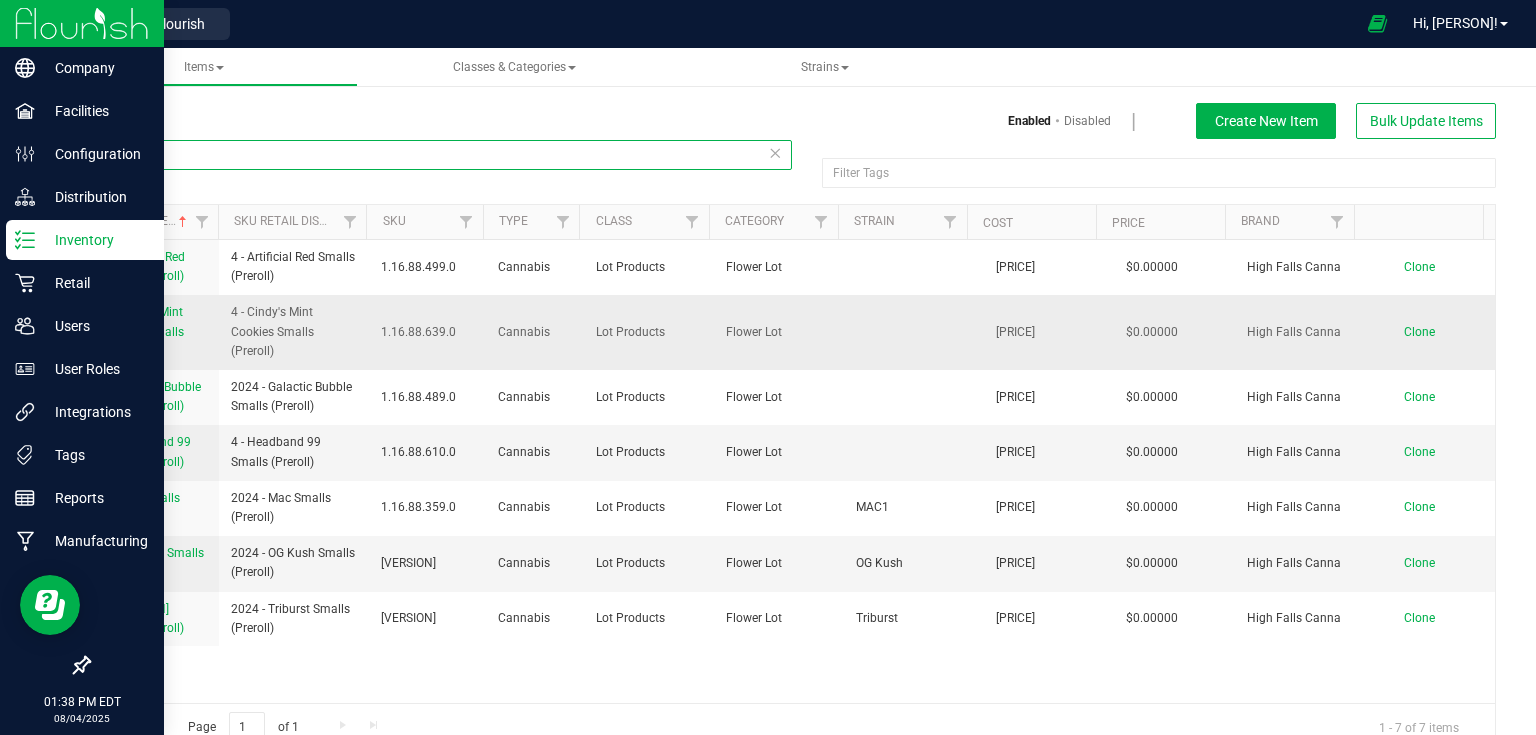 type on "(preroll)" 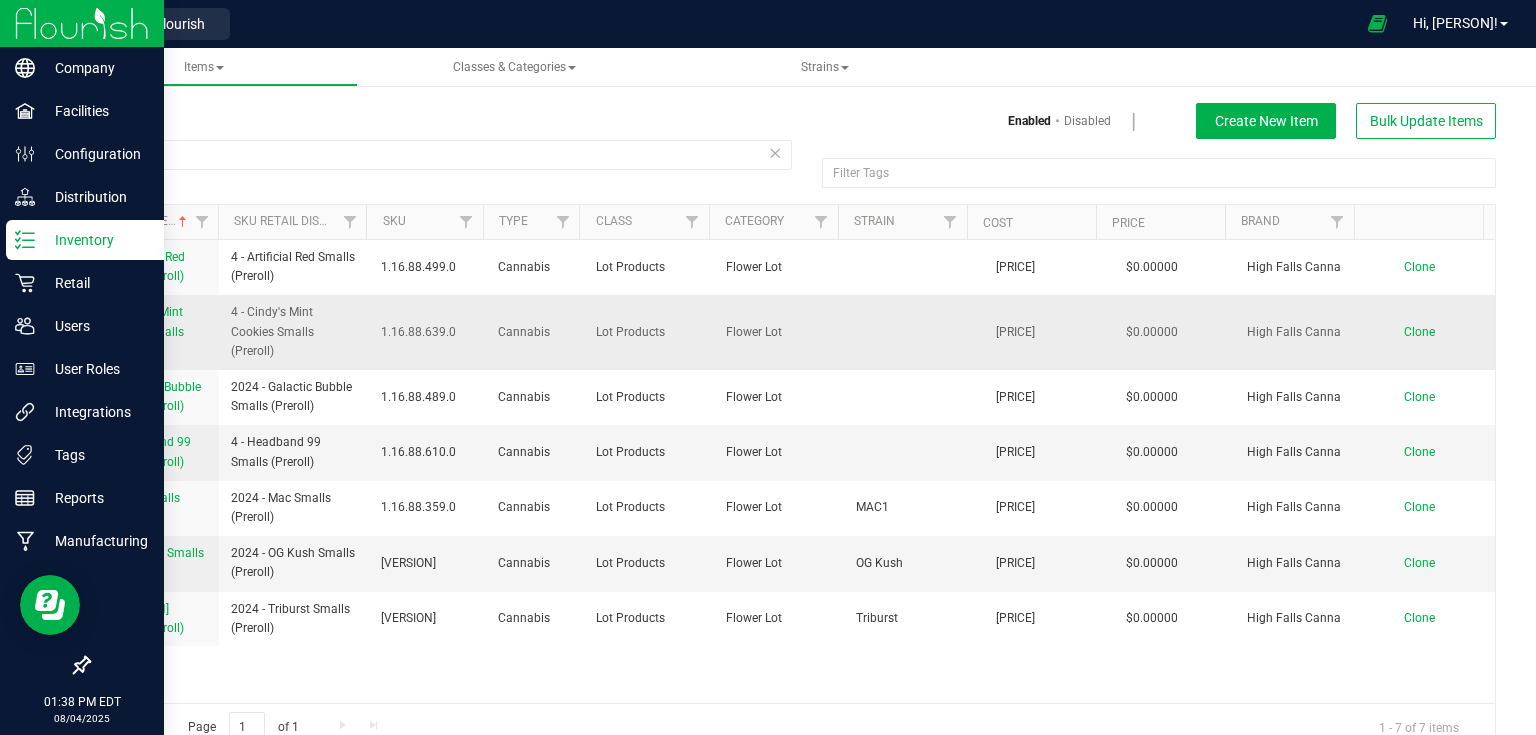 drag, startPoint x: 96, startPoint y: 312, endPoint x: 160, endPoint y: 357, distance: 78.23682 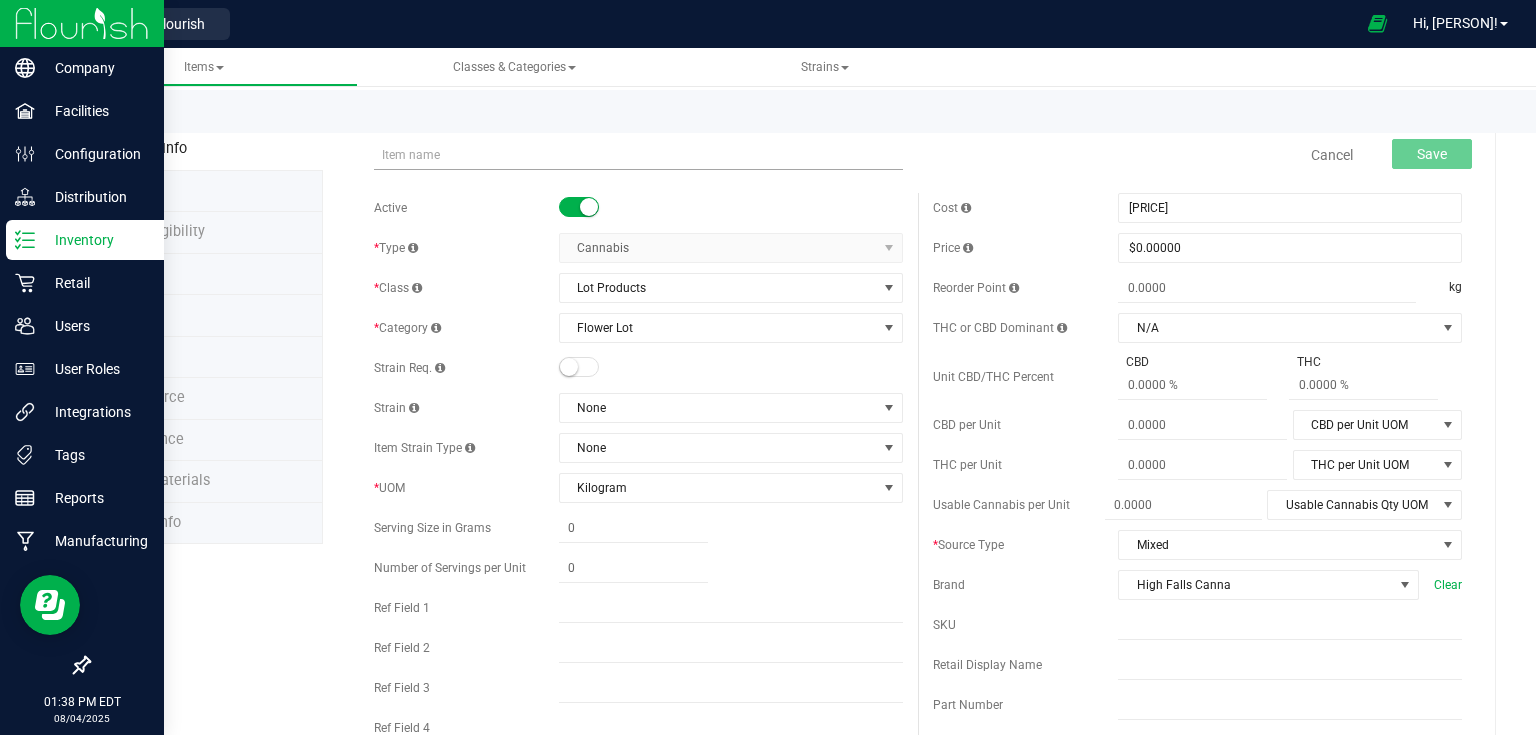 click at bounding box center [638, 155] 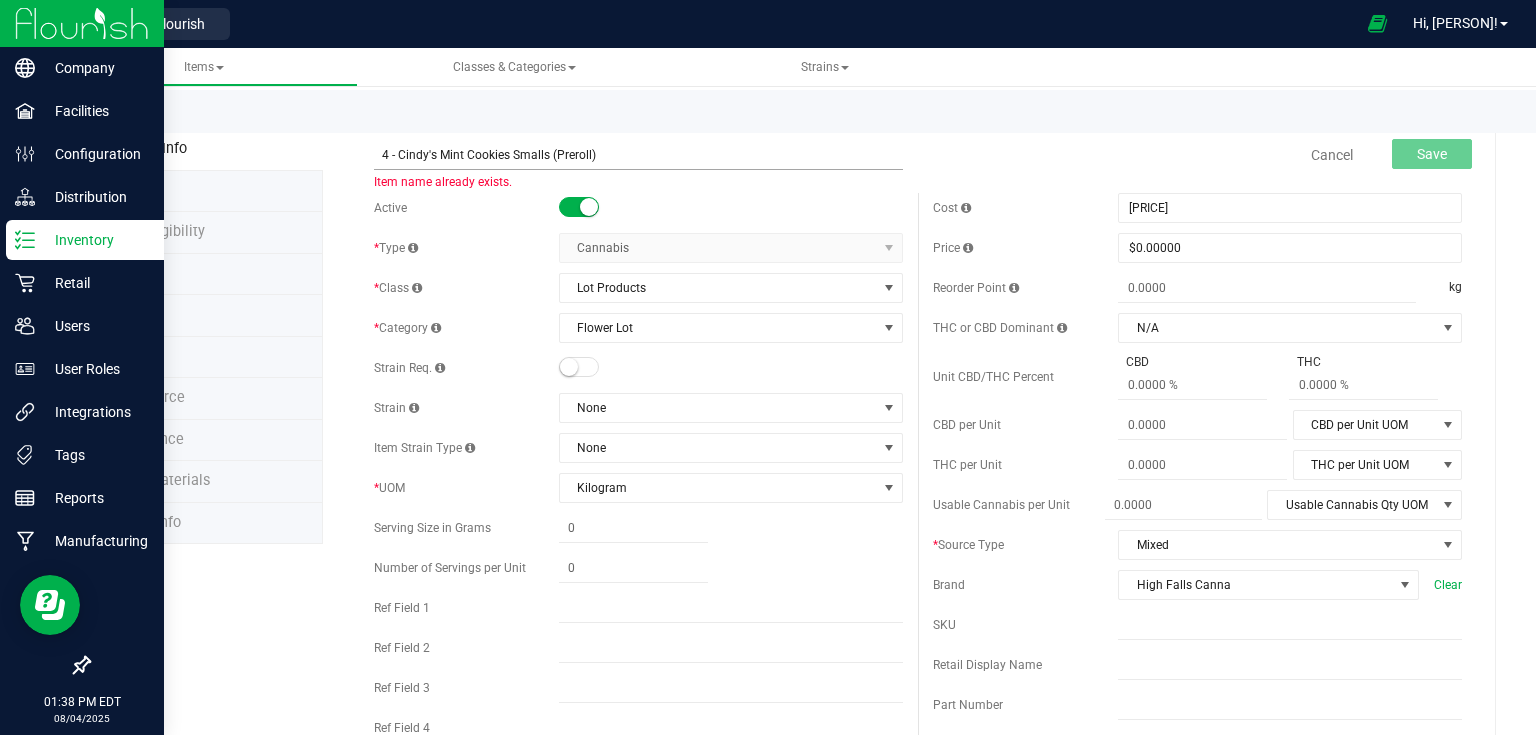click on "4 - Cindy's Mint Cookies Smalls (Preroll)" at bounding box center [638, 155] 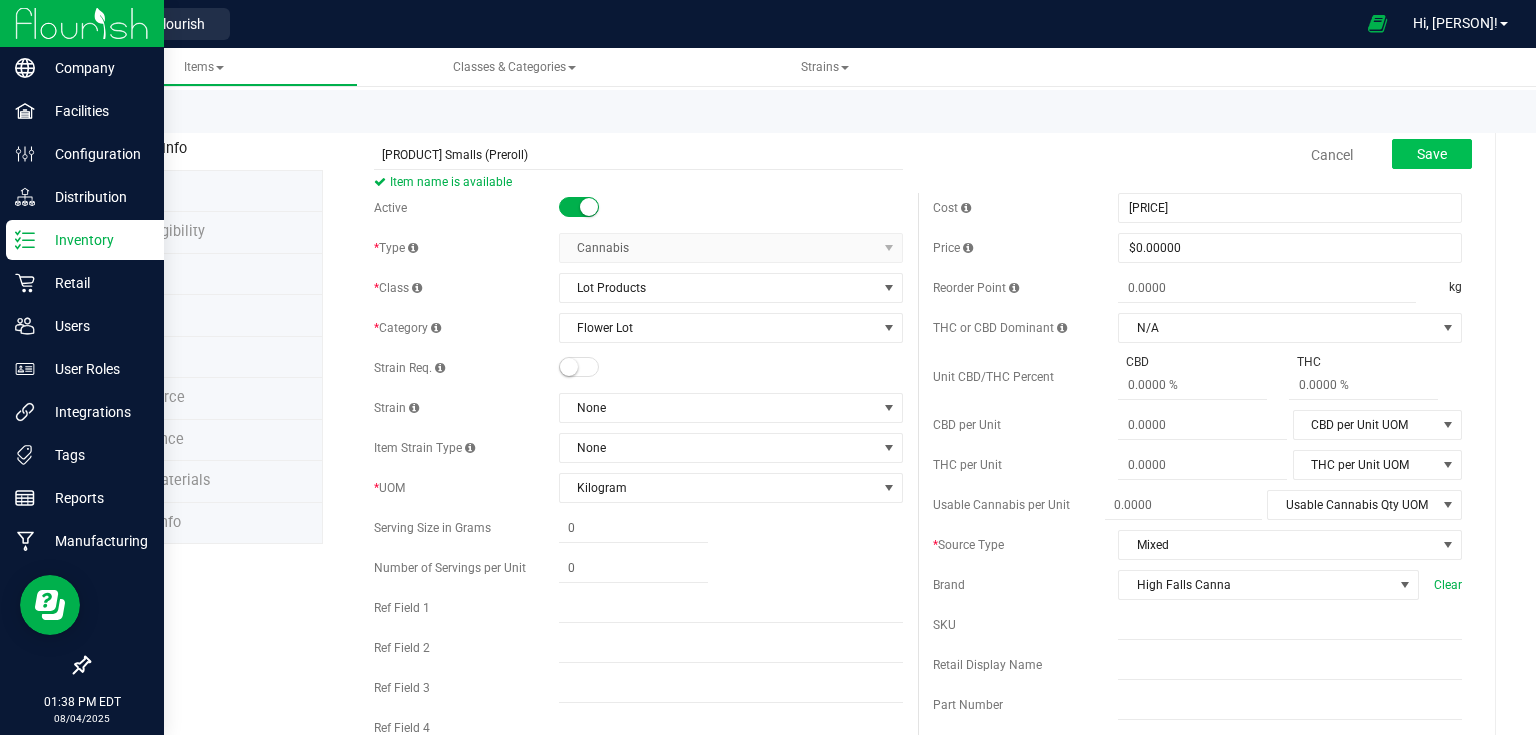 type on "[PRODUCT] Smalls (Preroll)" 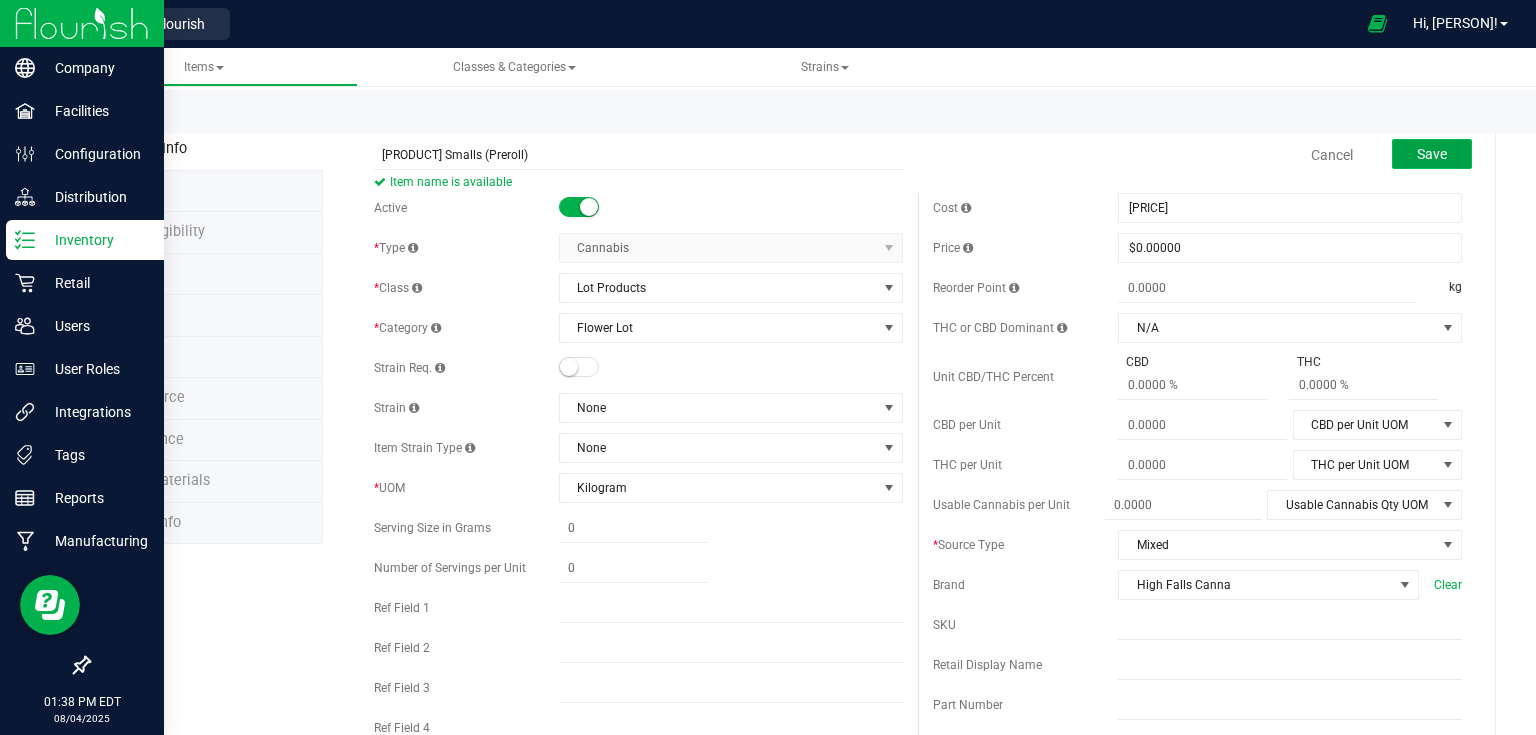 click on "Save" at bounding box center [1432, 154] 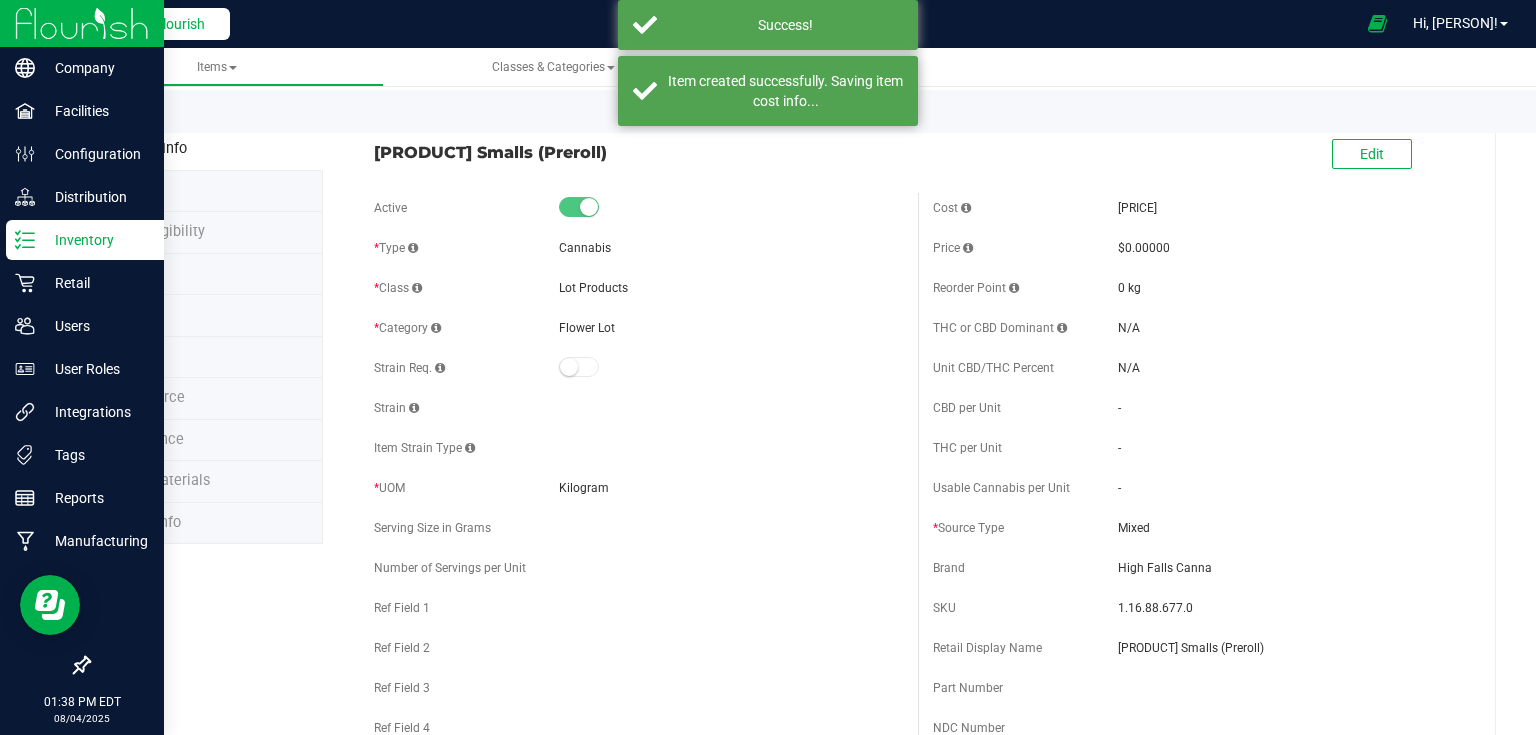 click on "Back to Flourish" at bounding box center (155, 24) 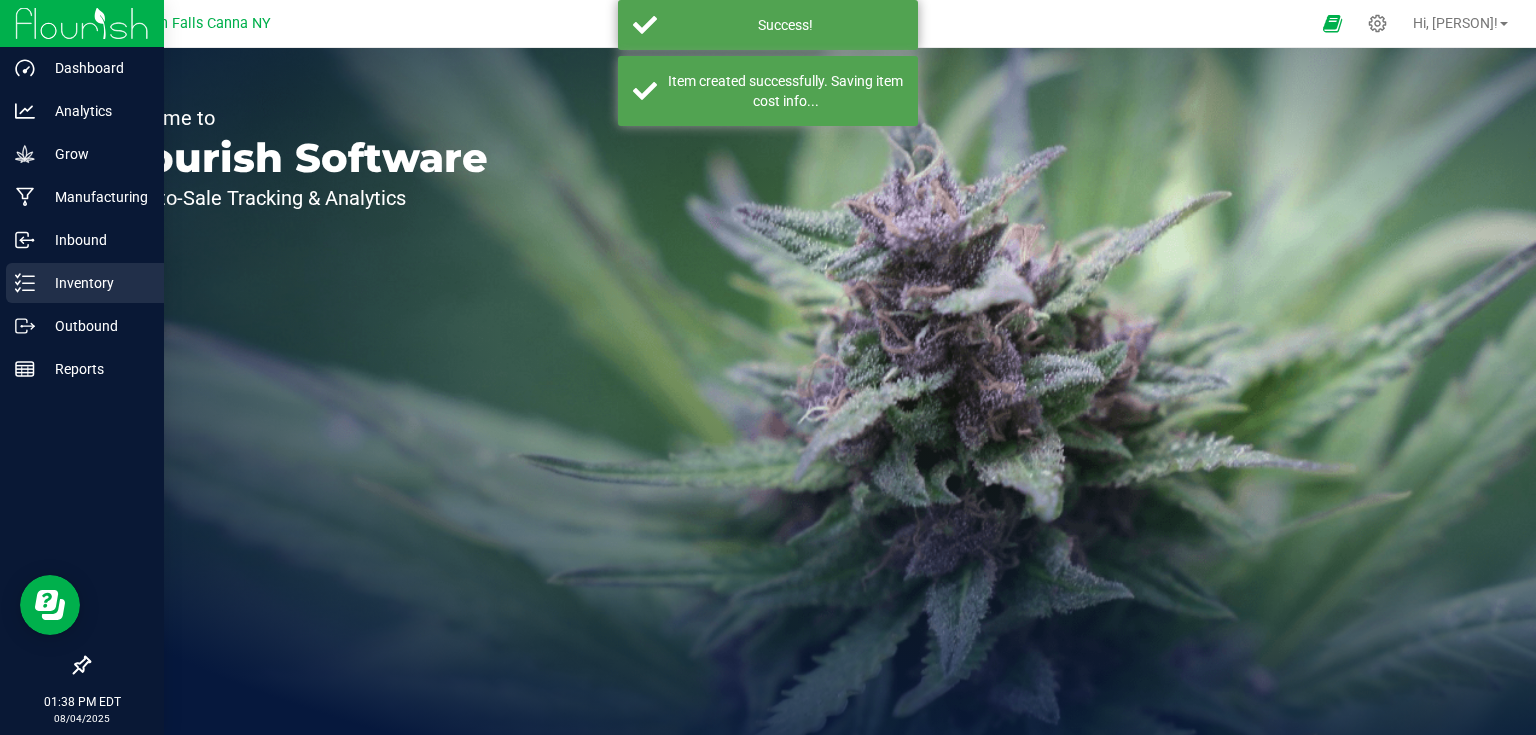 click 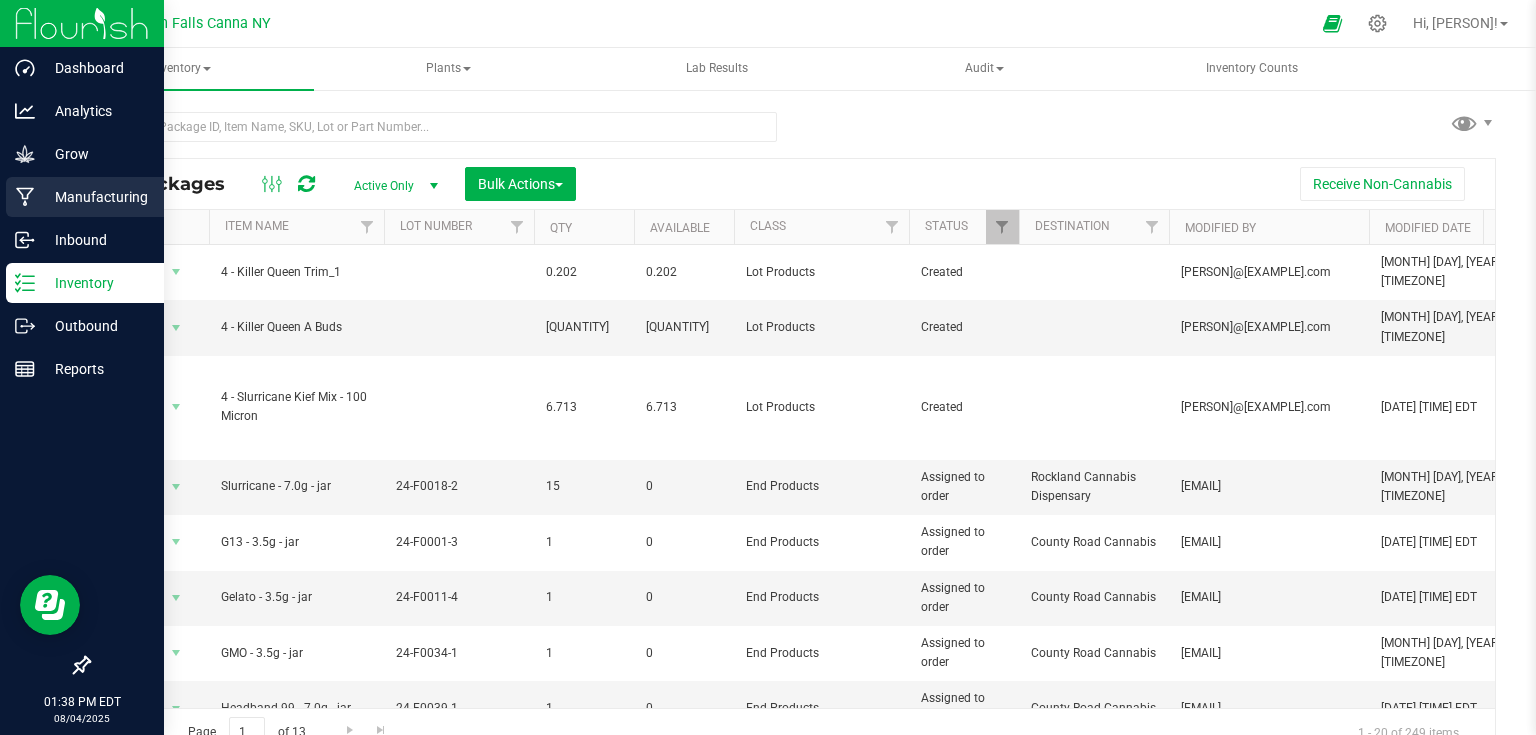 click on "Manufacturing" at bounding box center (95, 197) 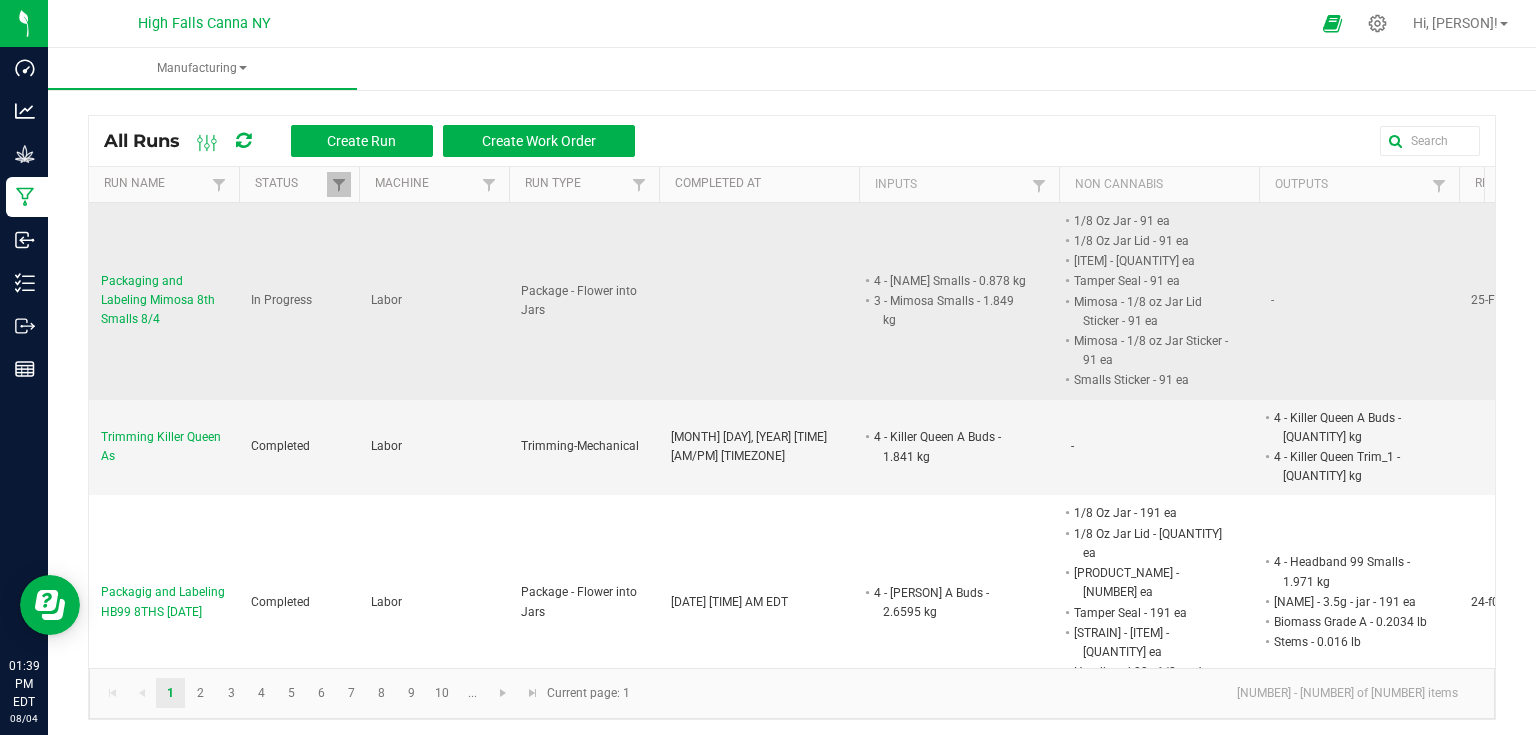 click on "Packaging and Labeling Mimosa 8th Smalls 8/4" at bounding box center [164, 301] 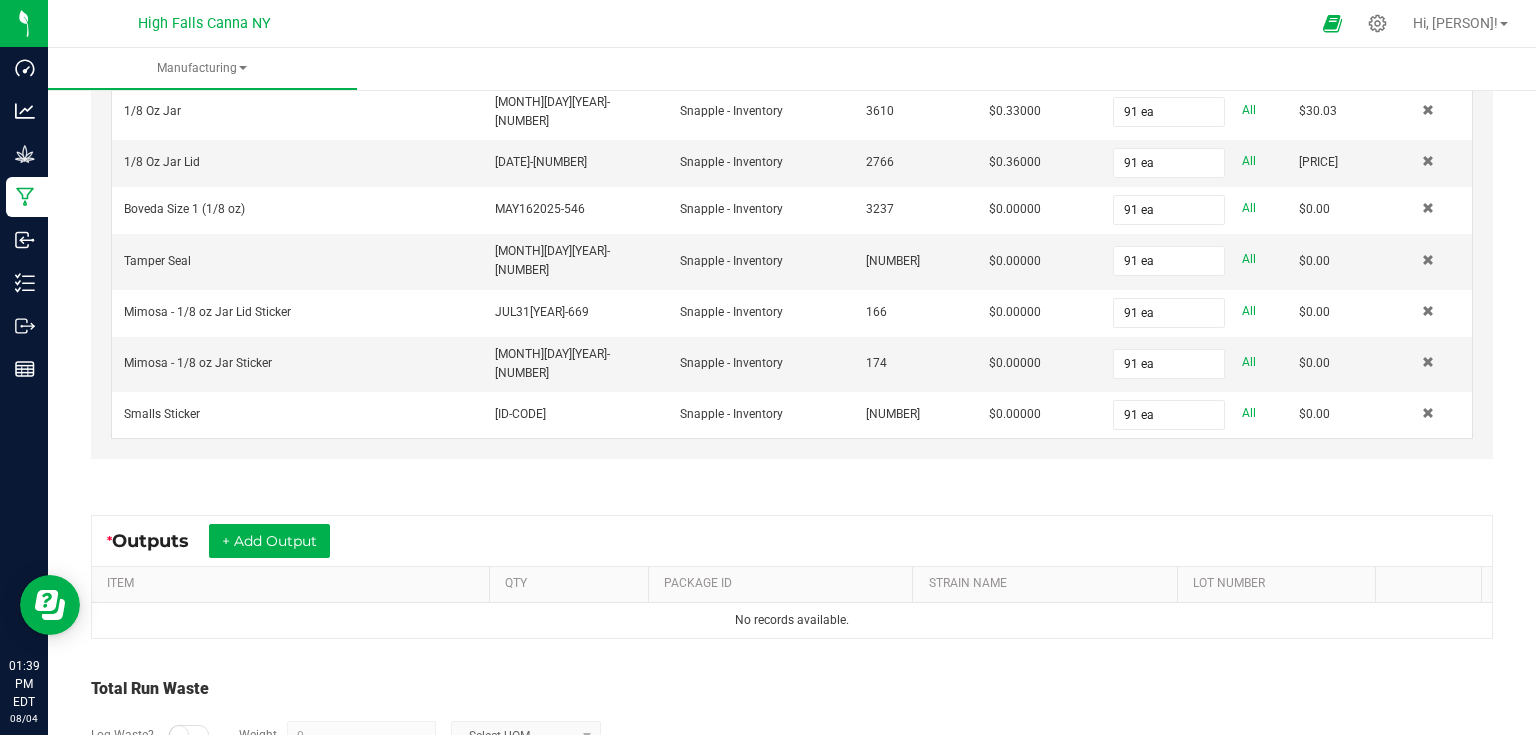 scroll, scrollTop: 720, scrollLeft: 0, axis: vertical 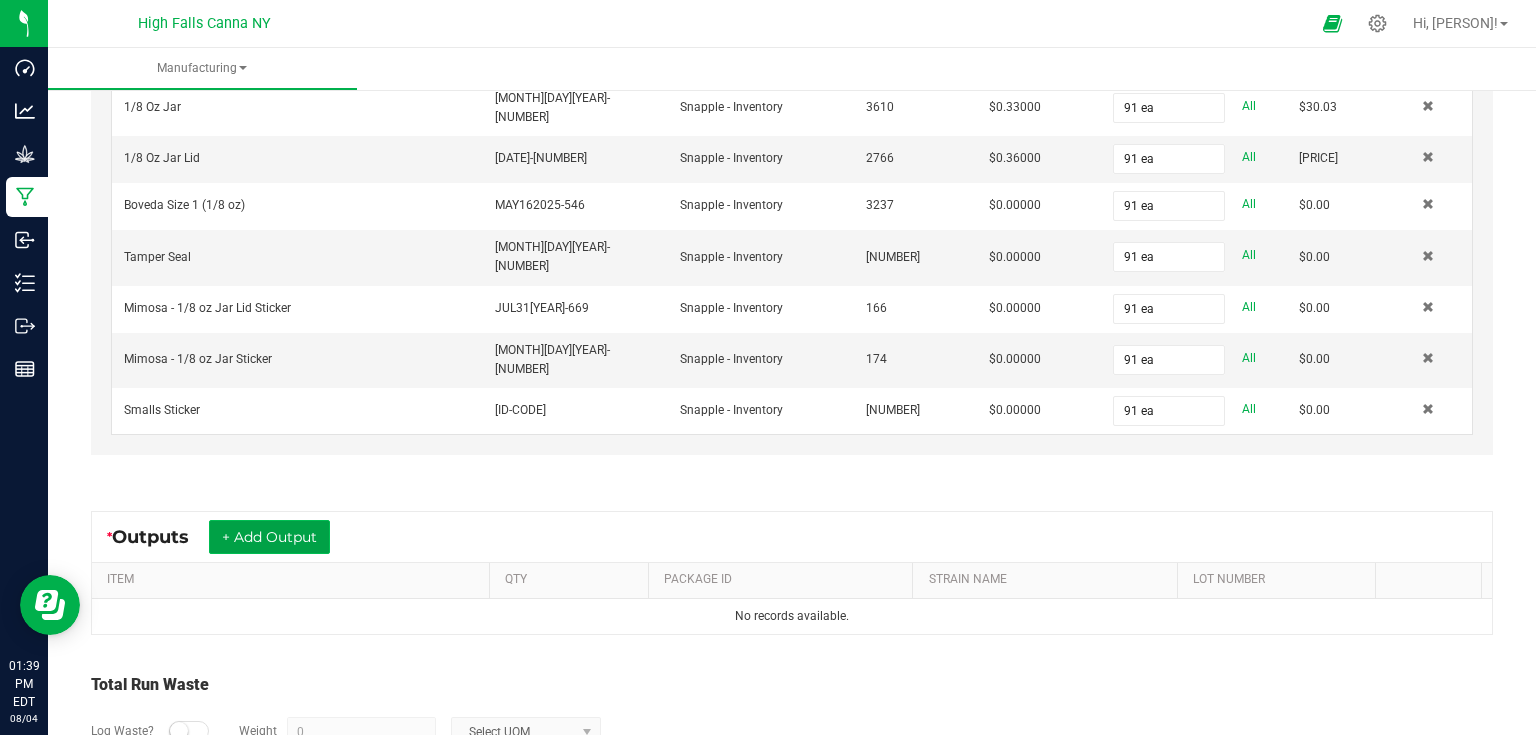 click on "+ Add Output" at bounding box center [269, 537] 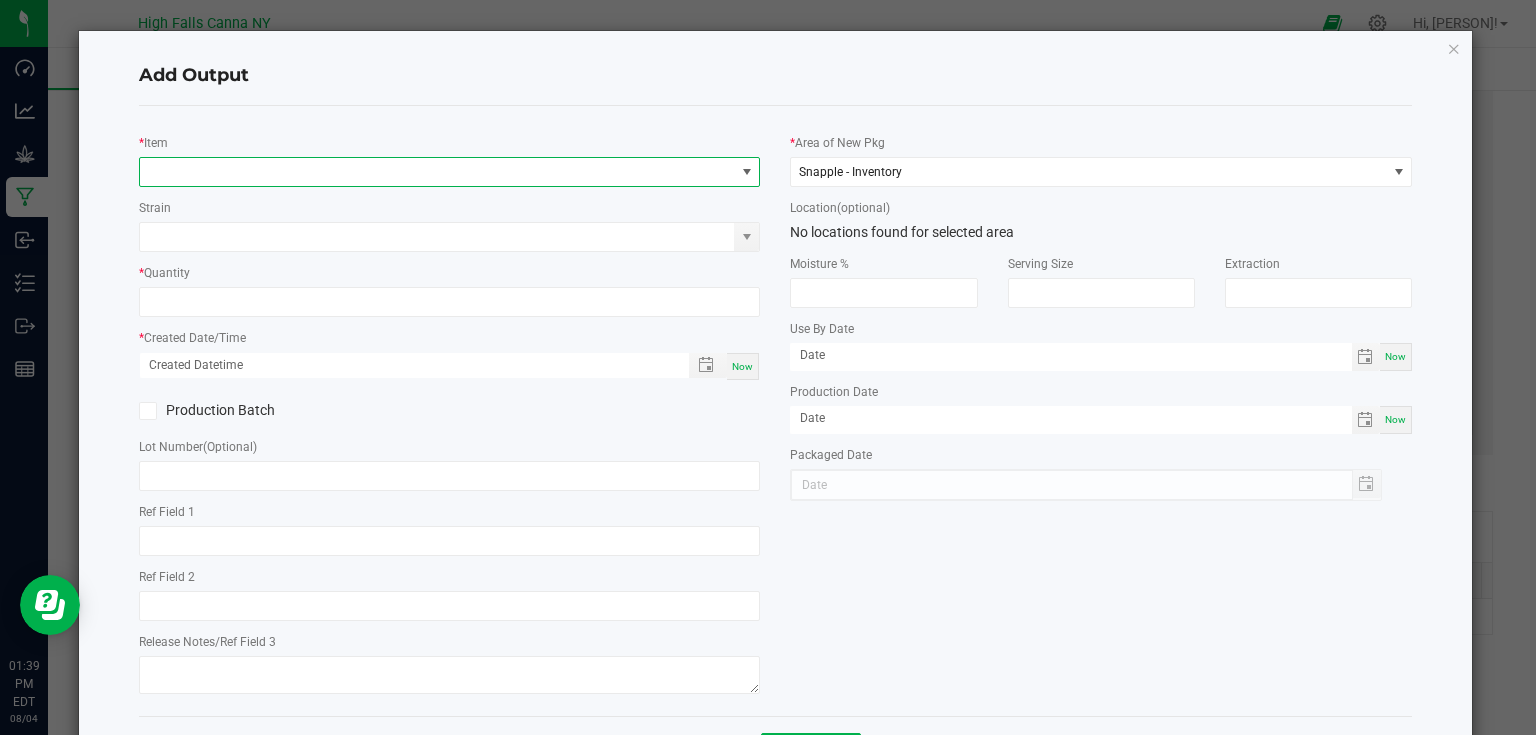 click at bounding box center [437, 172] 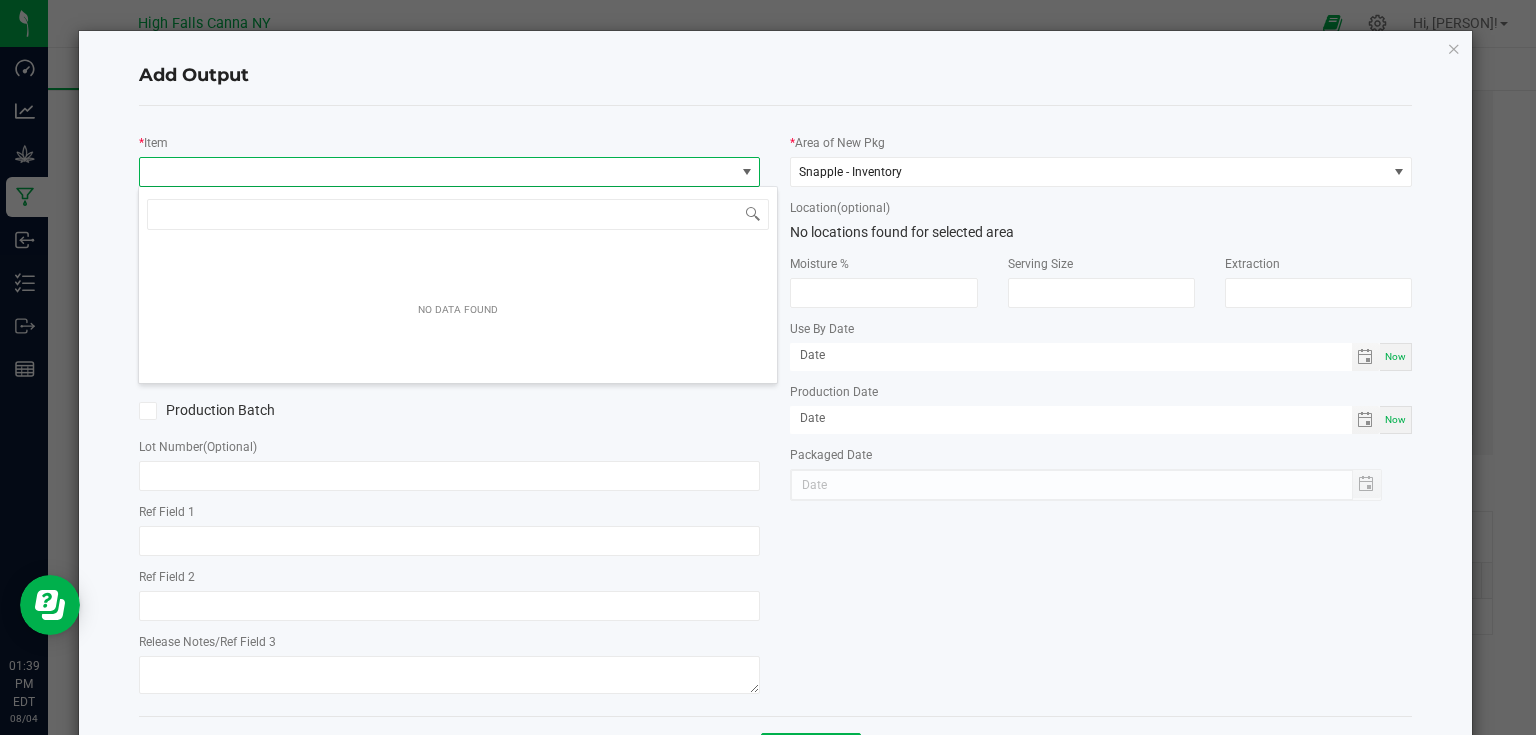 scroll, scrollTop: 99970, scrollLeft: 99383, axis: both 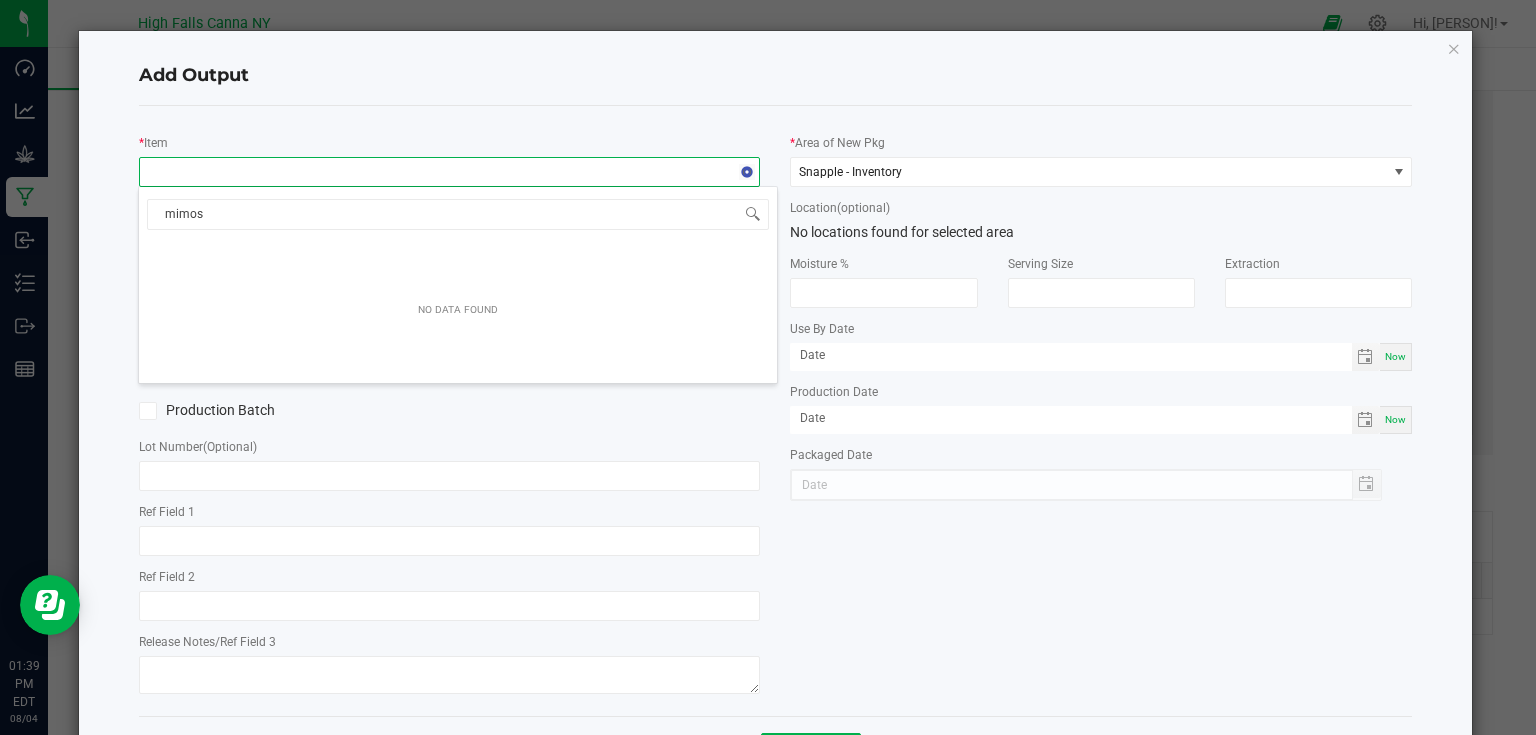 type on "mimosa" 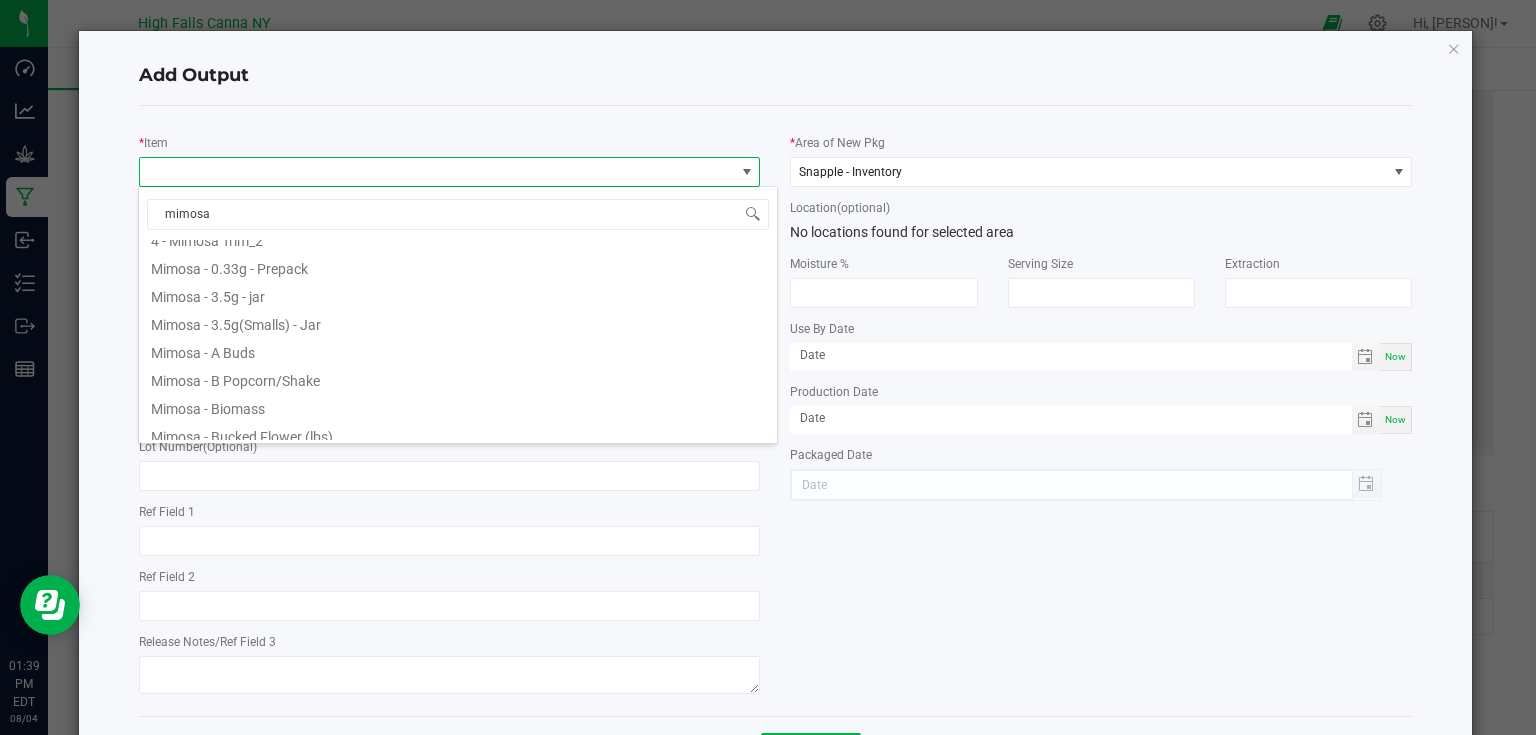 scroll, scrollTop: 240, scrollLeft: 0, axis: vertical 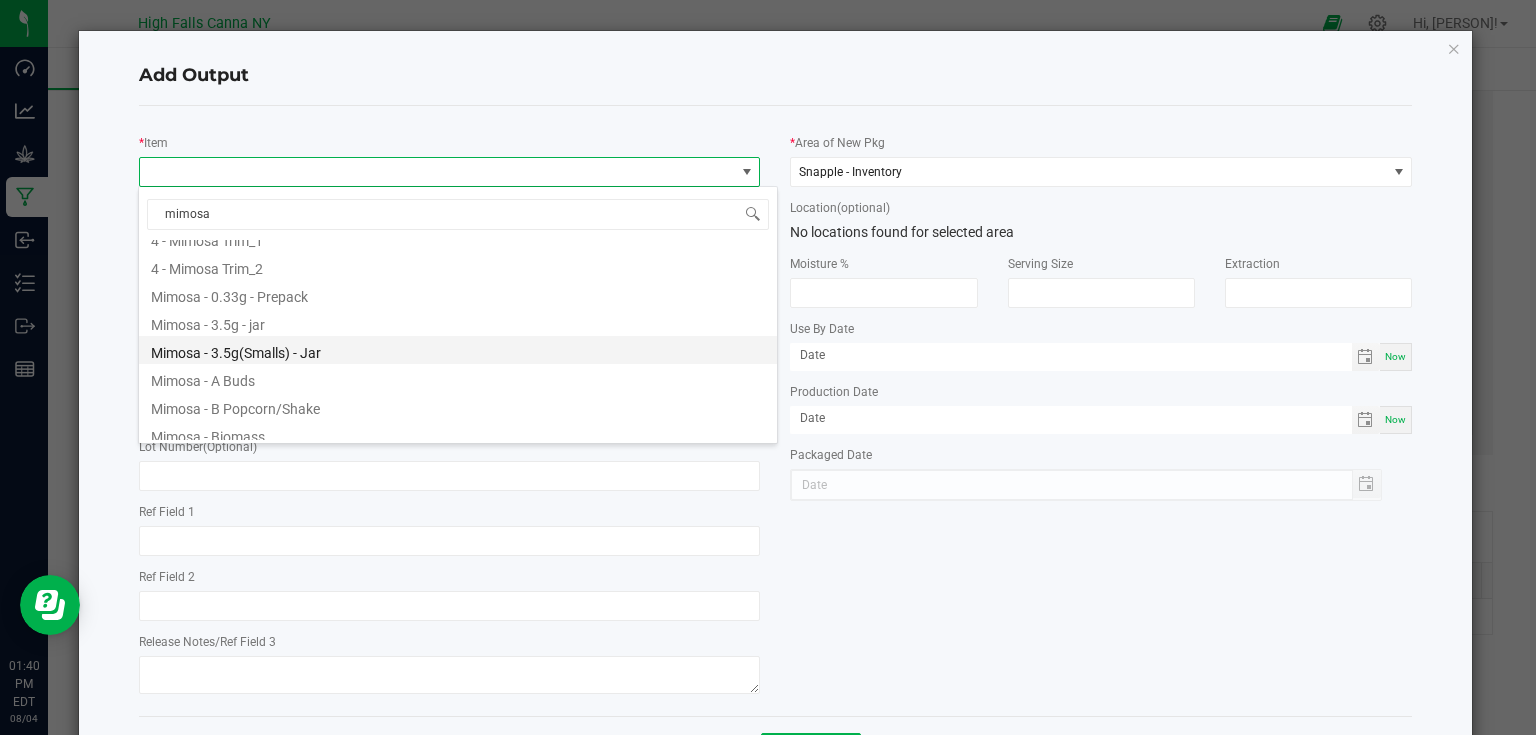 click on "Mimosa - 3.5g(Smalls) - Jar" at bounding box center [458, 350] 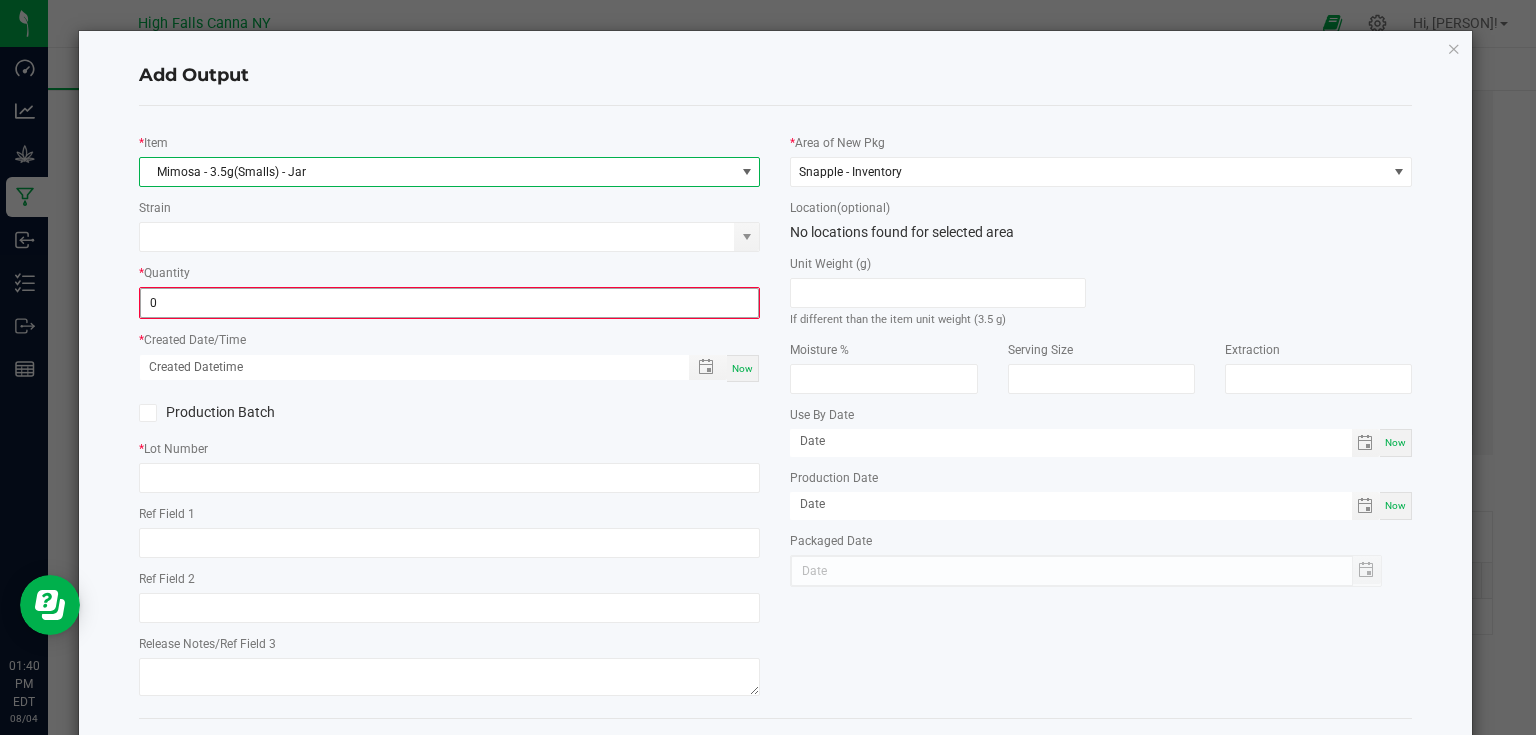 click on "0" at bounding box center [450, 303] 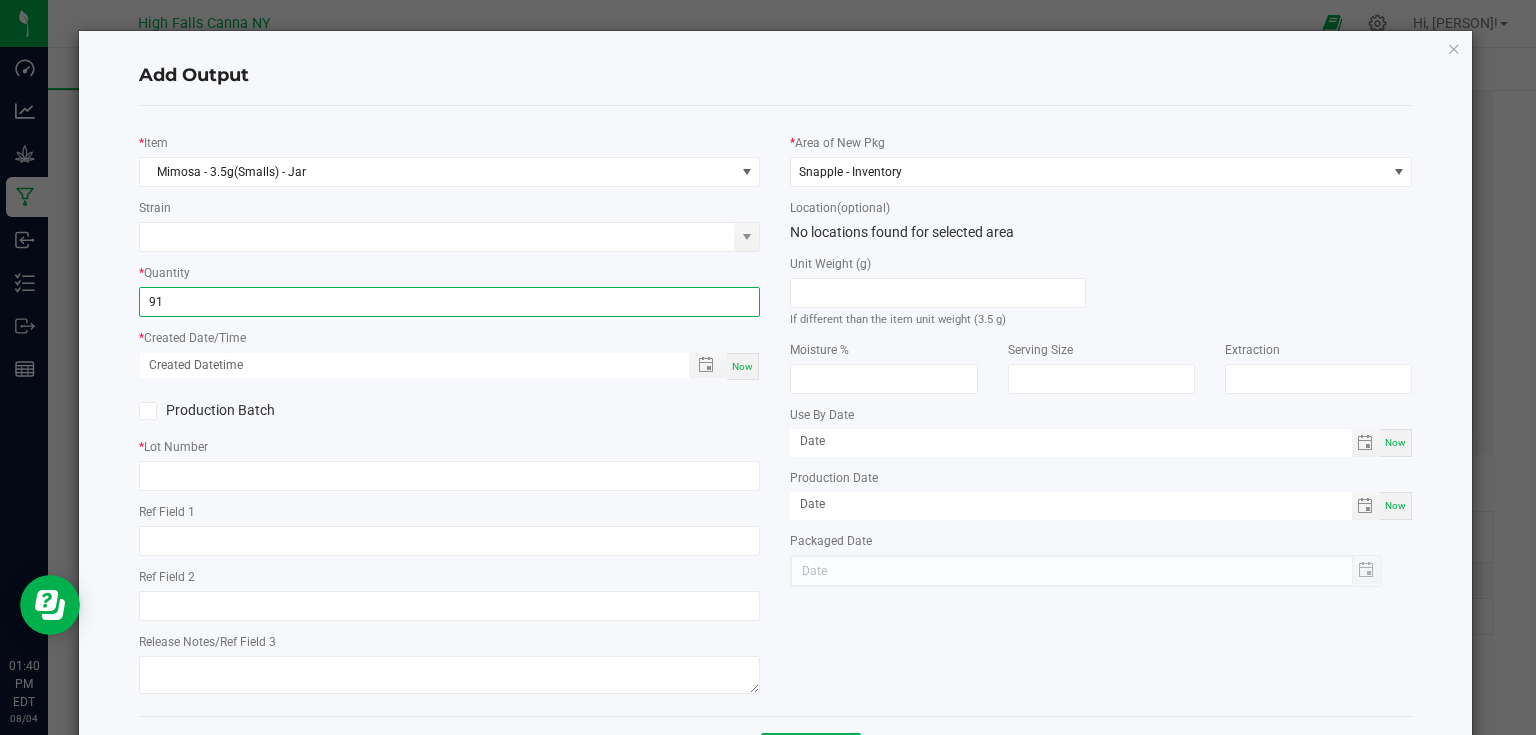 type on "91 ea" 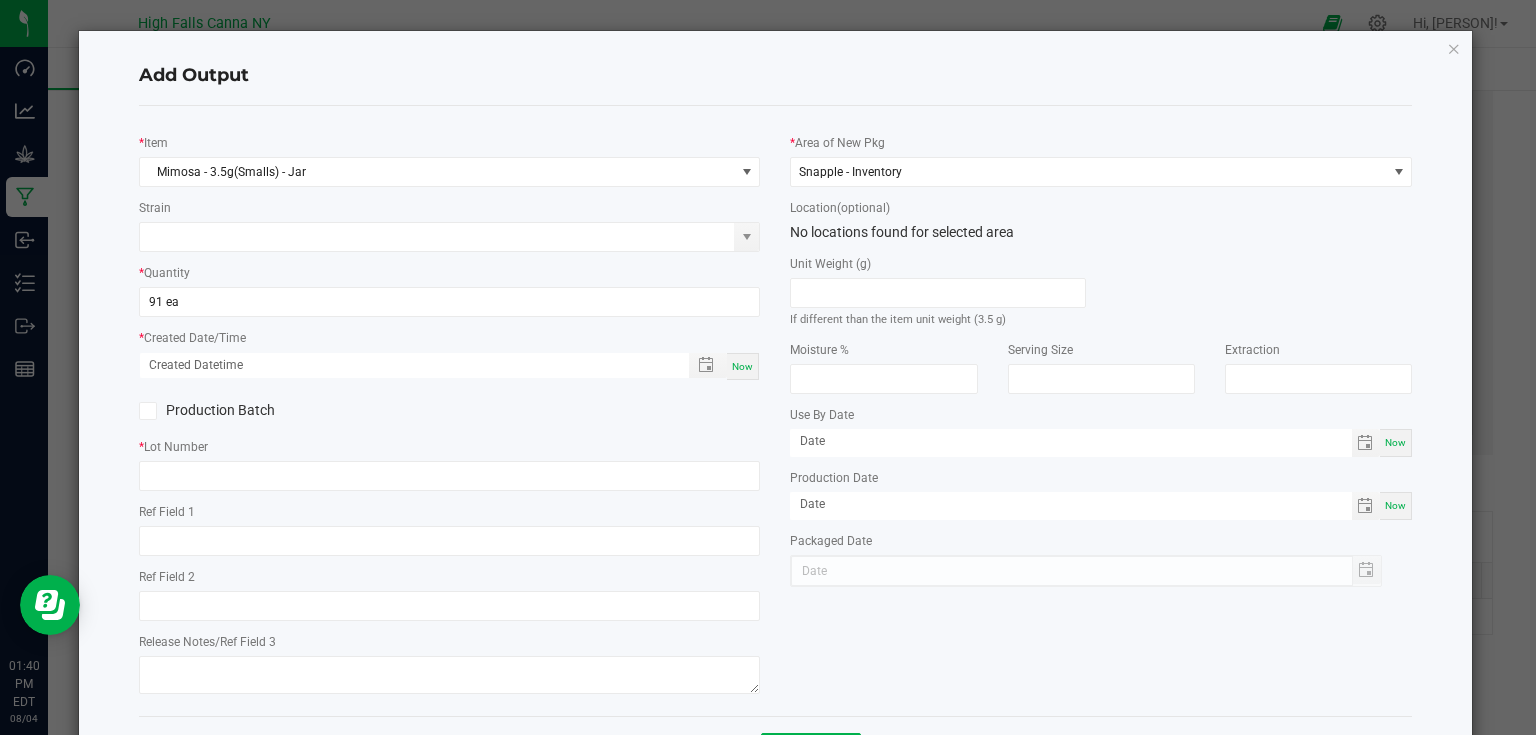 click on "Now" at bounding box center (742, 366) 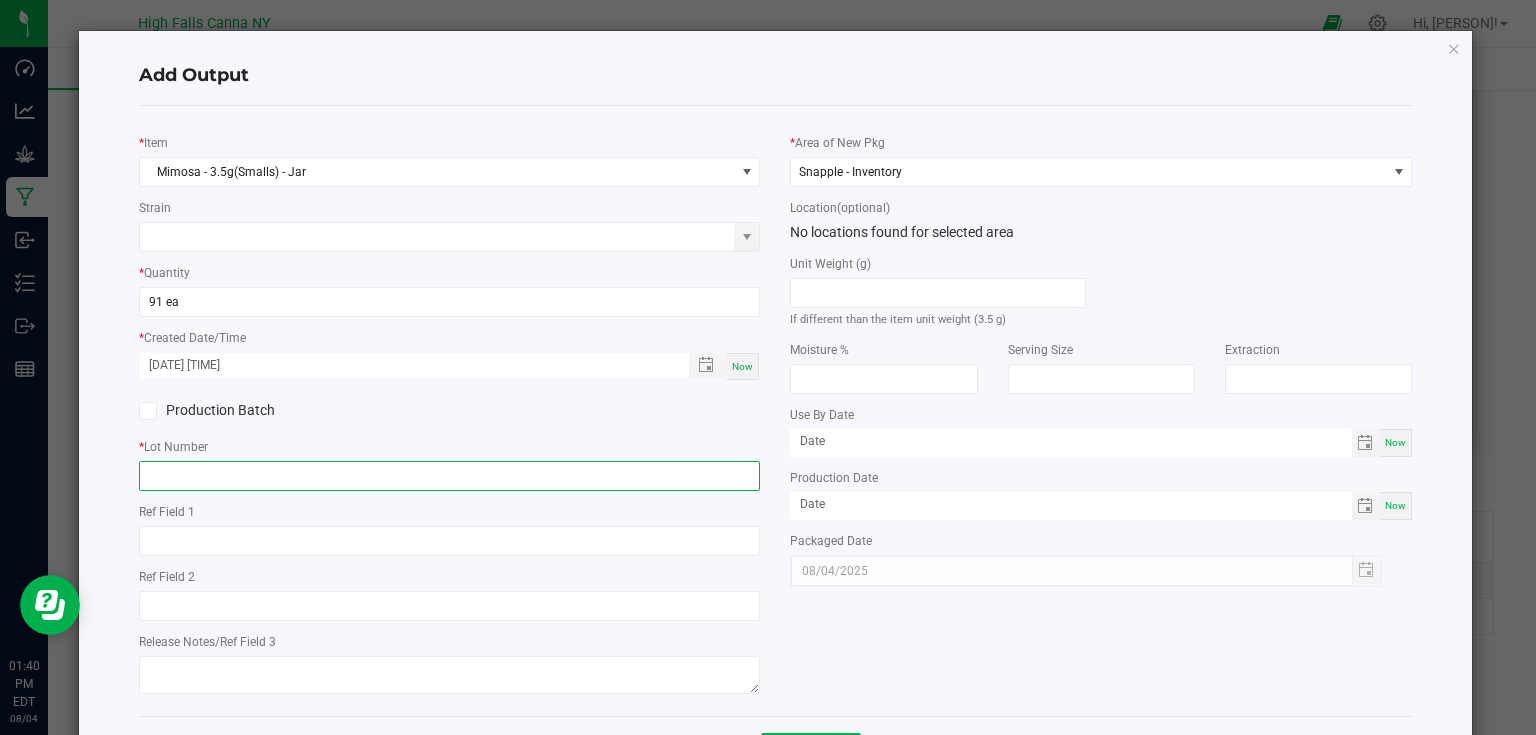 click 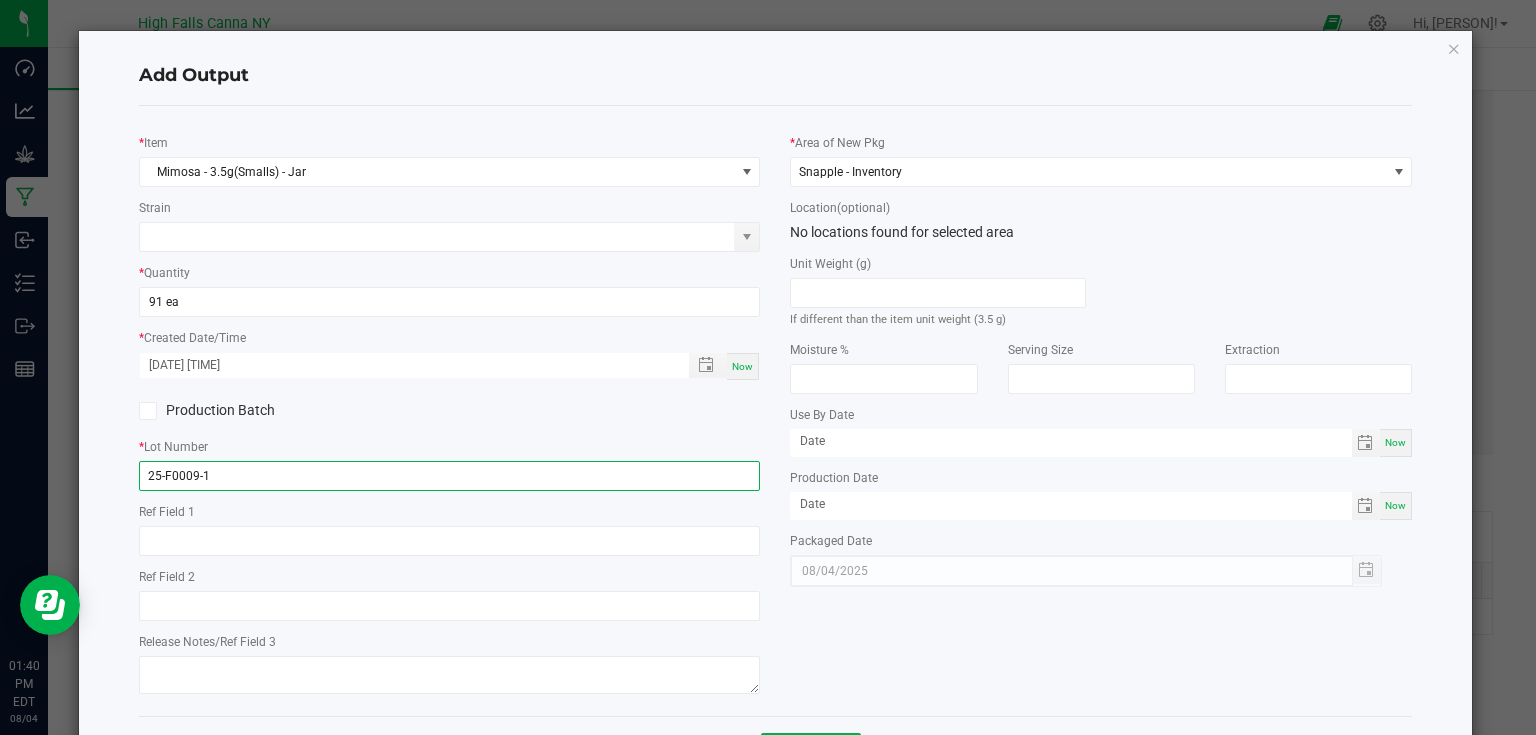type on "25-F0009-1" 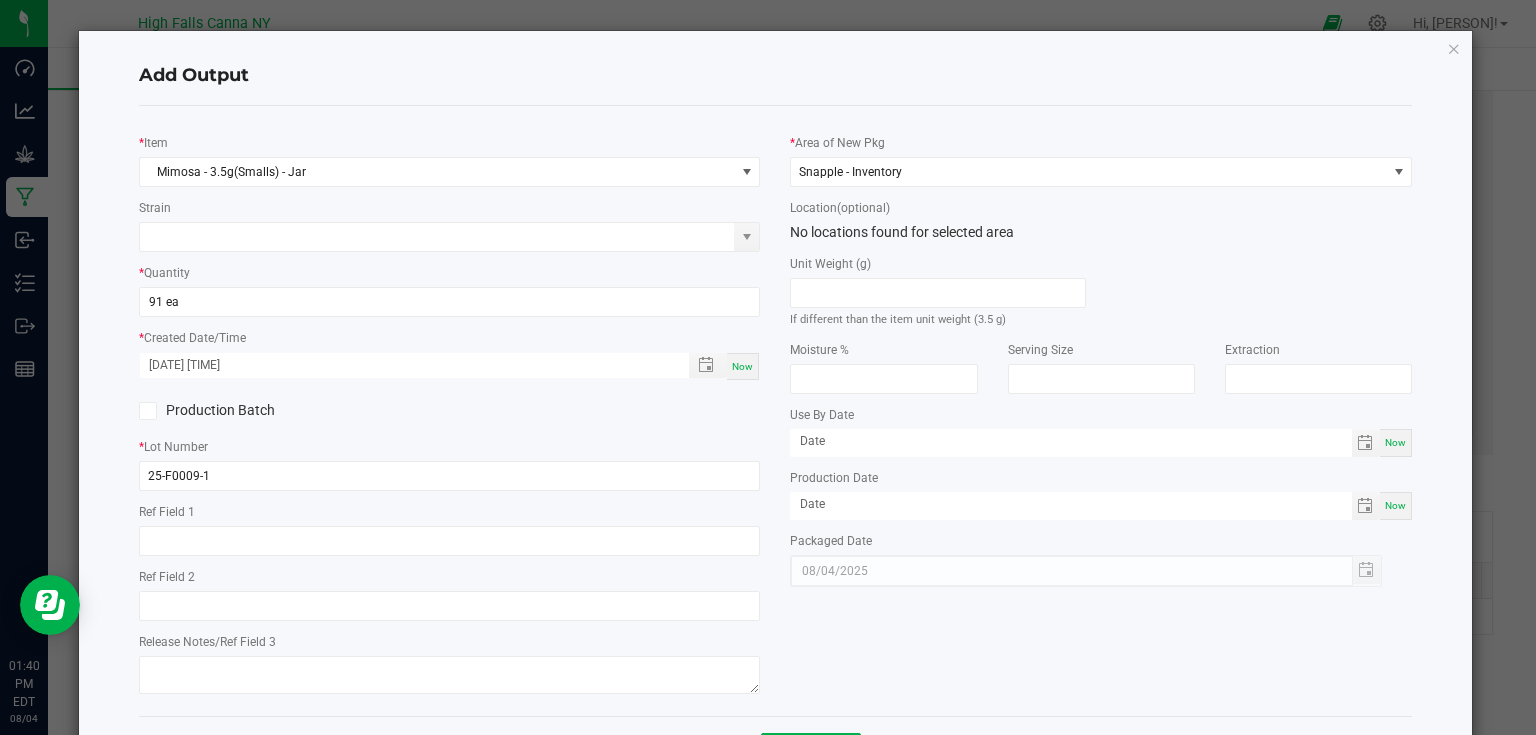 click on "*   Lot Number  [LOT-NUMBER]" 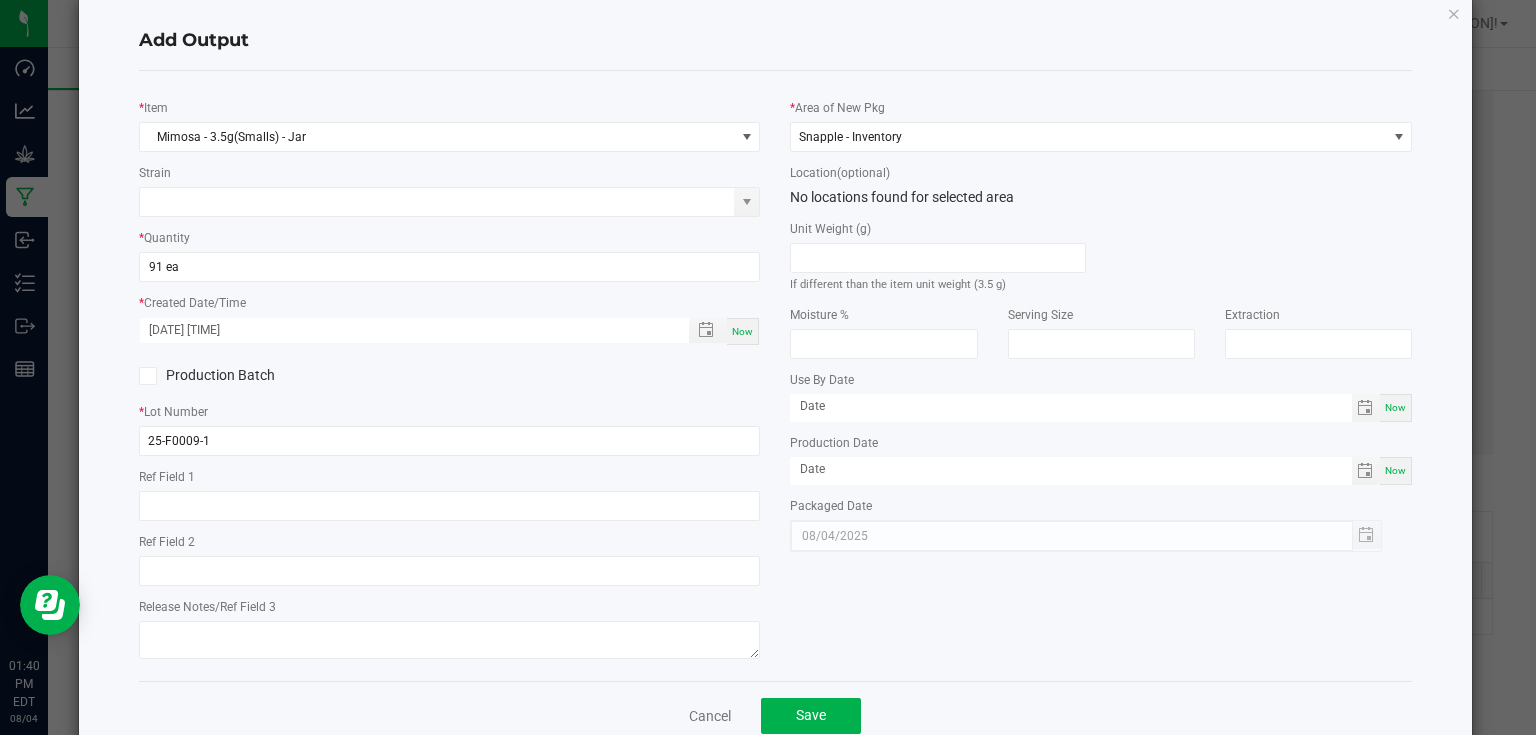 scroll, scrollTop: 81, scrollLeft: 0, axis: vertical 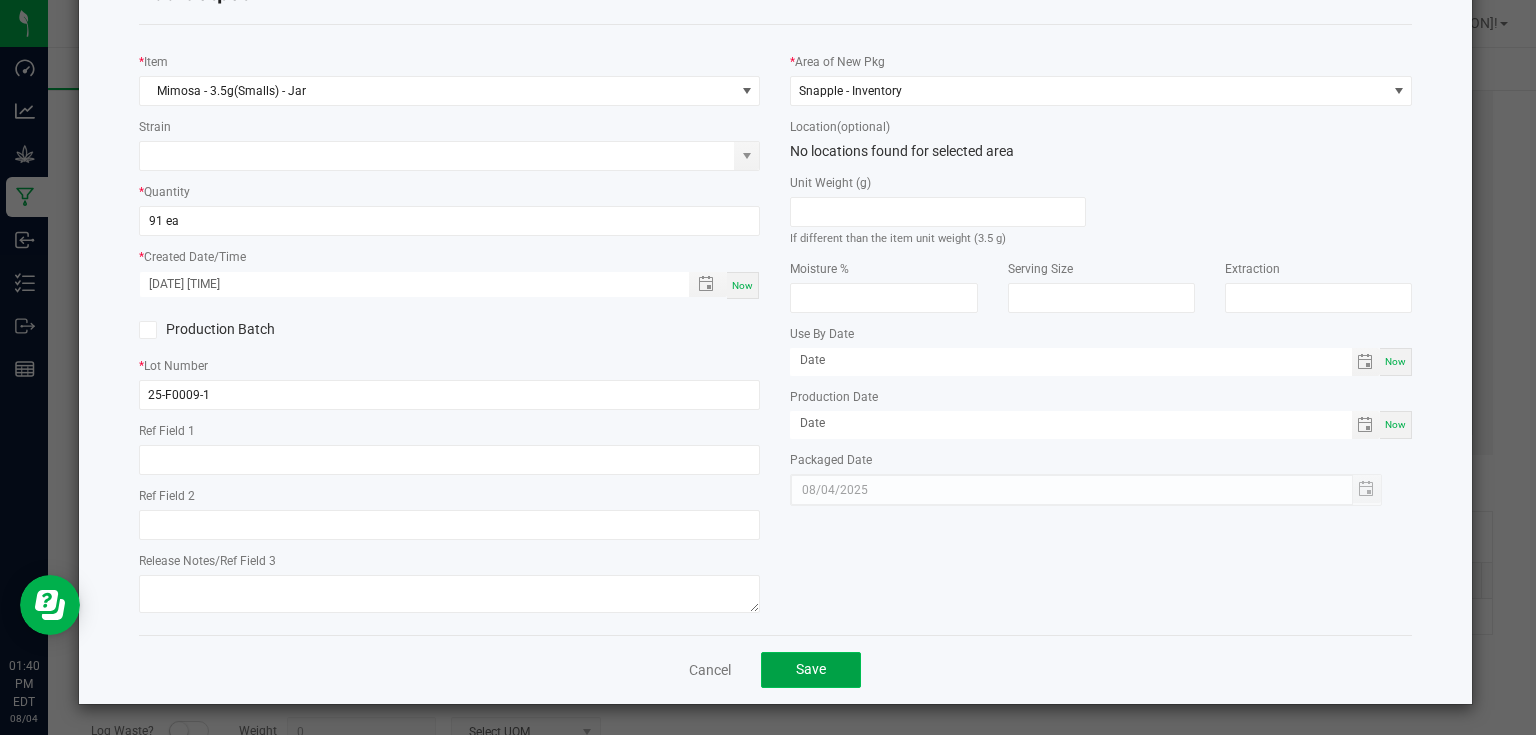 click on "Save" 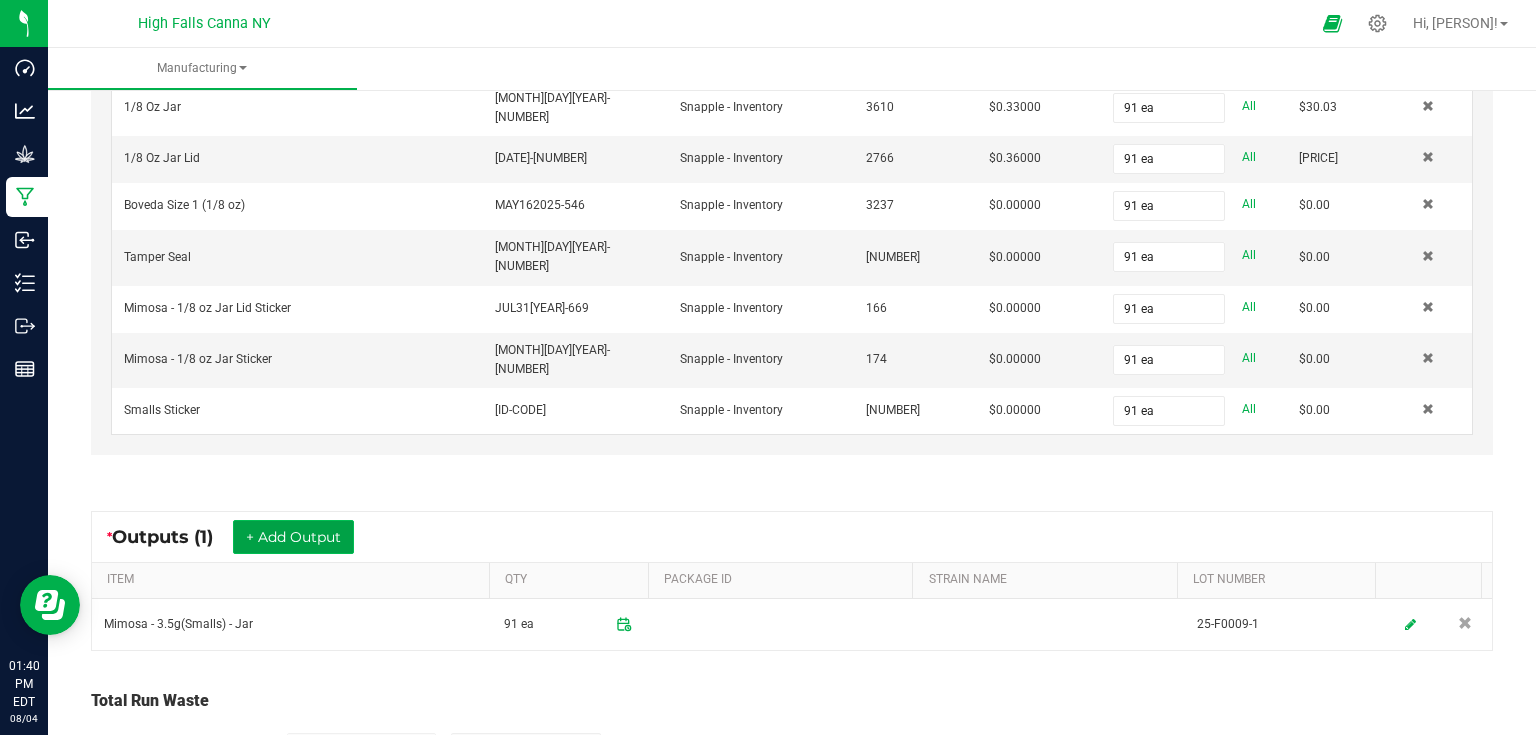 click on "+ Add Output" at bounding box center [293, 537] 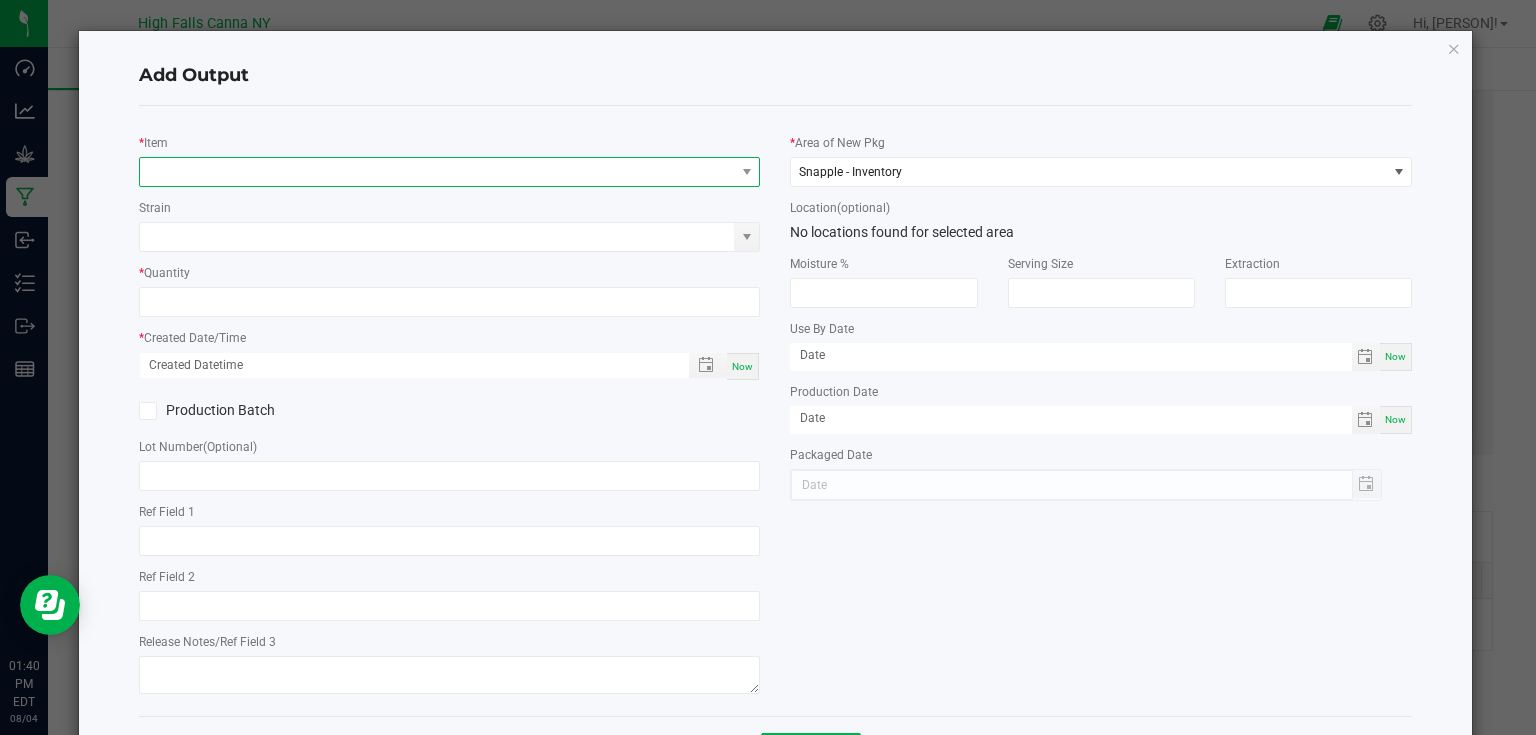click at bounding box center [437, 172] 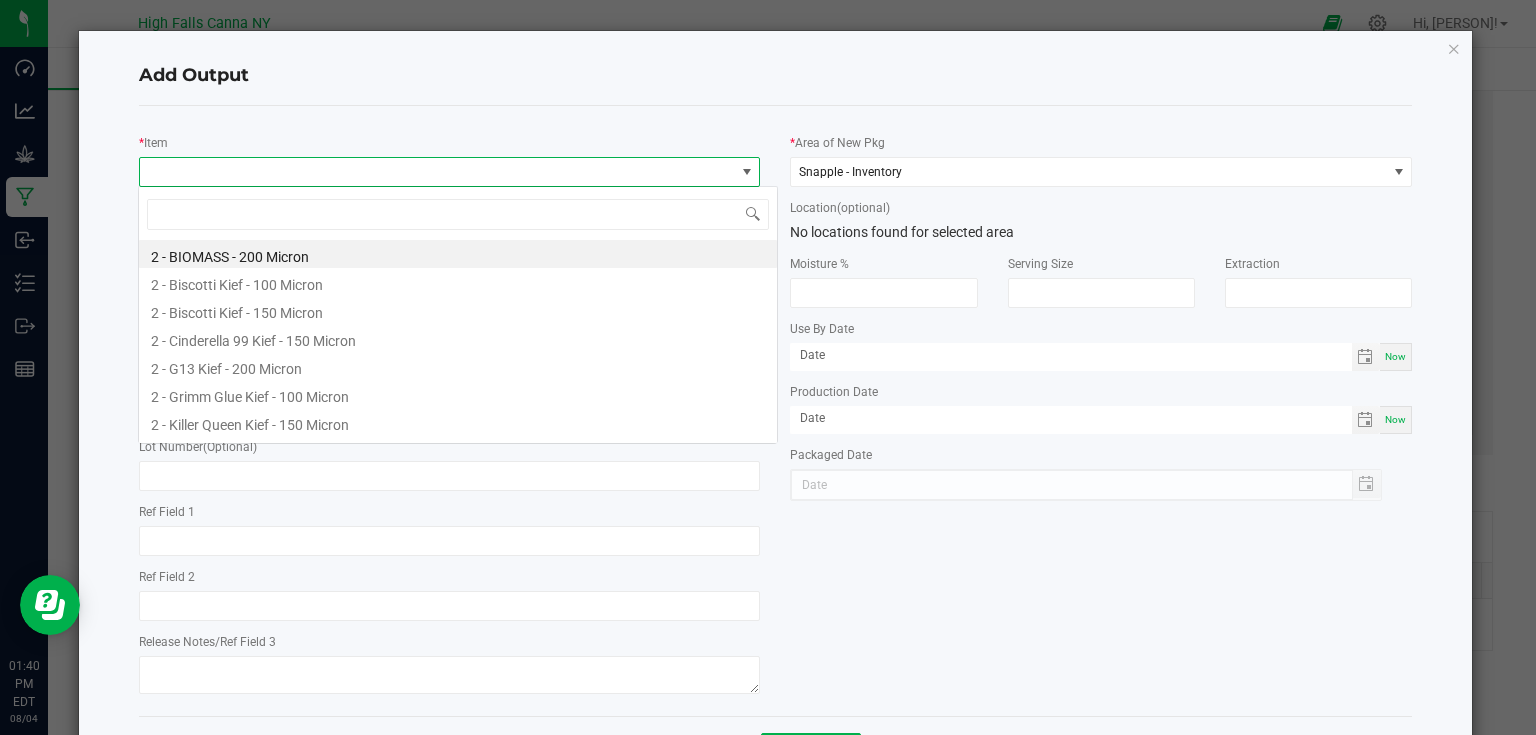 scroll, scrollTop: 99970, scrollLeft: 99383, axis: both 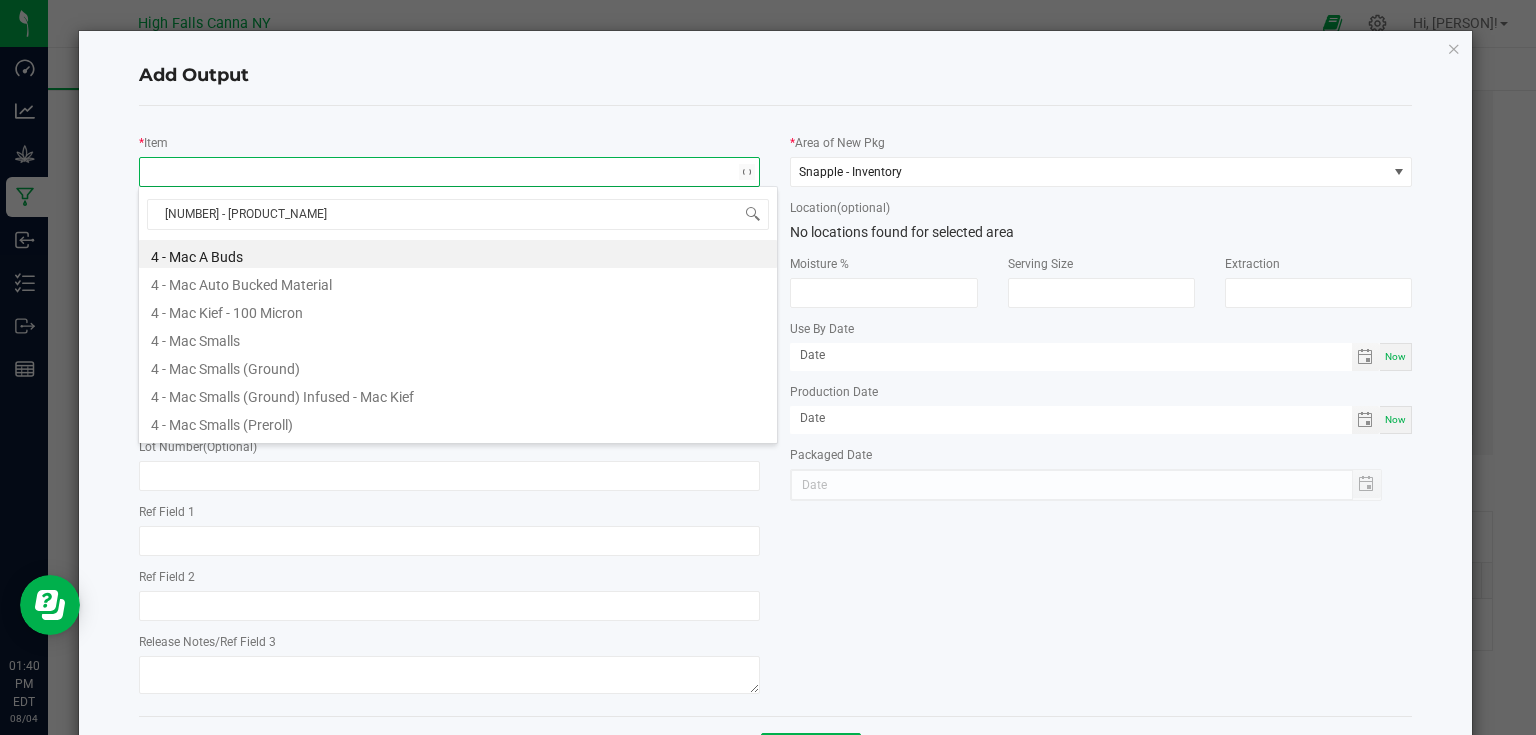 type on "4 - mimosa" 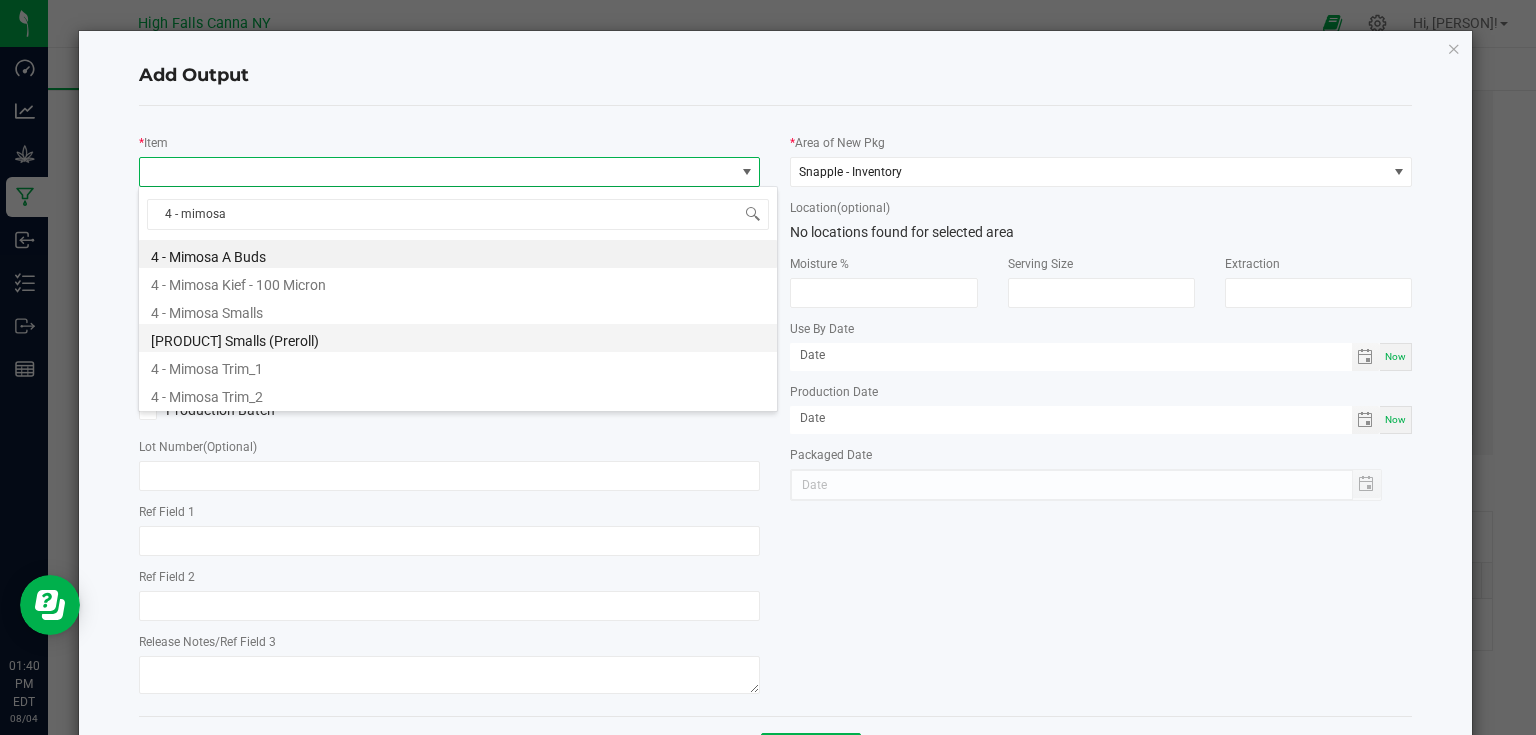 click on "[PRODUCT] Smalls (Preroll)" at bounding box center (458, 338) 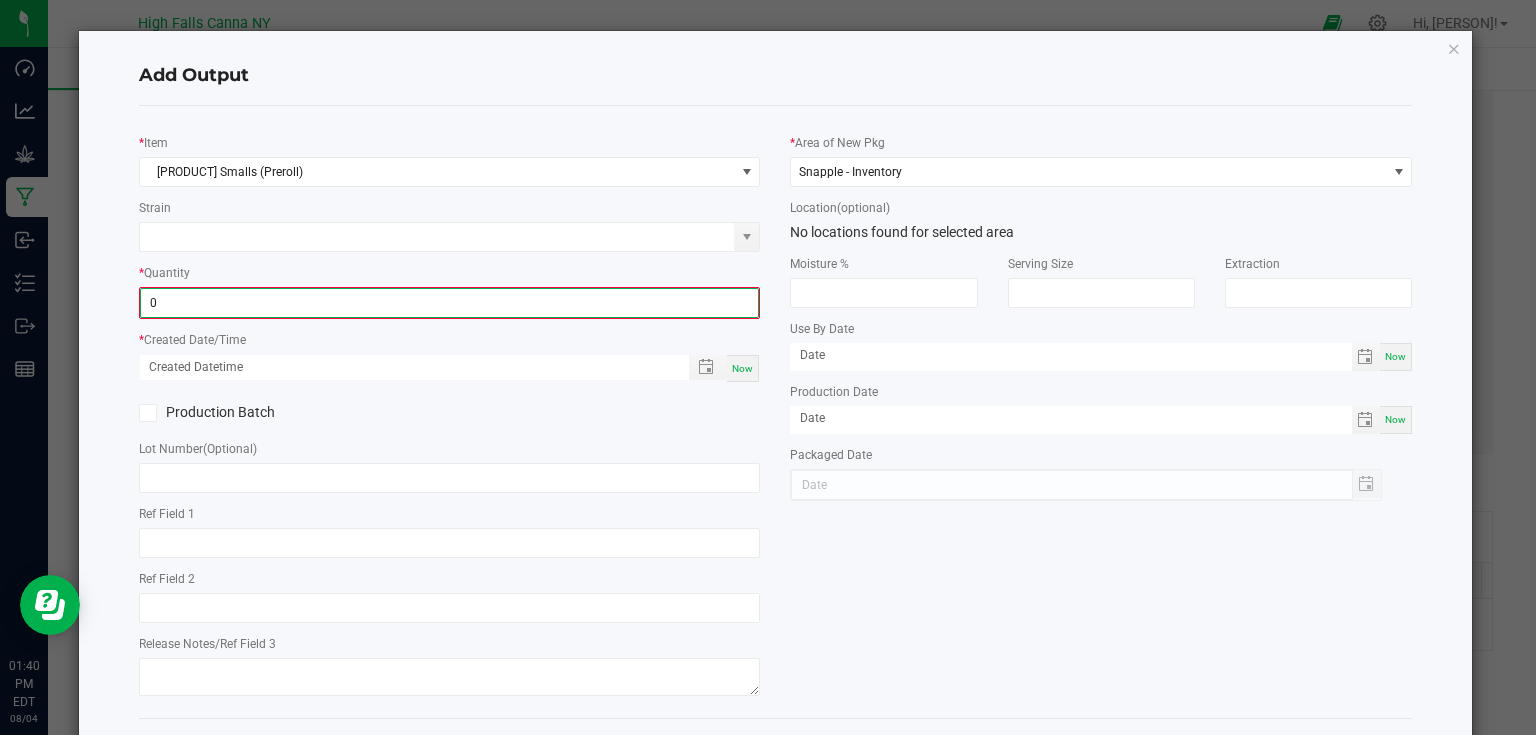 click on "0" at bounding box center [450, 303] 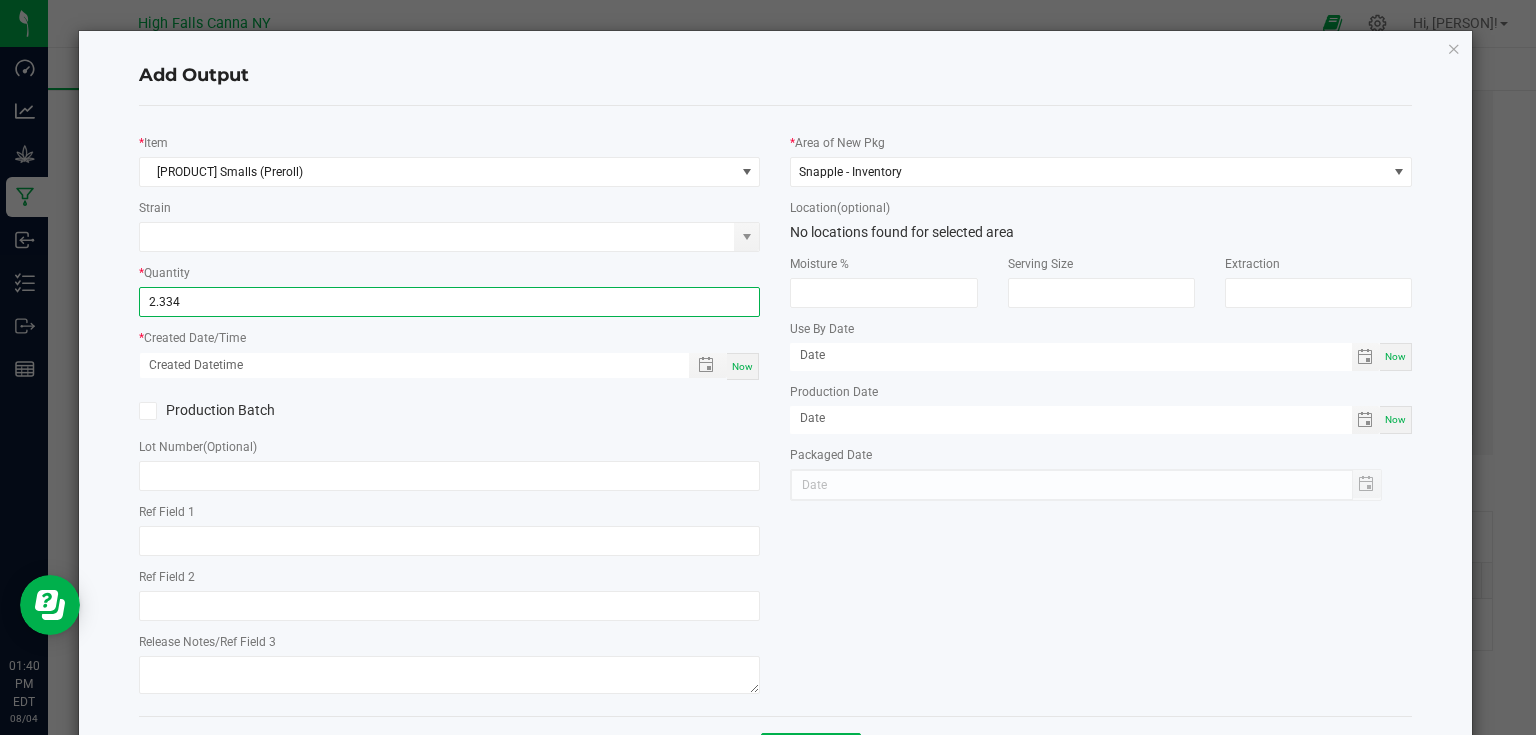 type on "2.3340 kg" 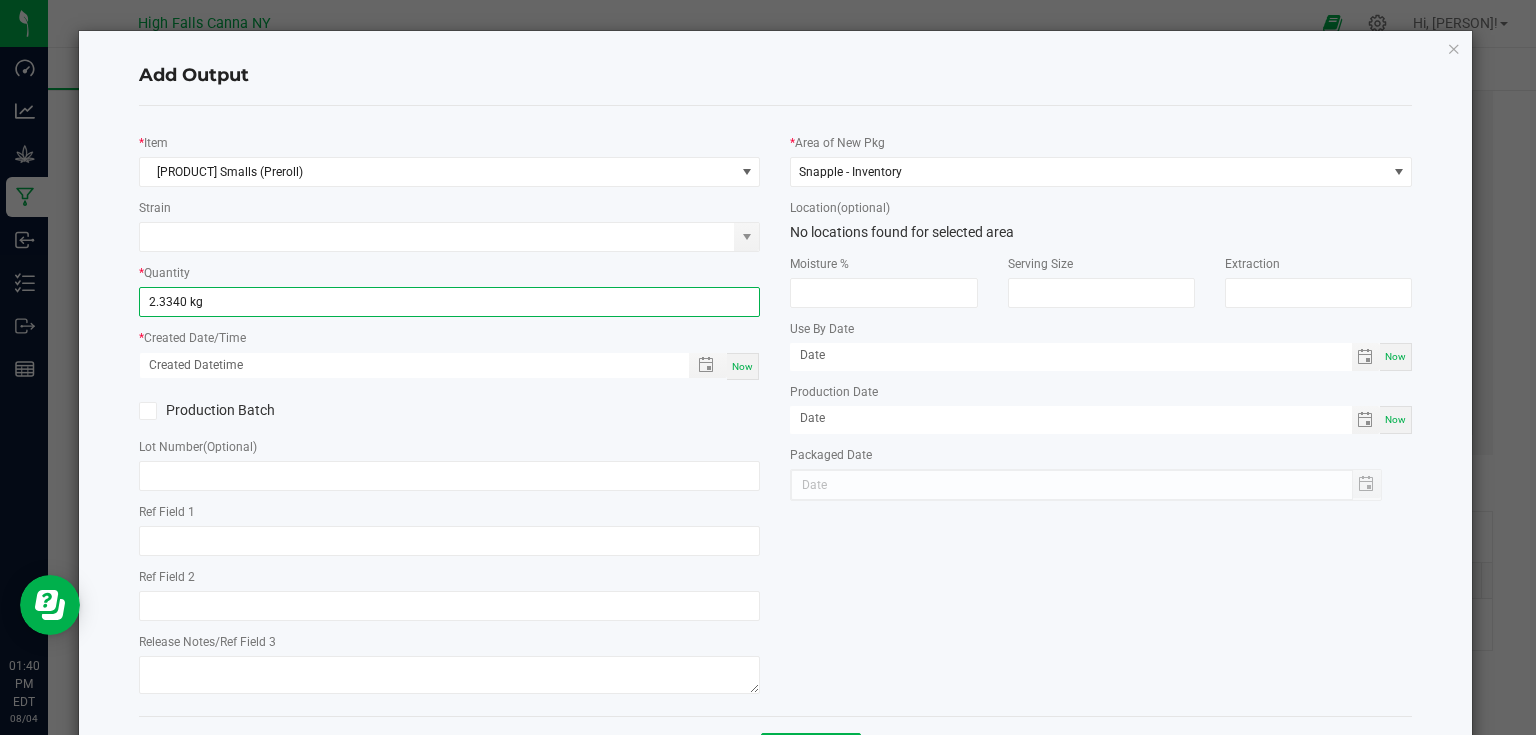 click on "Now" at bounding box center (742, 366) 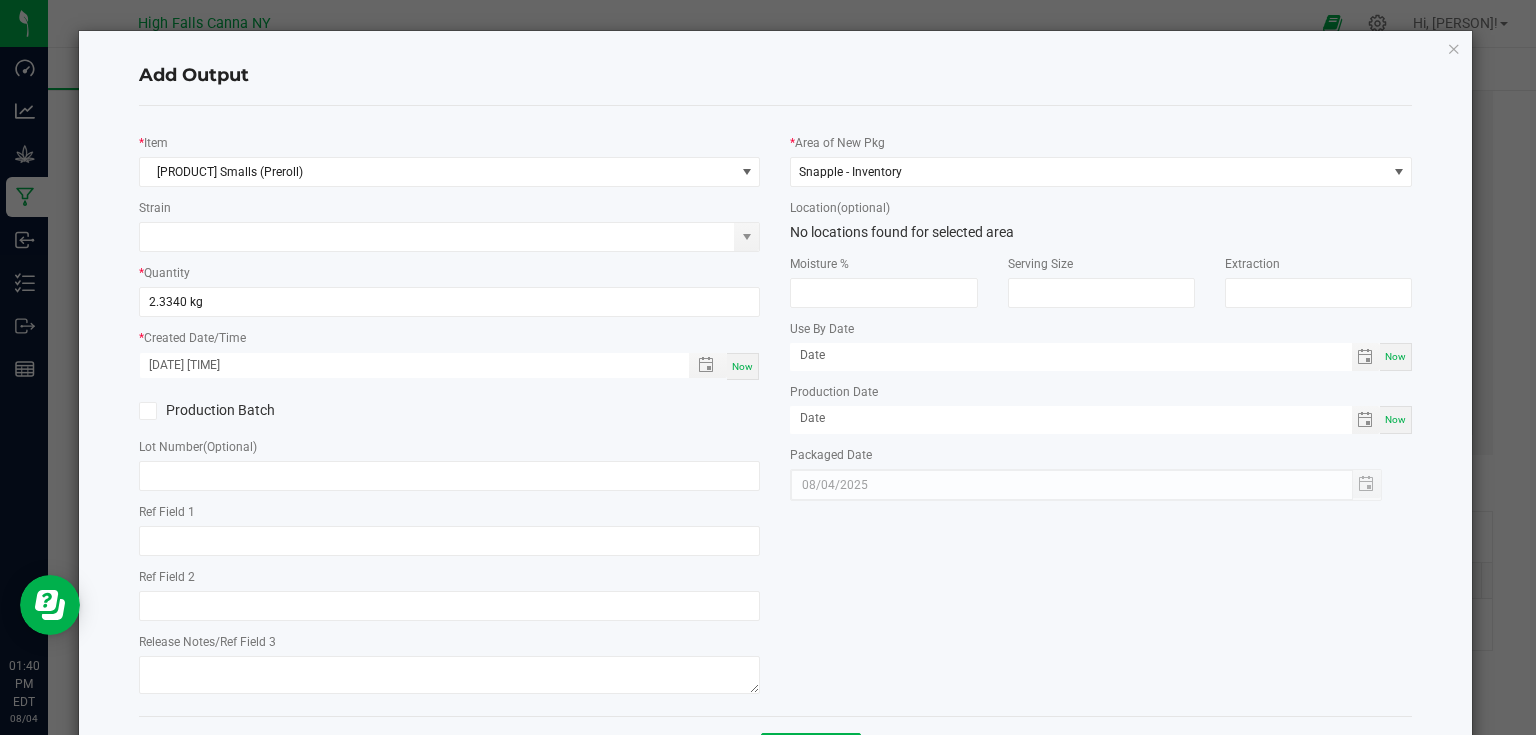 click on "Production Batch" 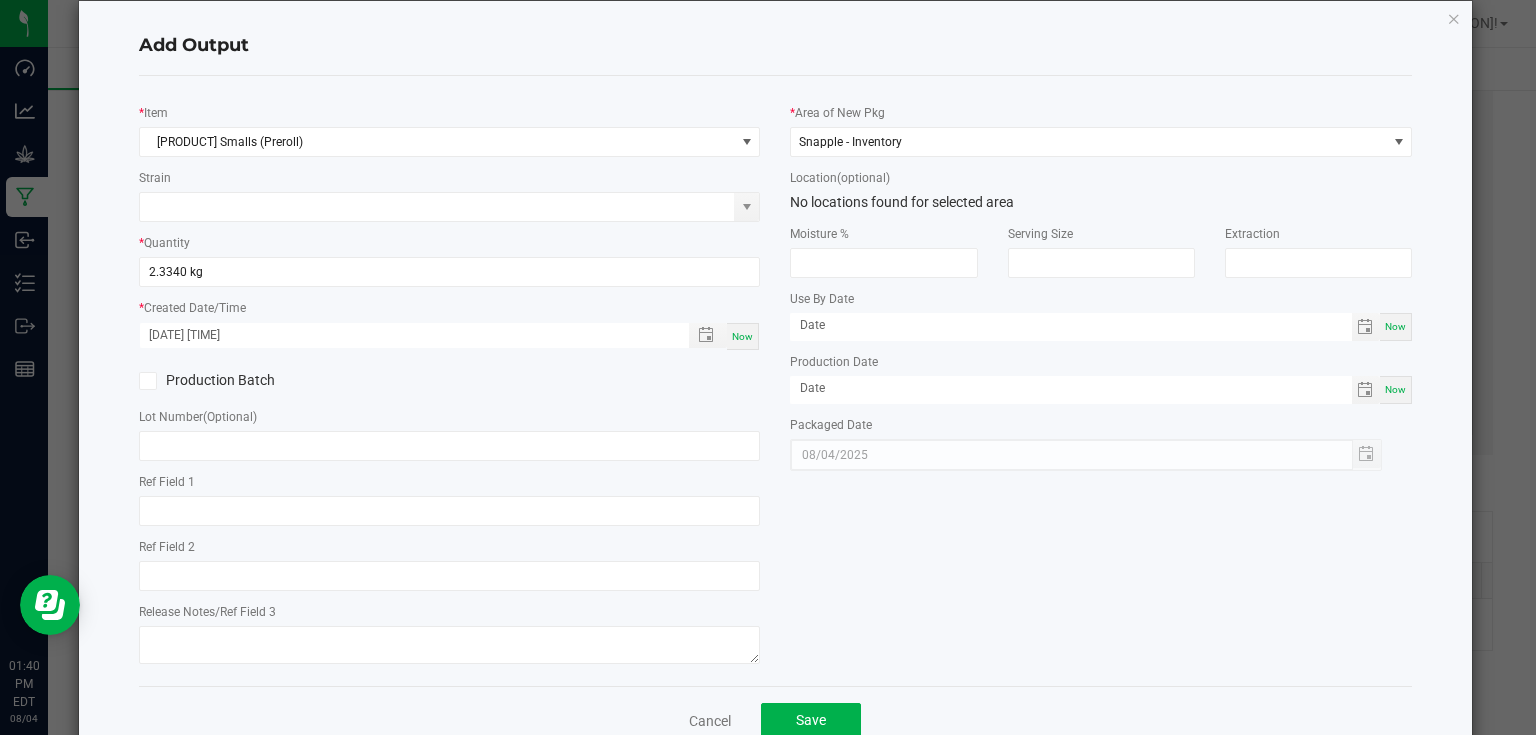 scroll, scrollTop: 81, scrollLeft: 0, axis: vertical 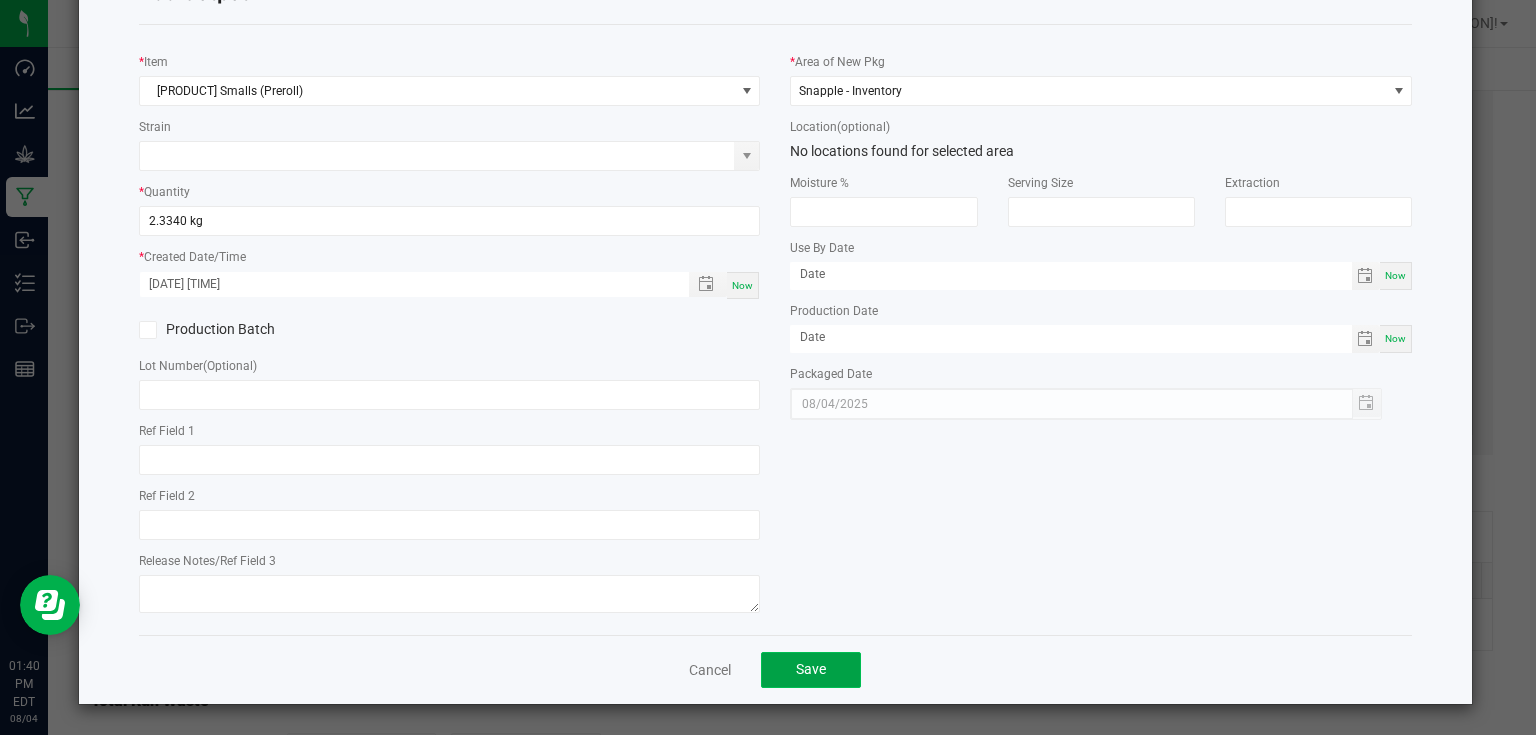 click on "Save" 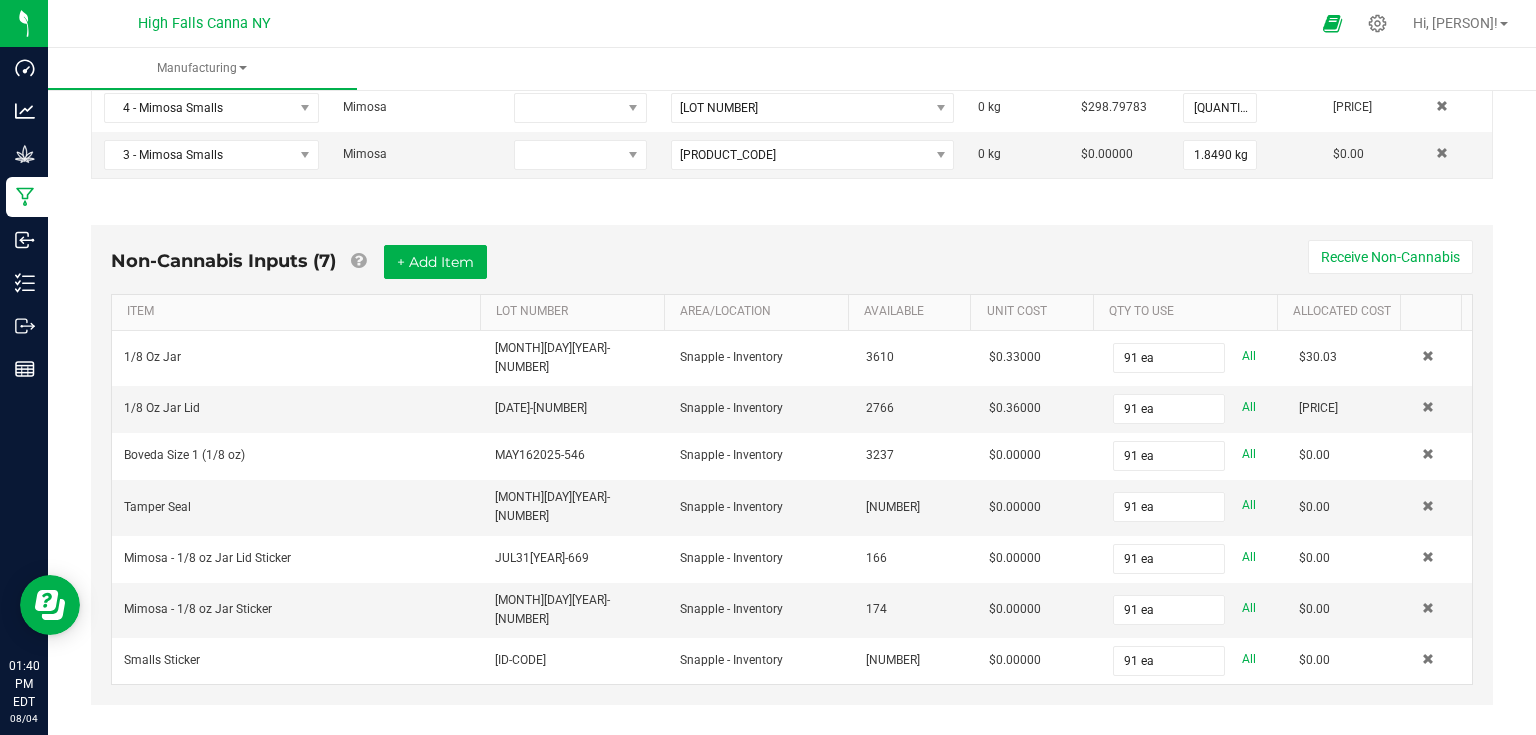 scroll, scrollTop: 480, scrollLeft: 0, axis: vertical 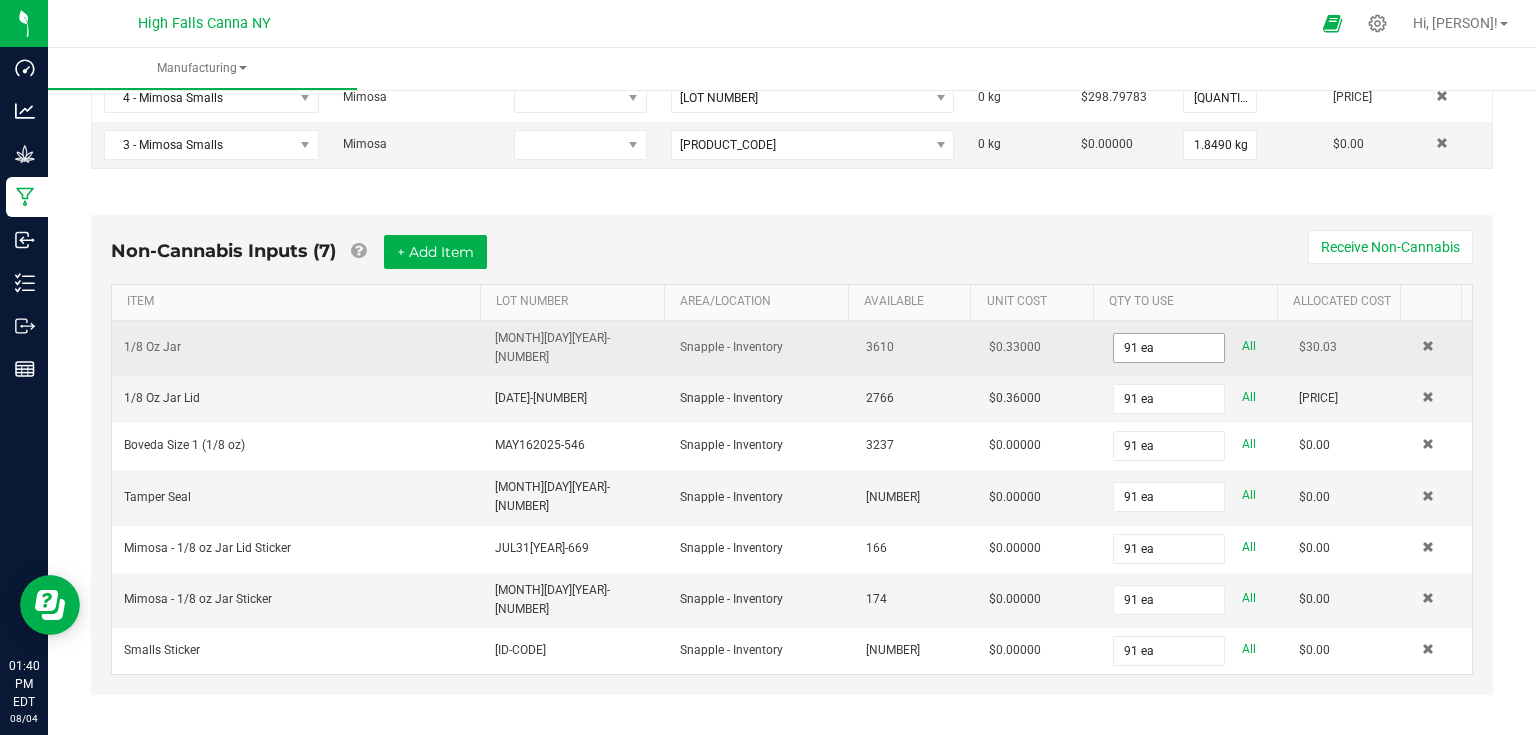 type on "91" 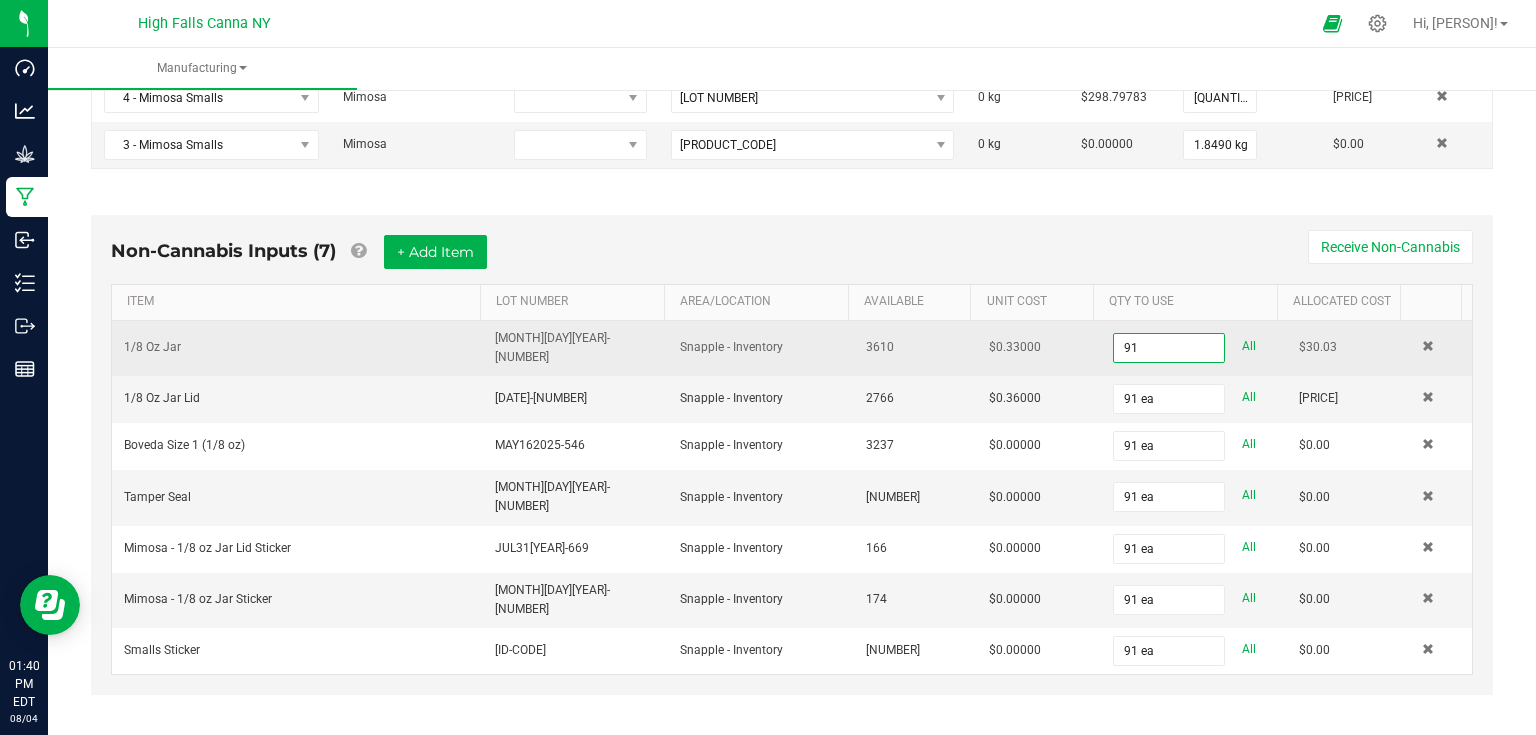 click on "91" at bounding box center [1169, 348] 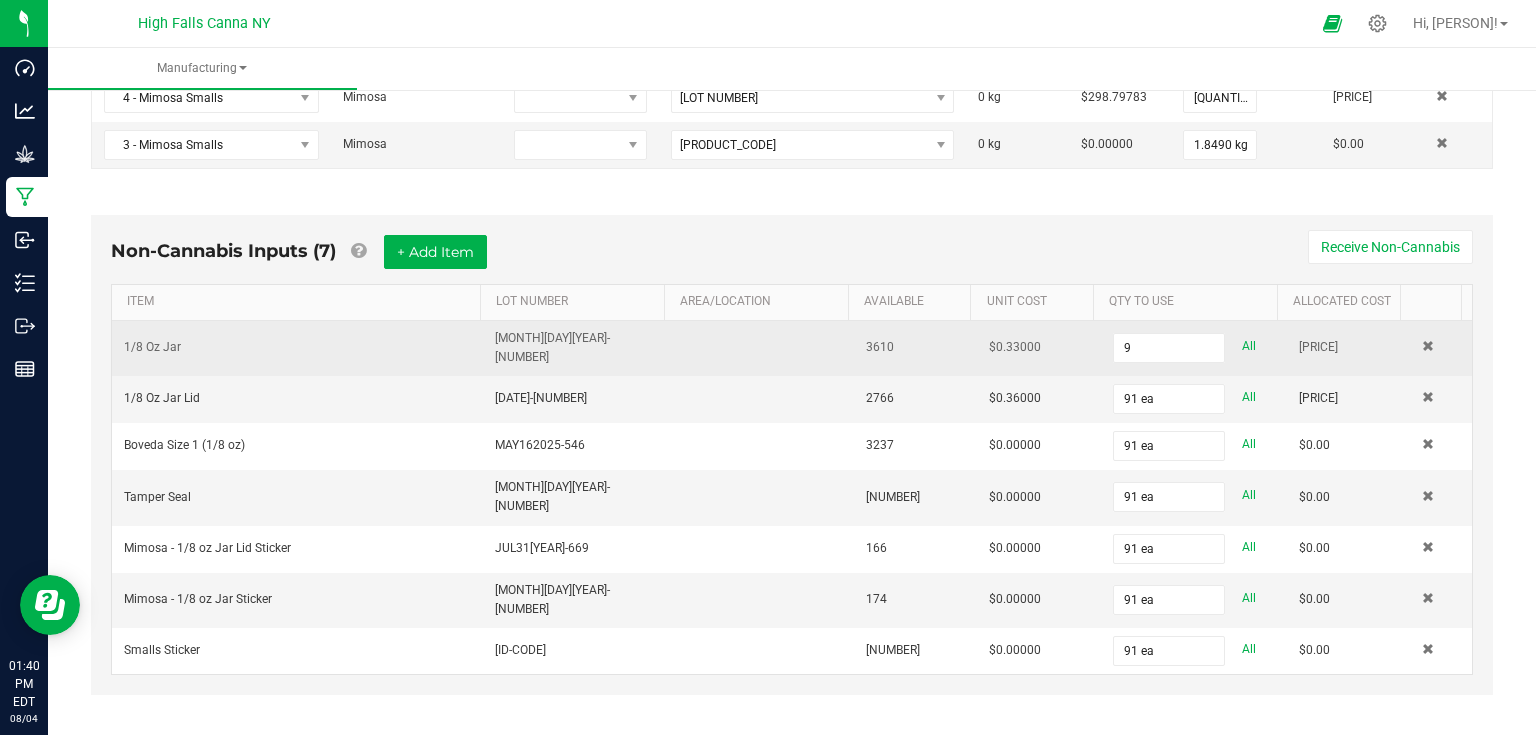 click on "9" at bounding box center [1169, 348] 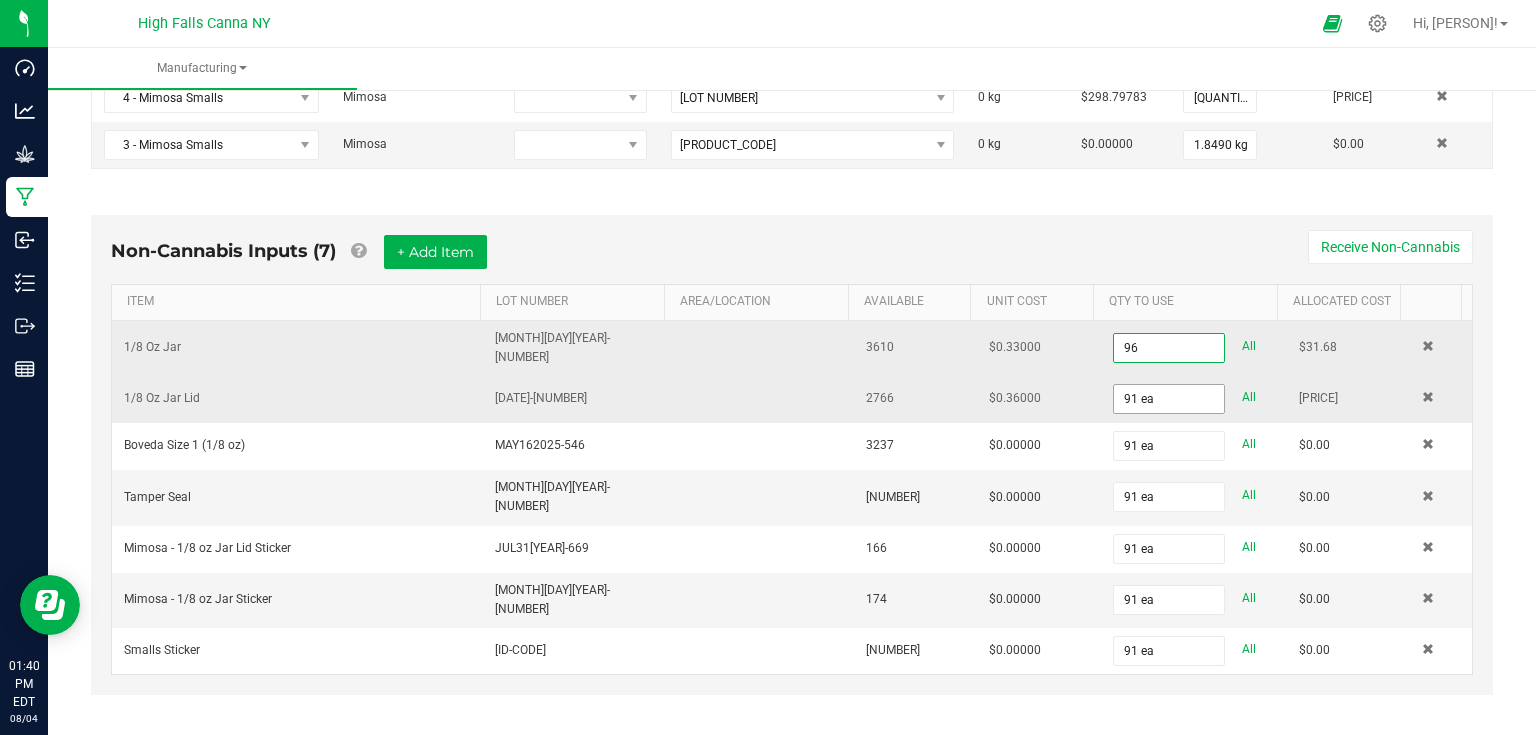 type on "96 ea" 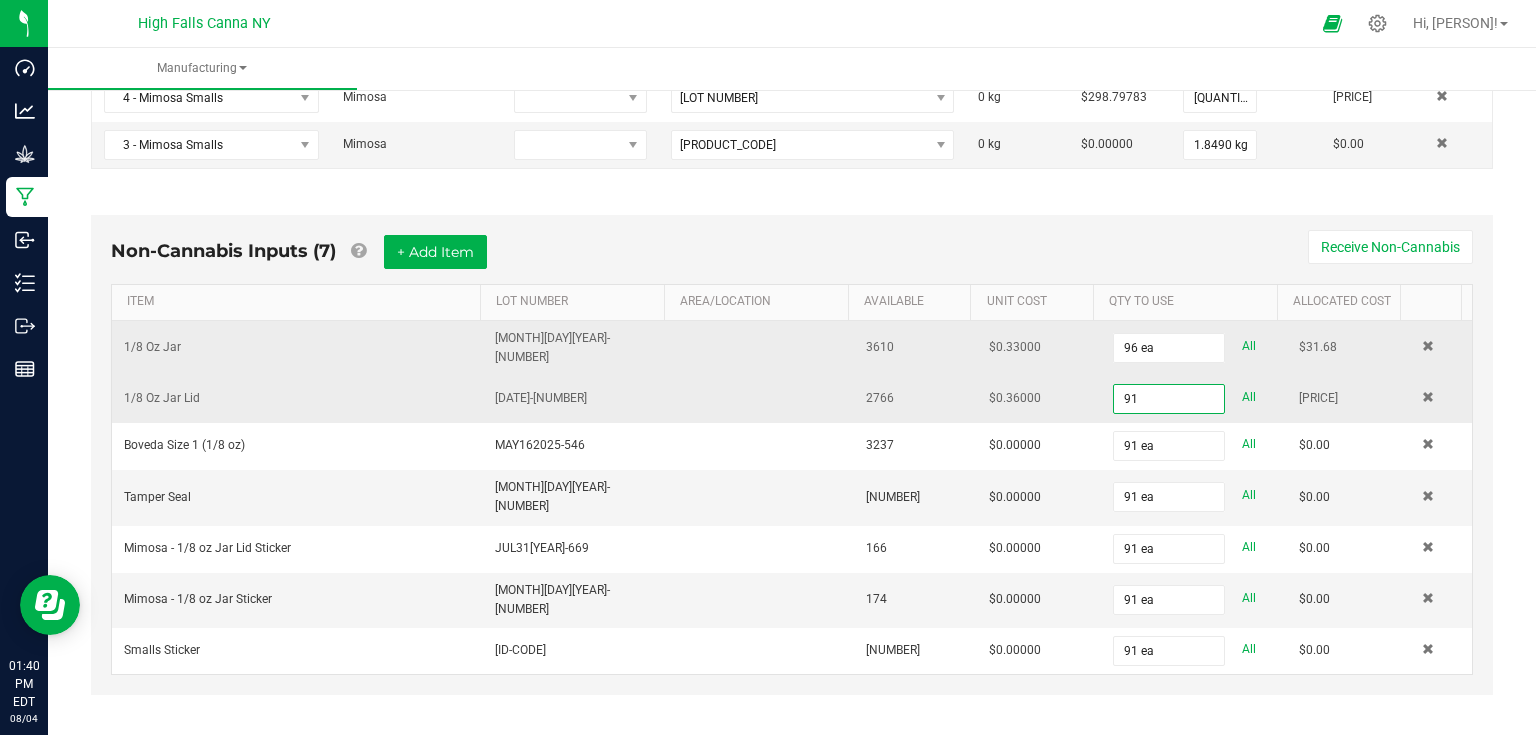 click on "91" at bounding box center [1169, 399] 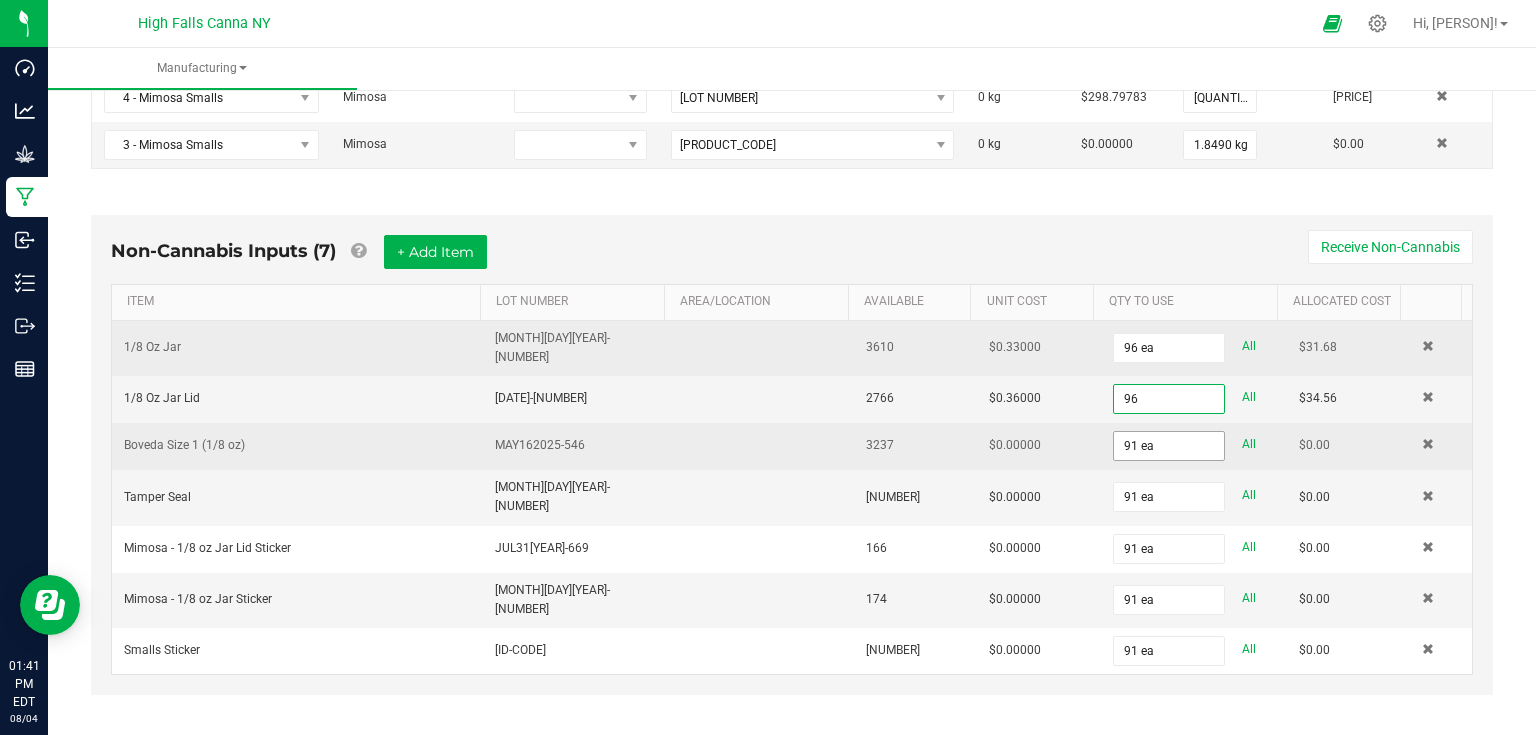 type on "96 ea" 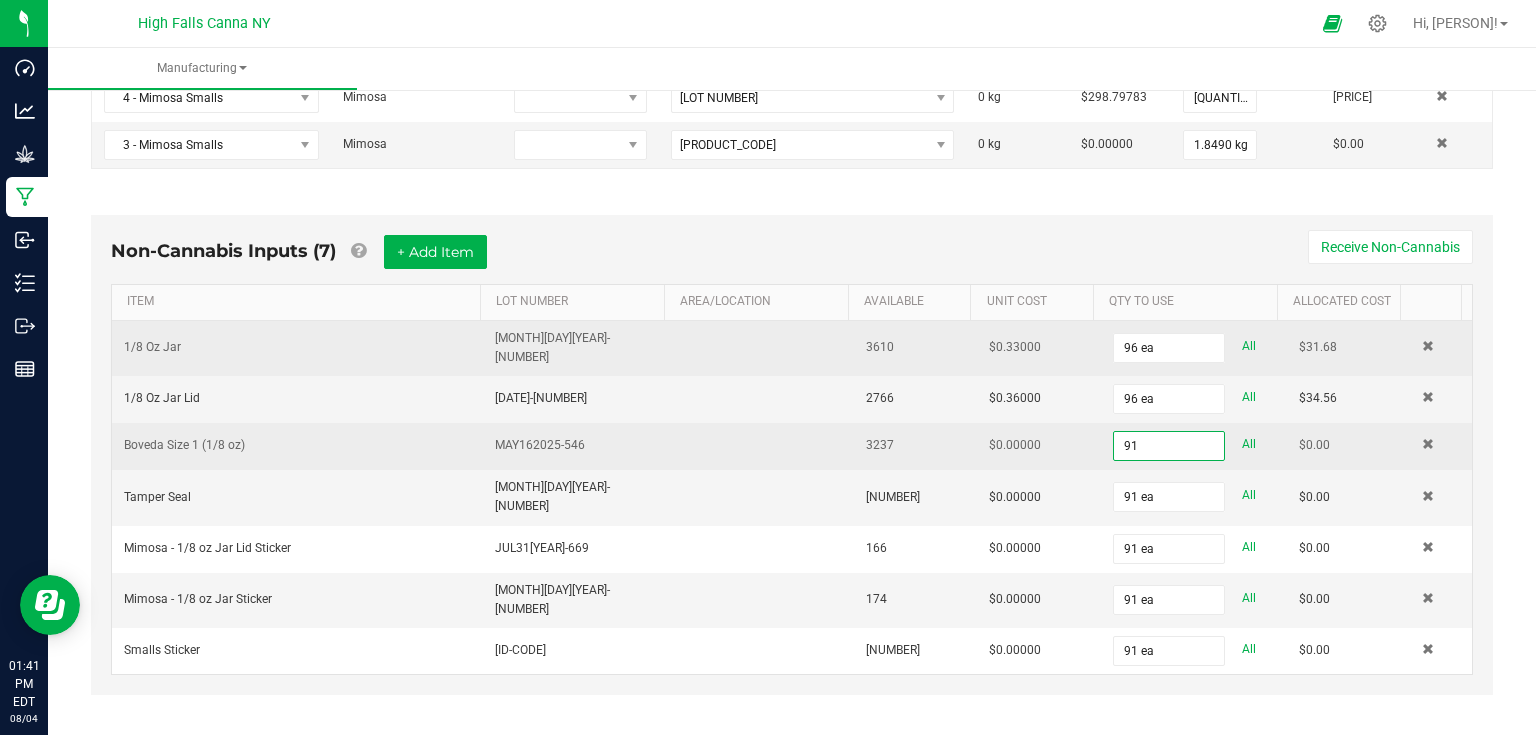 click on "91" at bounding box center (1169, 446) 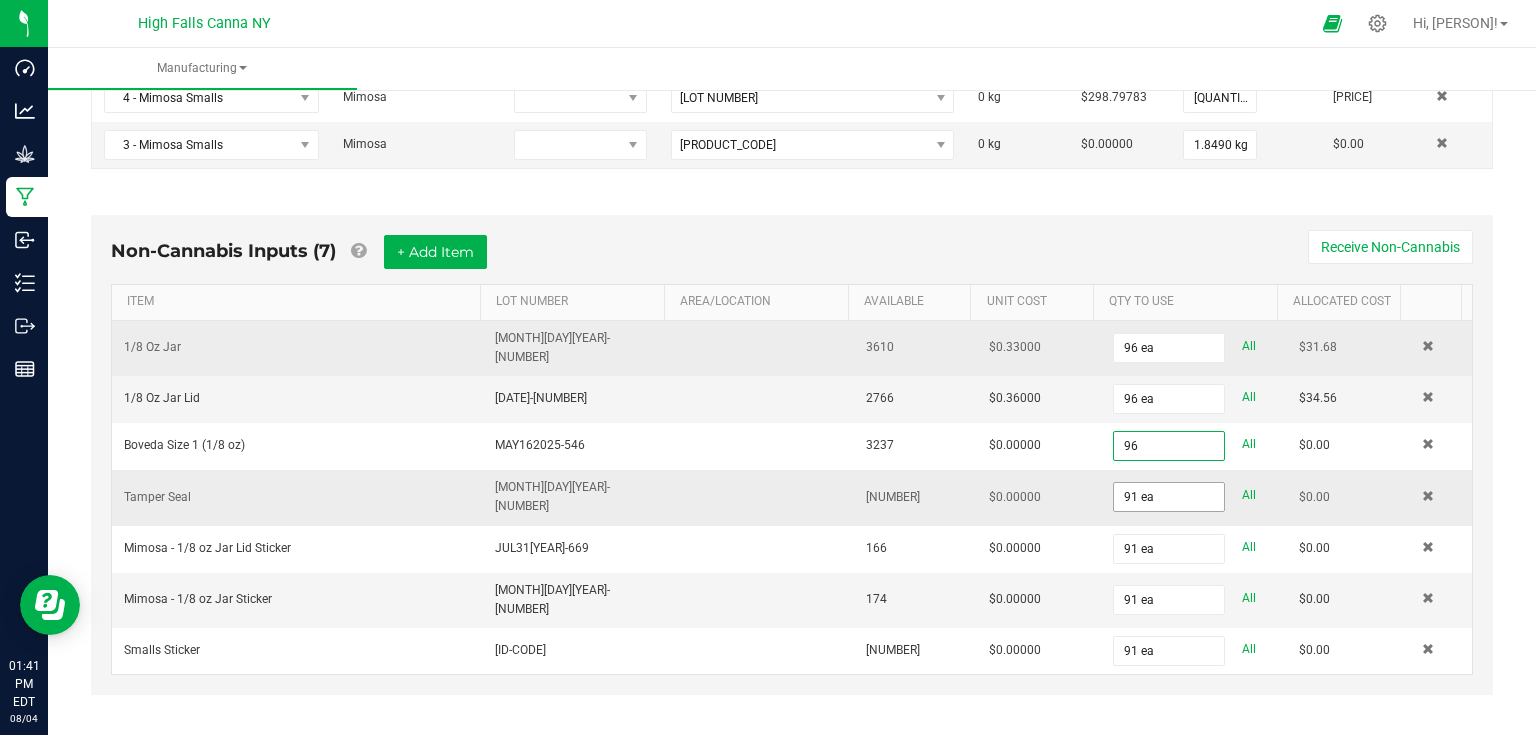 type on "96 ea" 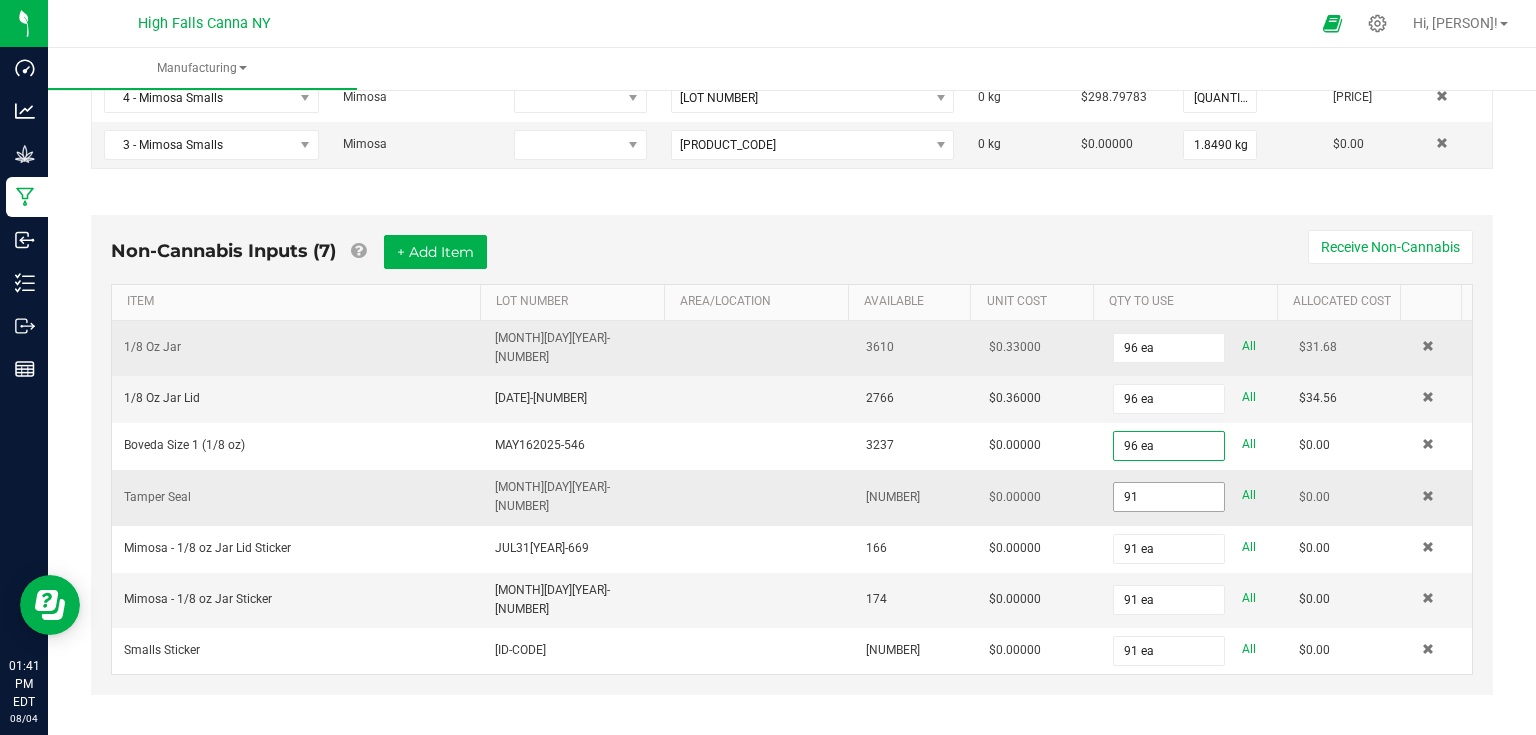 click on "91" at bounding box center [1169, 497] 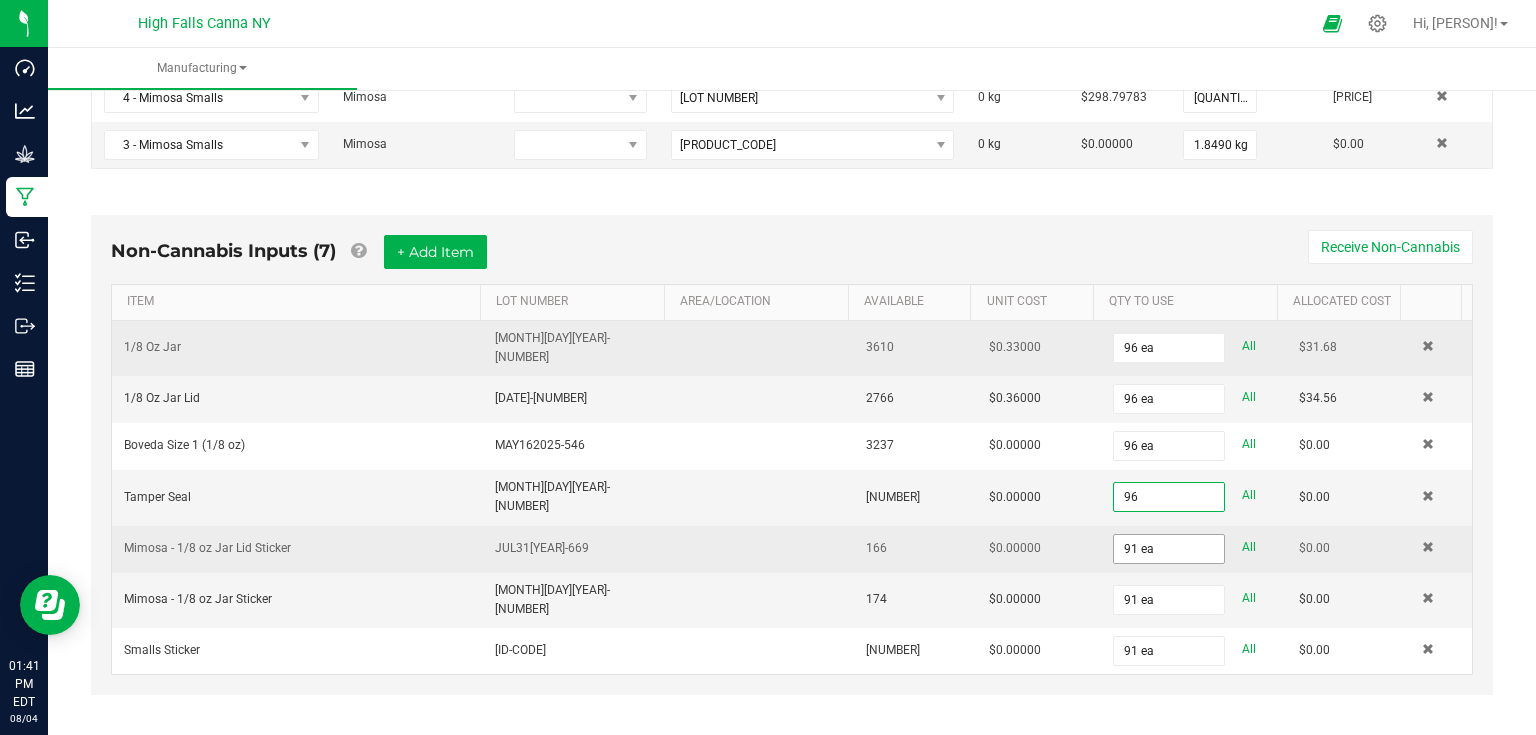 type on "96" 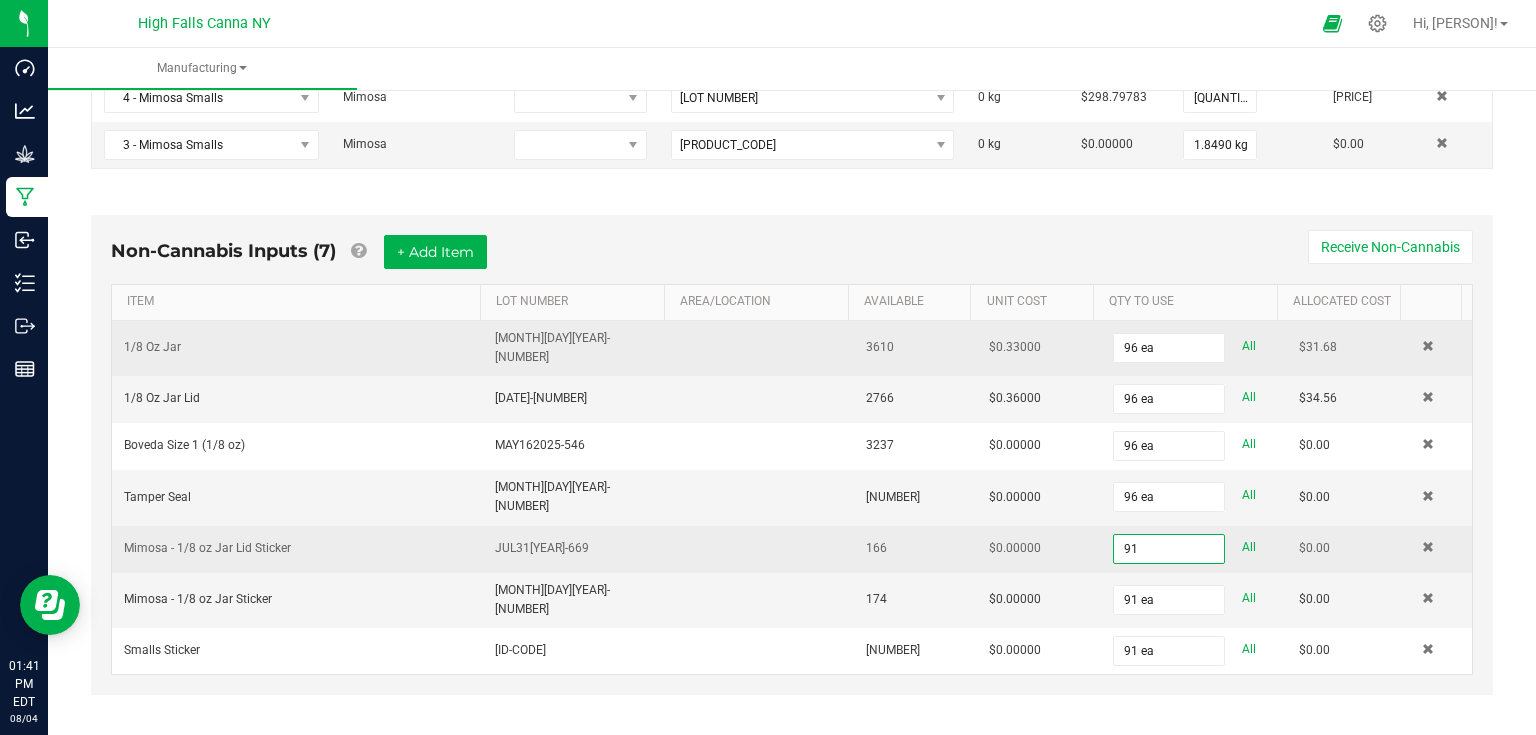 click on "91" at bounding box center (1169, 549) 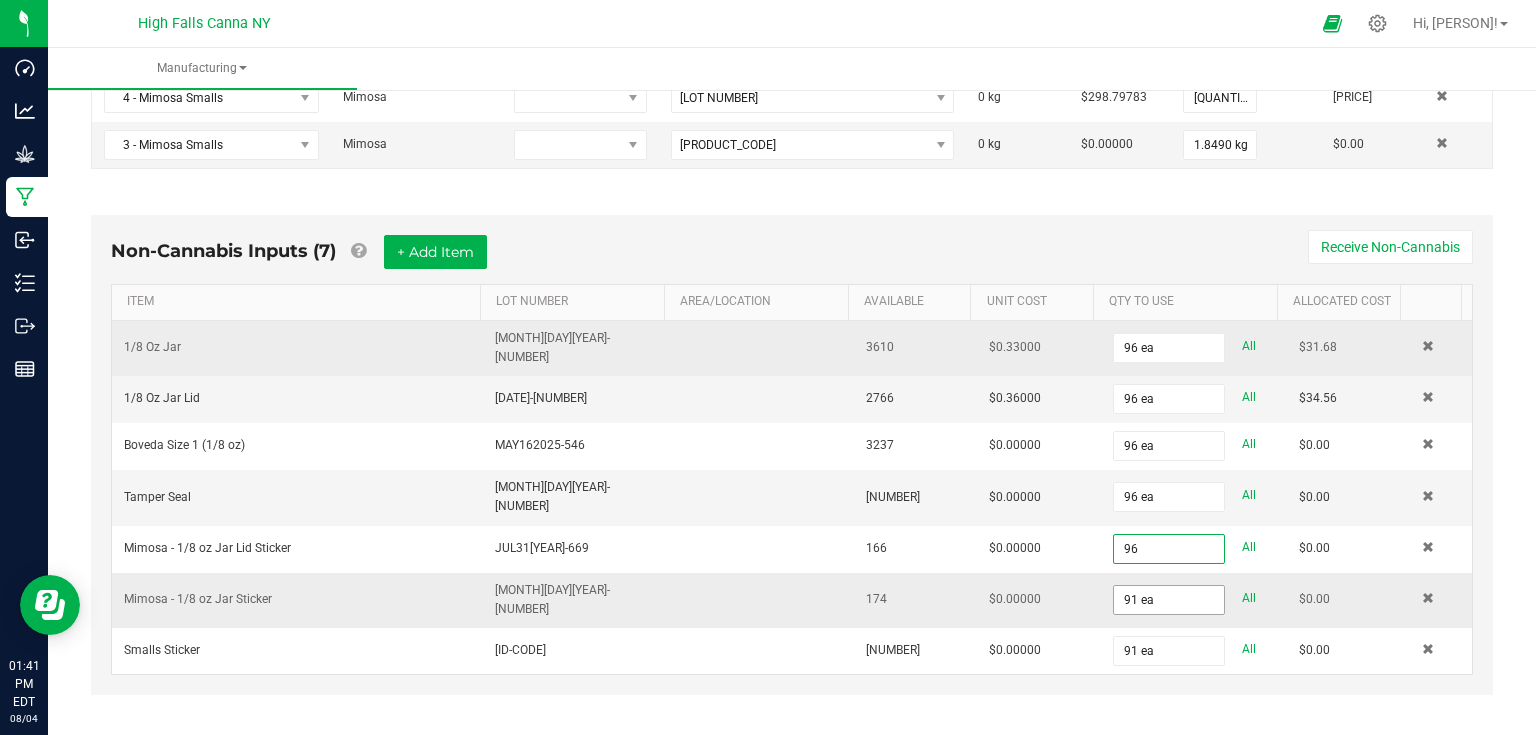type on "96 ea" 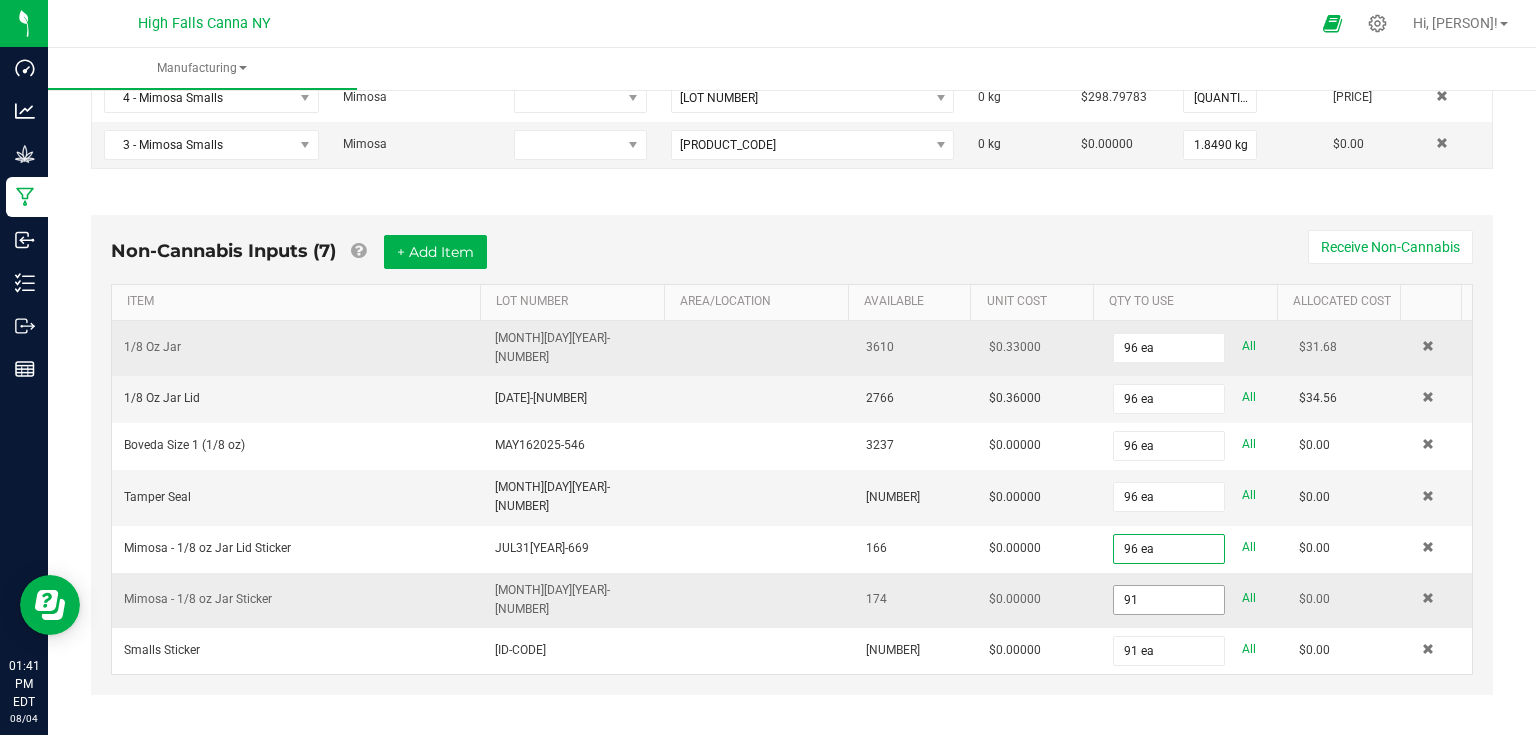 click on "91" at bounding box center (1169, 600) 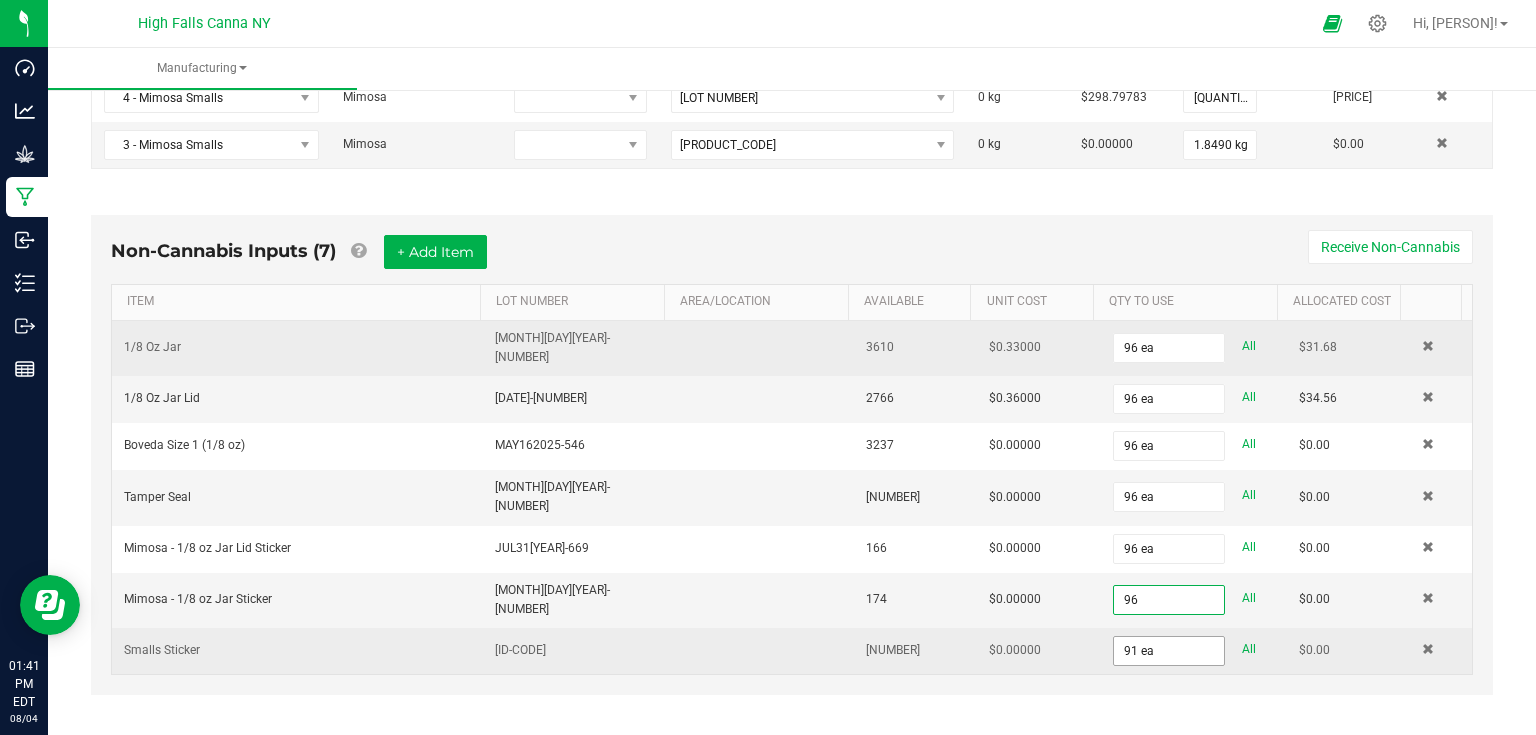 type on "96 ea" 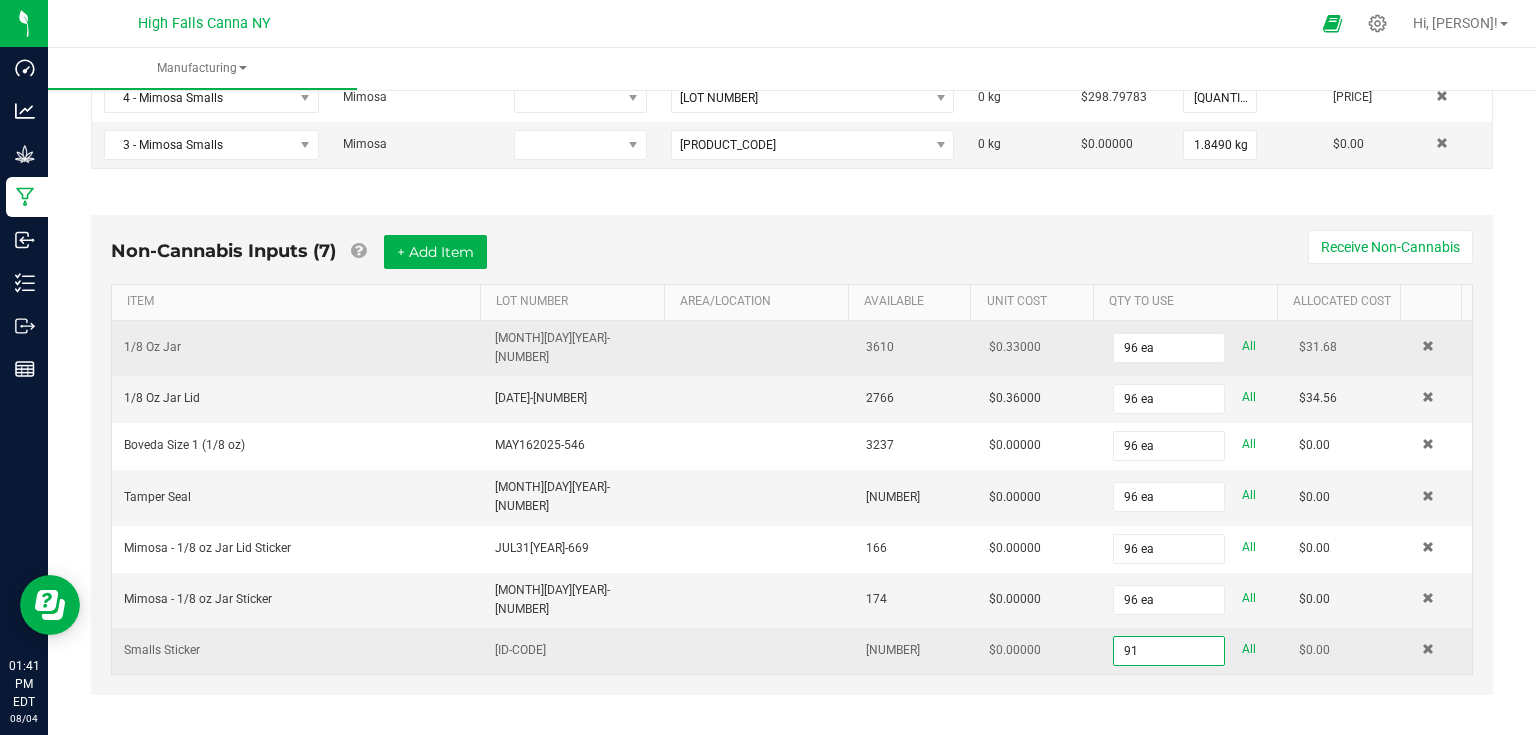 click on "91" at bounding box center [1169, 651] 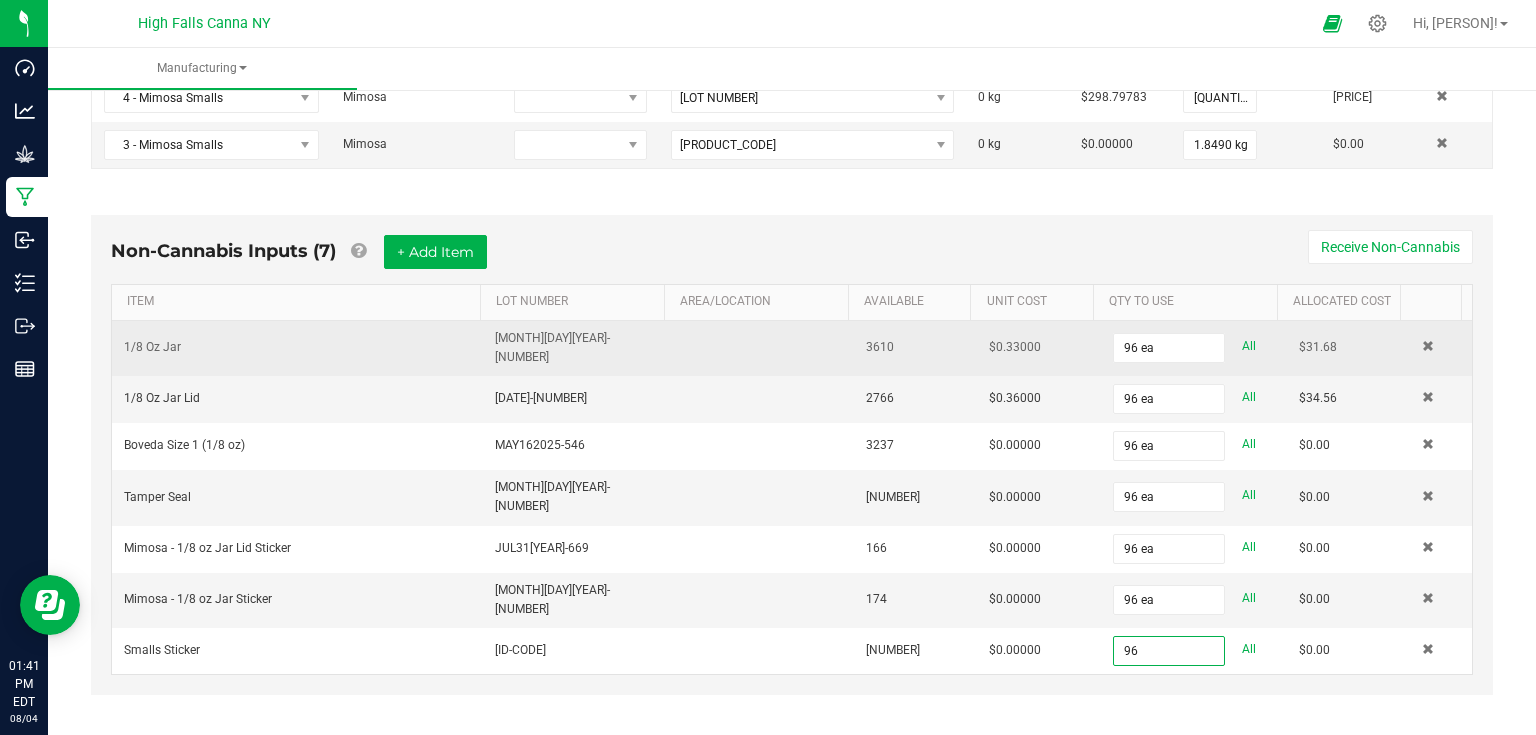 type on "96 ea" 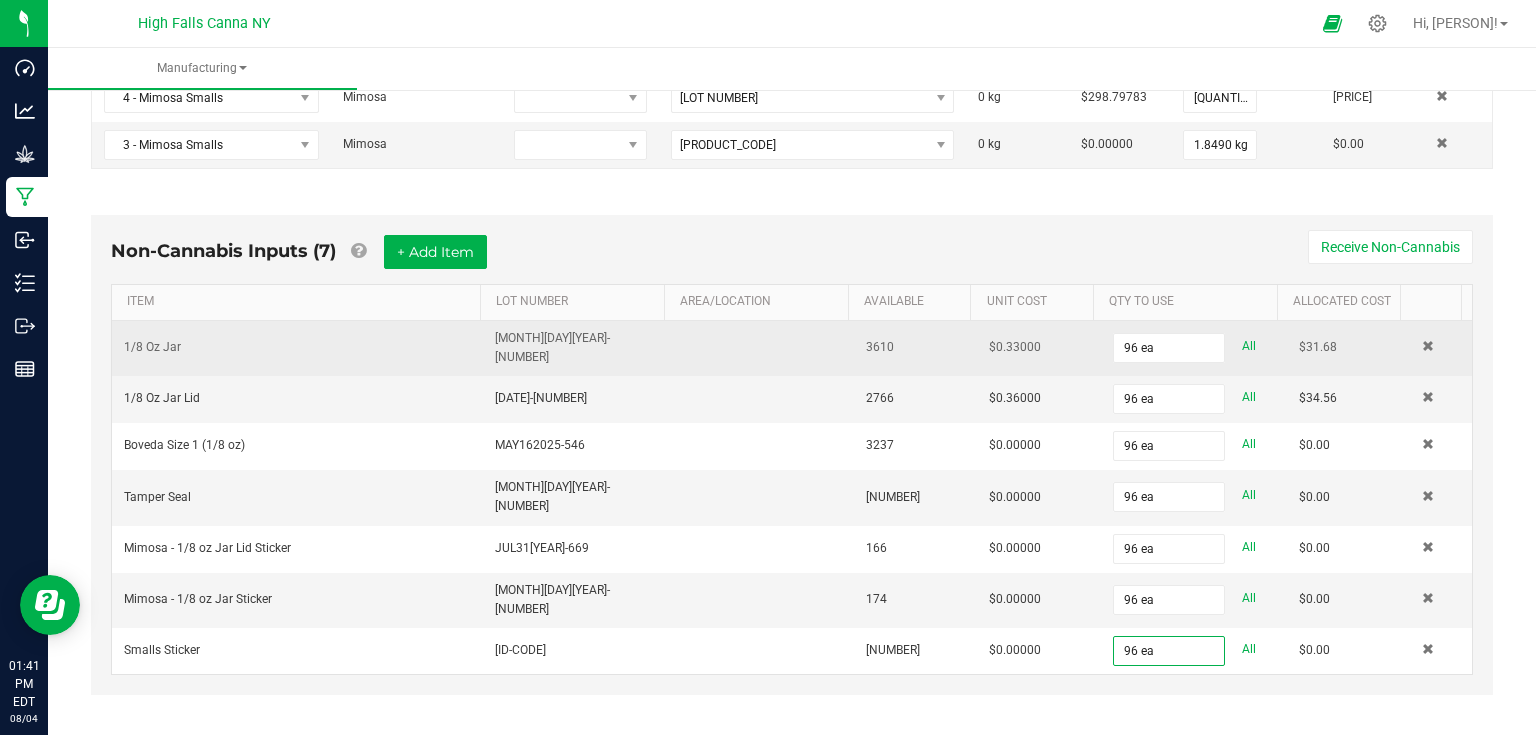 click on "Non-Cannabis Inputs (7)  + Add Item   Receive Non-Cannabis  ITEM LOT NUMBER AREA/LOCATION AVAILABLE Unit Cost QTY TO USE Allocated Cost  1/8 Oz Jar   [DATE]-[NUMBER]      [NUMBER]    $[PRICE]  [NUMBER] ea All  $[PRICE]   1/8 Oz Jar Lid   [DATE]-[NUMBER]      [NUMBER]    $[PRICE]  [NUMBER] ea All  $[PRICE]   Boveda Size 1 (1/8 oz)   [DATE]-[NUMBER]      [NUMBER]    $[PRICE]  [NUMBER] ea All  $[PRICE]   Tamper Seal   [DATE]-[NUMBER]      [NUMBER]    $[PRICE]  [NUMBER] ea All  $[PRICE]   Mimosa - 1/8 oz Jar Lid Sticker   [DATE]-[NUMBER]      [NUMBER]    $[PRICE]  [NUMBER] ea All  $[PRICE]   Mimosa - 1/8 oz Jar Sticker   [DATE]-[NUMBER]      [NUMBER]    $[PRICE]  [NUMBER] ea All  $[PRICE]   Smalls Sticker   [DATE]-[NUMBER]      [NUMBER]    $[PRICE]  [NUMBER] ea All  $[PRICE]" at bounding box center (792, 455) 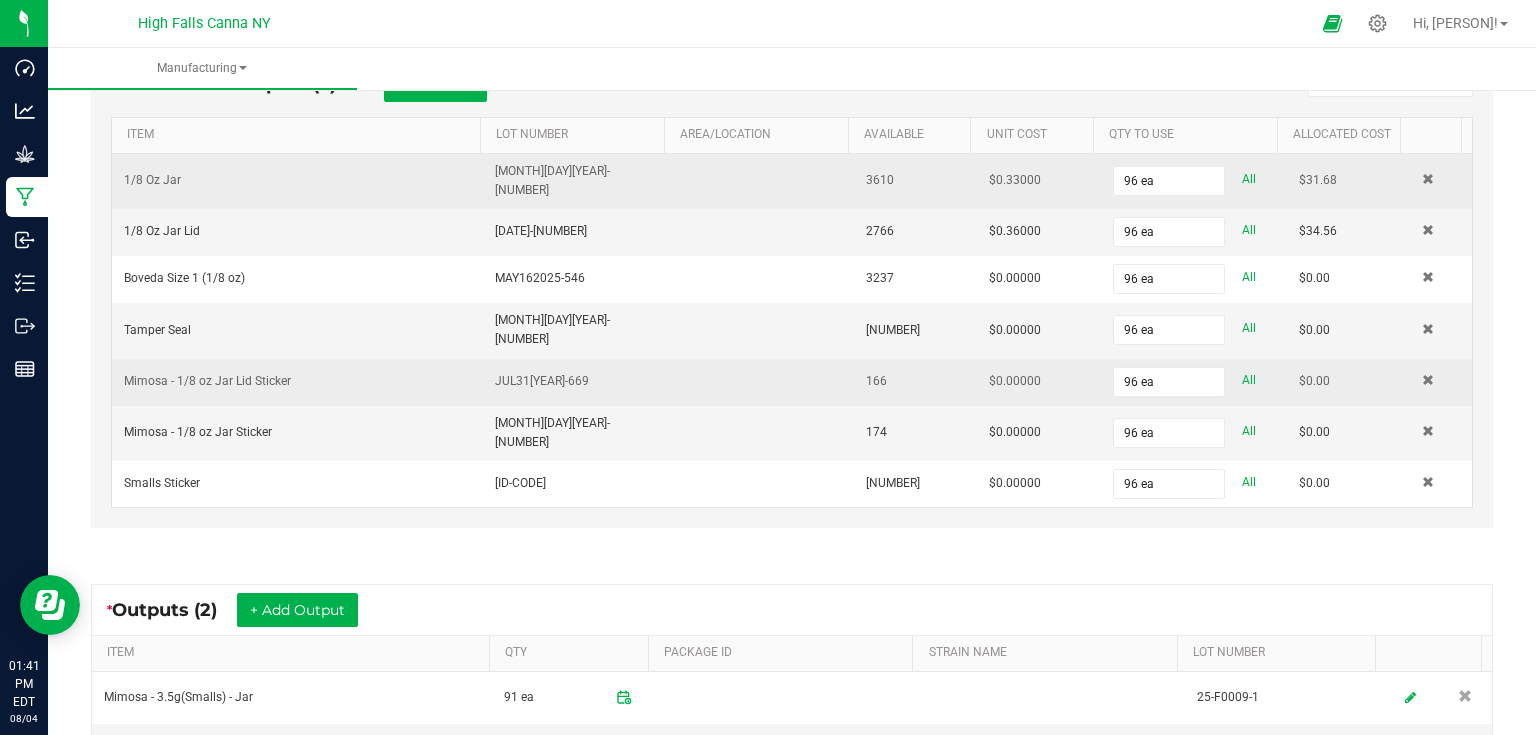 scroll, scrollTop: 800, scrollLeft: 0, axis: vertical 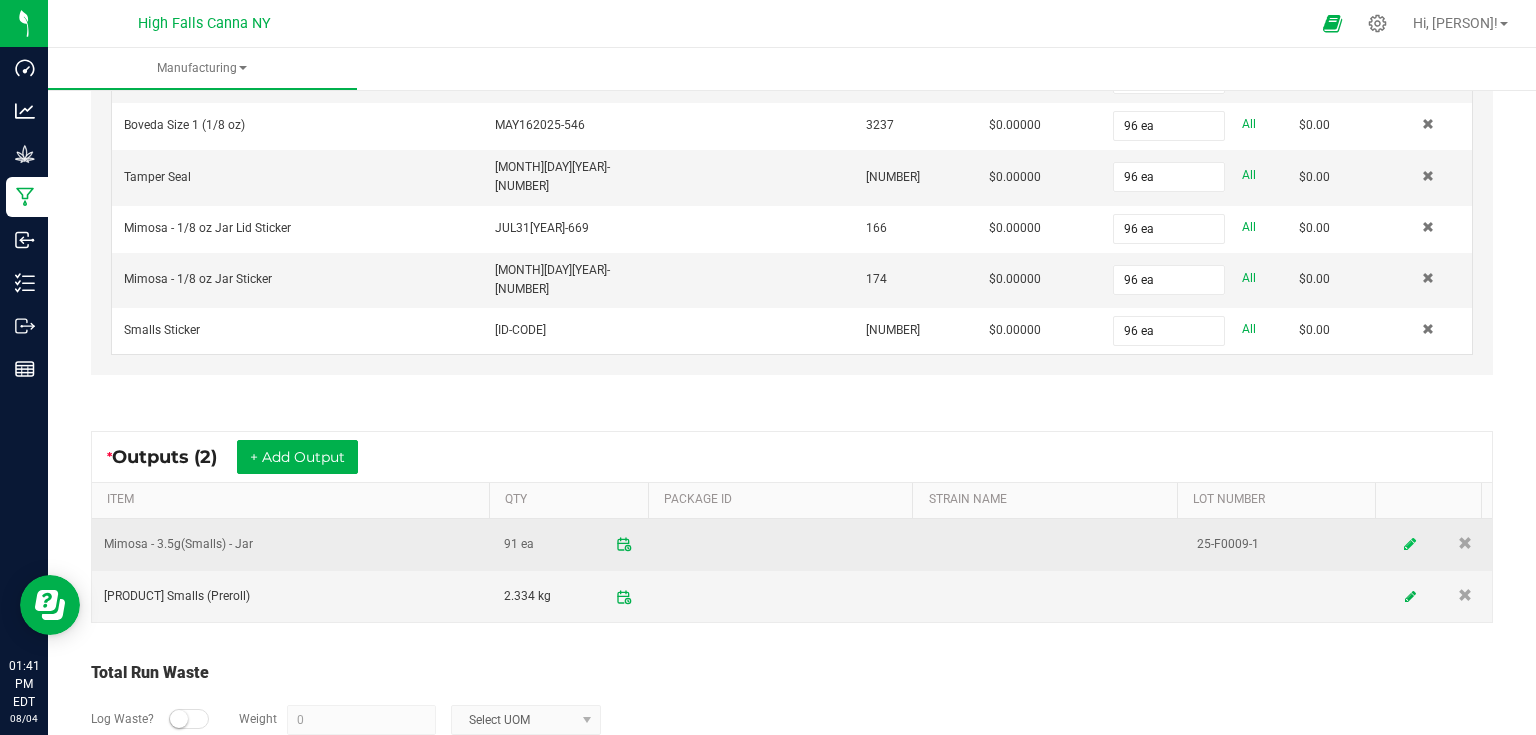 click at bounding box center (1411, 544) 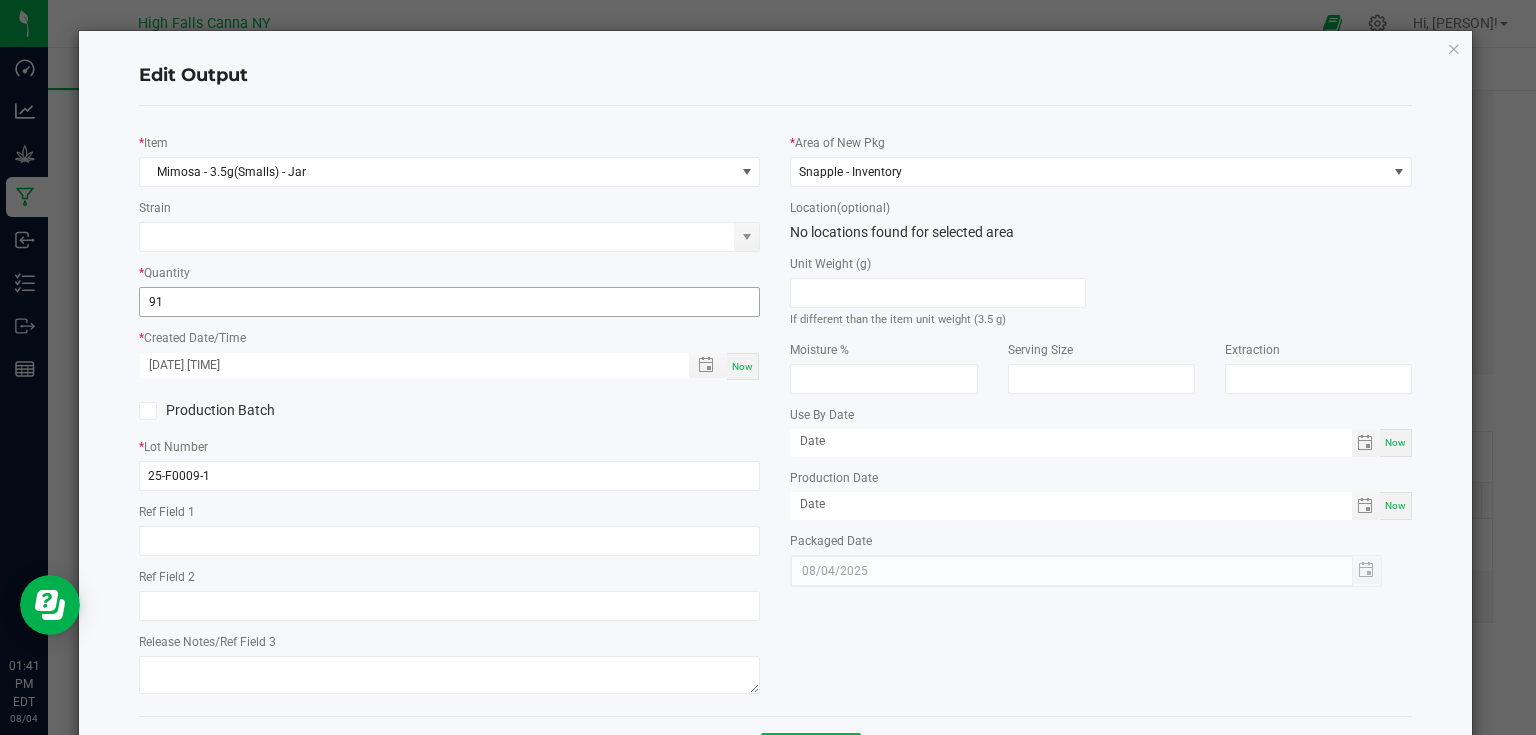 click on "91" at bounding box center [450, 302] 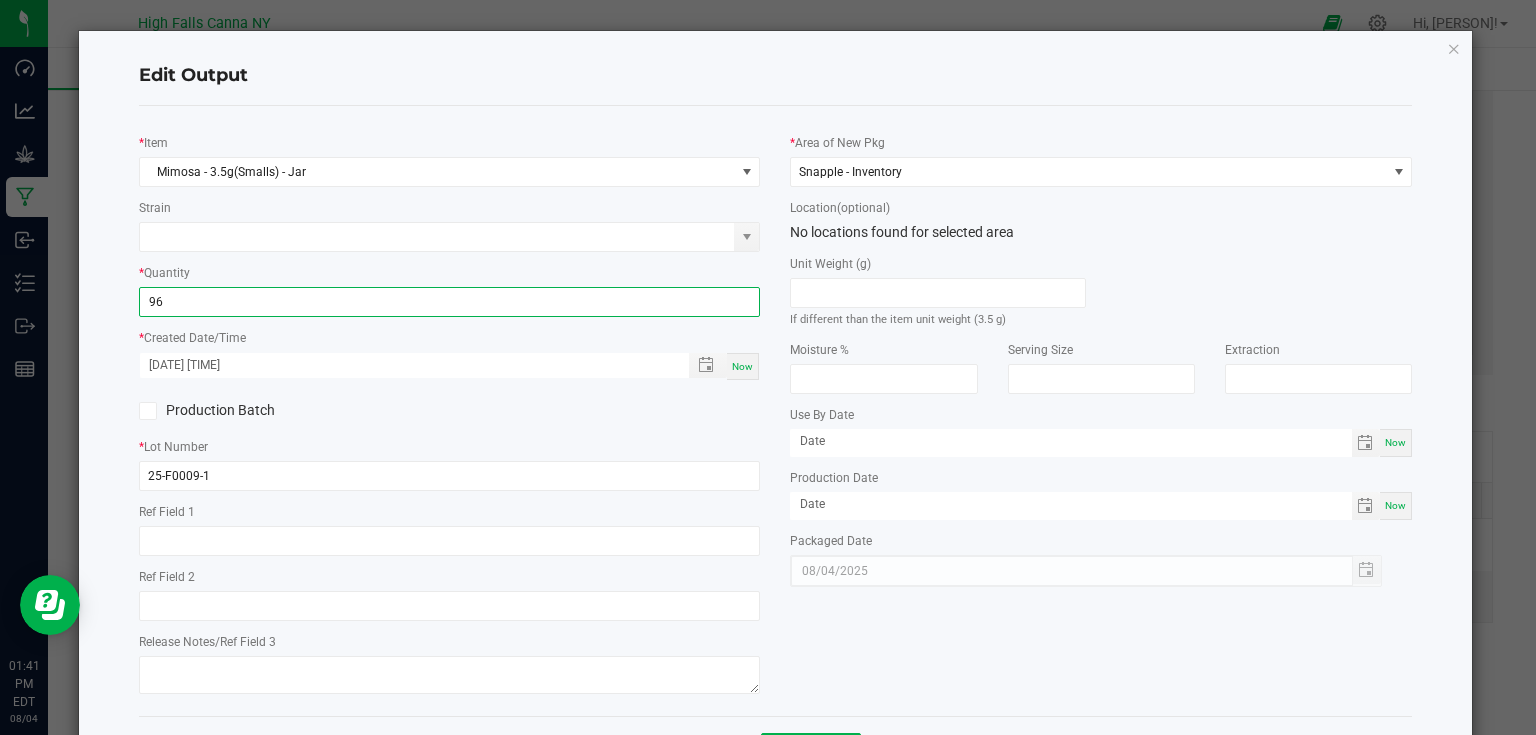 type on "96 ea" 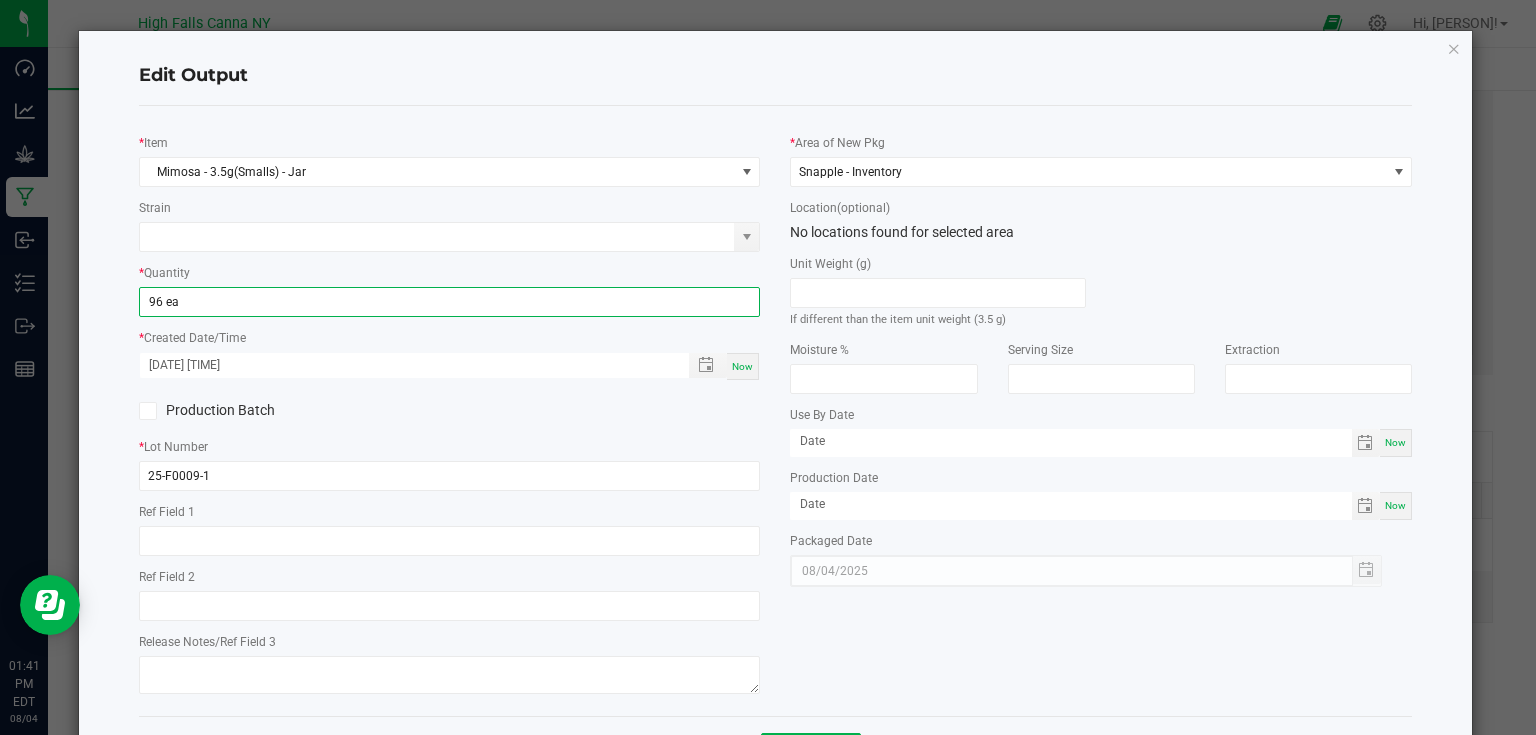 click on "*   Lot Number  [LOT-NUMBER]" 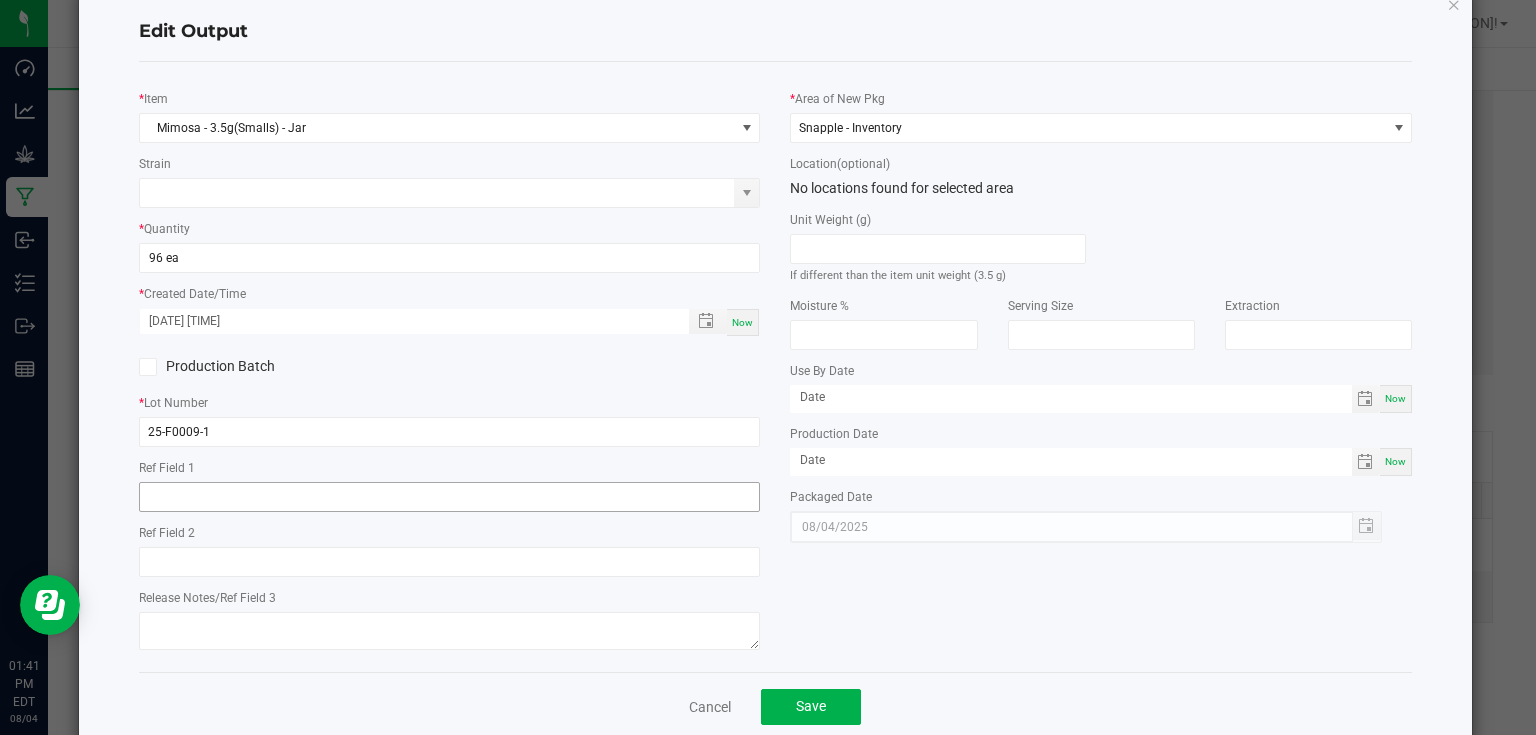 scroll, scrollTop: 81, scrollLeft: 0, axis: vertical 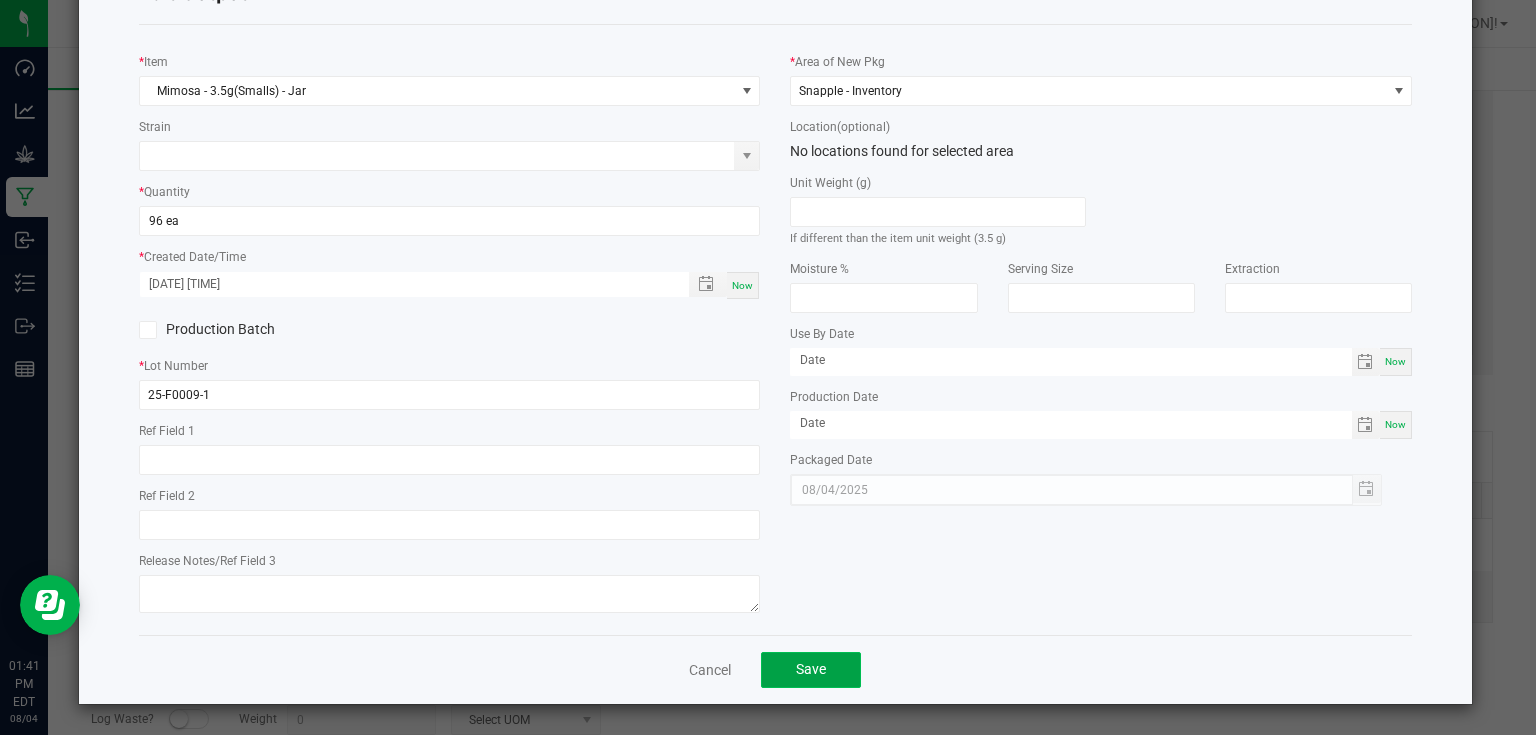 click on "Save" 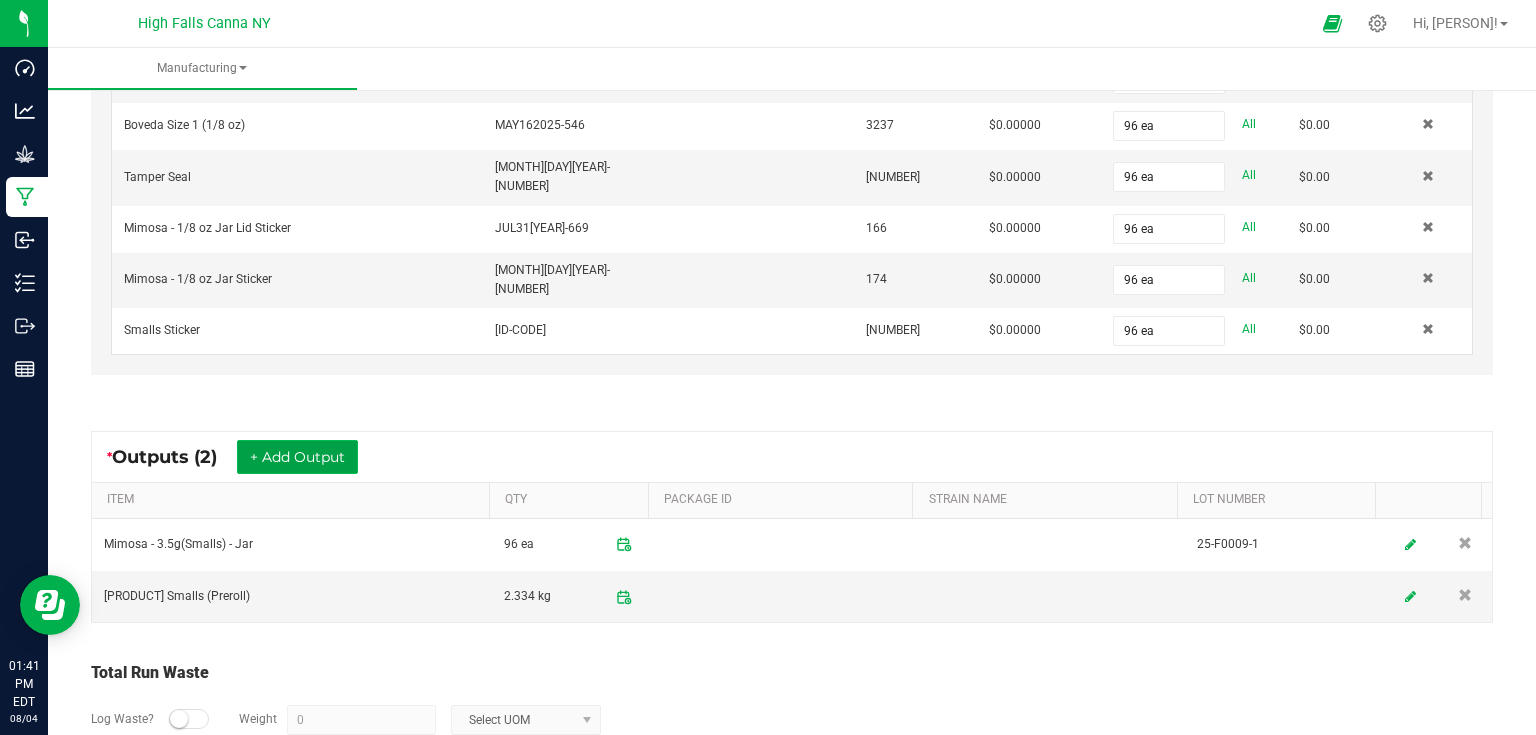 click on "+ Add Output" at bounding box center [297, 457] 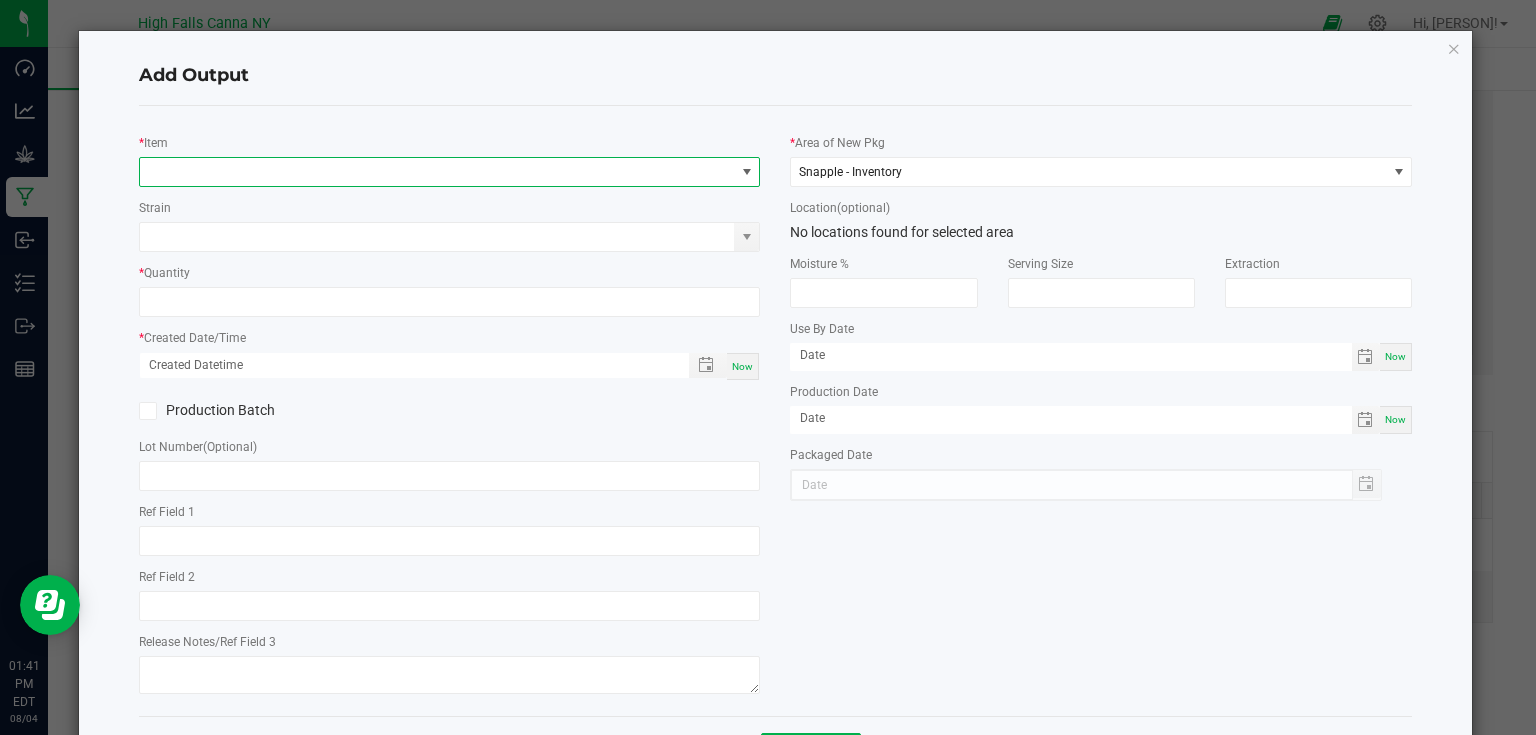click at bounding box center (437, 172) 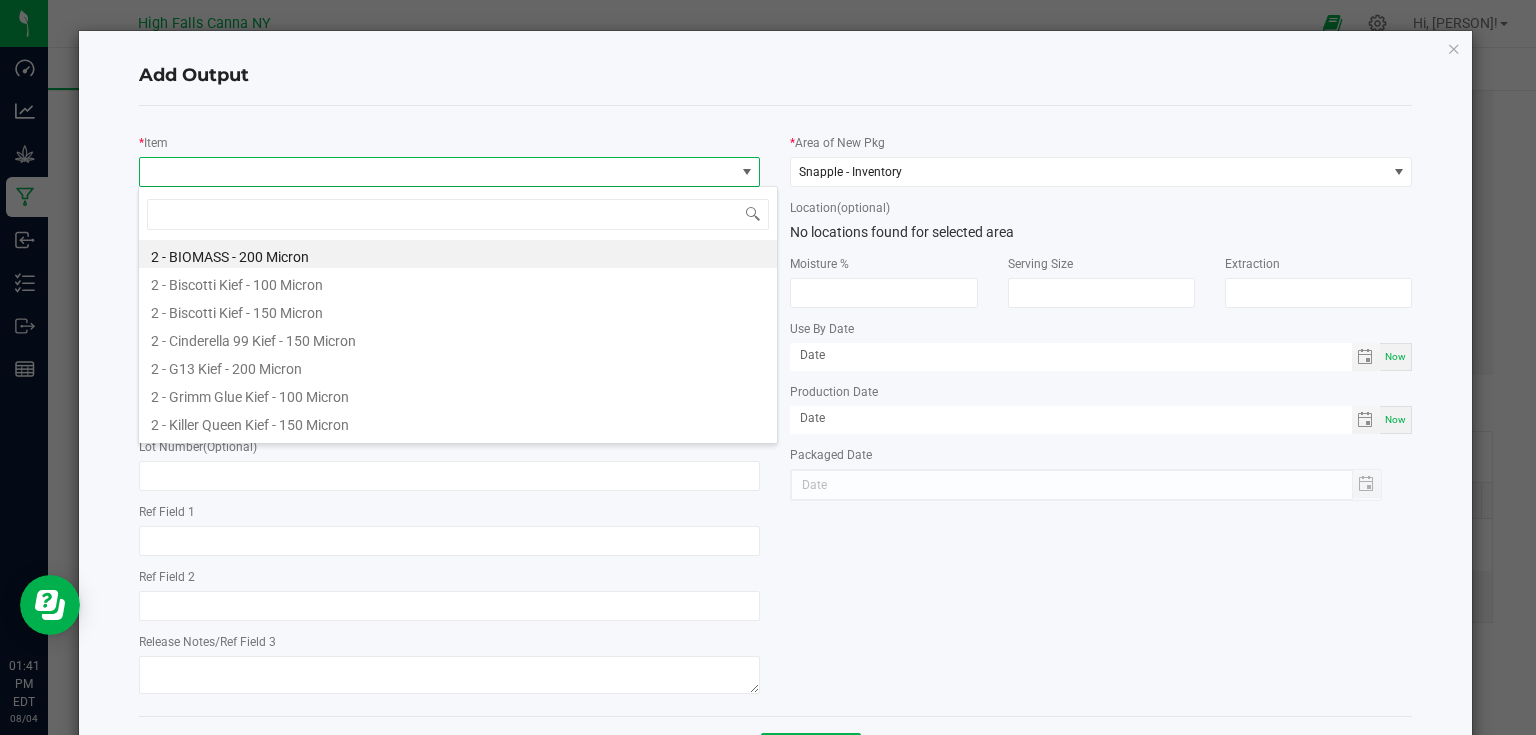 scroll, scrollTop: 99970, scrollLeft: 99383, axis: both 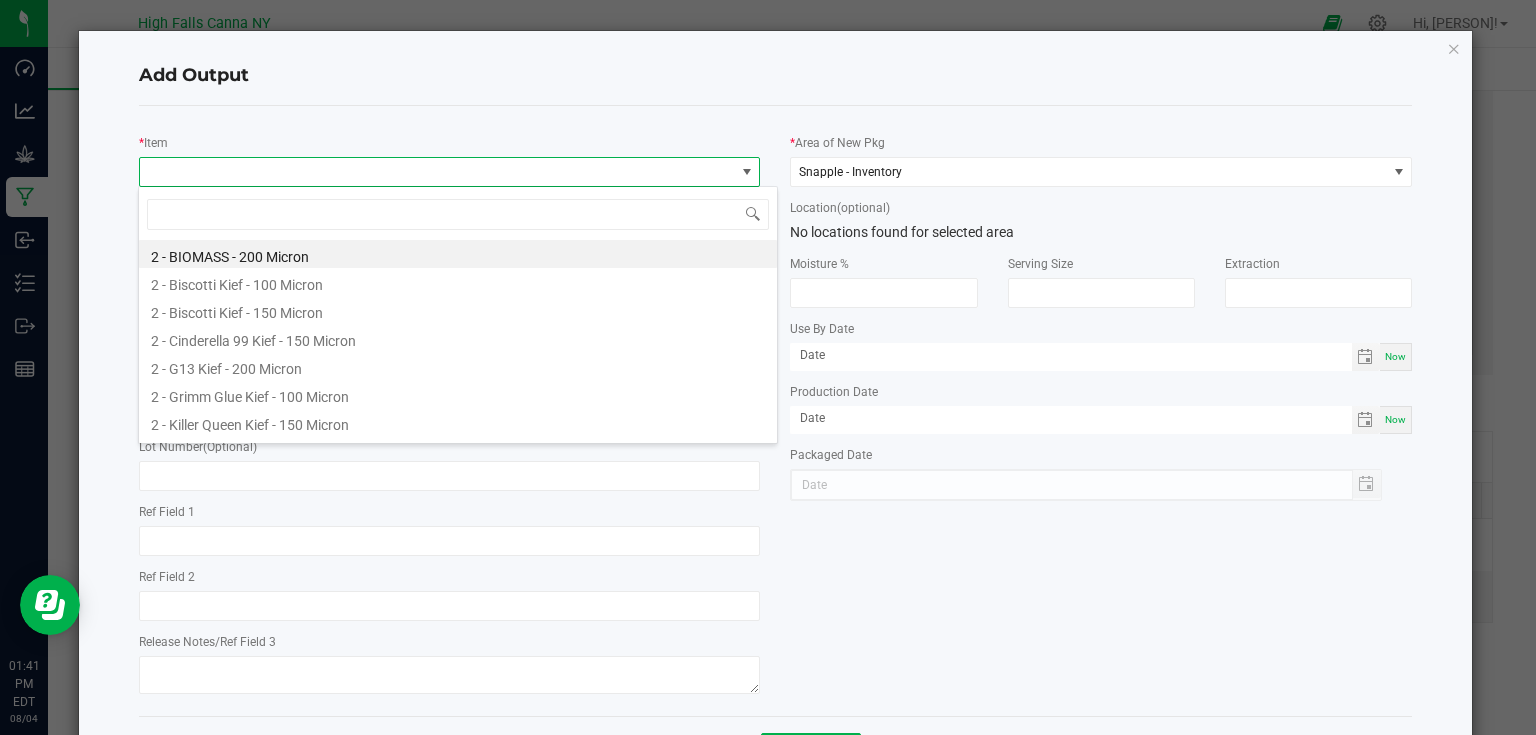 click on "Add Output   *   Item   Strain   *   Quantity   *   Created Date/Time  Now  Production Batch   Lot Number  (Optional)     Ref Field 1   Ref Field 2   Release Notes/Ref Field 3   *   Area of New Pkg  Snapple - Inventory  Location  (optional) No locations found for selected area  Moisture %   Serving Size   Extraction   Use By Date  Now  Production Date  Now  Packaged Date   Cancel   Save" 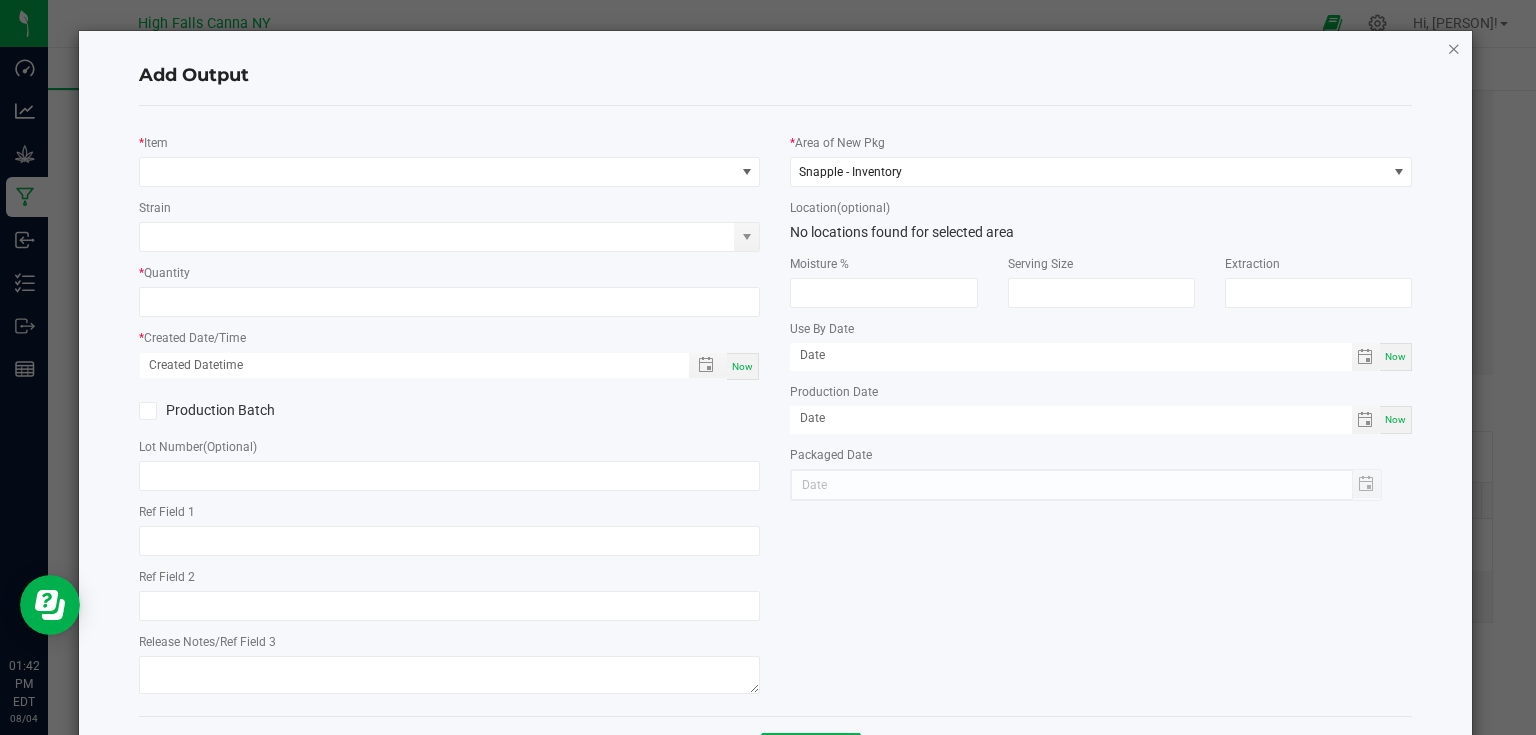 click 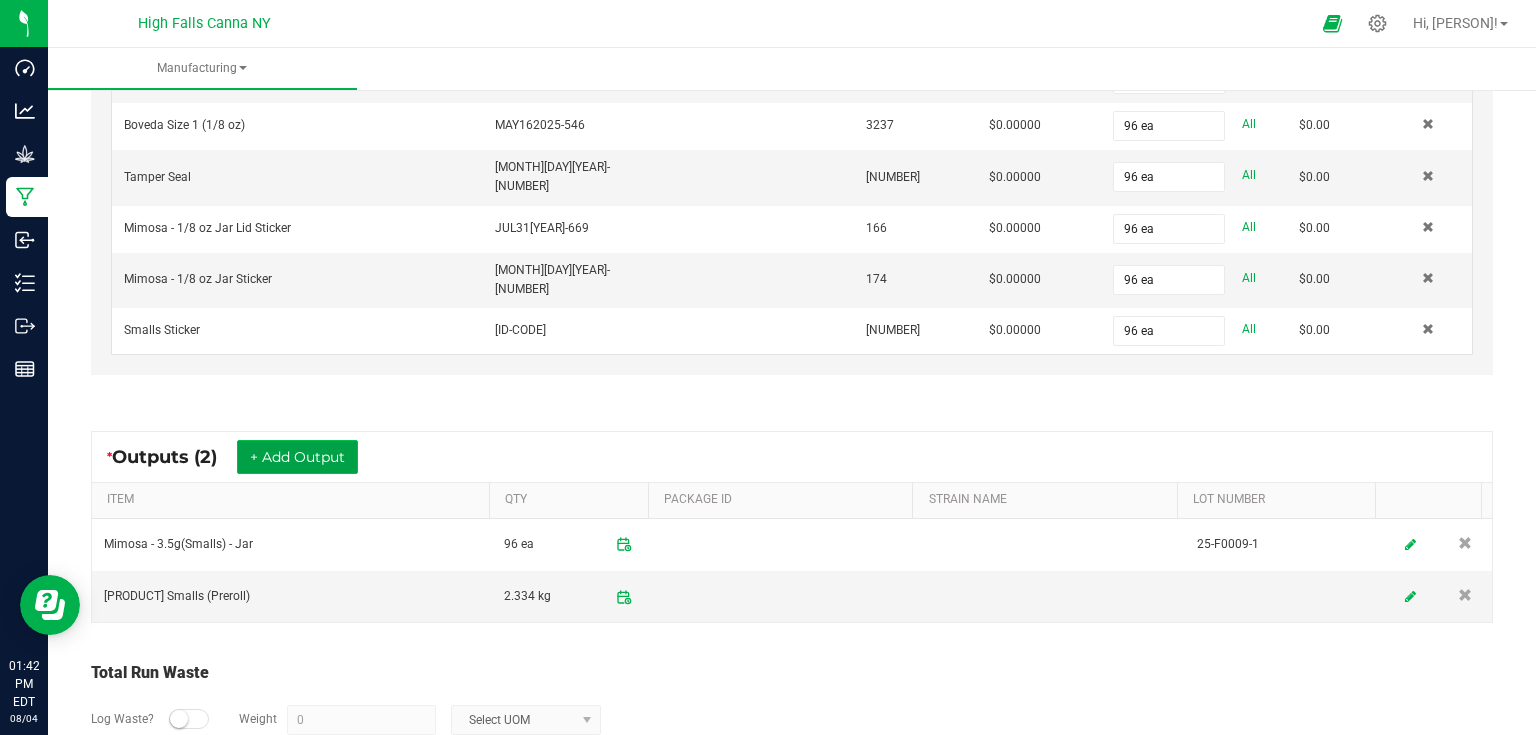 click on "+ Add Output" at bounding box center [297, 457] 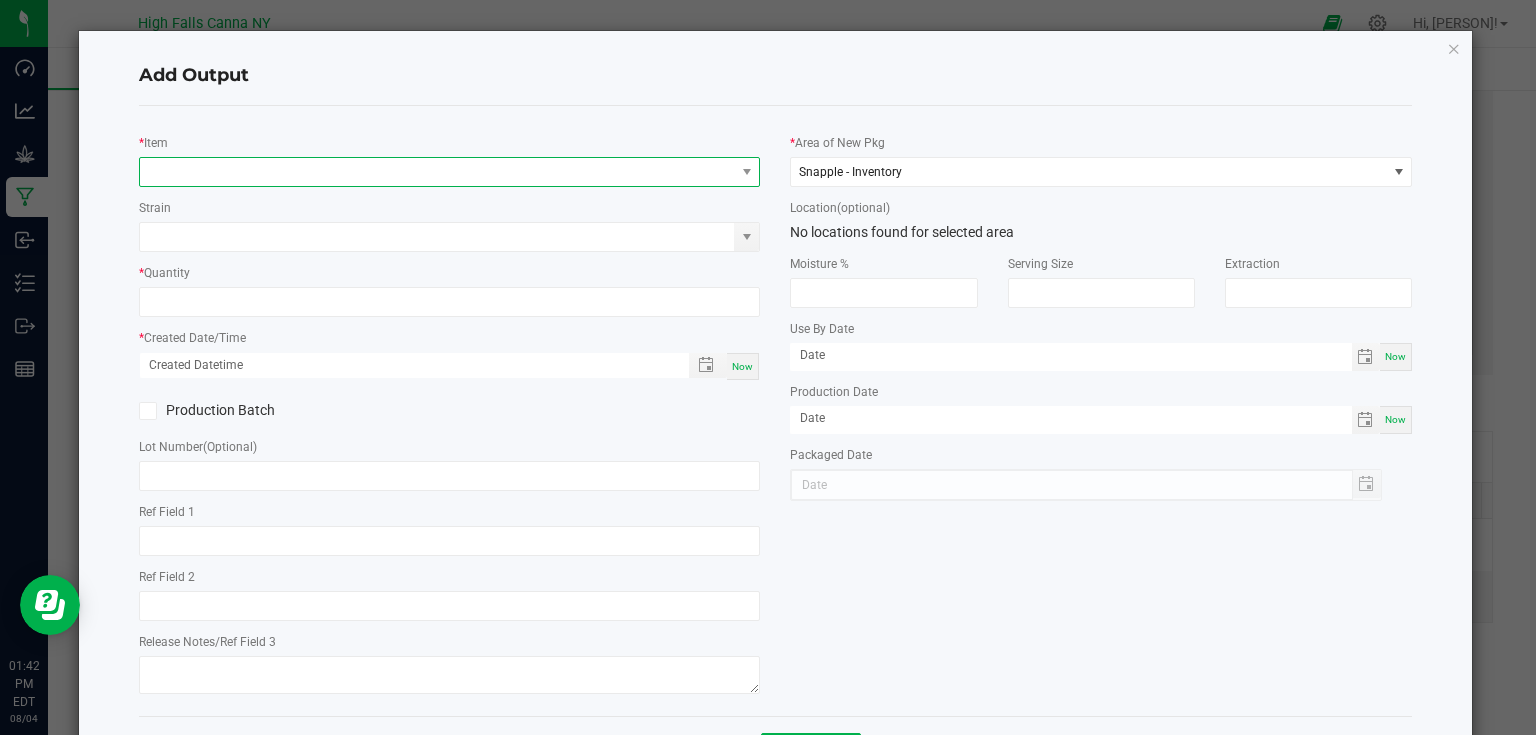 click at bounding box center [437, 172] 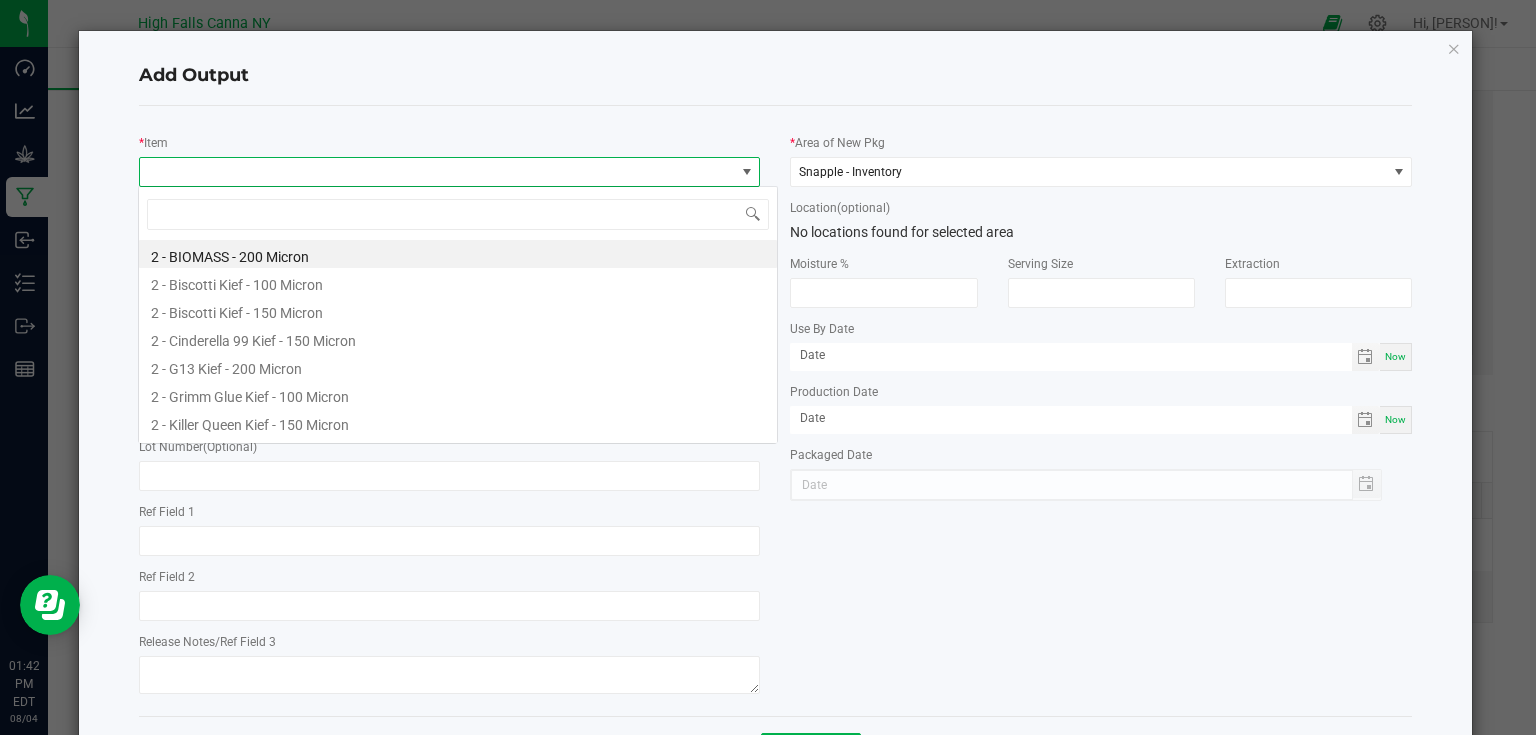 scroll, scrollTop: 99970, scrollLeft: 99383, axis: both 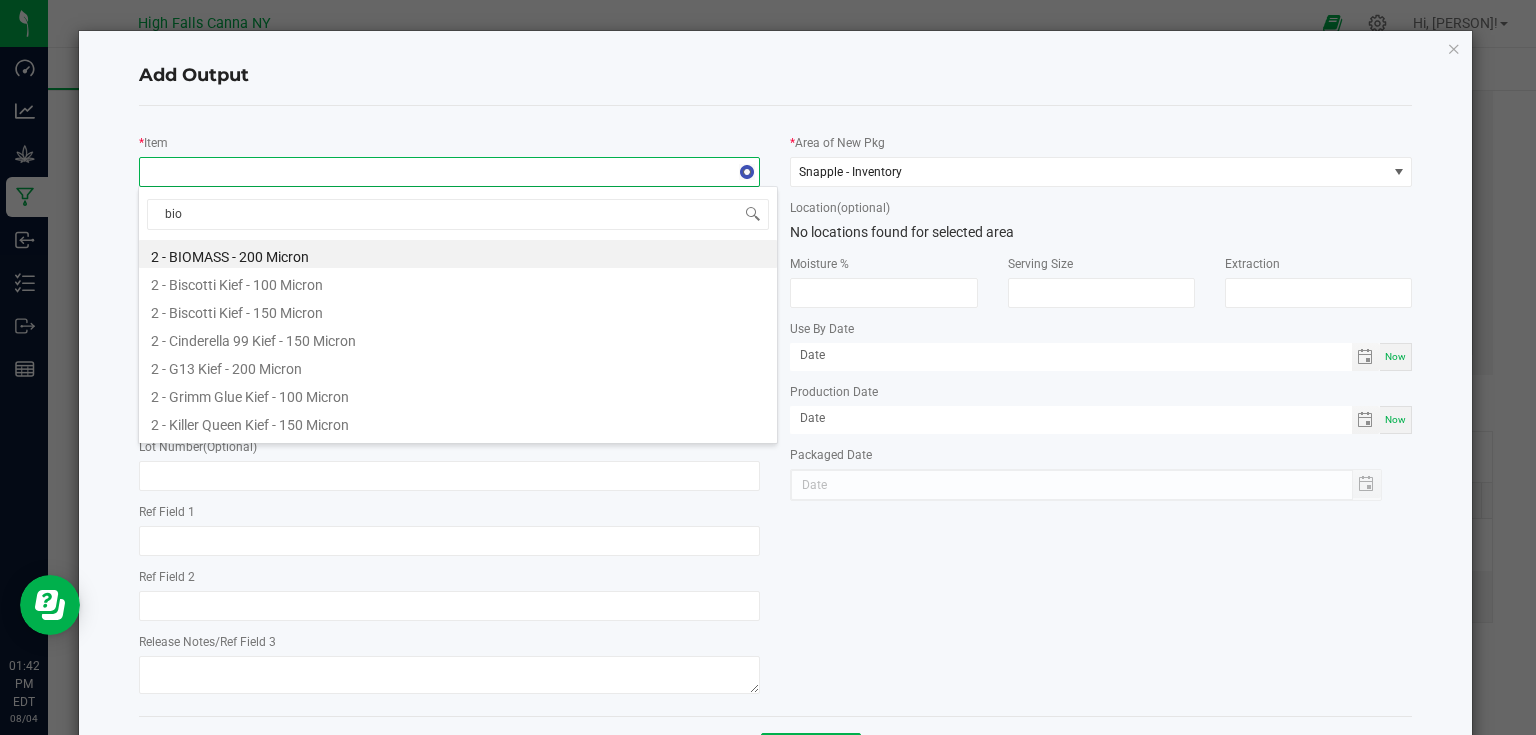 type on "biom" 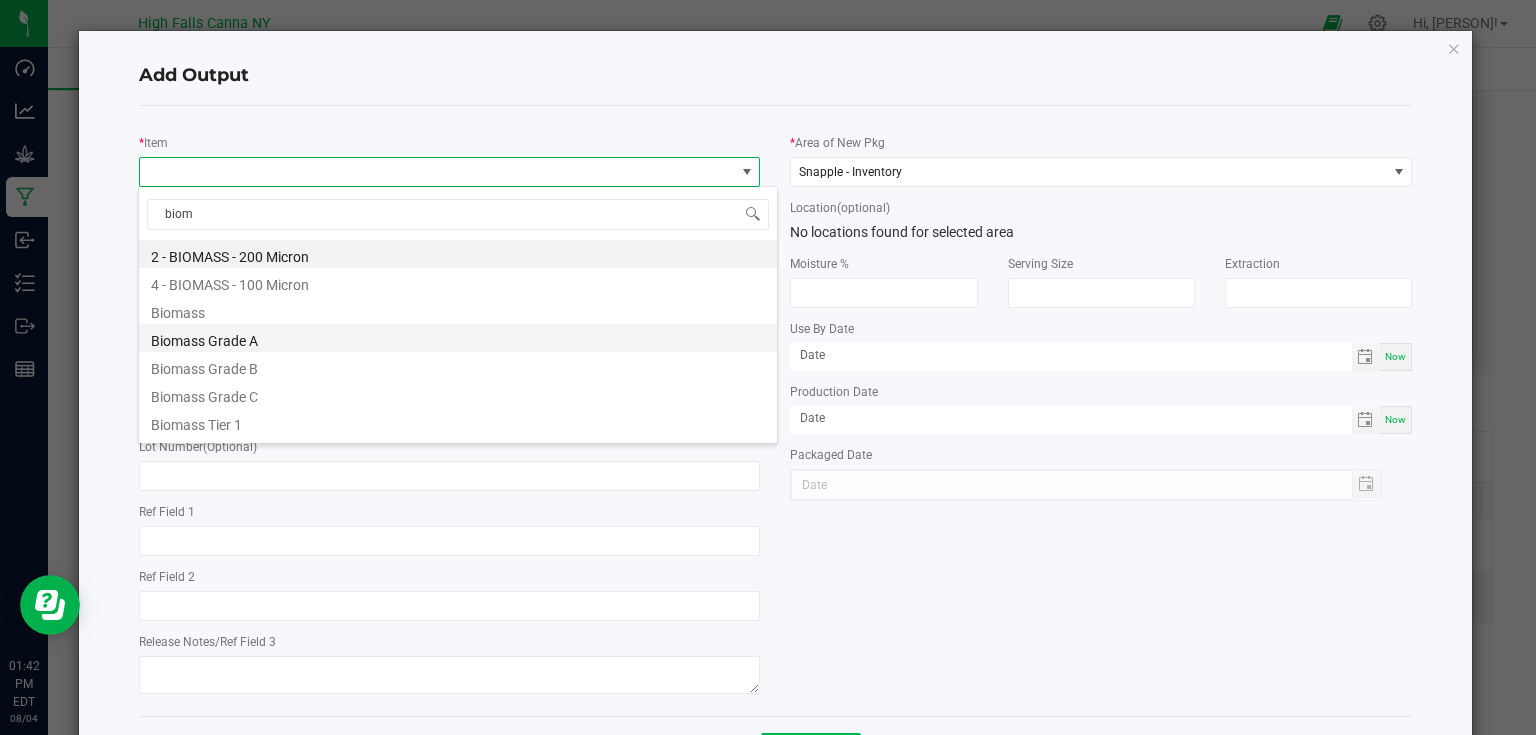 click on "Biomass Grade A" at bounding box center [458, 338] 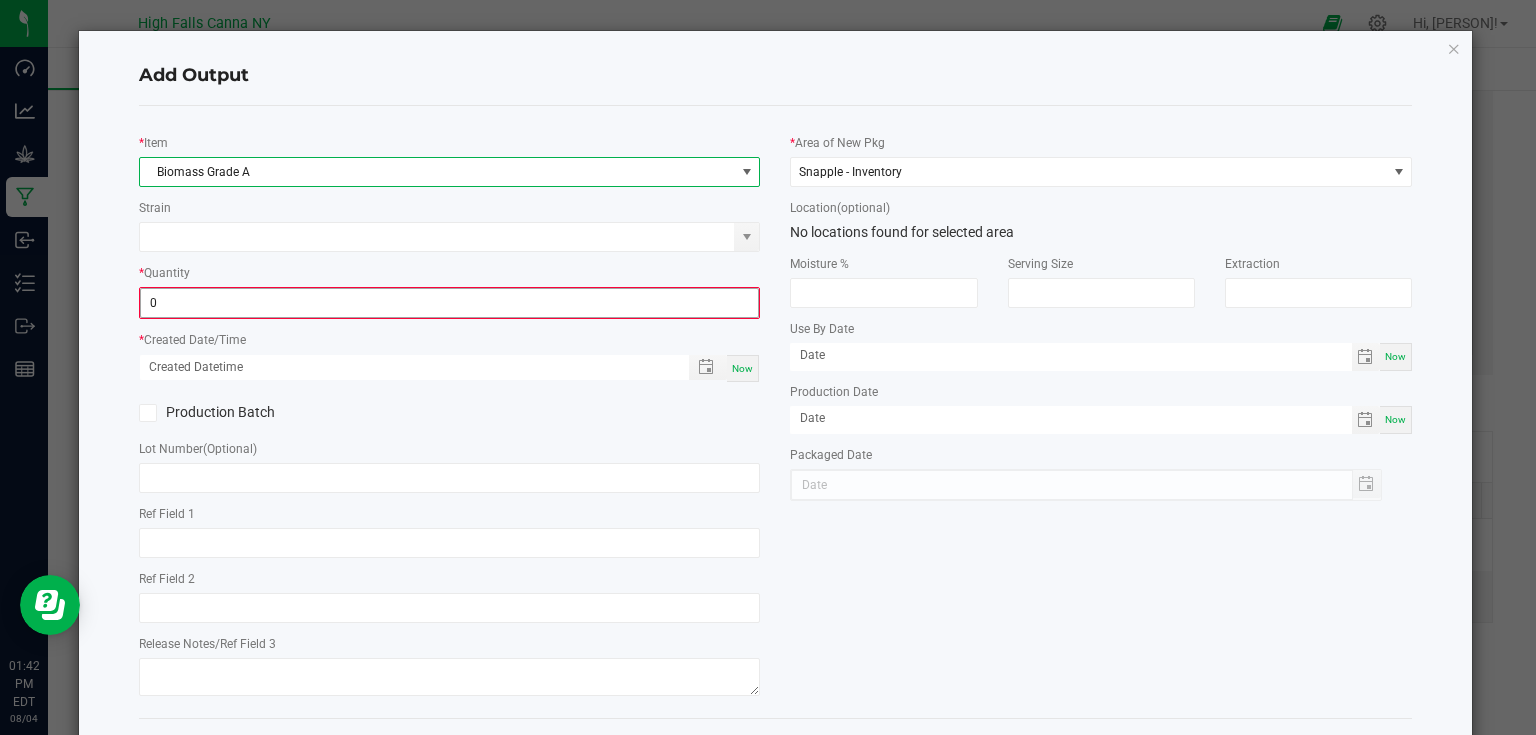 click on "0" at bounding box center [450, 303] 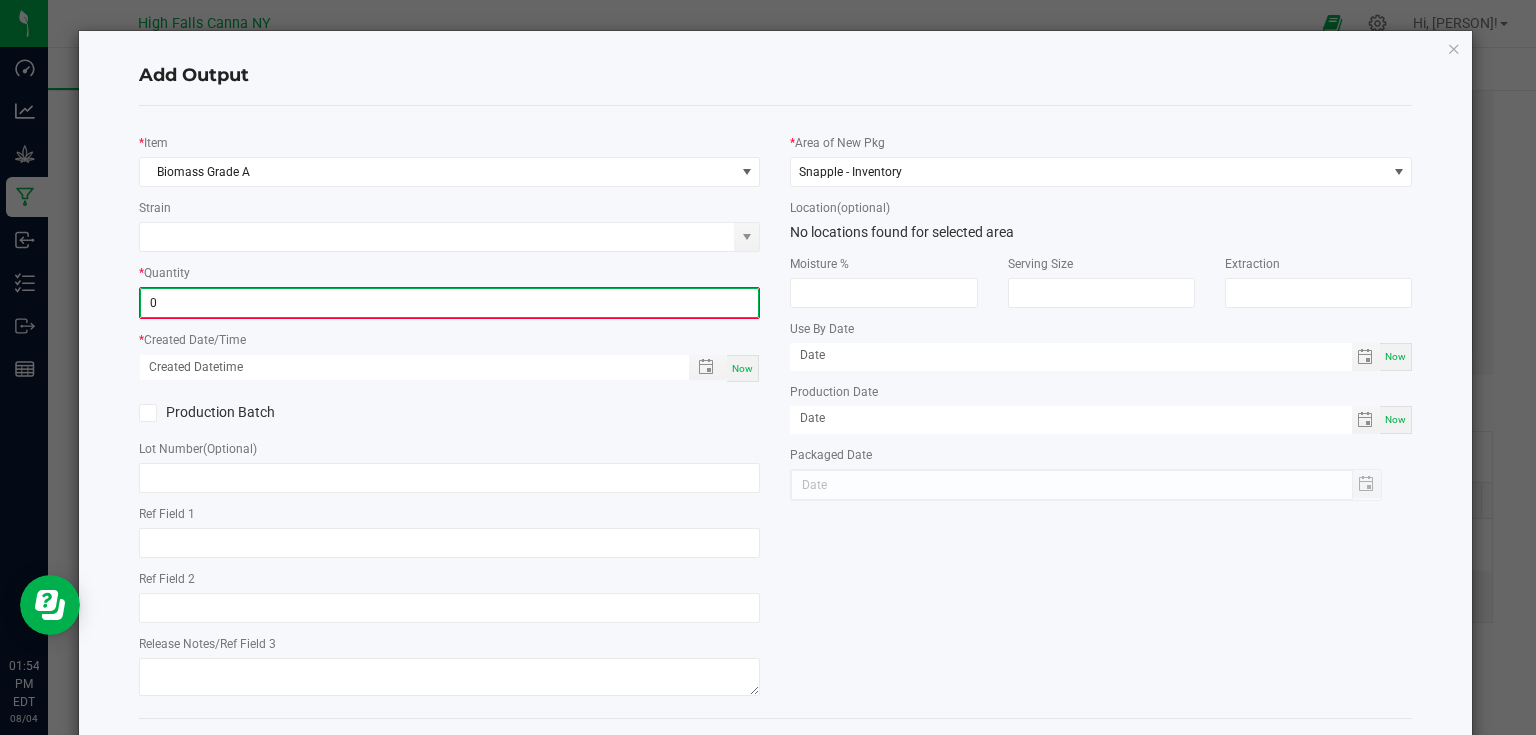 type on "0" 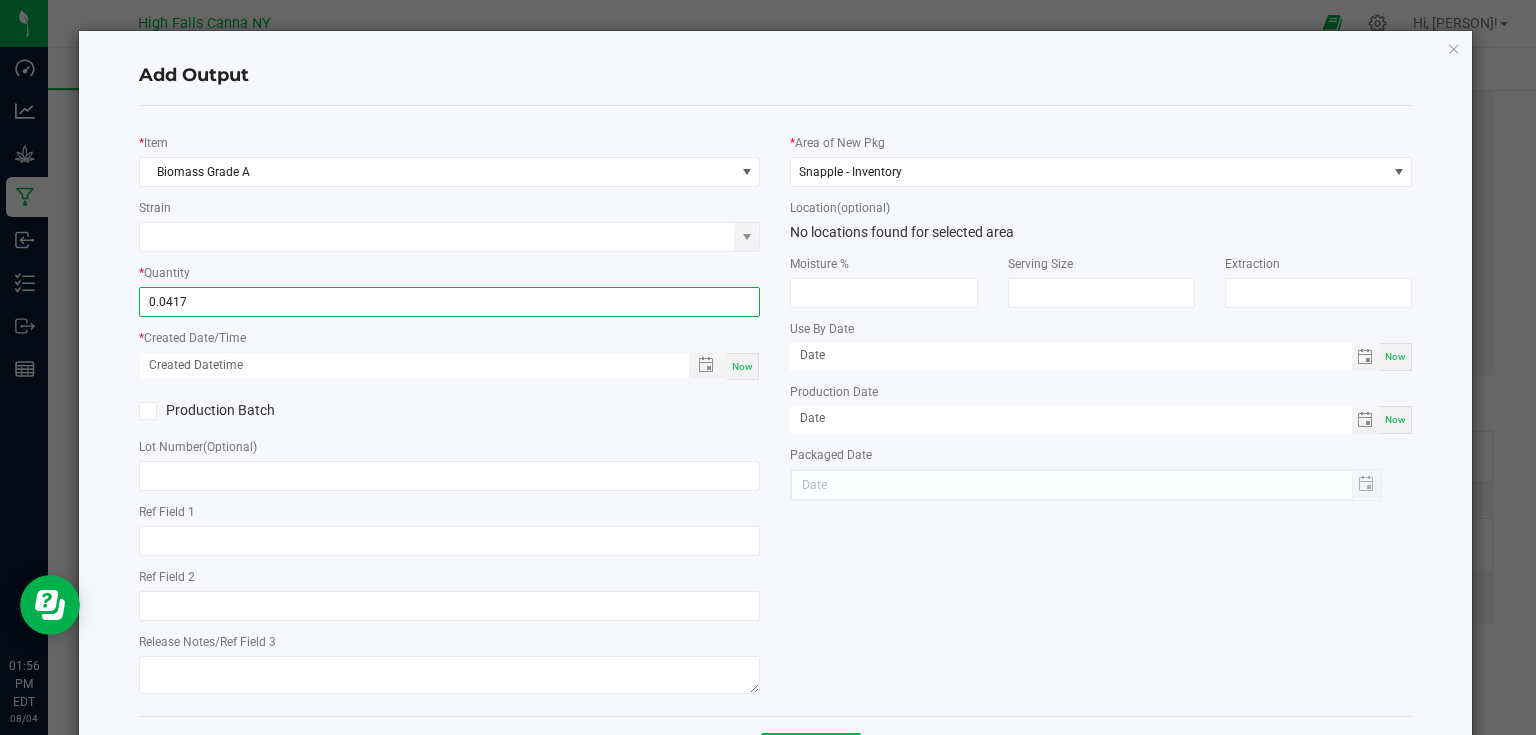 type on "0.0417 lb" 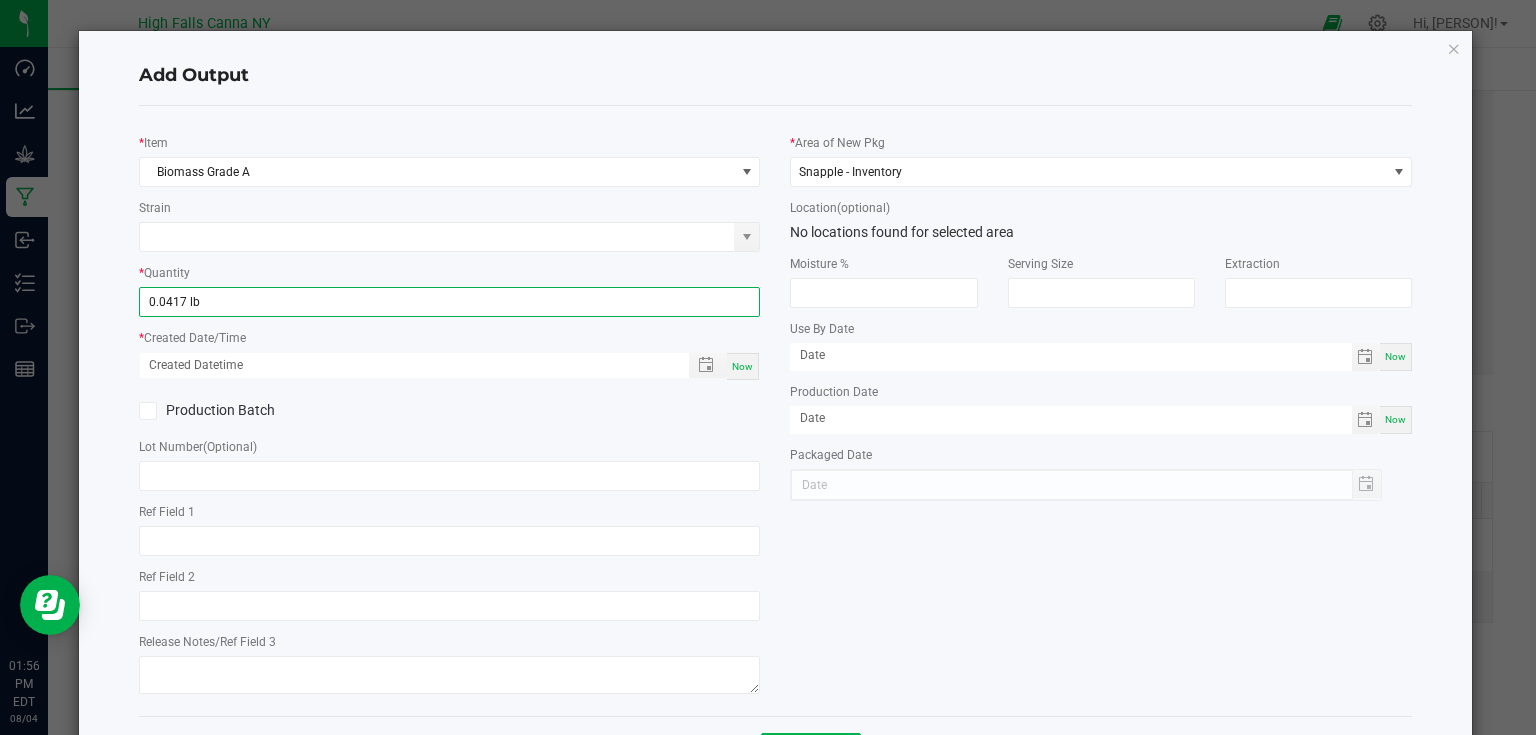 click on "Now" at bounding box center (743, 366) 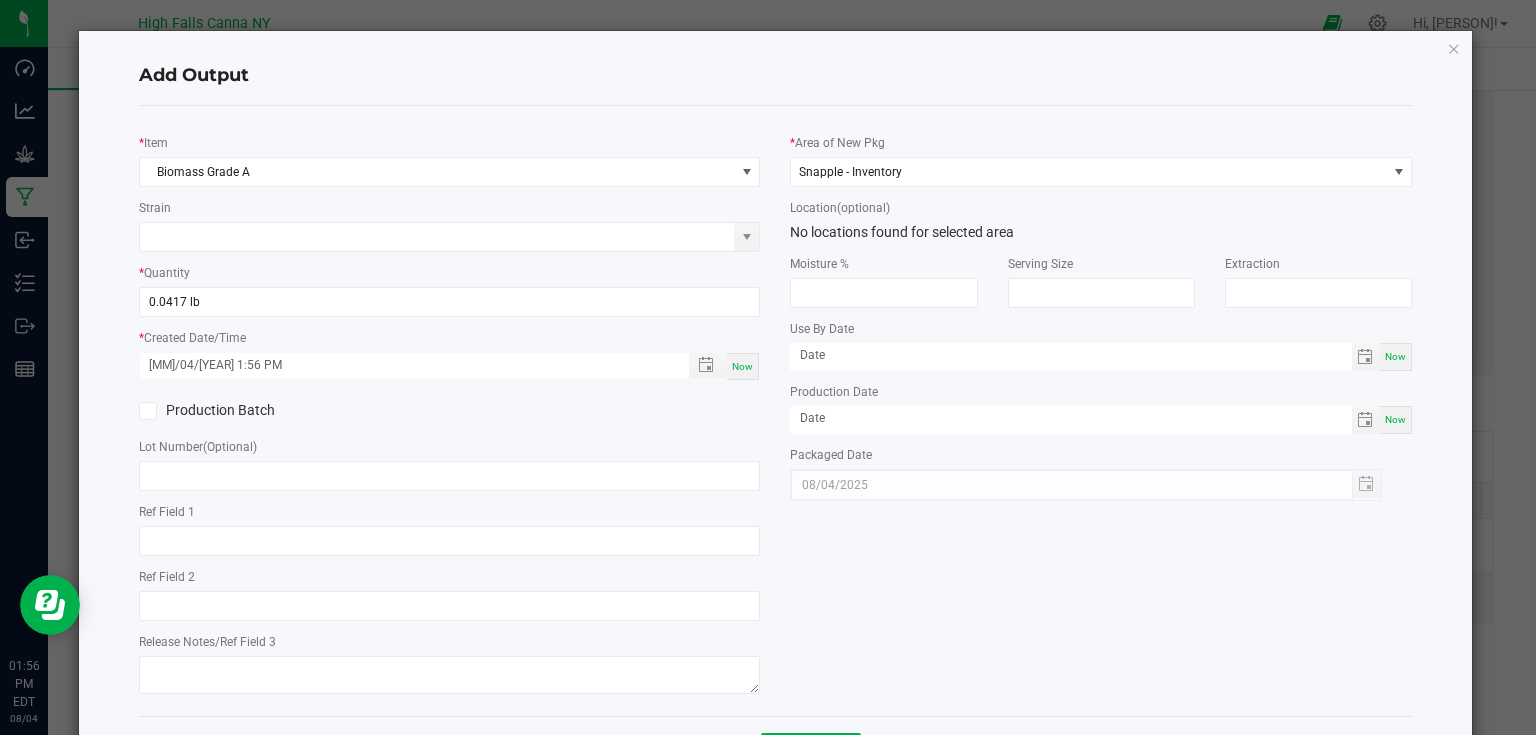 scroll, scrollTop: 81, scrollLeft: 0, axis: vertical 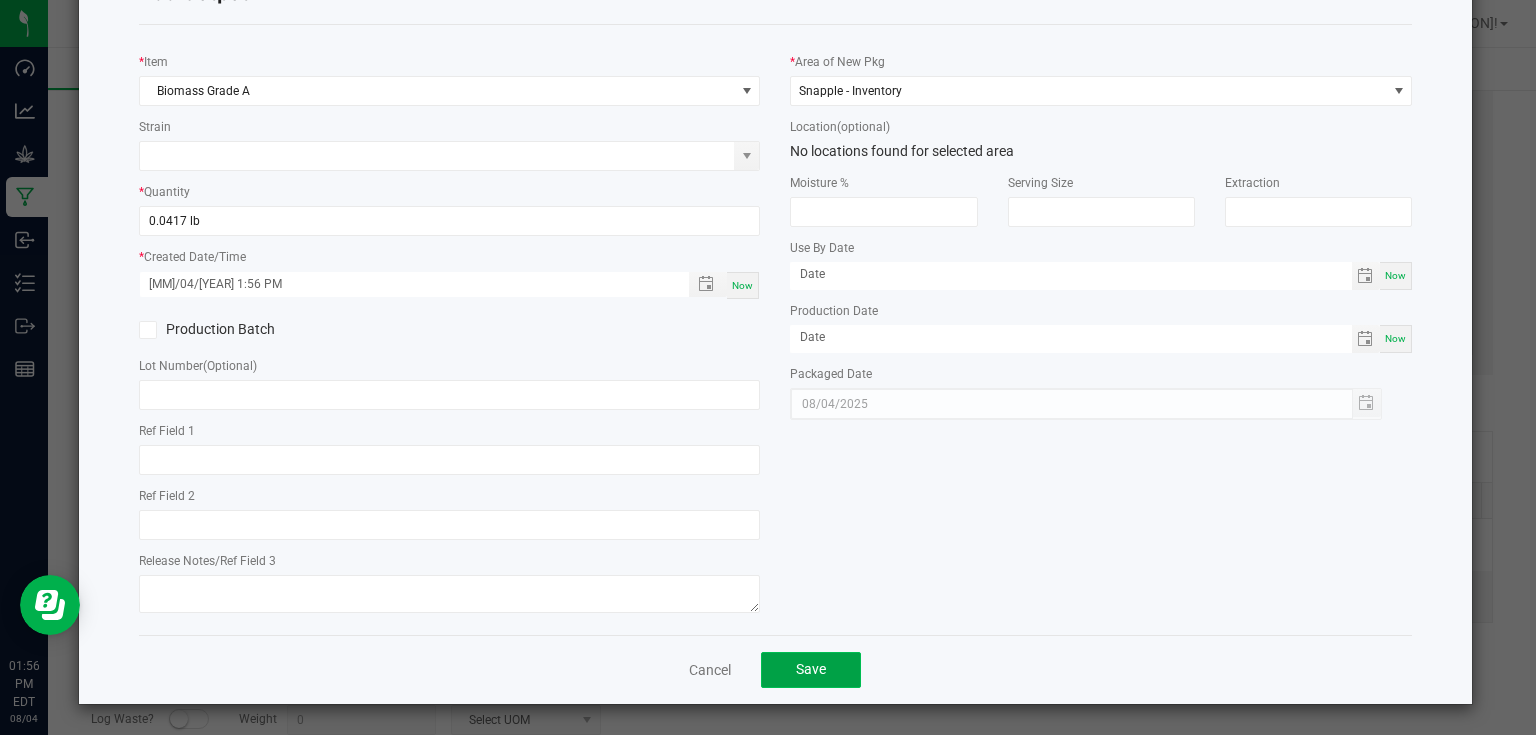 click on "Save" 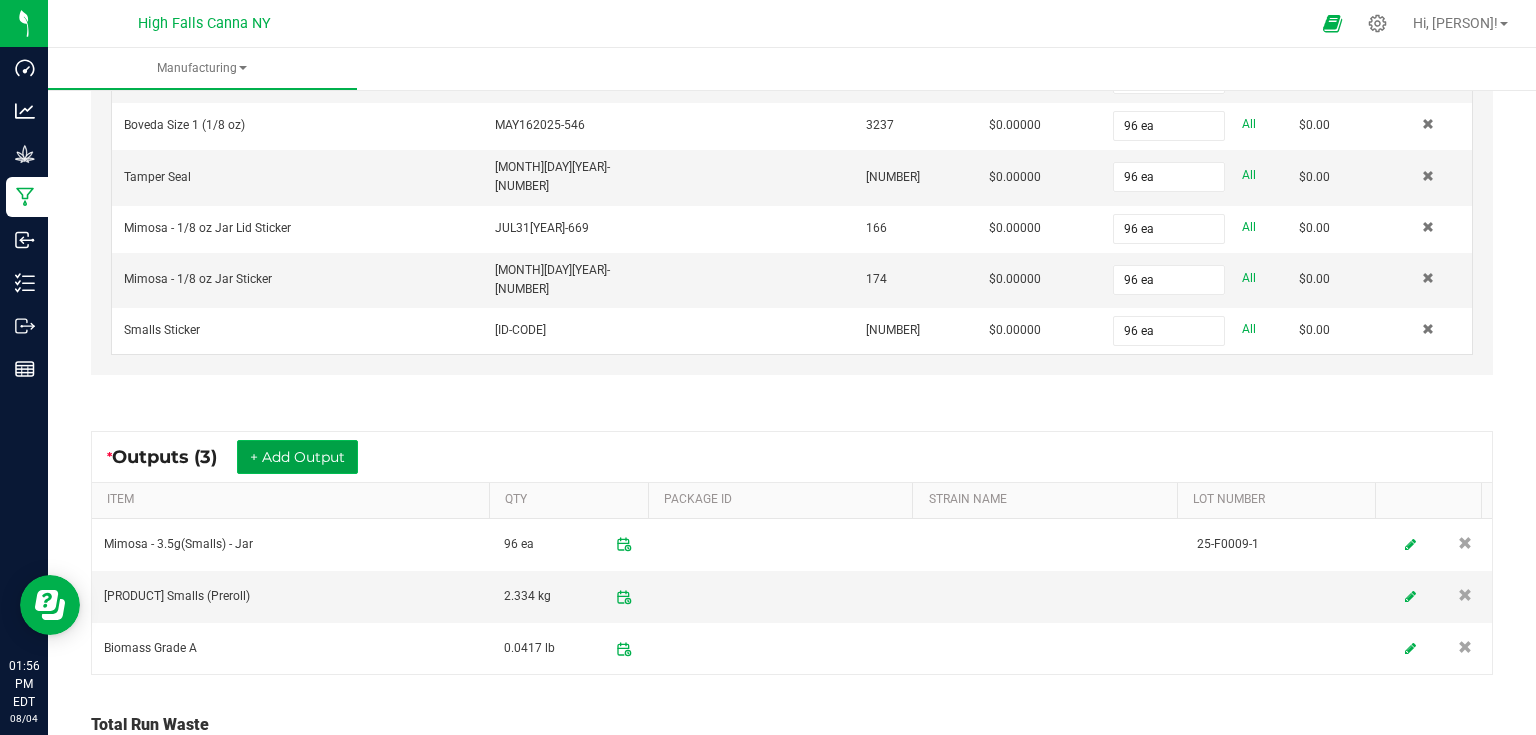 click on "+ Add Output" at bounding box center (297, 457) 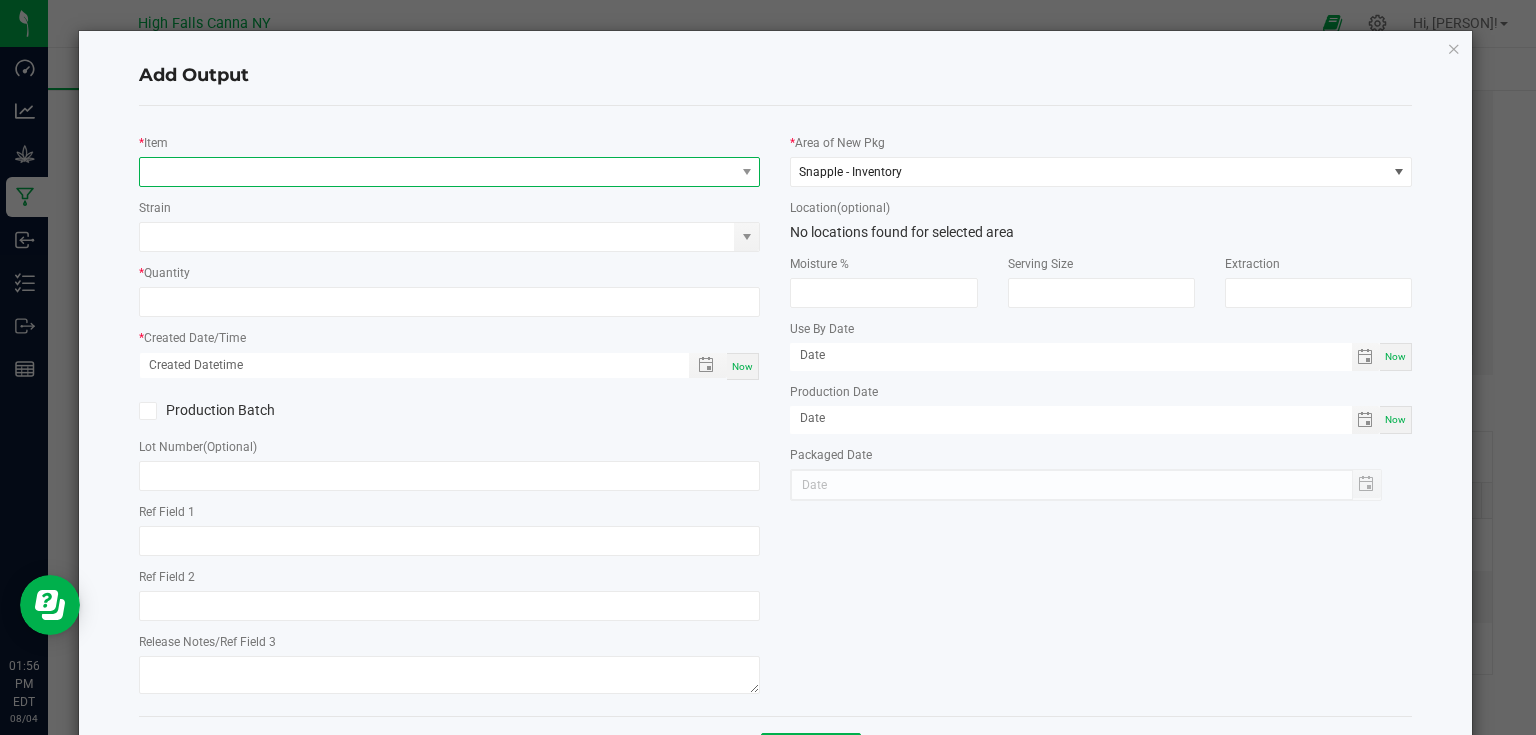 click at bounding box center (437, 172) 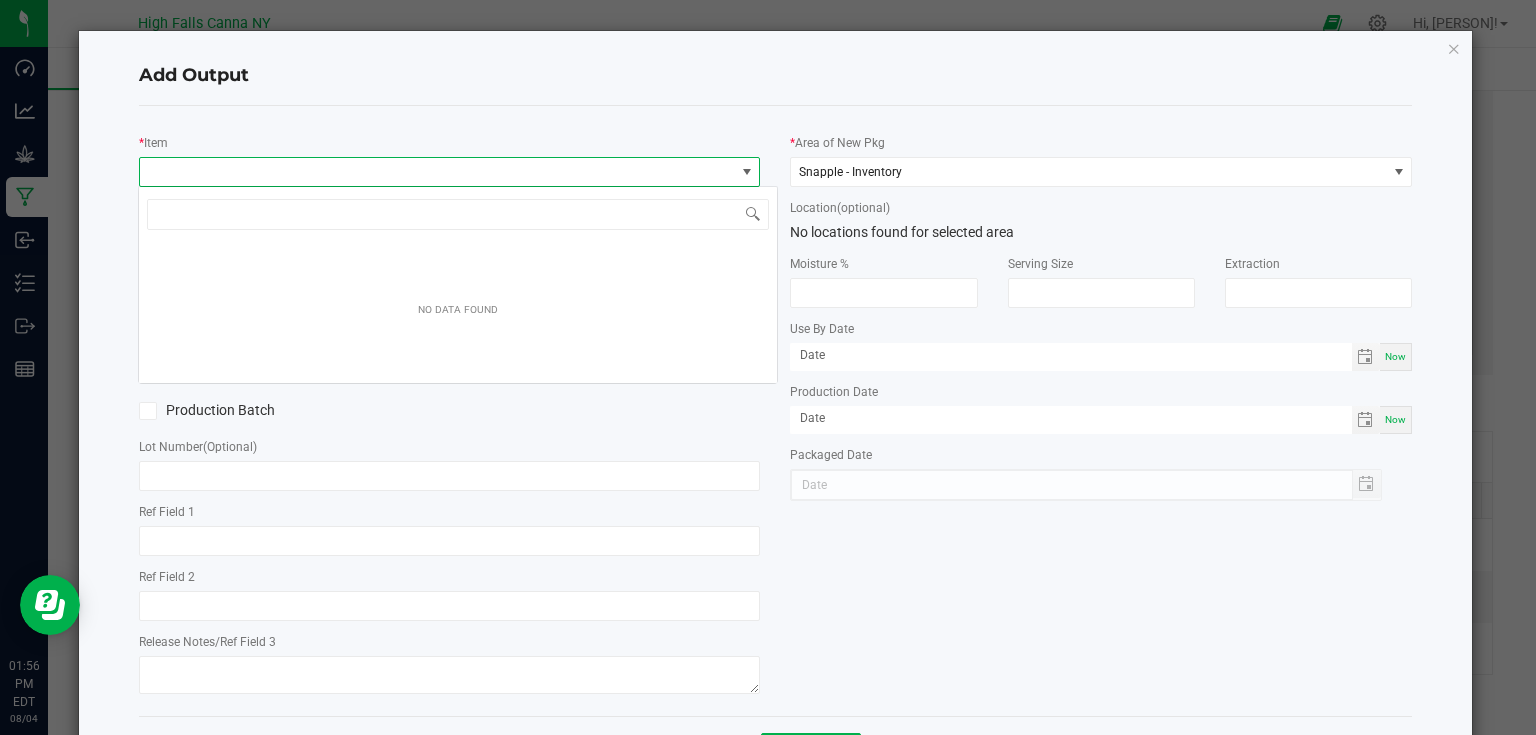 scroll, scrollTop: 99970, scrollLeft: 99383, axis: both 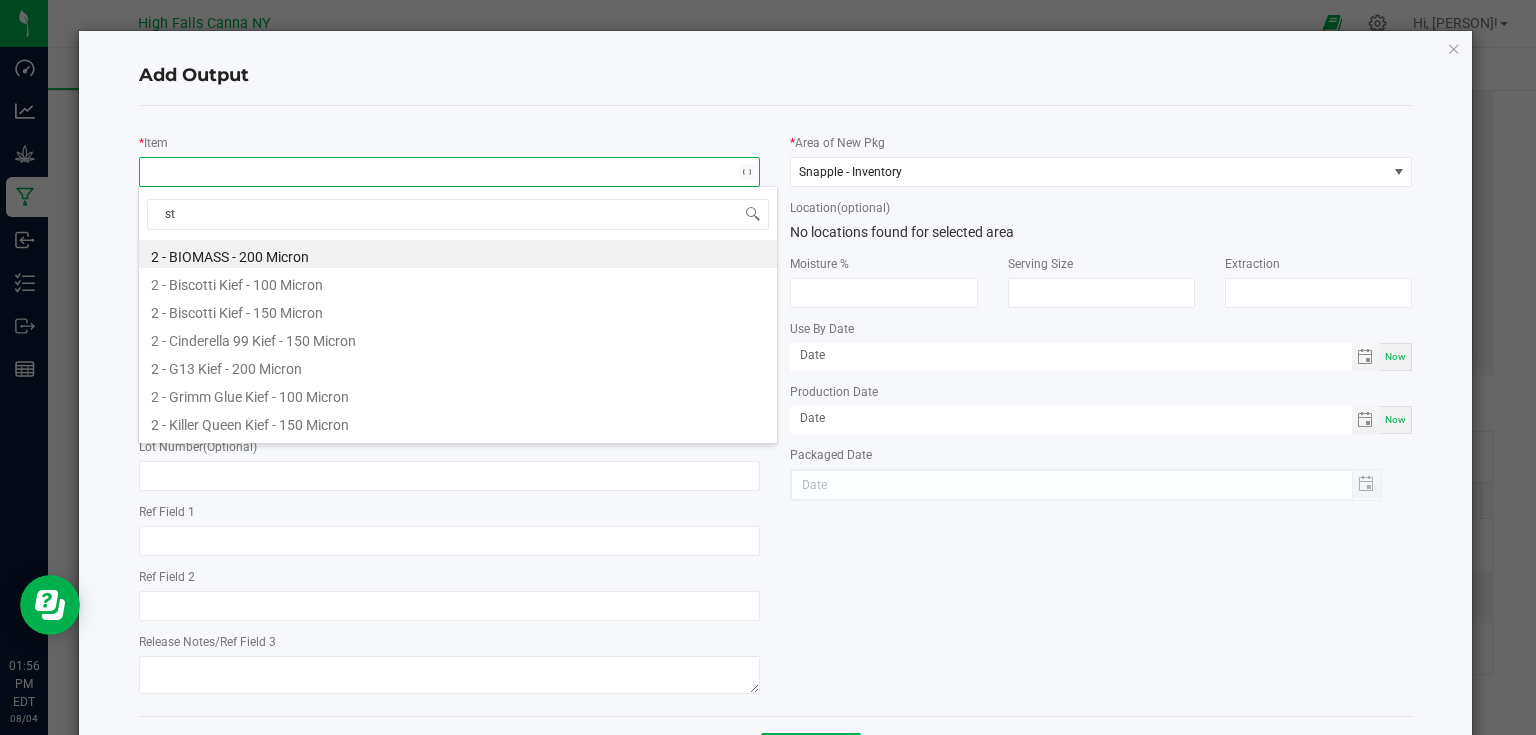 type on "ste" 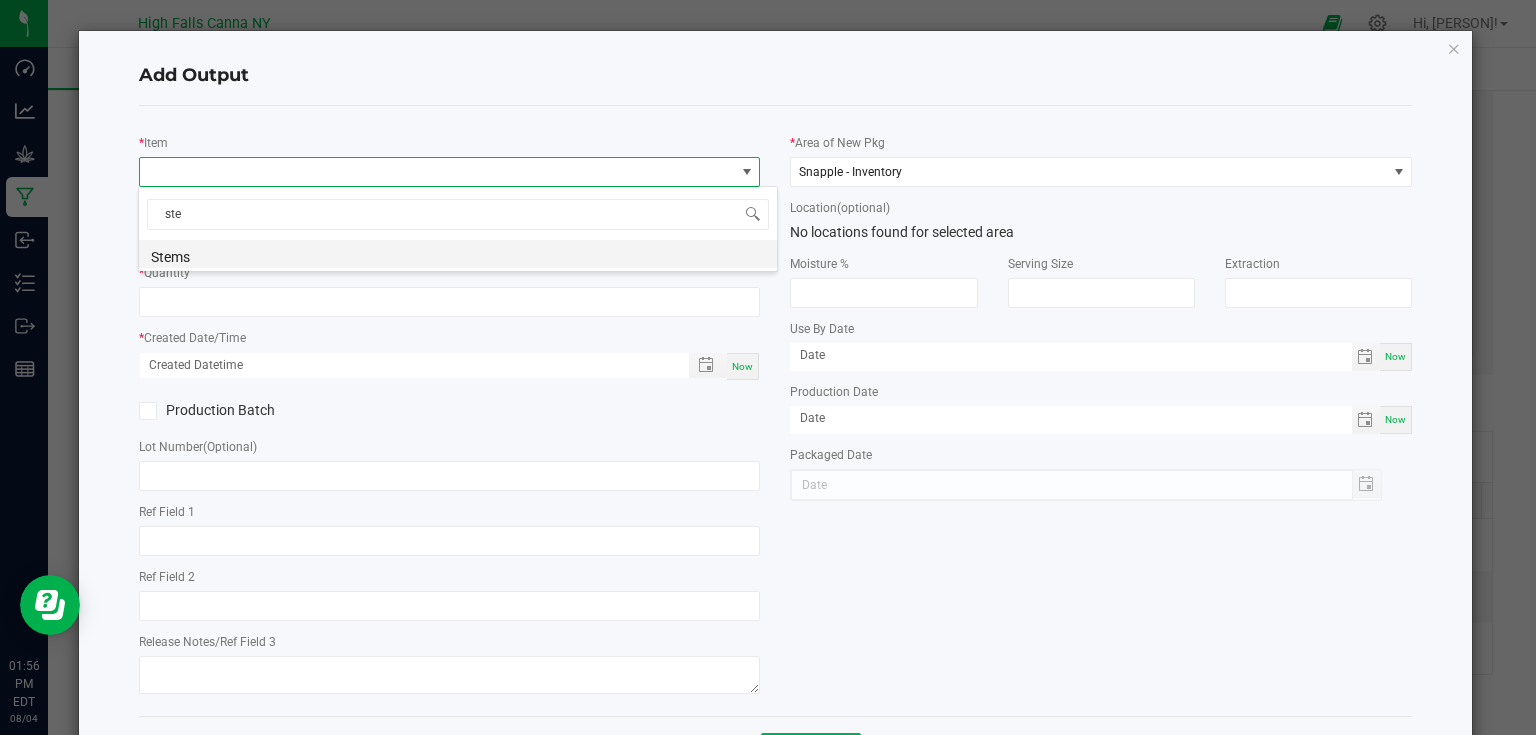 click on "Stems" at bounding box center [458, 254] 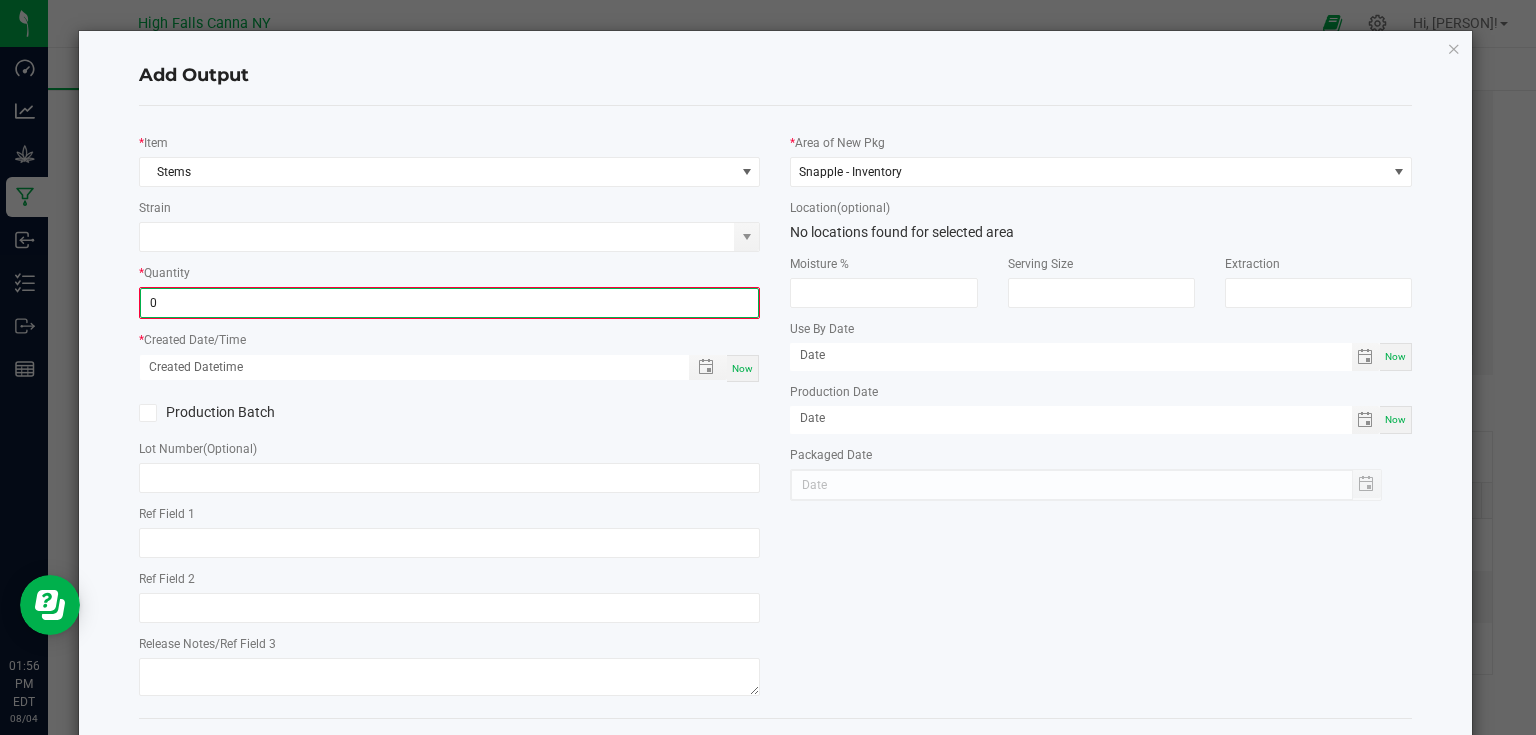 click on "0" at bounding box center (450, 303) 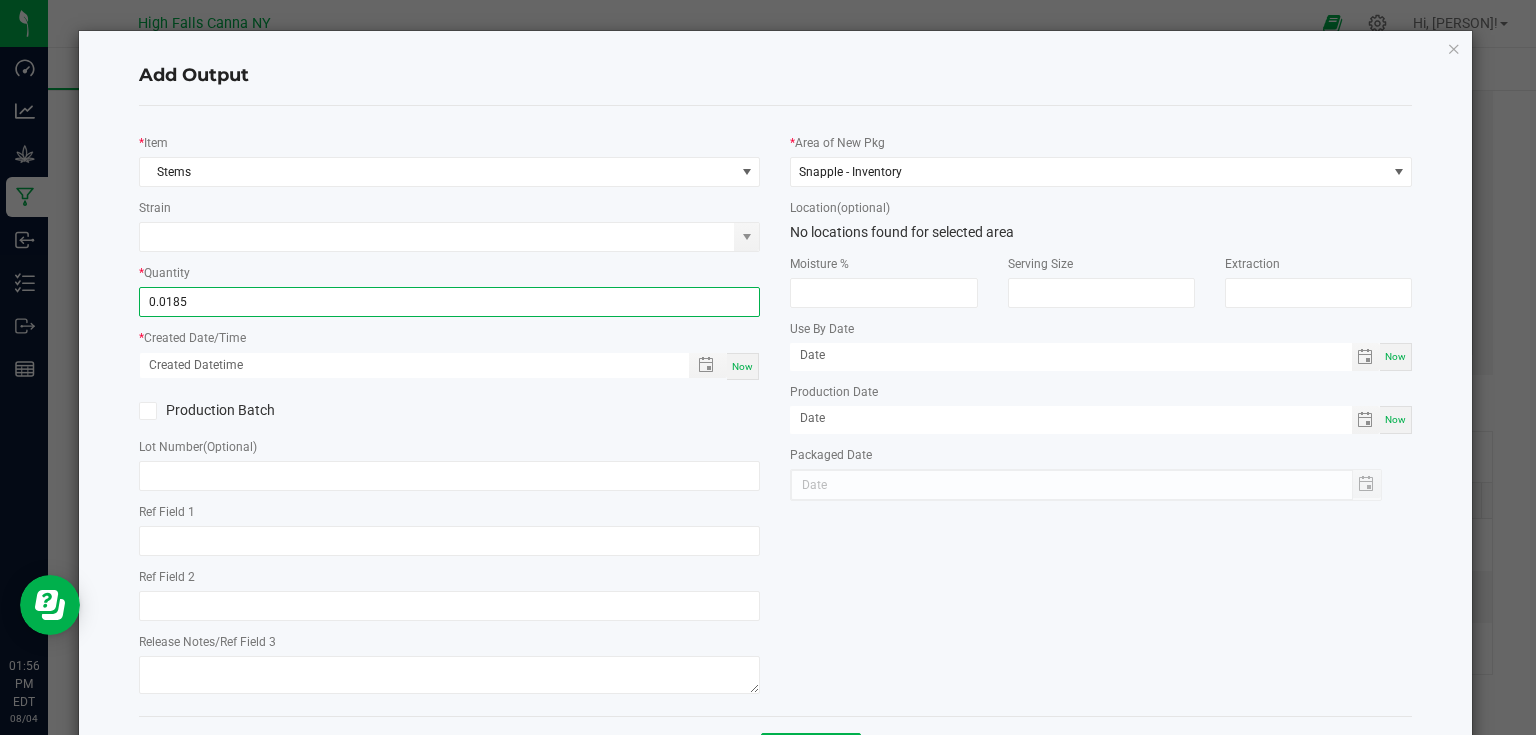 type on "0.0185 lb" 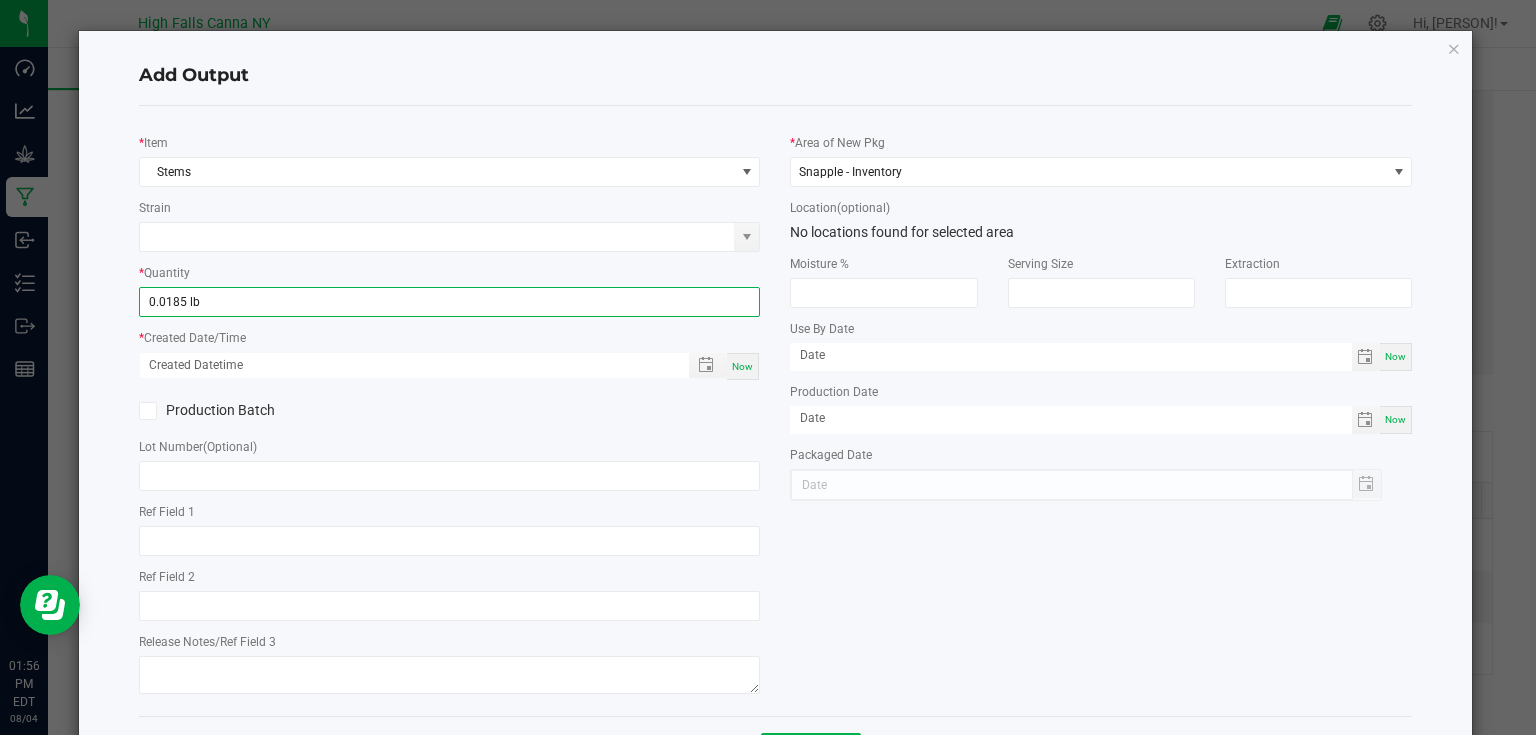 click on "Now" at bounding box center (743, 366) 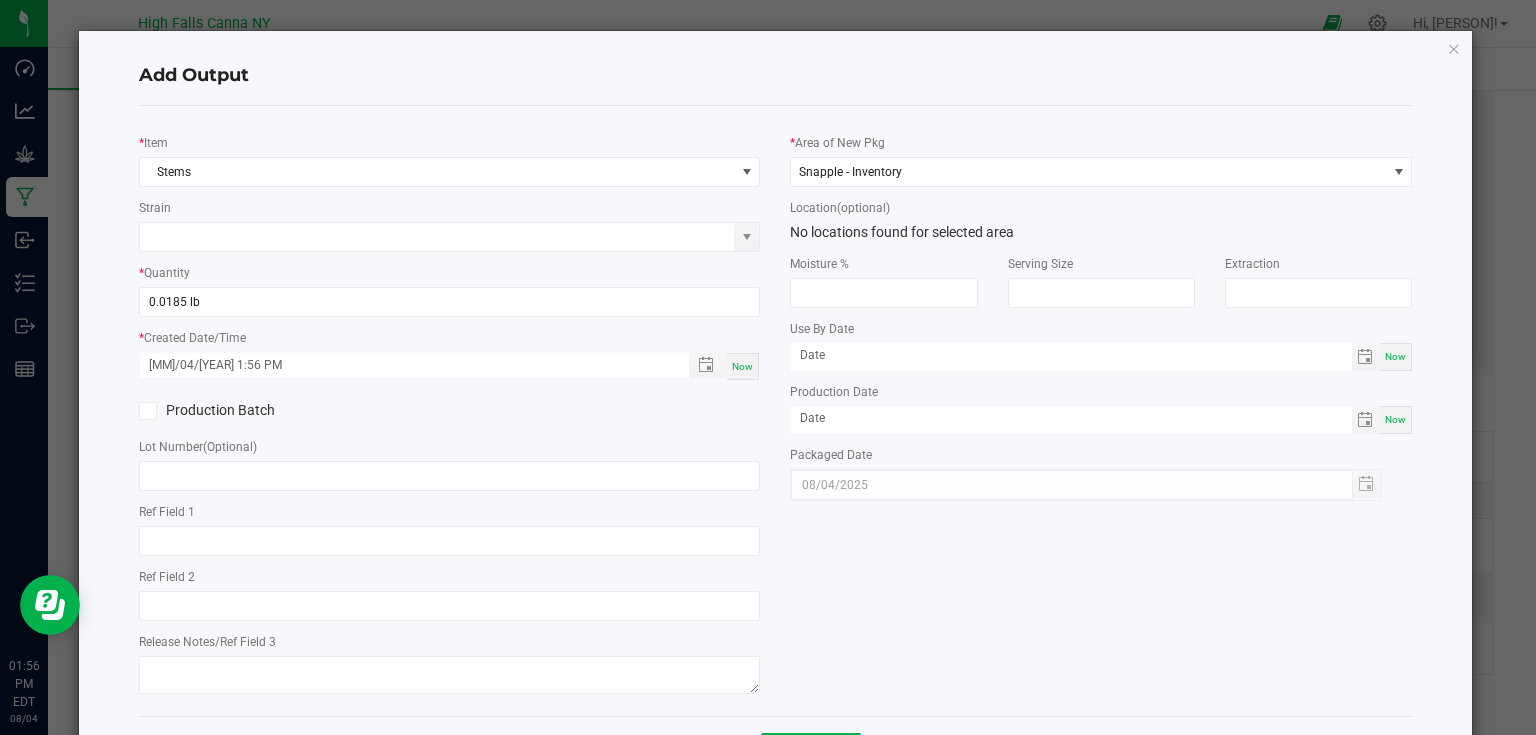 click on "Production Batch" 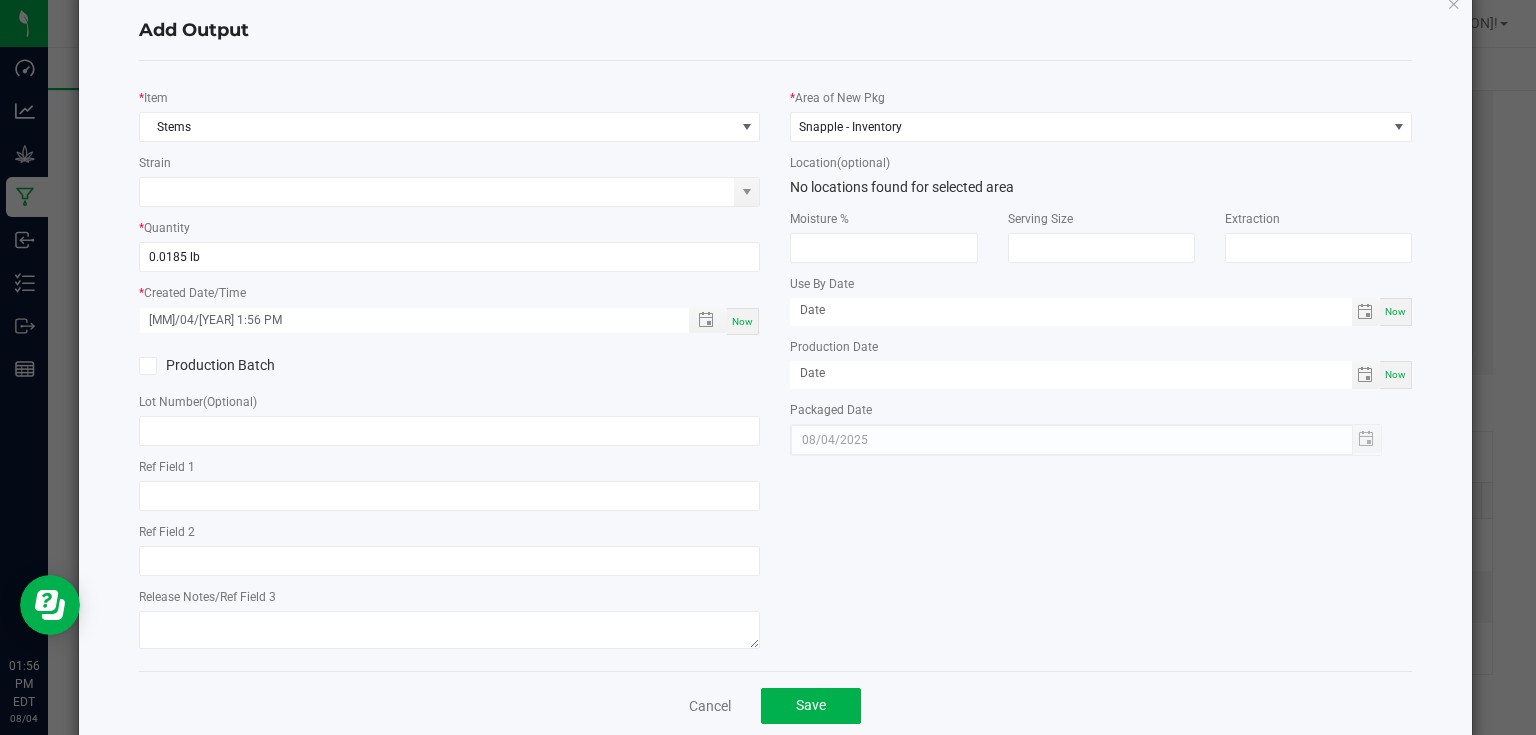 scroll, scrollTop: 81, scrollLeft: 0, axis: vertical 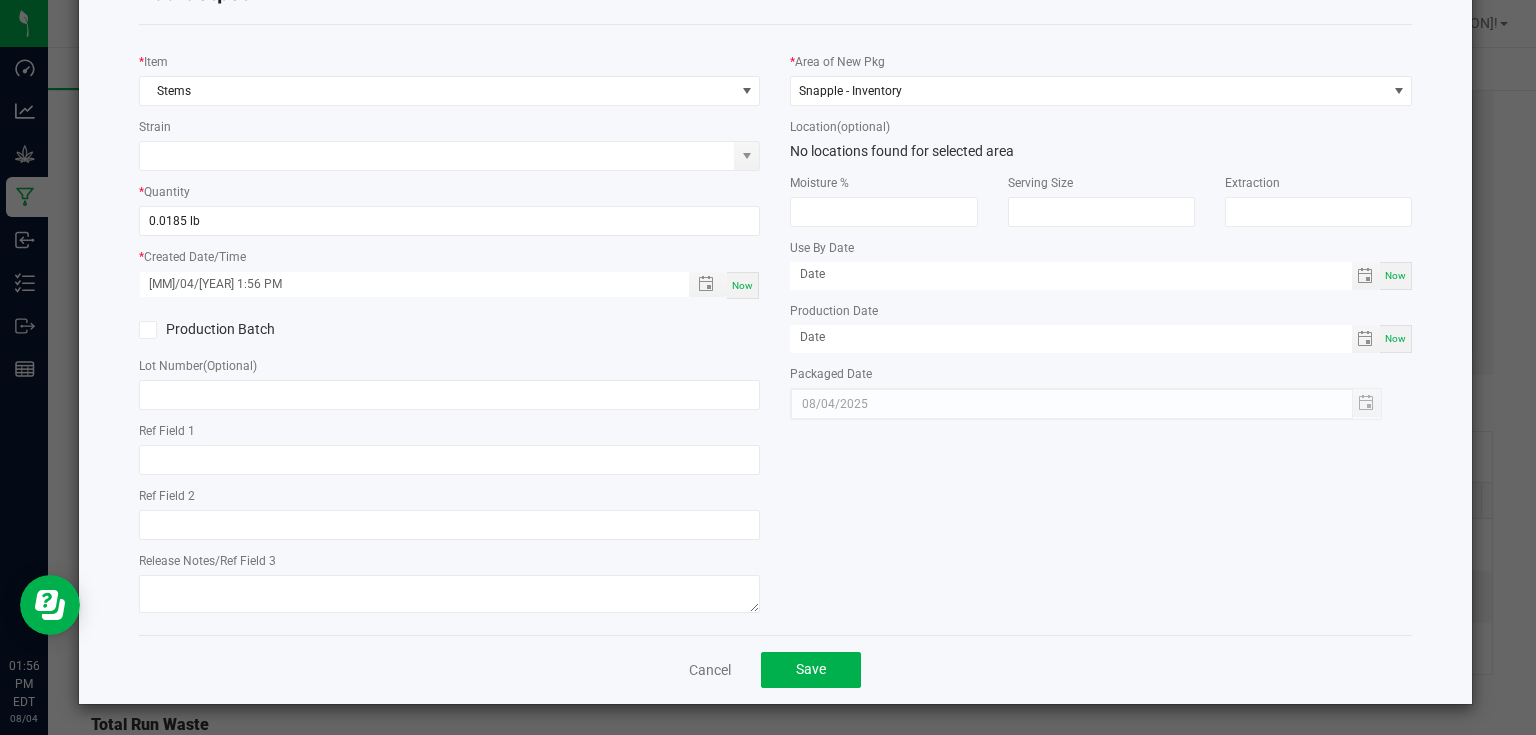 click on "Cancel   Save" 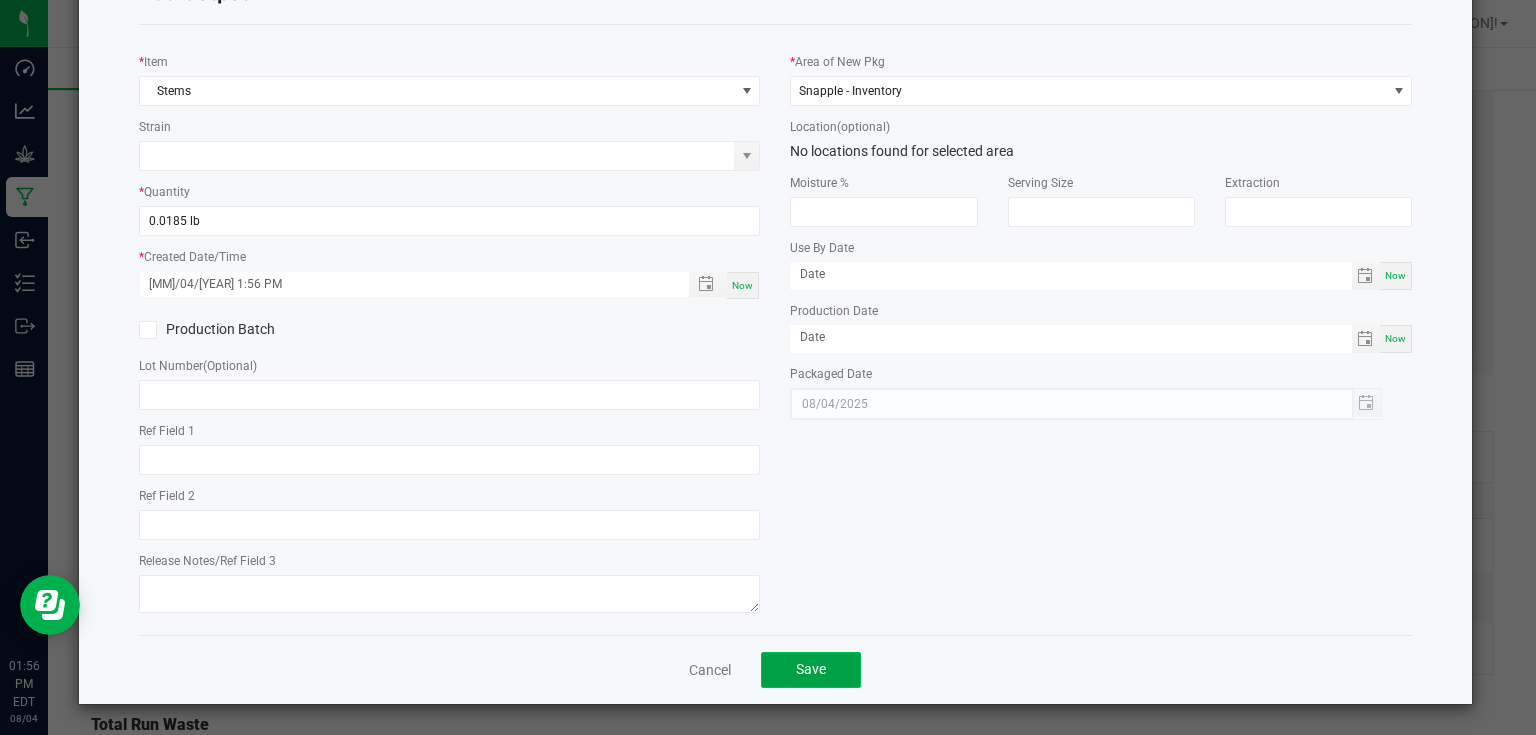 click on "Save" 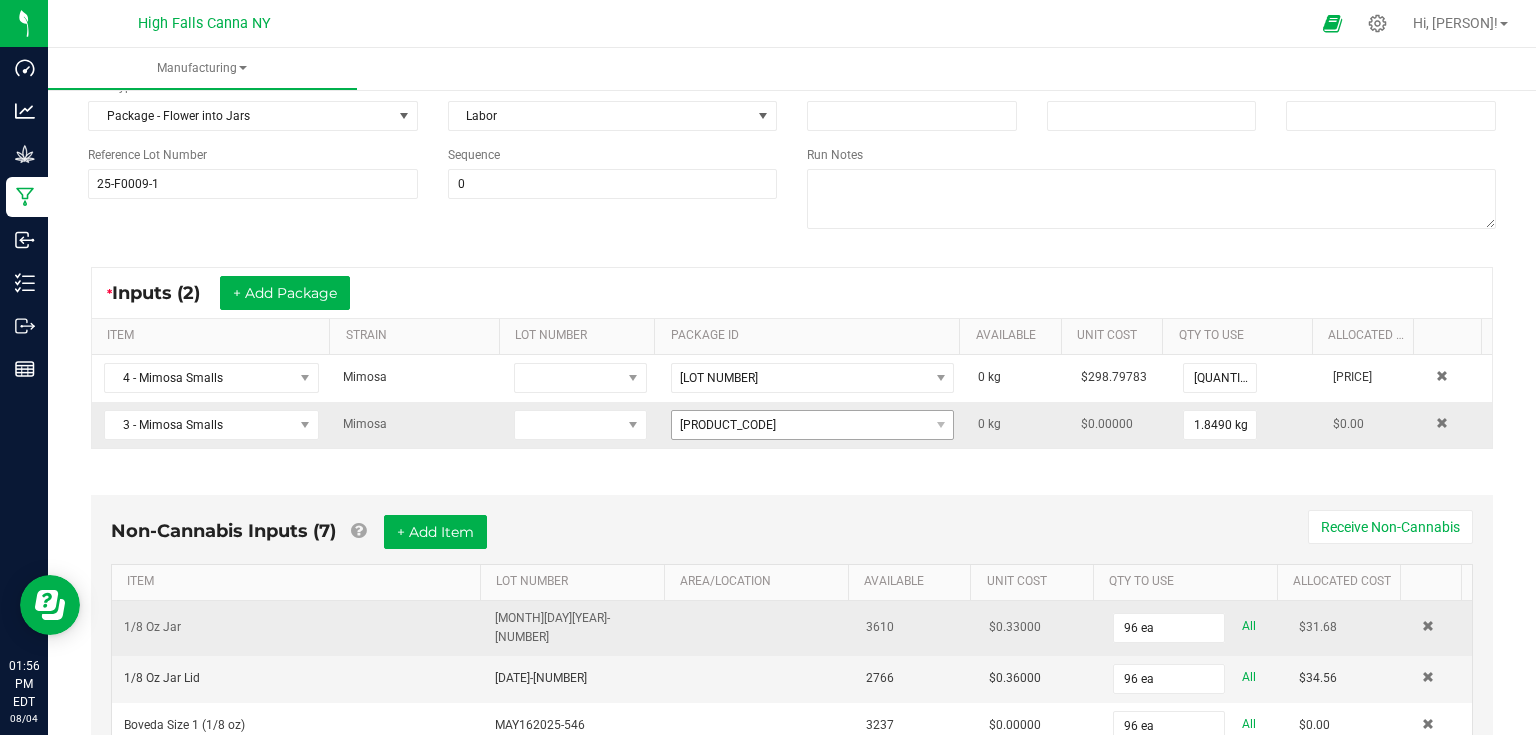 scroll, scrollTop: 25, scrollLeft: 0, axis: vertical 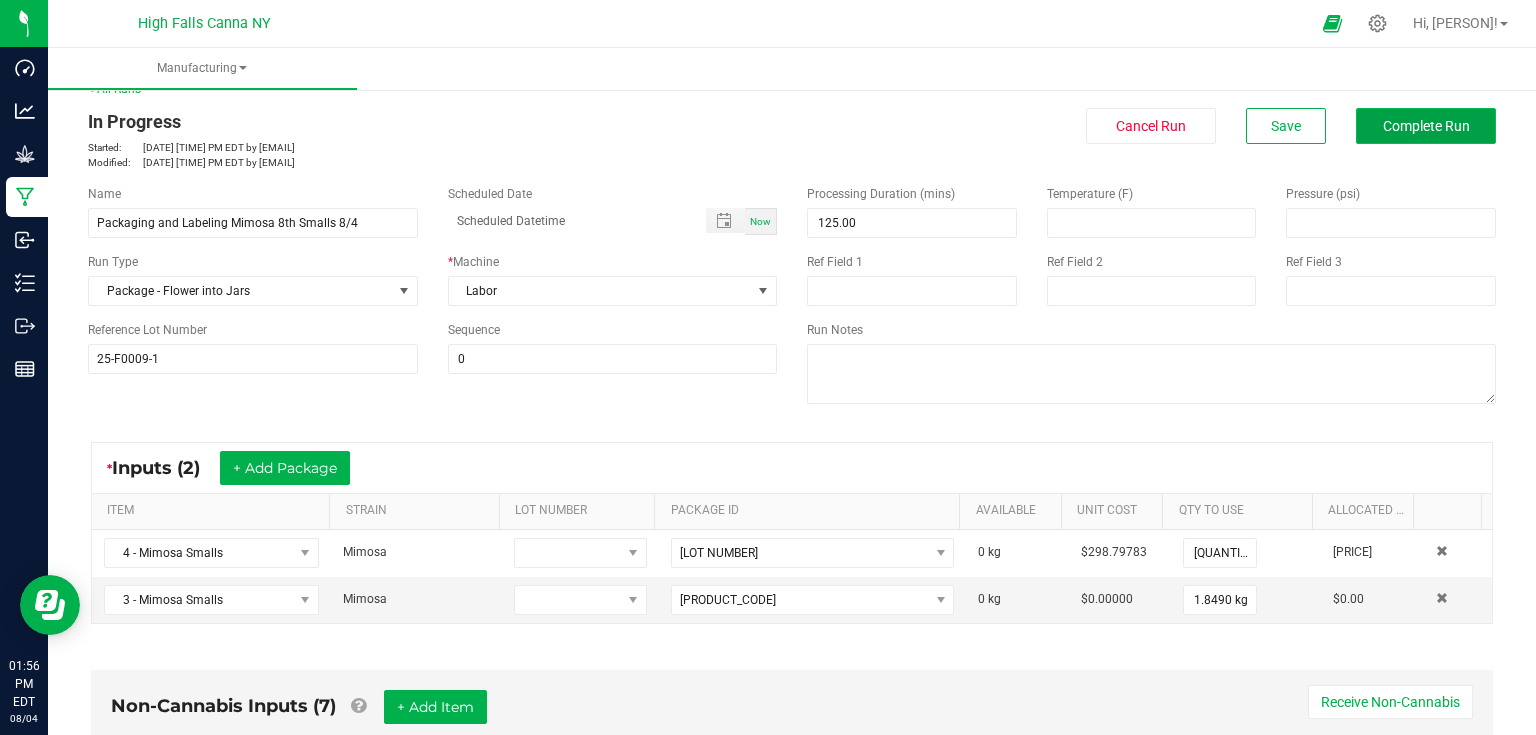 click on "Complete Run" at bounding box center [1426, 126] 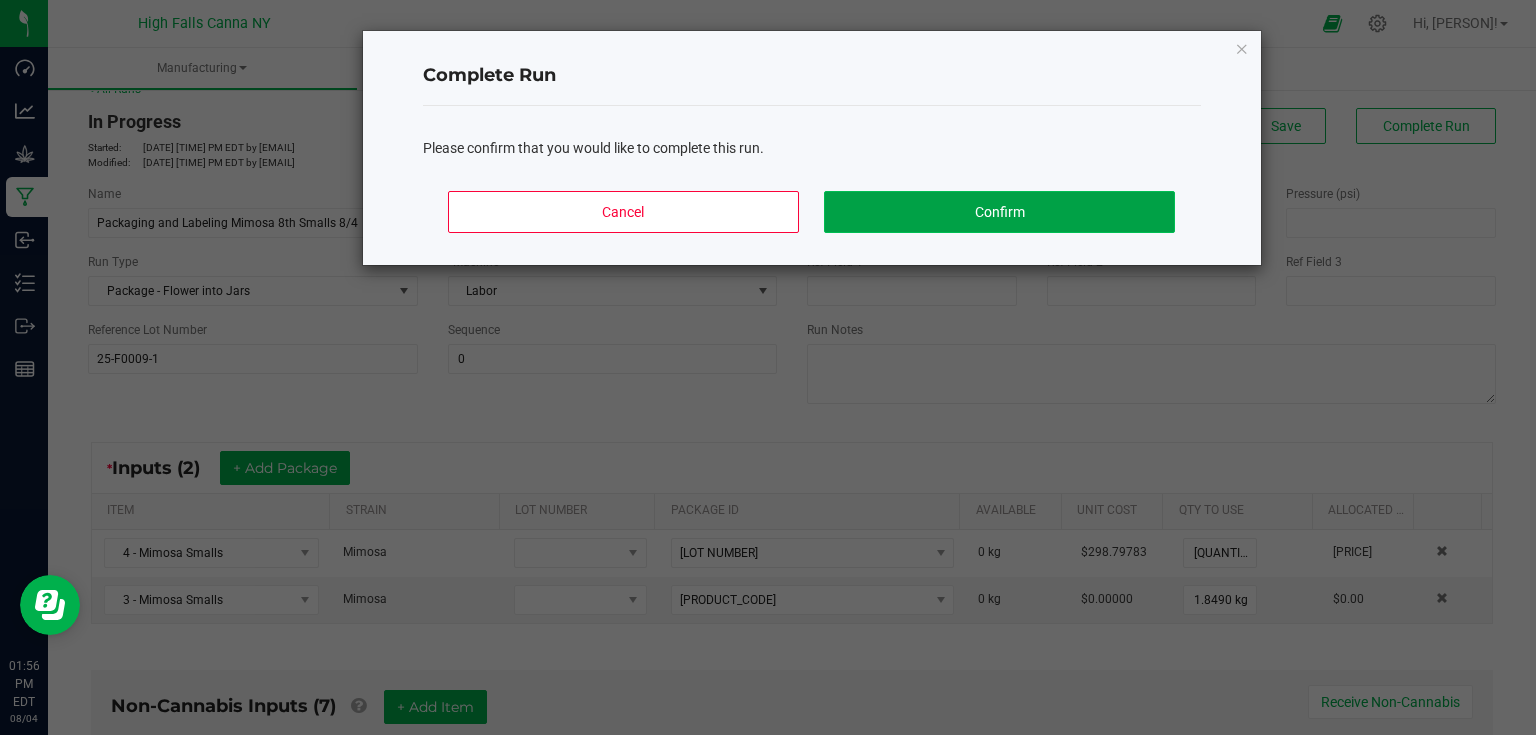 click on "Confirm" 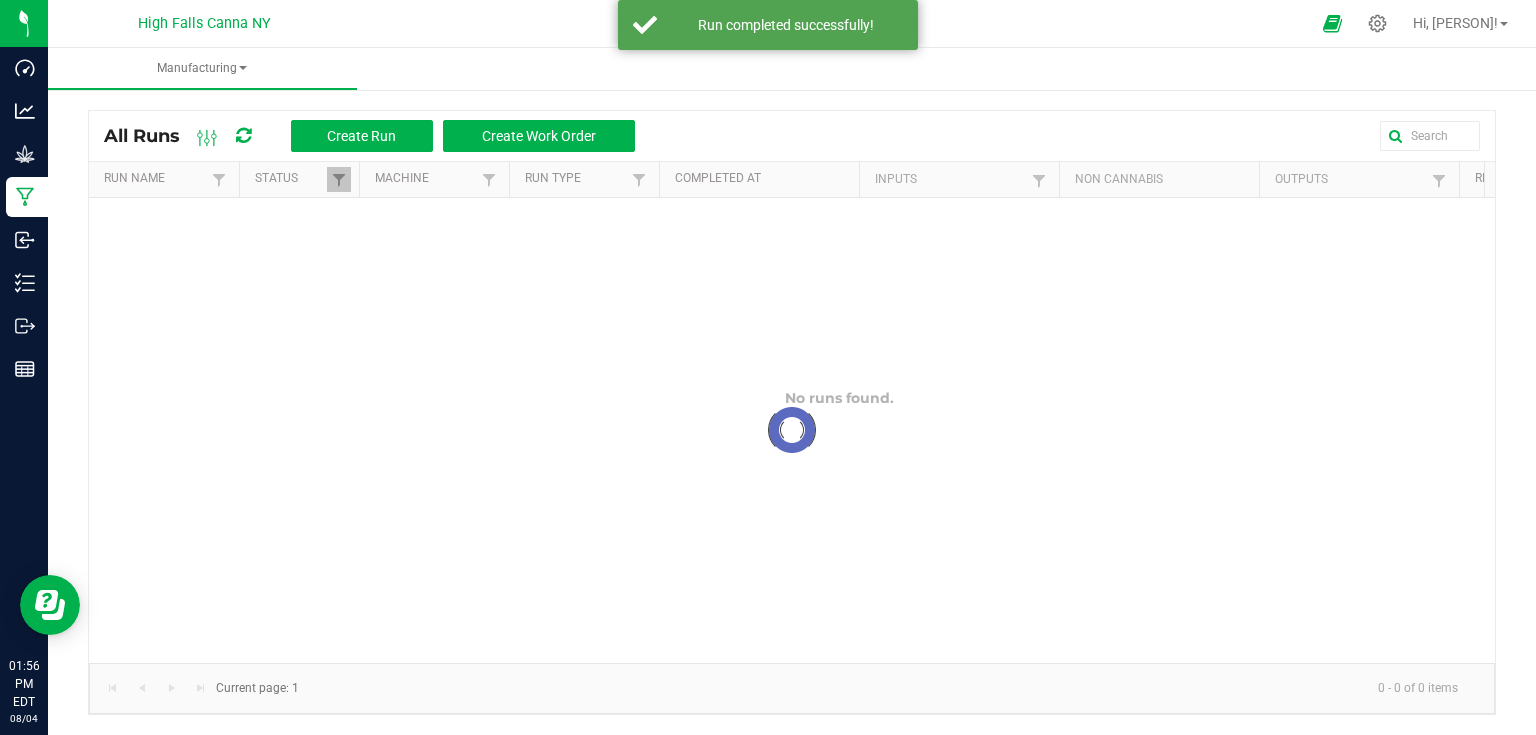 scroll, scrollTop: 0, scrollLeft: 0, axis: both 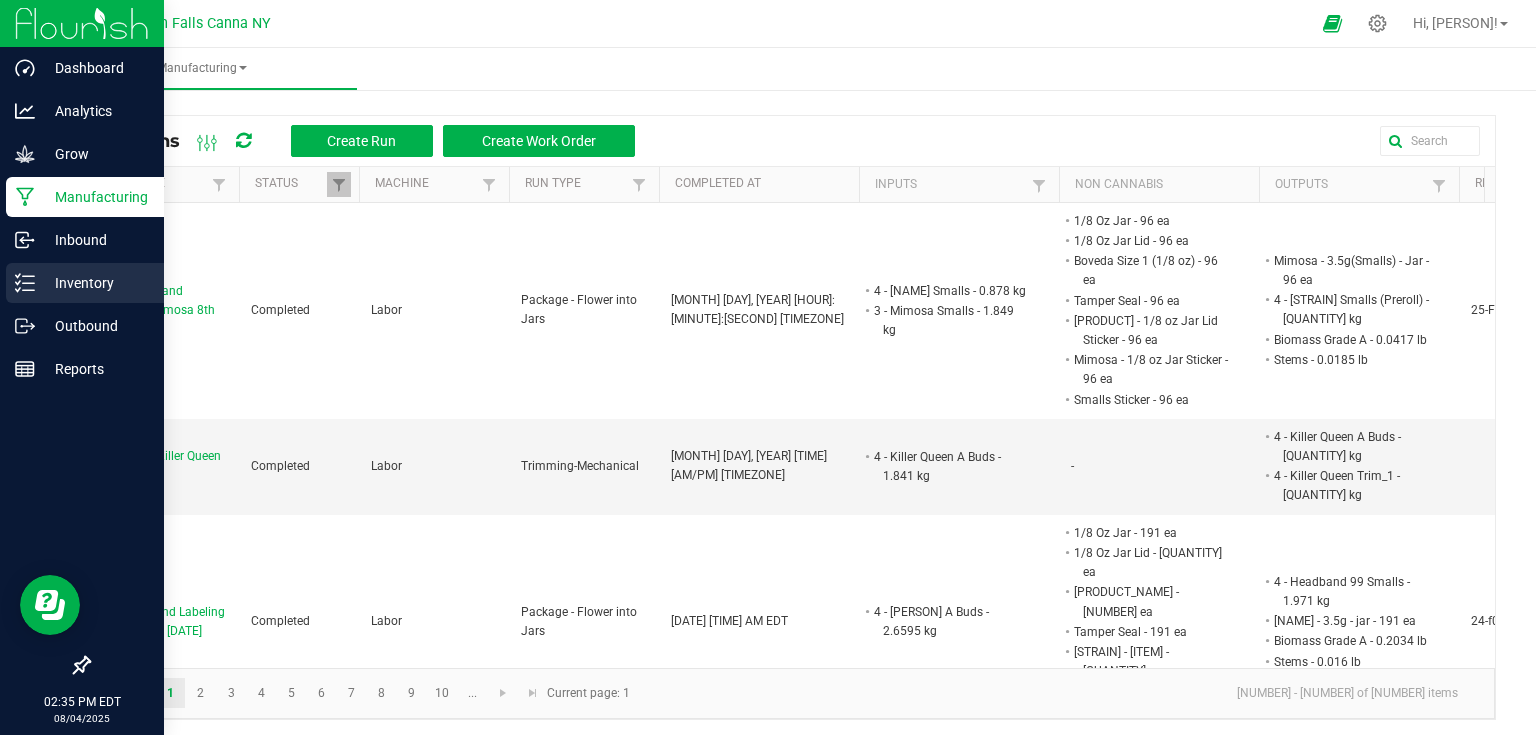 click on "Inventory" at bounding box center (85, 283) 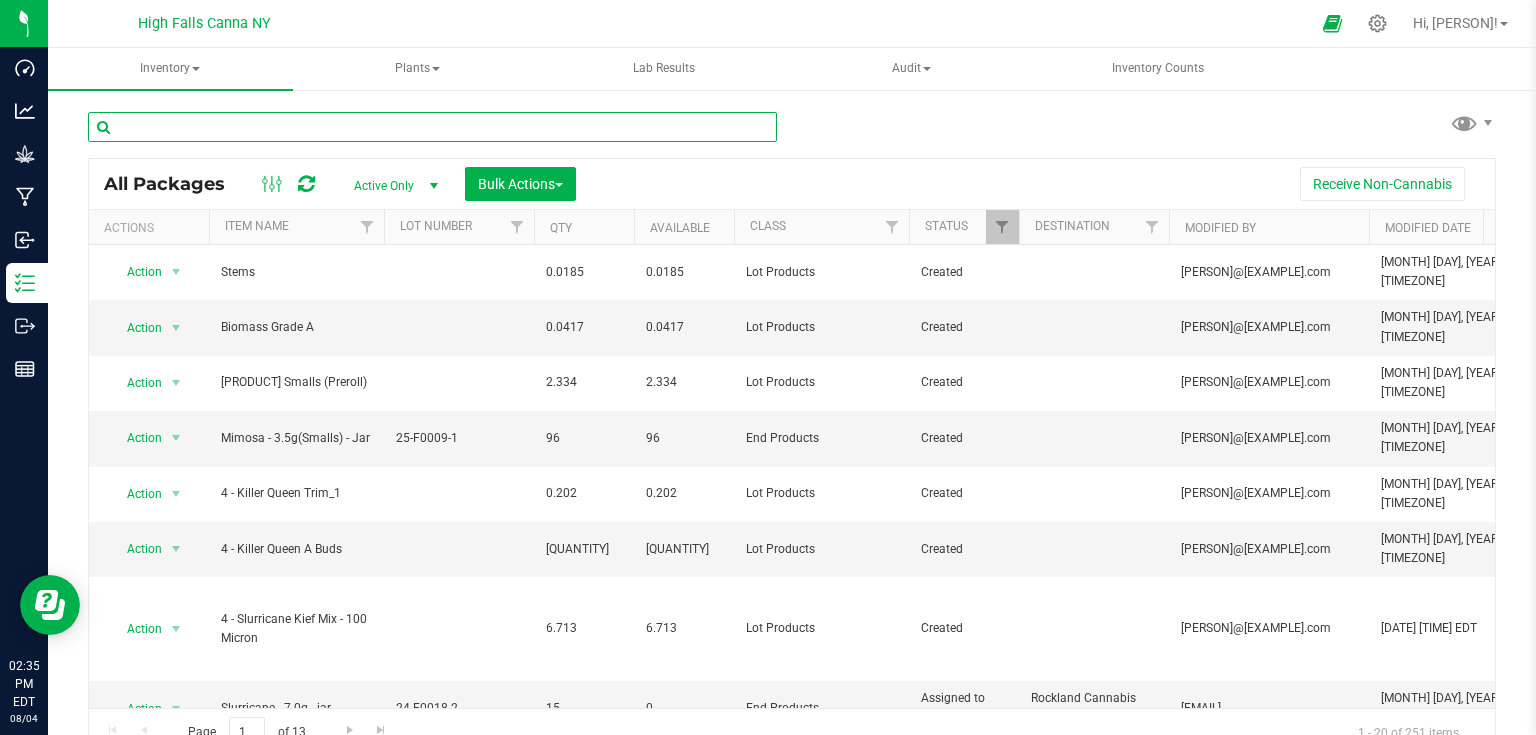 click at bounding box center (432, 127) 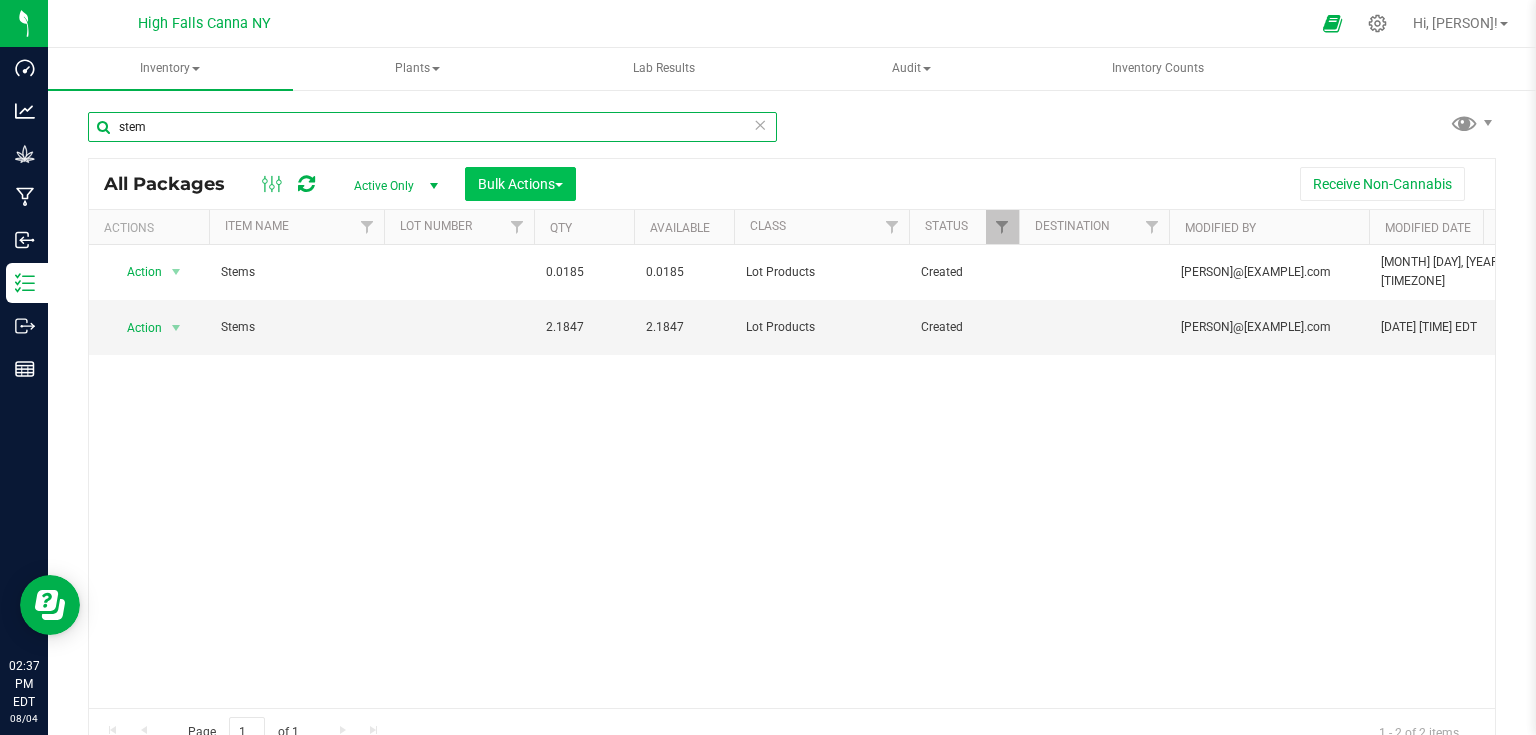 type on "stem" 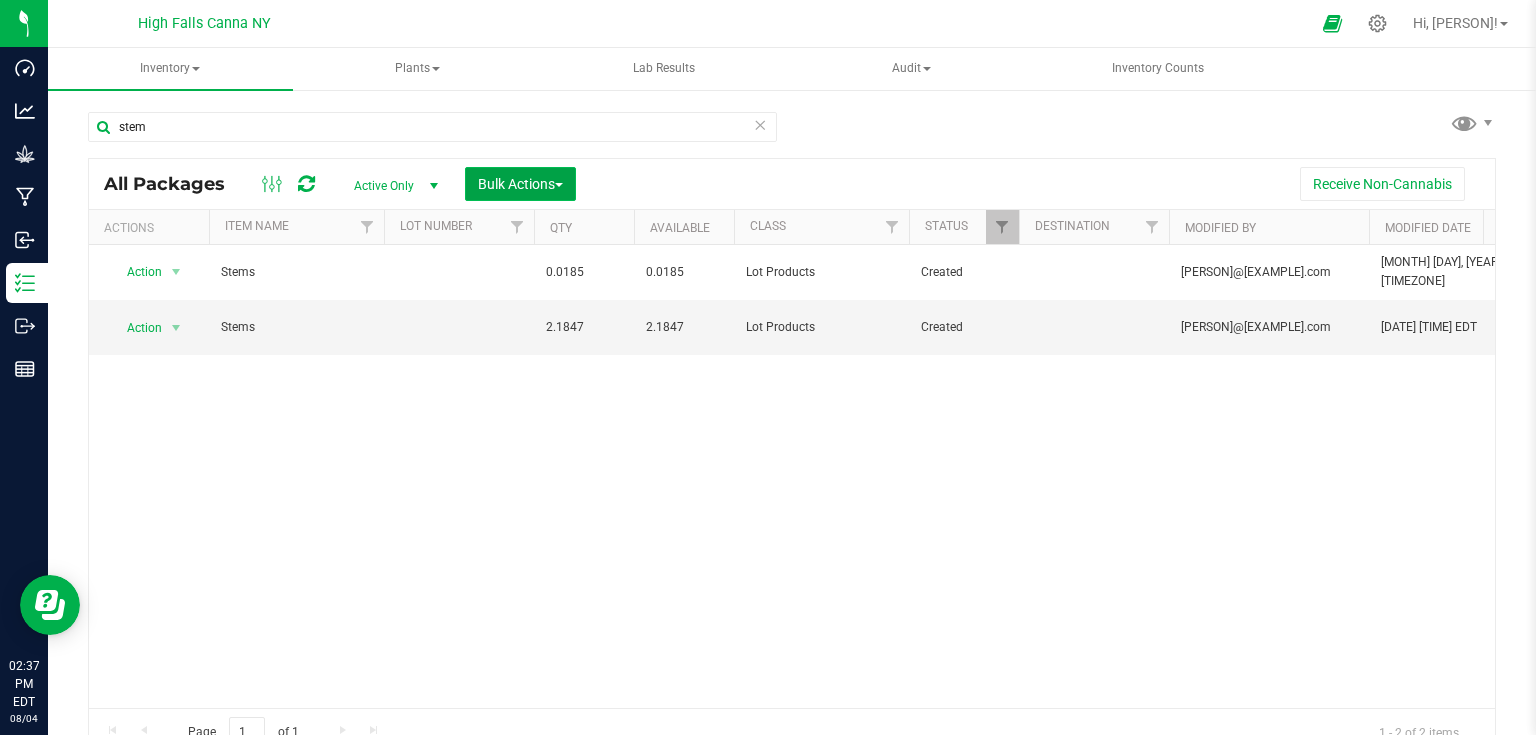 click on "Bulk Actions" at bounding box center [520, 184] 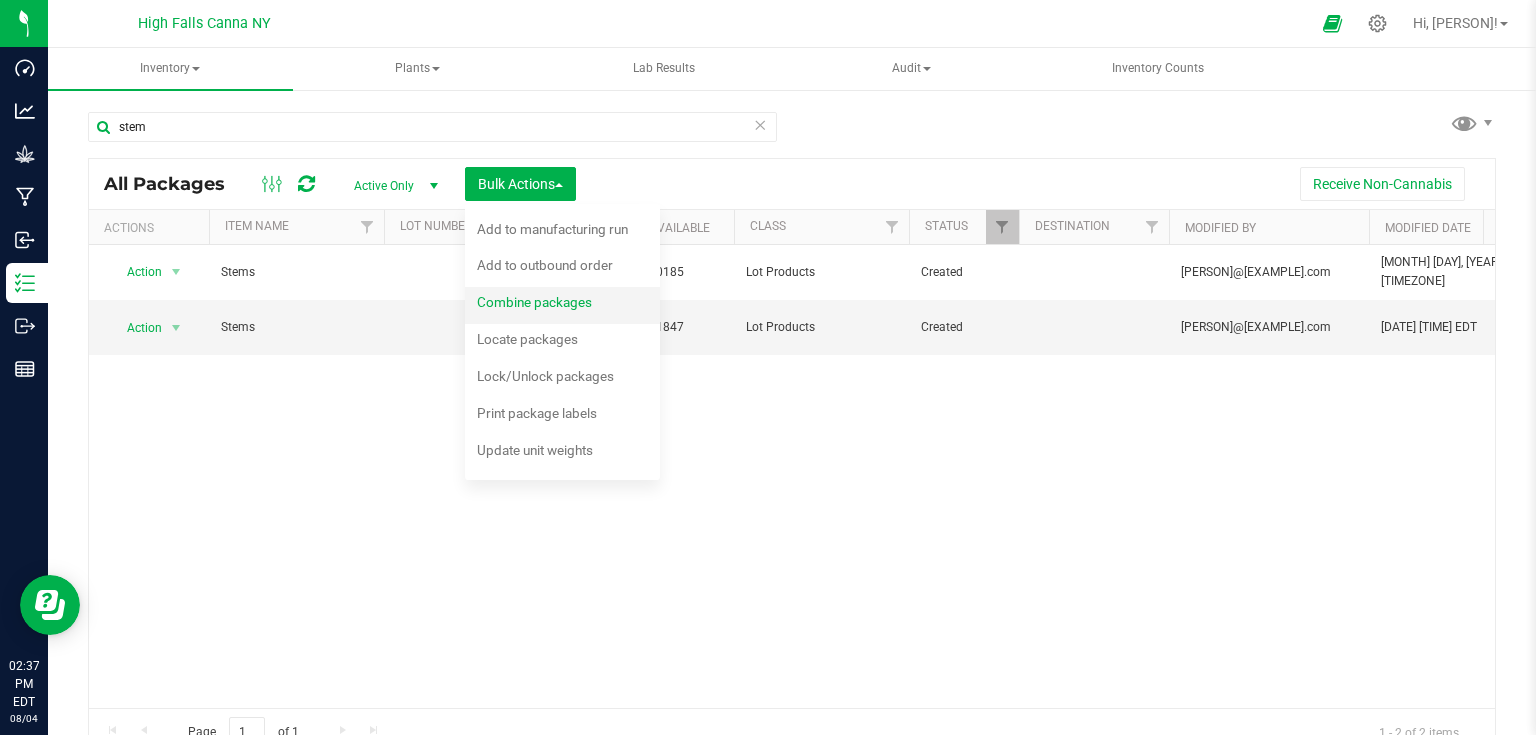 click on "Combine packages" at bounding box center [548, 305] 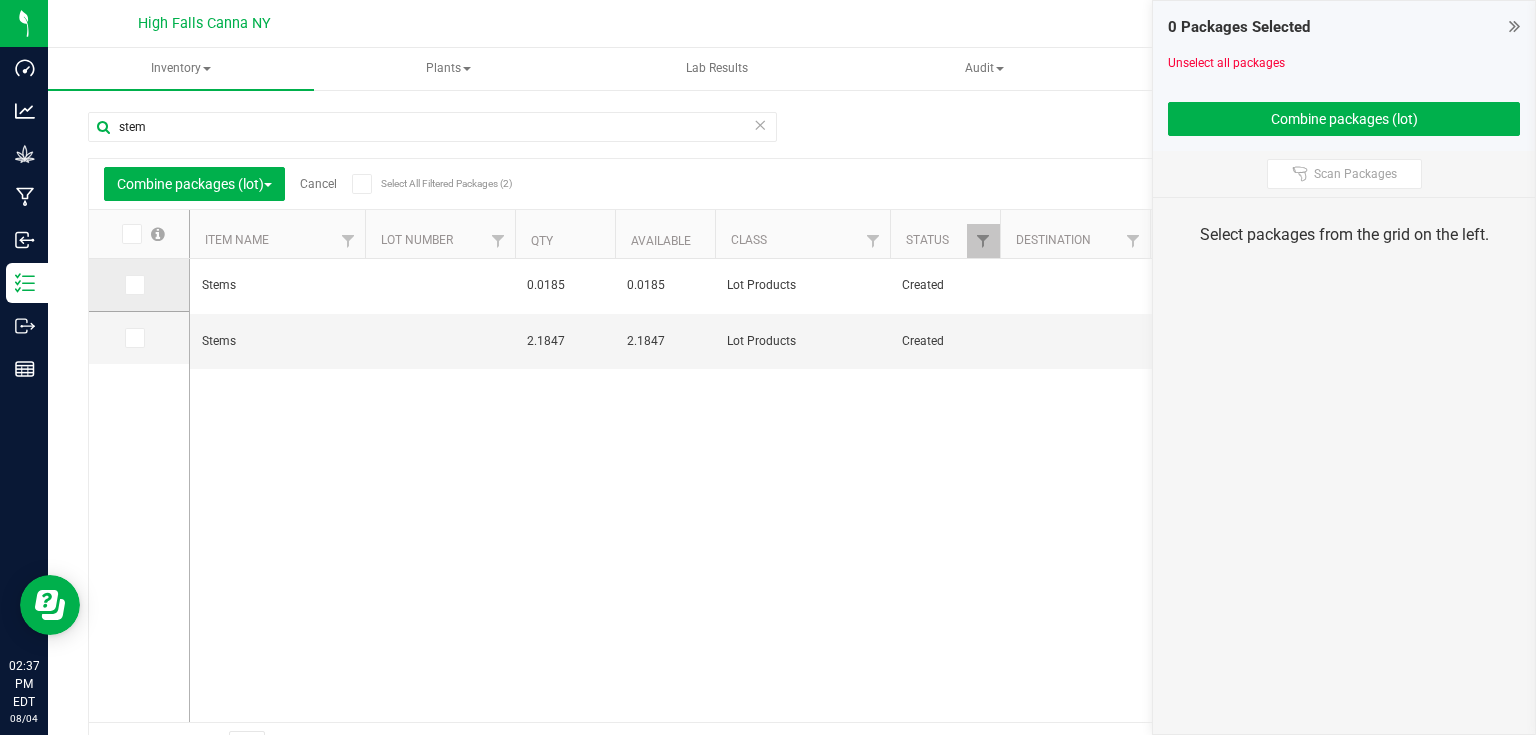 click at bounding box center [135, 285] 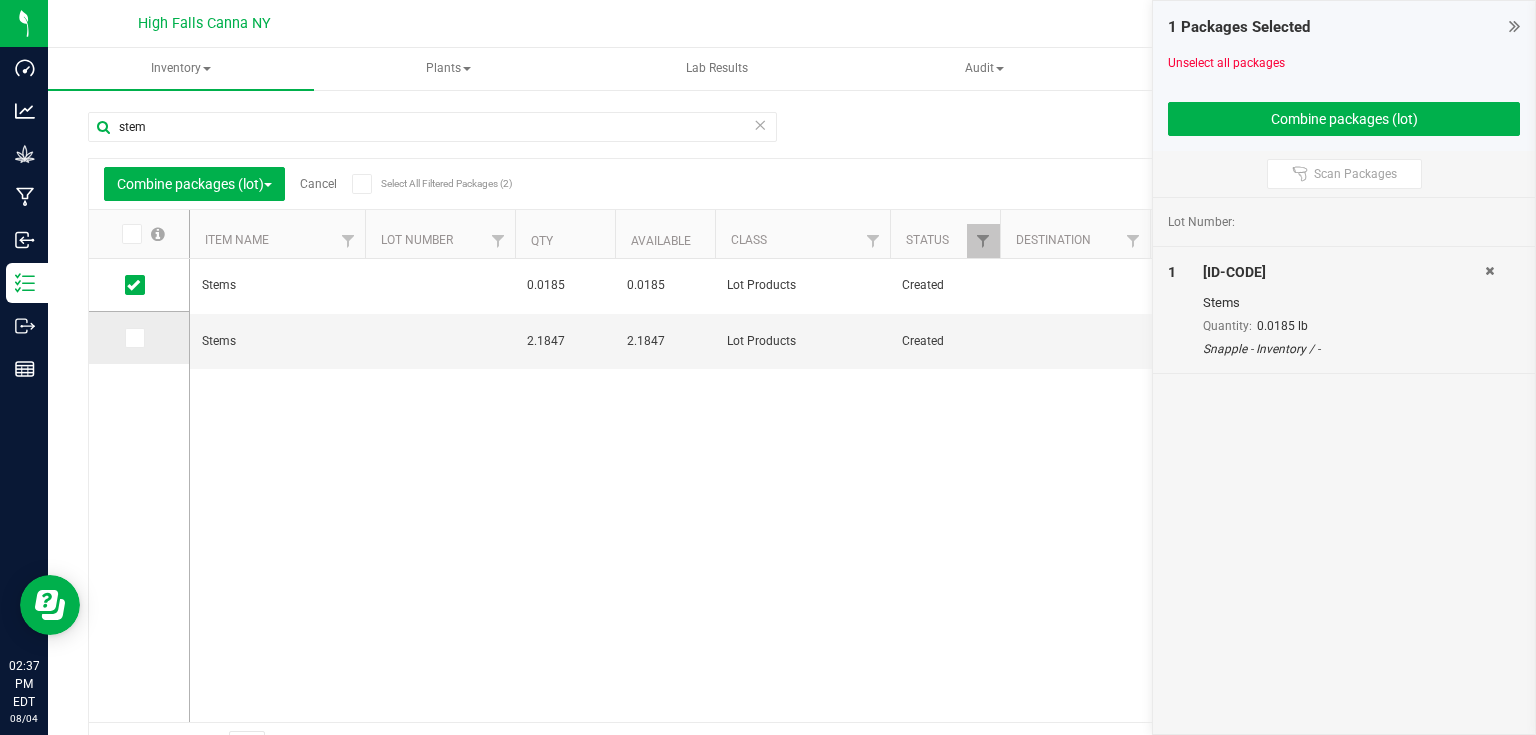 click at bounding box center (135, 338) 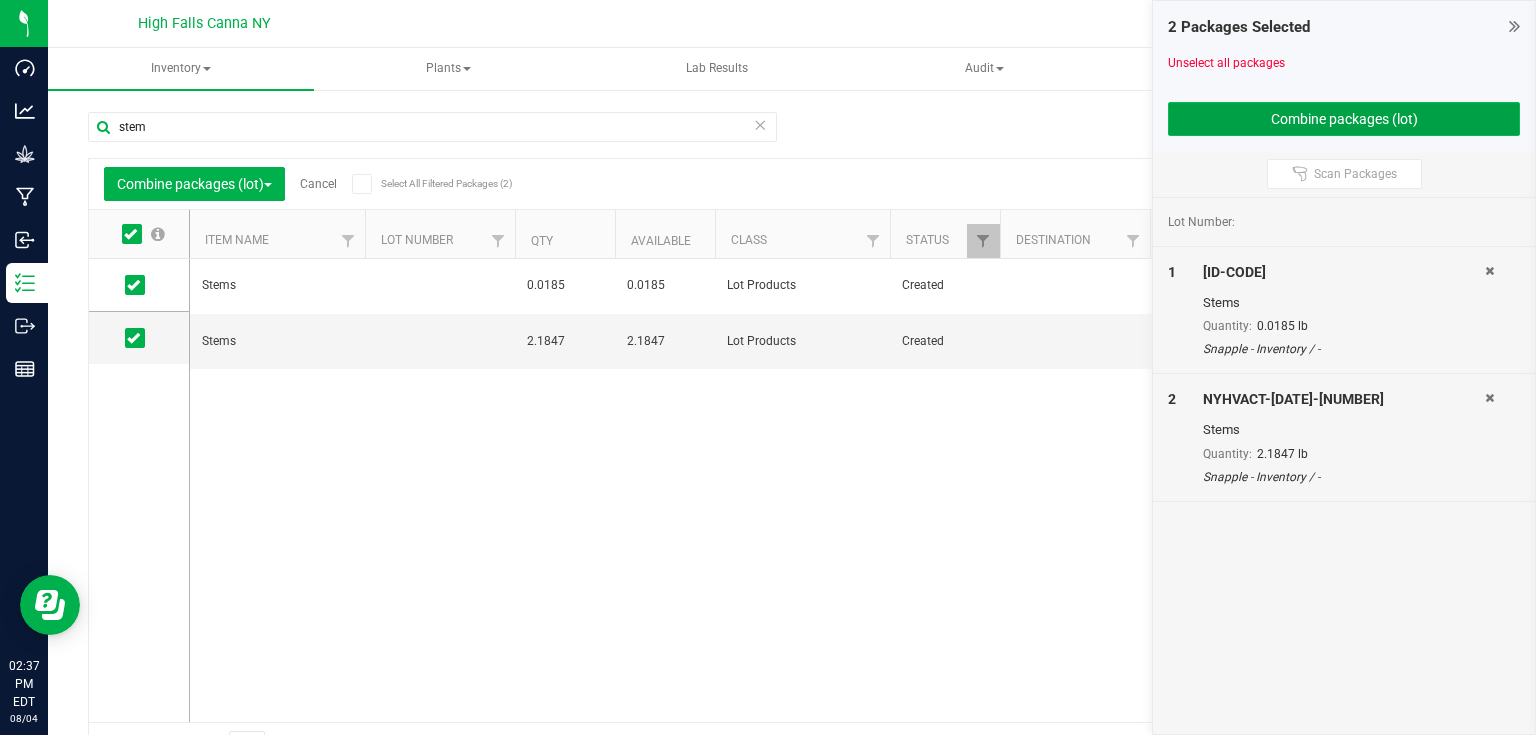 click on "Combine packages (lot)" at bounding box center [1344, 119] 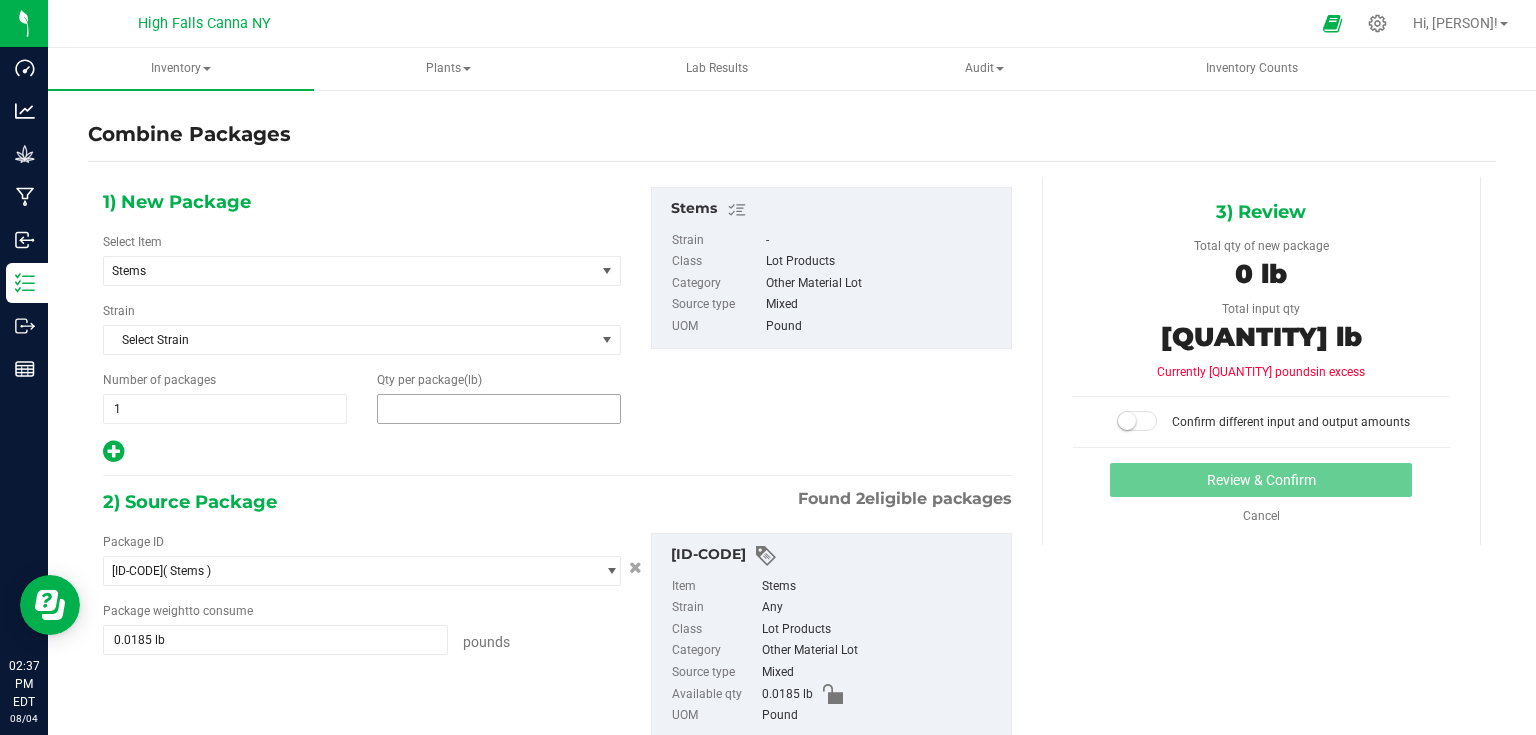 click at bounding box center (499, 409) 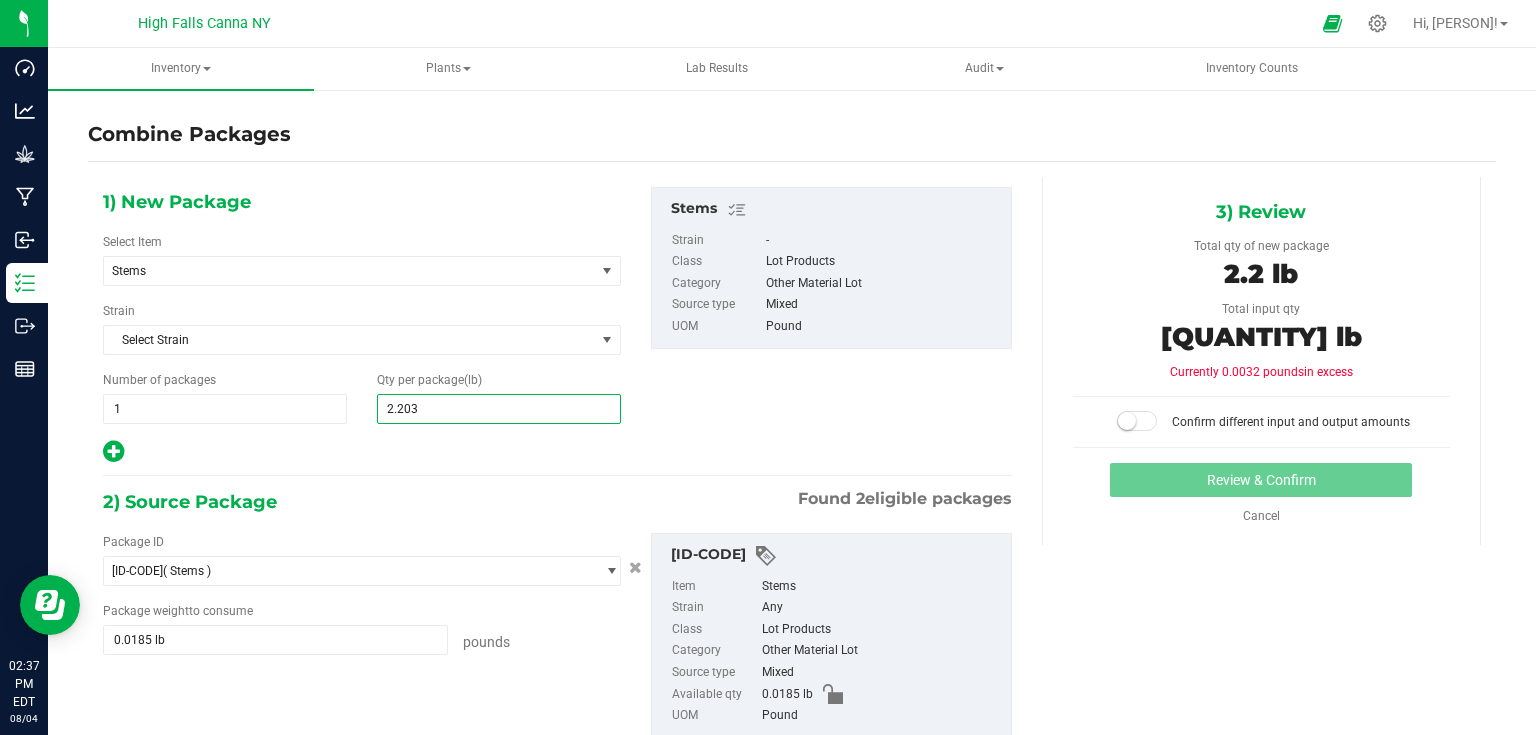 type on "[QUANTITY]" 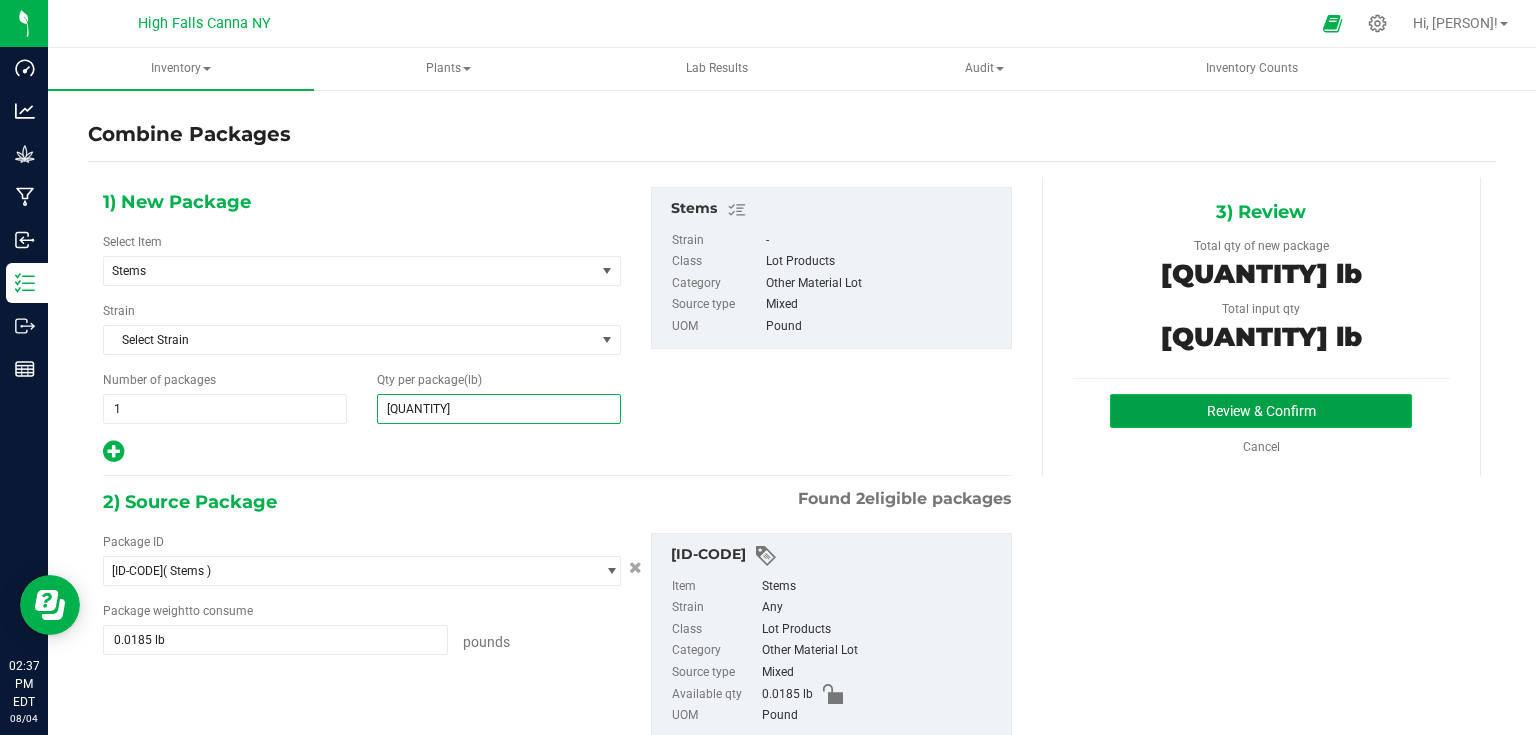 type on "2" 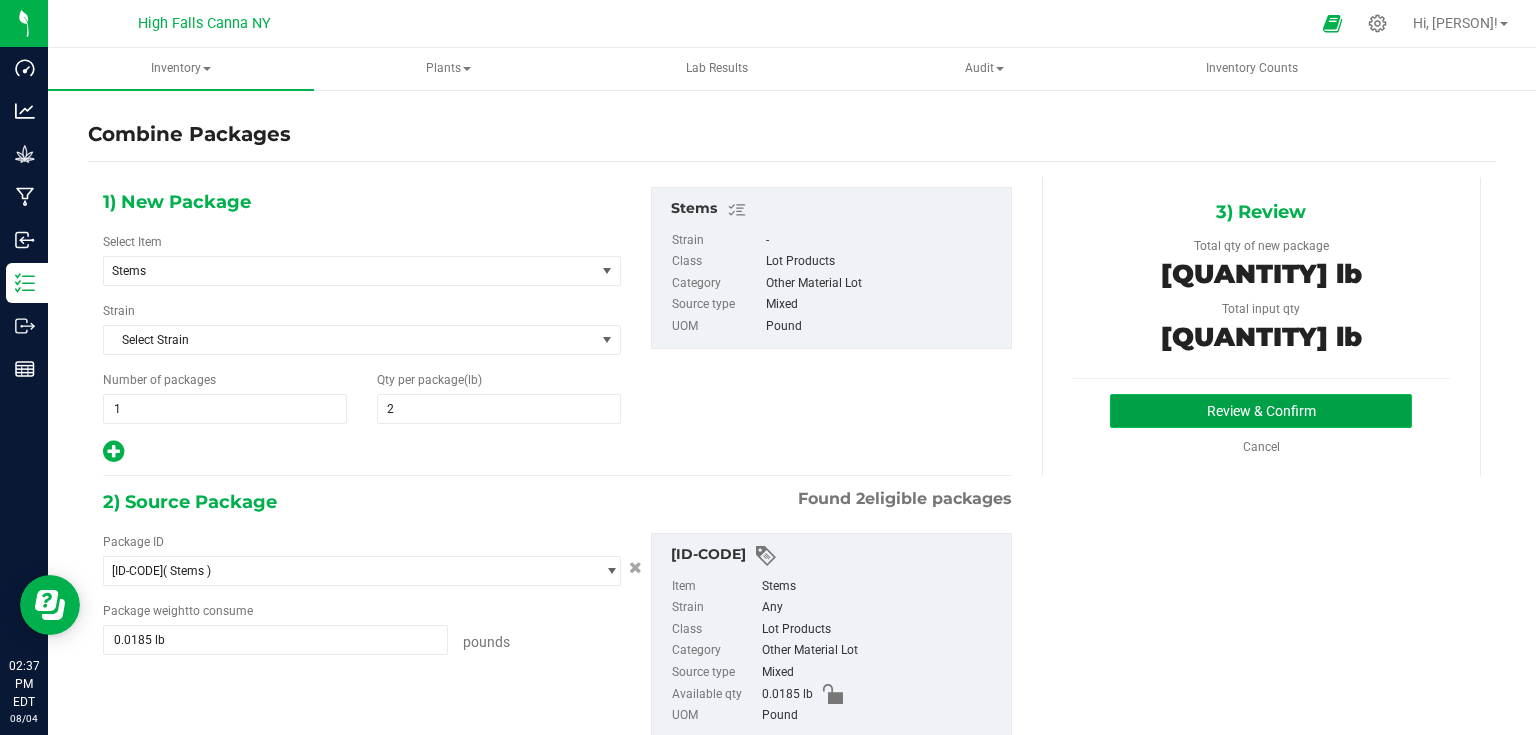 click on "Review & Confirm" at bounding box center [1261, 411] 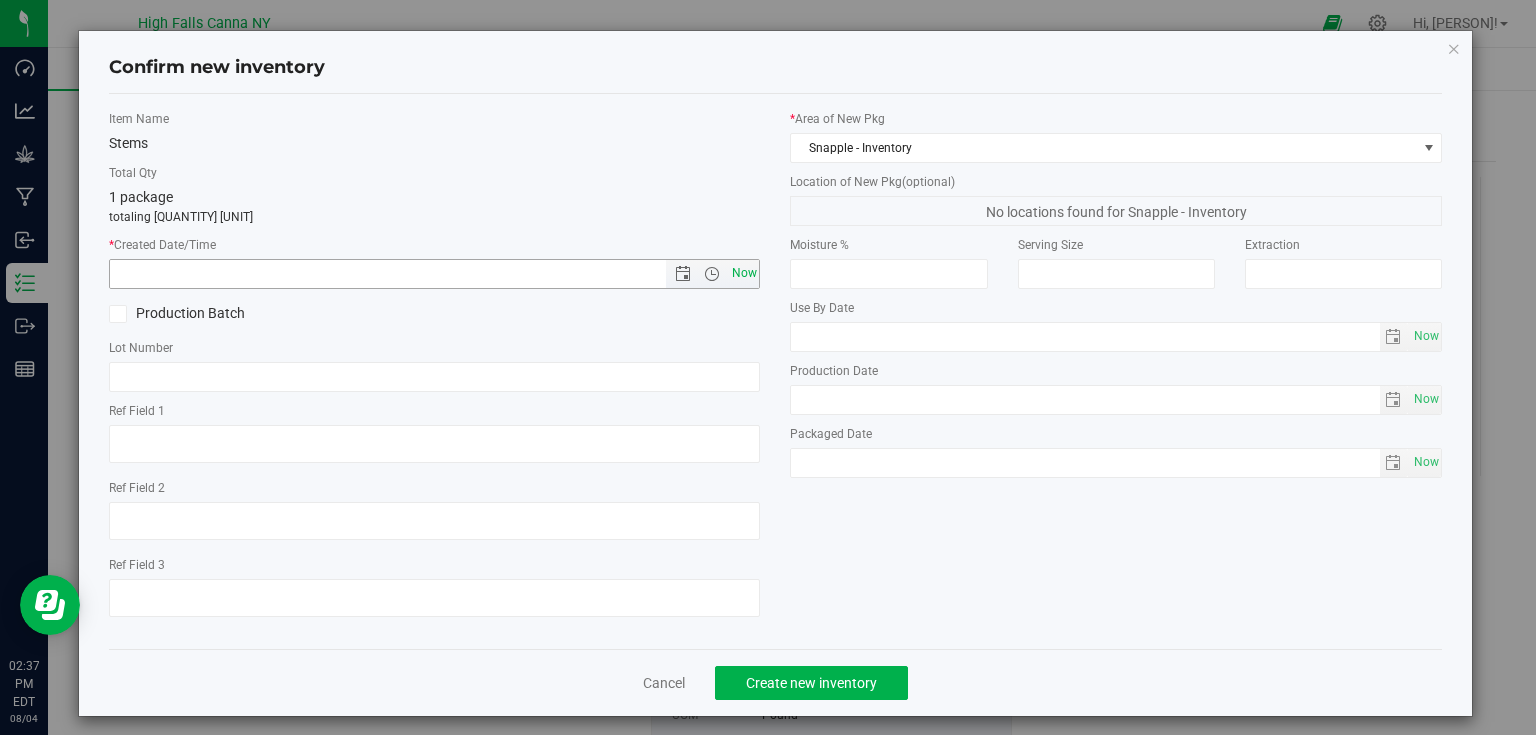 click on "Now" at bounding box center (744, 273) 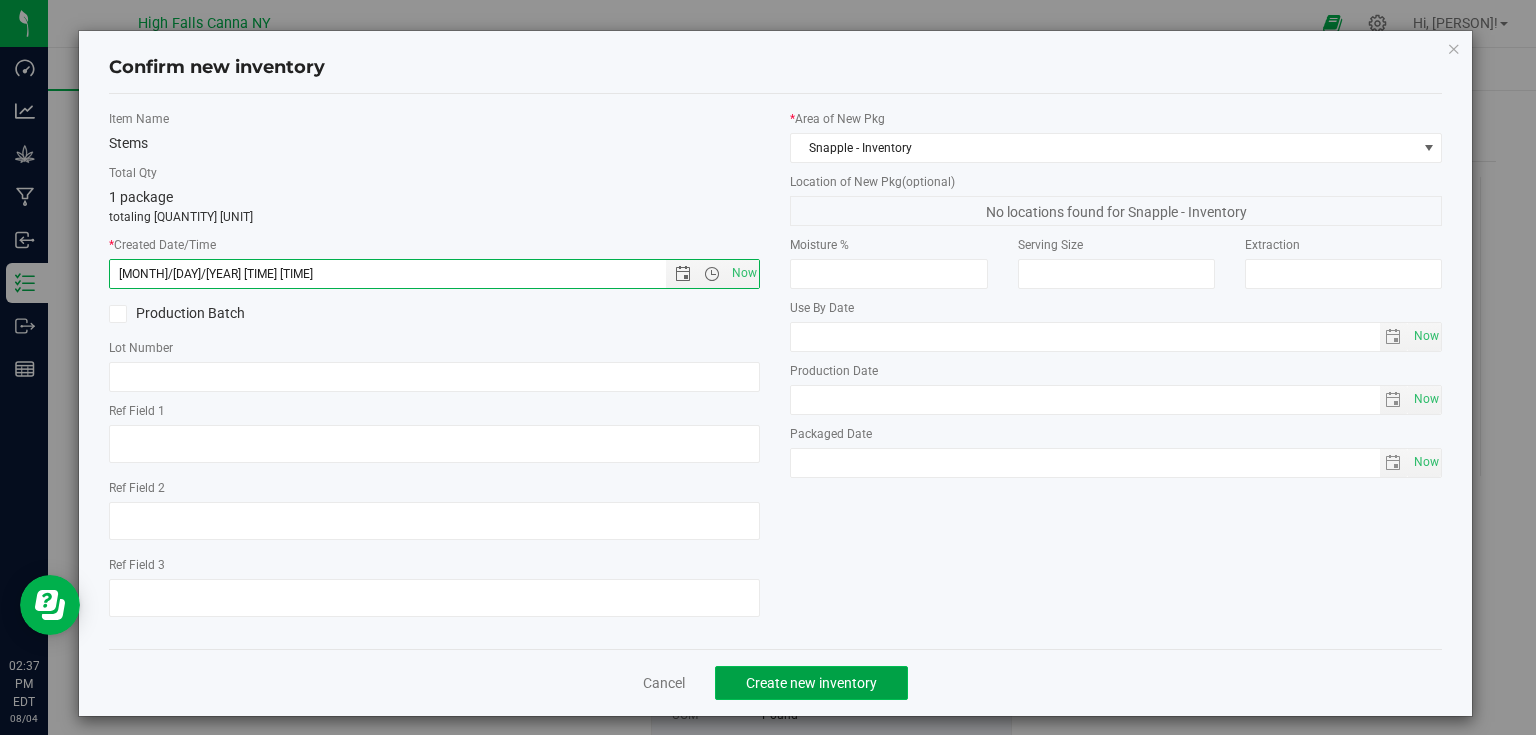 click on "Create new inventory" 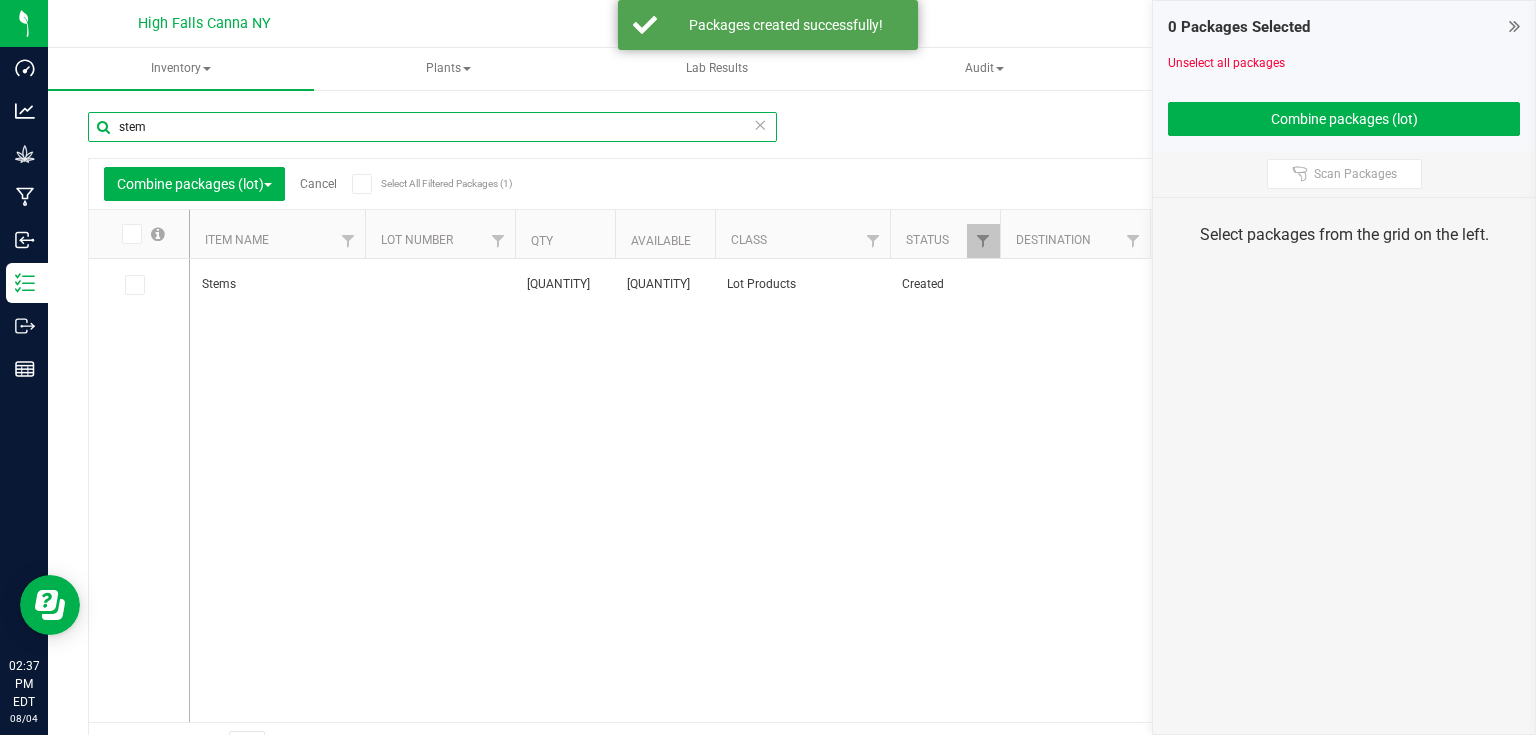click on "stem" at bounding box center (432, 127) 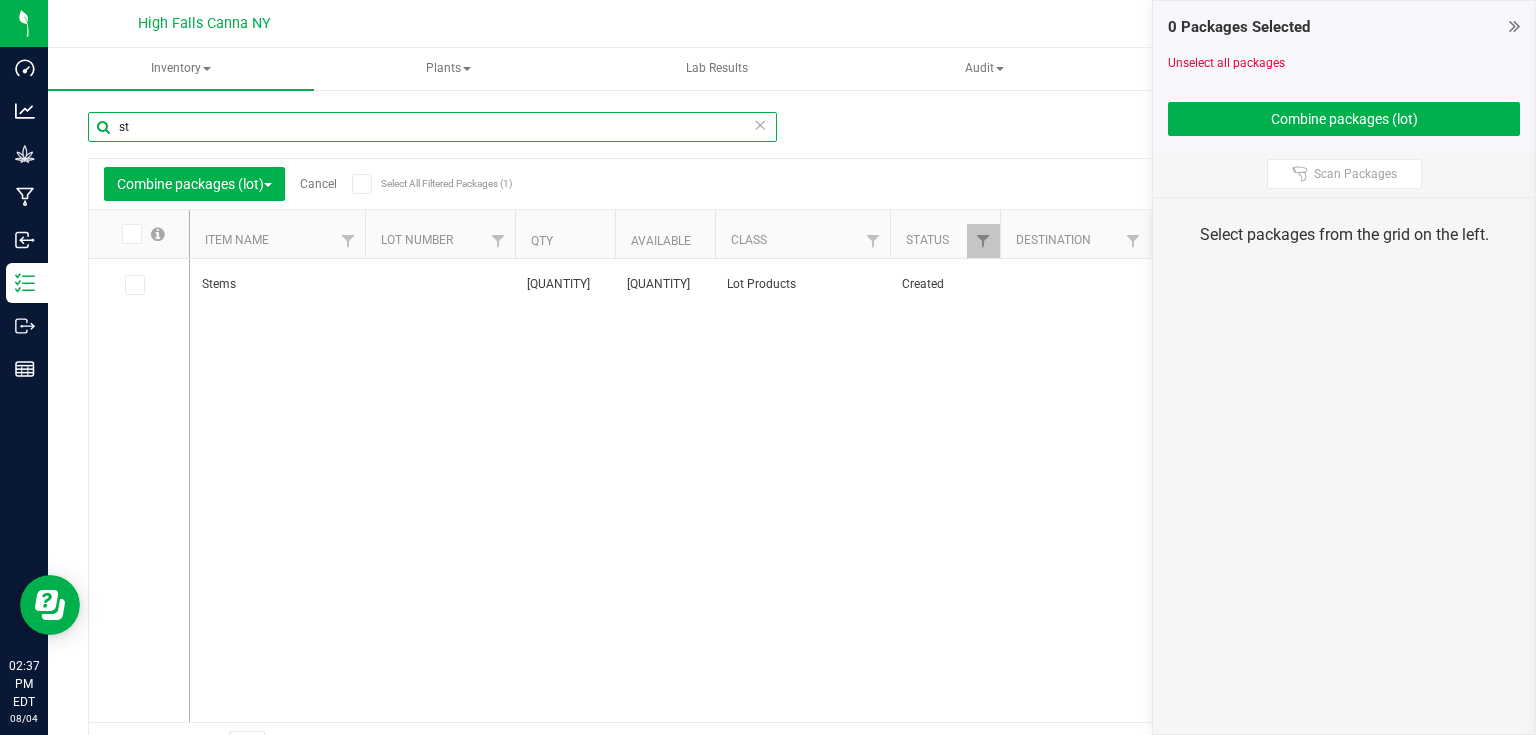 type on "s" 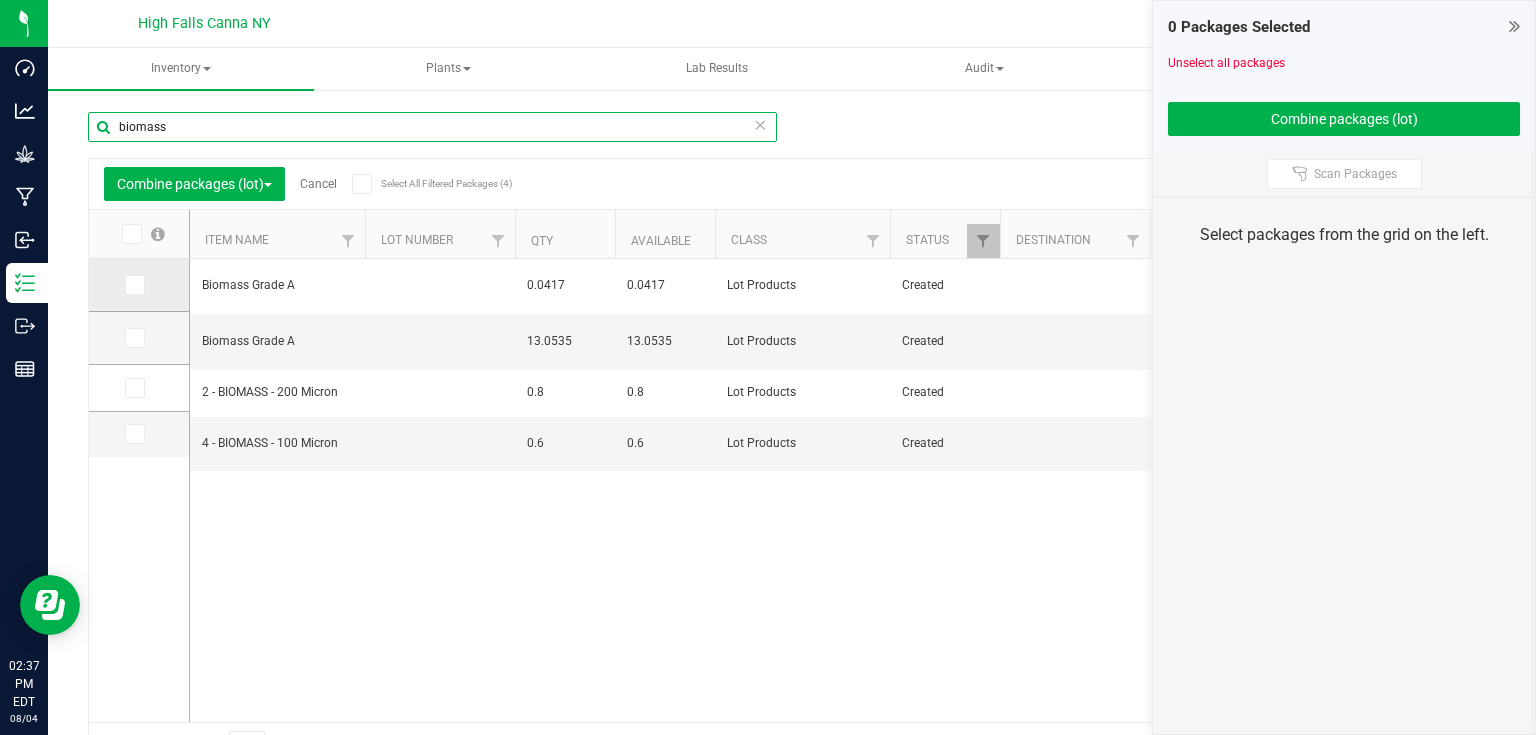 type on "biomass" 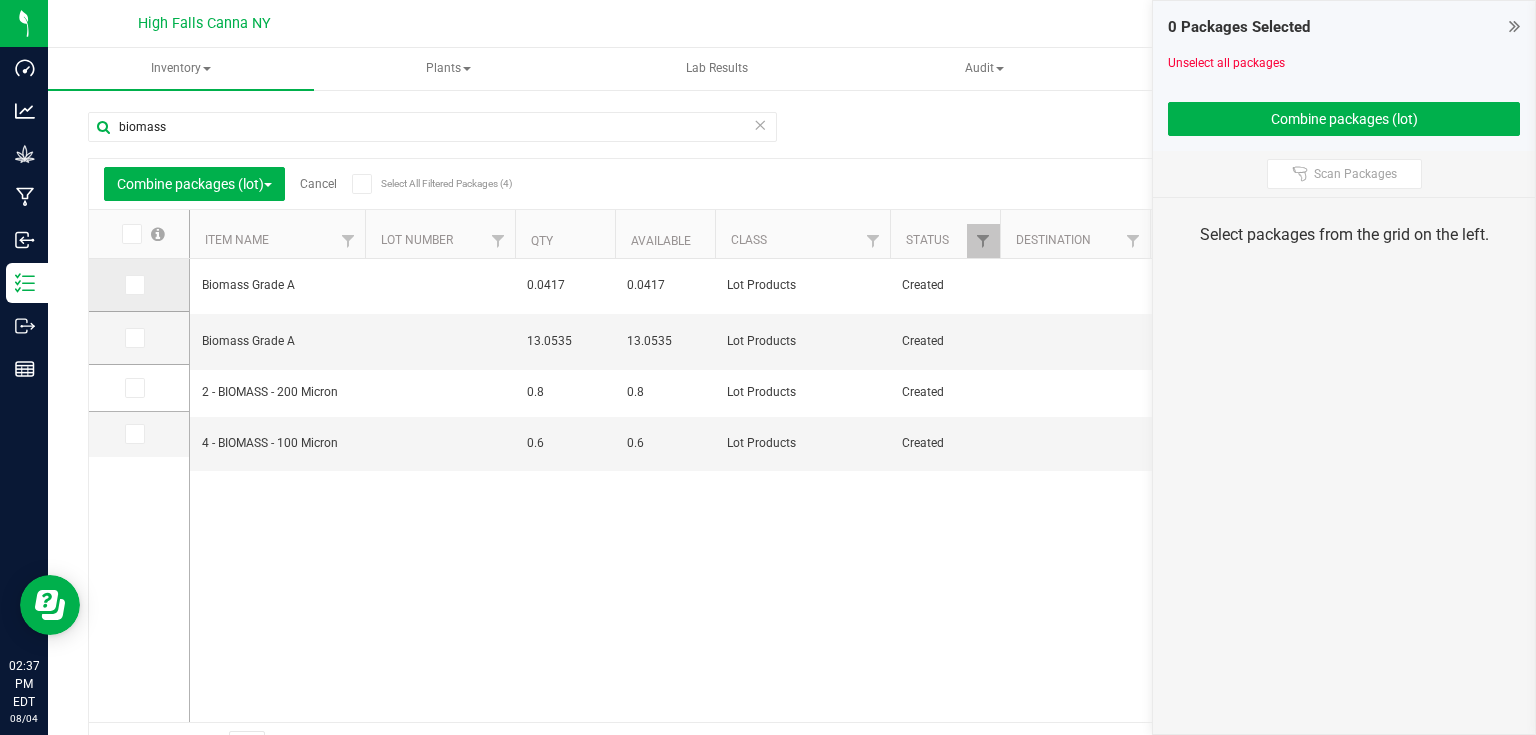 click at bounding box center [135, 285] 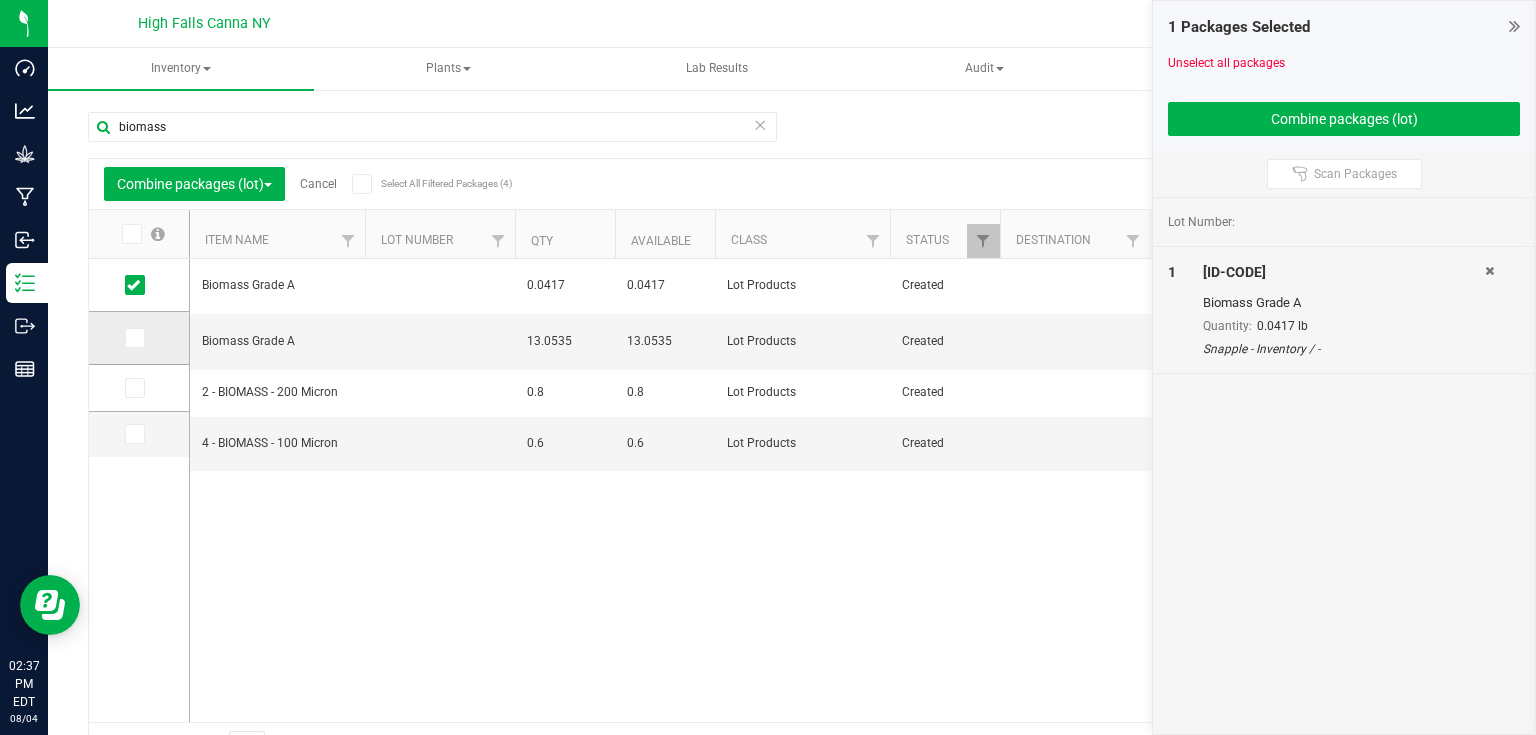 click at bounding box center (139, 338) 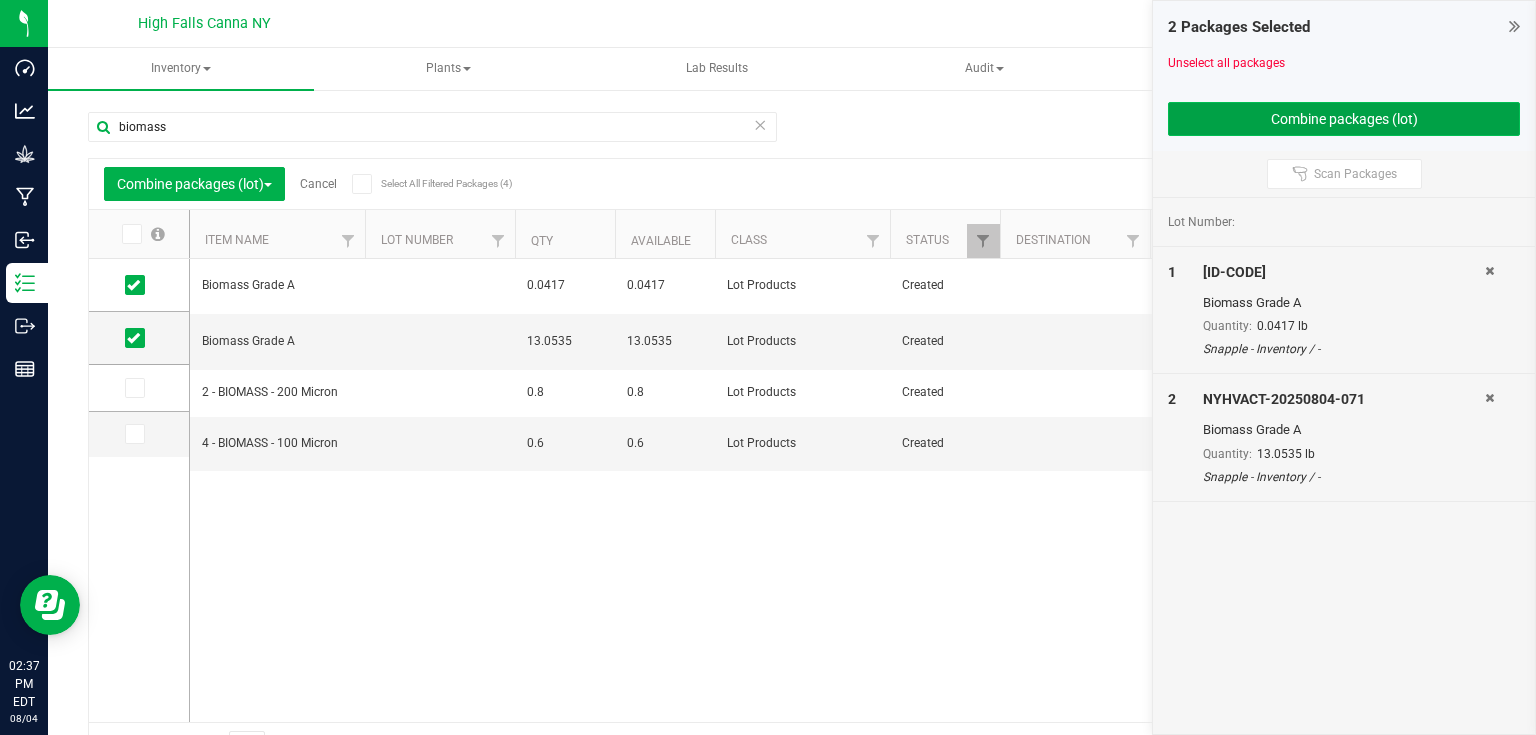 click on "Combine packages (lot)" at bounding box center [1344, 119] 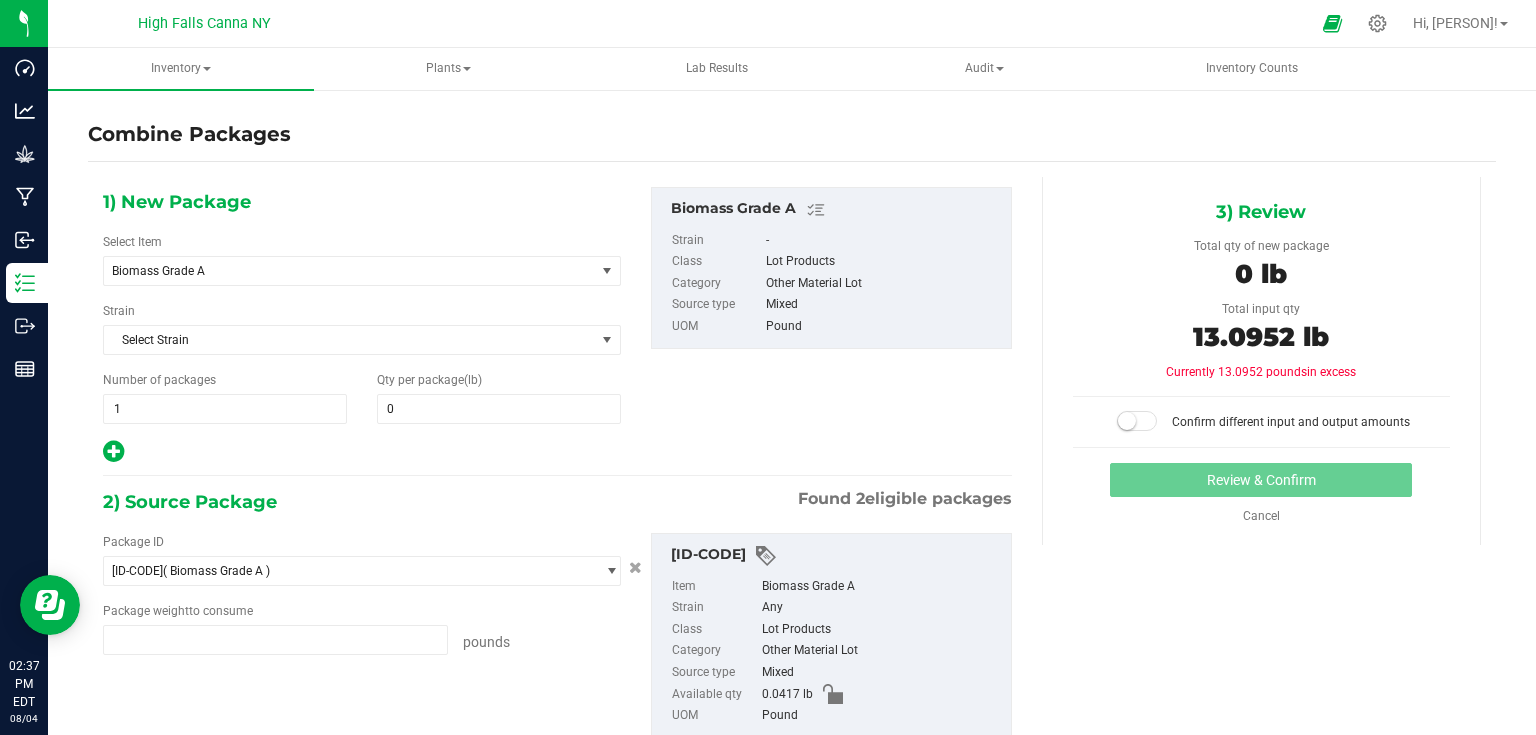 type on "0.0417 lb" 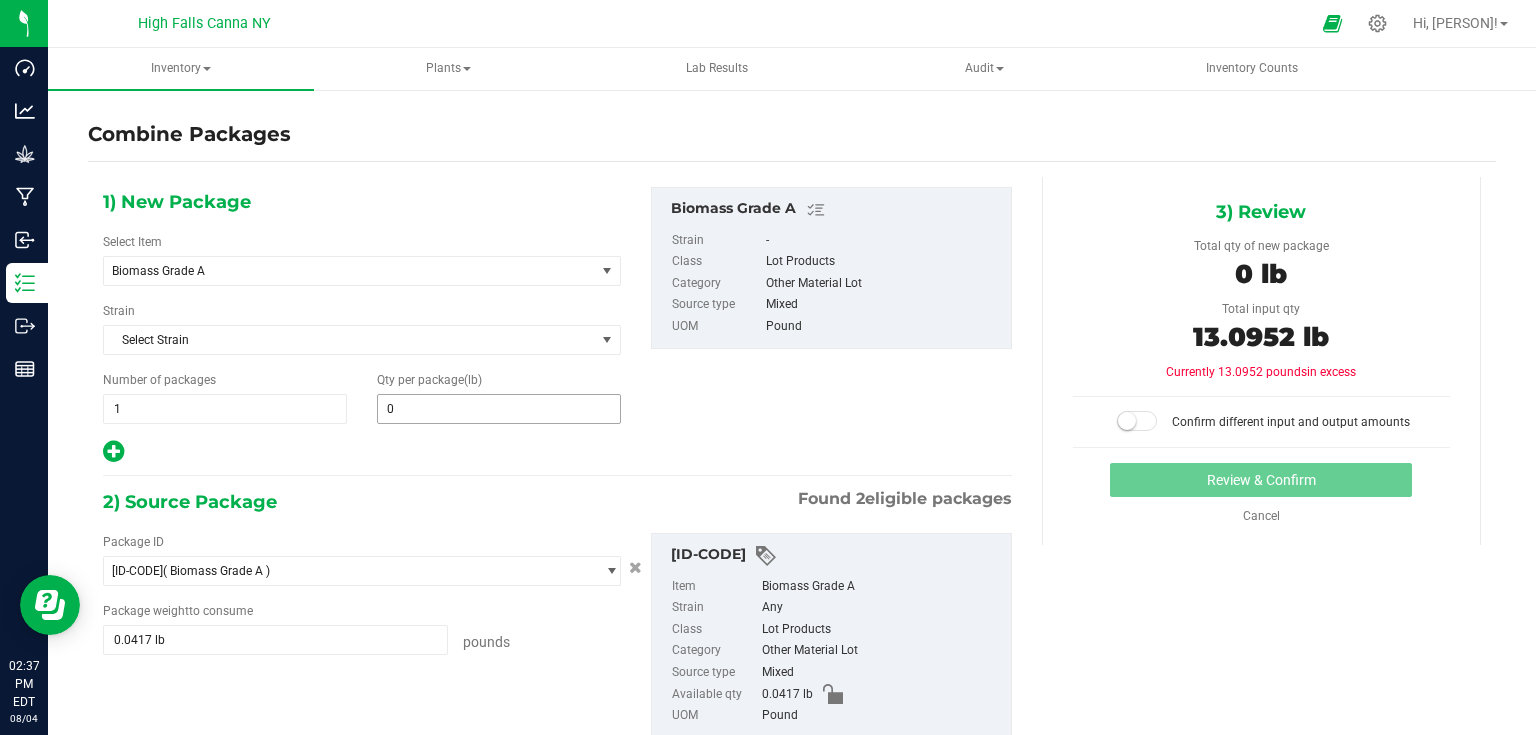 type 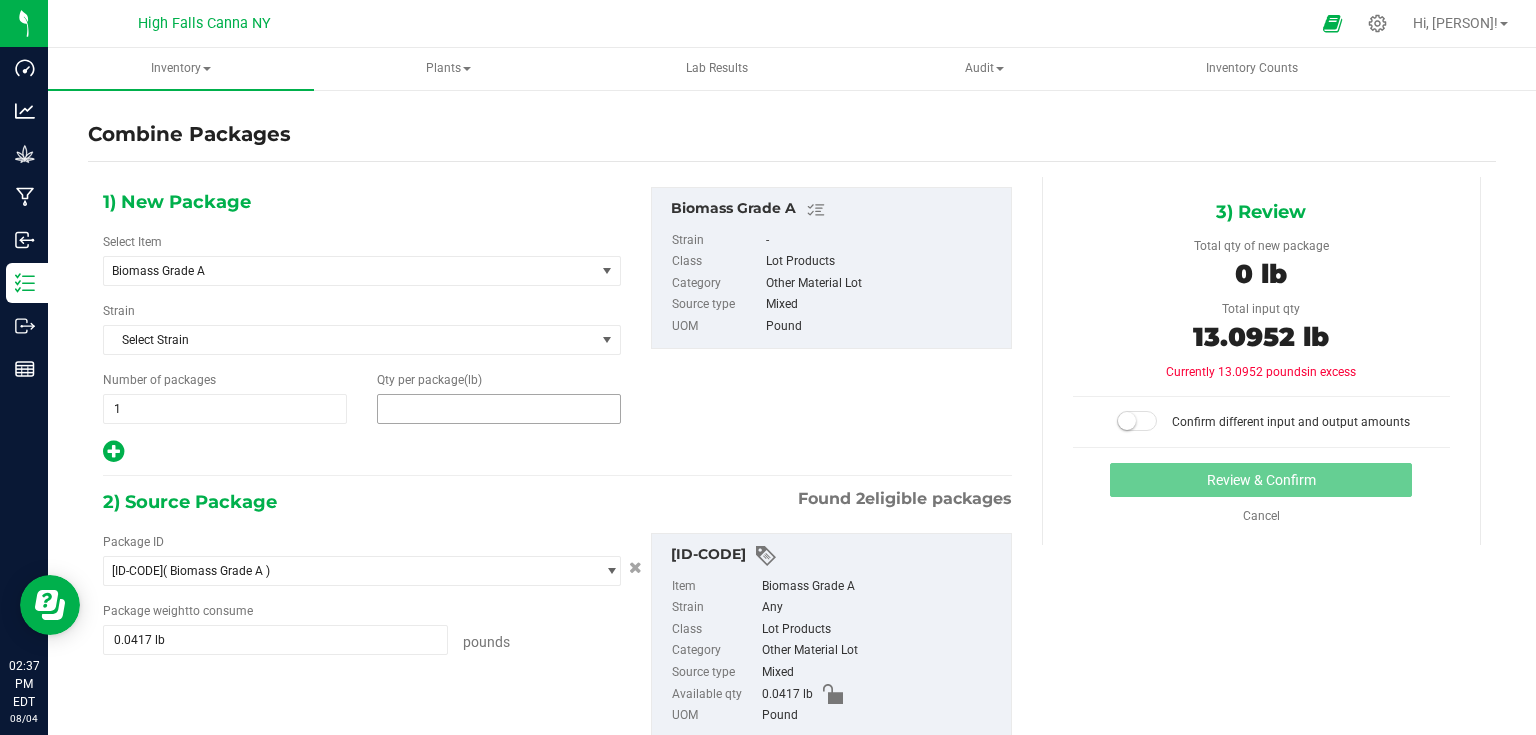 click at bounding box center [499, 409] 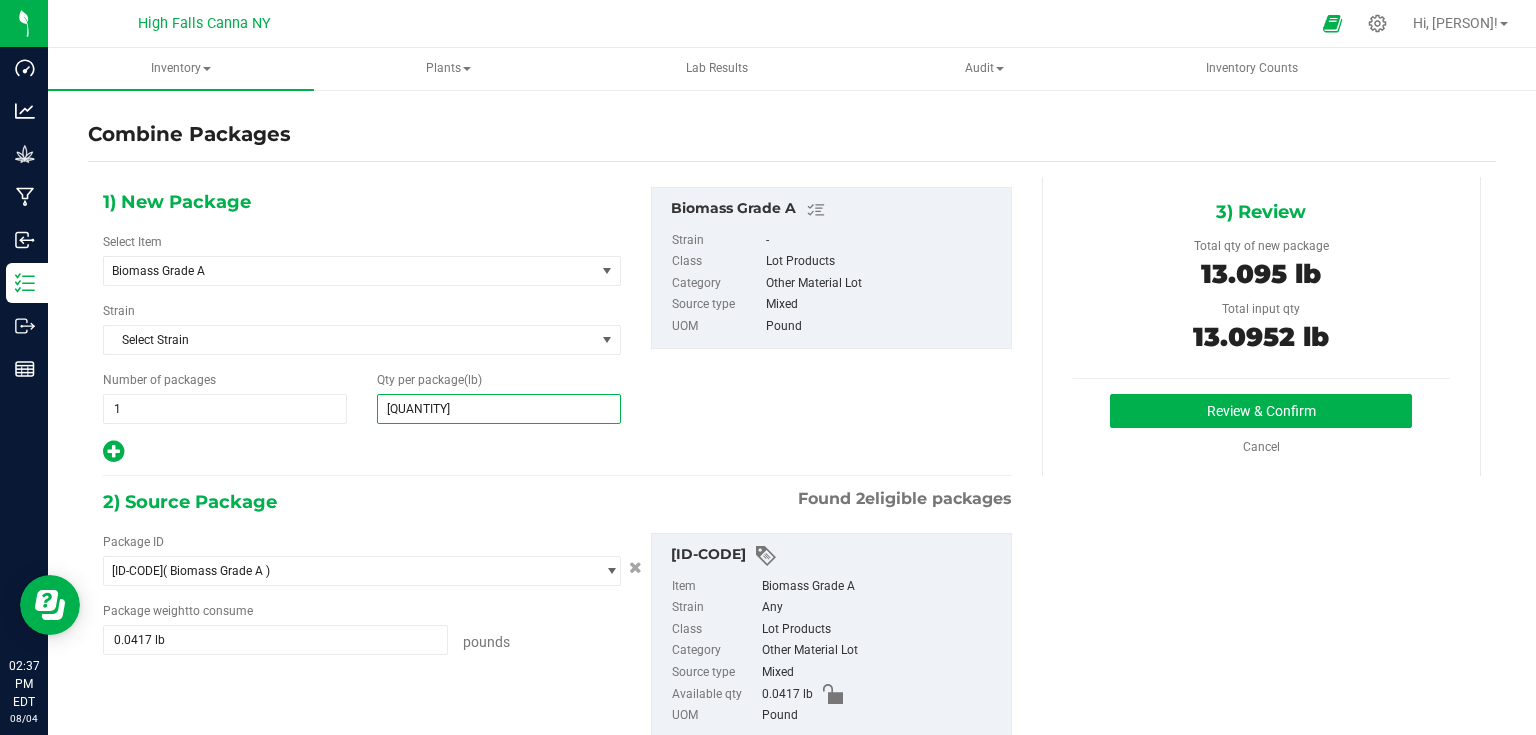 type on "13.0952" 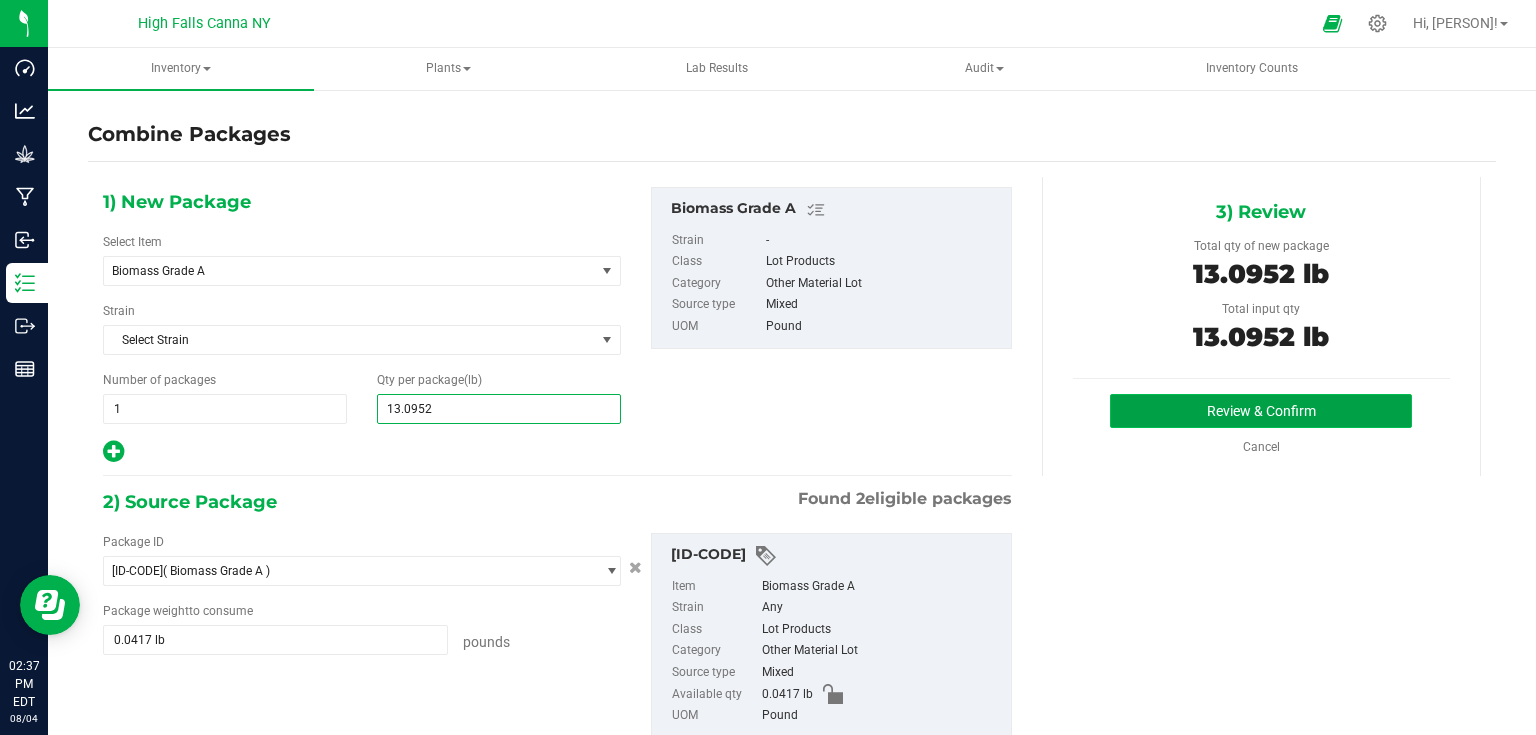 type on "13" 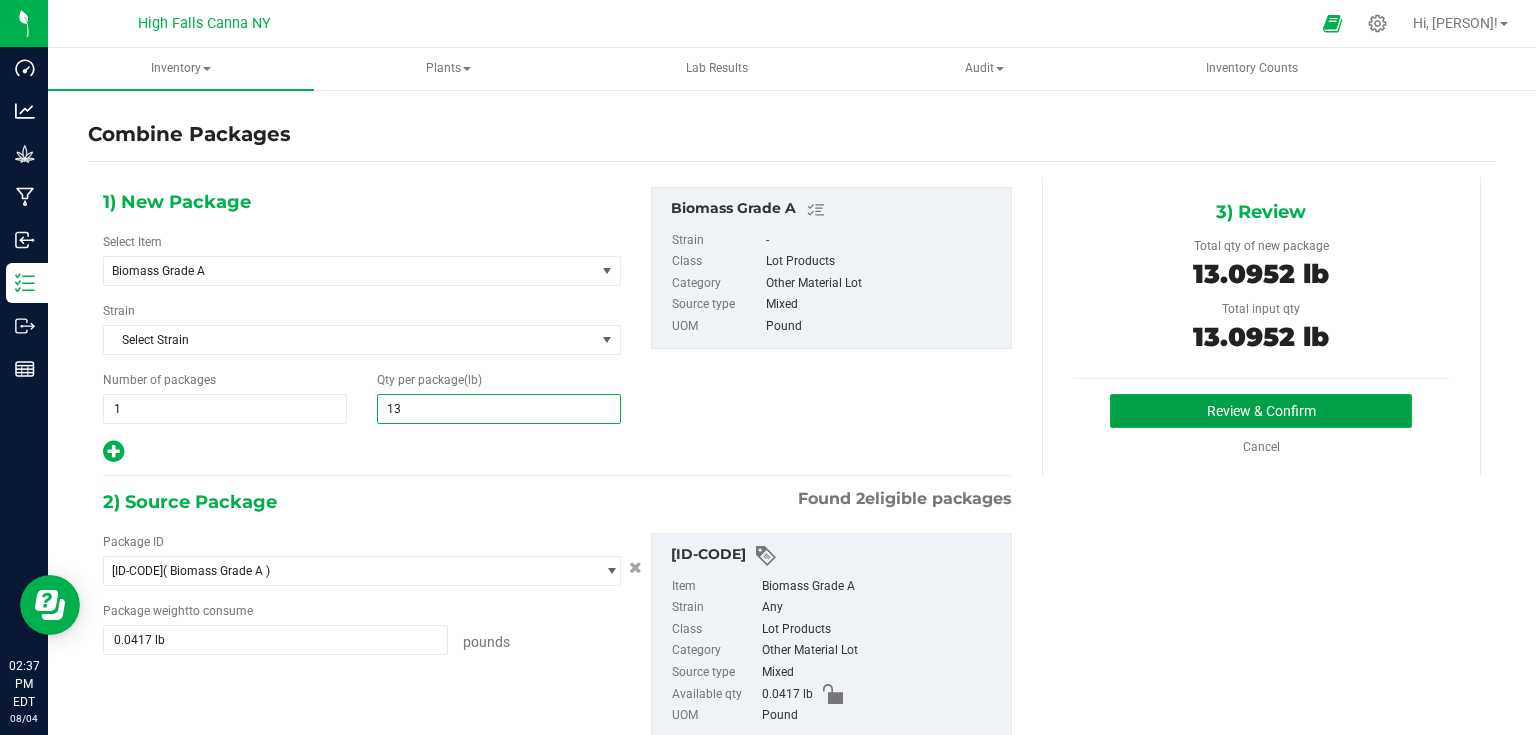 click on "Review & Confirm" at bounding box center [1261, 411] 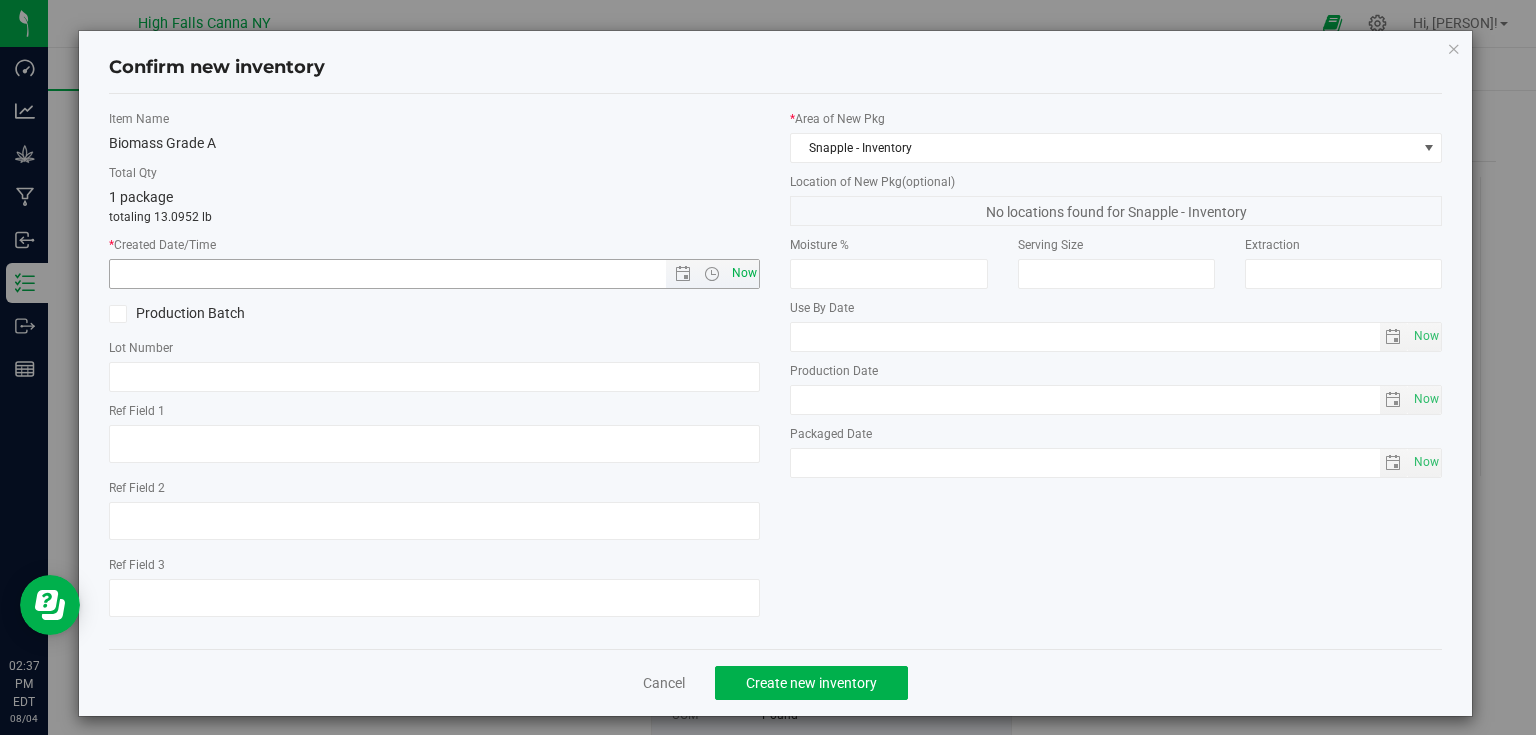 click on "Now" at bounding box center [744, 273] 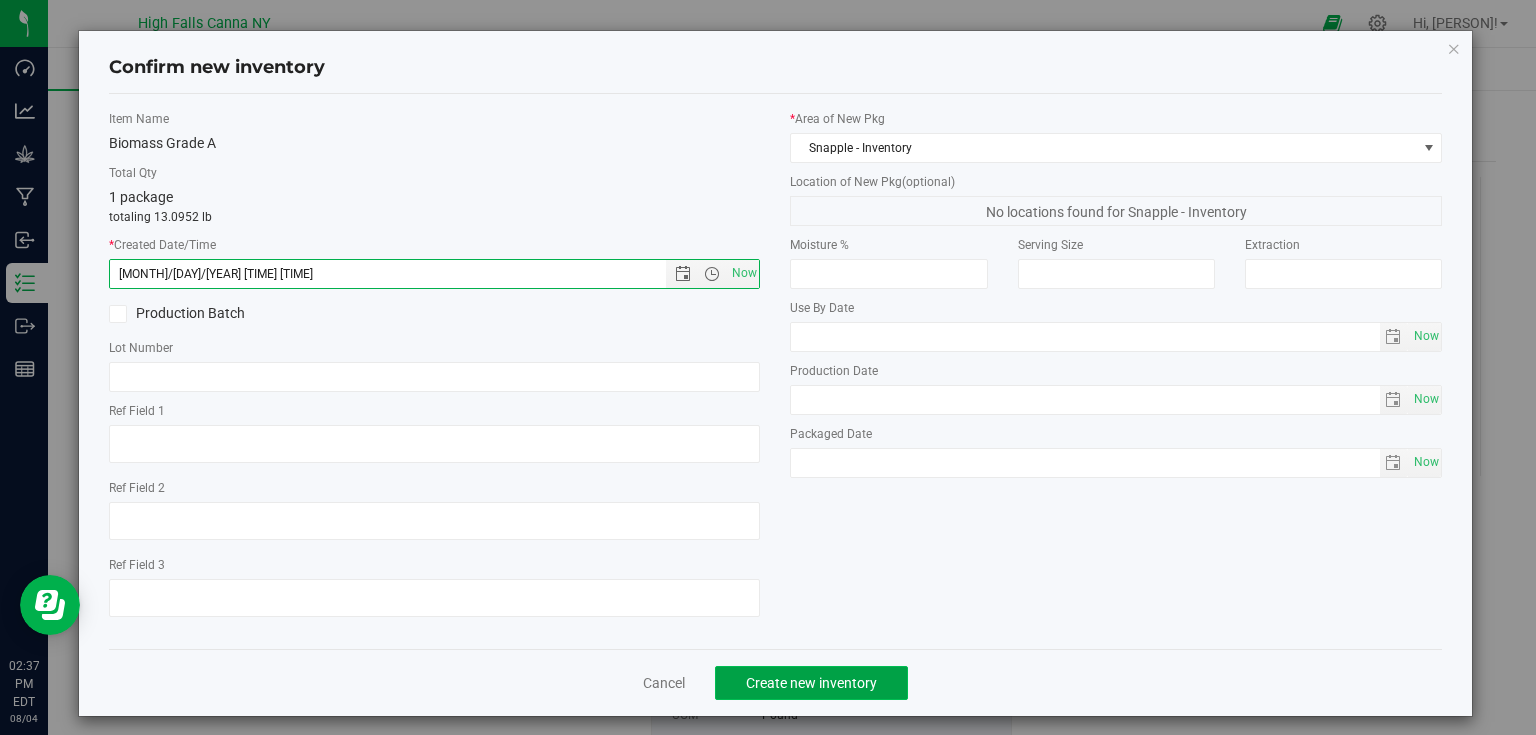 click on "Create new inventory" 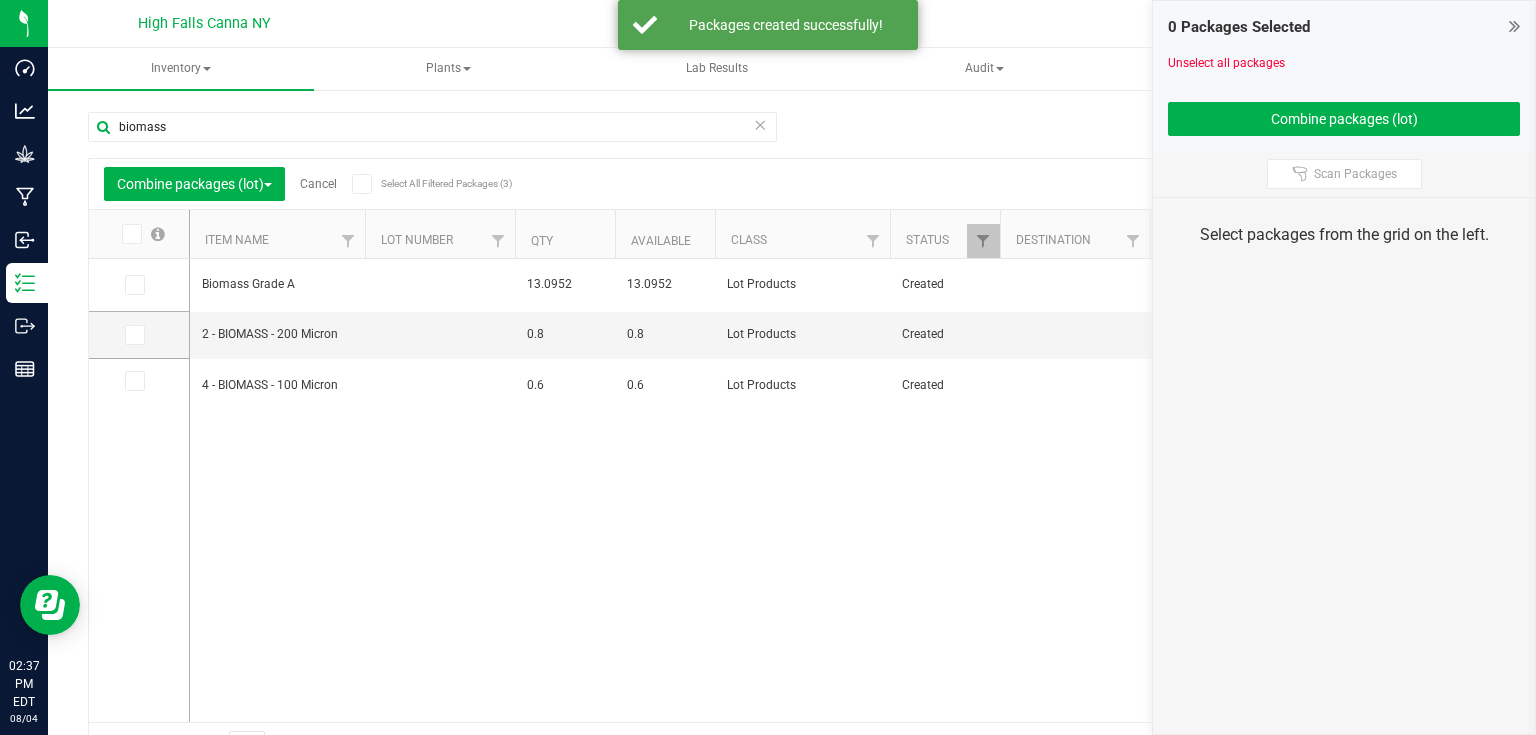 click on "0 Packages Selected   Unselect all packages   Combine packages (lot)" at bounding box center [1344, 76] 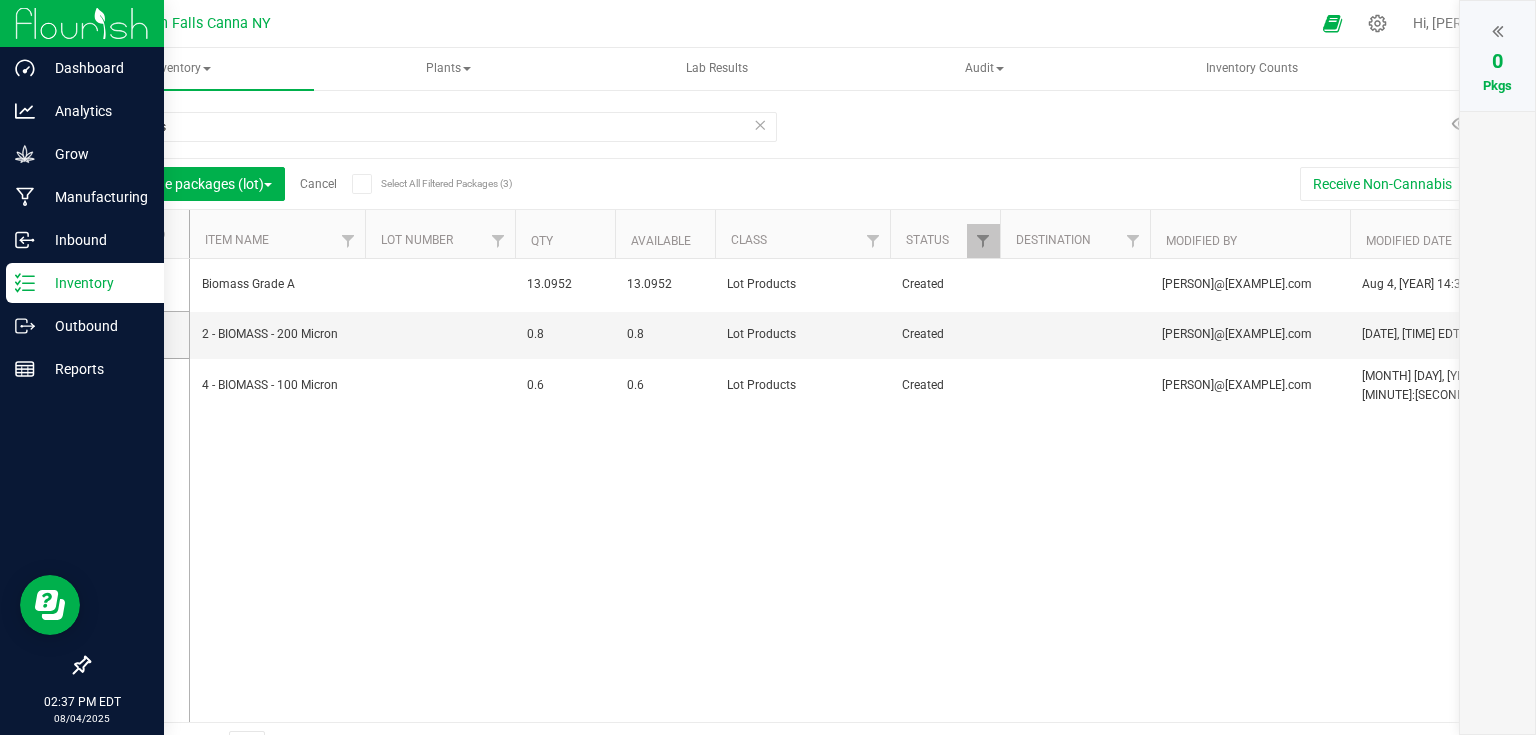 click at bounding box center [82, 23] 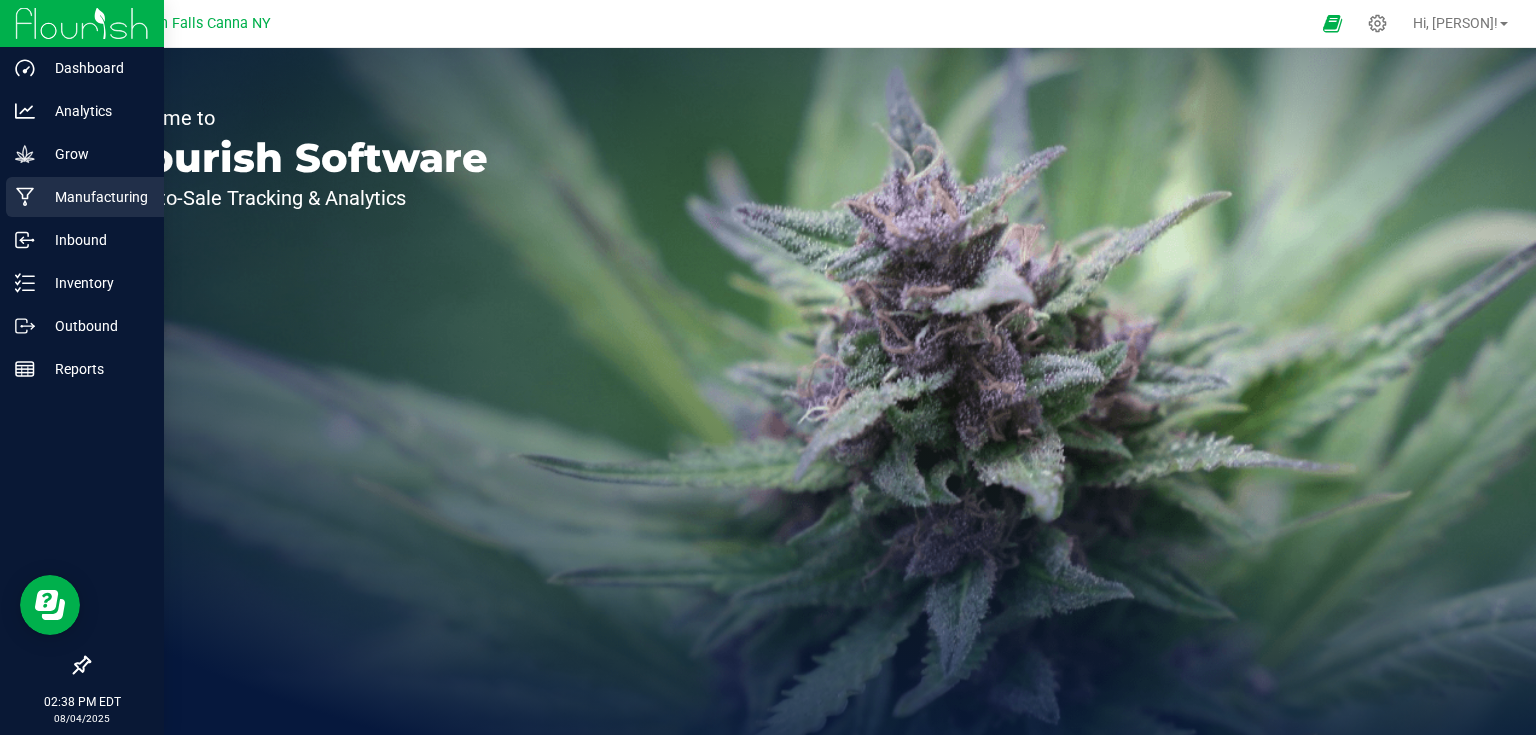 click on "Manufacturing" at bounding box center (95, 197) 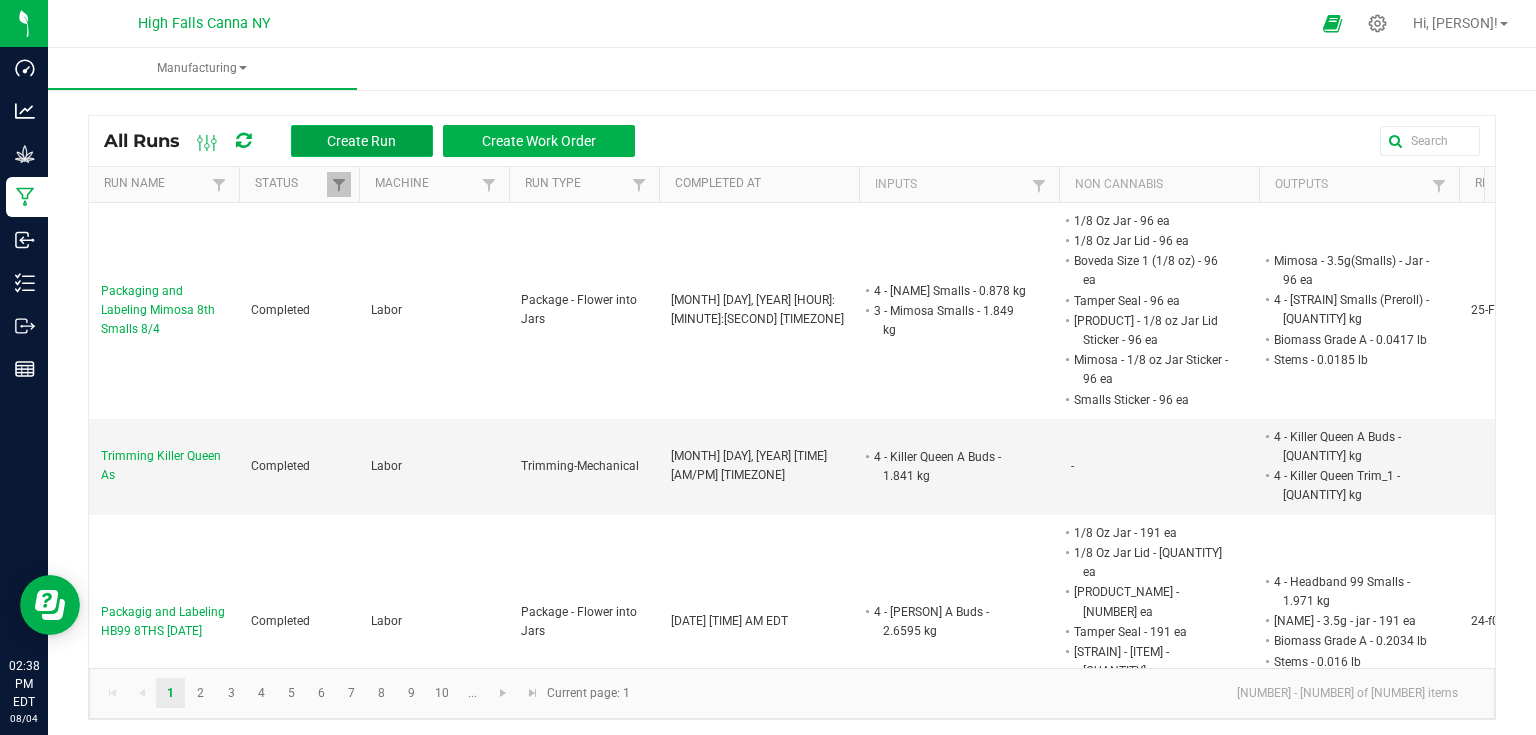 click on "Create Run" at bounding box center (361, 141) 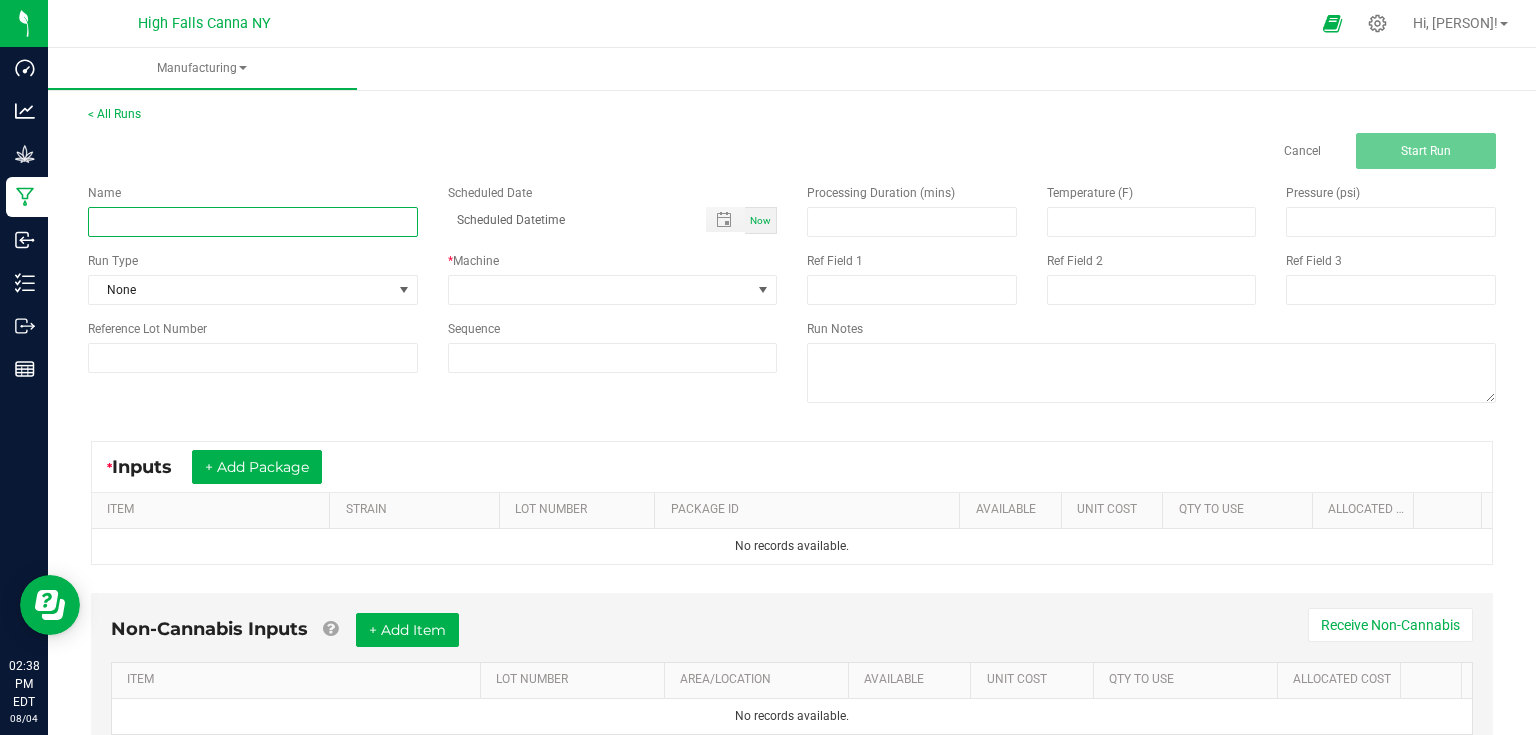 click at bounding box center (253, 222) 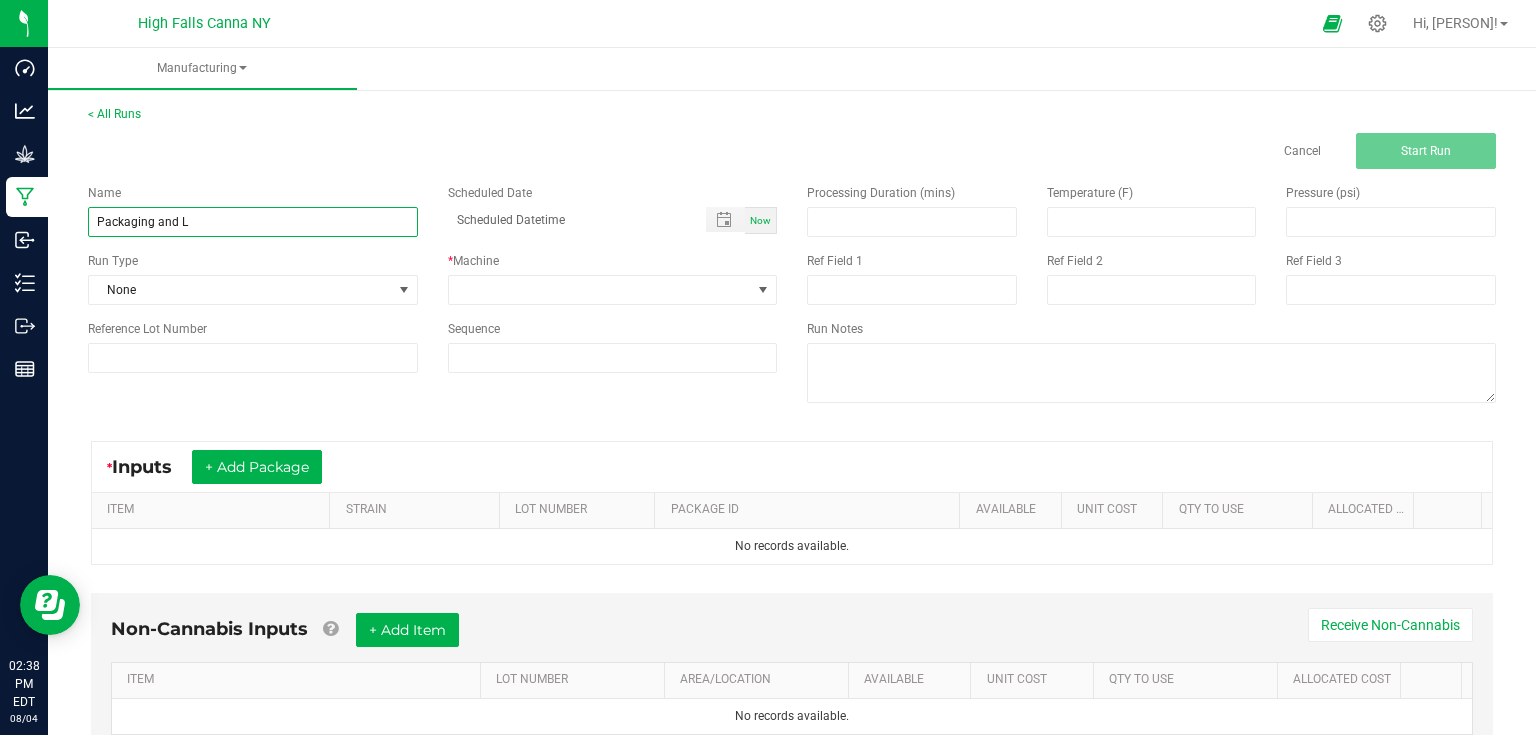 type on "Packaging and La" 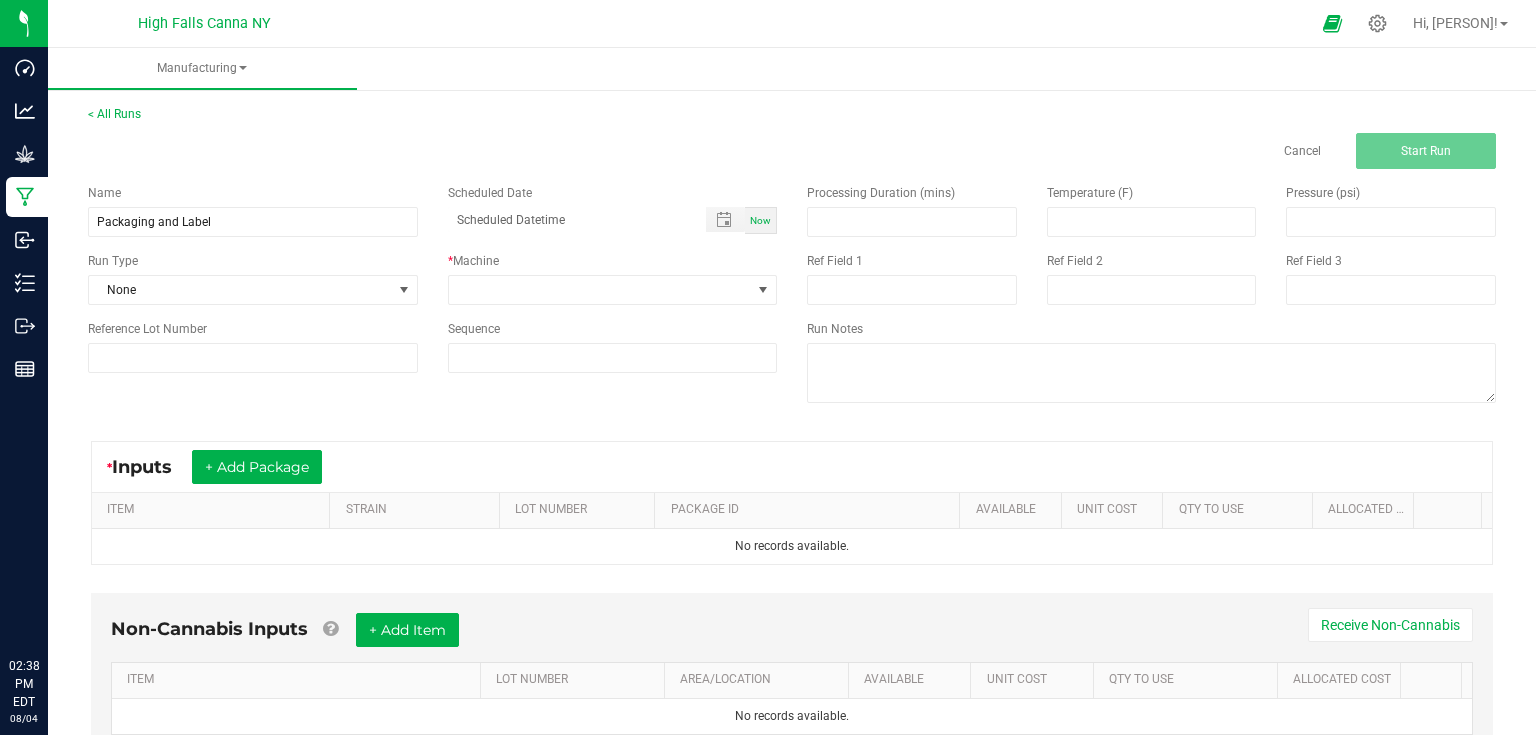scroll, scrollTop: 0, scrollLeft: 0, axis: both 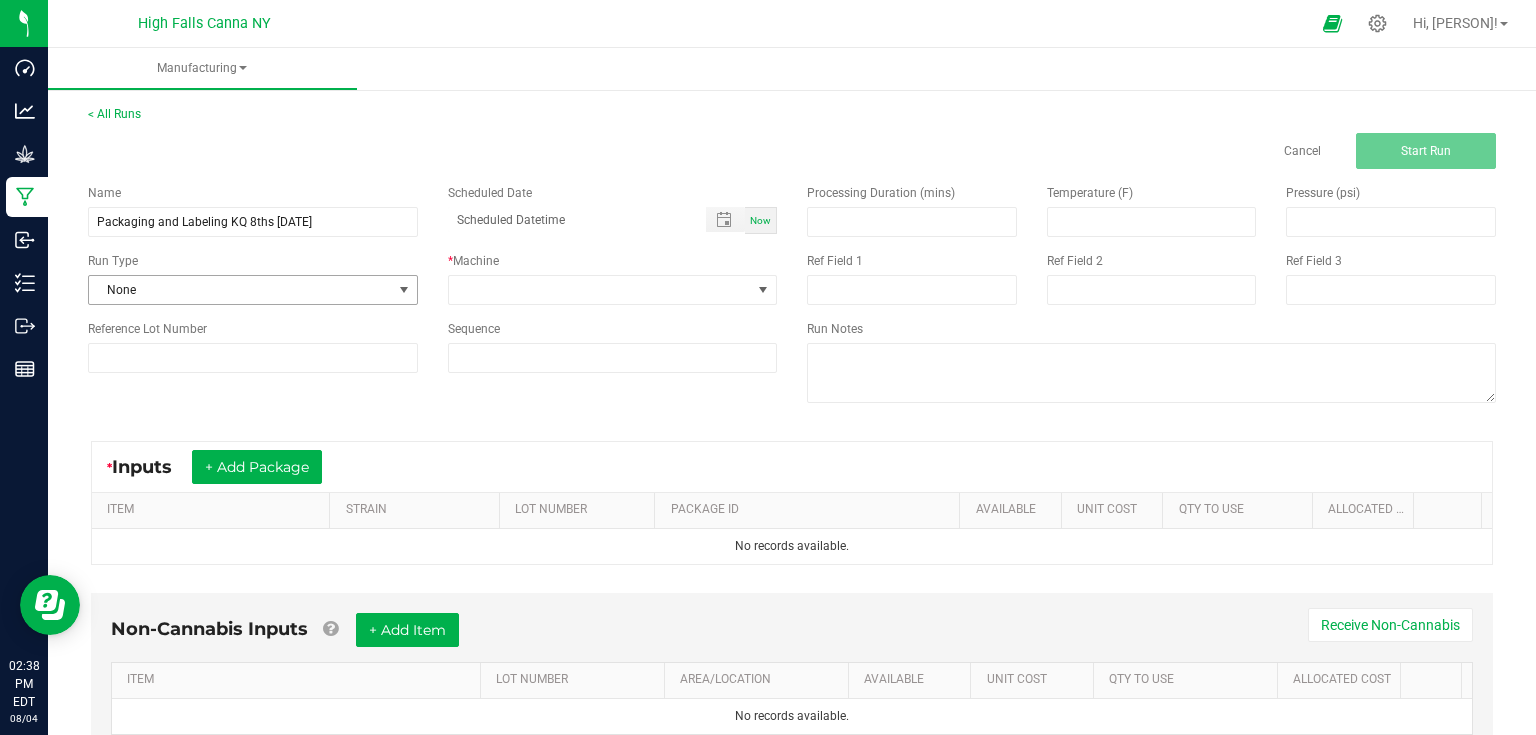 type on "Packaging and Labeling KQ 8ths [DATE]" 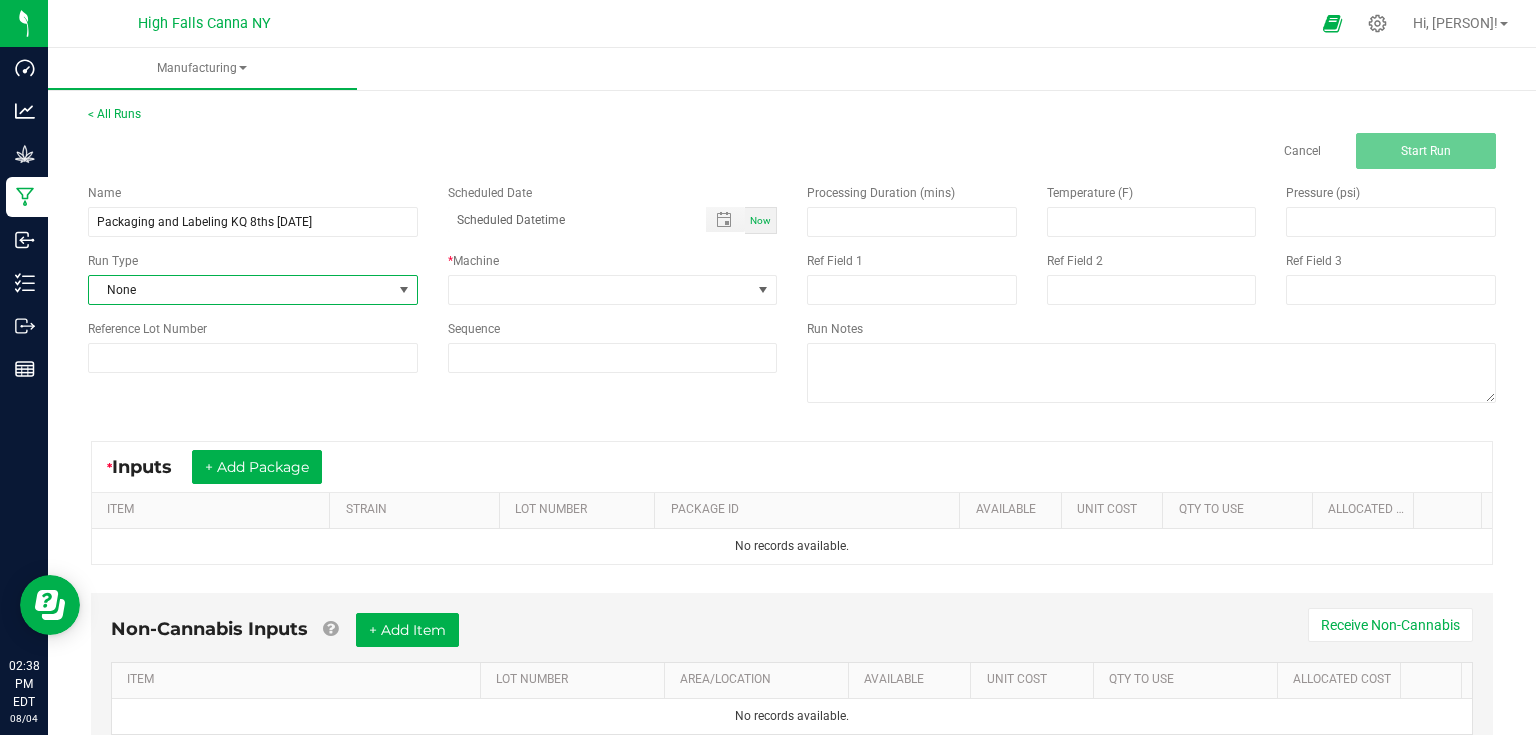 click at bounding box center (404, 290) 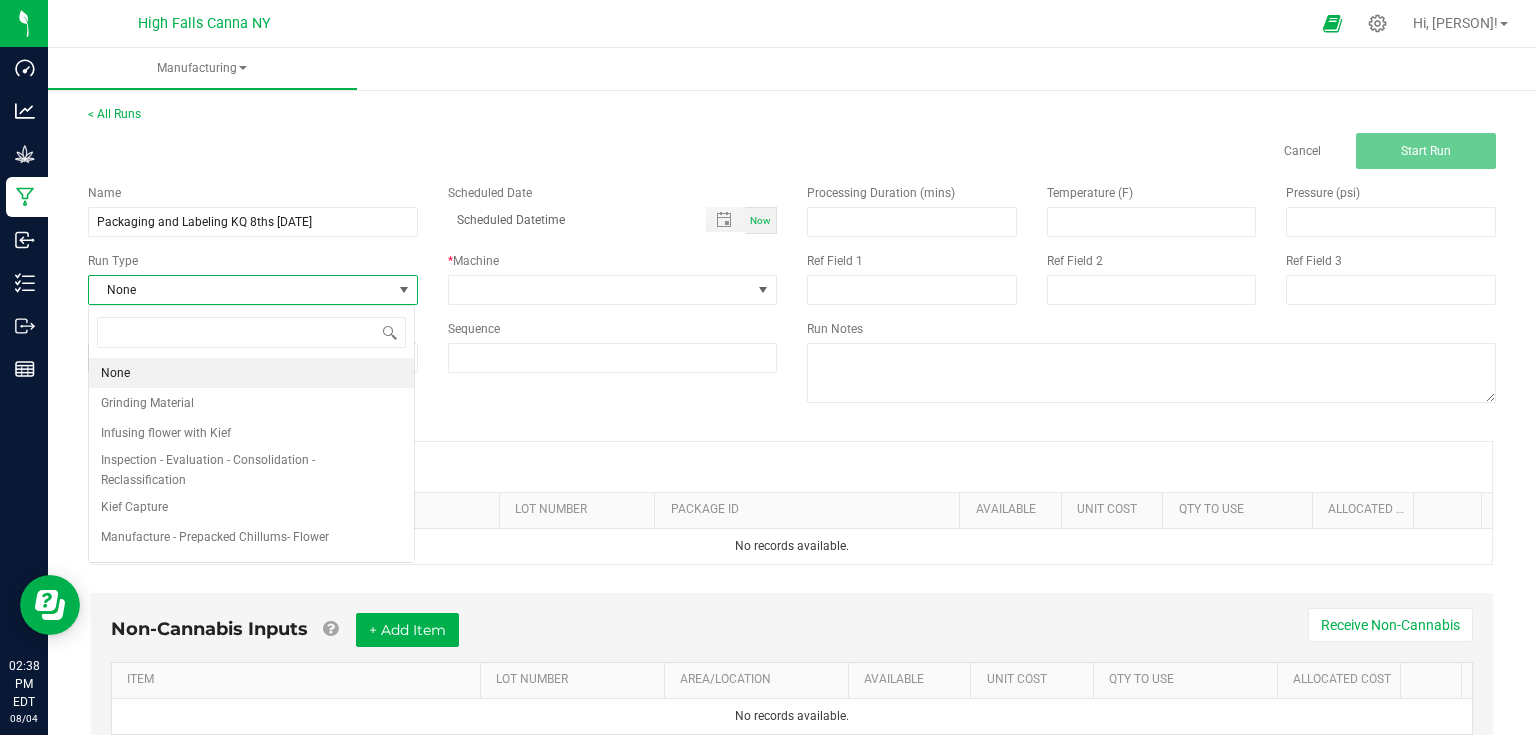 scroll, scrollTop: 99970, scrollLeft: 99673, axis: both 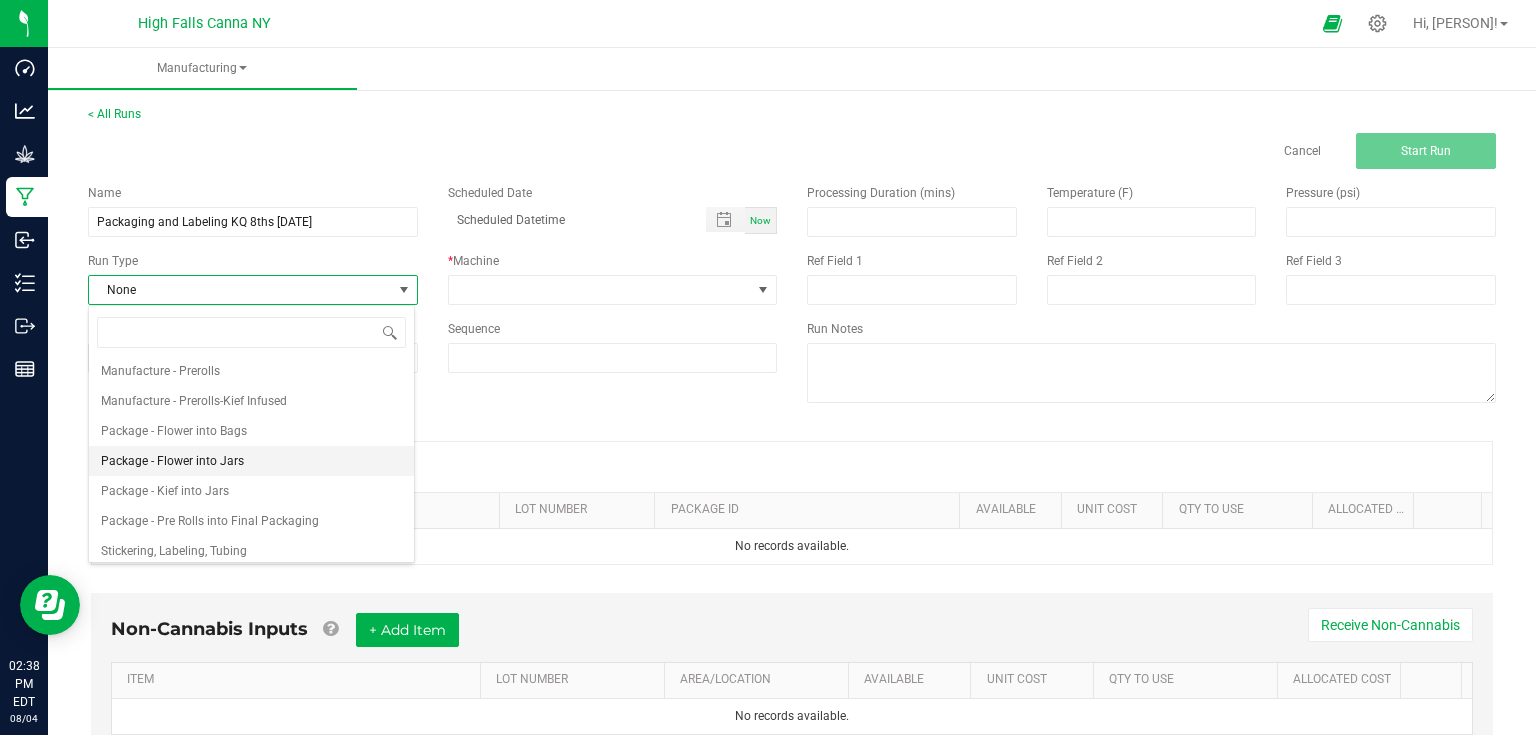 click on "Package - Flower into Jars" at bounding box center (251, 461) 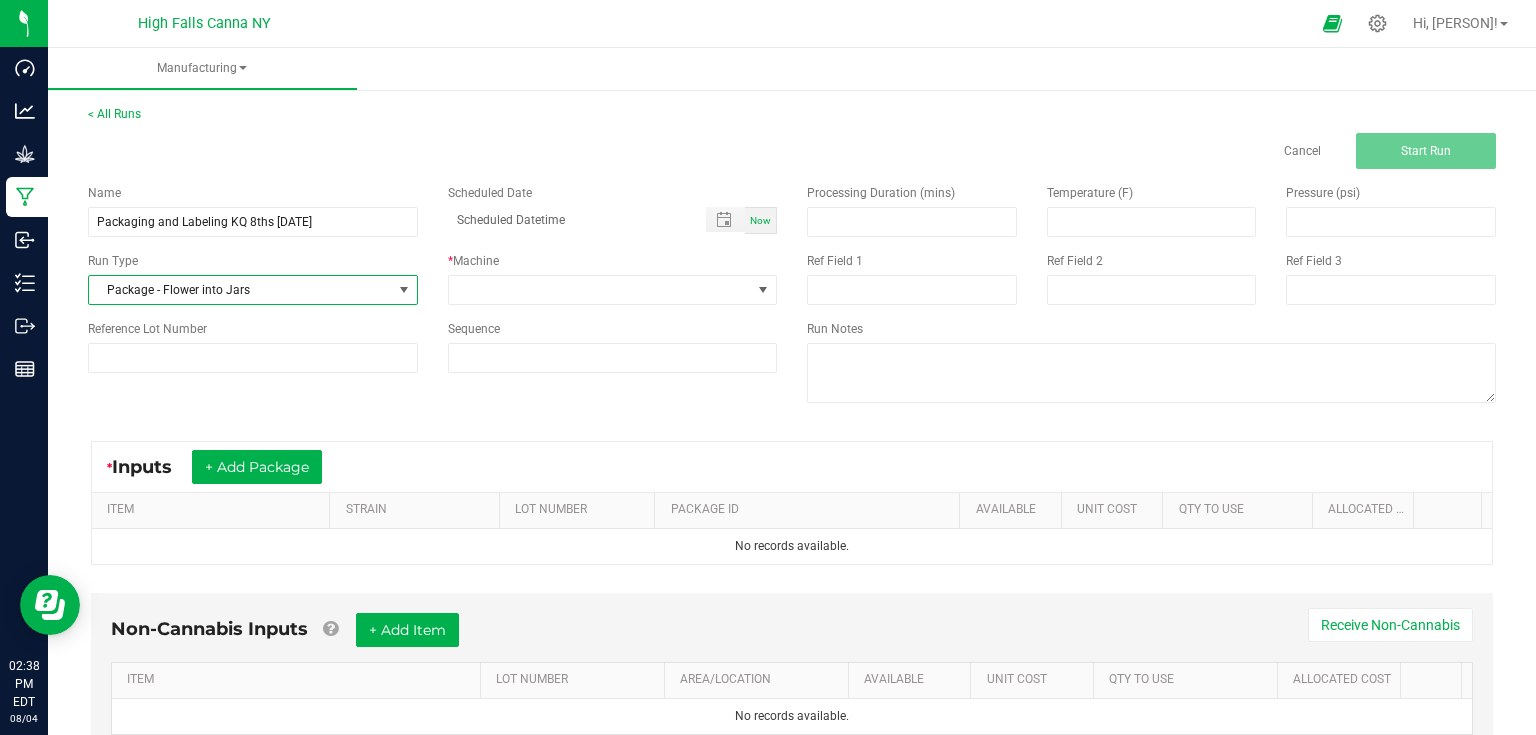 click on "*   Machine" at bounding box center [613, 278] 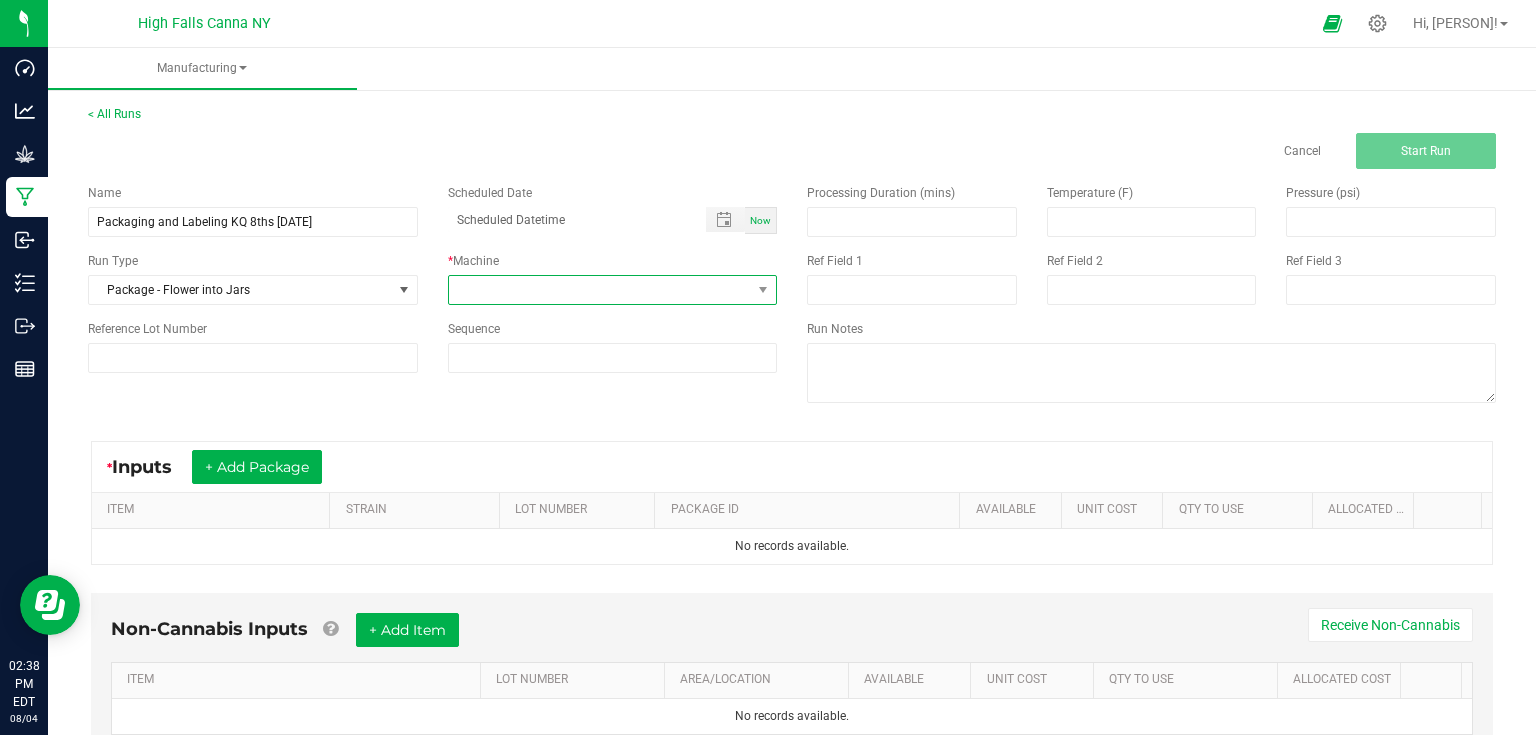 click at bounding box center (600, 290) 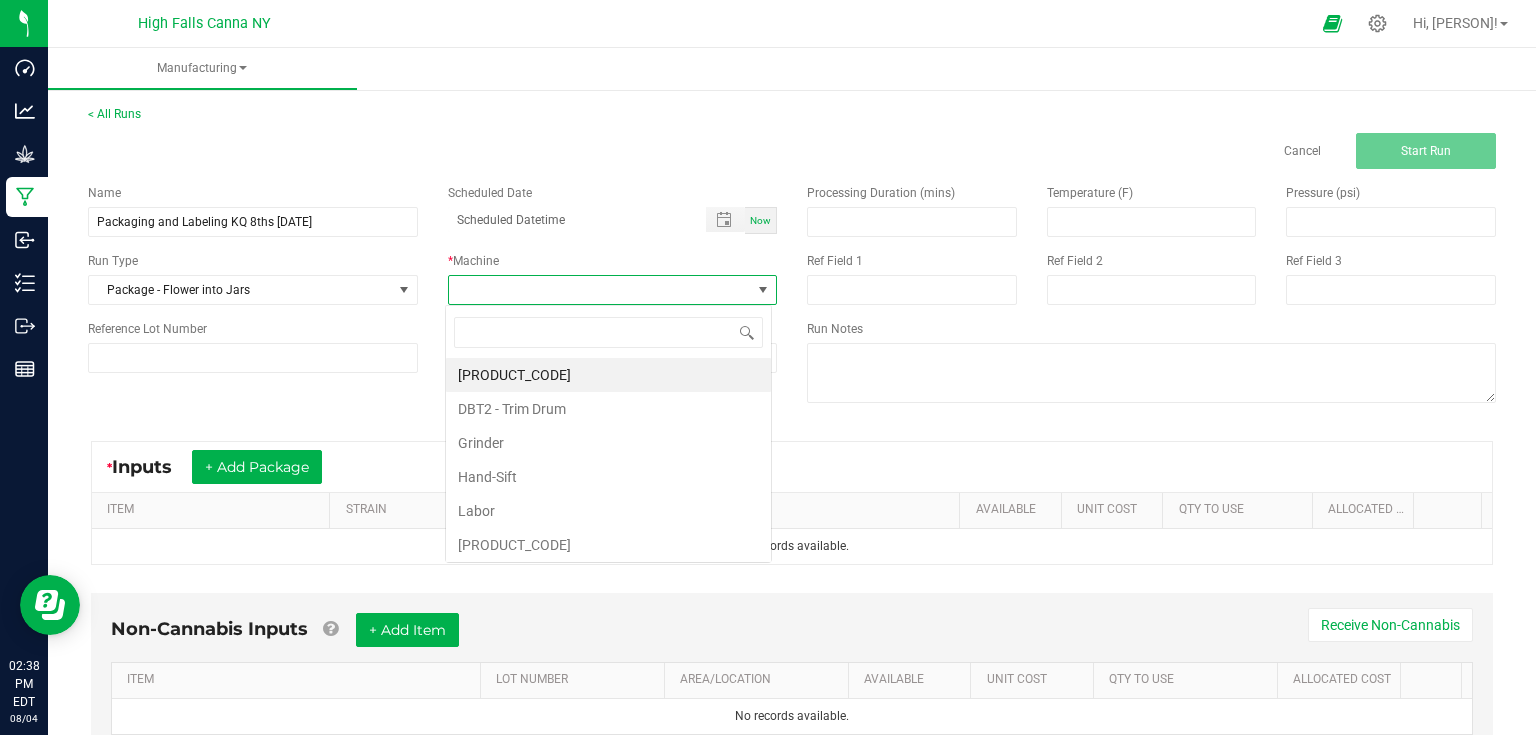 scroll, scrollTop: 99970, scrollLeft: 99673, axis: both 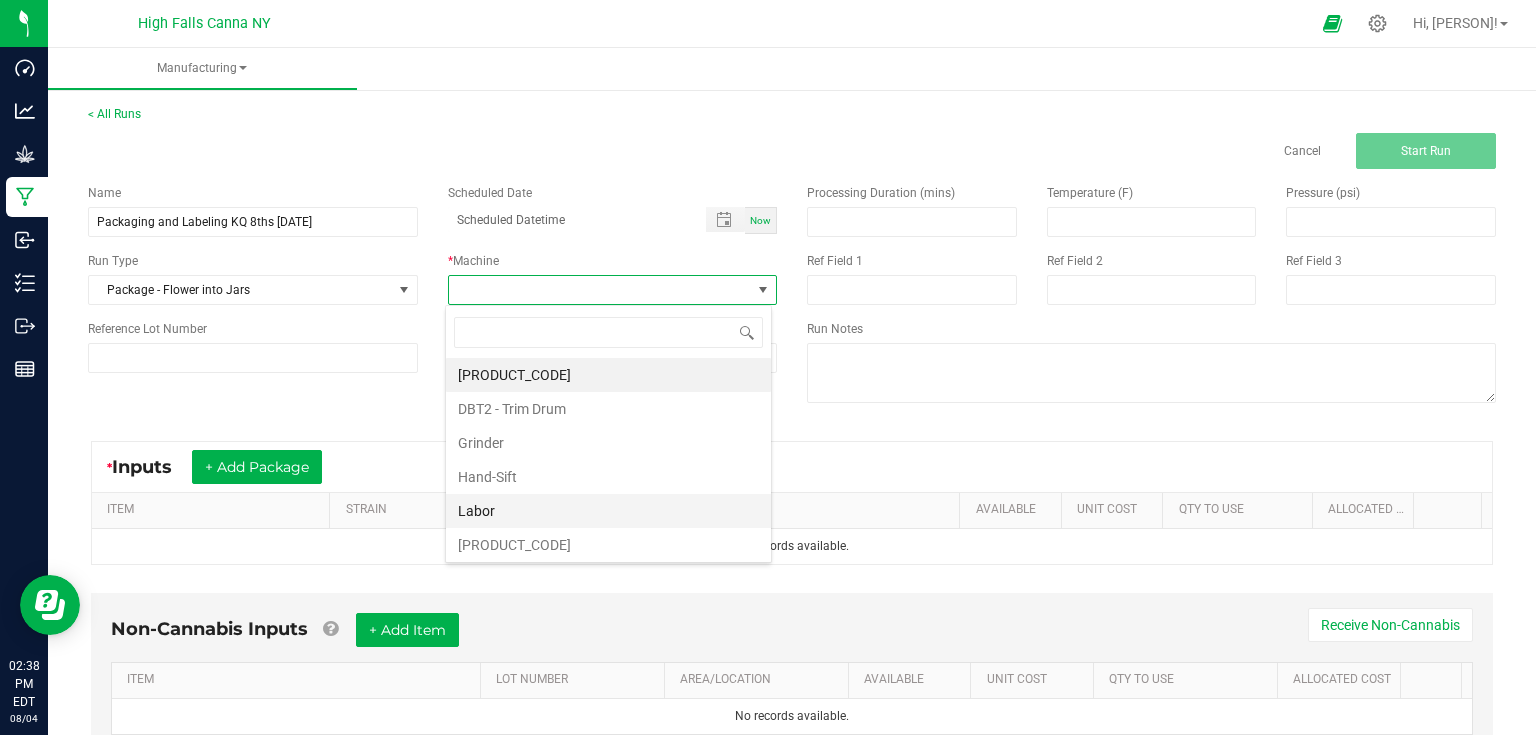 click on "Labor" at bounding box center (608, 511) 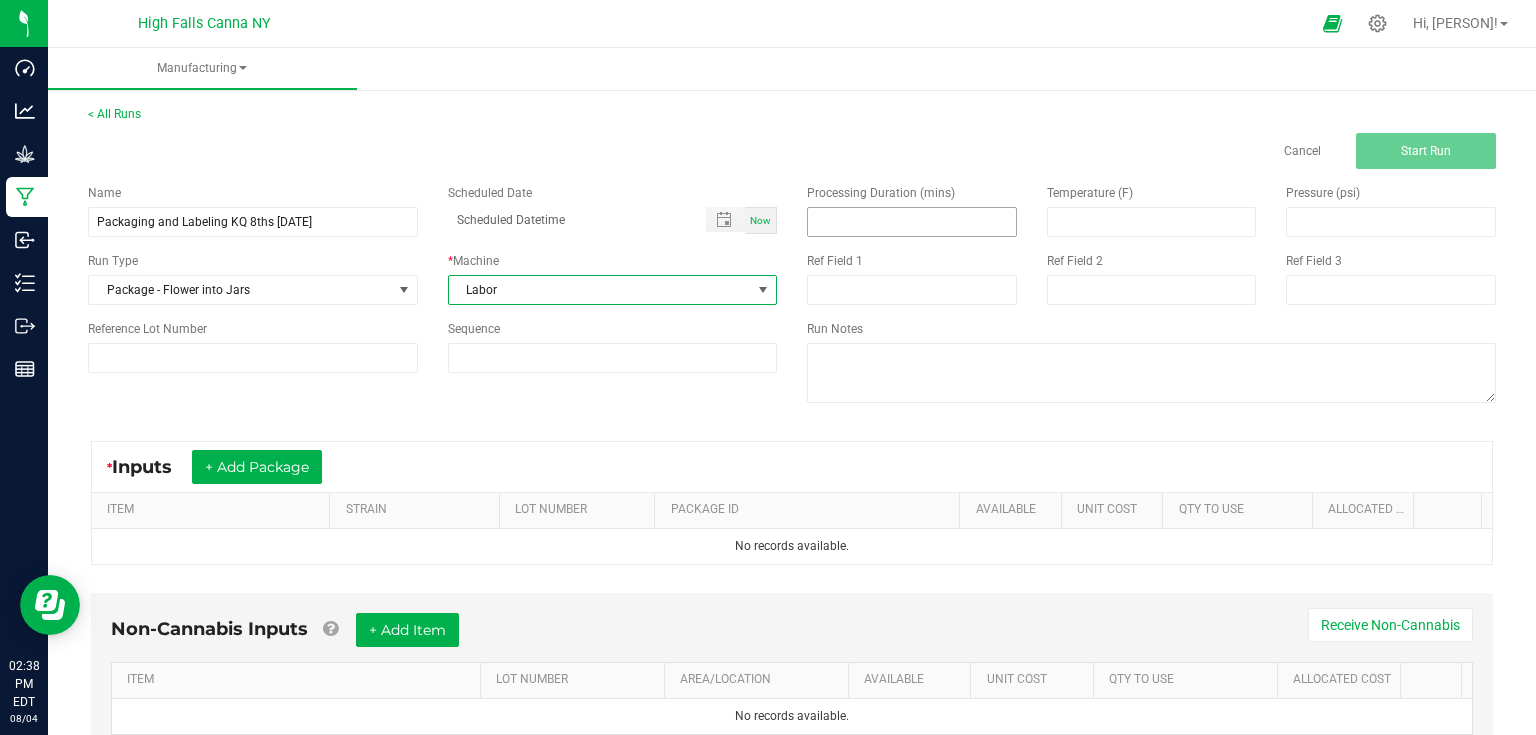 click at bounding box center (912, 222) 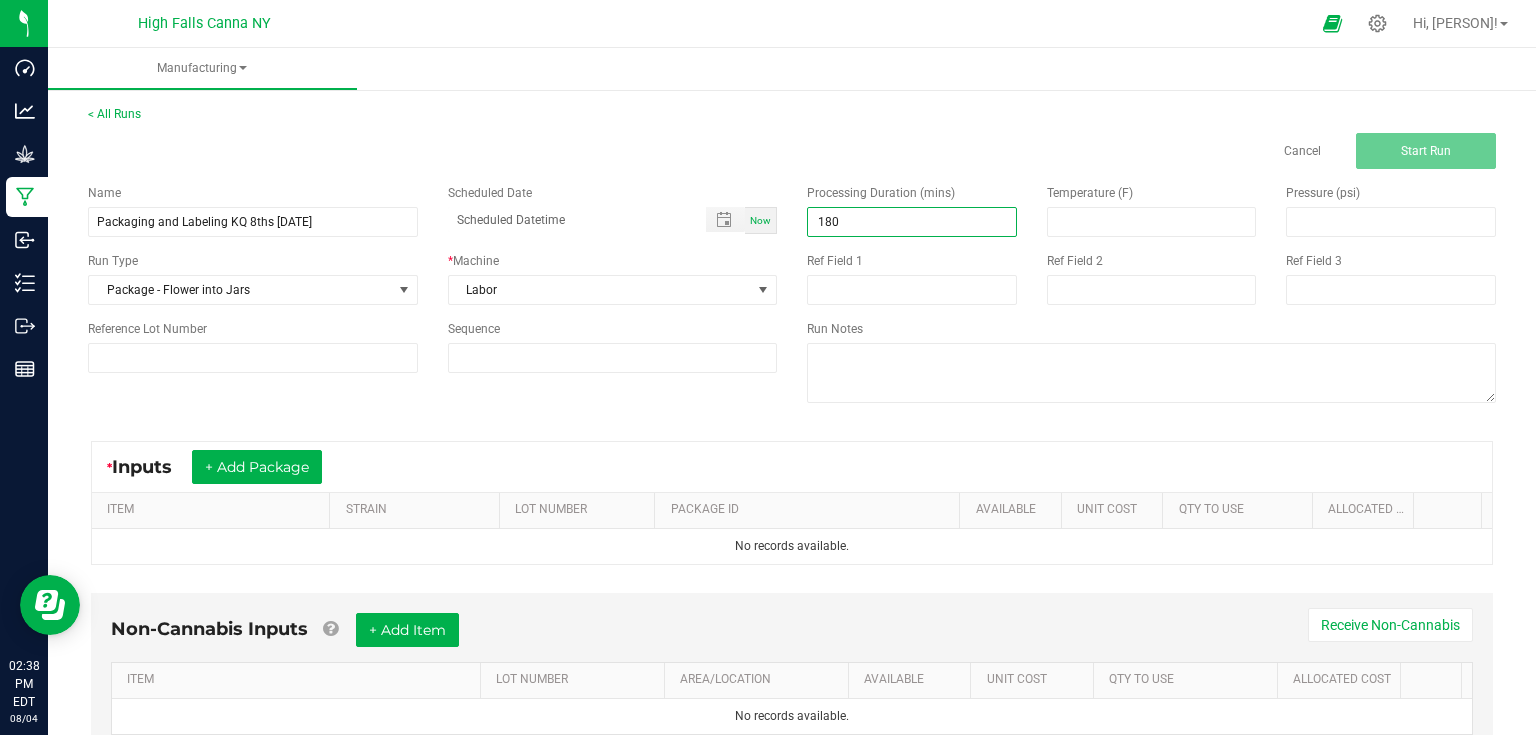 type on "180.00" 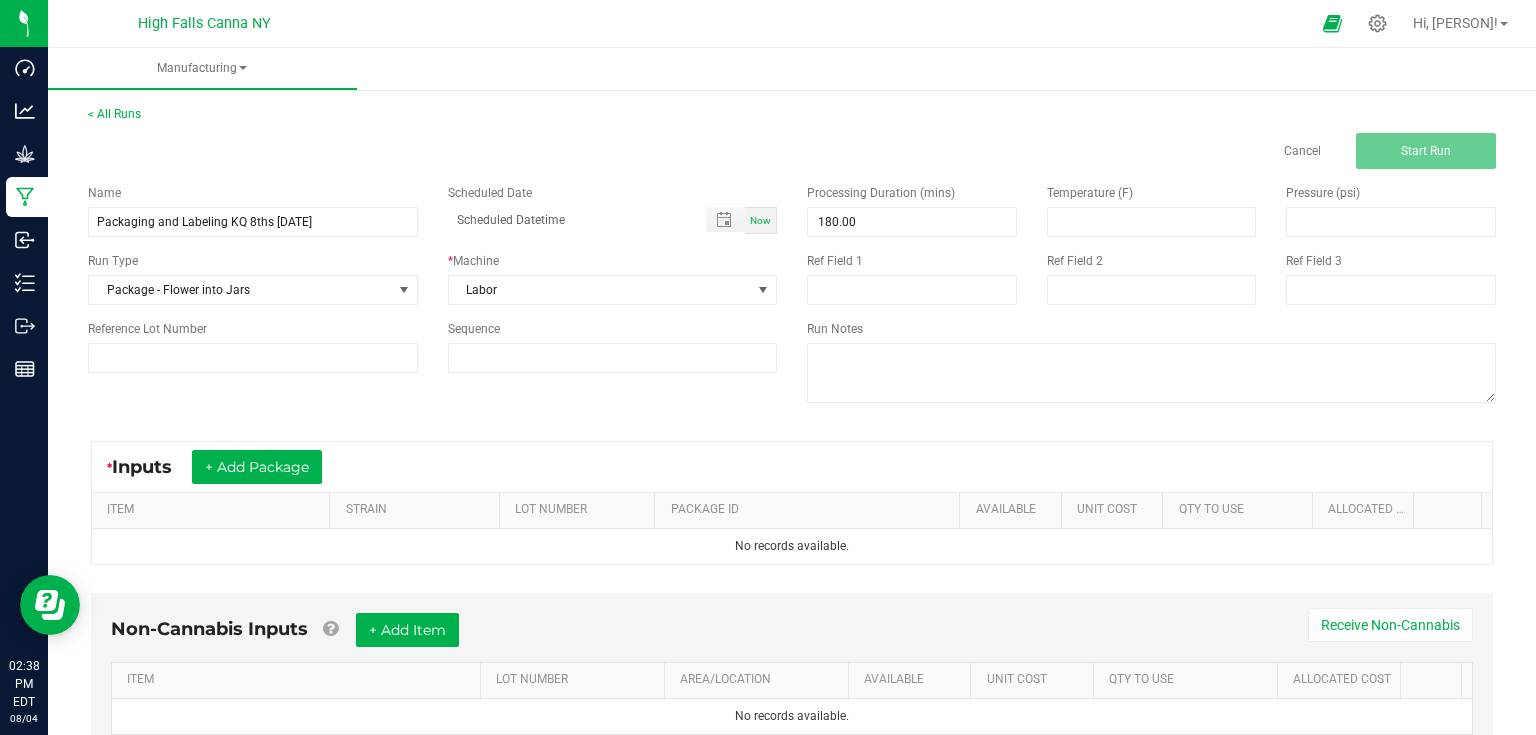 click on "Name  Packaging and Labeling [PERSON] 8ths 8/4  Scheduled Date  Now  Run Type  Package - Flower into Jars  *   Machine  Labor  Reference Lot Number   Sequence   Processing Duration (mins)  180.00  Temperature (F)   Pressure (psi)   Ref Field 1   Ref Field 2   Ref Field 3   Run Notes" at bounding box center (792, 296) 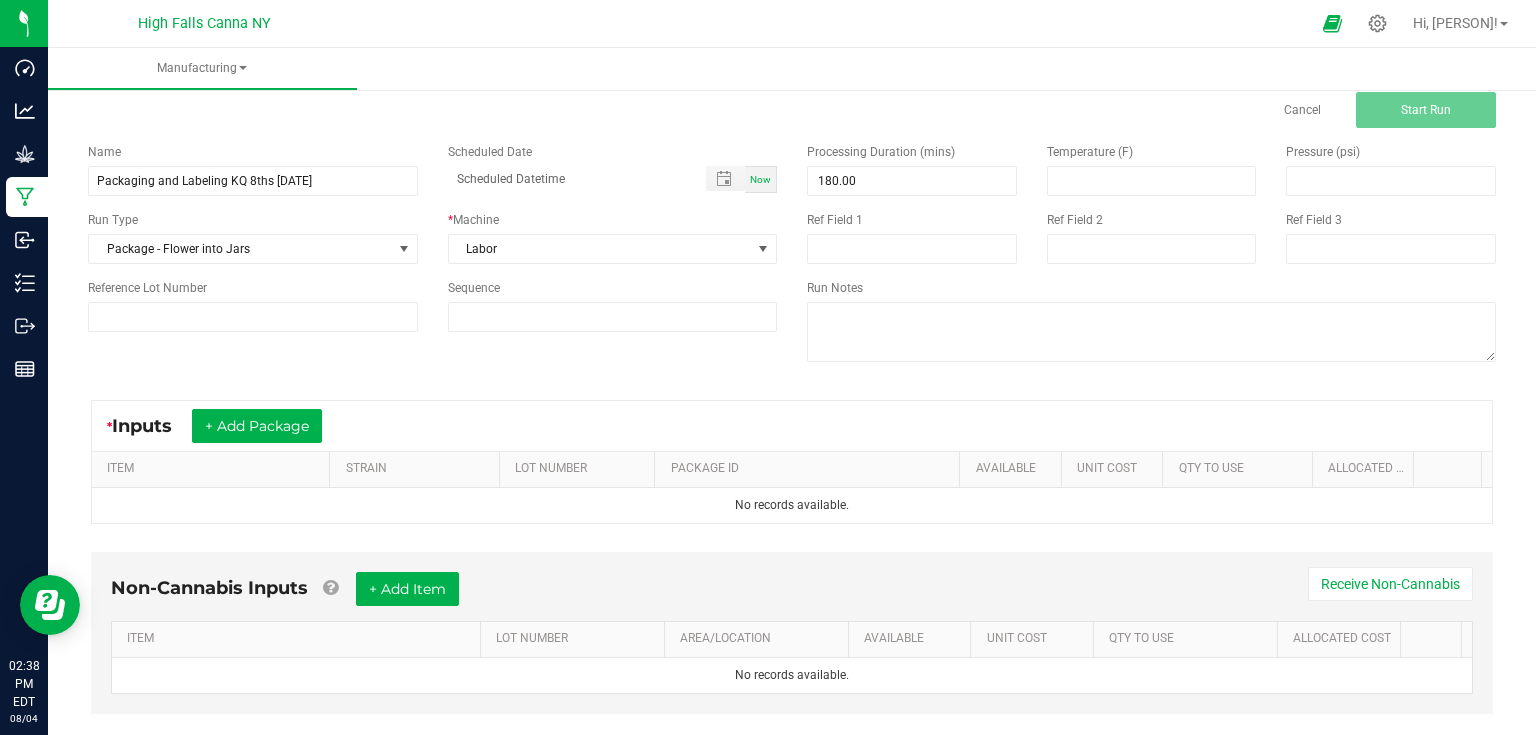 scroll, scrollTop: 75, scrollLeft: 0, axis: vertical 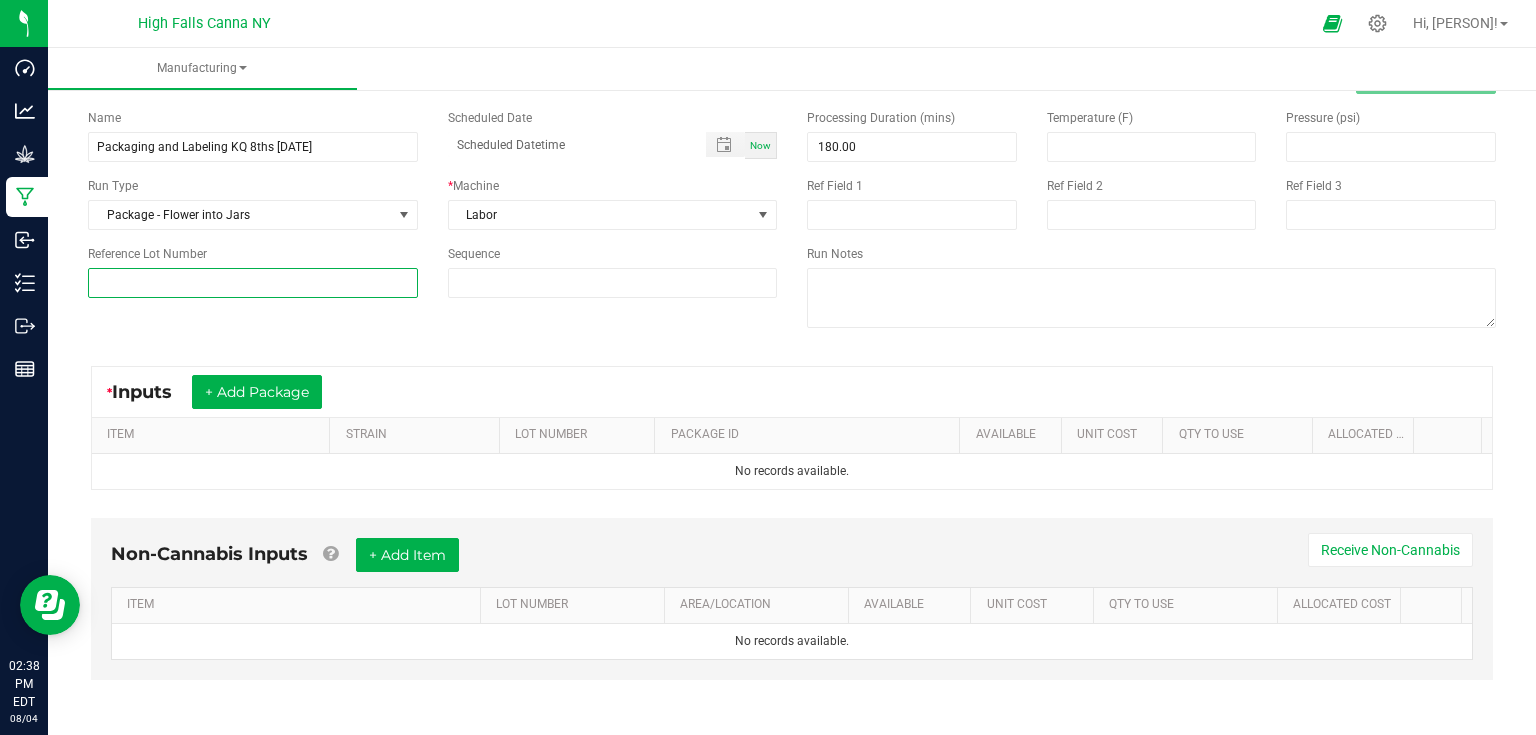 click at bounding box center [253, 283] 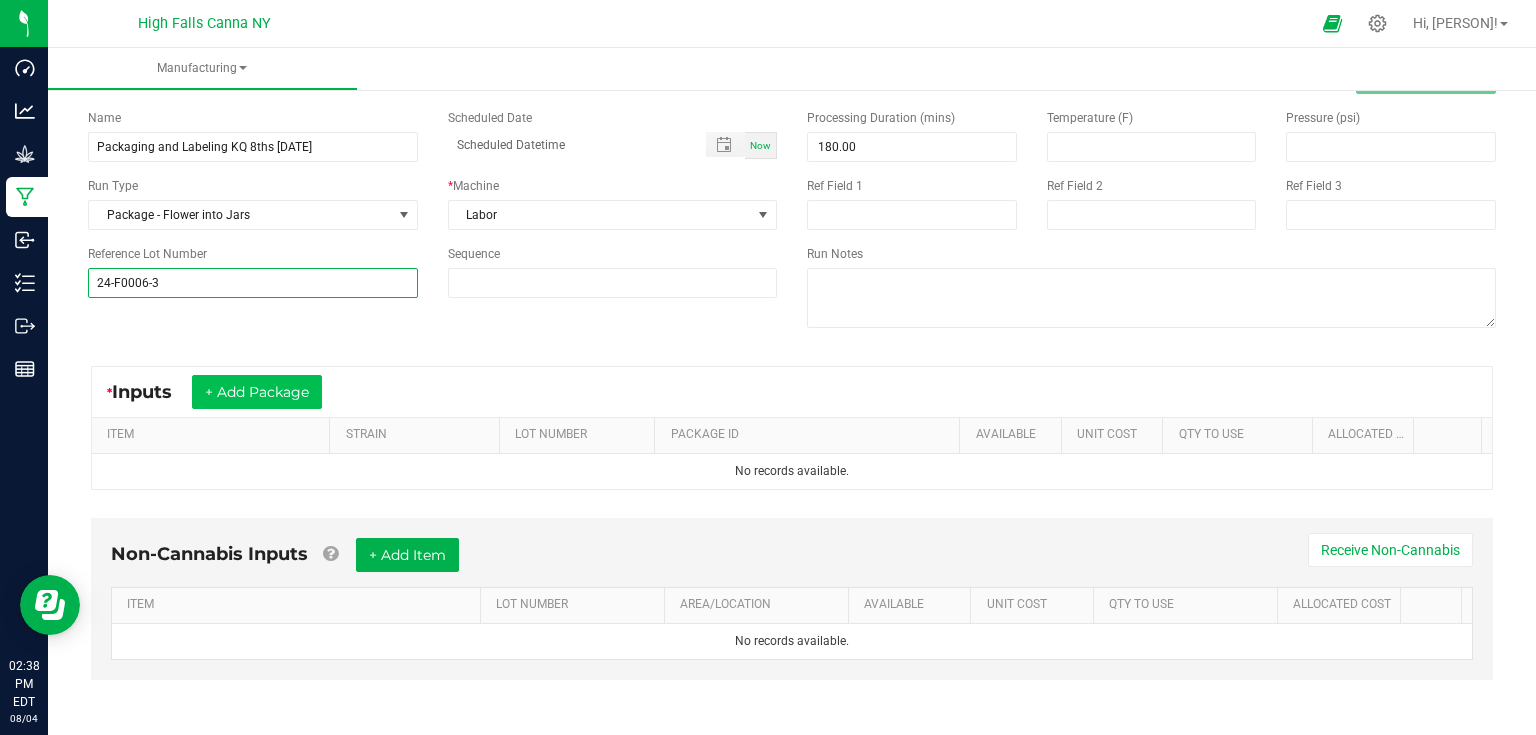 type on "24-F0006-3" 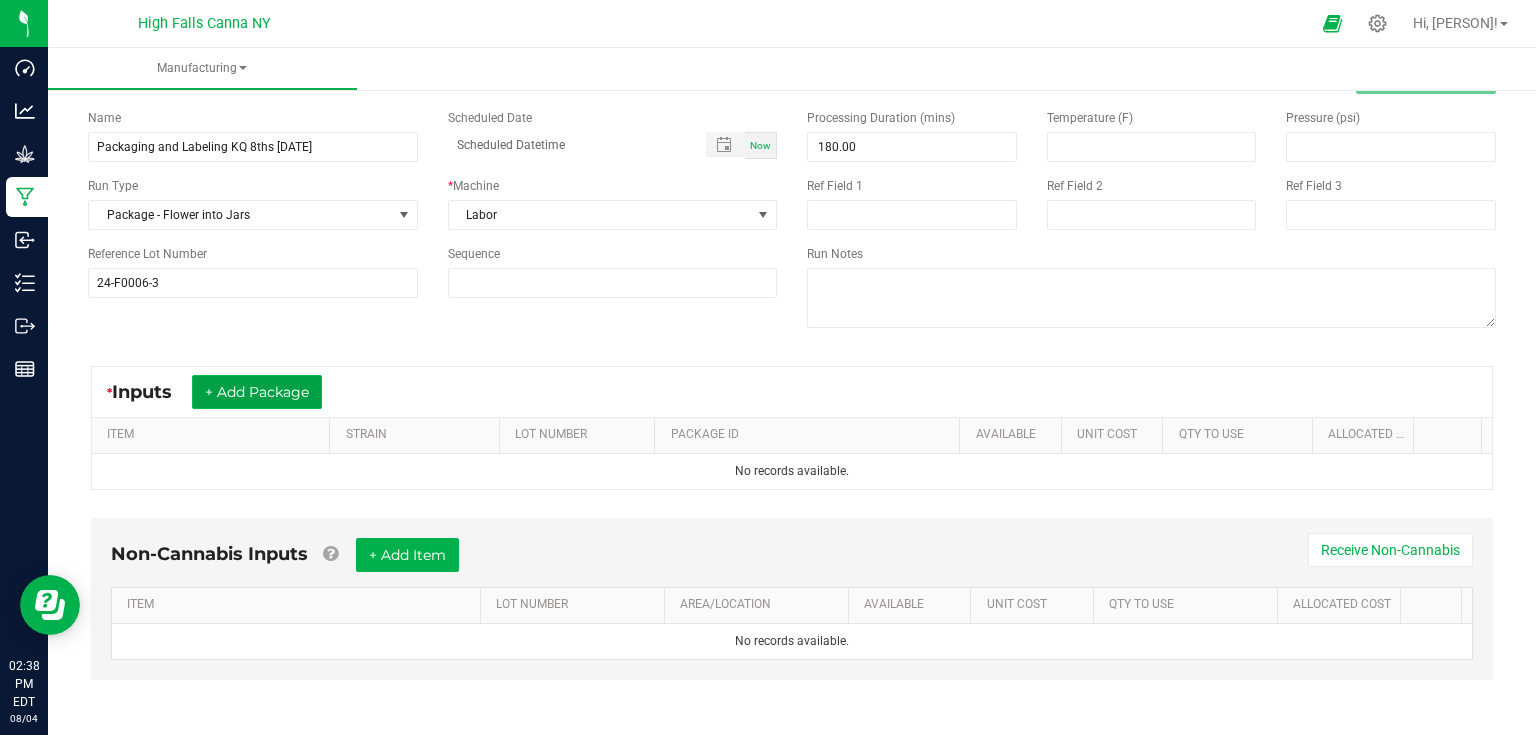 click on "+ Add Package" at bounding box center [257, 392] 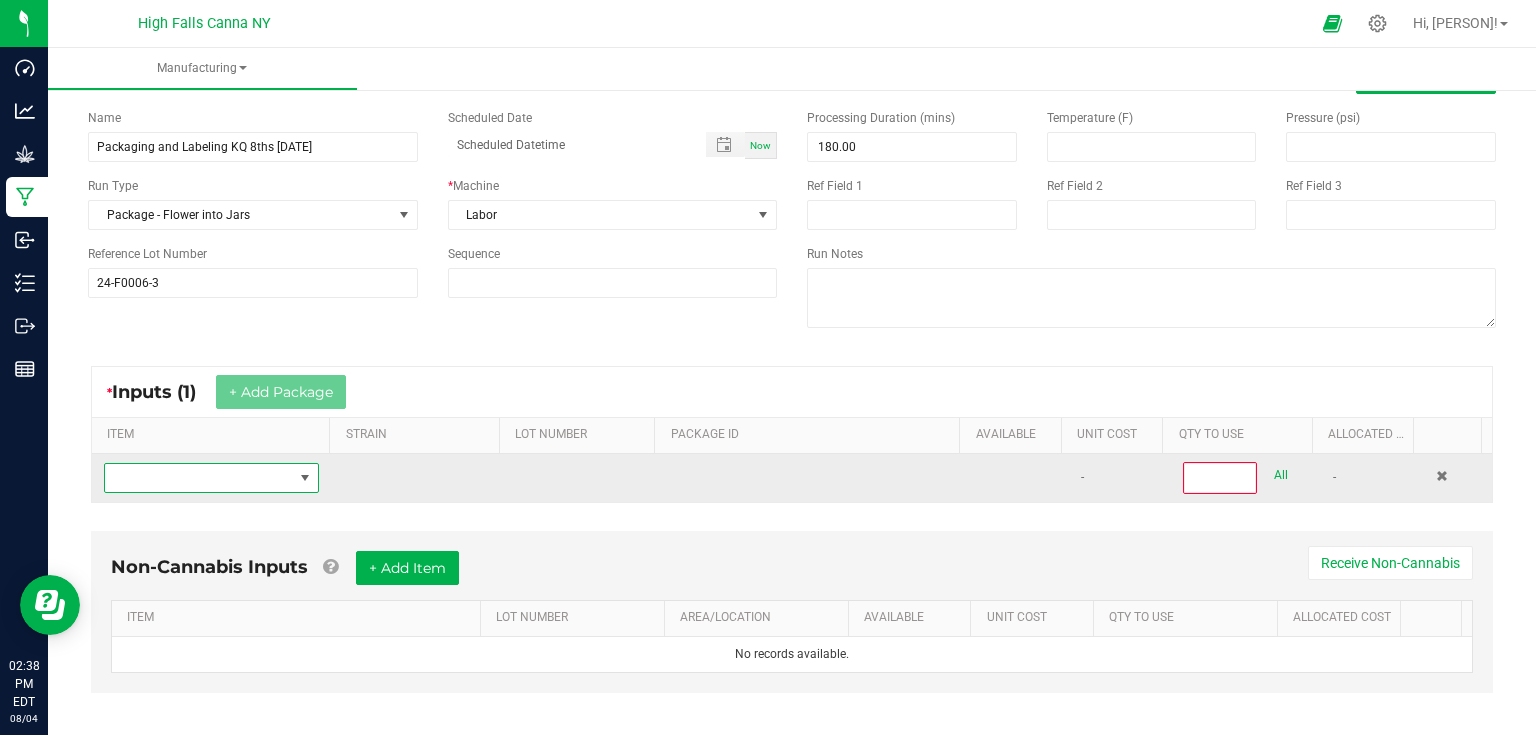 click at bounding box center [305, 478] 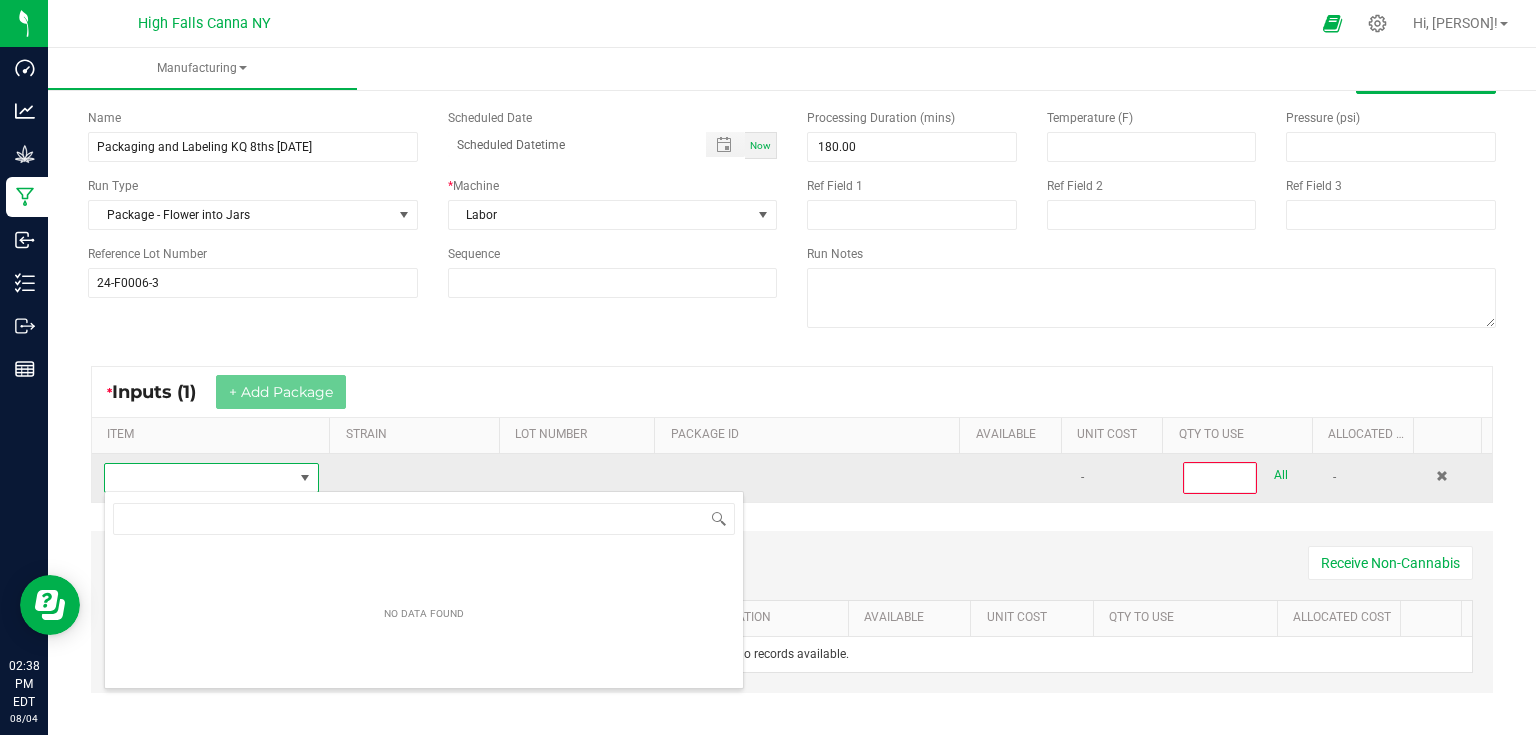 scroll, scrollTop: 99970, scrollLeft: 99788, axis: both 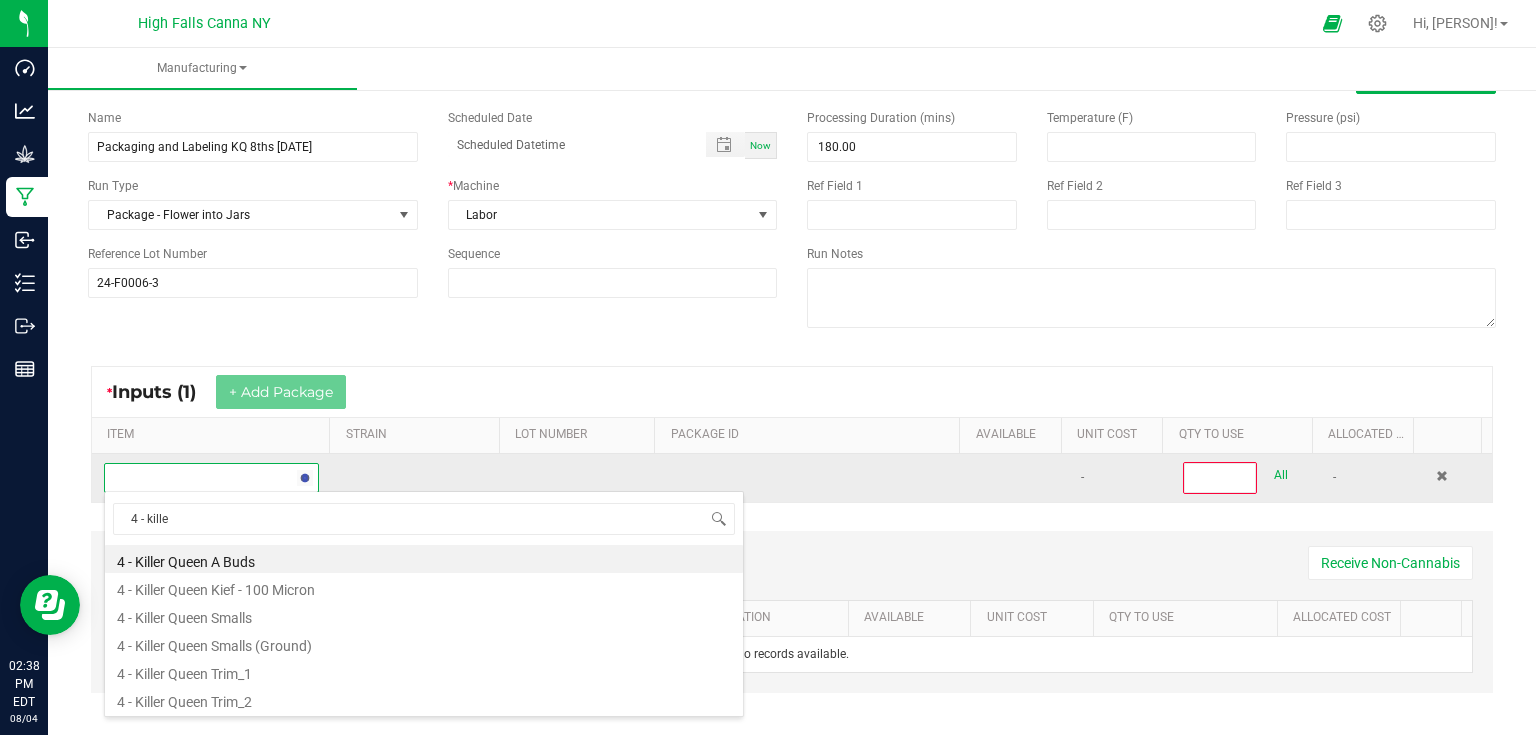 type on "4 - killer" 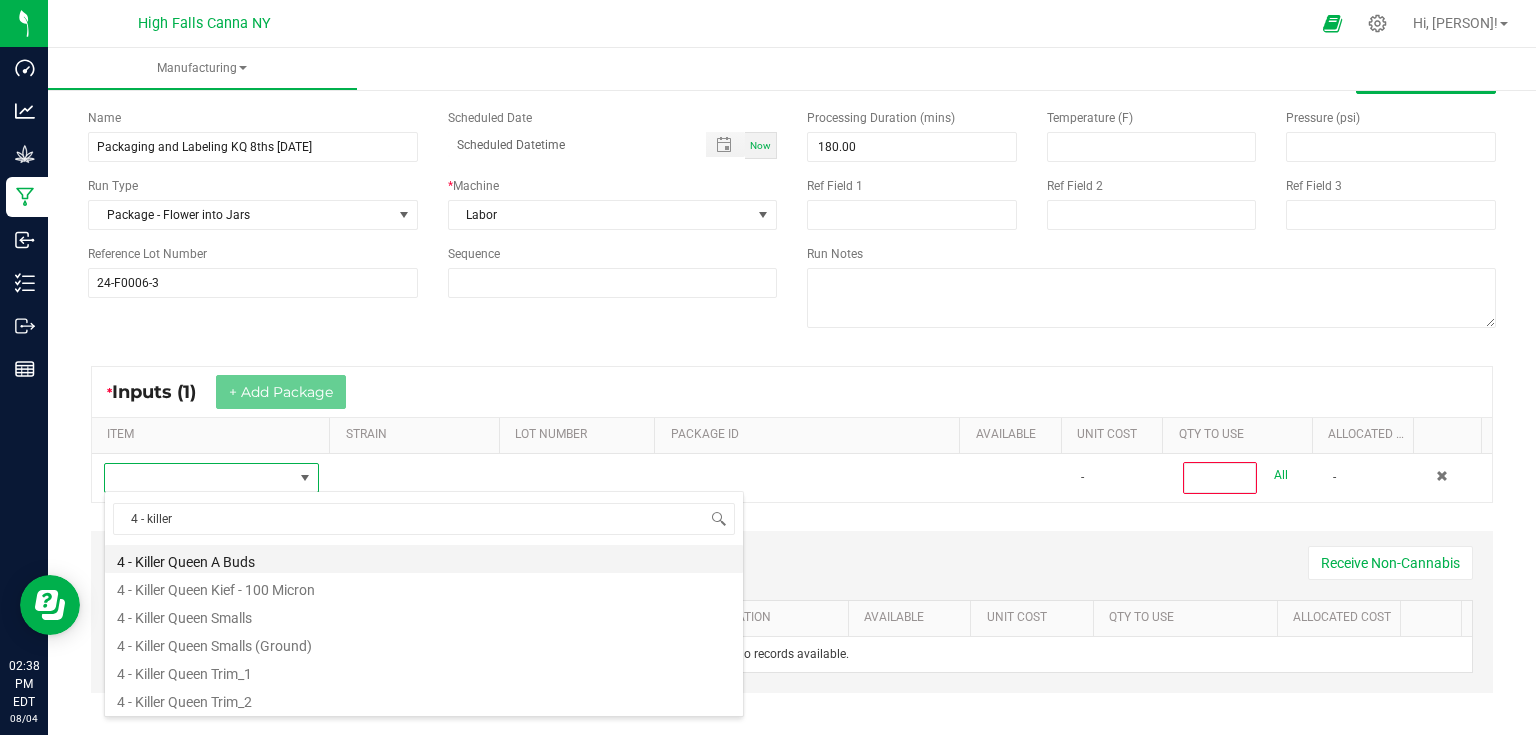 click on "4 - Killer Queen A Buds" at bounding box center (424, 559) 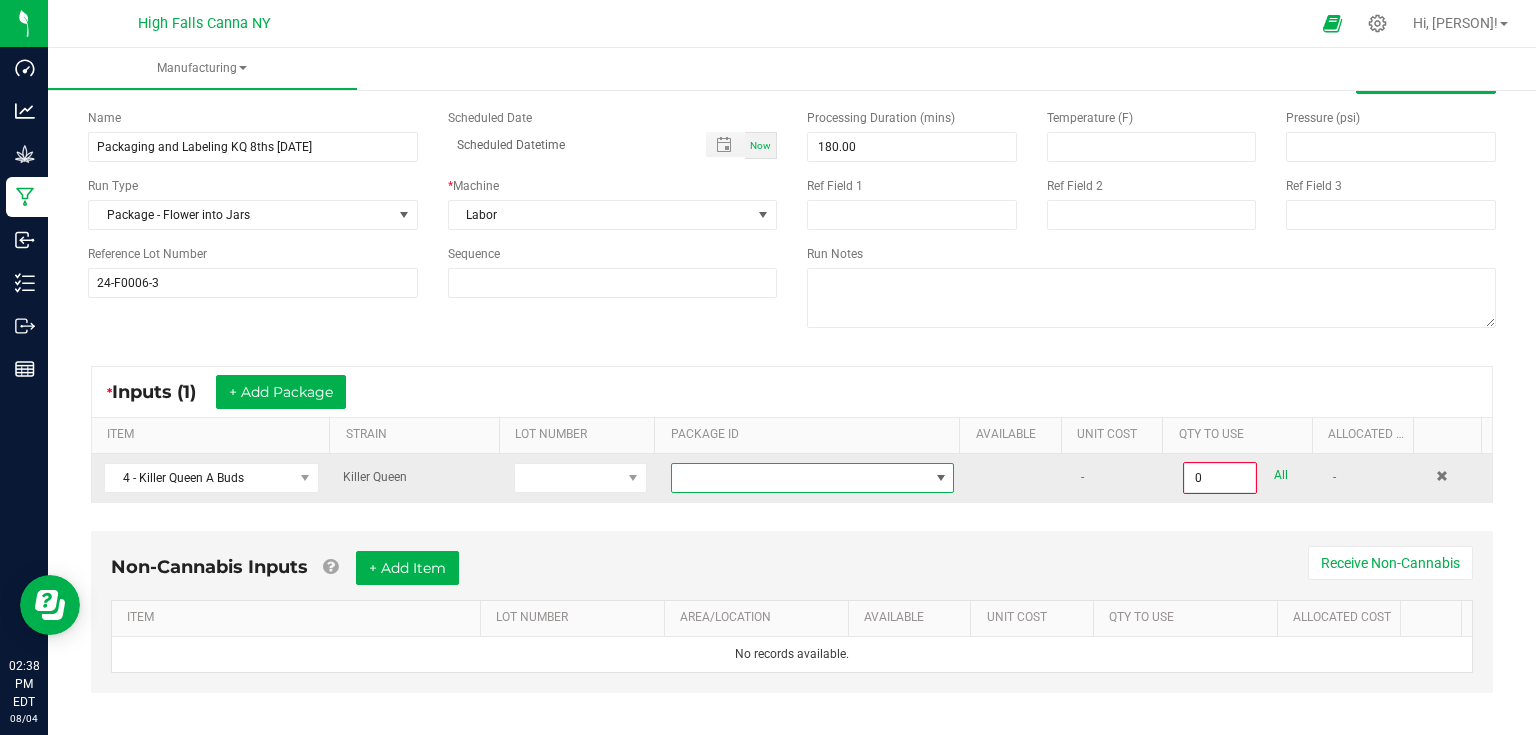click at bounding box center [800, 478] 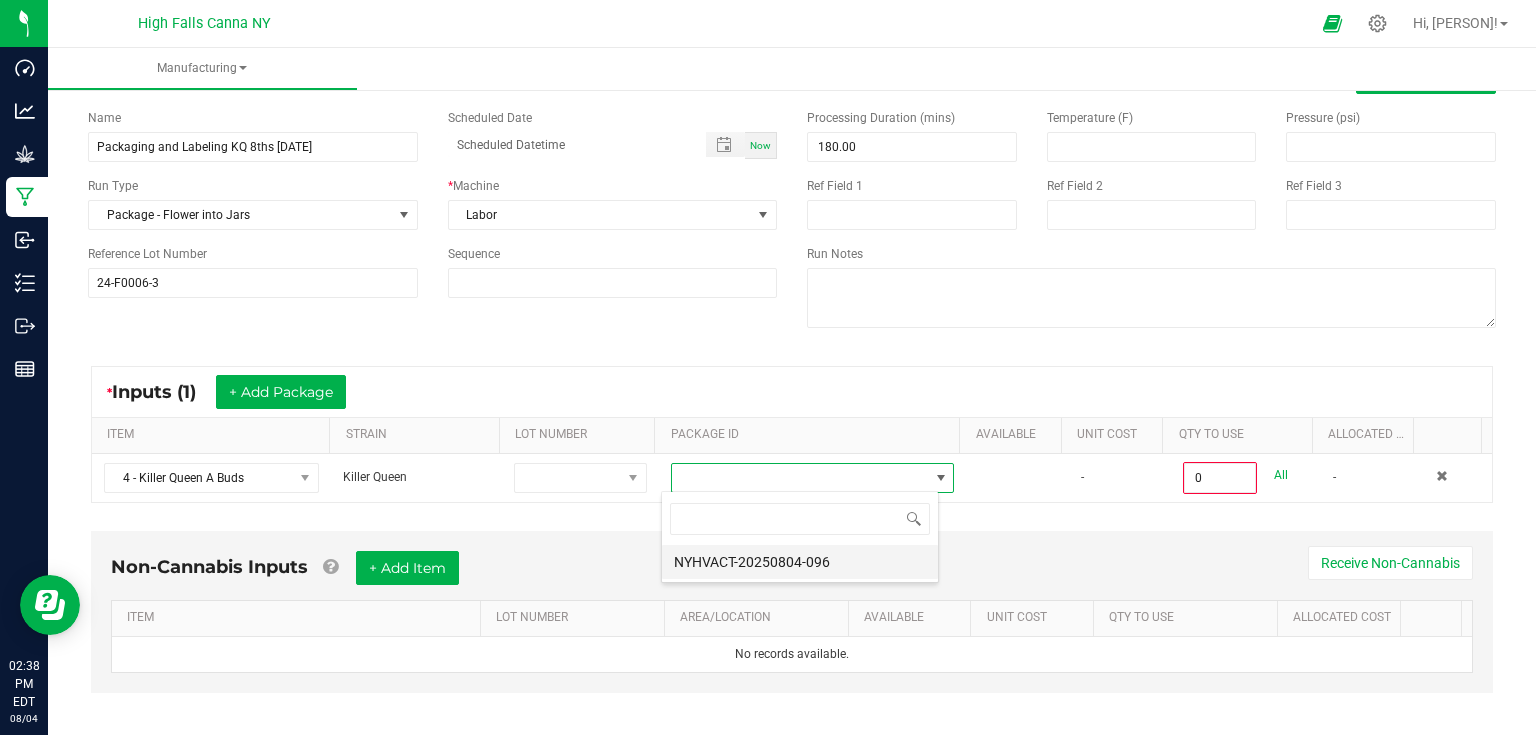 scroll, scrollTop: 99970, scrollLeft: 99721, axis: both 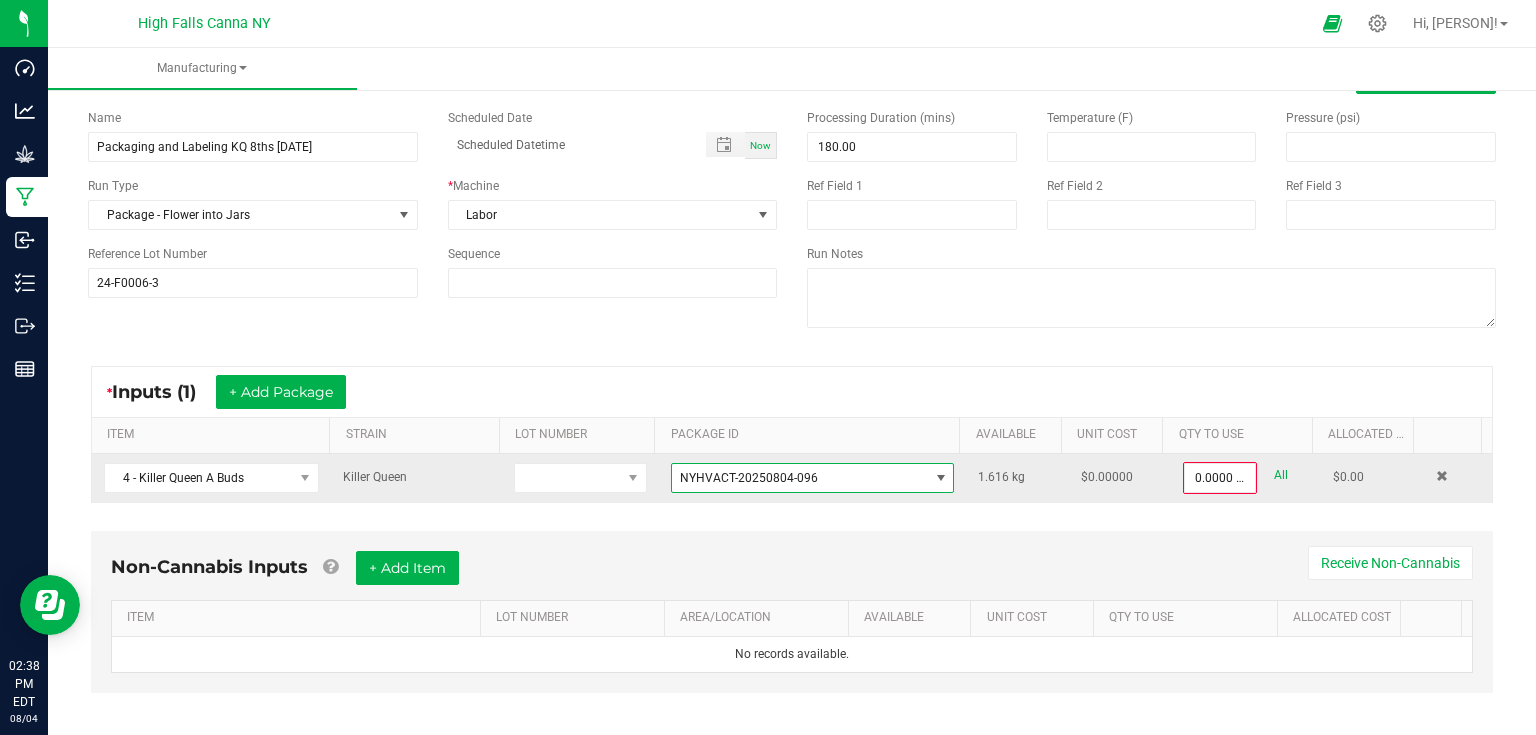 click on "All" at bounding box center [1281, 475] 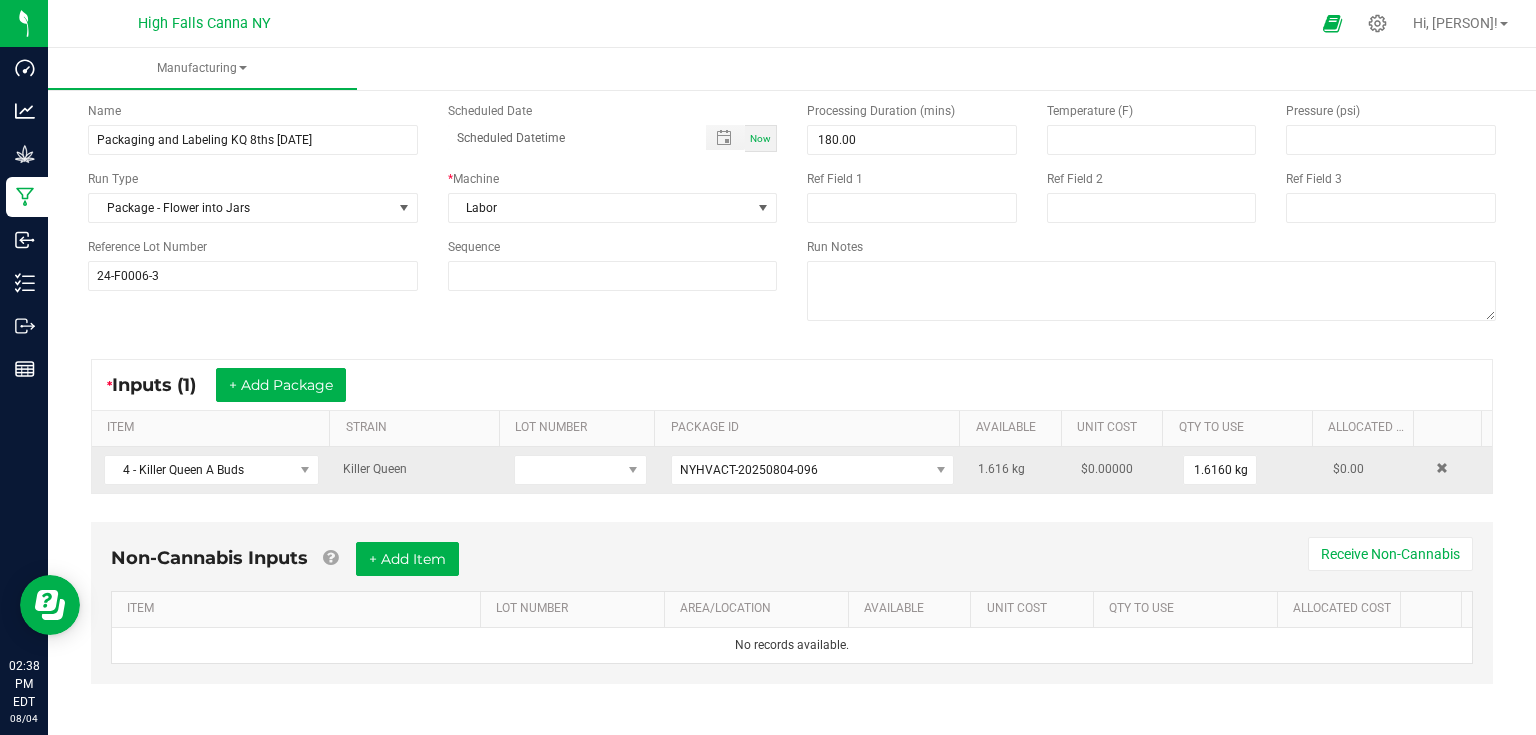 scroll, scrollTop: 85, scrollLeft: 0, axis: vertical 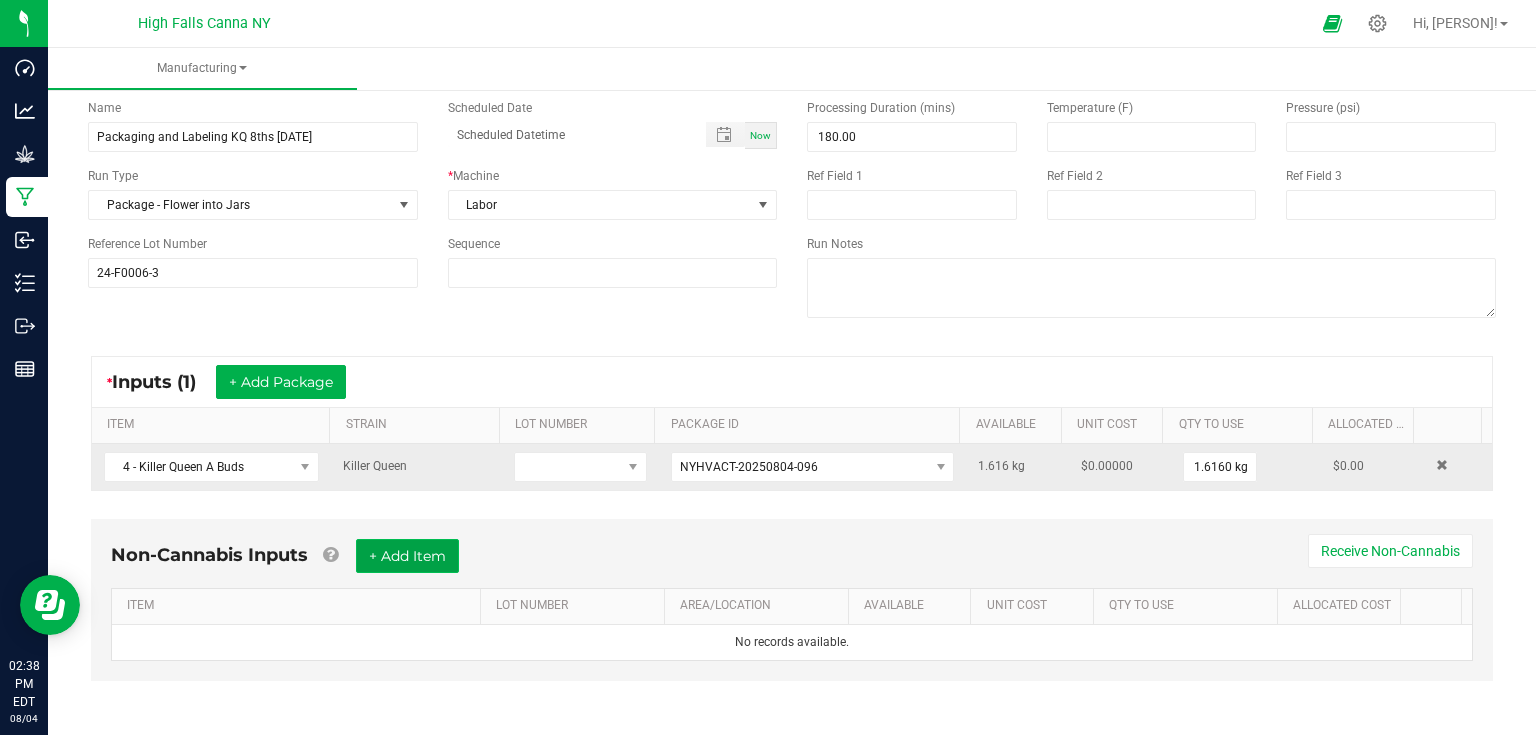 click on "+ Add Item" at bounding box center (407, 556) 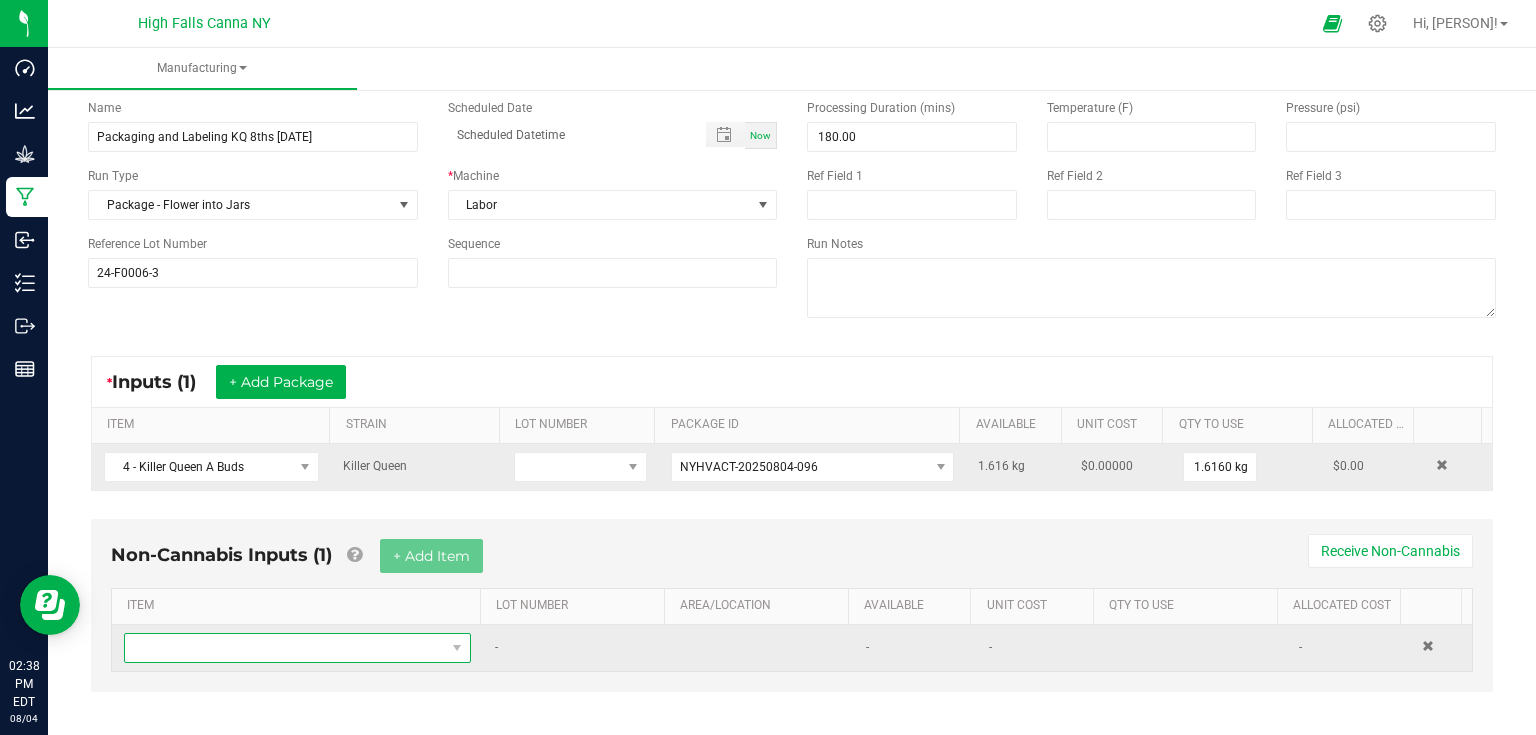 click at bounding box center [285, 648] 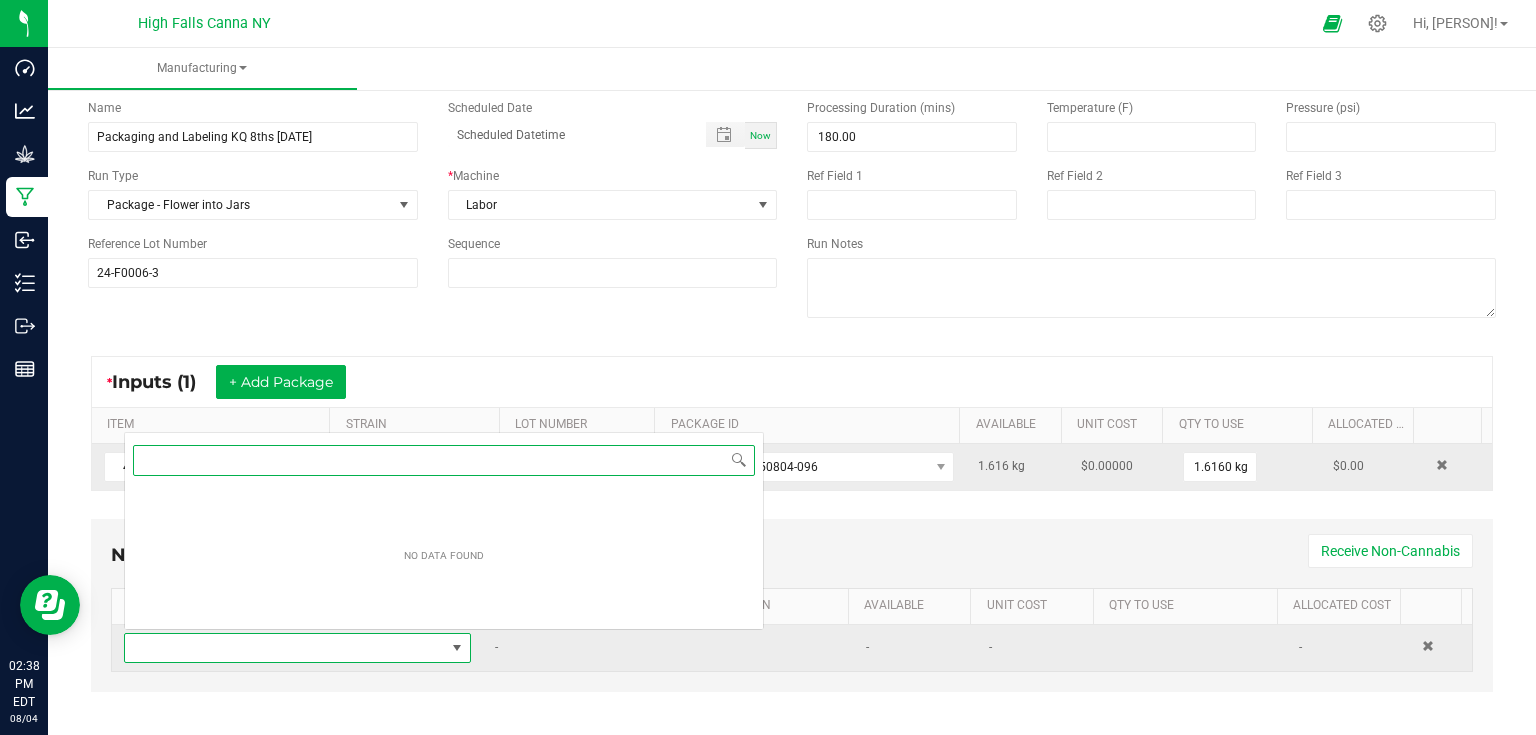 scroll, scrollTop: 0, scrollLeft: 0, axis: both 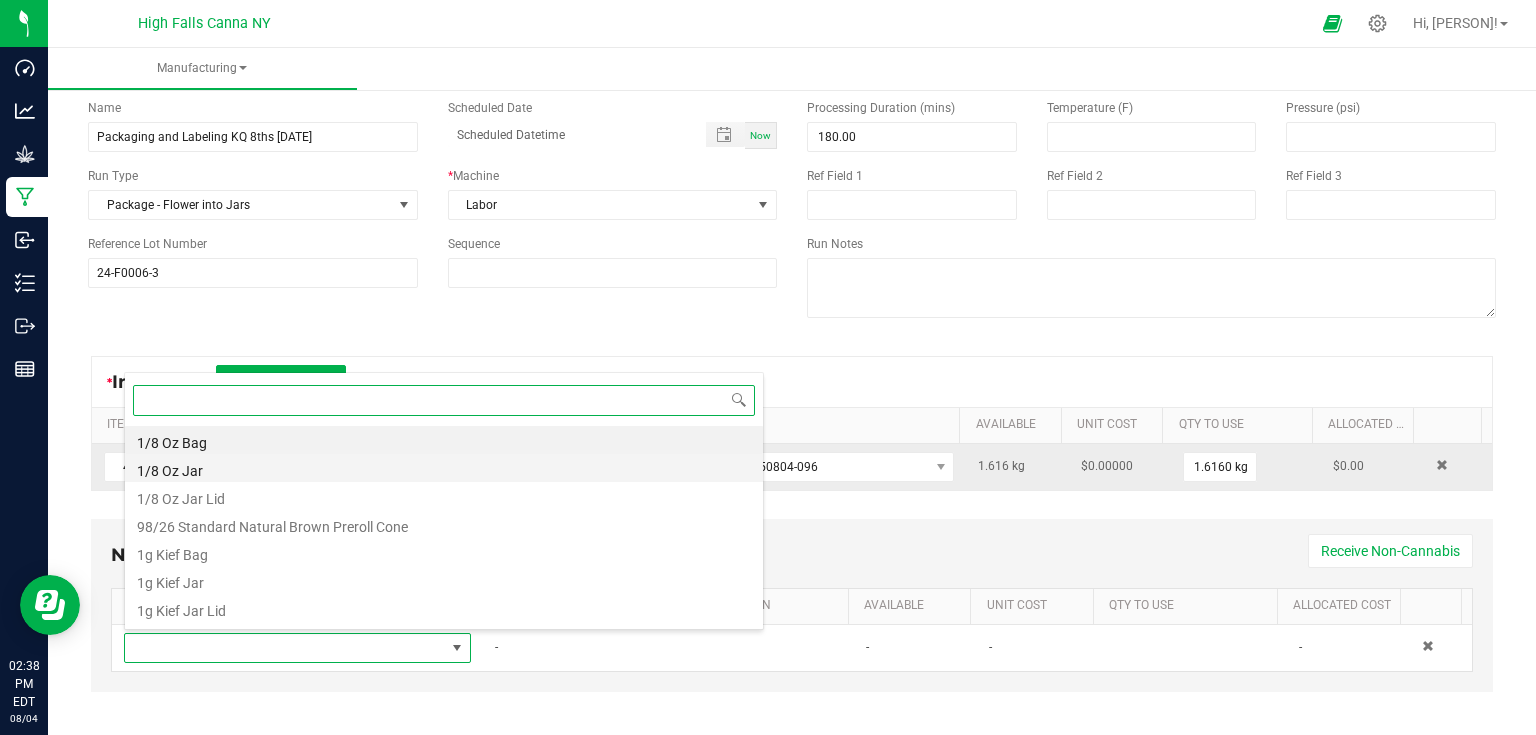 click on "1/8 Oz Jar" at bounding box center [444, 468] 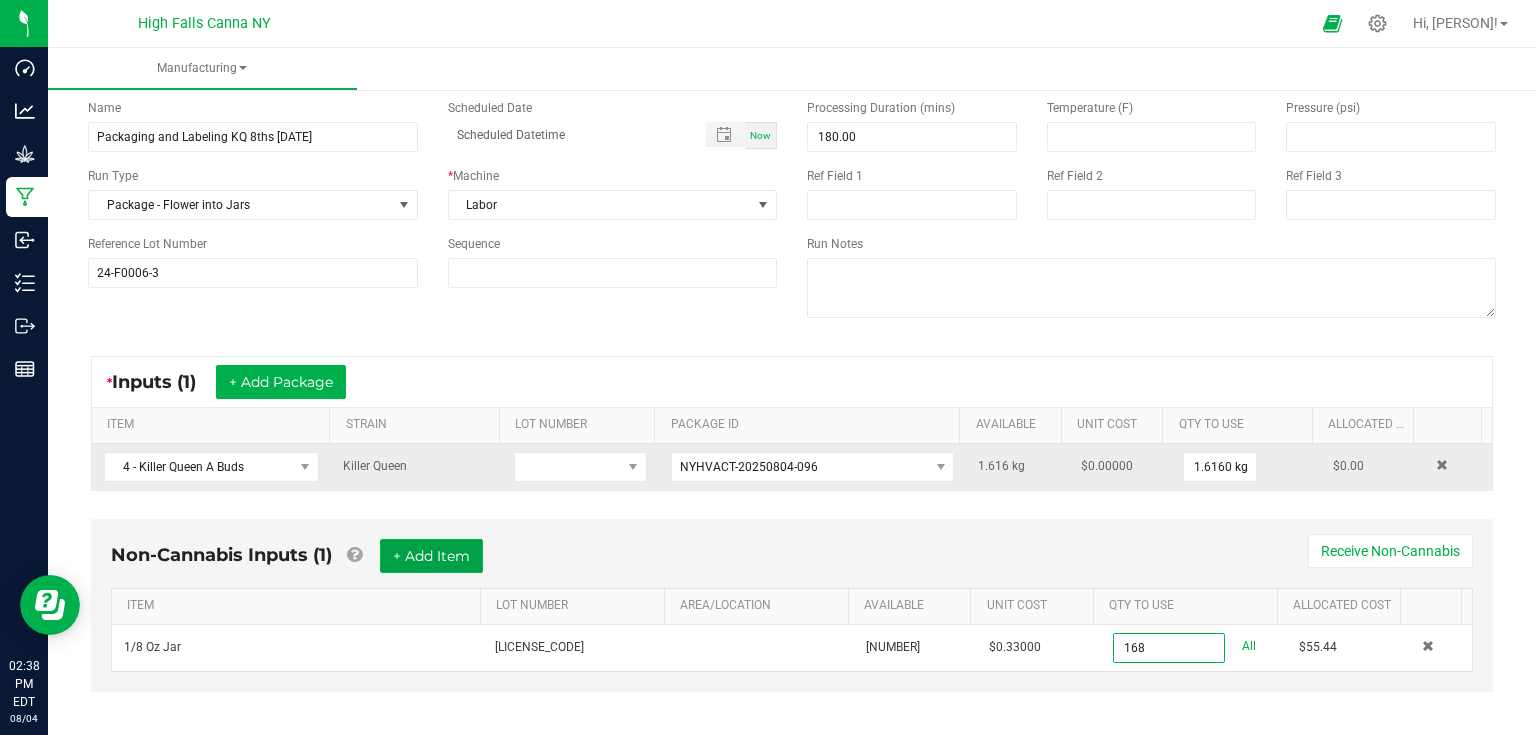 type on "168 ea" 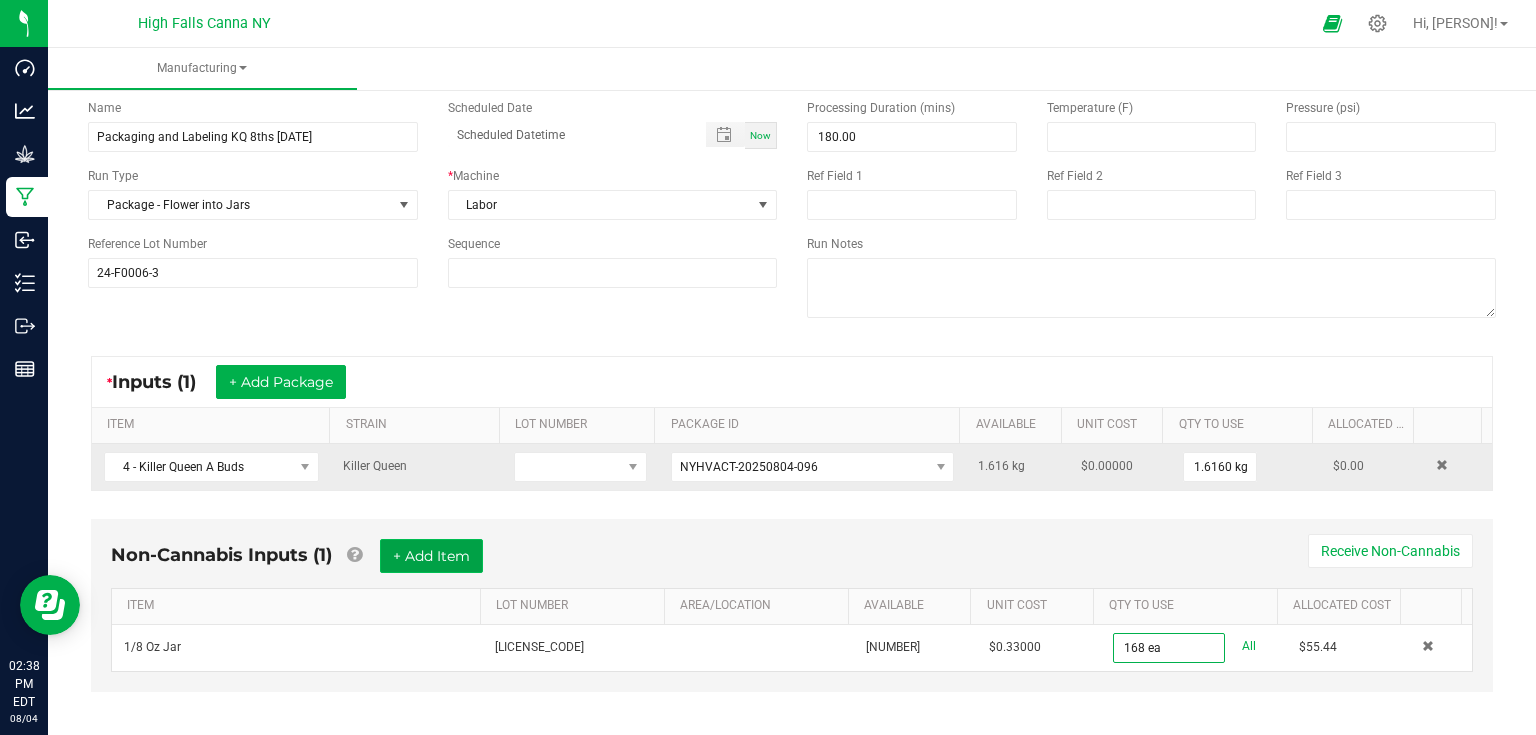 click on "+ Add Item" at bounding box center [431, 556] 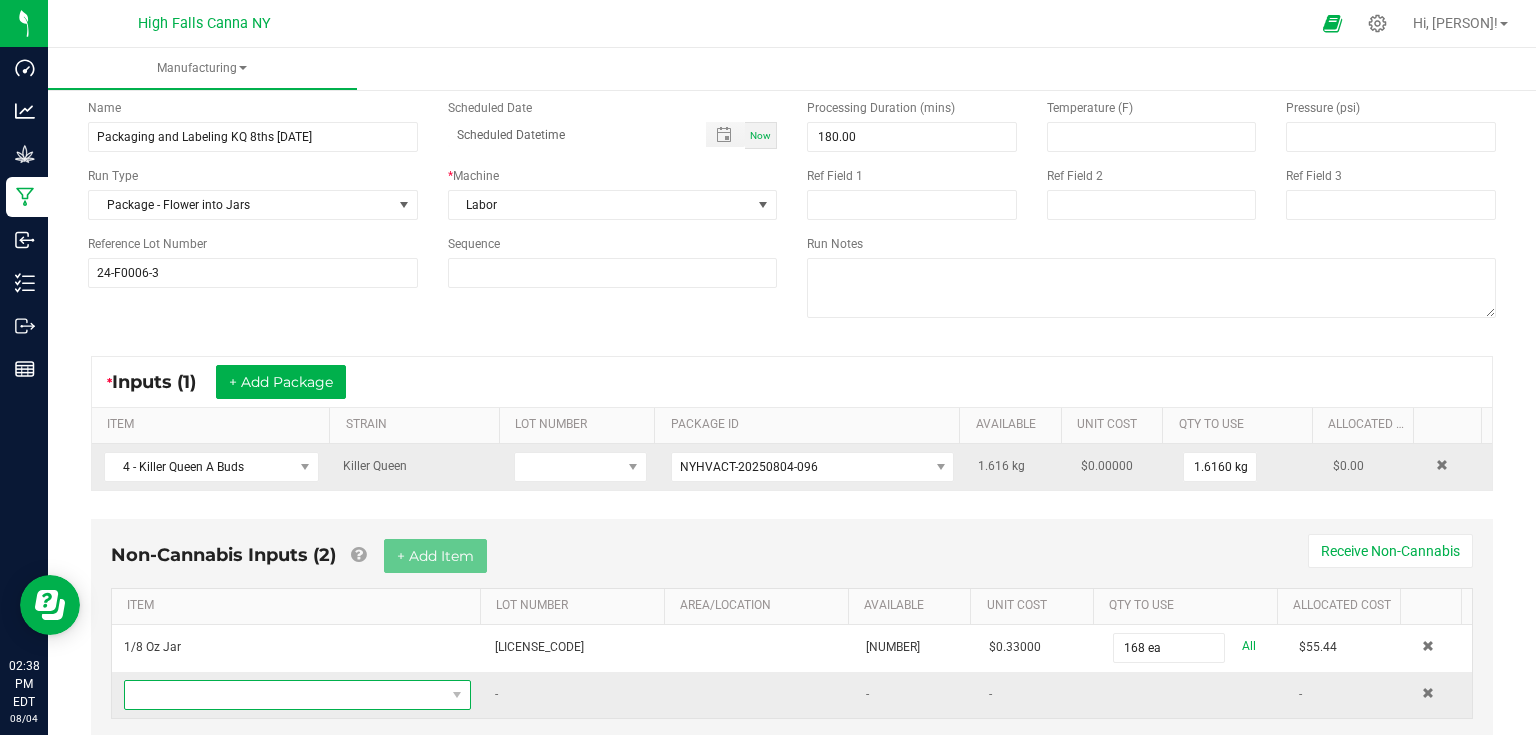 click at bounding box center [285, 695] 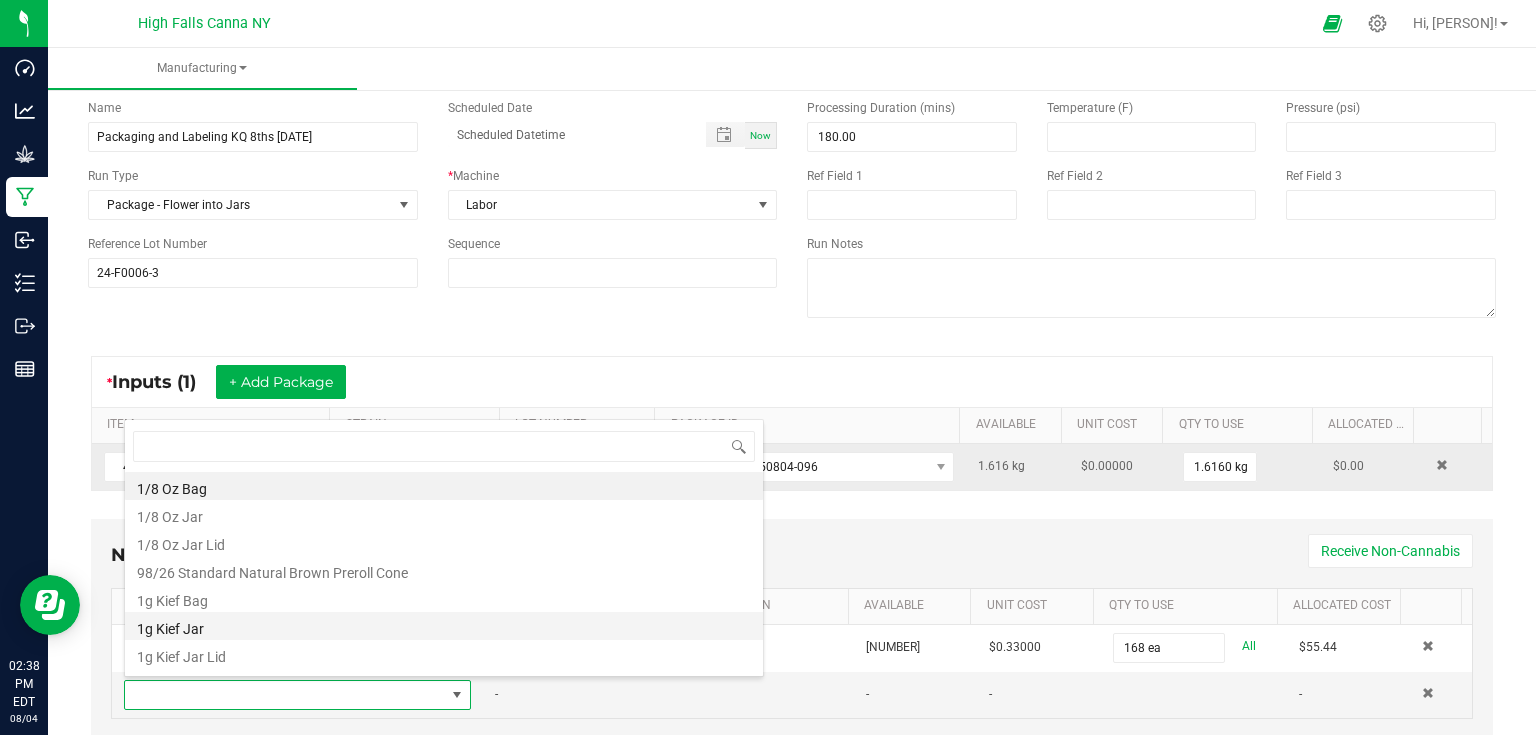 scroll, scrollTop: 99970, scrollLeft: 99659, axis: both 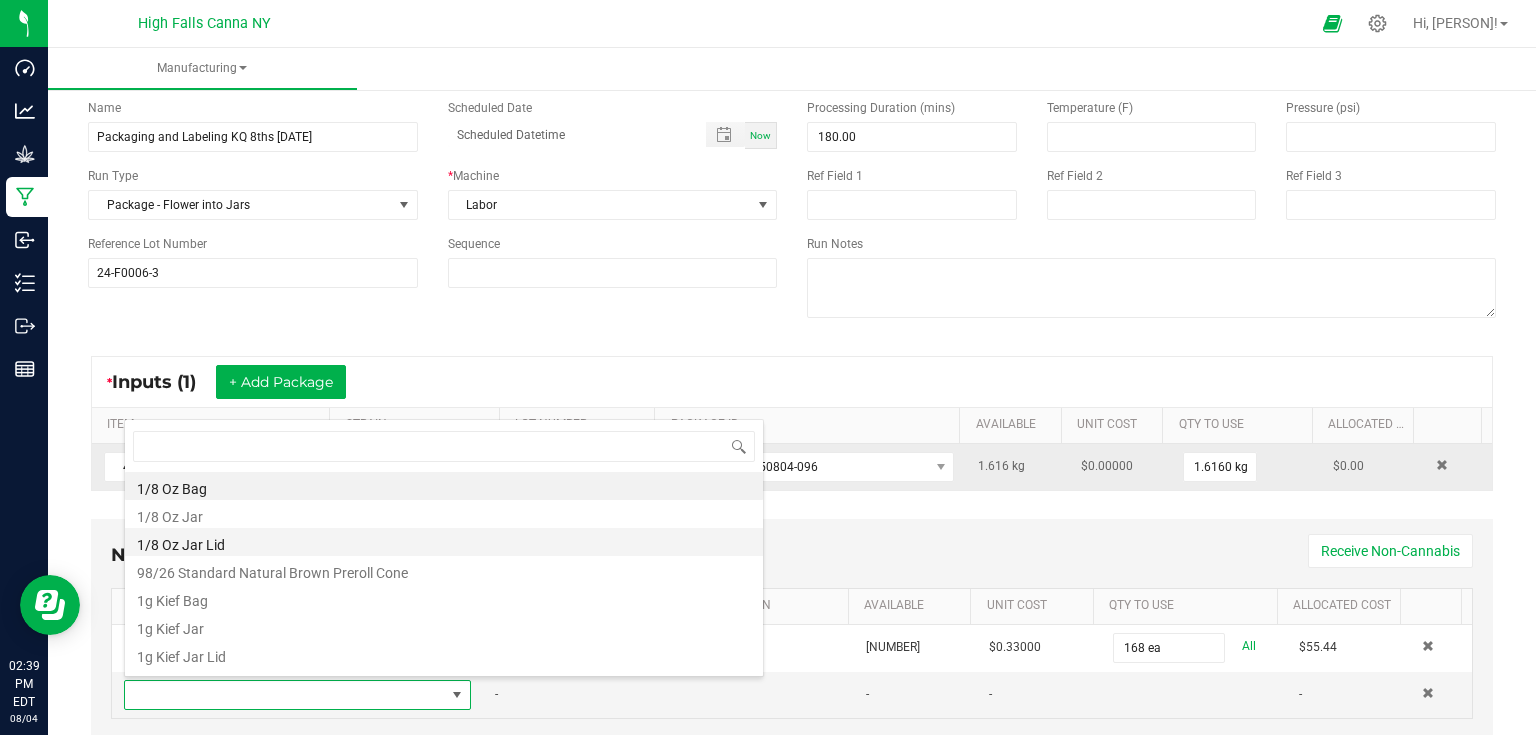 click on "1/8 Oz Jar Lid" at bounding box center [444, 542] 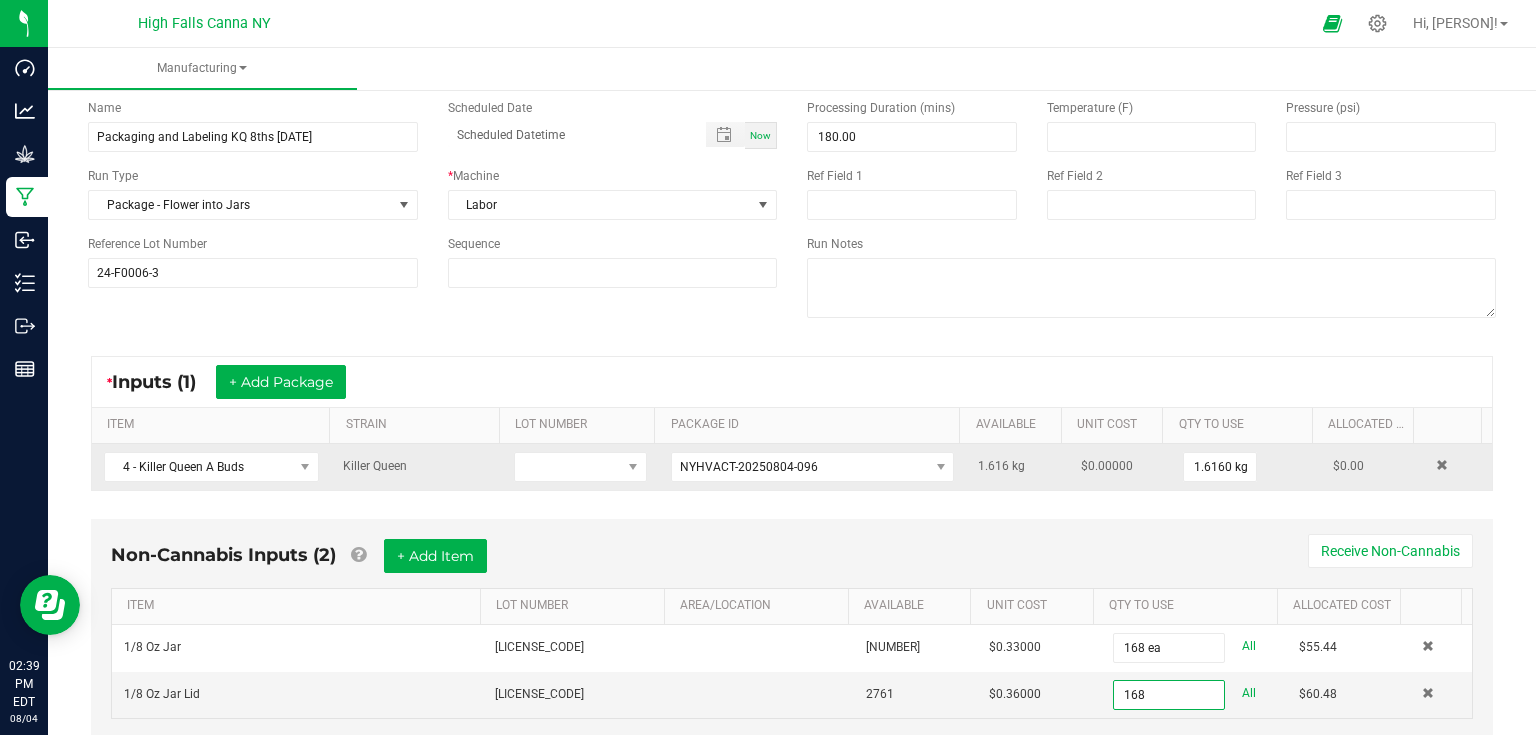 type on "168 ea" 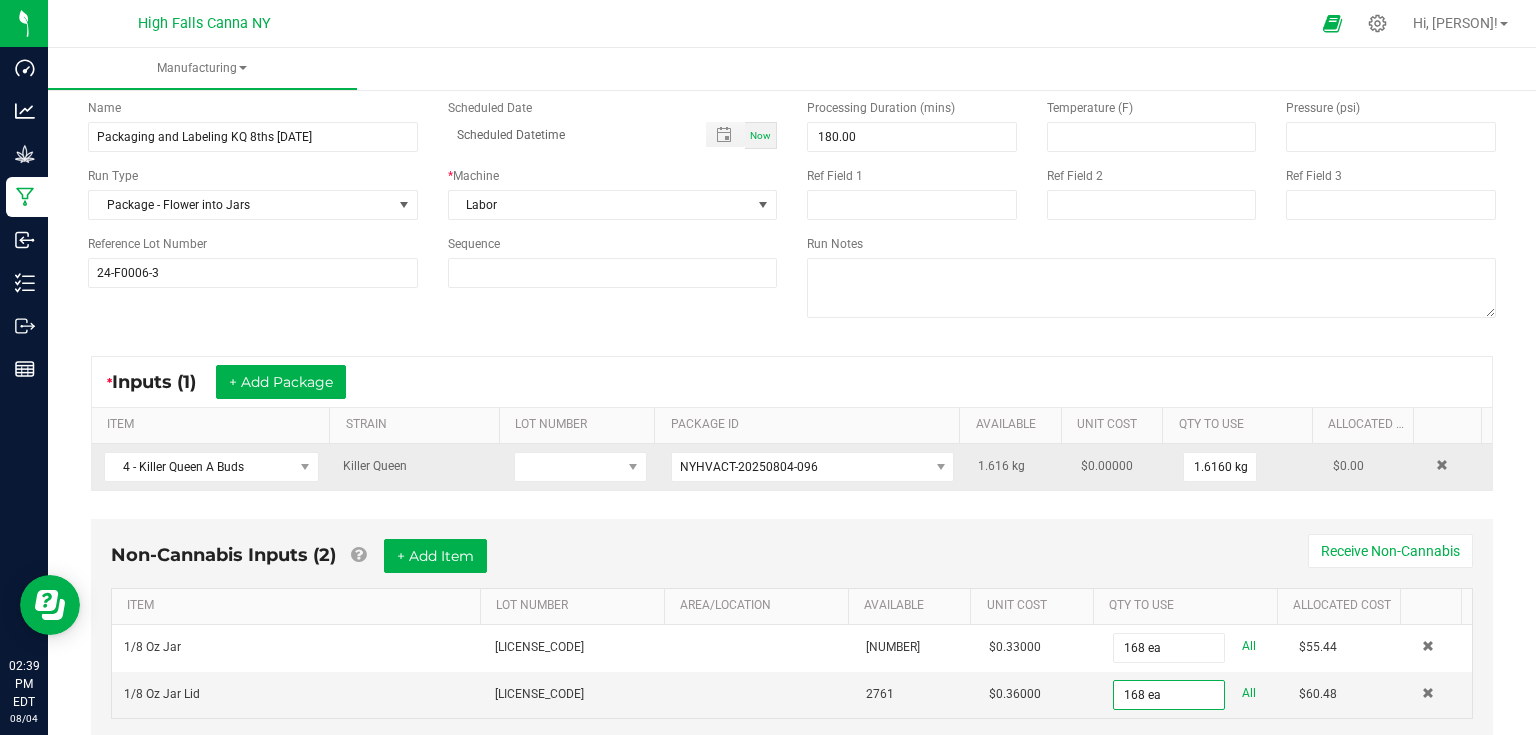 click on "Non-Cannabis Inputs (2)  + Add Item   Receive Non-Cannabis" at bounding box center [792, 563] 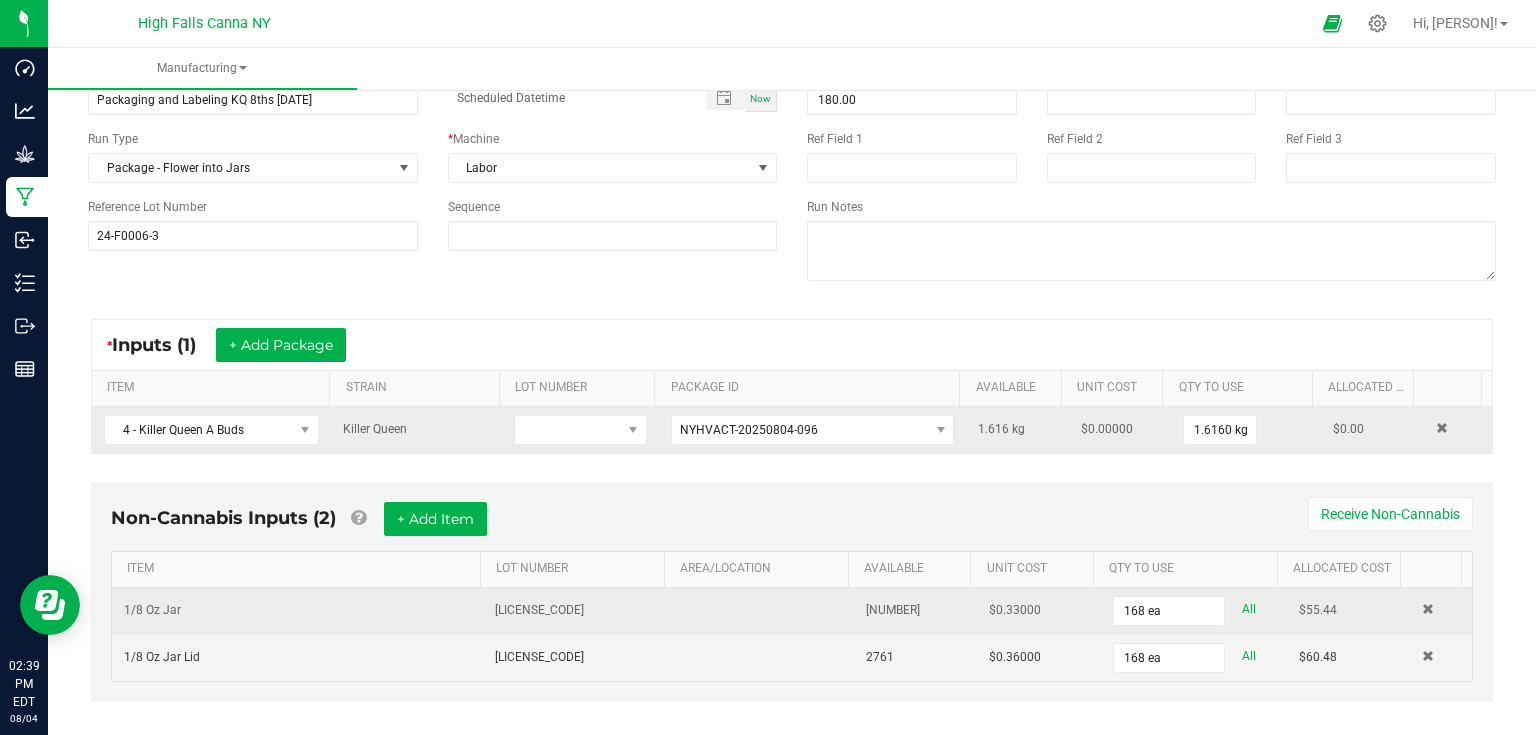 scroll, scrollTop: 142, scrollLeft: 0, axis: vertical 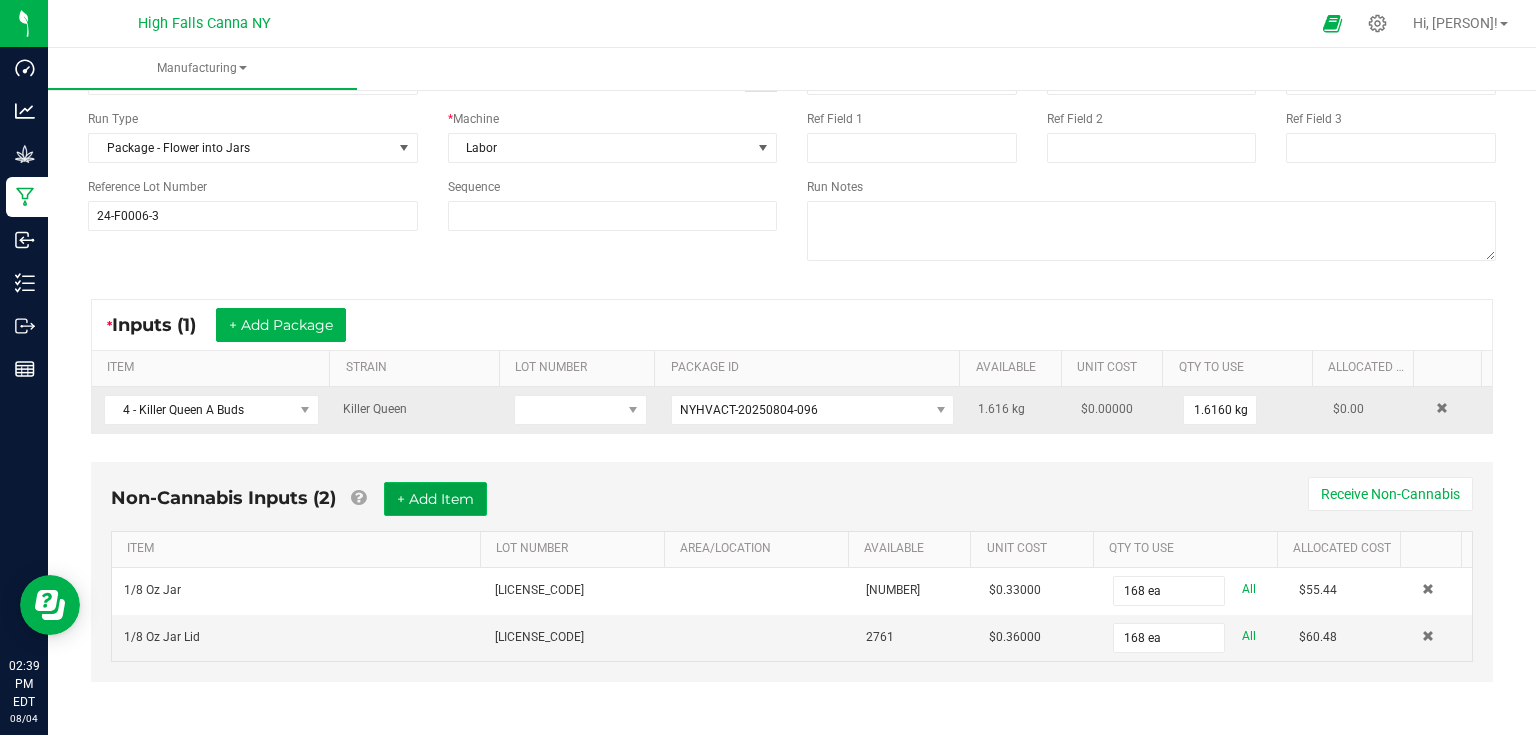 click on "+ Add Item" at bounding box center (435, 499) 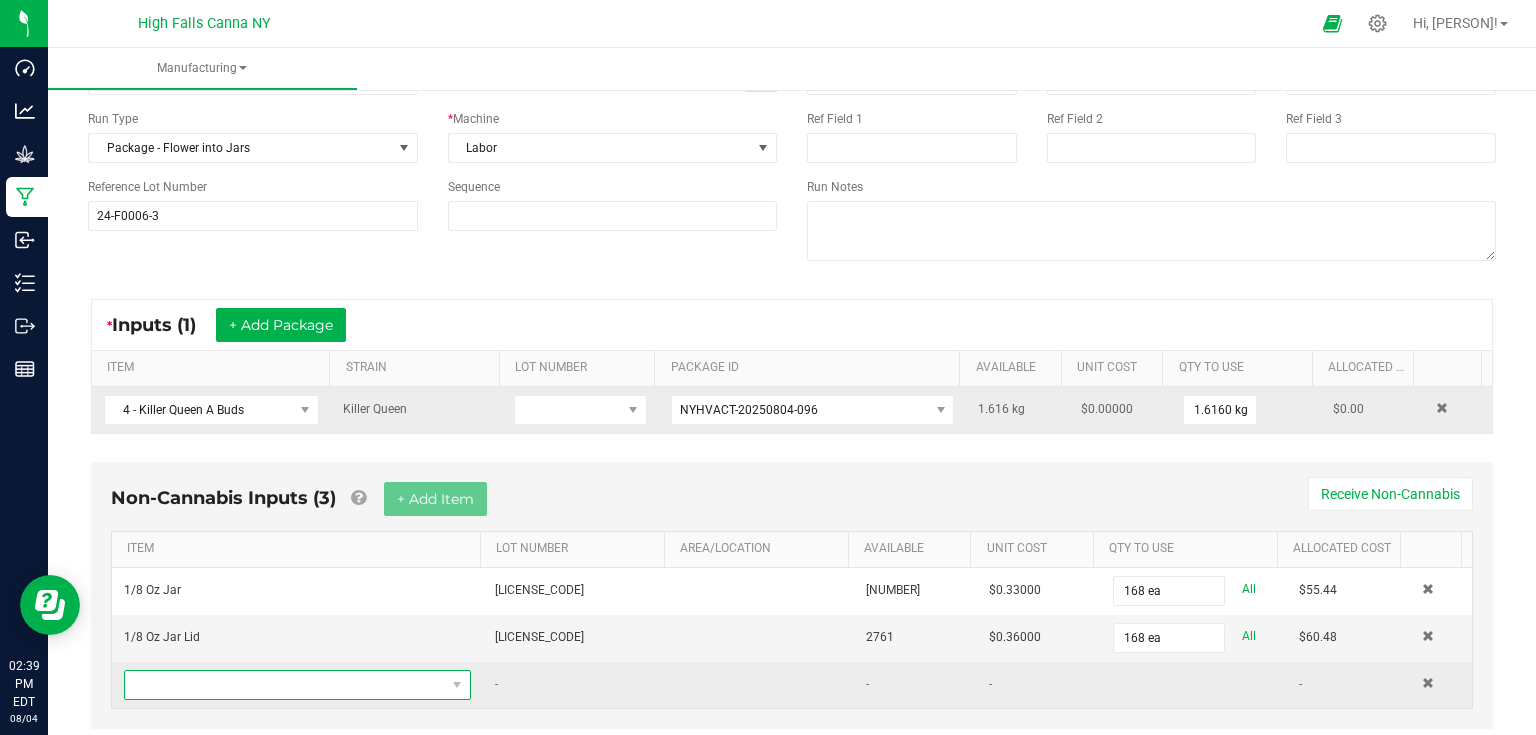 click at bounding box center [285, 685] 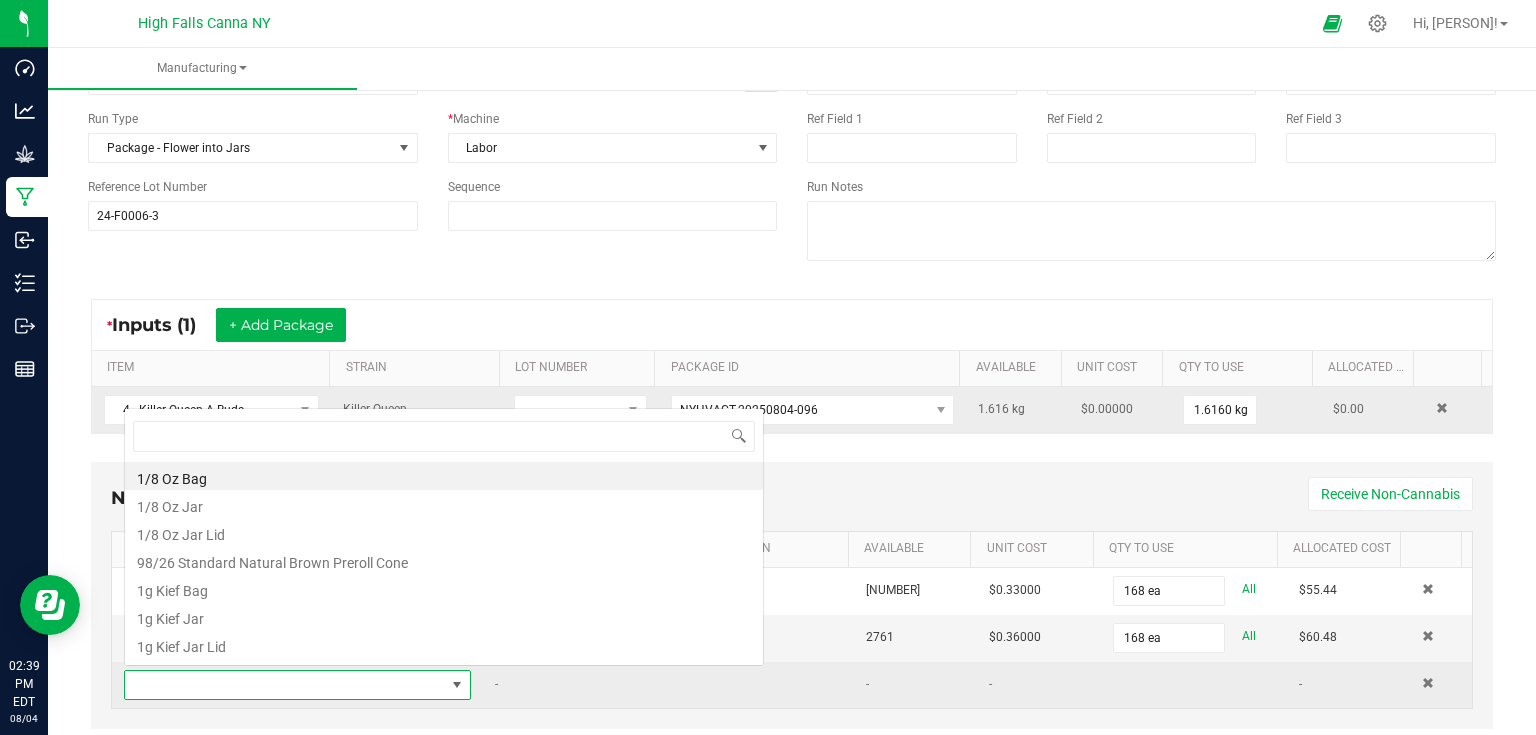 scroll, scrollTop: 0, scrollLeft: 0, axis: both 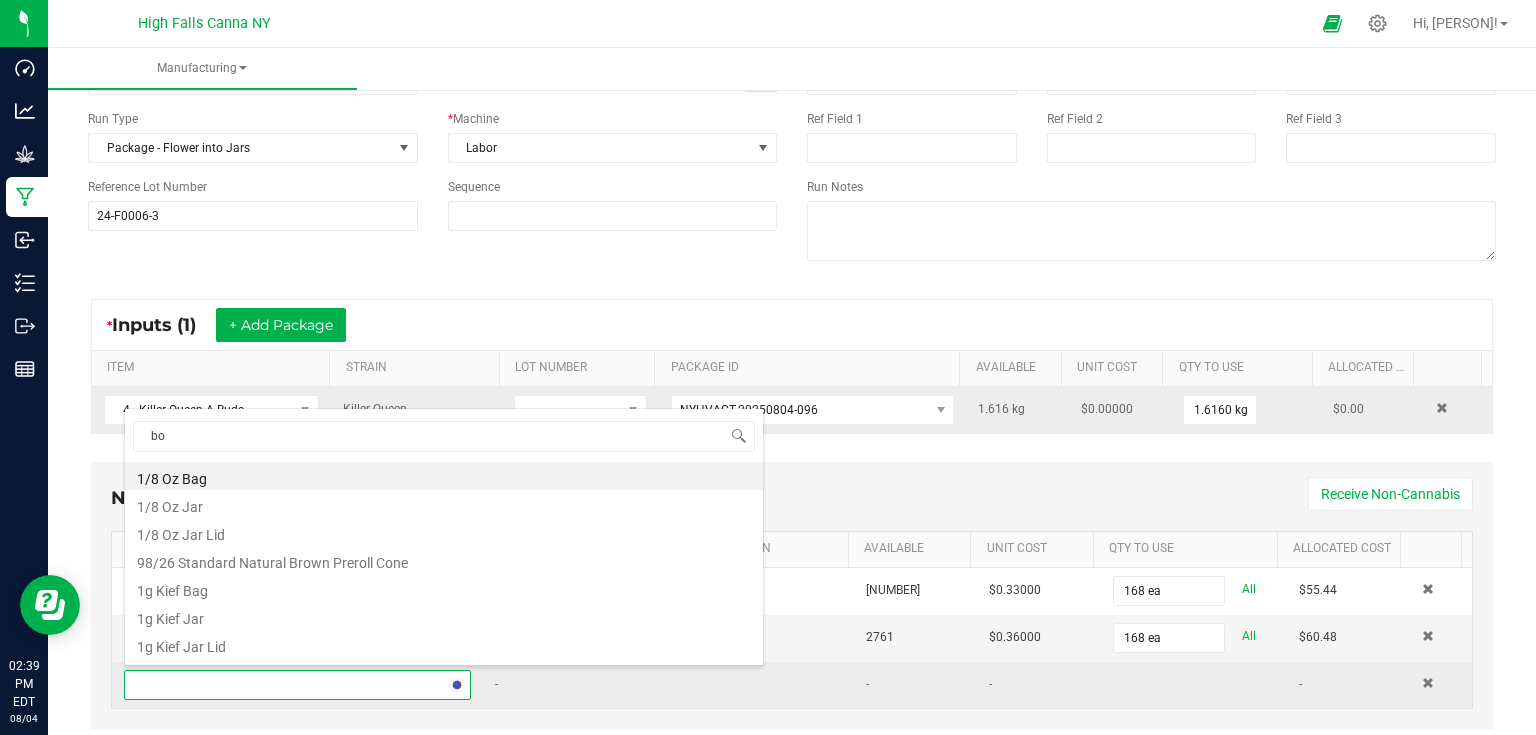 type on "bov" 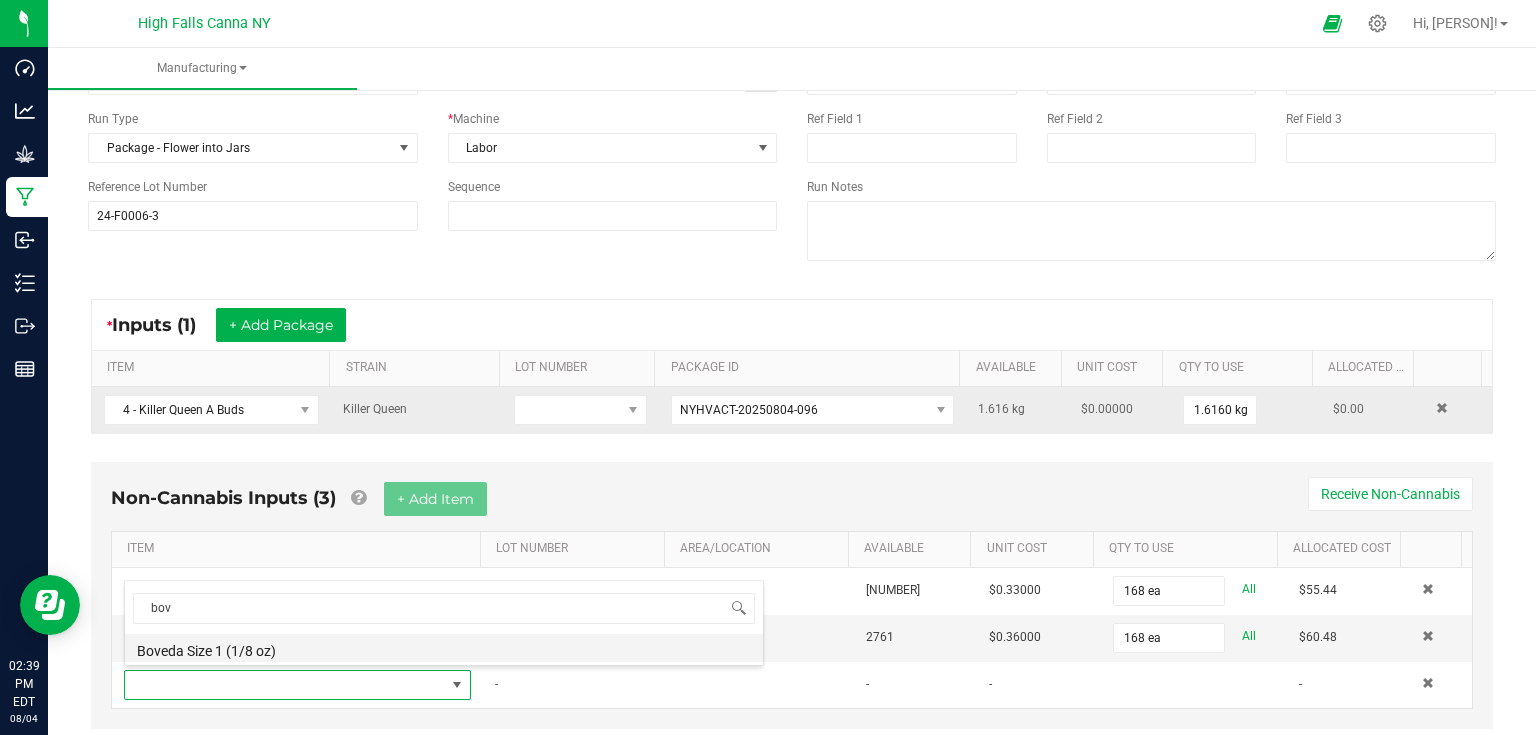 click on "Boveda Size 1 (1/8 oz)" at bounding box center [444, 648] 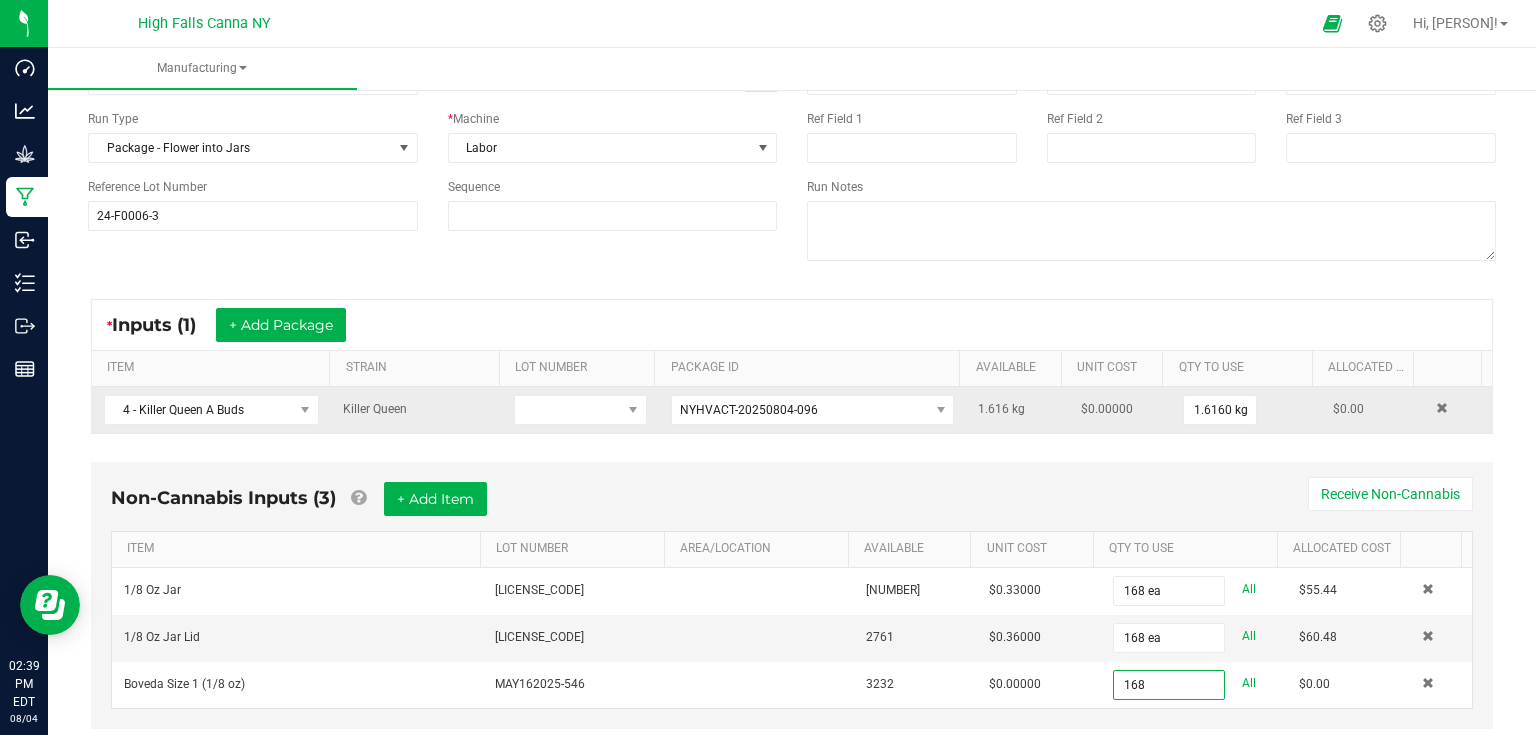 type on "168 ea" 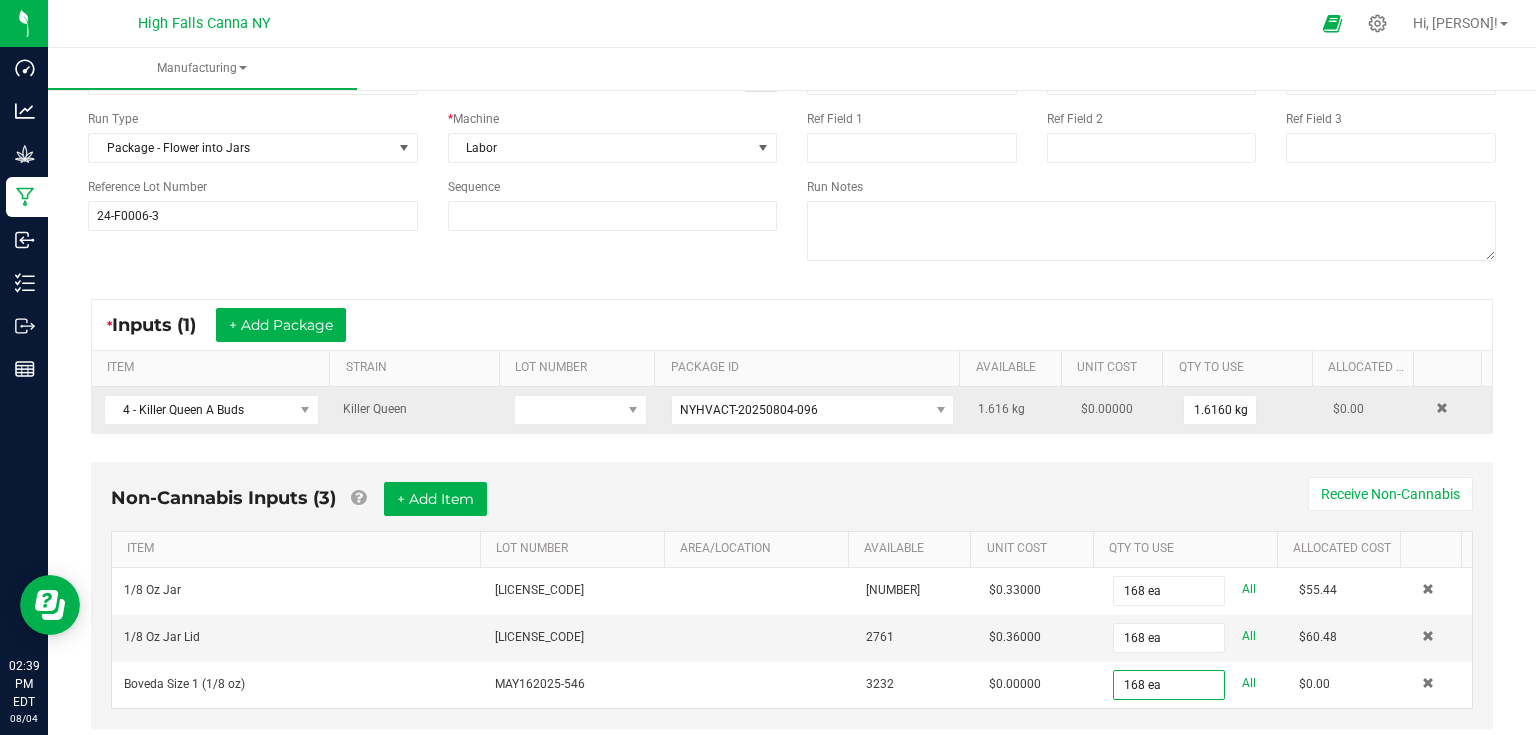 click on "Non-Cannabis Inputs (3)  + Add Item   Receive Non-Cannabis" at bounding box center [792, 506] 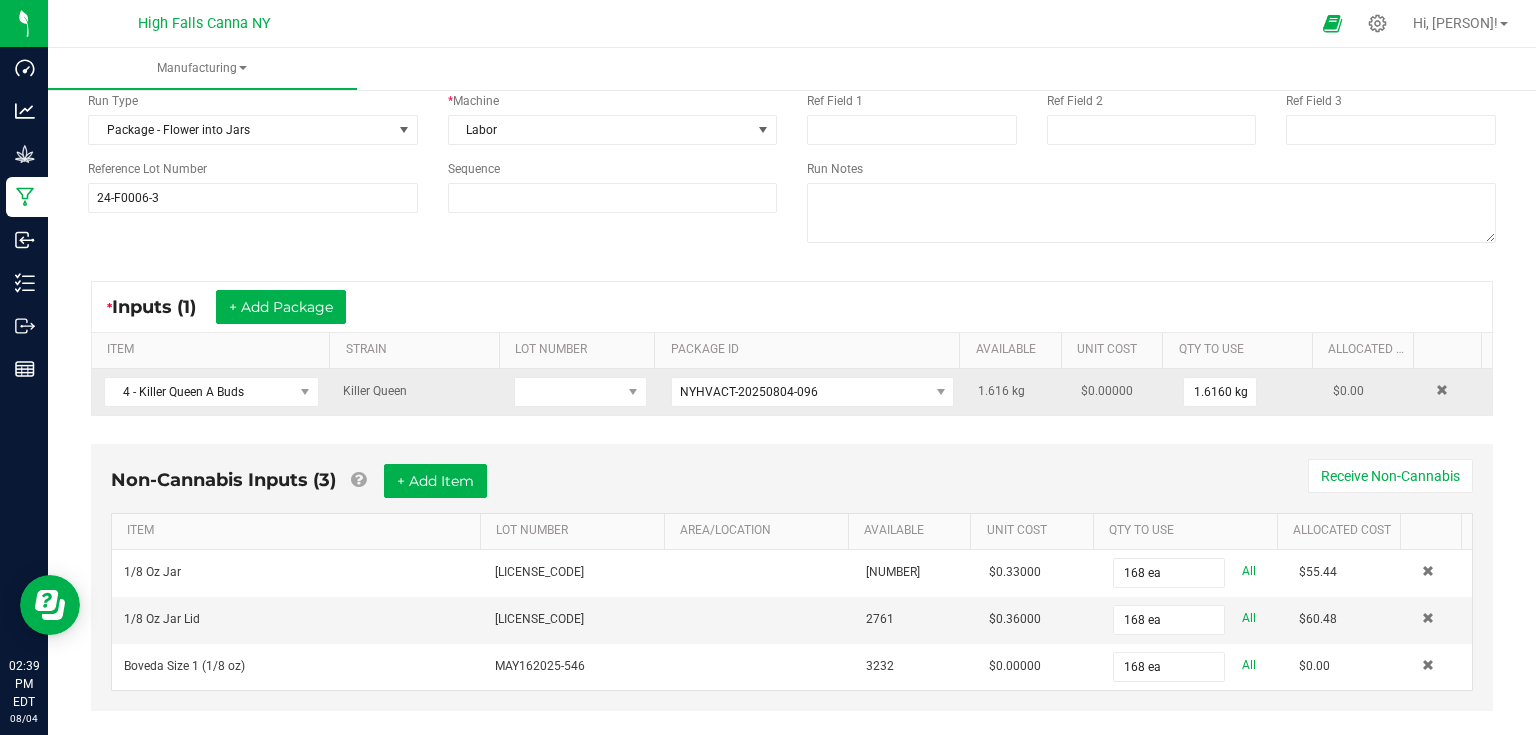 scroll, scrollTop: 188, scrollLeft: 0, axis: vertical 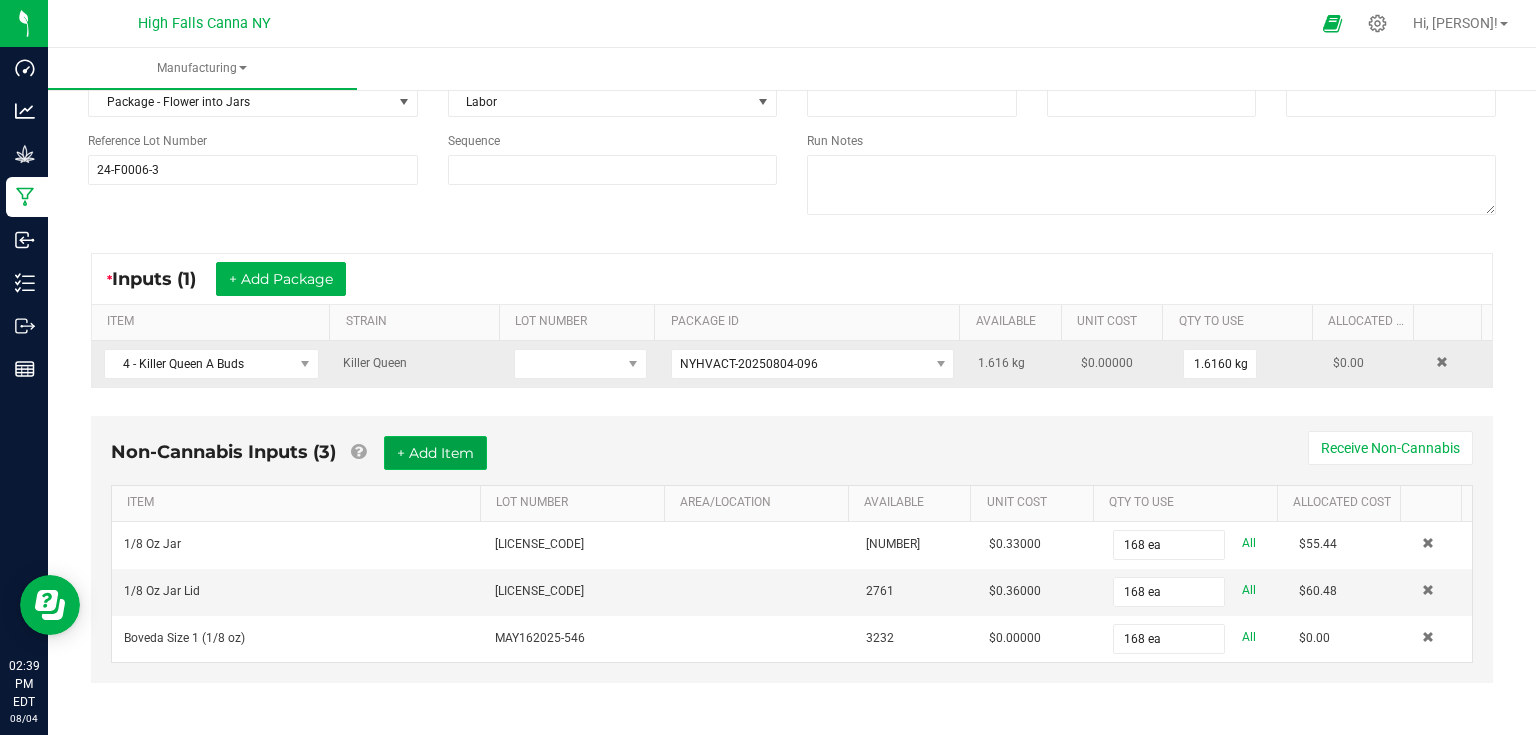 click on "+ Add Item" at bounding box center [435, 453] 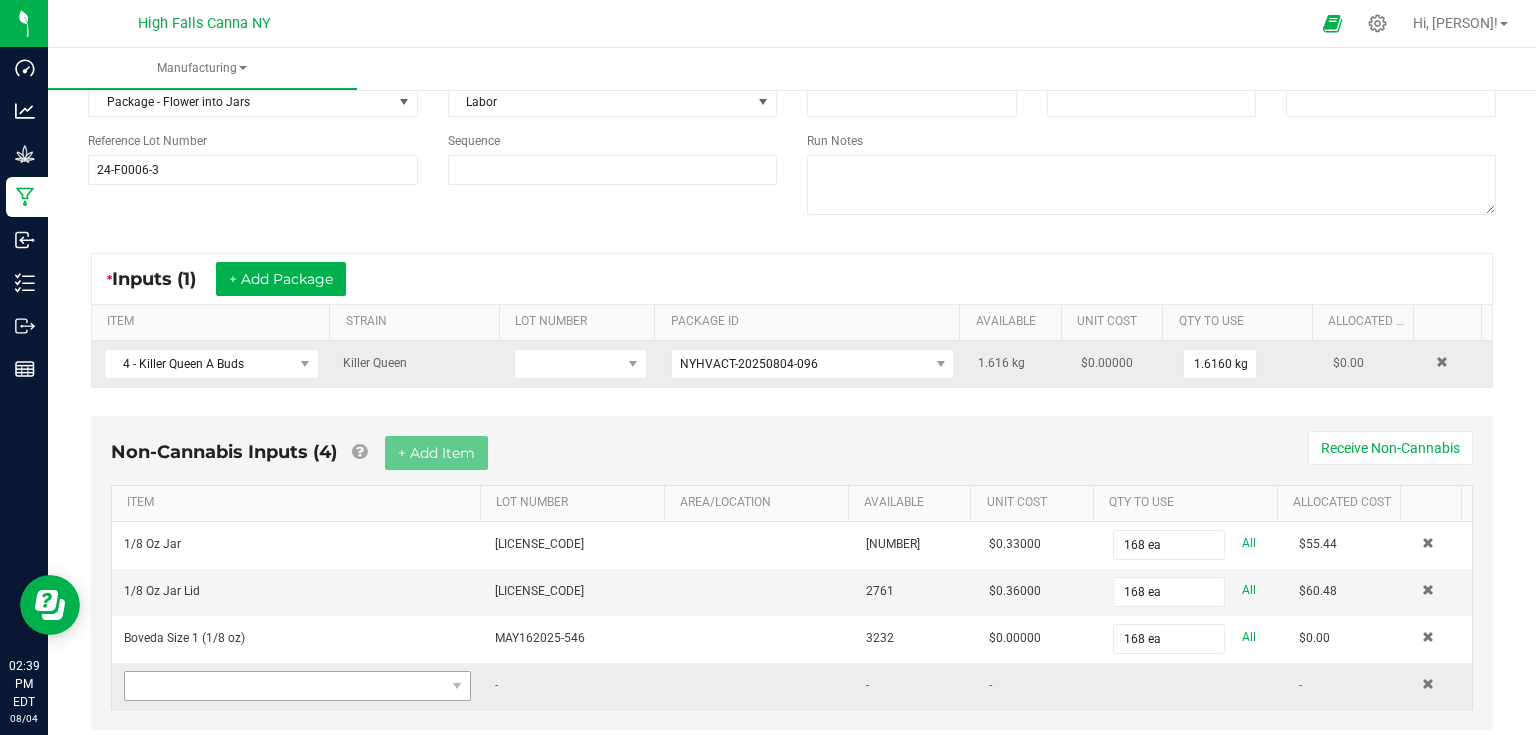 click at bounding box center [297, 686] 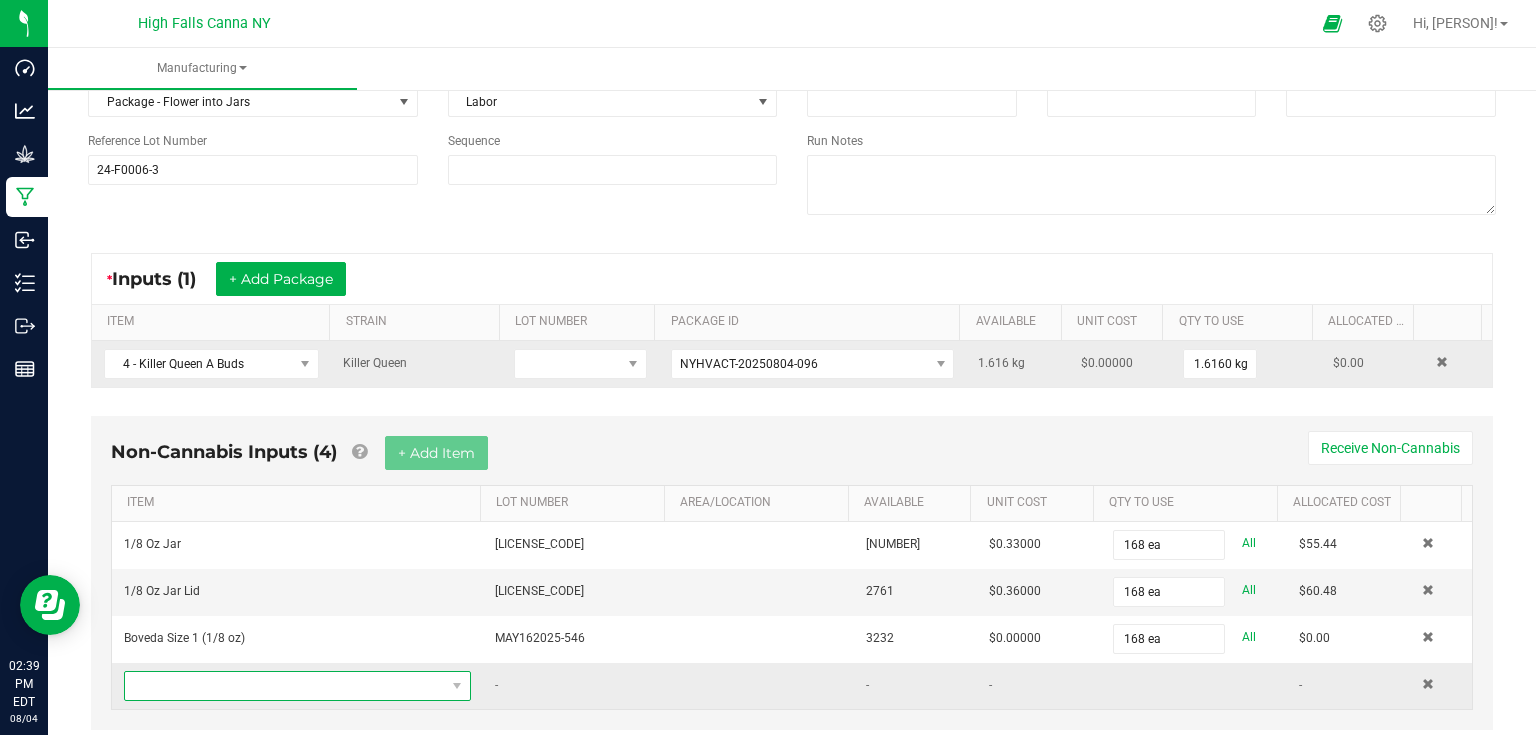 click at bounding box center [285, 686] 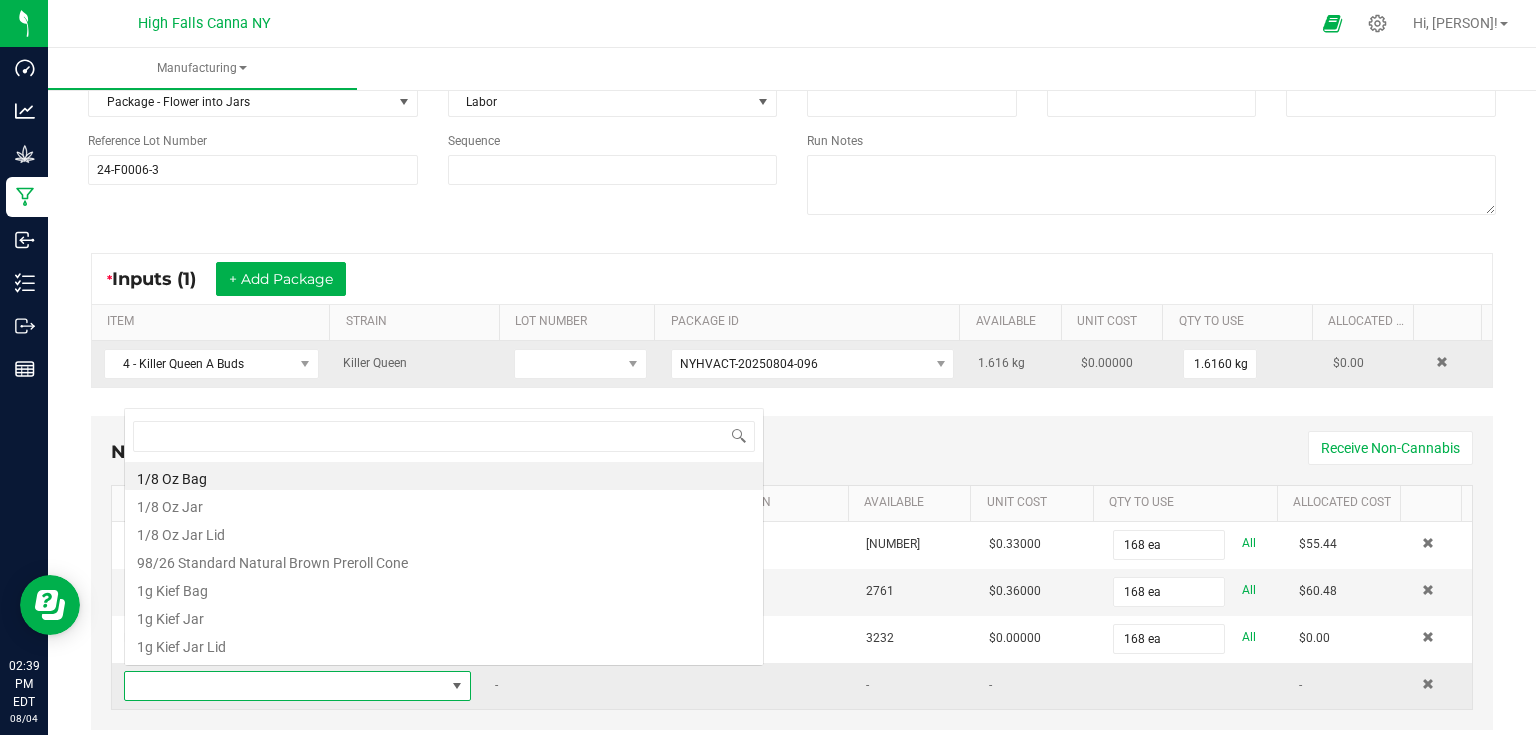 scroll, scrollTop: 0, scrollLeft: 0, axis: both 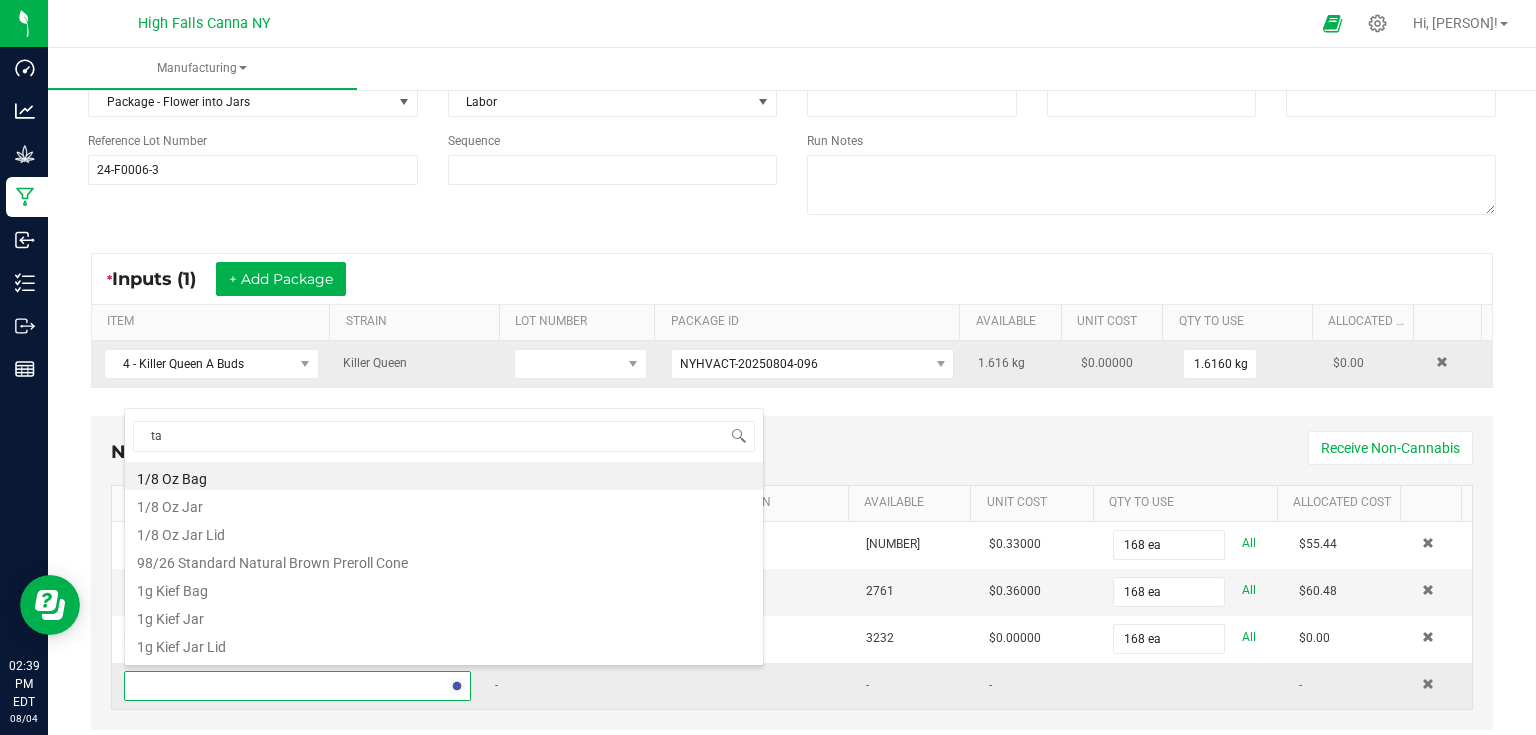 type on "tam" 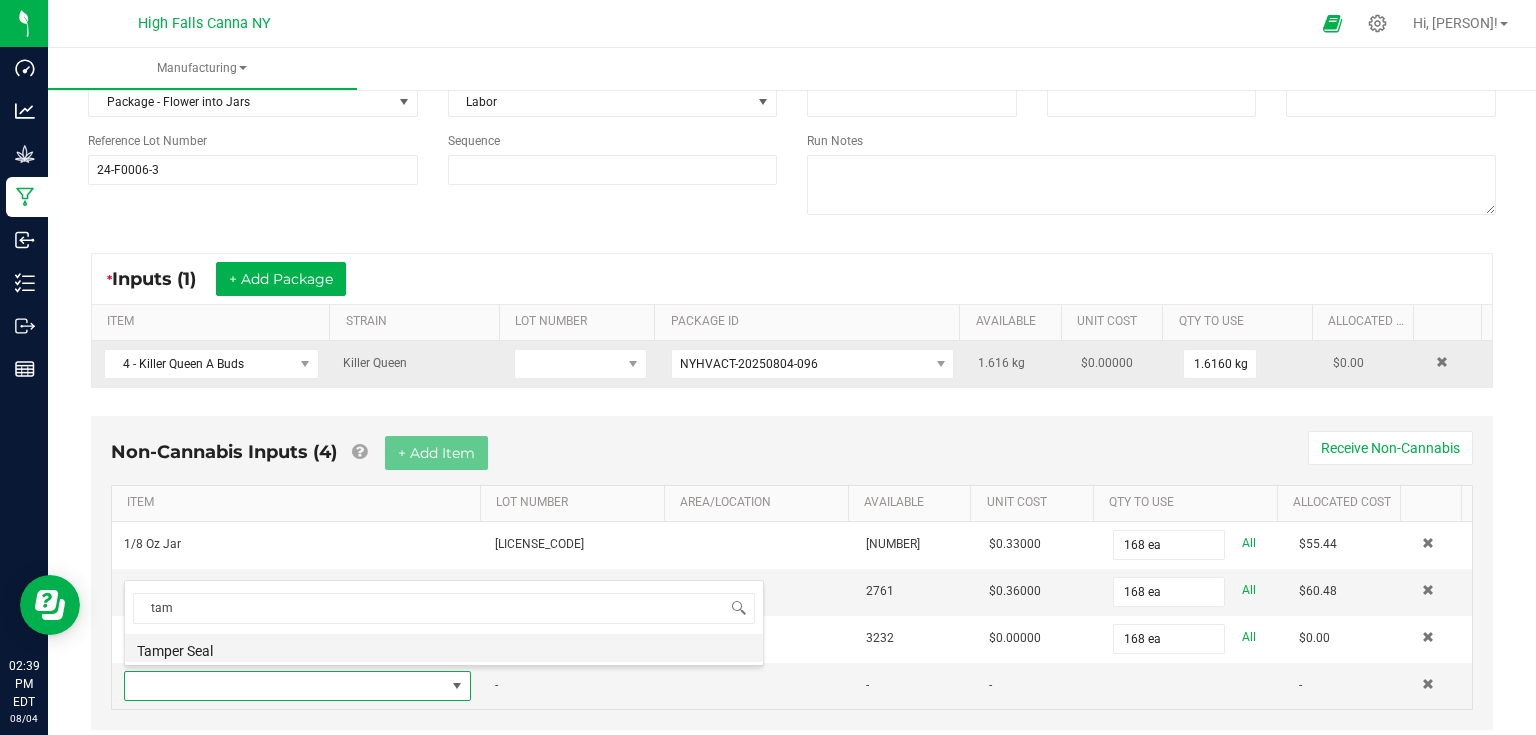 click on "Tamper Seal" at bounding box center (444, 648) 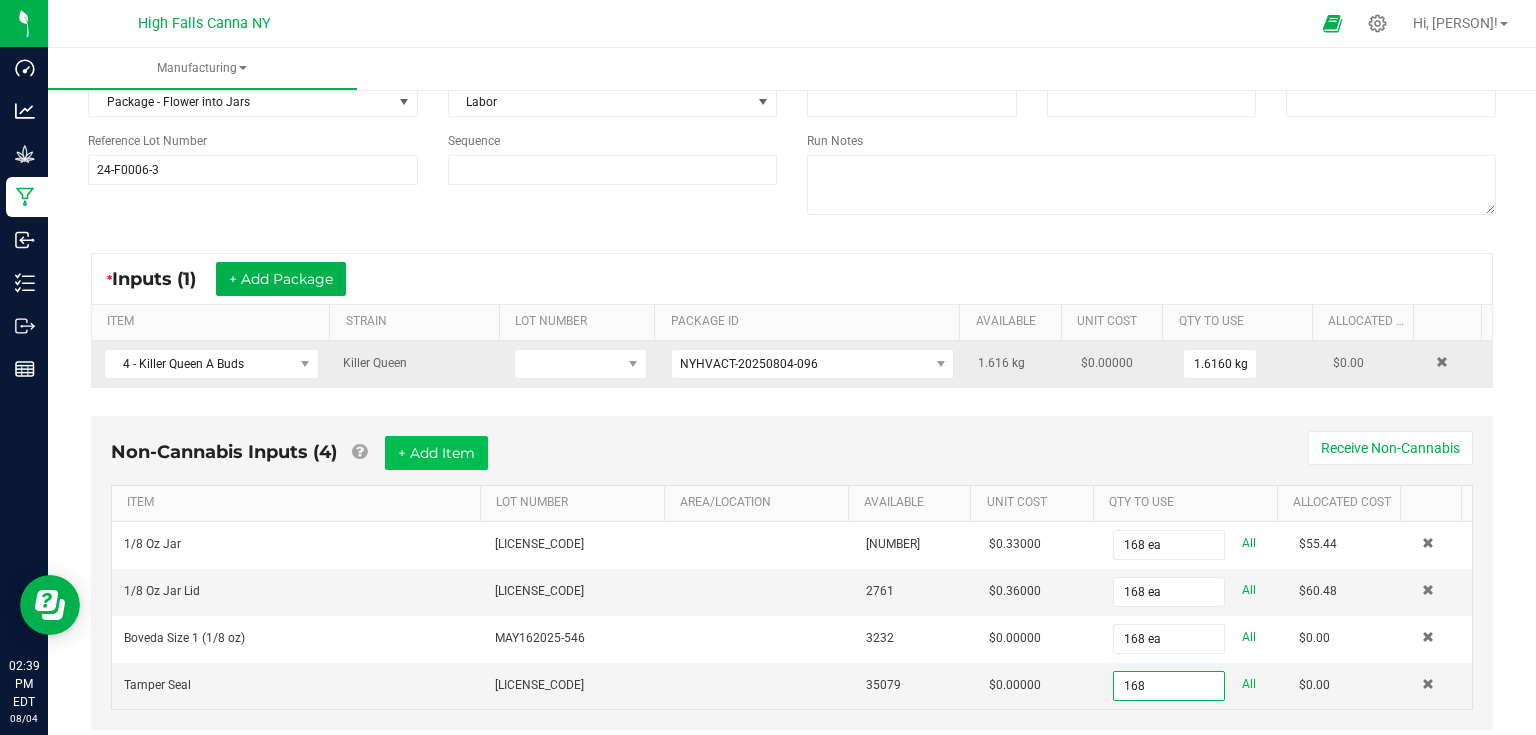 type on "168 ea" 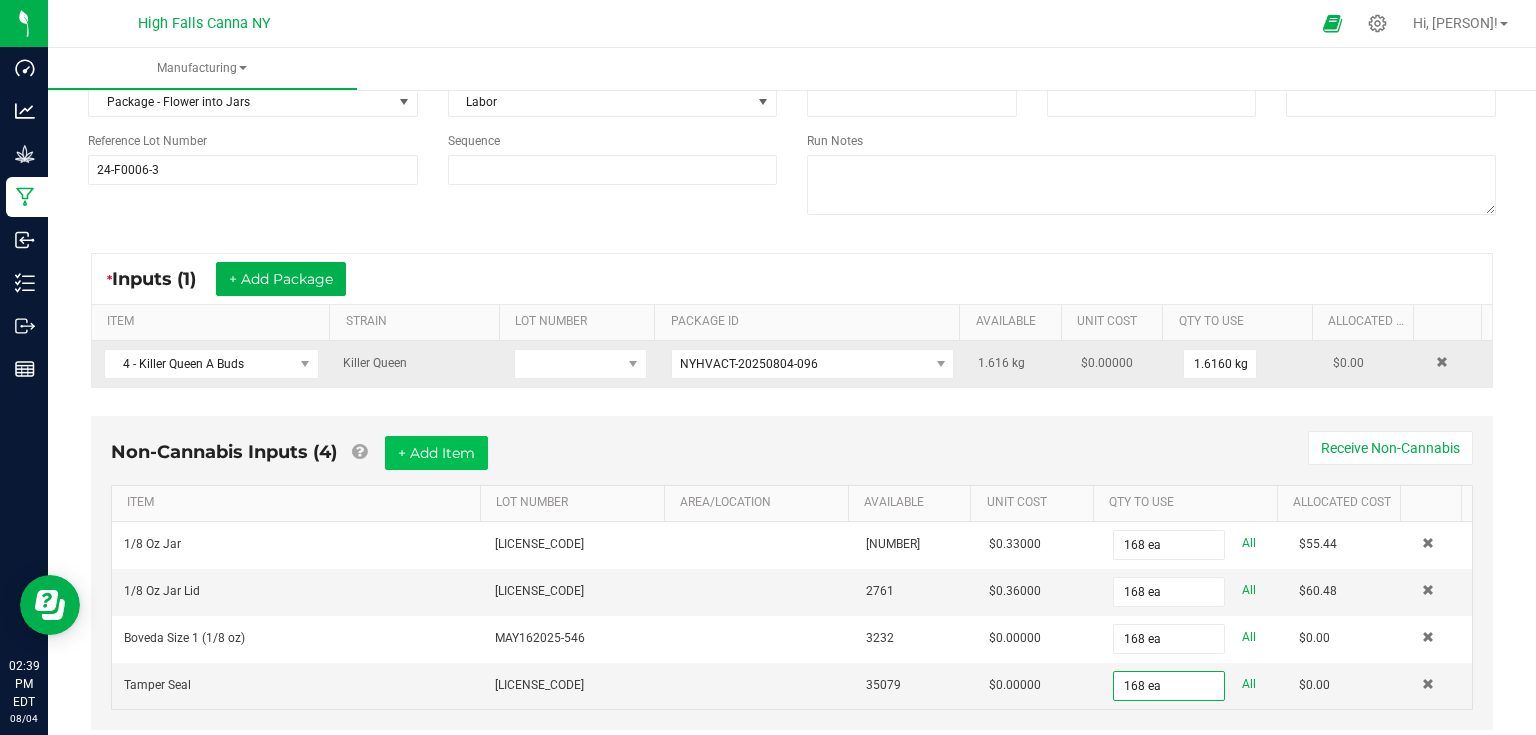 click on "Non-Cannabis Inputs (4)  + Add Item   Receive Non-Cannabis" at bounding box center (792, 460) 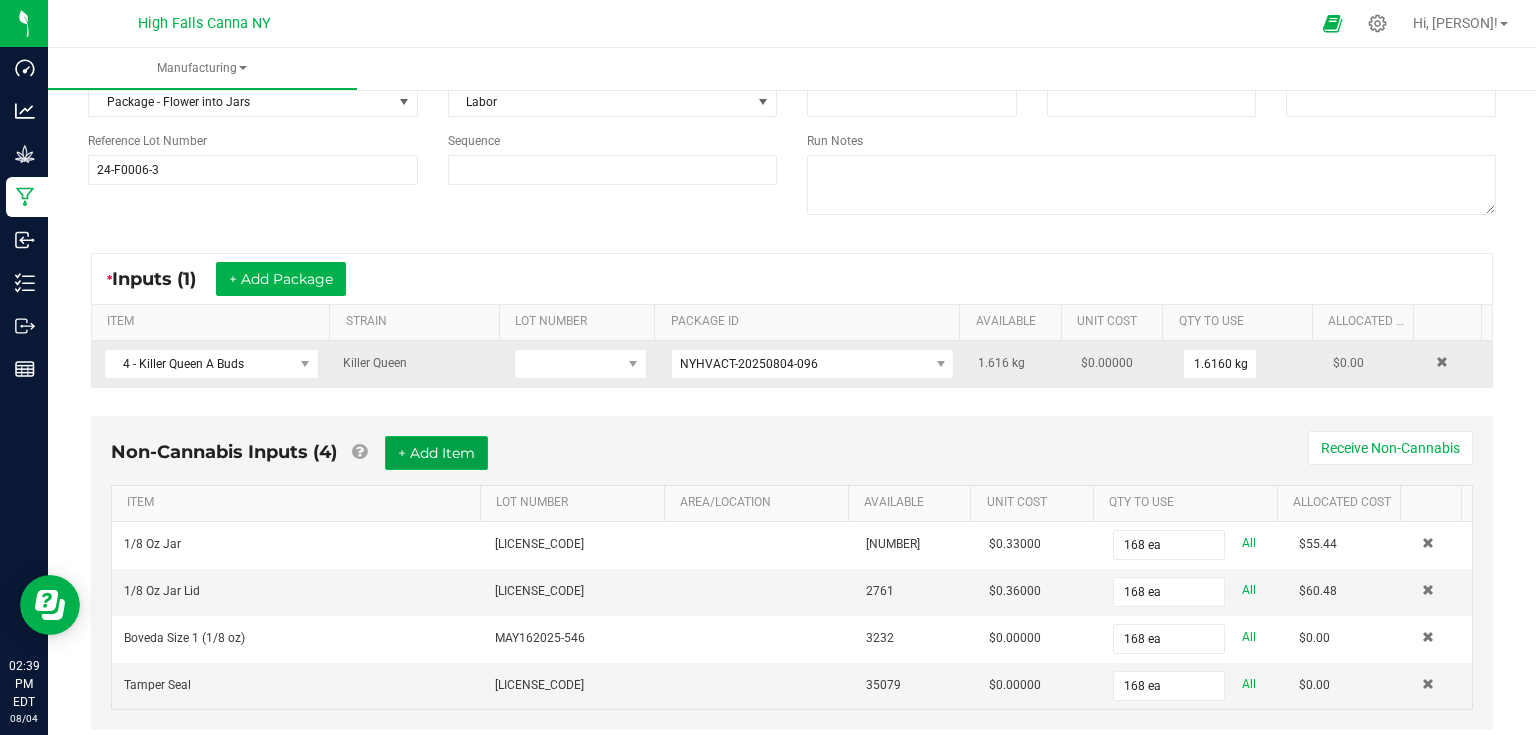 click on "+ Add Item" at bounding box center (436, 453) 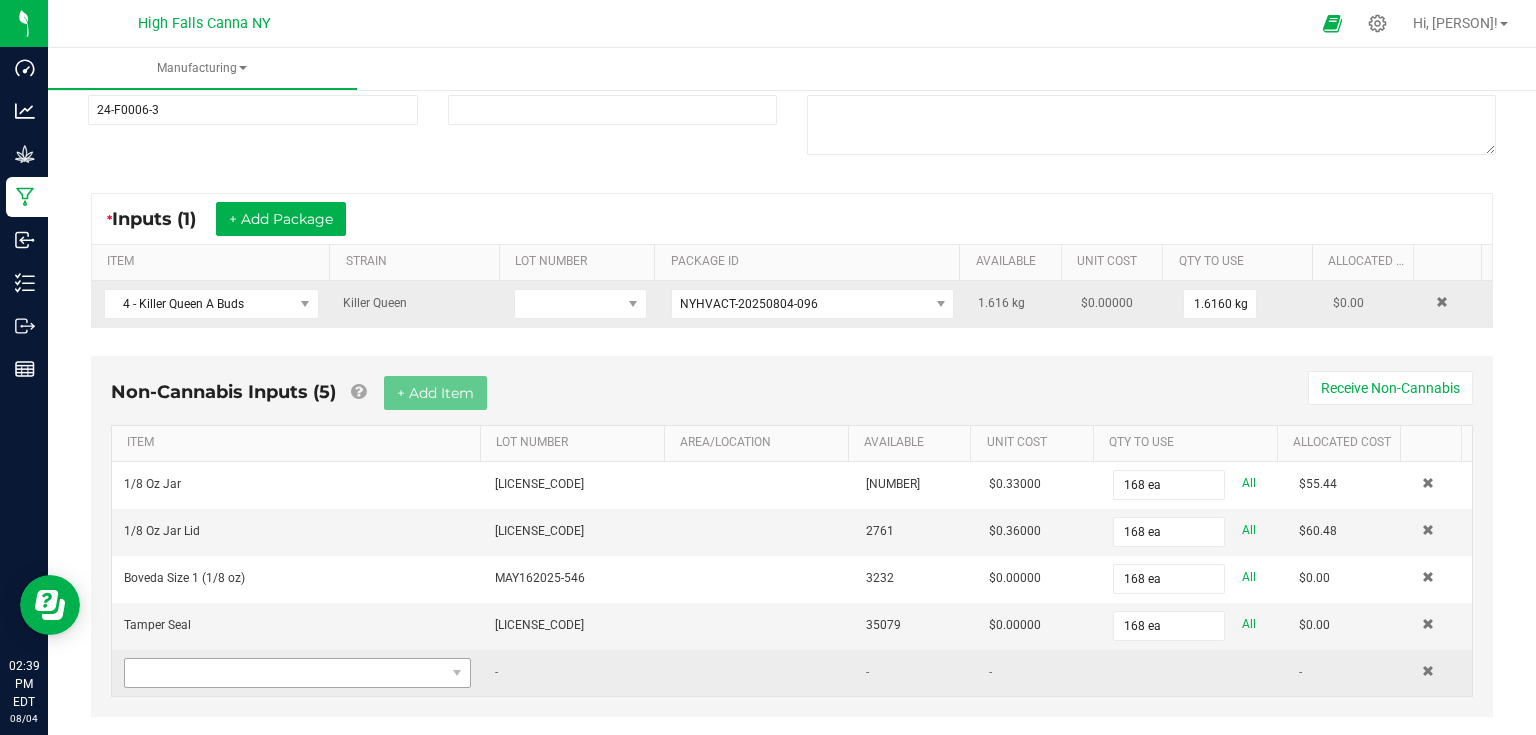 scroll, scrollTop: 281, scrollLeft: 0, axis: vertical 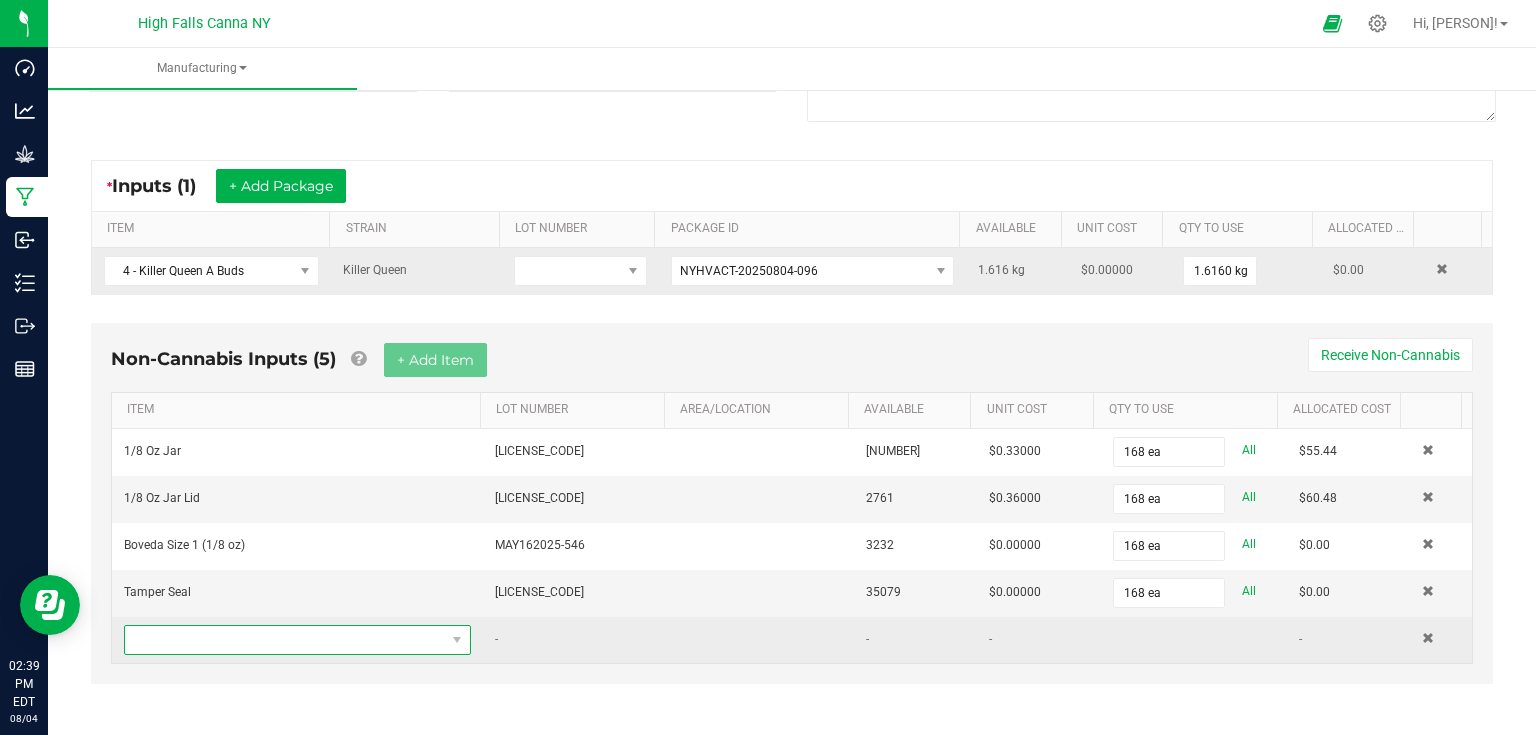 click at bounding box center (285, 640) 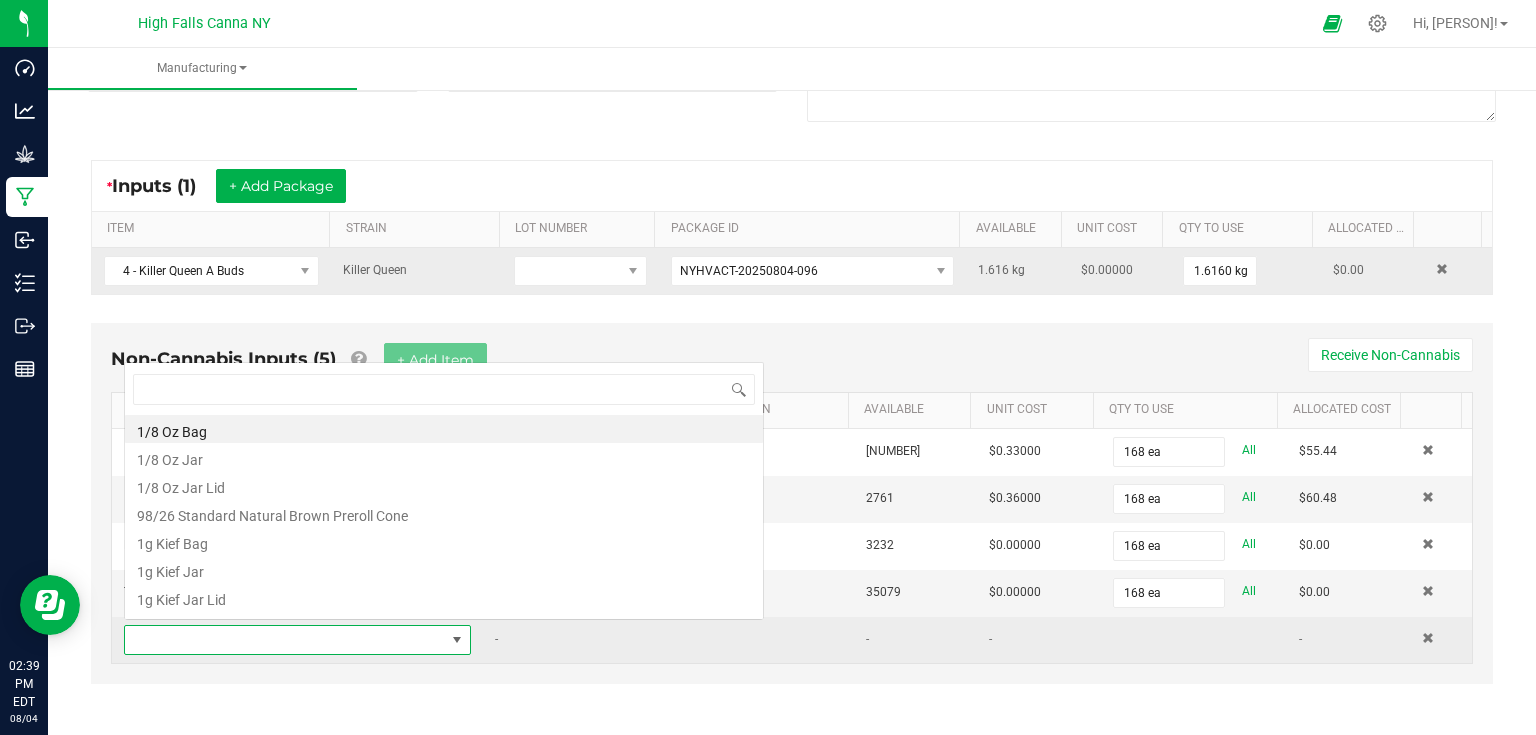 scroll, scrollTop: 0, scrollLeft: 0, axis: both 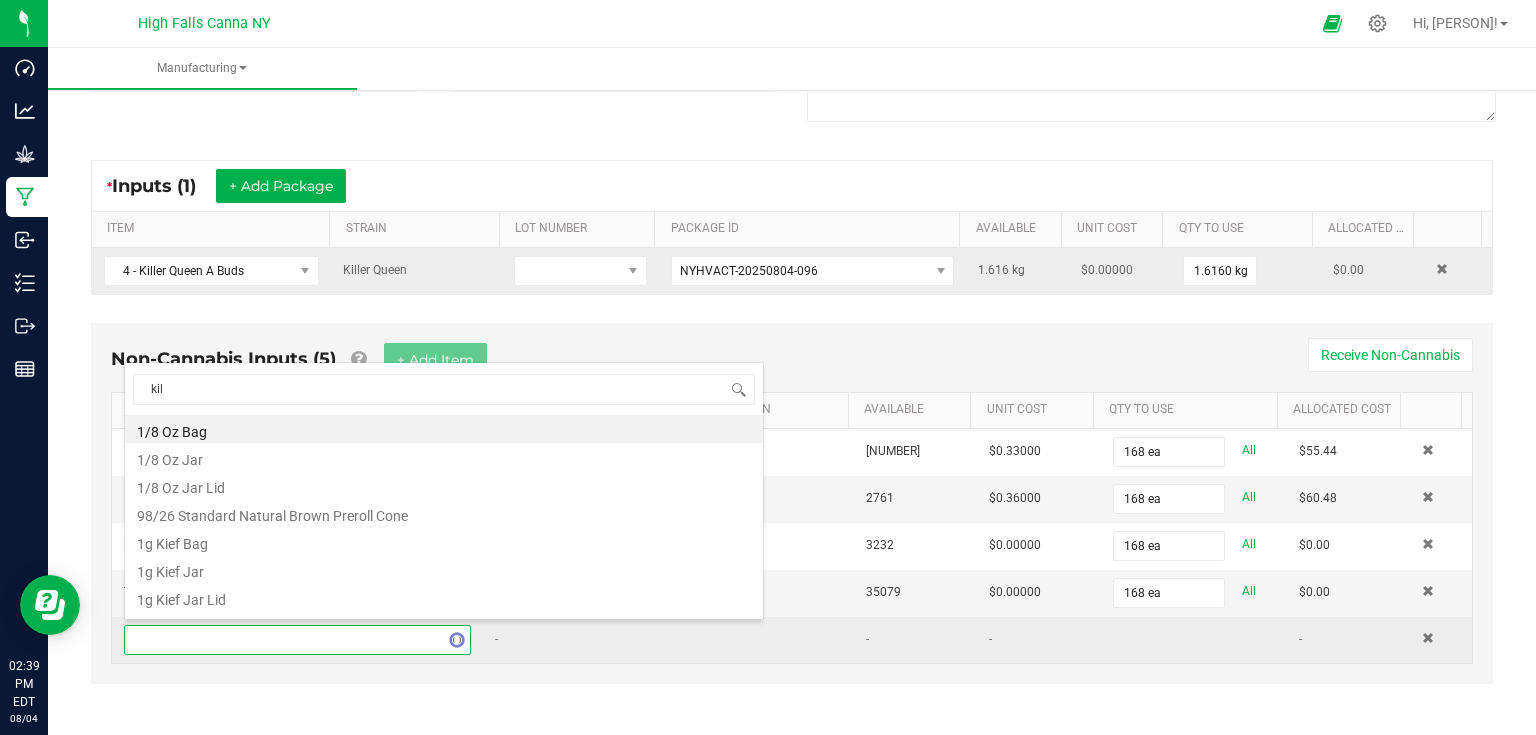 type on "kill" 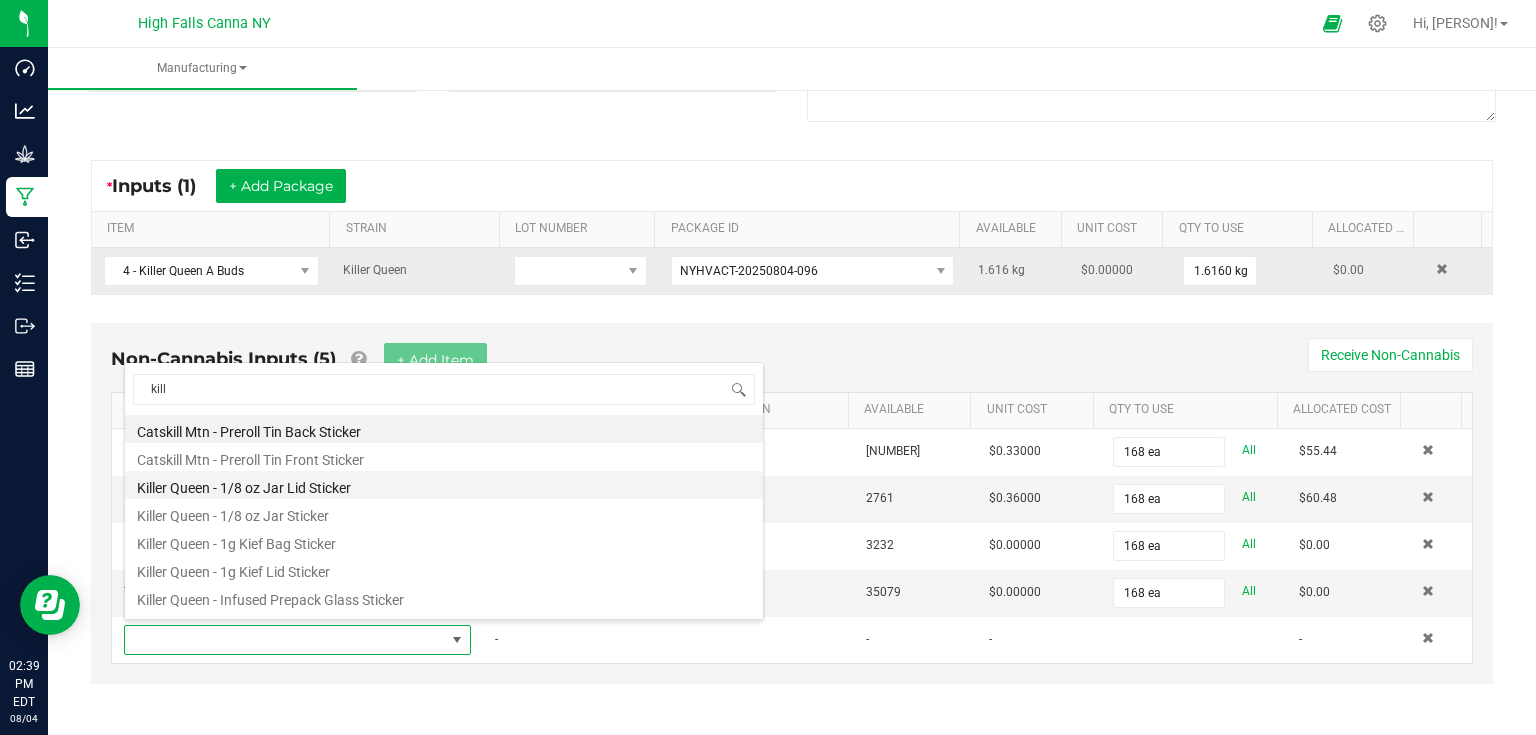 click on "Killer Queen - 1/8 oz Jar Lid Sticker" at bounding box center [444, 485] 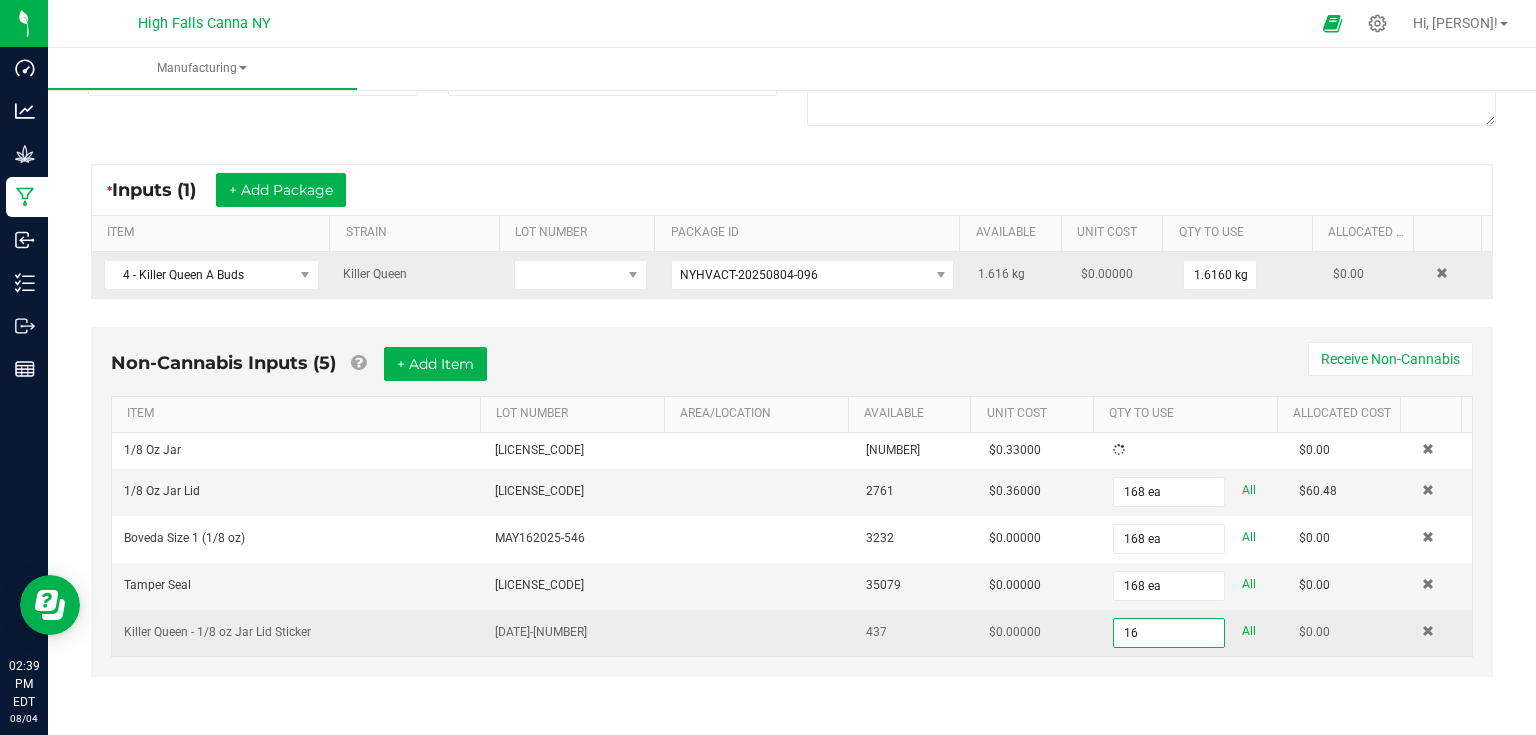 scroll, scrollTop: 281, scrollLeft: 0, axis: vertical 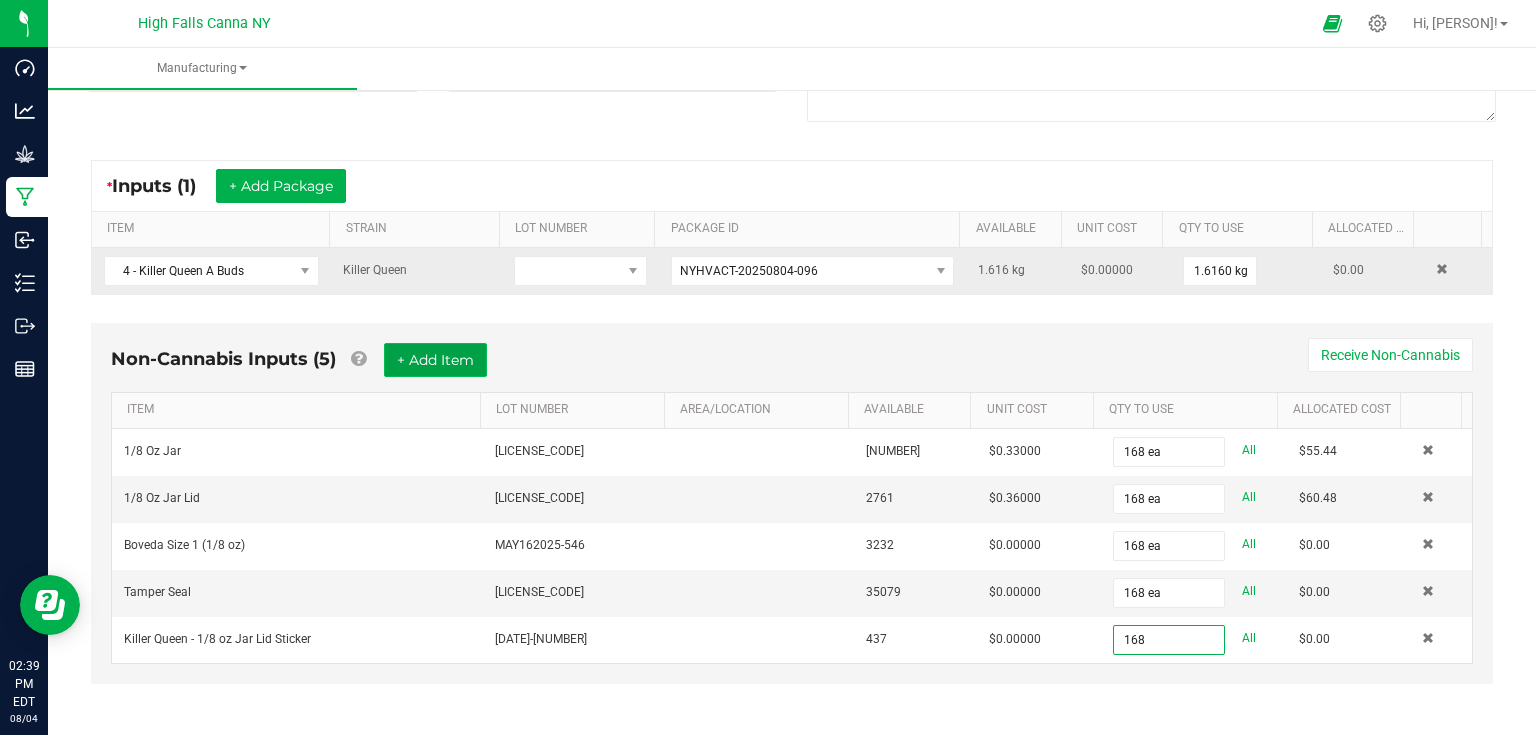 type on "168 ea" 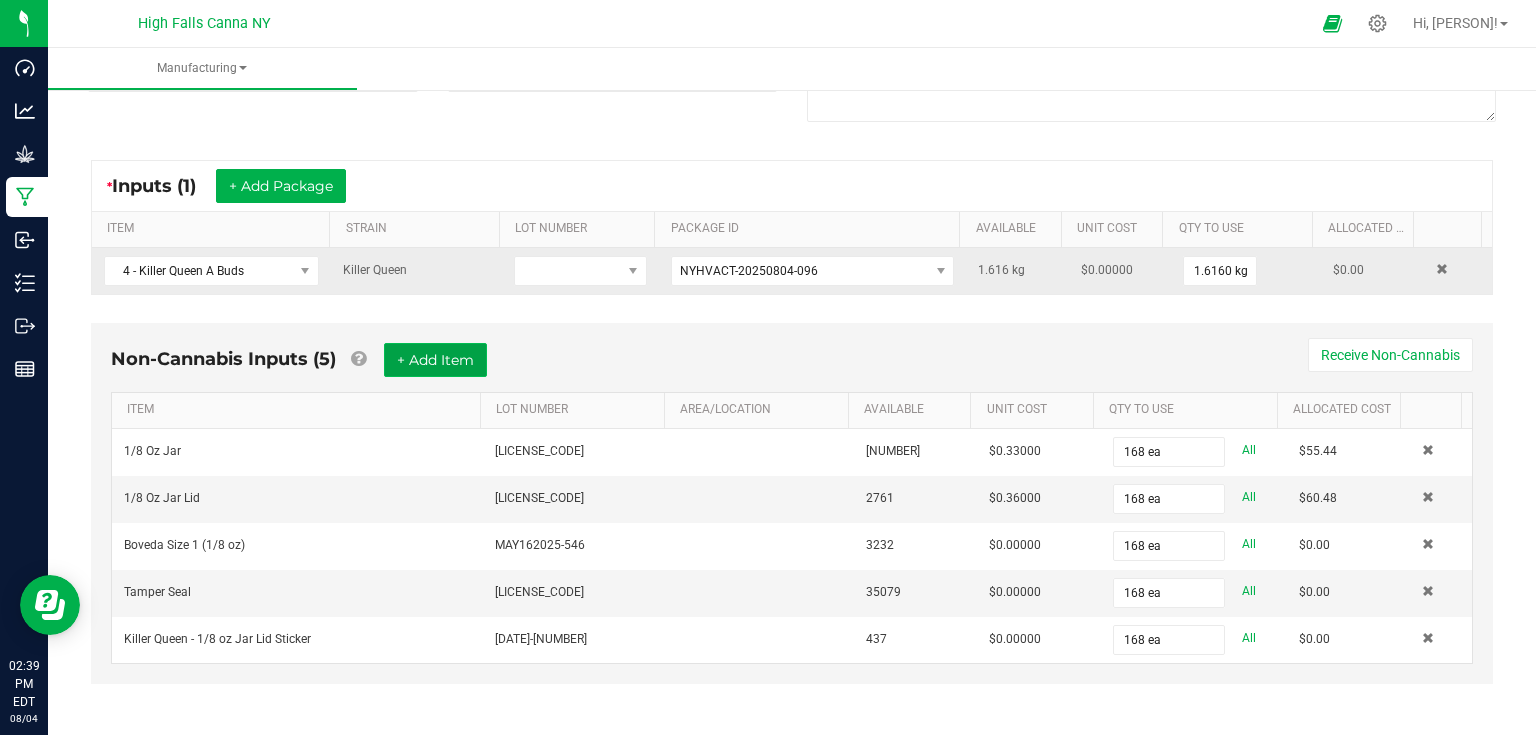 click on "+ Add Item" at bounding box center (435, 360) 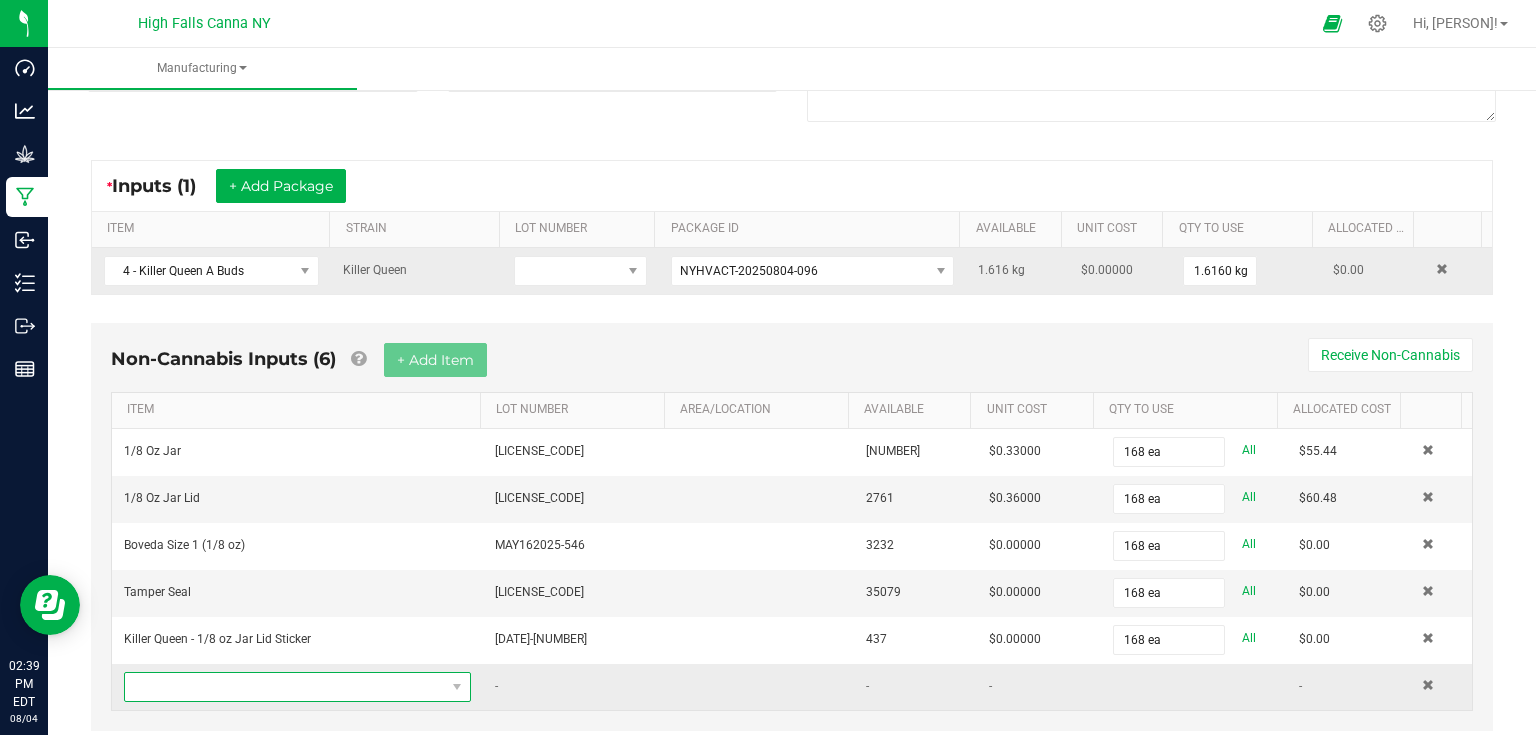 click at bounding box center [285, 687] 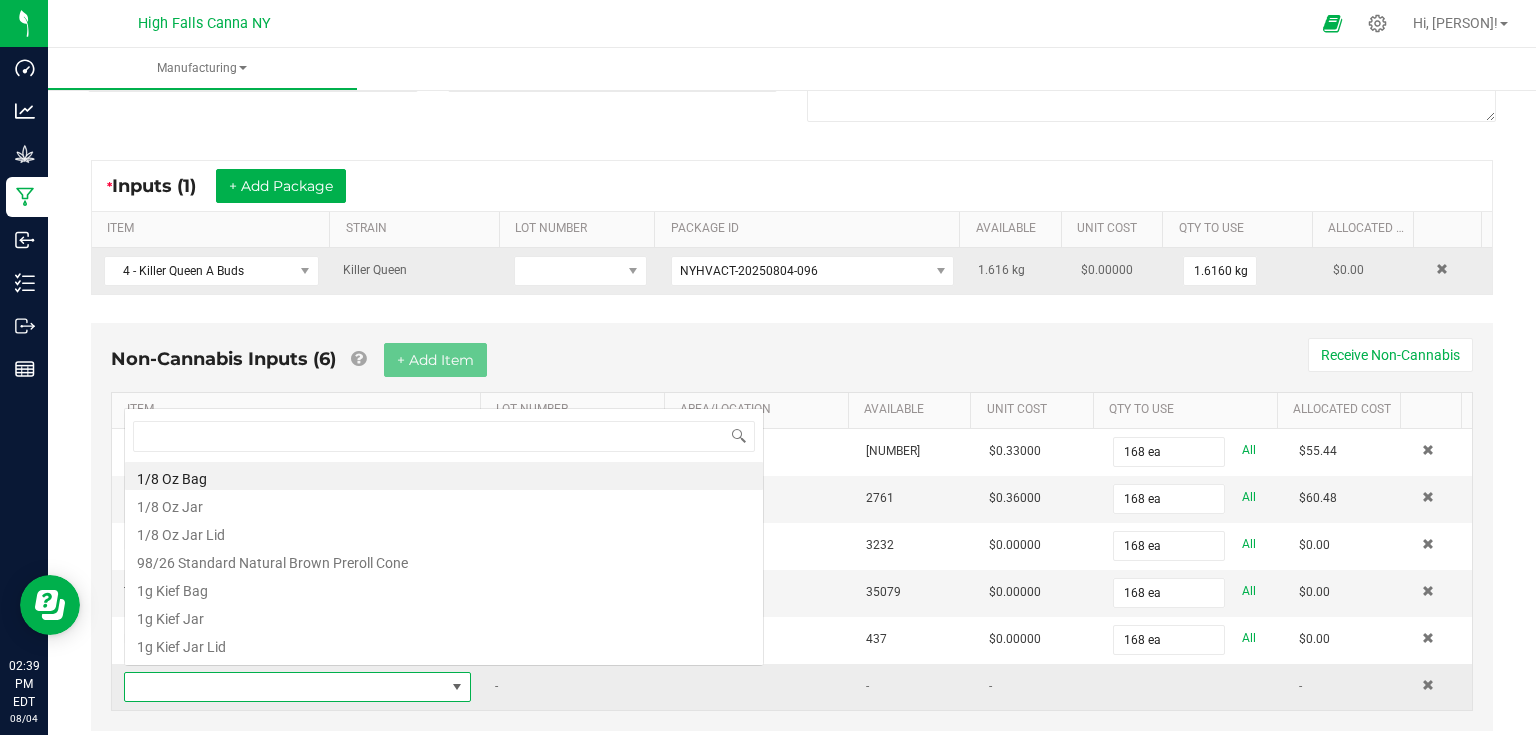 scroll, scrollTop: 0, scrollLeft: 0, axis: both 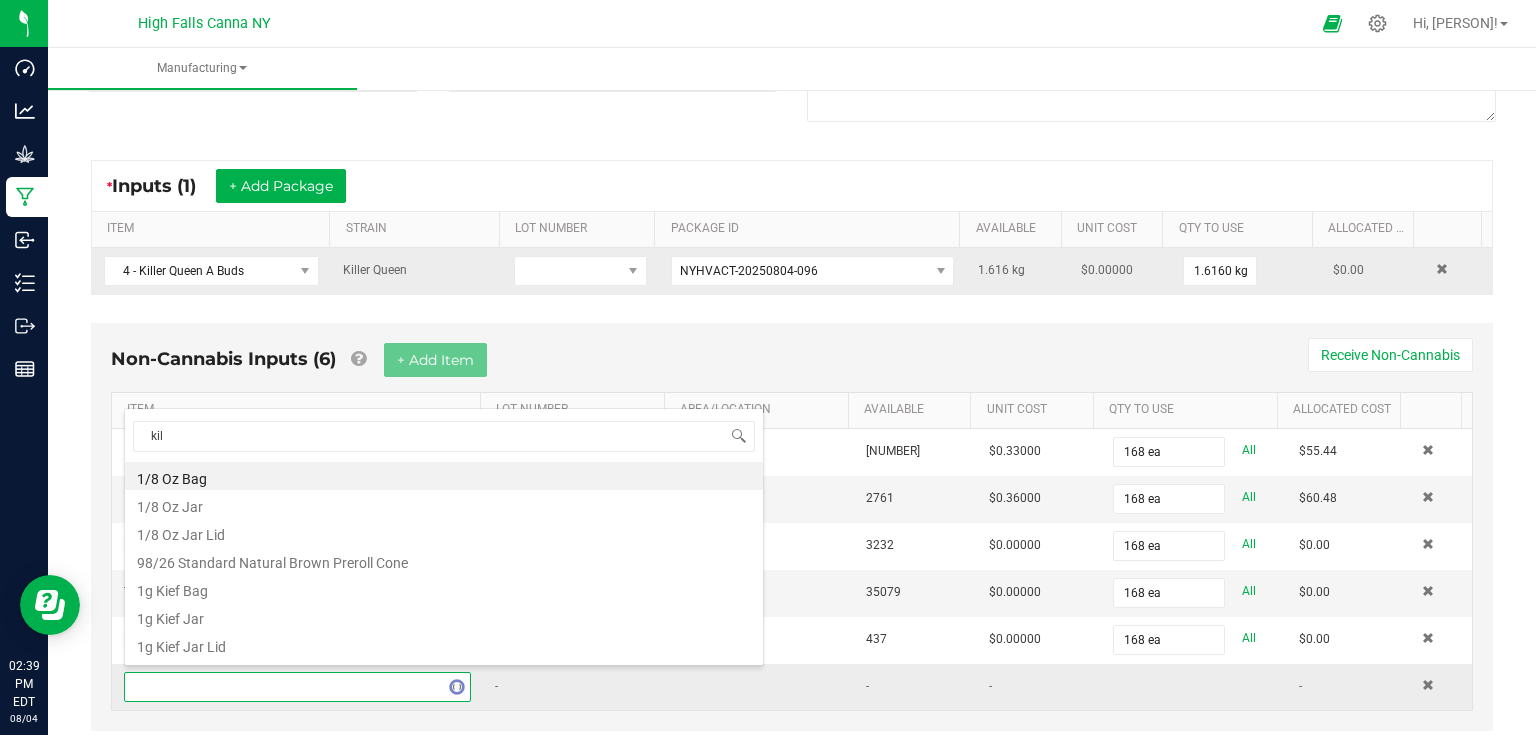 type on "kill" 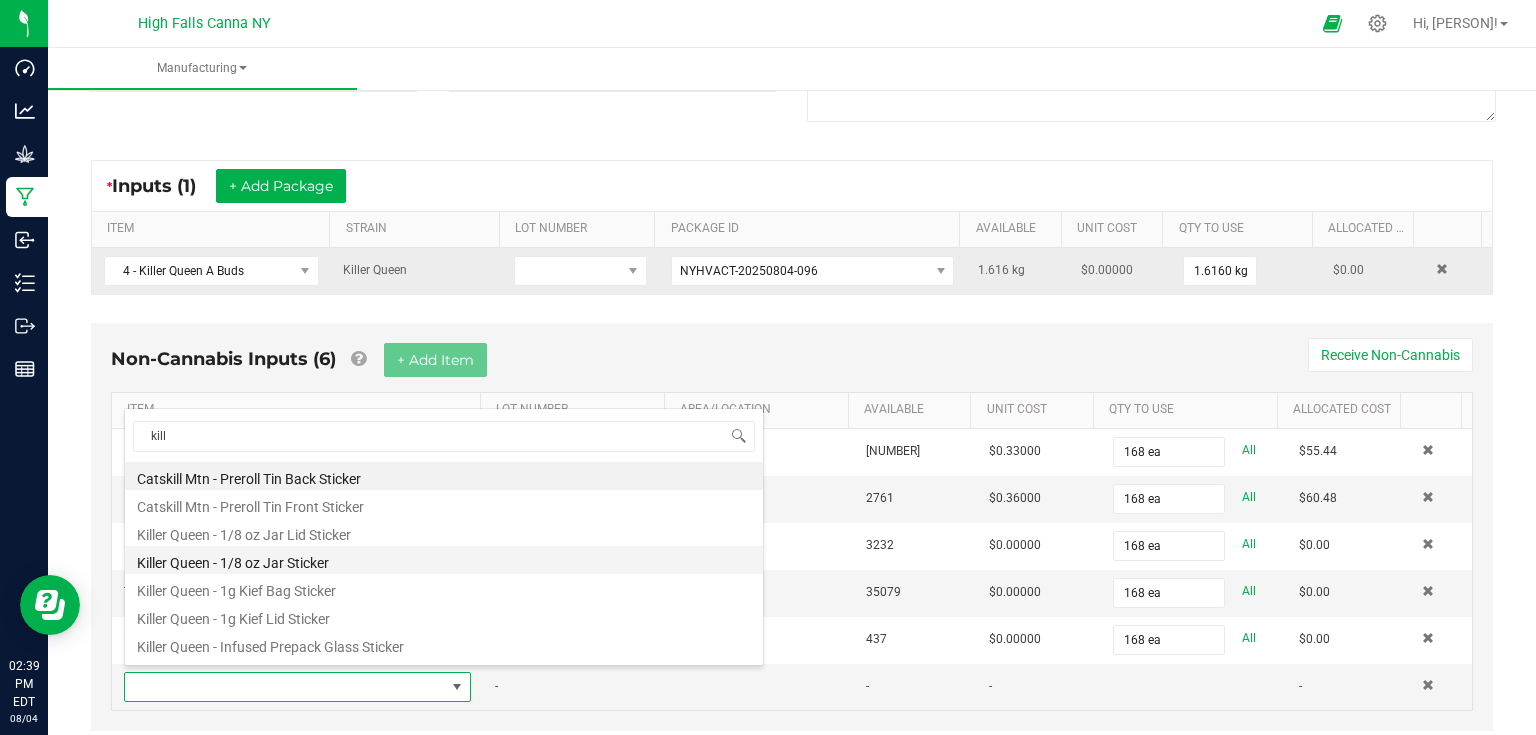 click on "Killer Queen - 1/8 oz Jar Sticker" at bounding box center [444, 560] 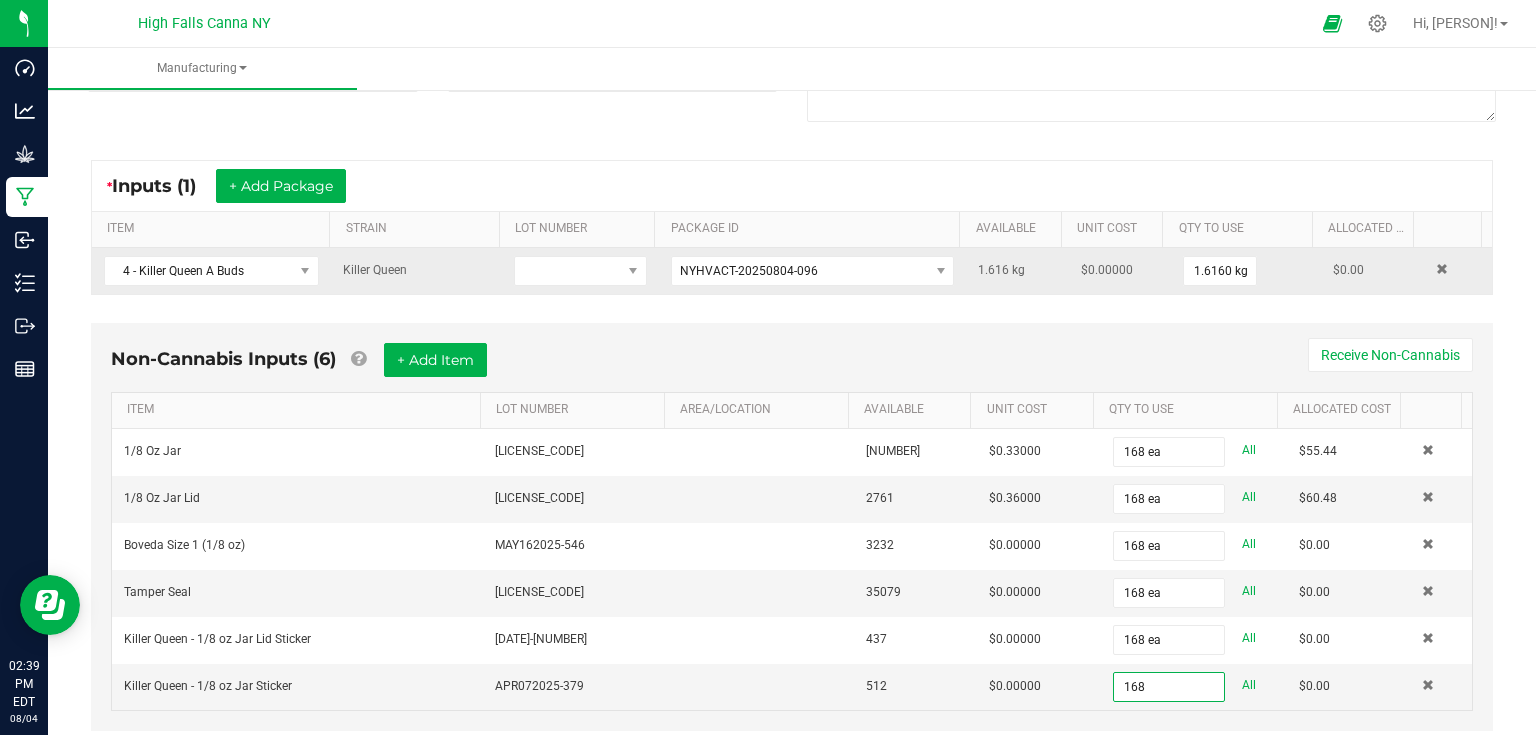 type on "168 ea" 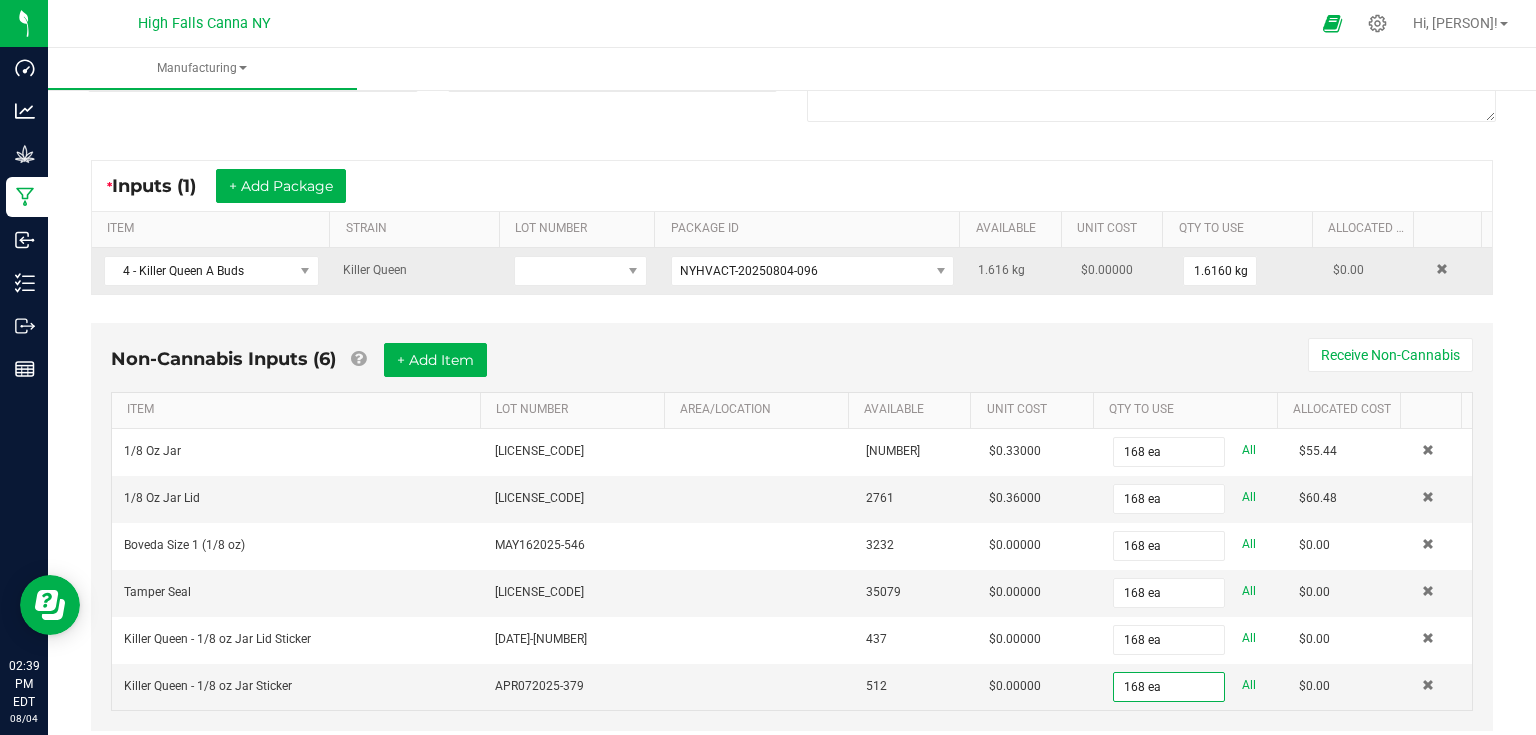 click on "Non-Cannabis Inputs (6)  + Add Item   Receive Non-Cannabis  ITEM LOT NUMBER AREA/LOCATION AVAILABLE Unit Cost QTY TO USE Allocated Cost  1/8 Oz Jar   JUL082025-621      3605    $0.33000  168 ea All  $55.44   1/8 Oz Jar Lid   MAY282025-565      2761    $0.36000  168 ea All  $60.48   Boveda Size 1 (1/8 oz)   MAY162025-546      3232    $0.00000  168 ea All  $0.00   Tamper Seal   JUL022025-617      35079    $0.00000  168 ea All  $0.00   Killer Queen - 1/8 oz Jar Lid Sticker   APR072025-384      437    $0.00000  168 ea All  $0.00   Killer Queen - 1/8 oz Jar Sticker   APR072025-379      512    $0.00000  168 ea All  $0.00" at bounding box center (792, 527) 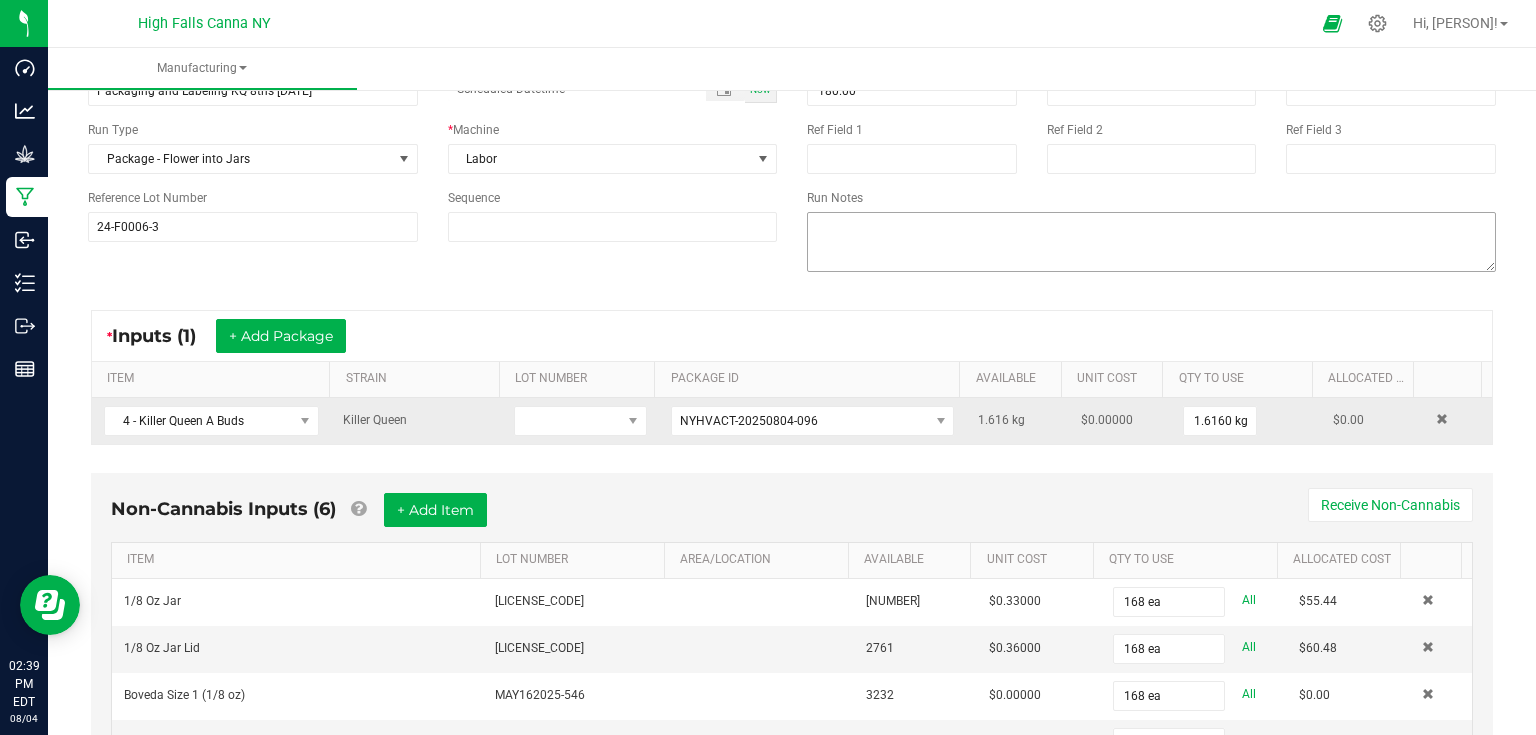 scroll, scrollTop: 0, scrollLeft: 0, axis: both 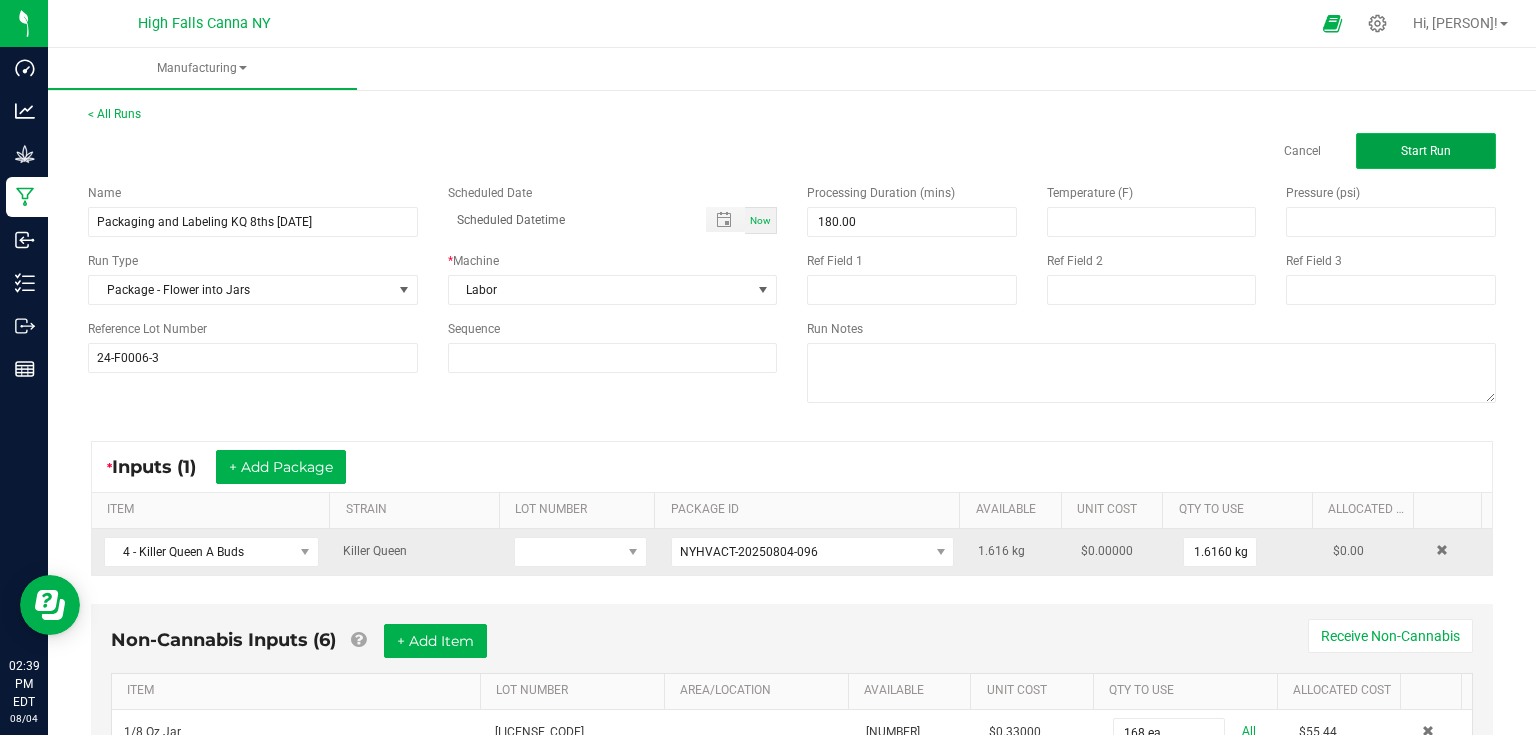 click on "Start Run" 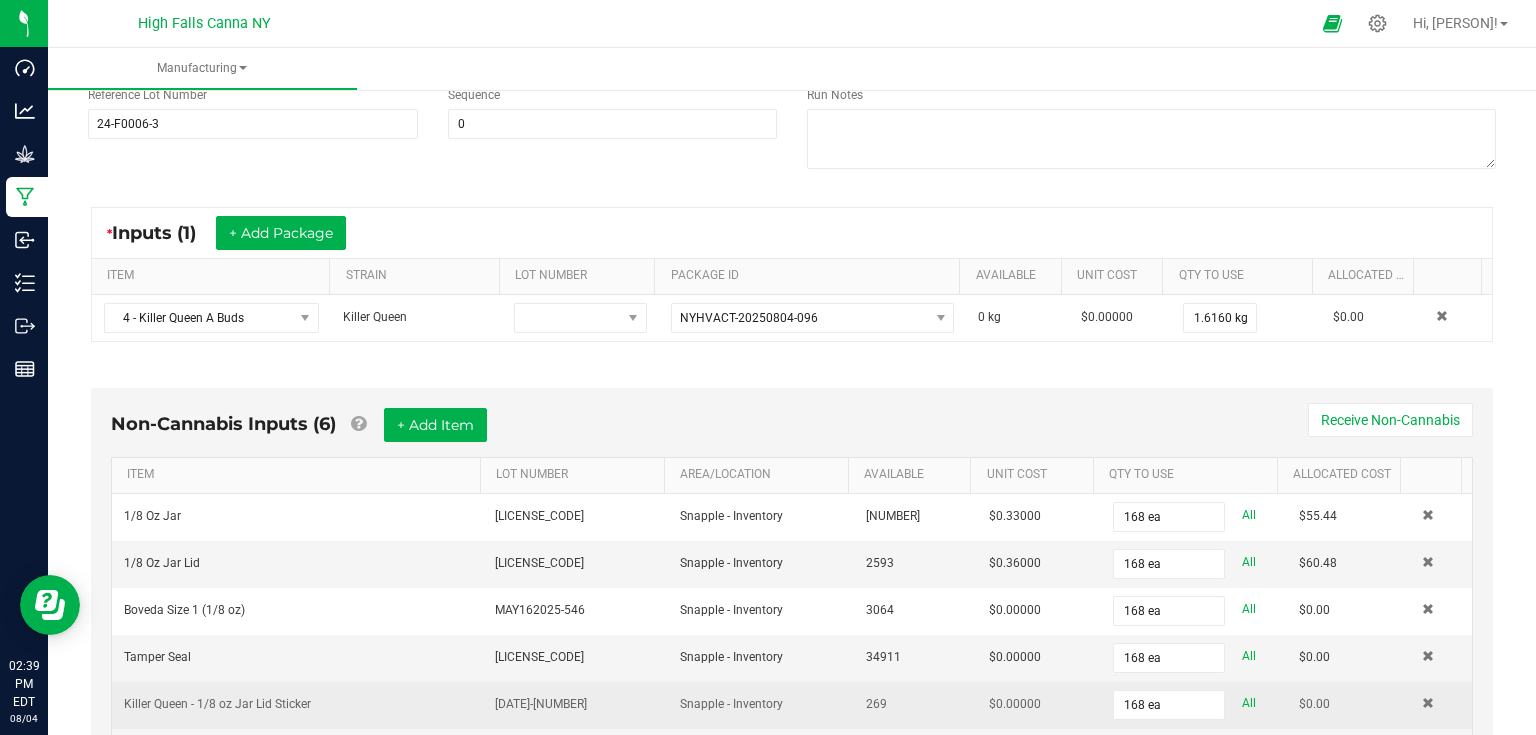 scroll, scrollTop: 480, scrollLeft: 0, axis: vertical 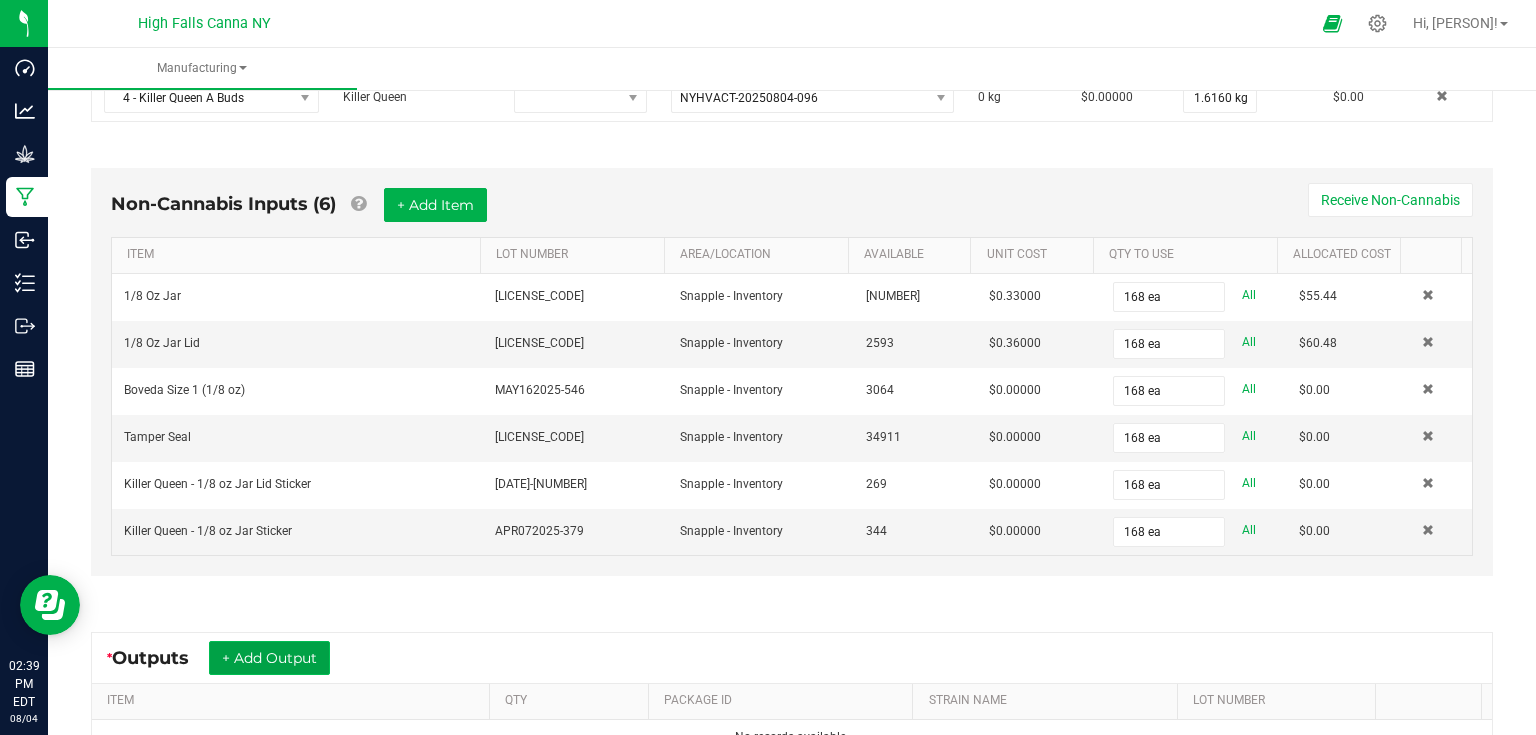 click on "+ Add Output" at bounding box center (269, 658) 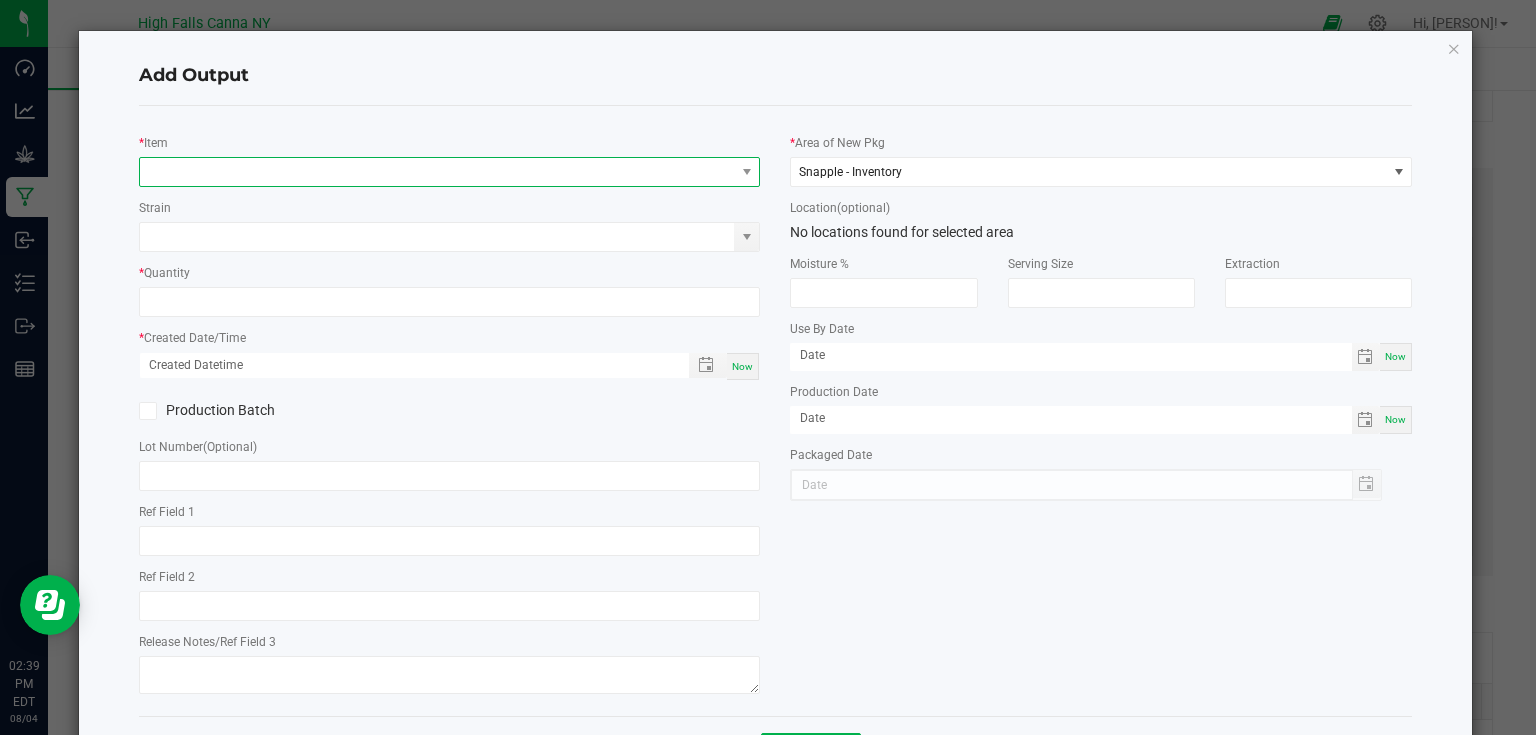 click at bounding box center [437, 172] 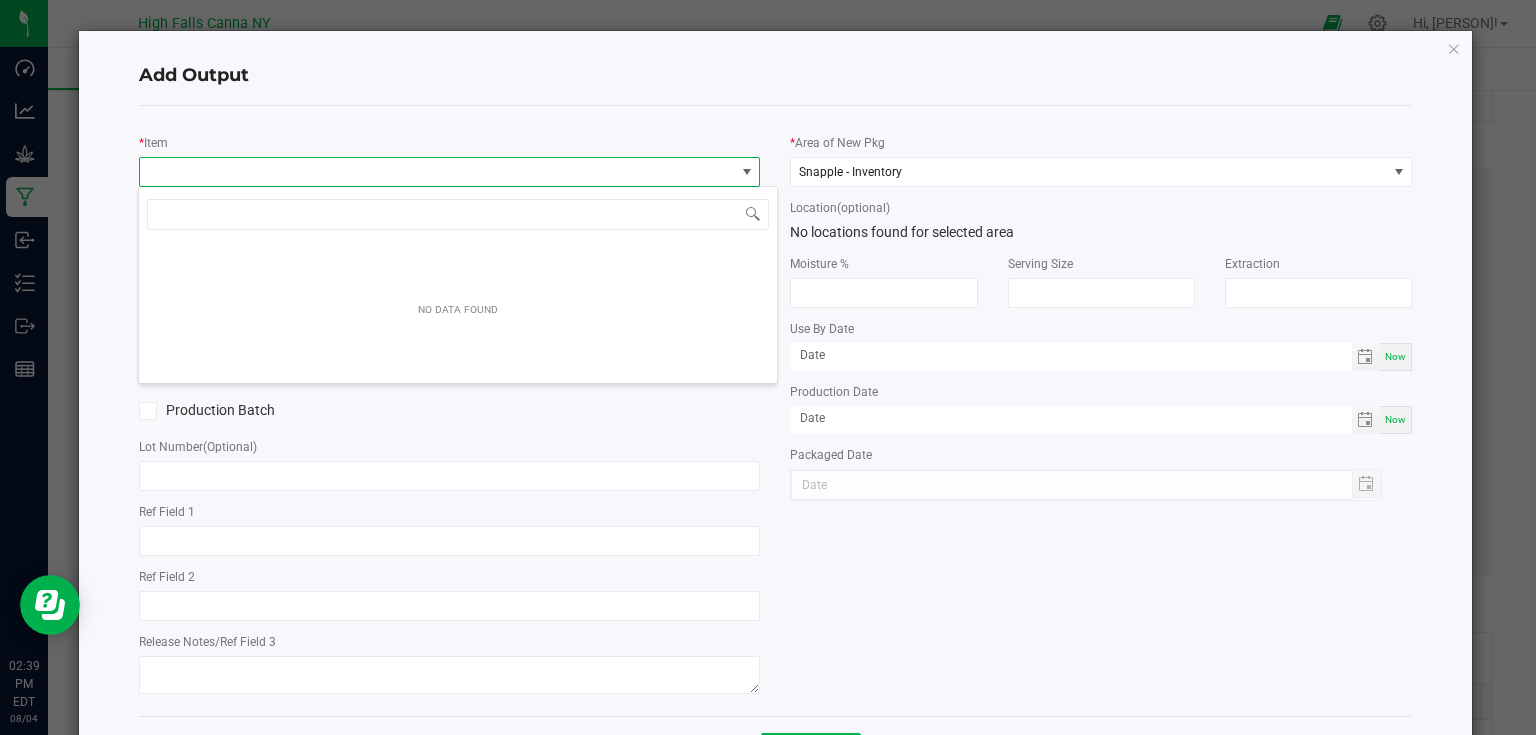 scroll, scrollTop: 99970, scrollLeft: 99383, axis: both 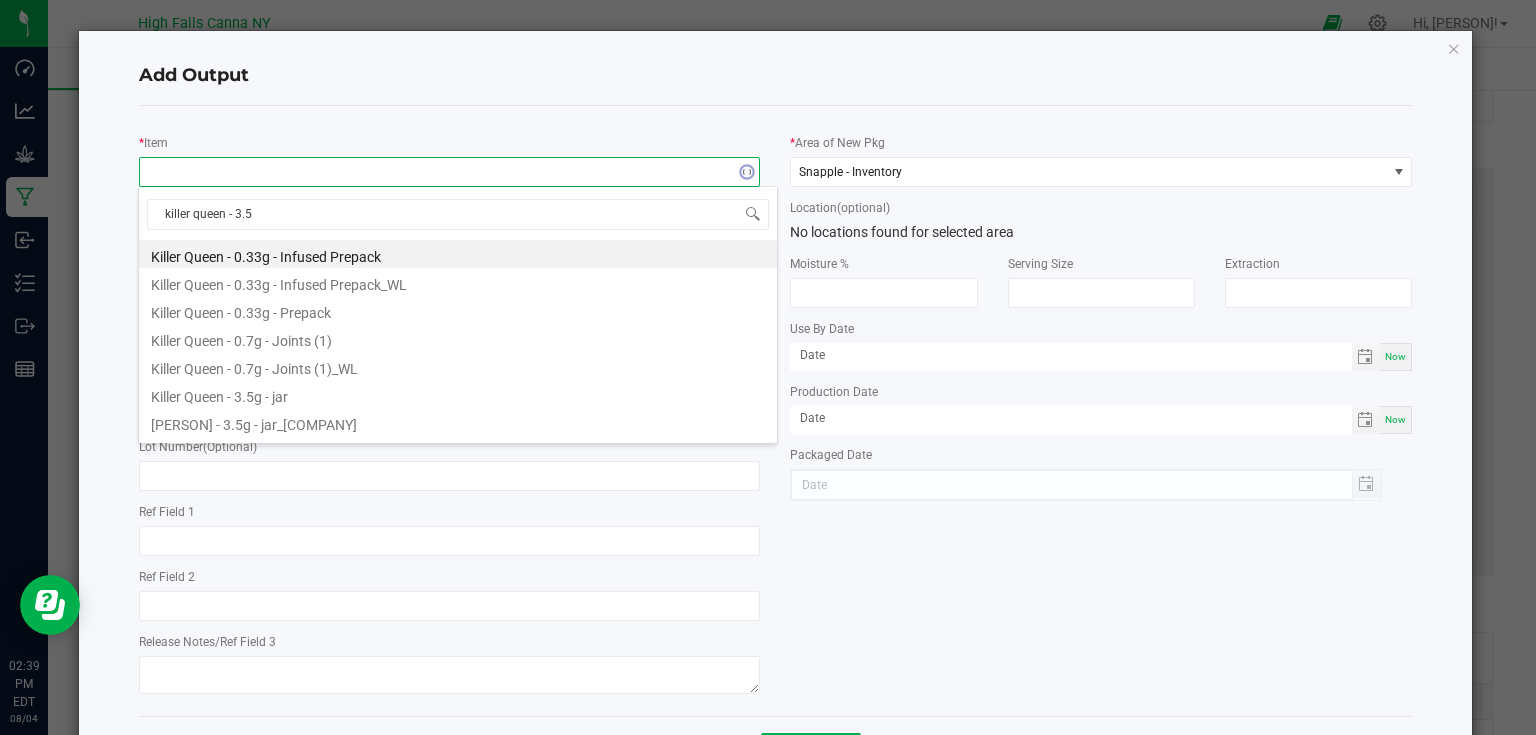 type on "killer queen - [QUANTITY]g" 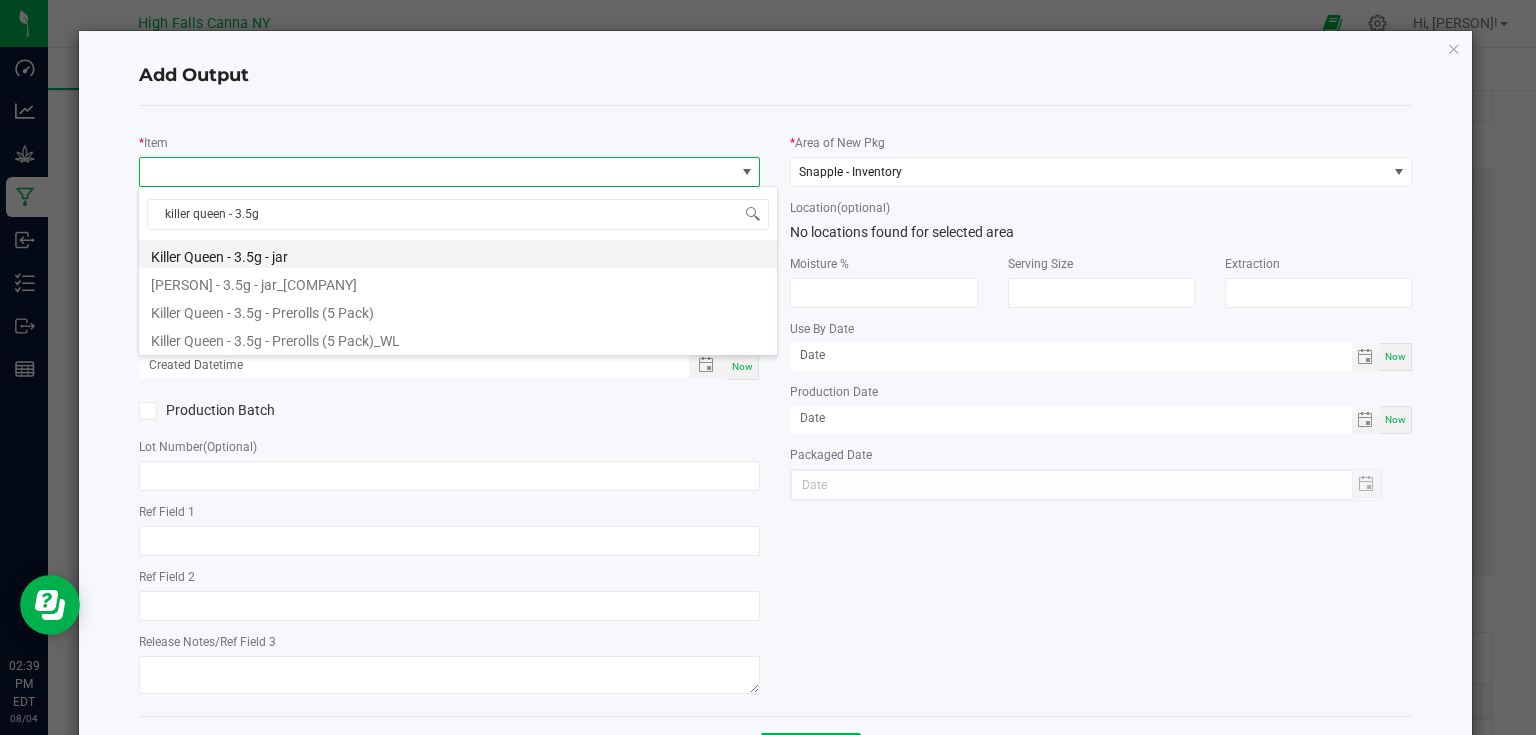 click on "Killer Queen - 3.5g - jar" at bounding box center (458, 254) 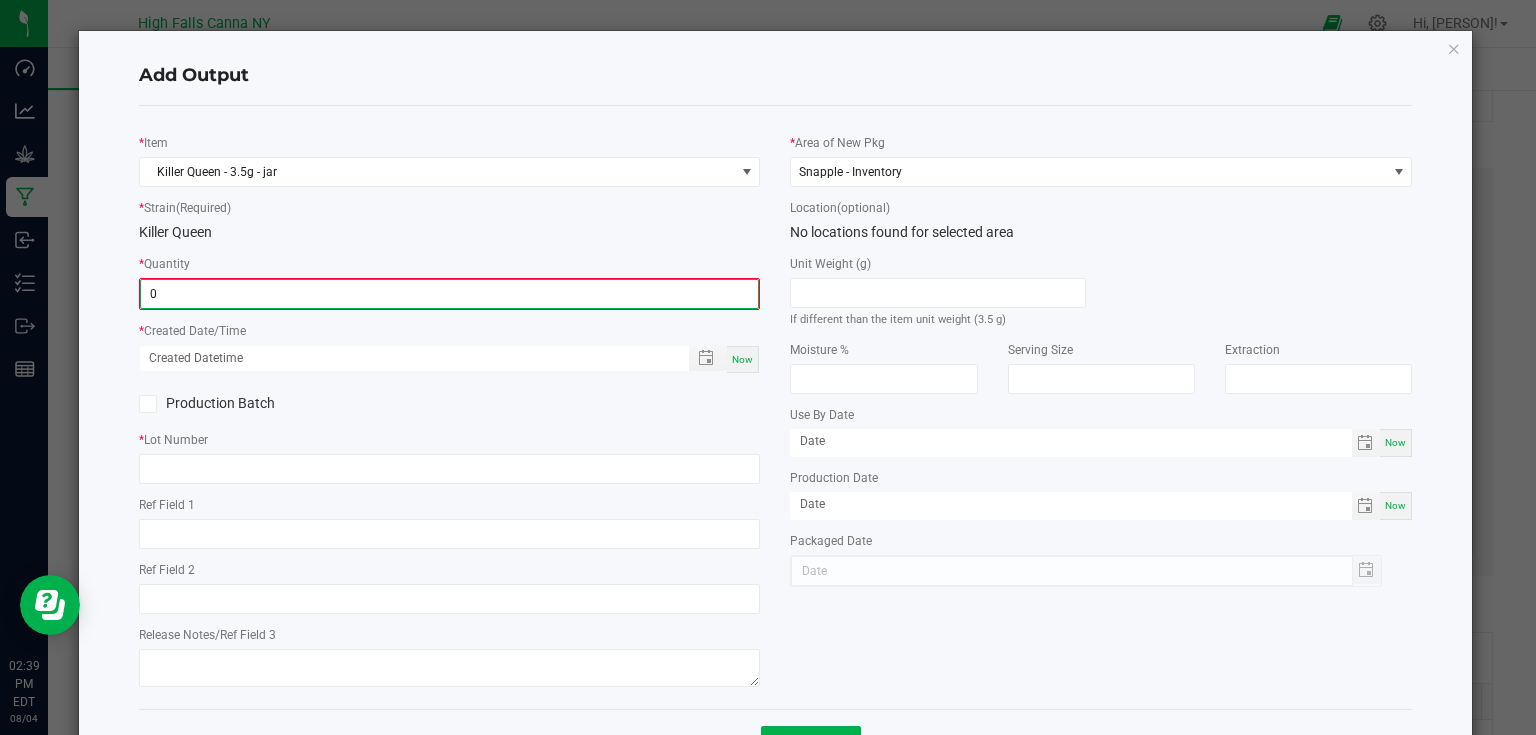 click on "0" at bounding box center (450, 294) 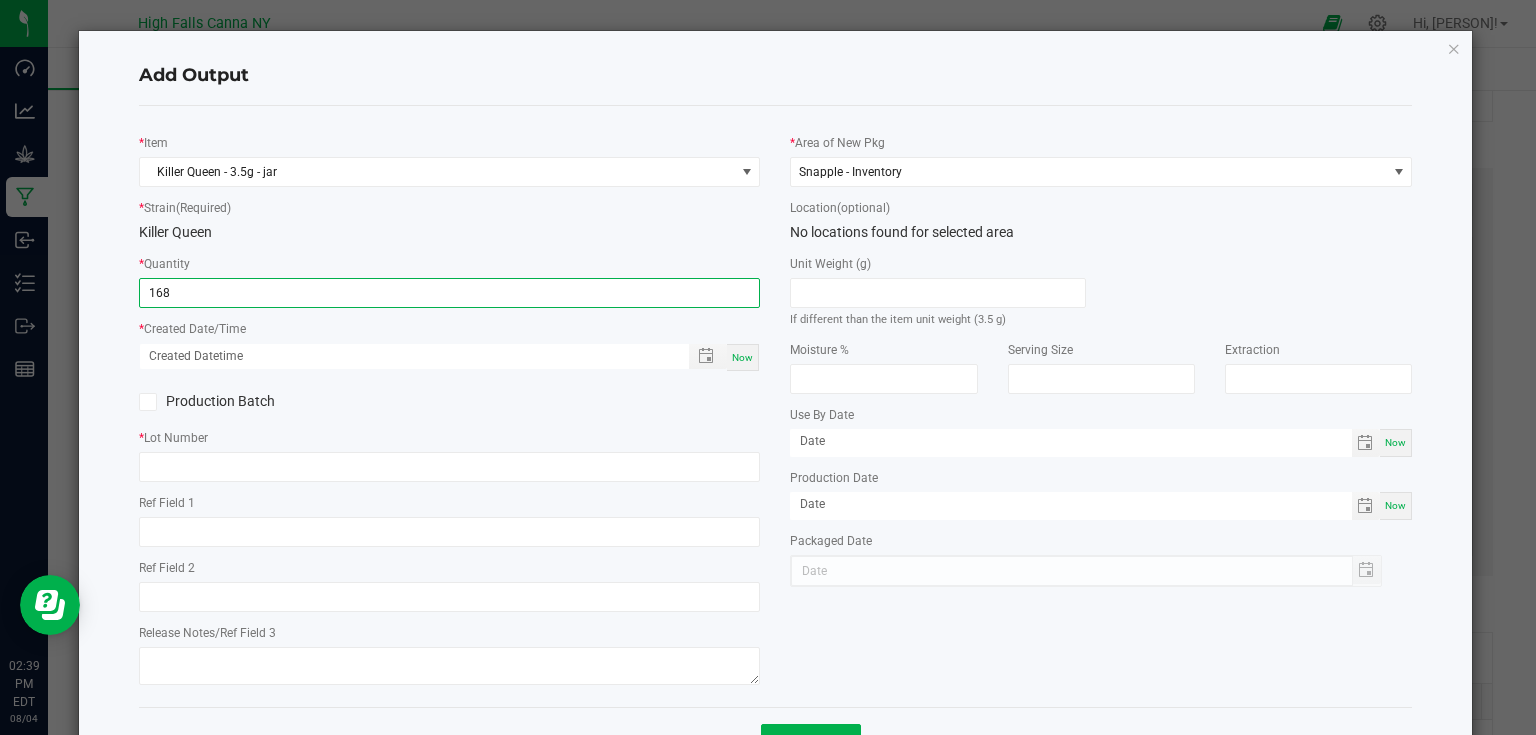 type on "168 ea" 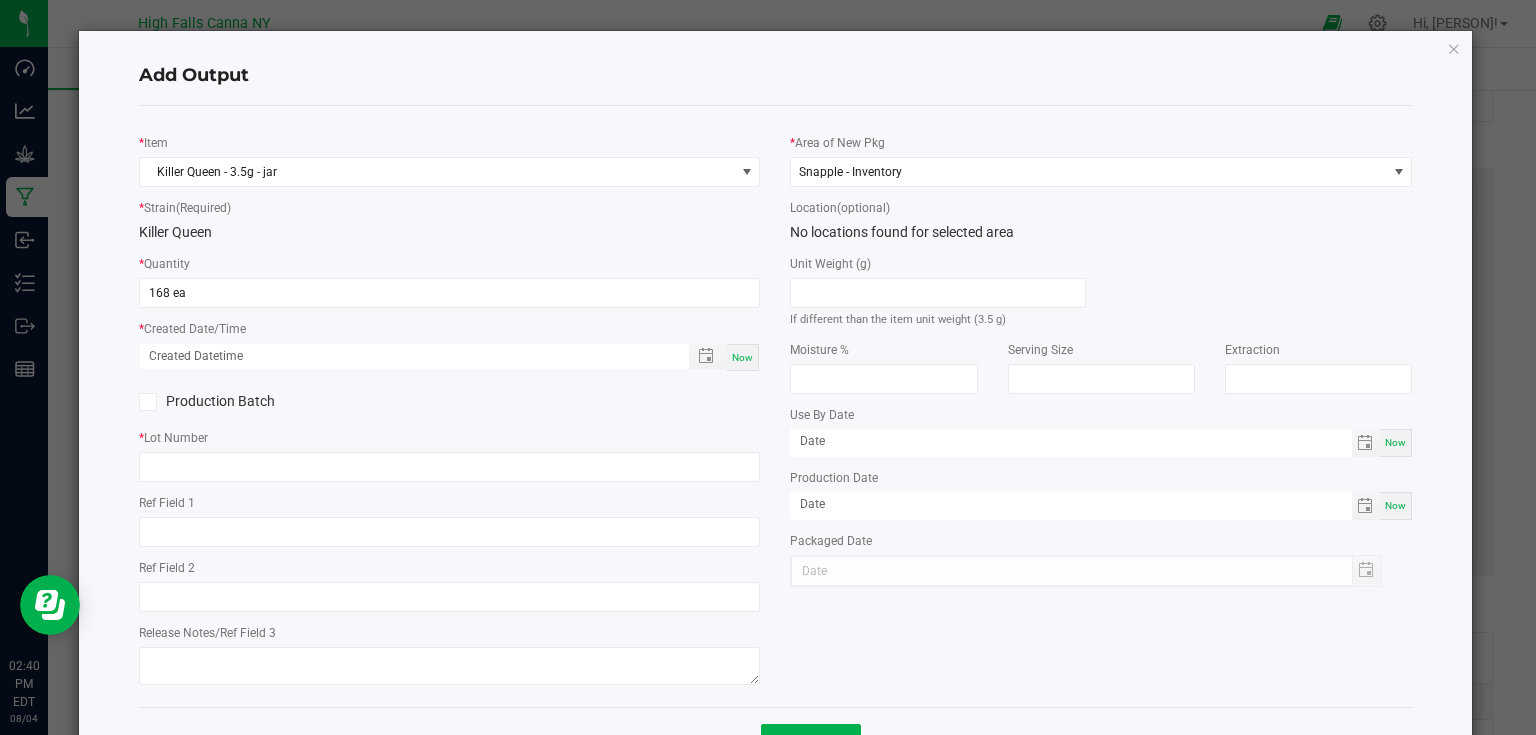 click on "Now" at bounding box center [742, 357] 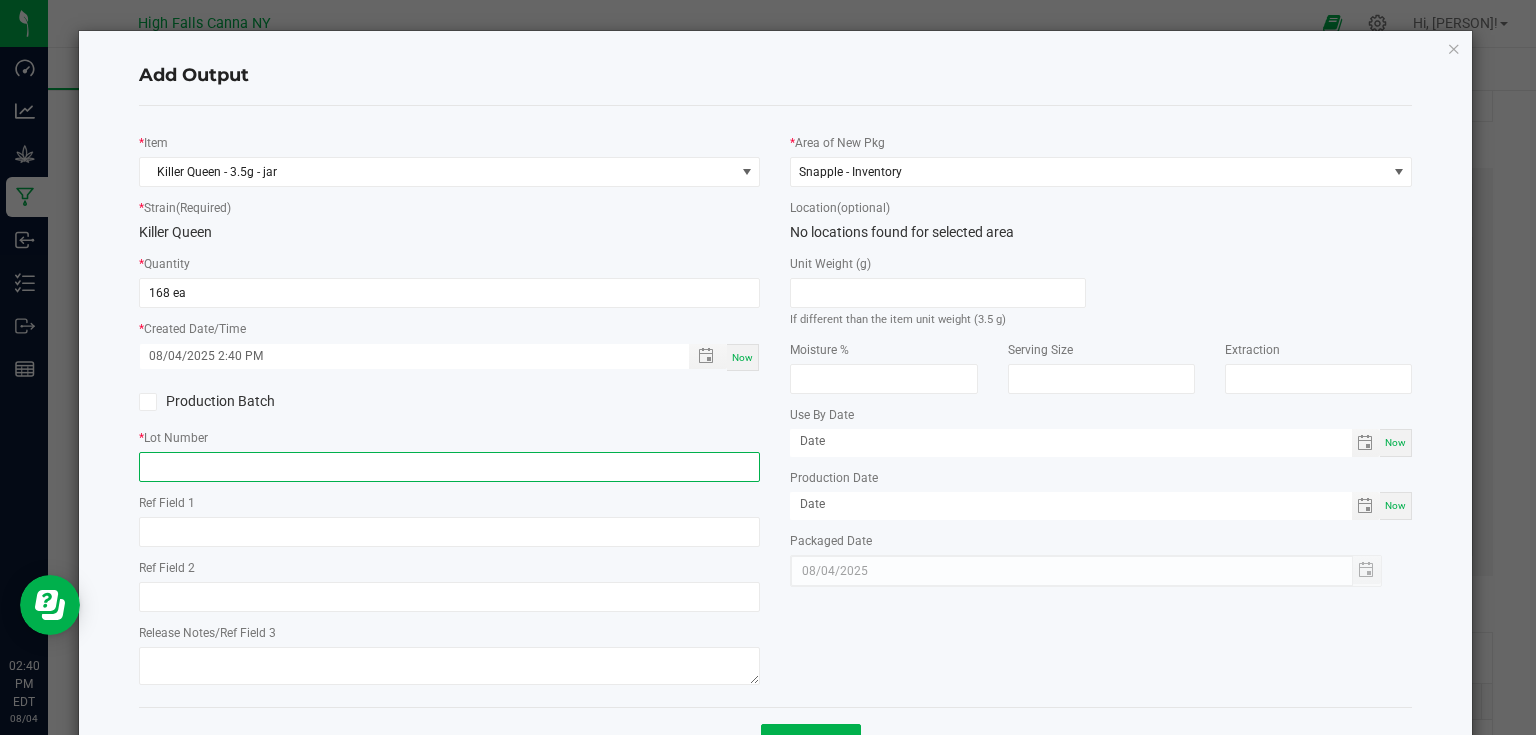 click 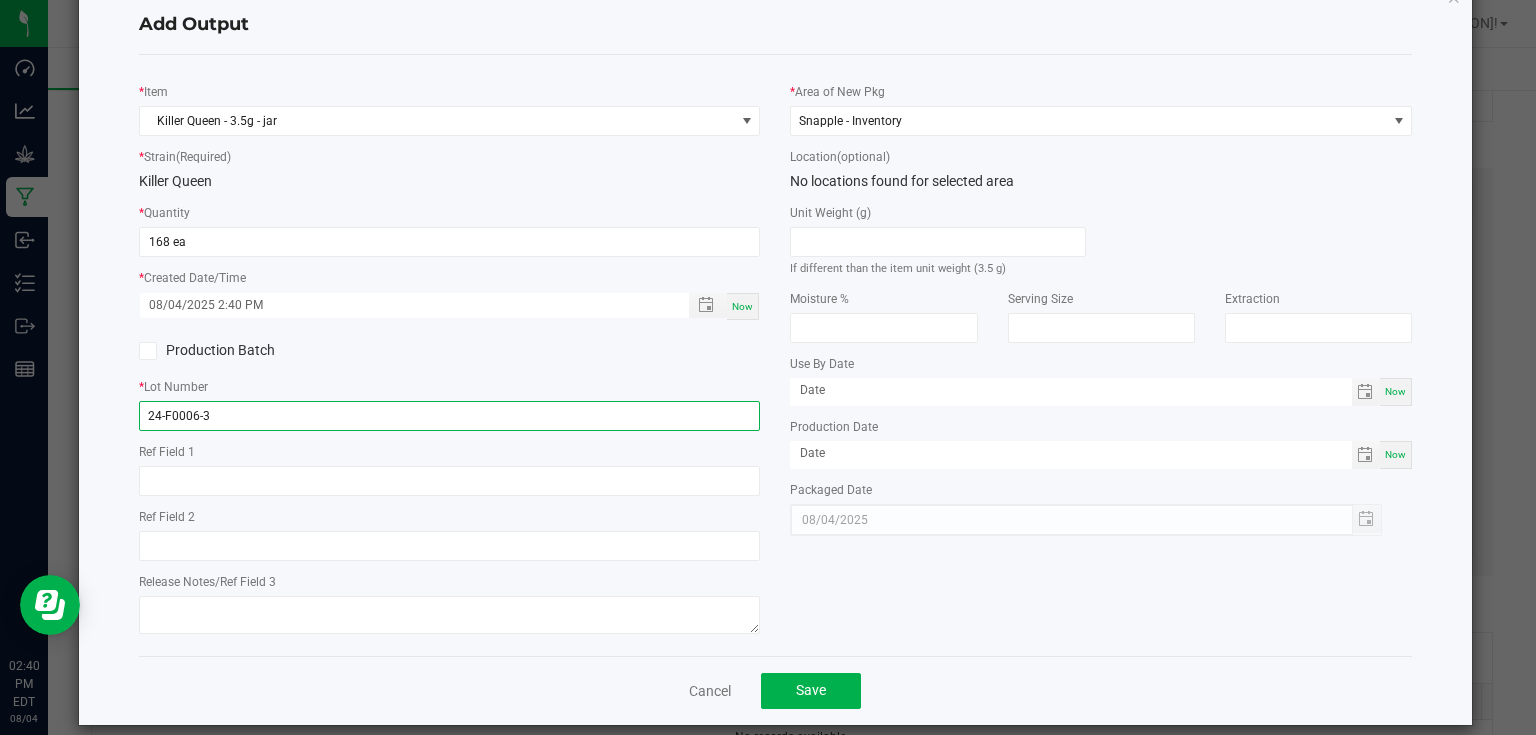 scroll, scrollTop: 72, scrollLeft: 0, axis: vertical 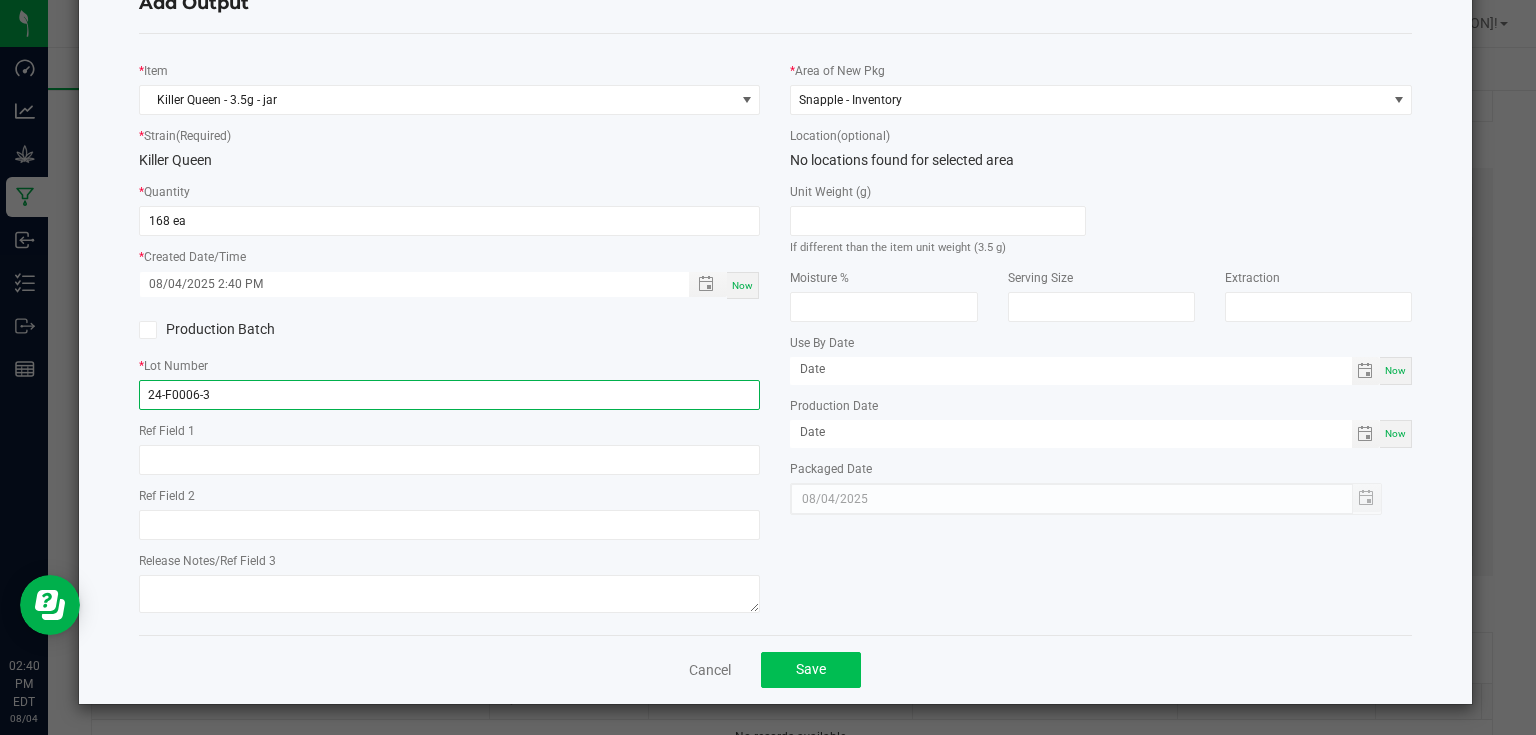 type on "24-F0006-3" 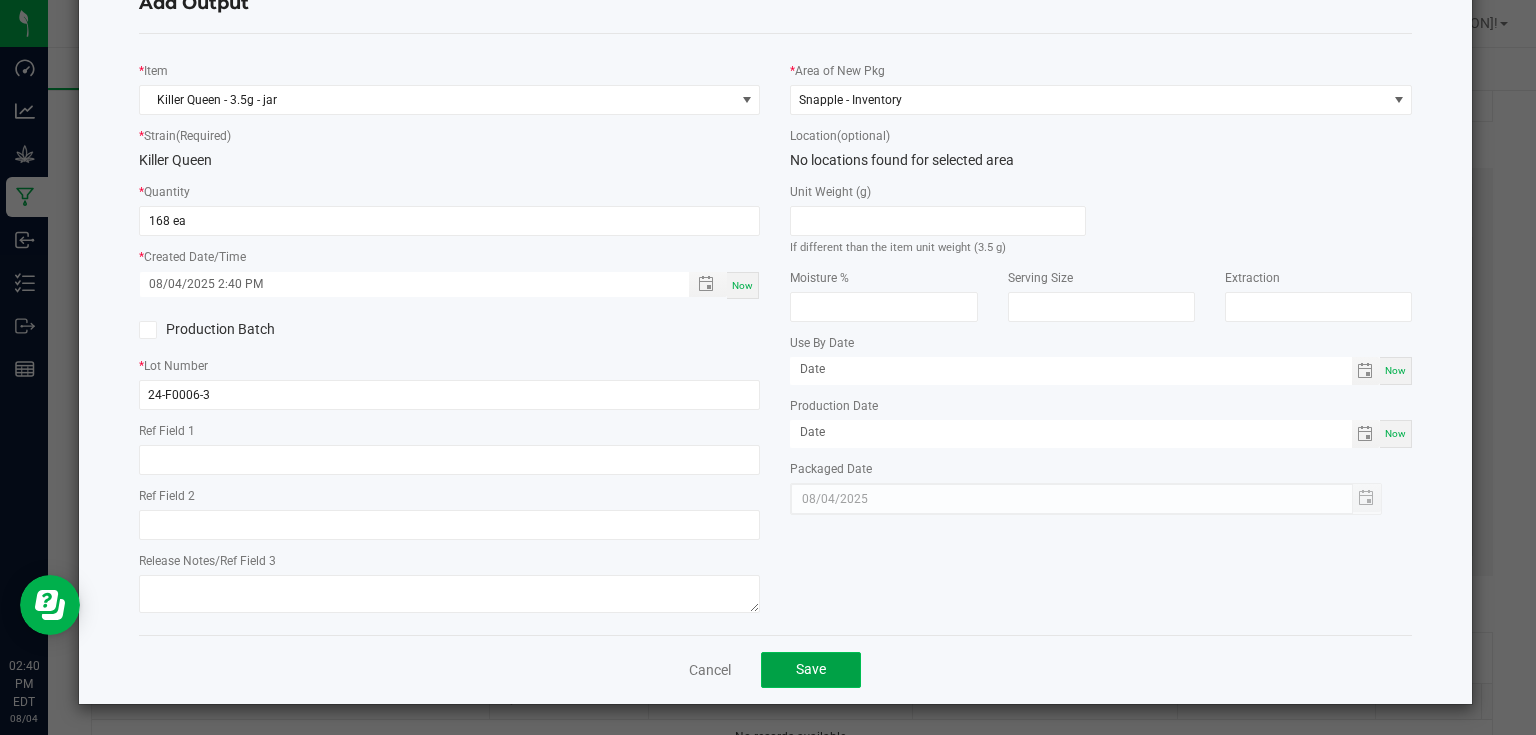 click on "Save" 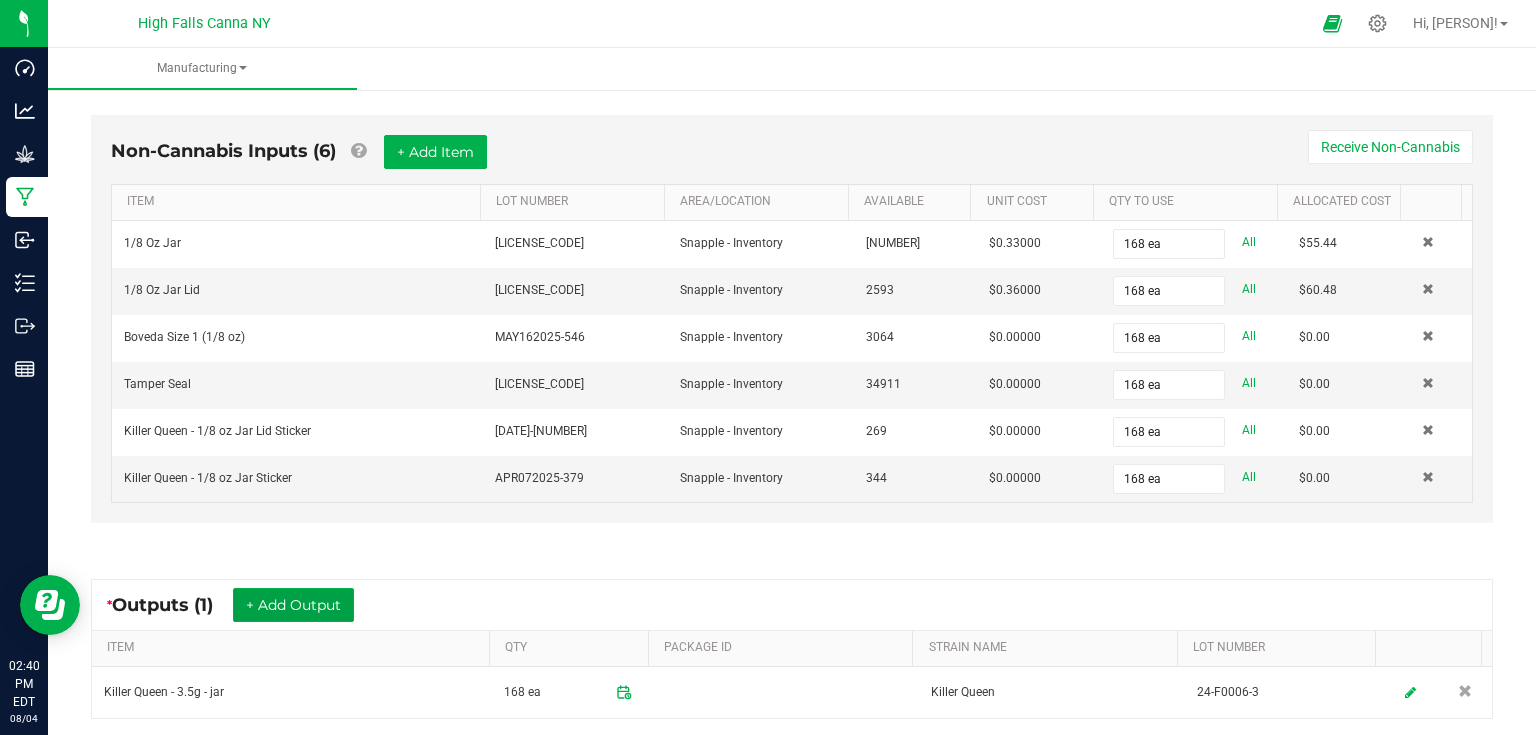 scroll, scrollTop: 720, scrollLeft: 0, axis: vertical 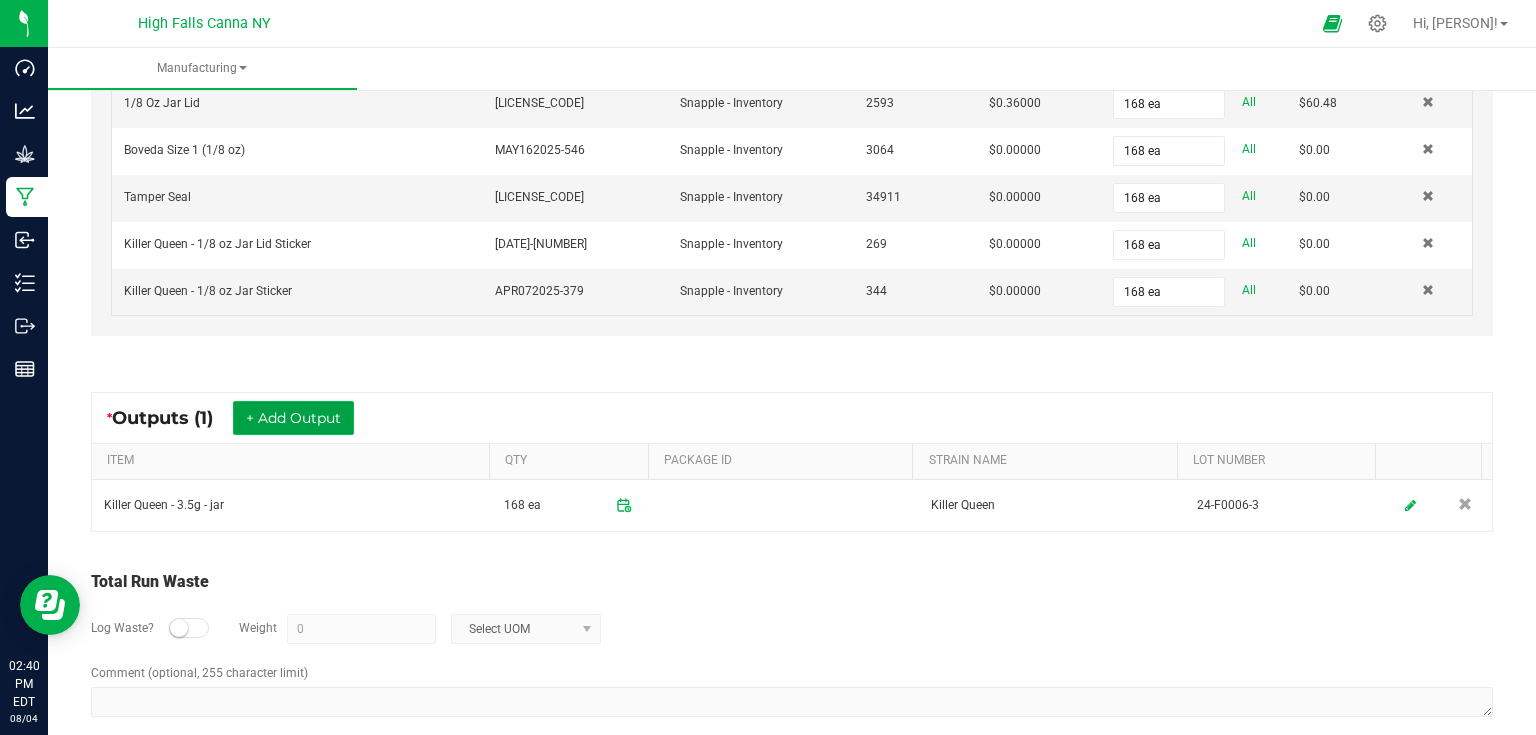click on "+ Add Output" at bounding box center [293, 418] 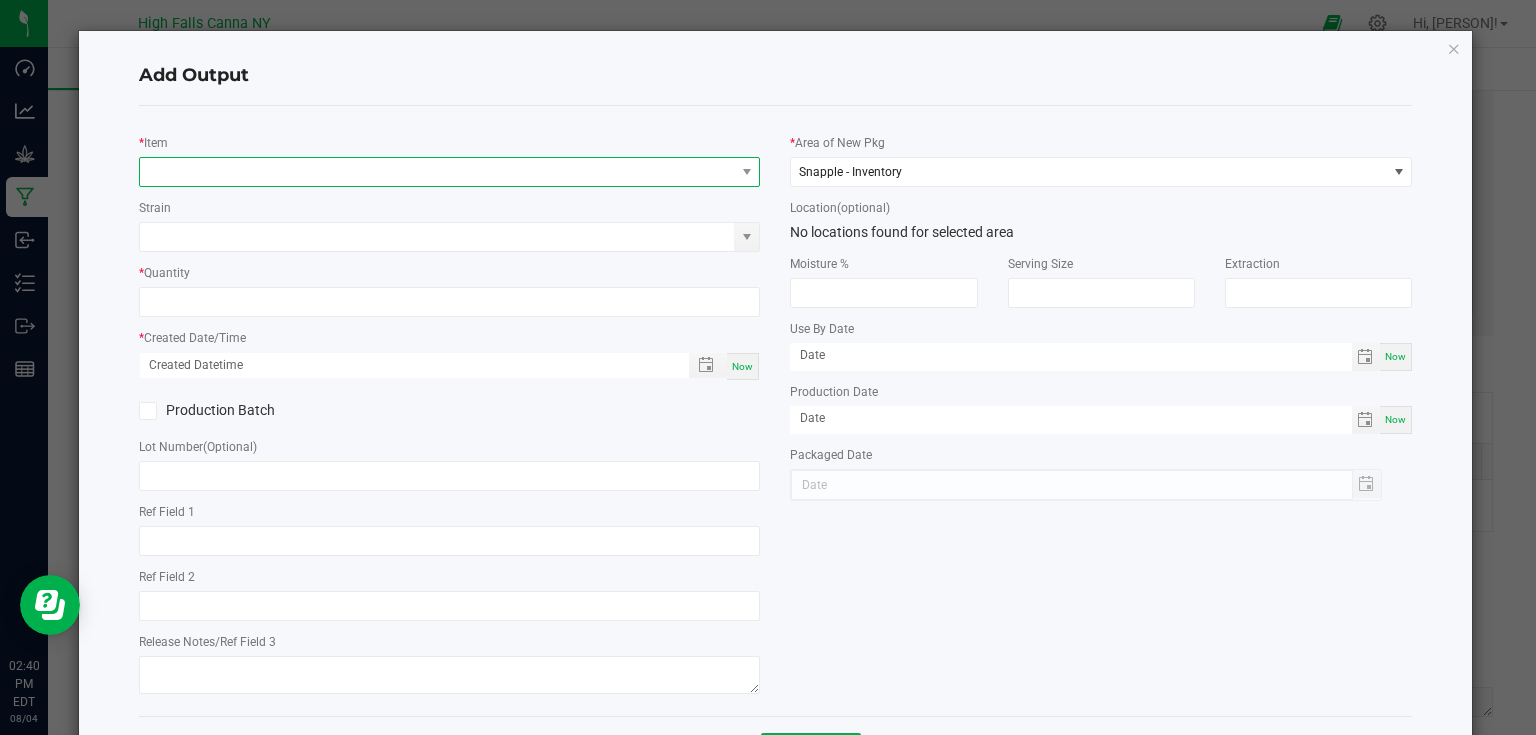 click at bounding box center (437, 172) 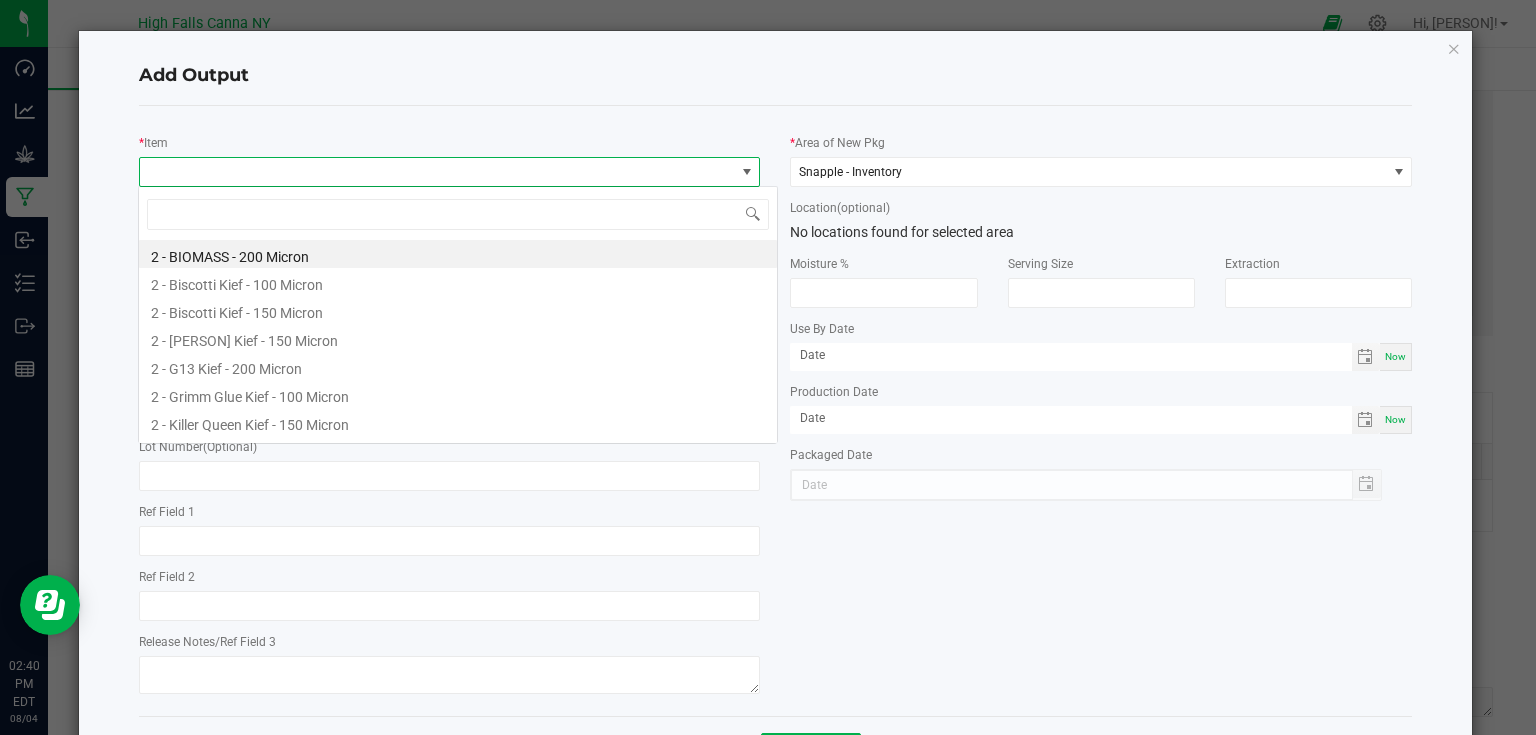 scroll, scrollTop: 99970, scrollLeft: 99383, axis: both 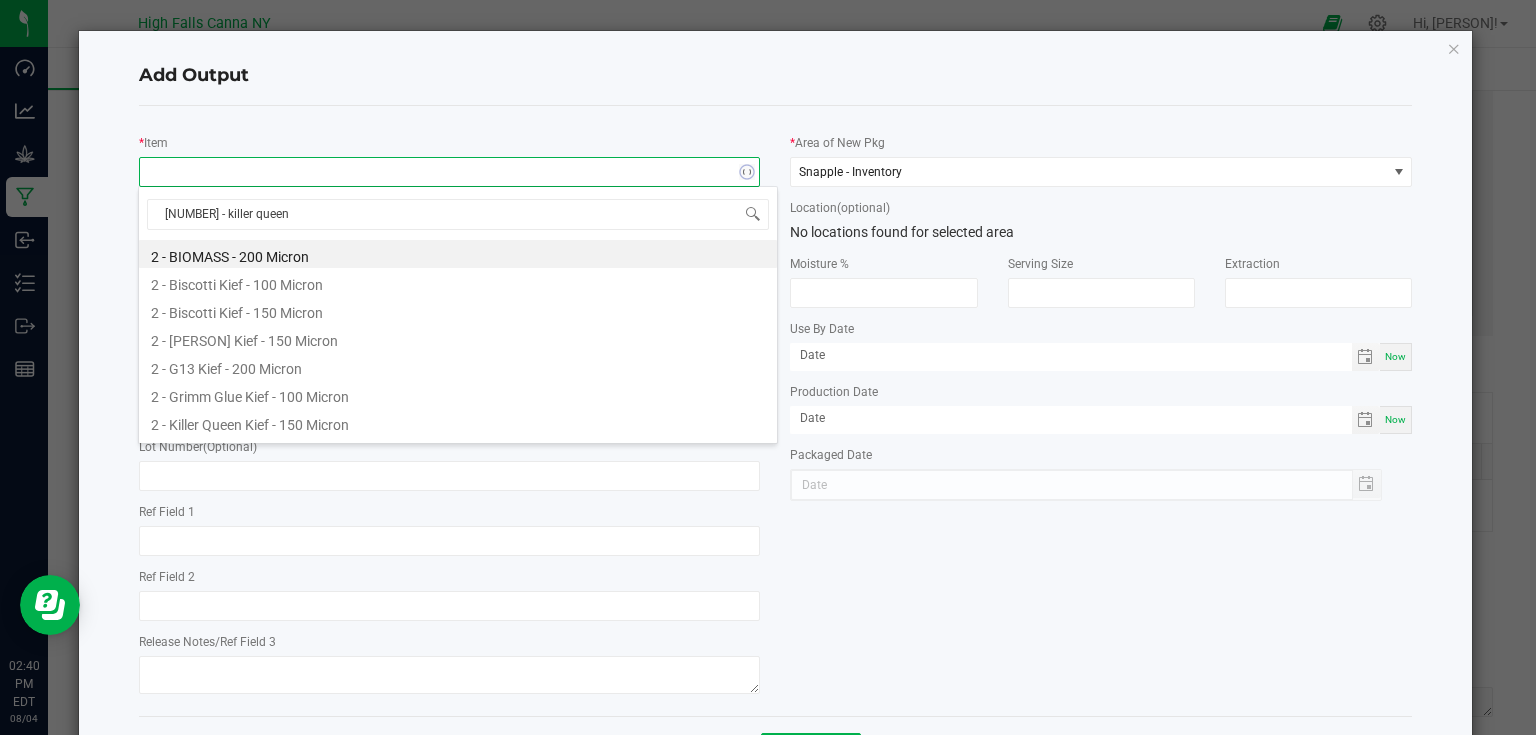 type on "4 - killer queen" 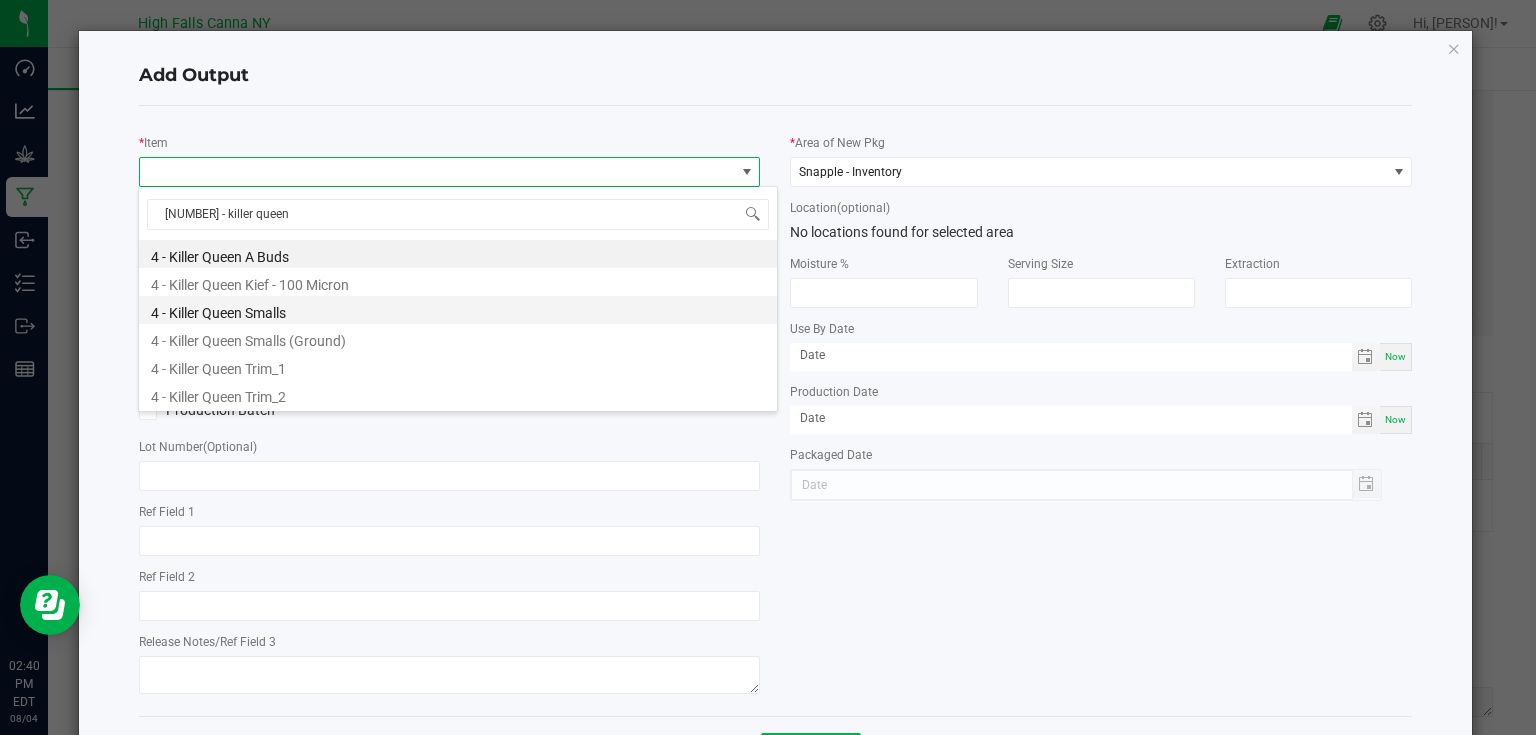 click on "4 - [PERSON] Smalls" at bounding box center [458, 310] 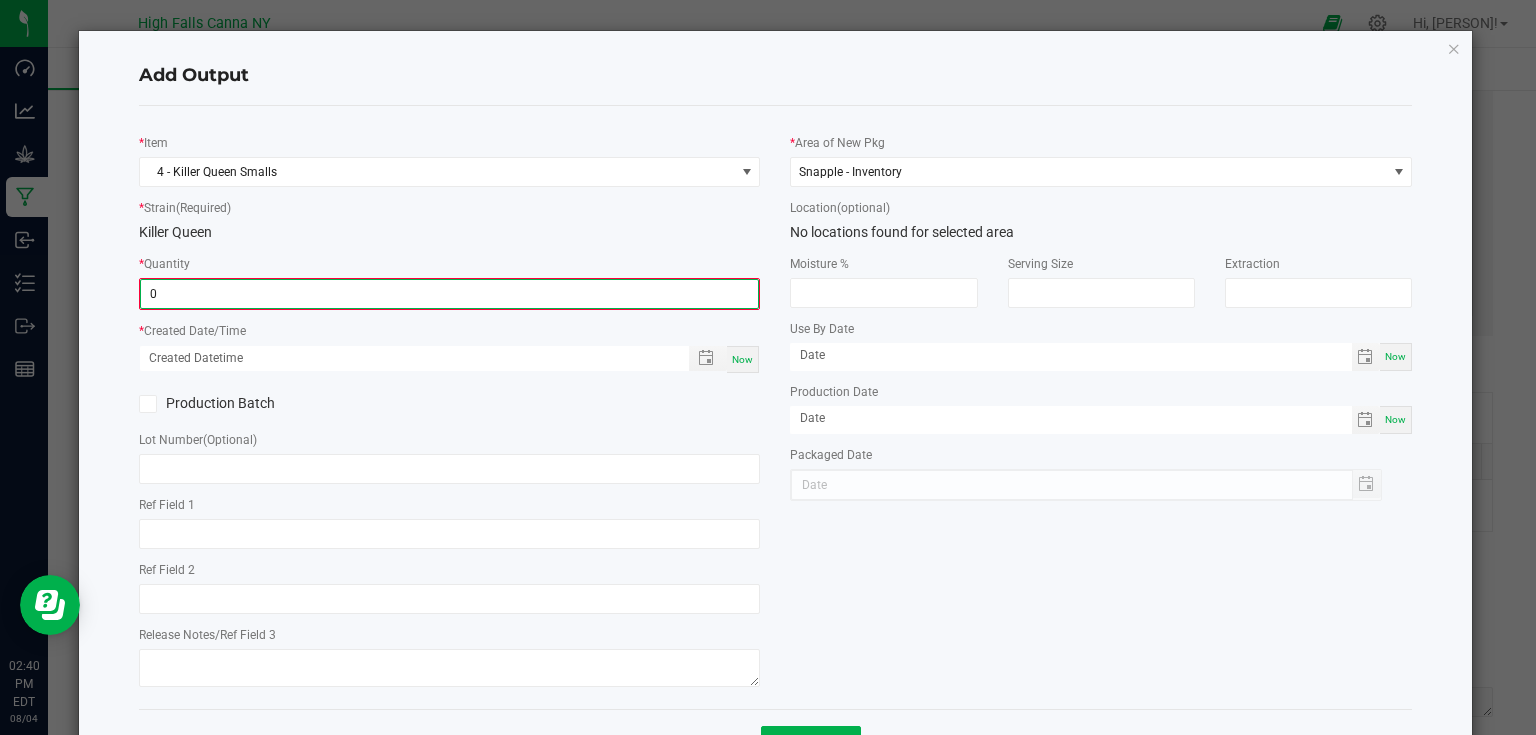 click on "0" at bounding box center (450, 294) 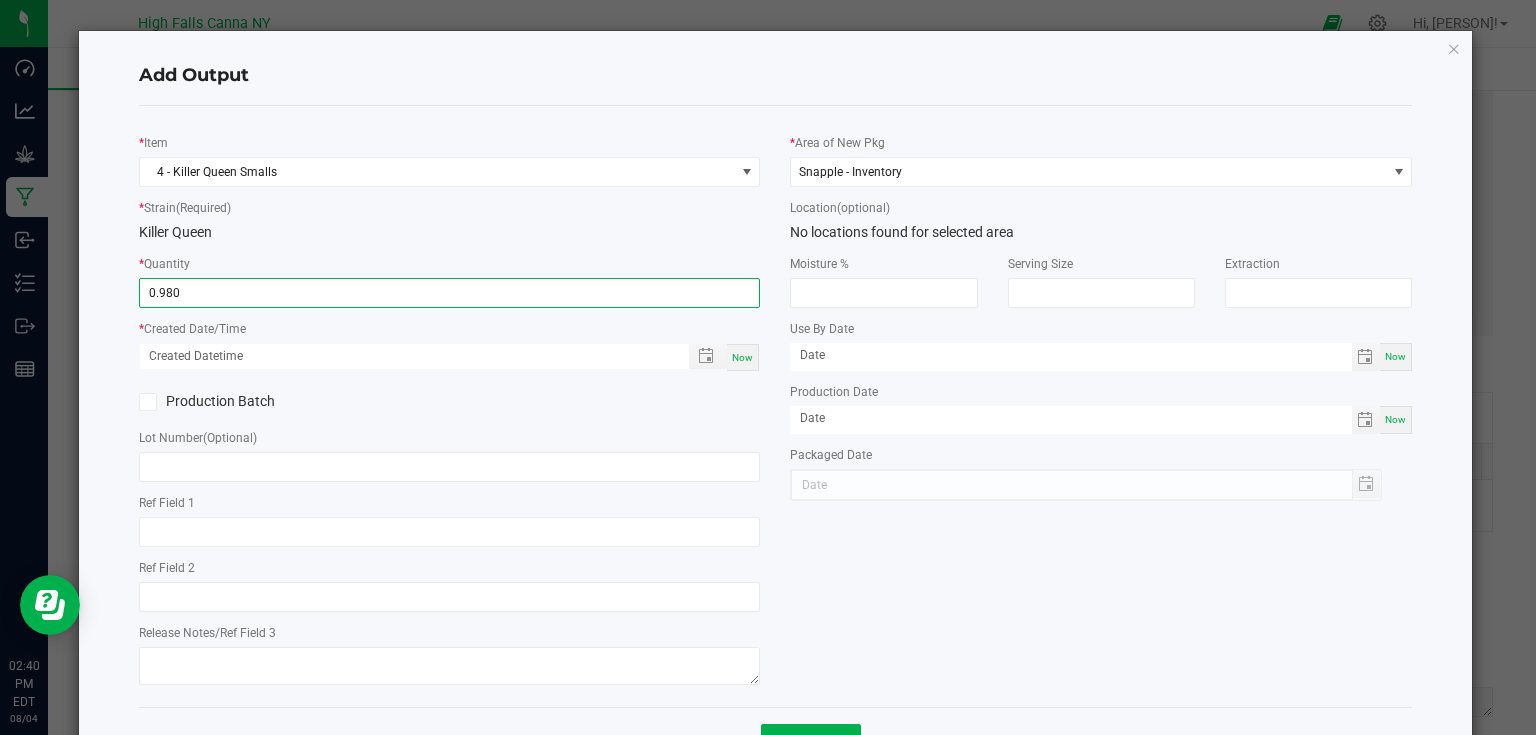 type on "0.9800 kg" 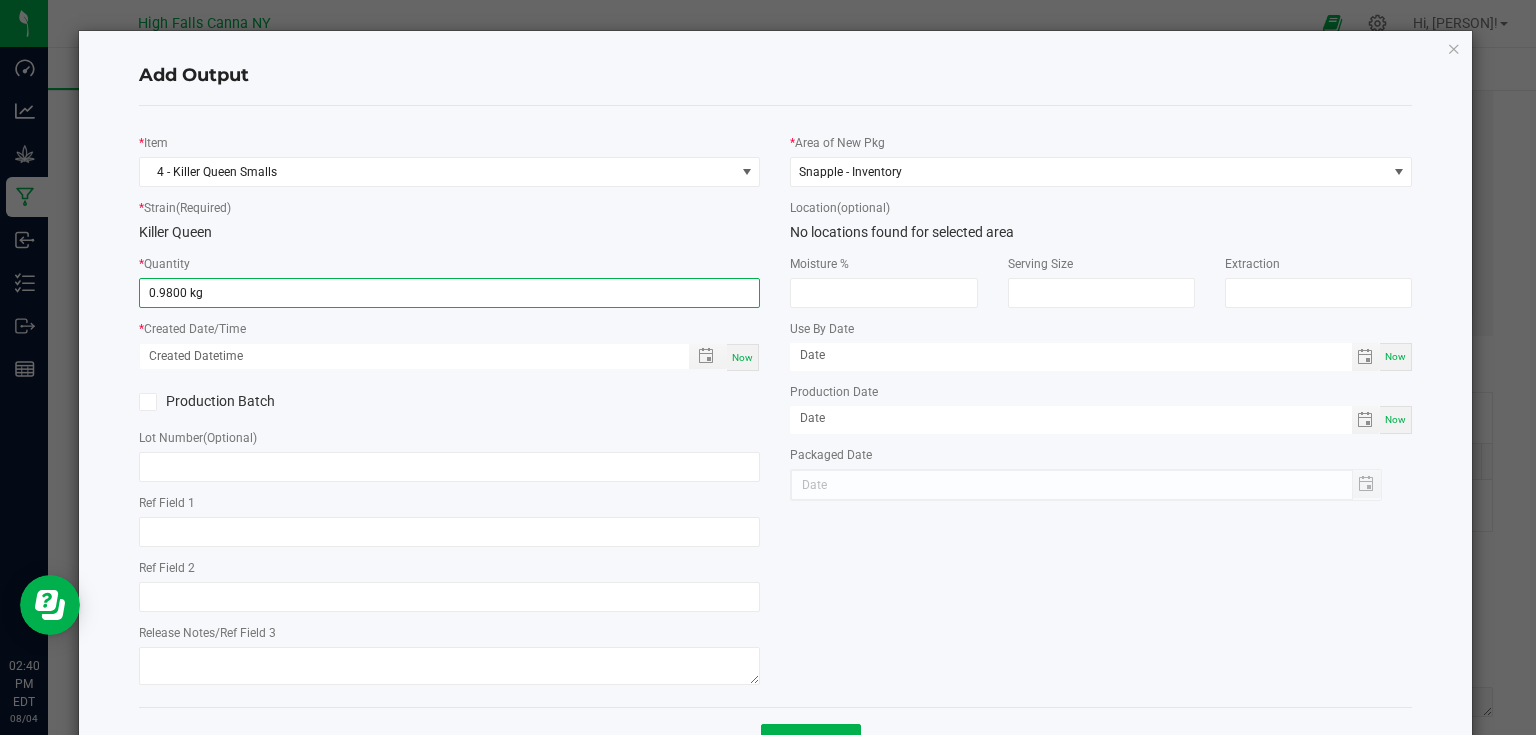 click on "Now" at bounding box center (742, 357) 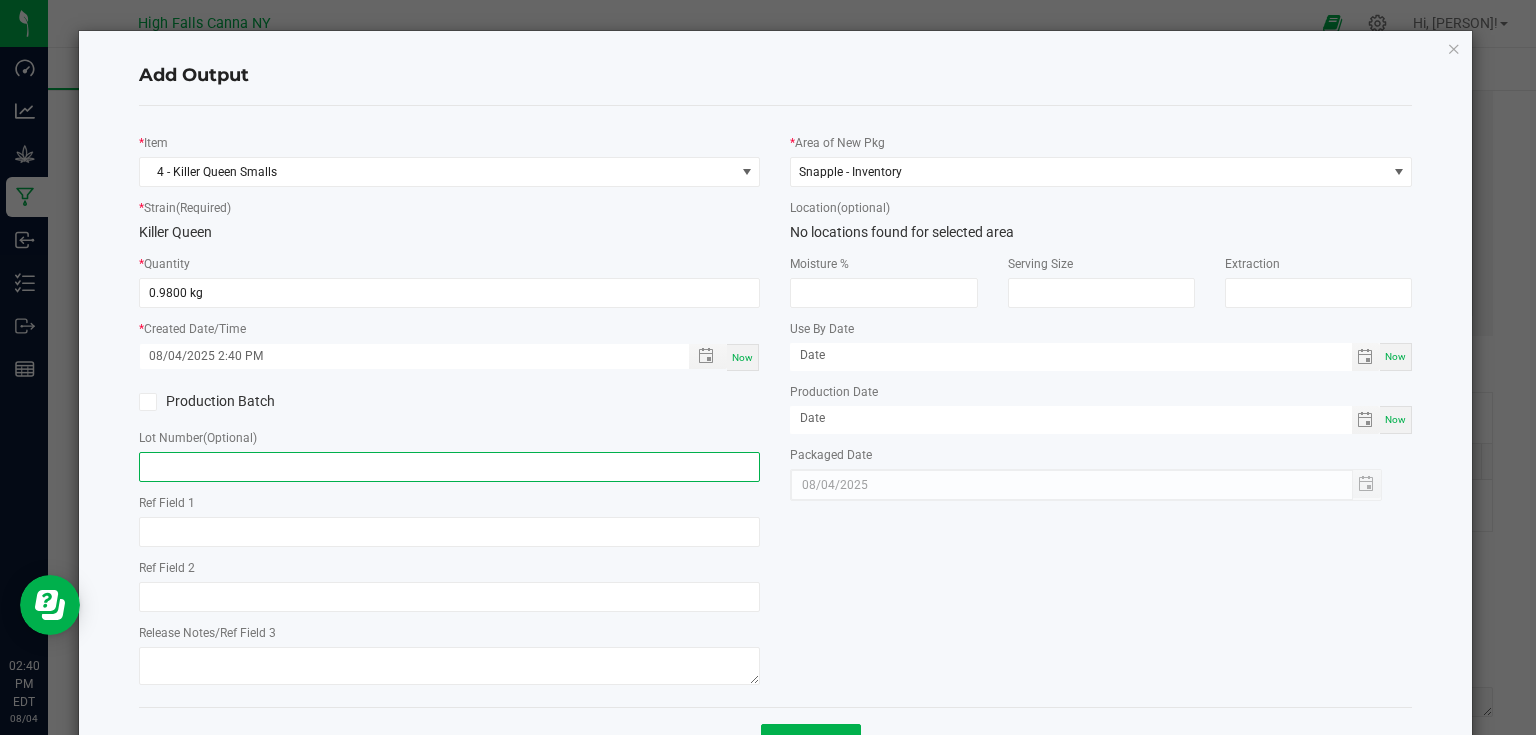 click 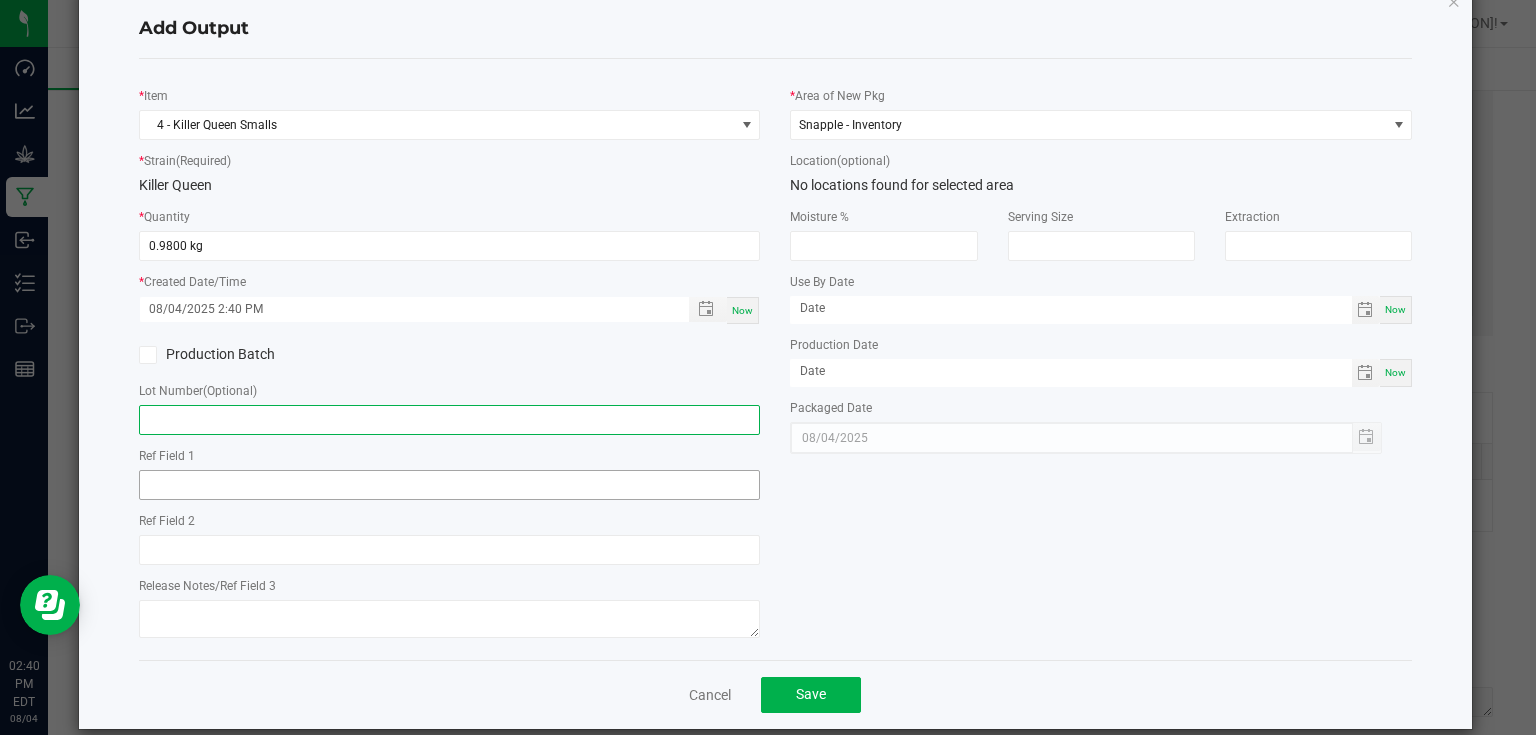 scroll, scrollTop: 72, scrollLeft: 0, axis: vertical 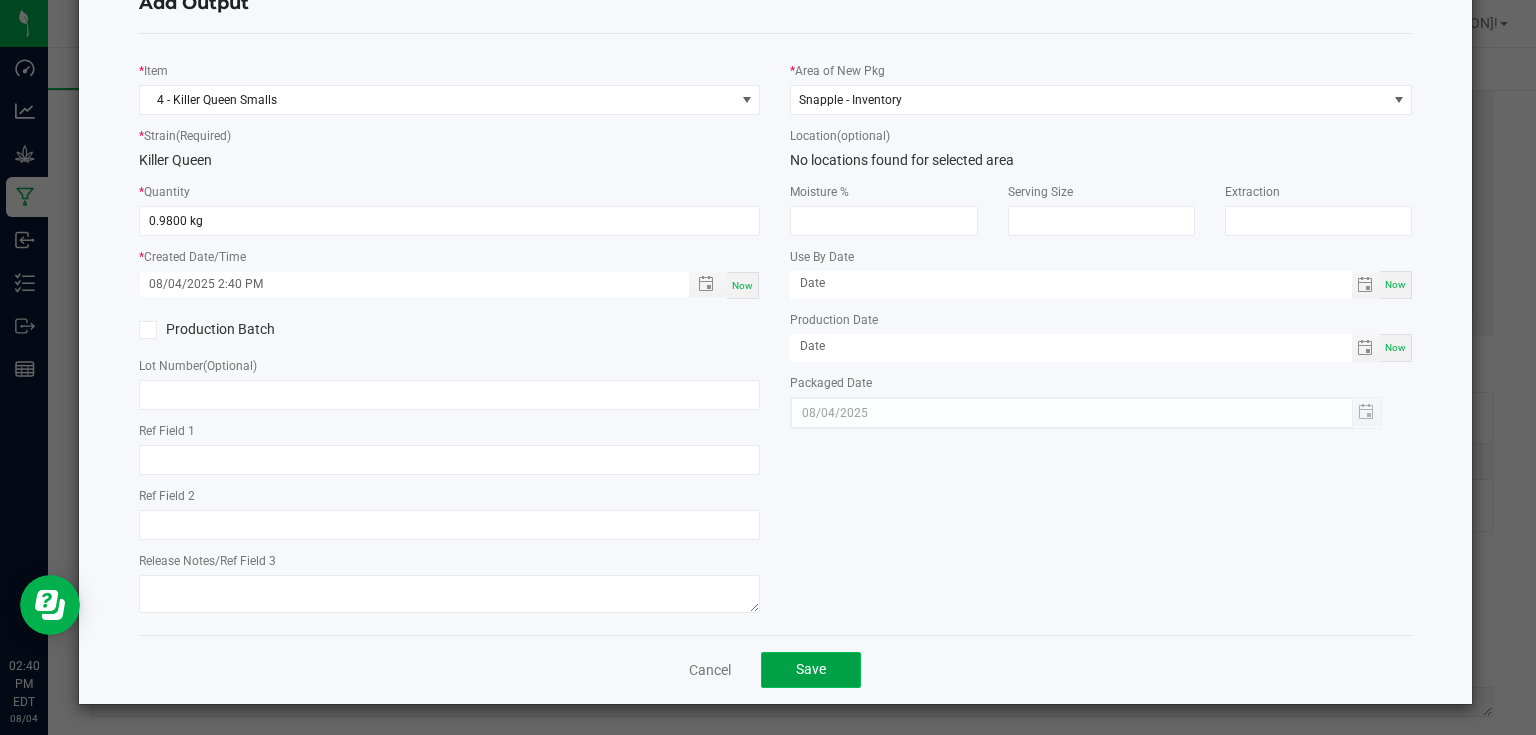 click on "Save" 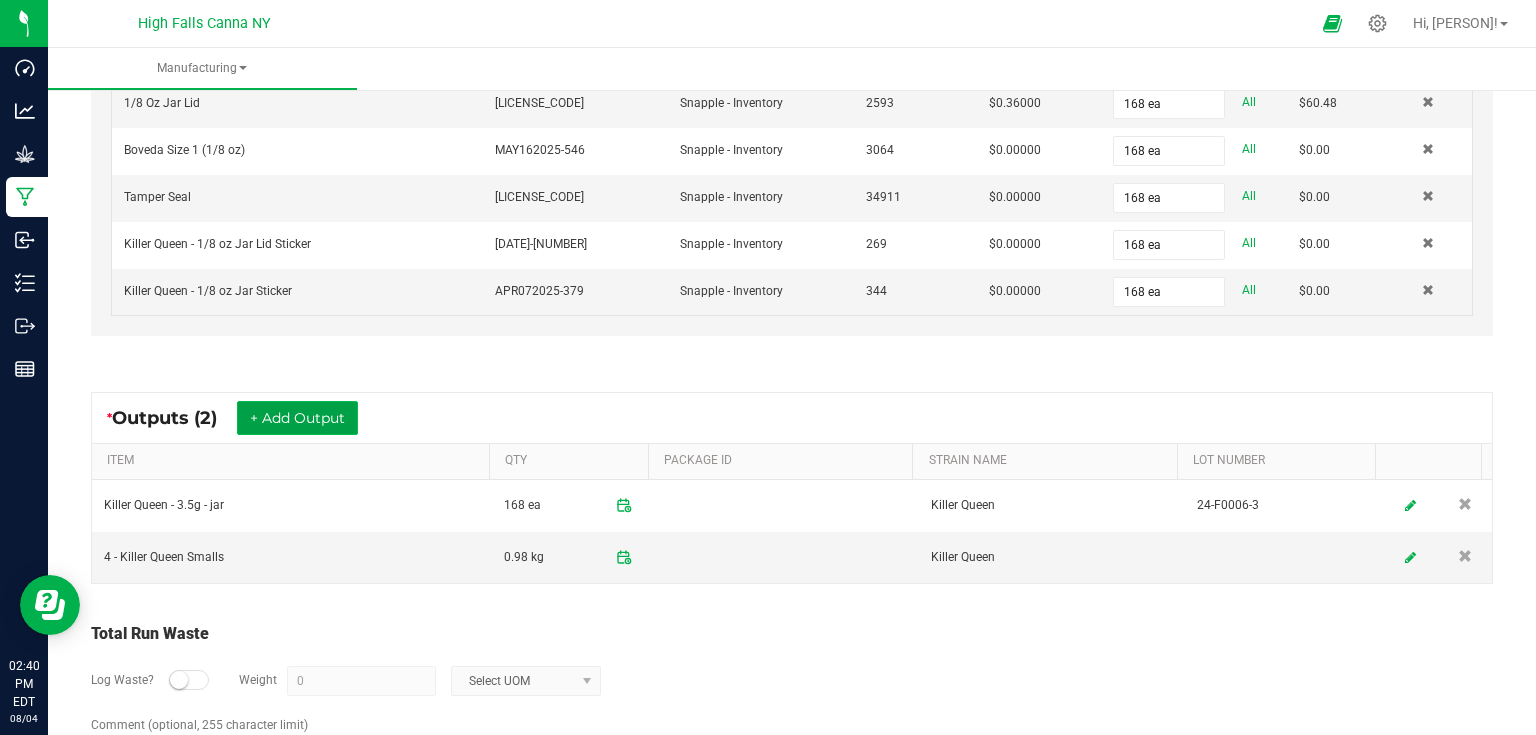 click on "+ Add Output" at bounding box center [297, 418] 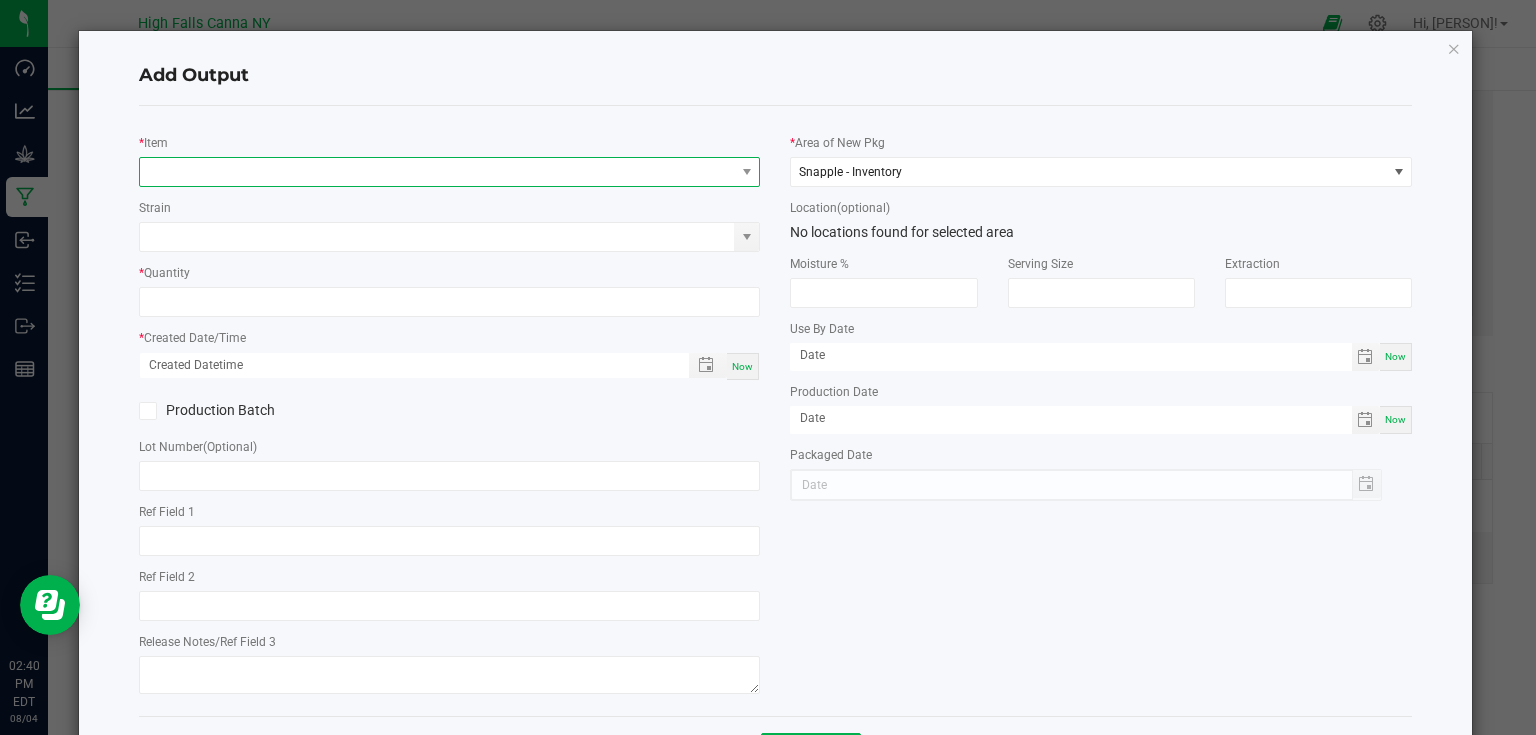 click at bounding box center [437, 172] 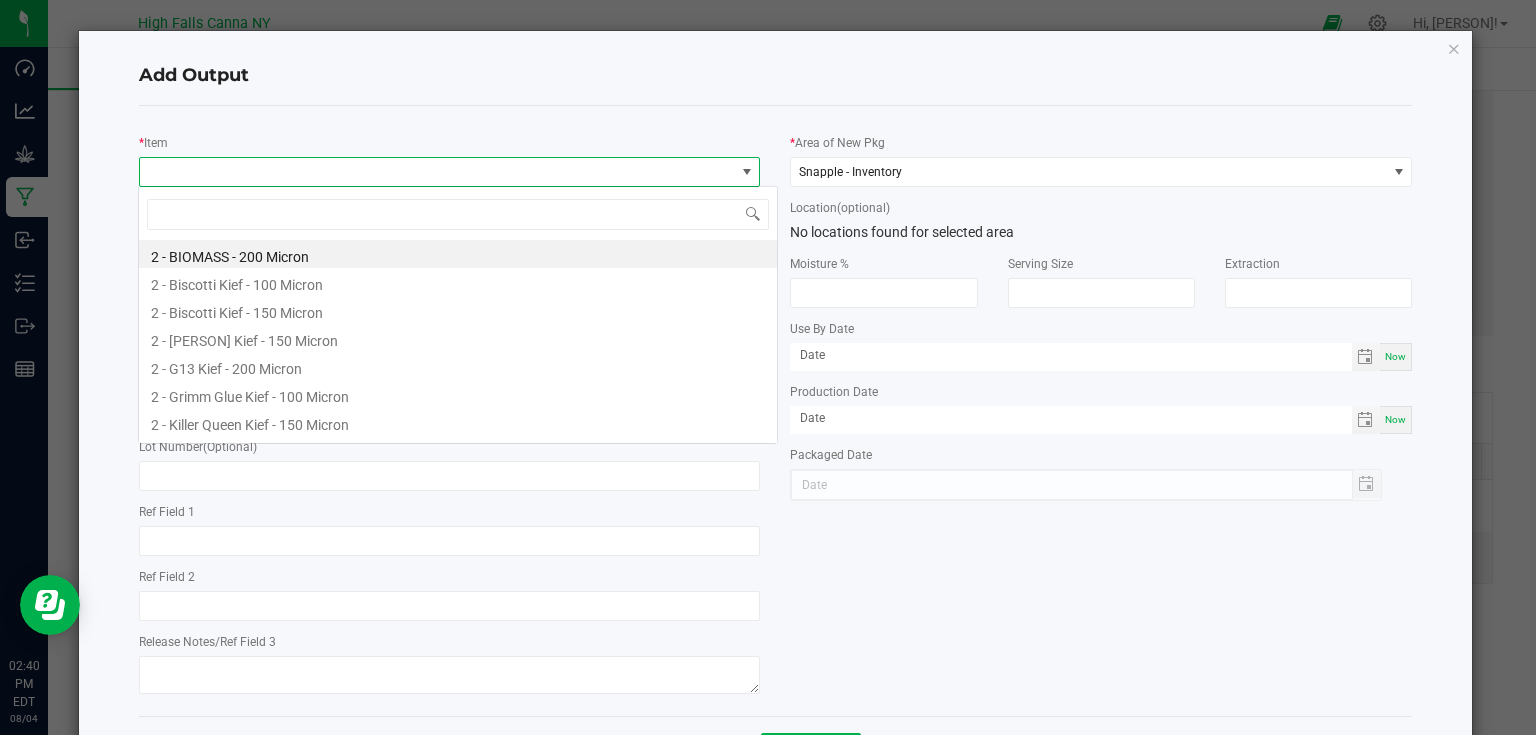 scroll, scrollTop: 99970, scrollLeft: 99383, axis: both 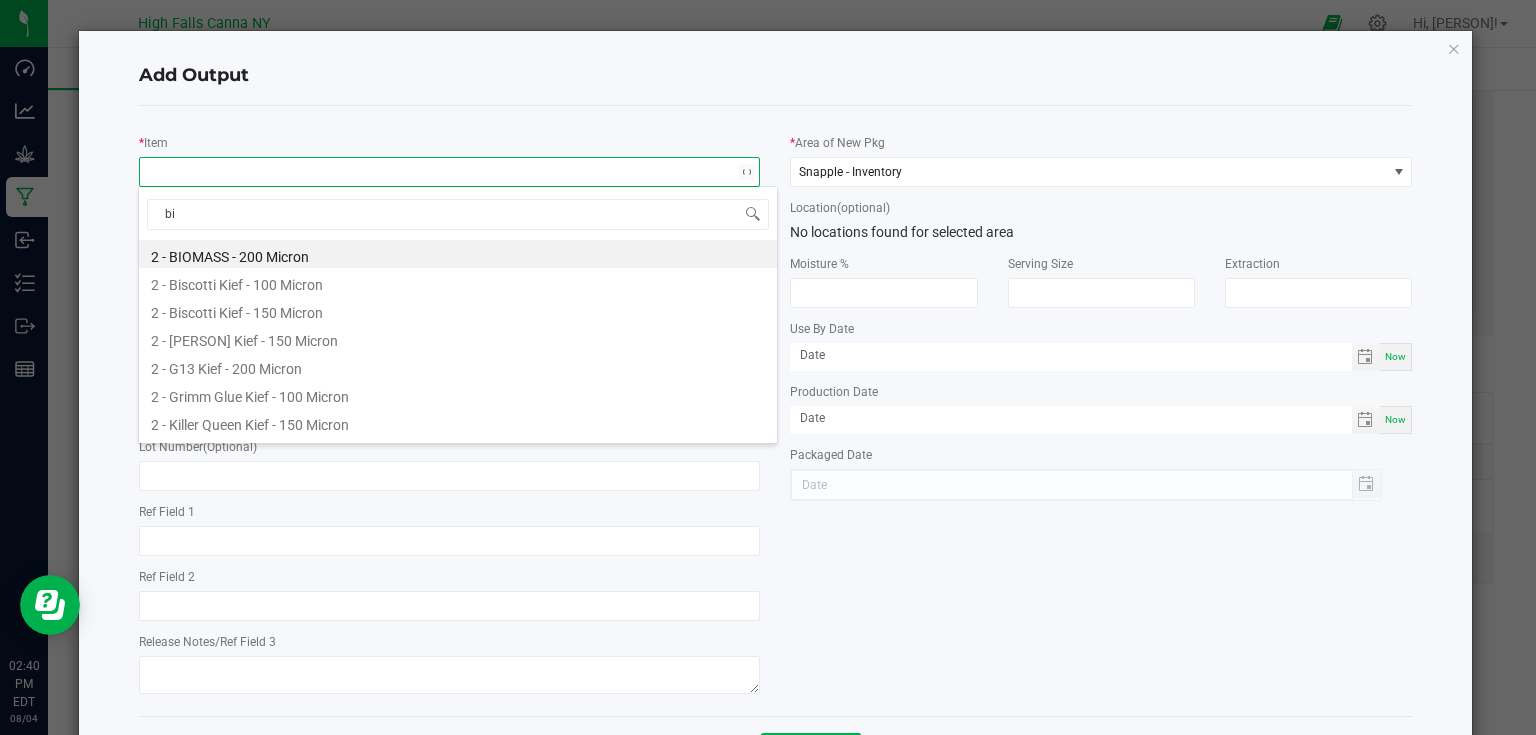 type on "bio" 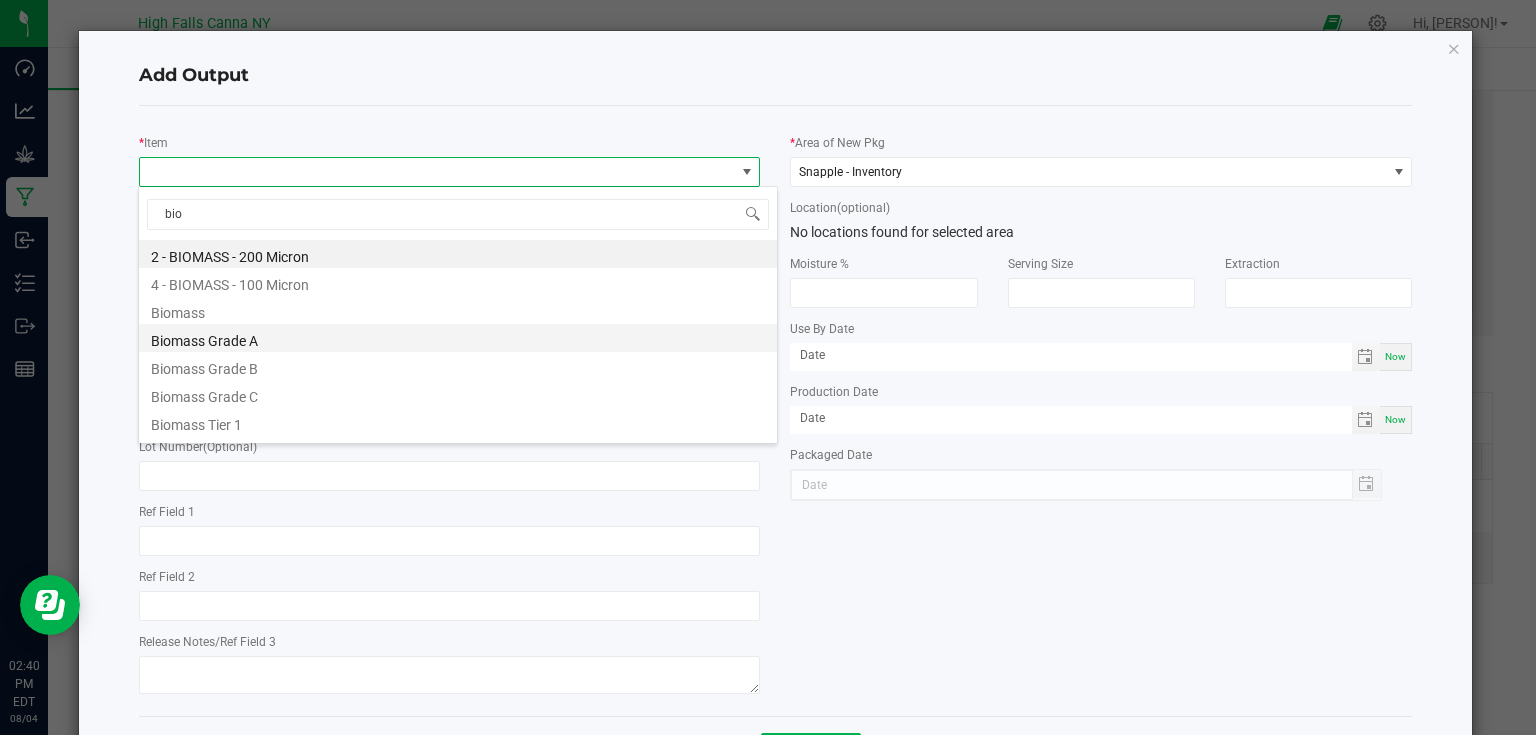 click on "Biomass Grade A" at bounding box center [458, 338] 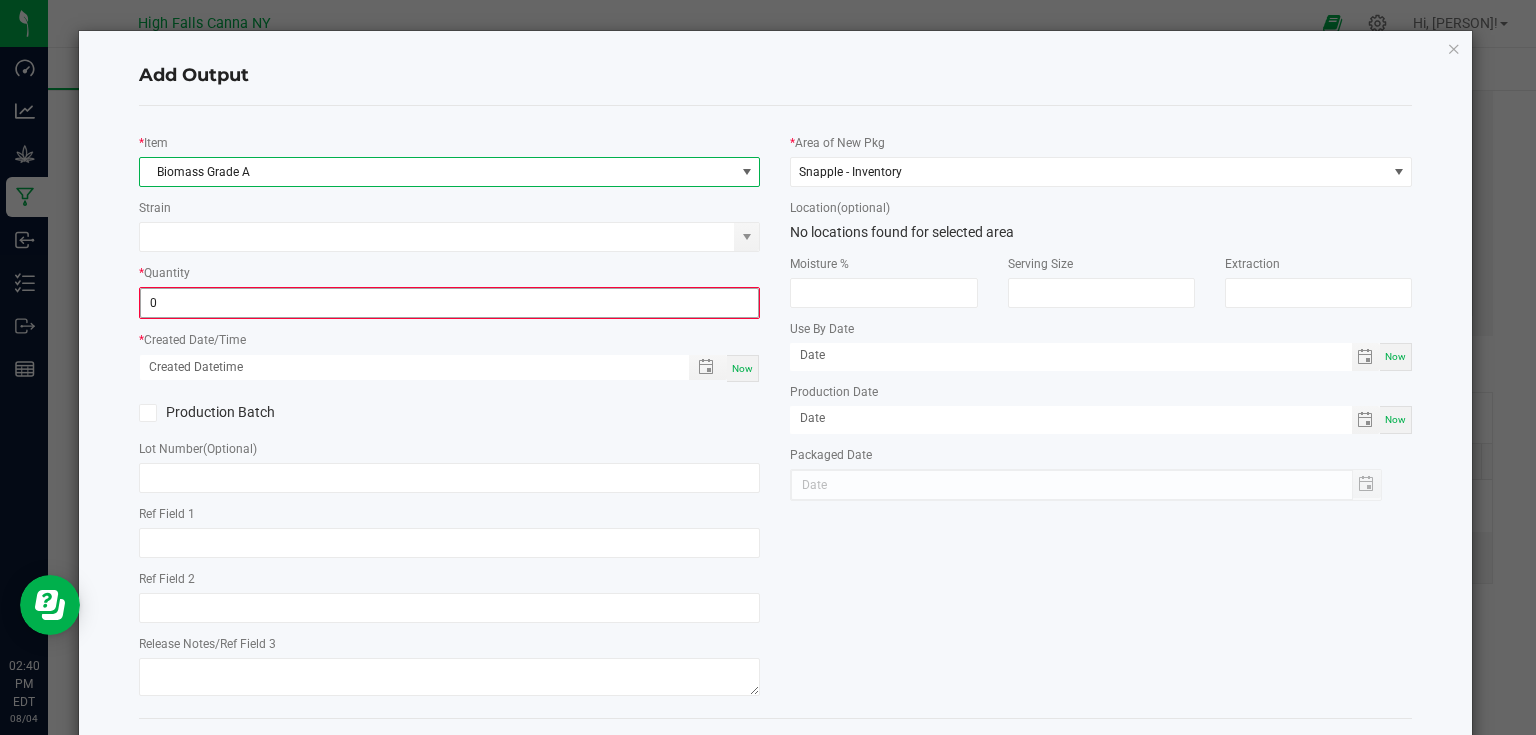 click on "0" at bounding box center (450, 303) 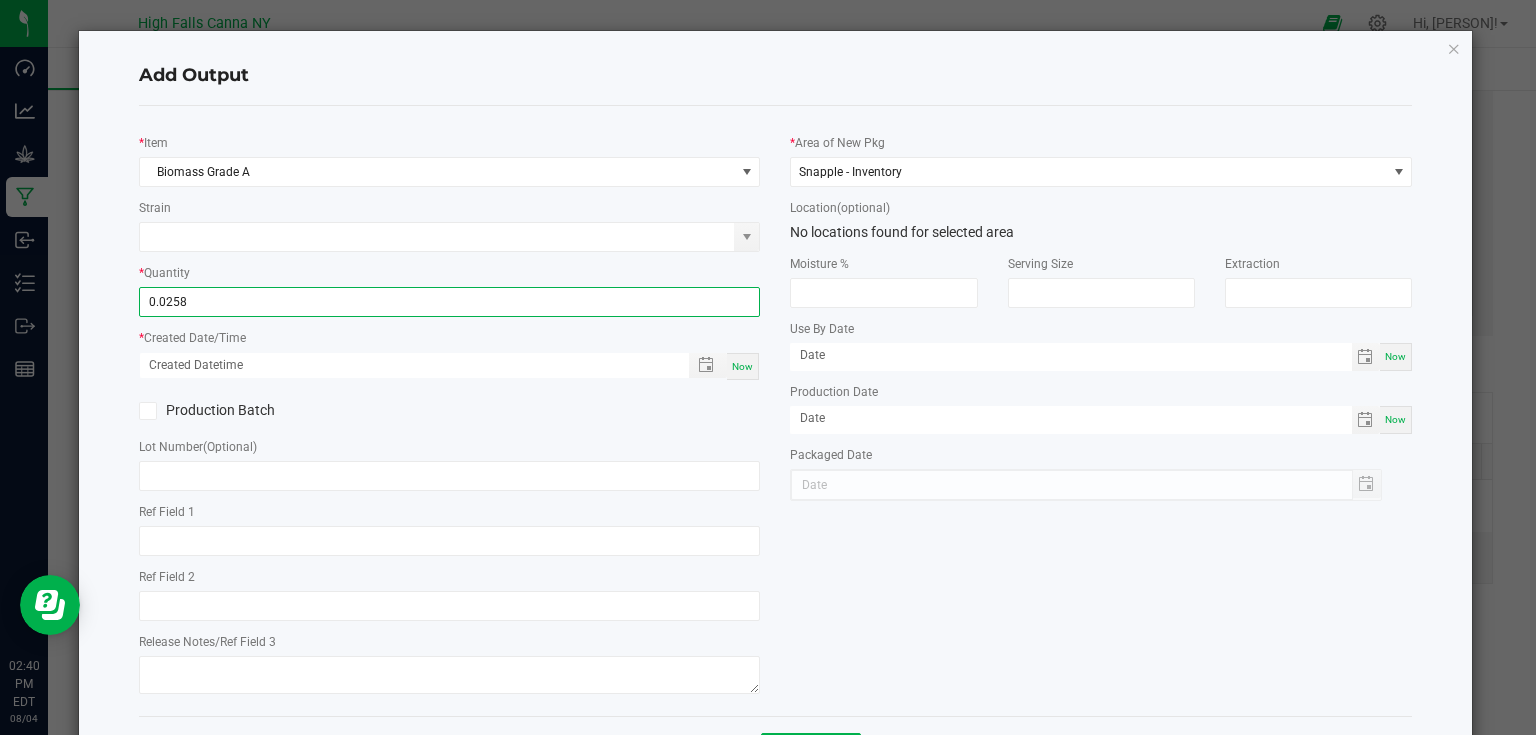 type on "0.0258 lb" 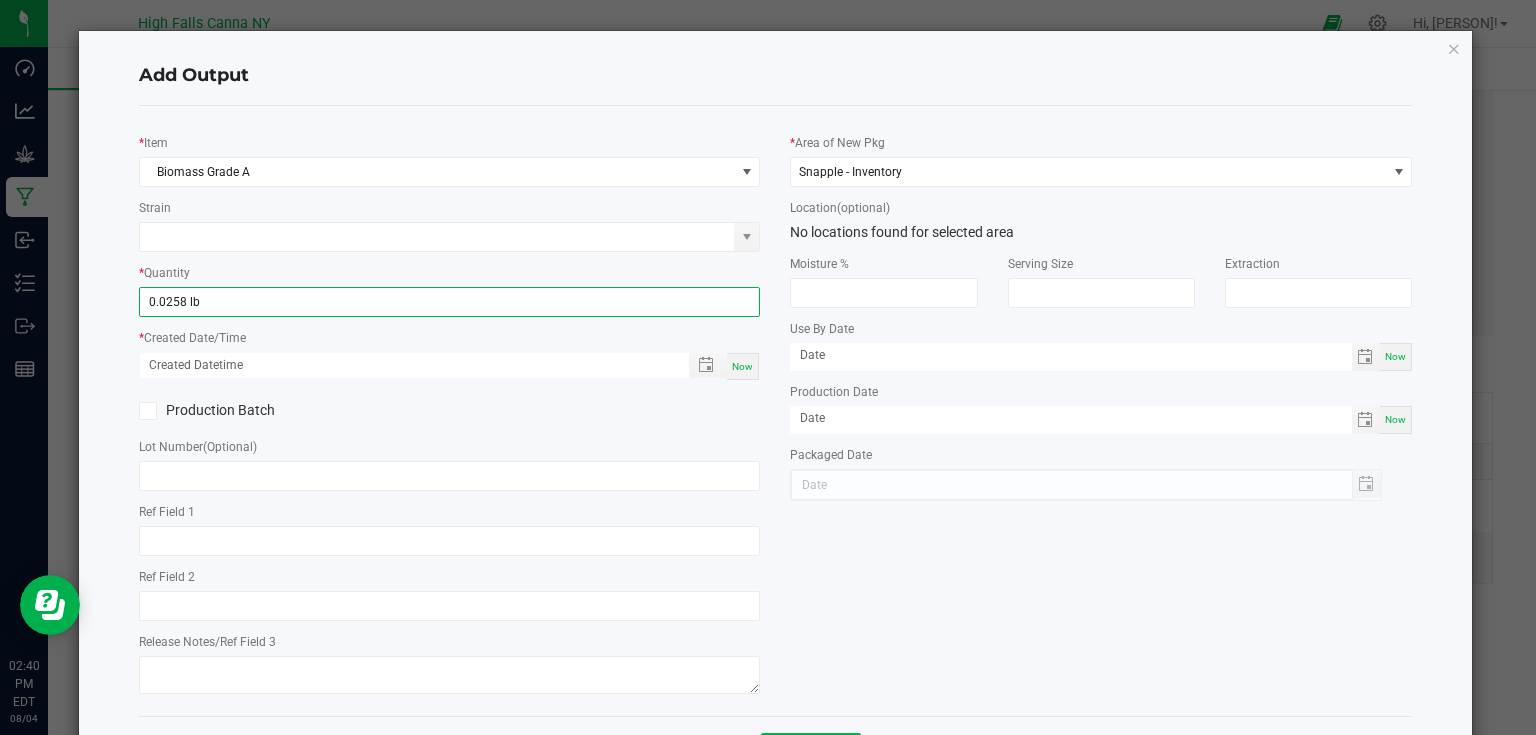 click on "Now" at bounding box center (742, 366) 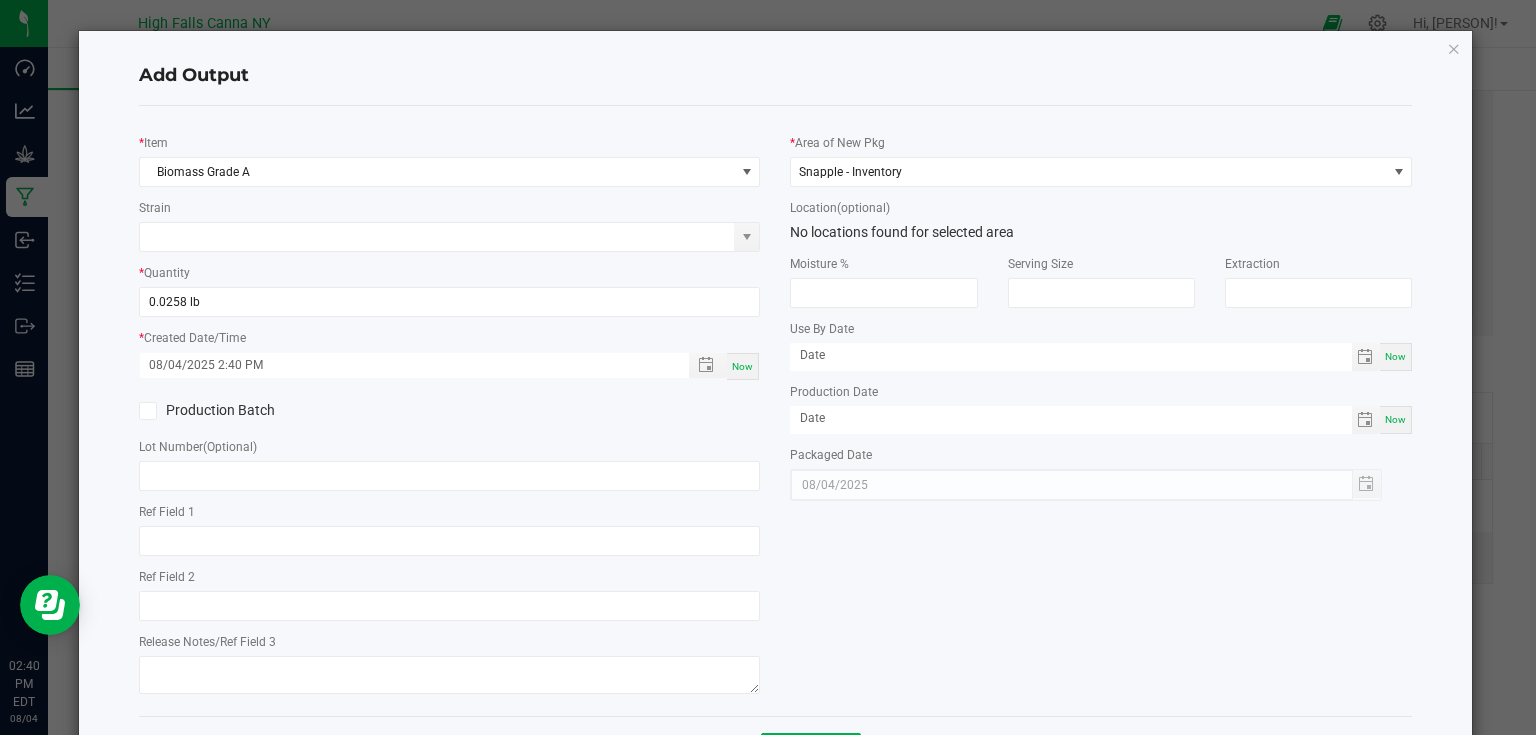 click on "*   Item  Biomass Grade A  Strain   *   Quantity  0.0258 lb  *   Created Date/Time  08/04/2025 2:40 PM Now  Production Batch   Lot Number  (Optional)     Ref Field 1   Ref Field 2   Release Notes/Ref Field 3" 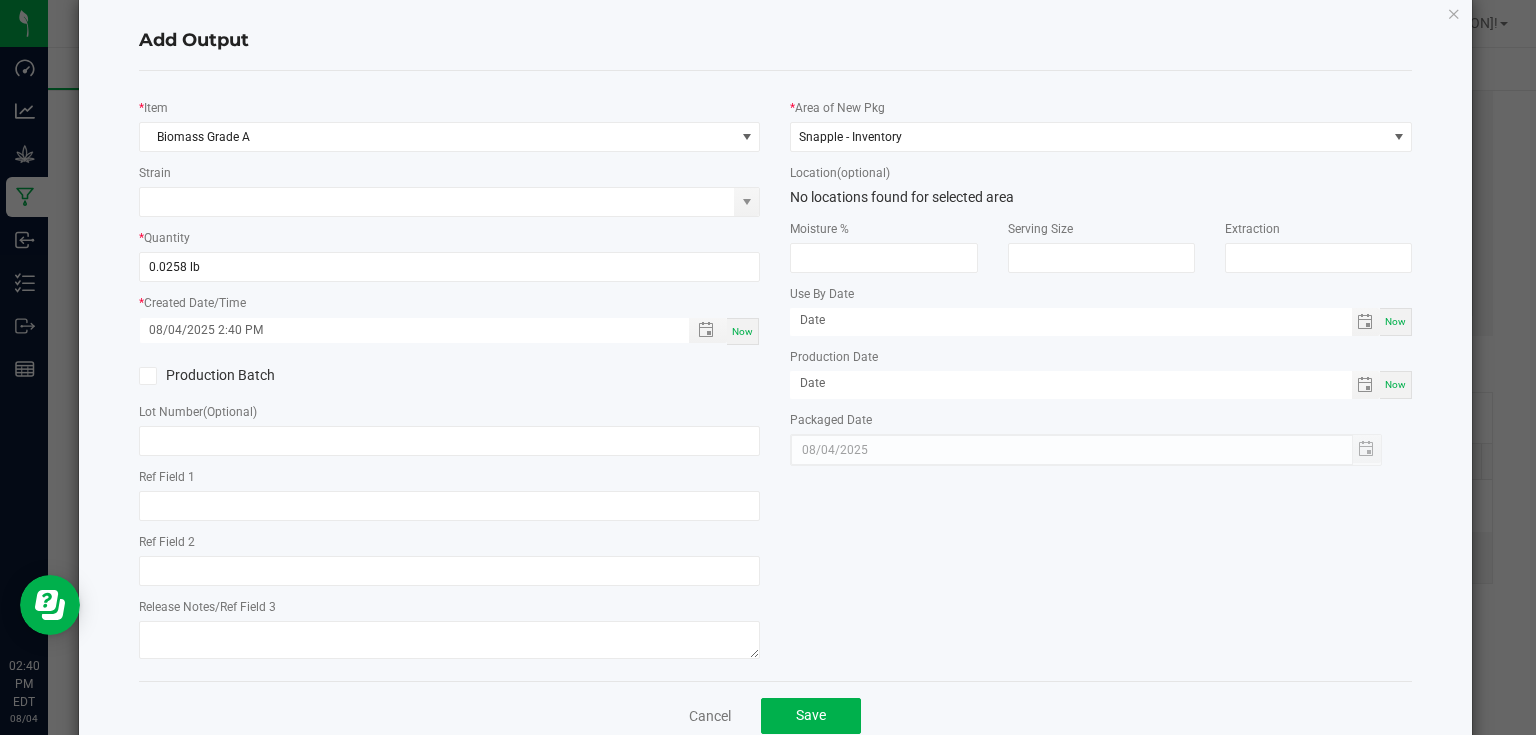 scroll, scrollTop: 81, scrollLeft: 0, axis: vertical 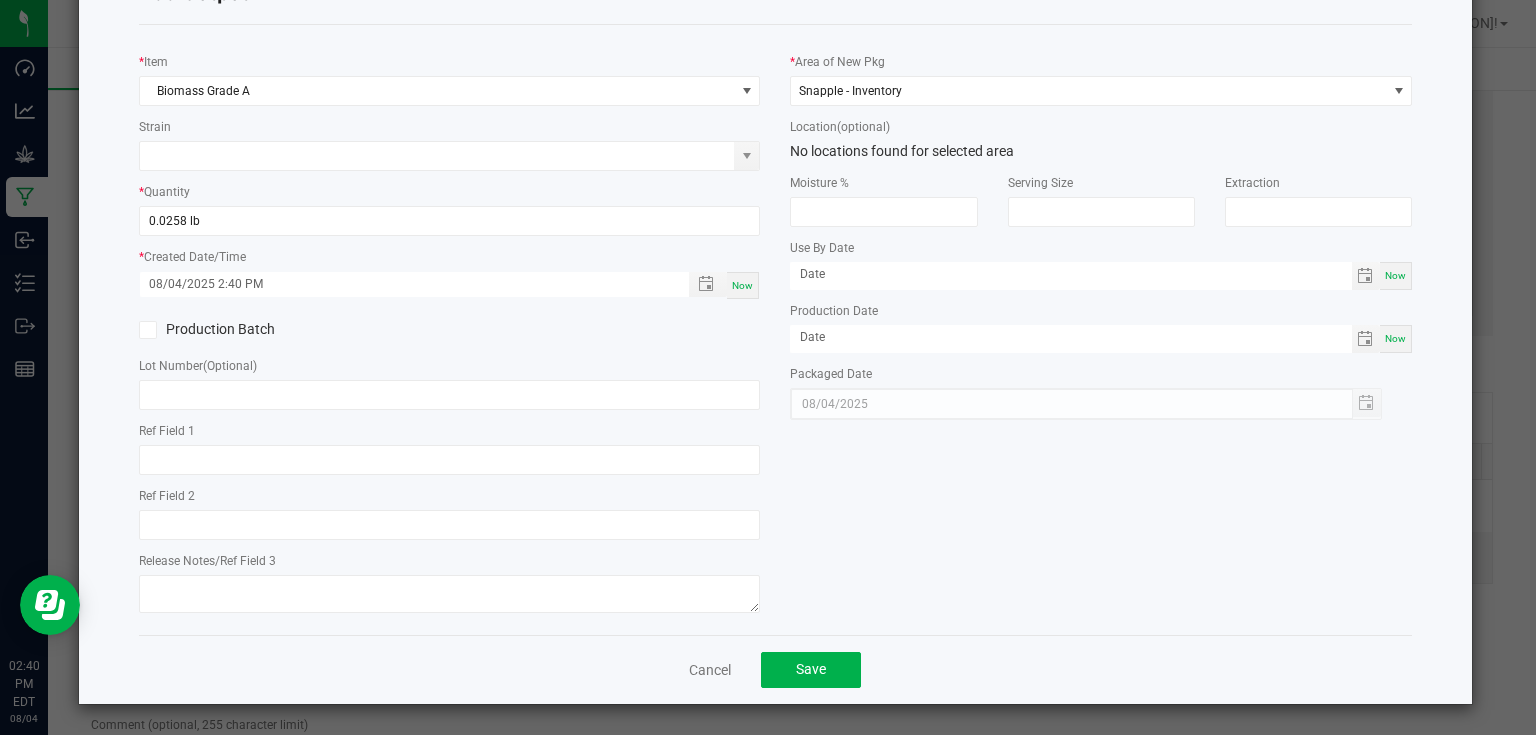 click on "Cancel   Save" 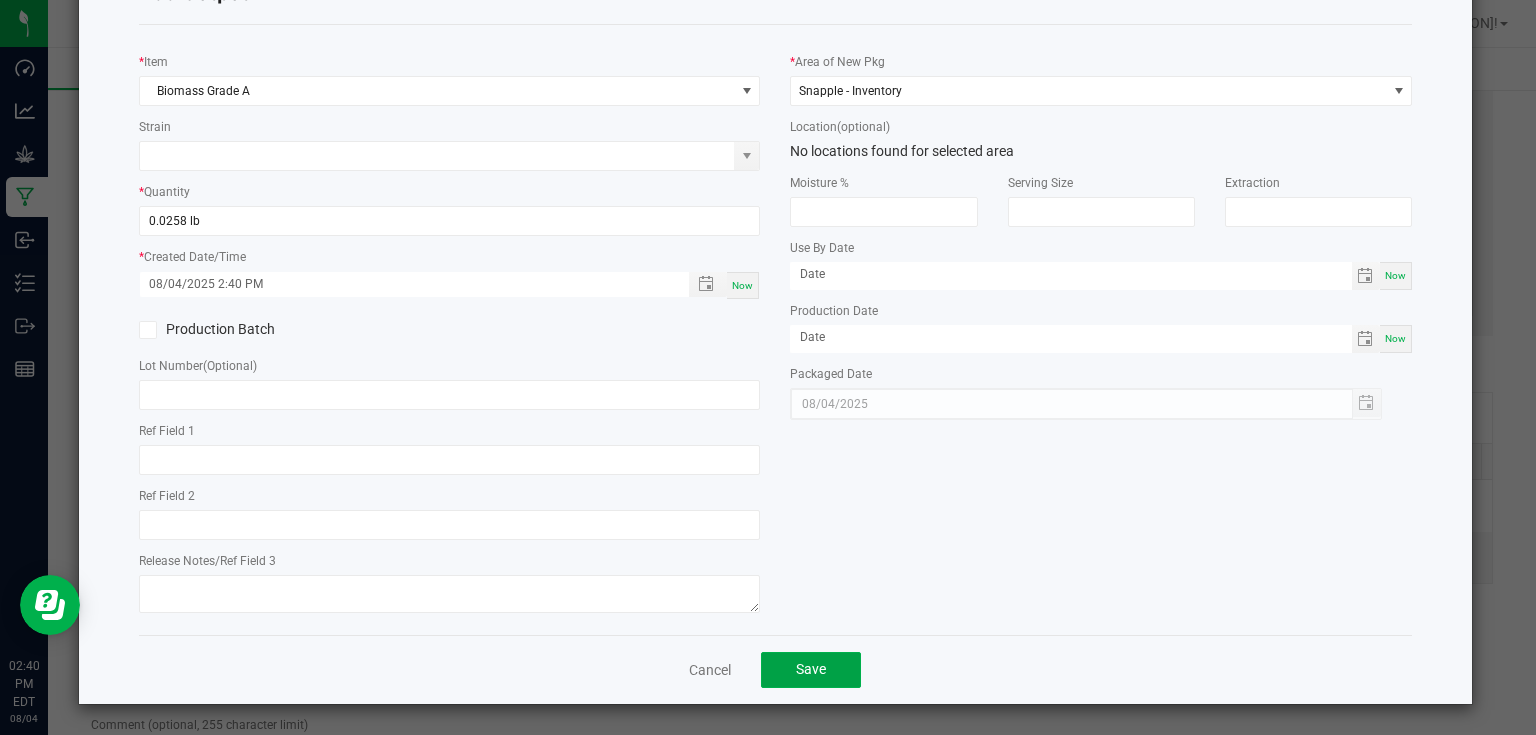click on "Save" 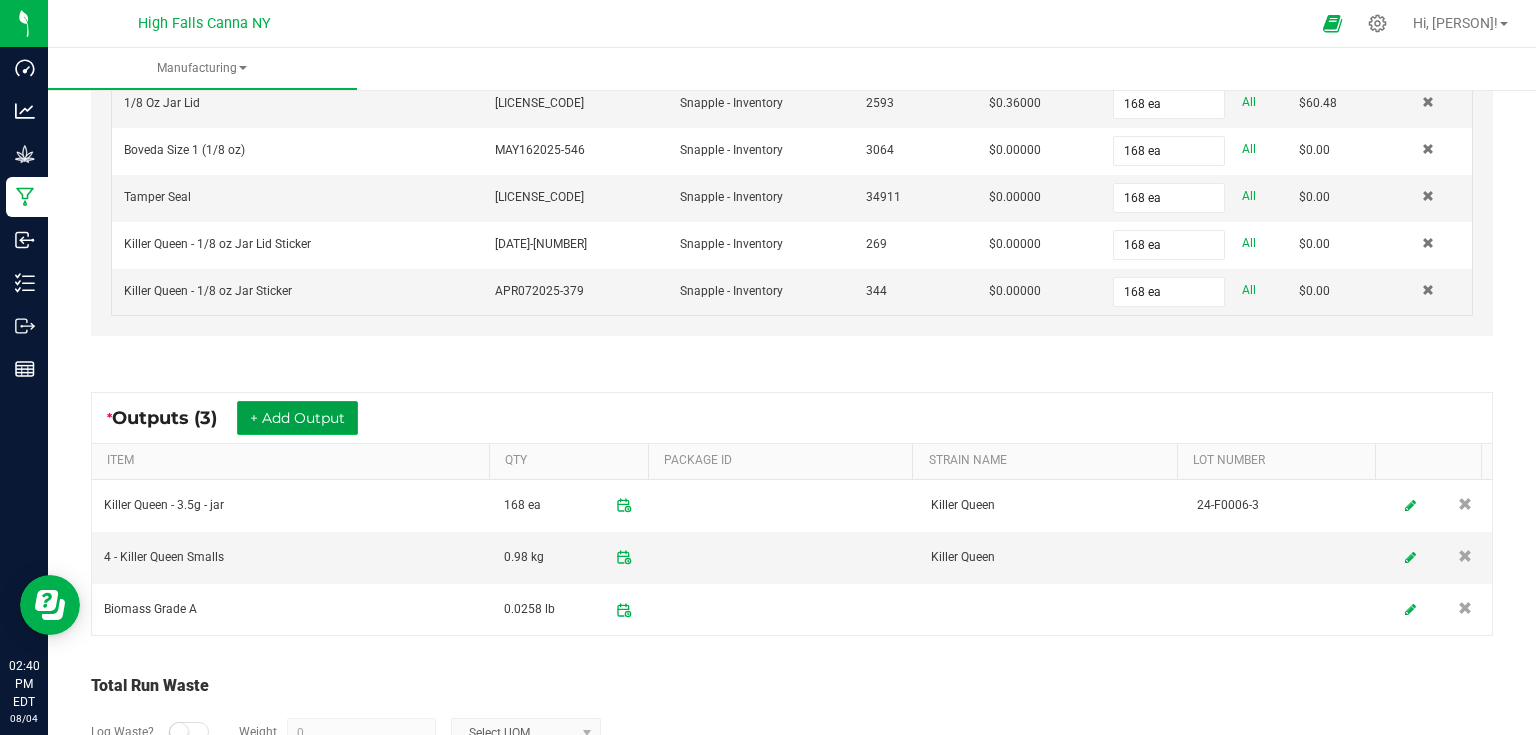 click on "+ Add Output" at bounding box center [297, 418] 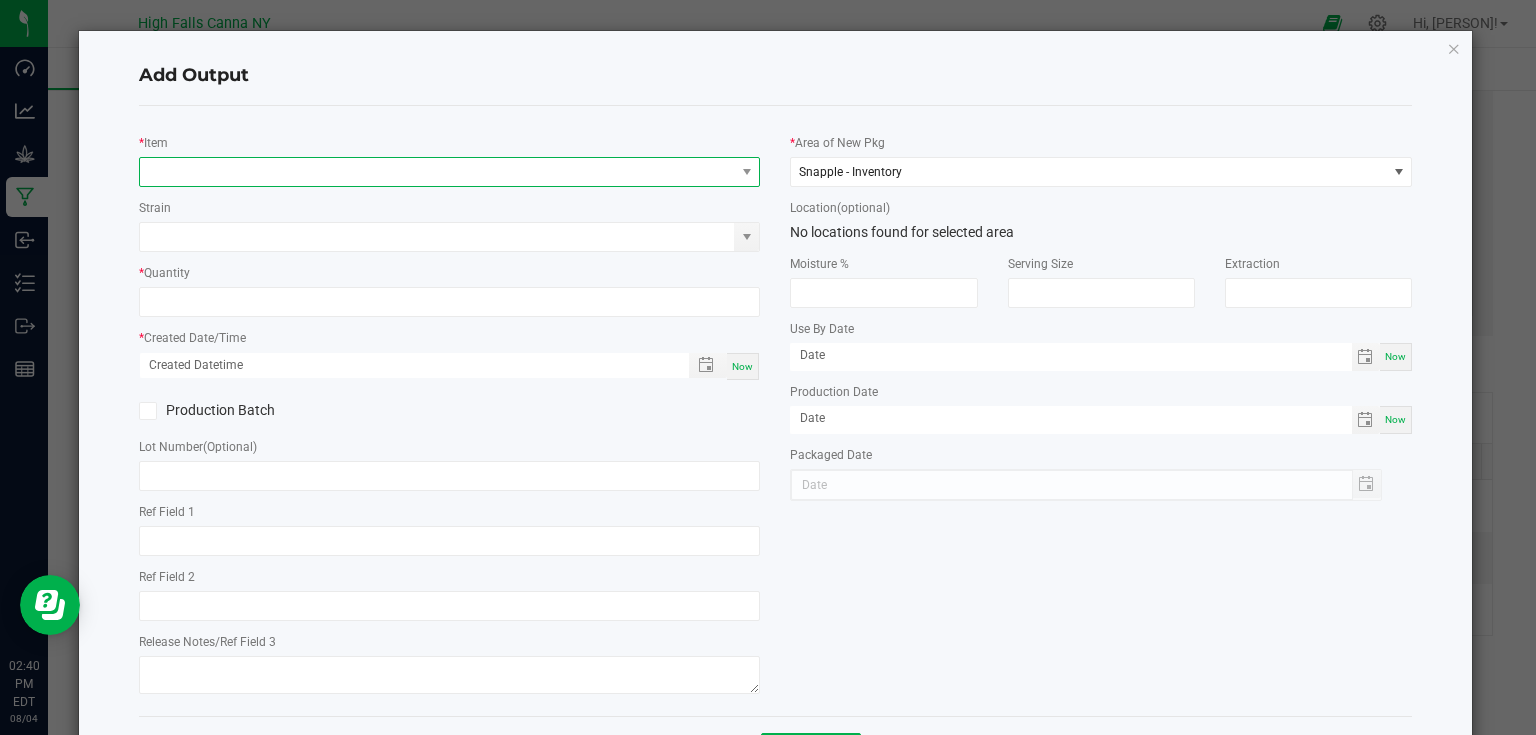 click at bounding box center [437, 172] 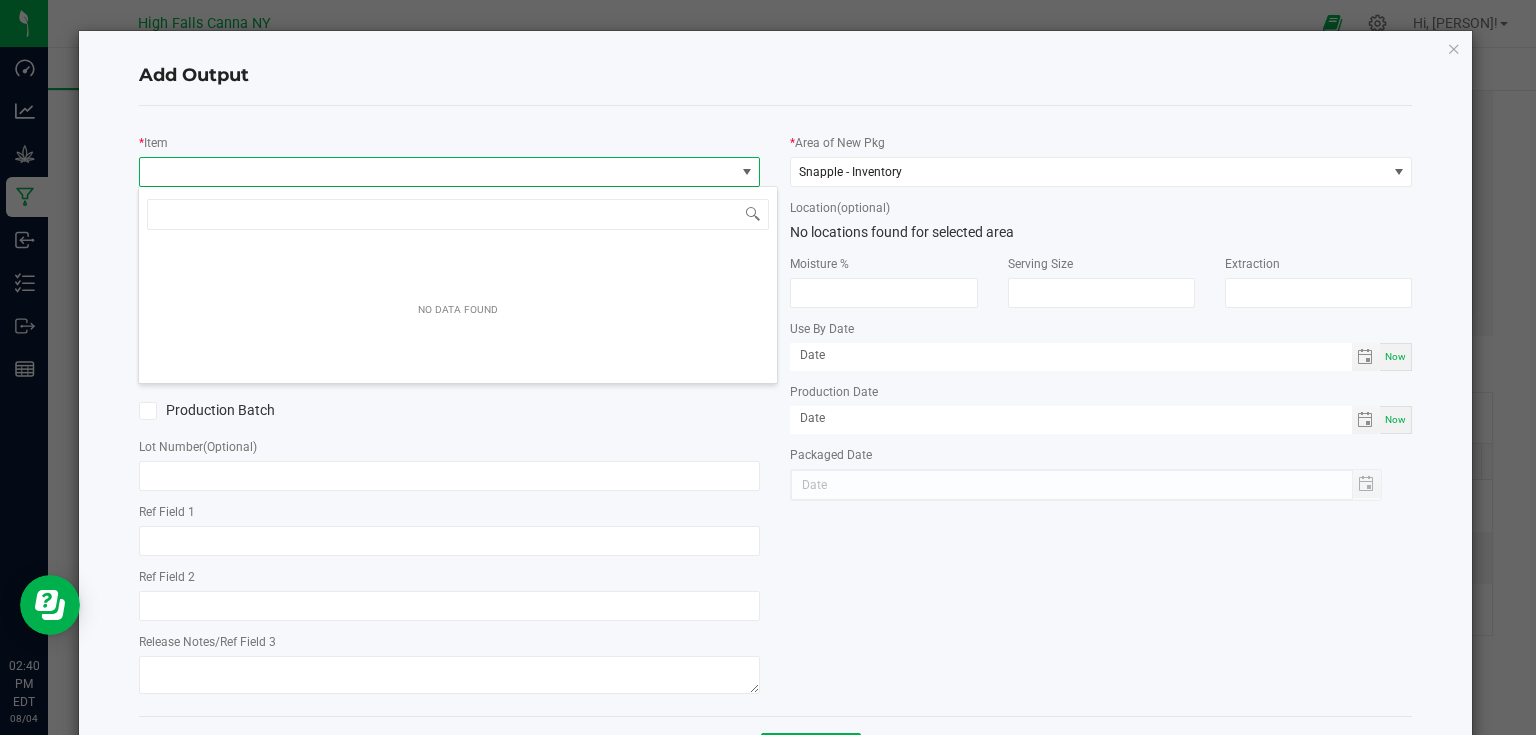 scroll, scrollTop: 99970, scrollLeft: 99383, axis: both 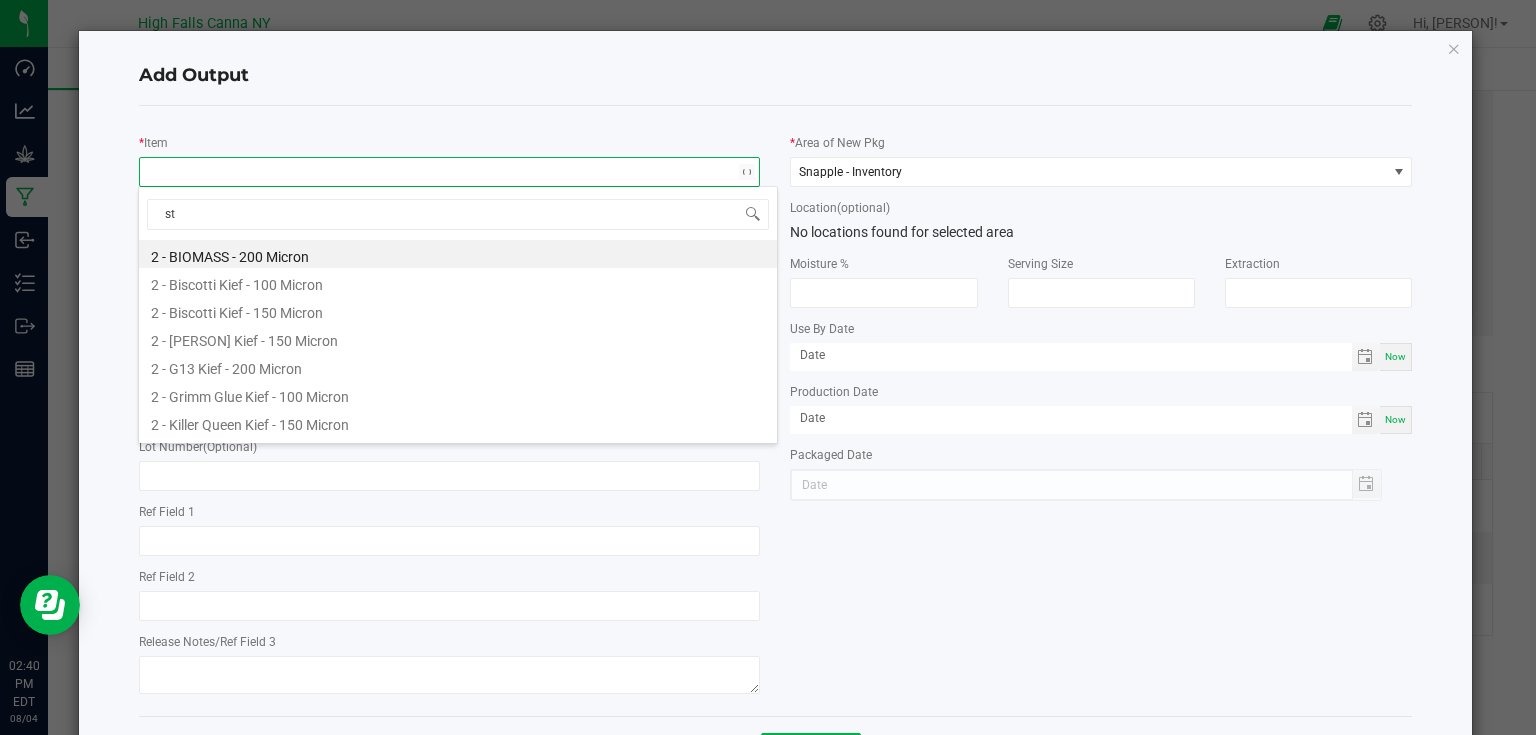 type on "ste" 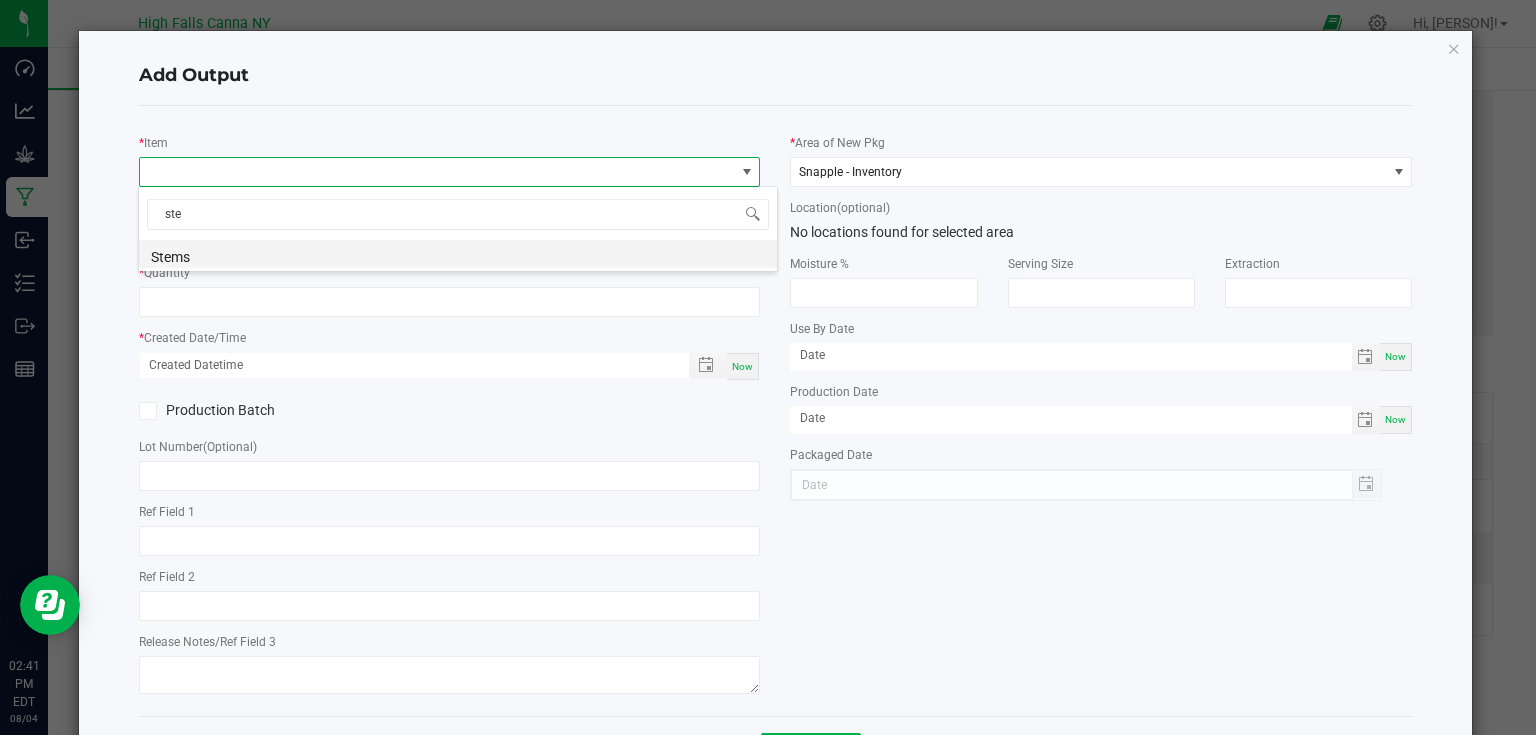 click on "Stems" at bounding box center [458, 254] 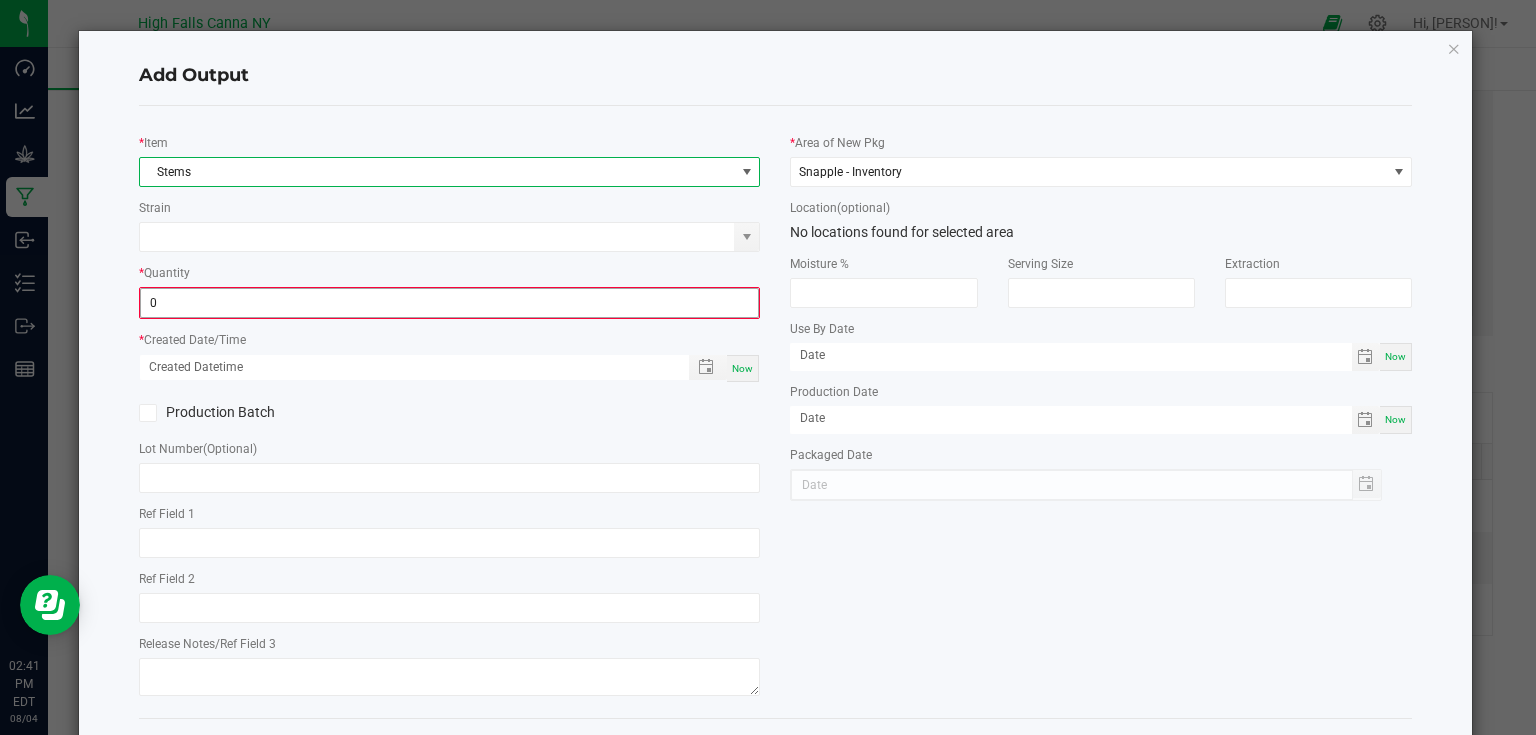 click on "0" at bounding box center (450, 303) 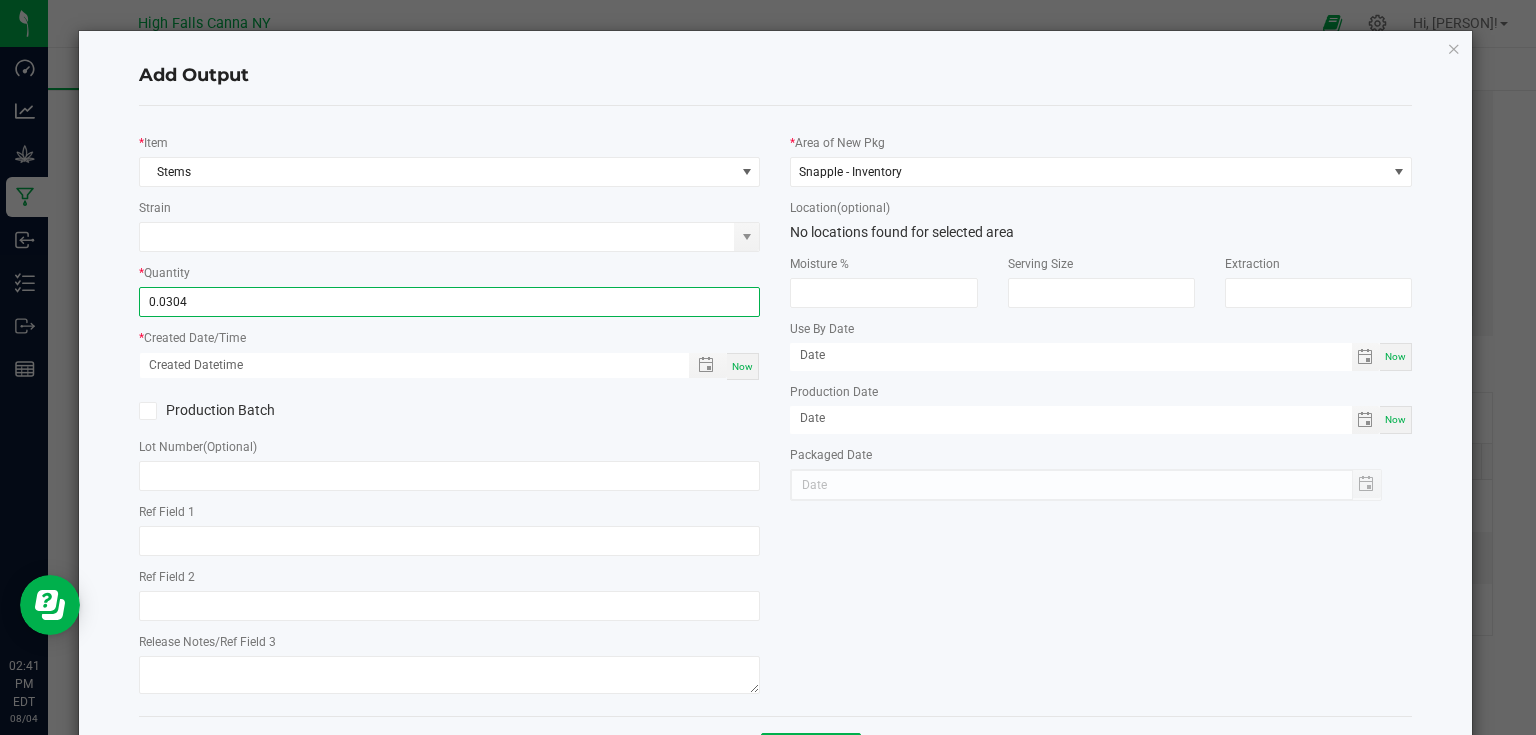 type on "0.0304 lb" 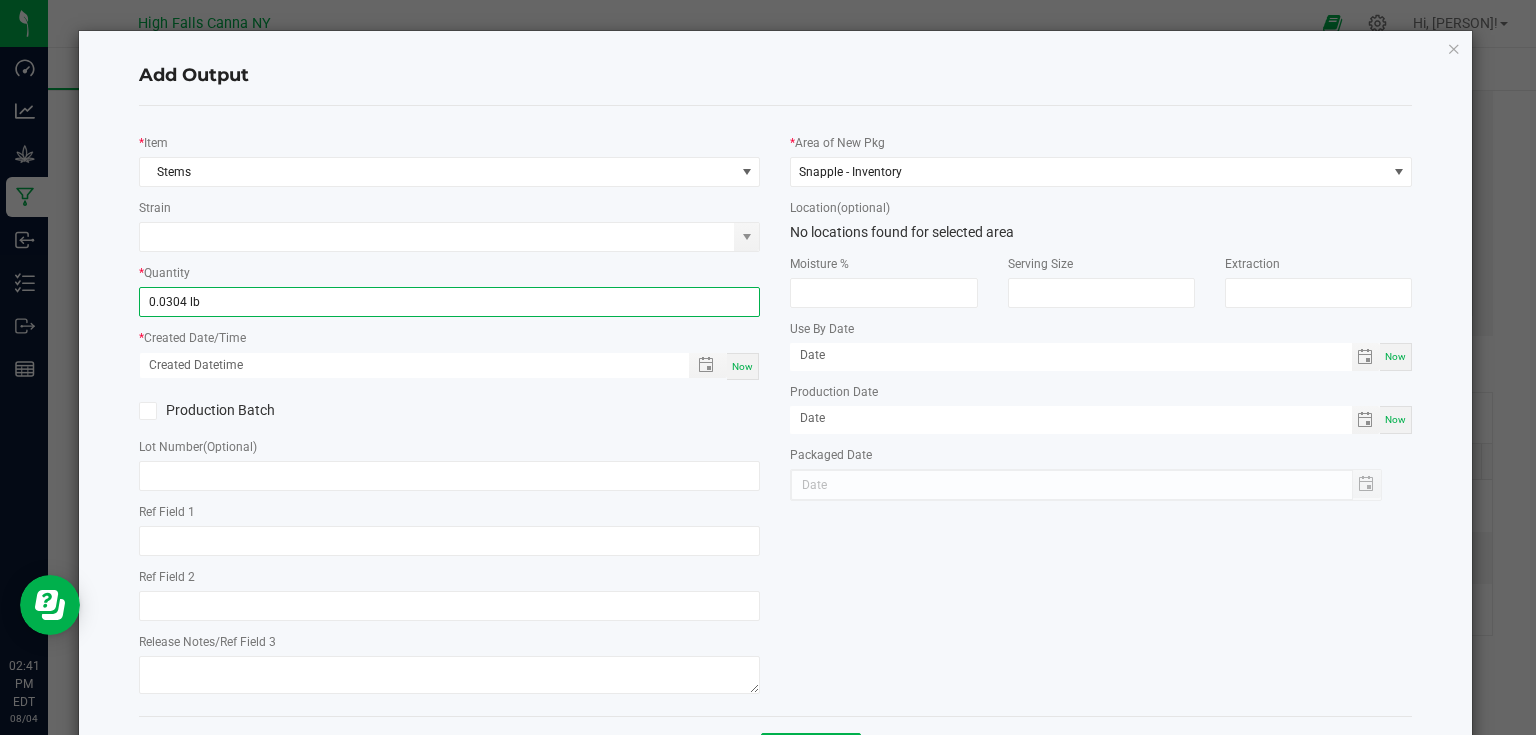 click on "Now" at bounding box center [743, 366] 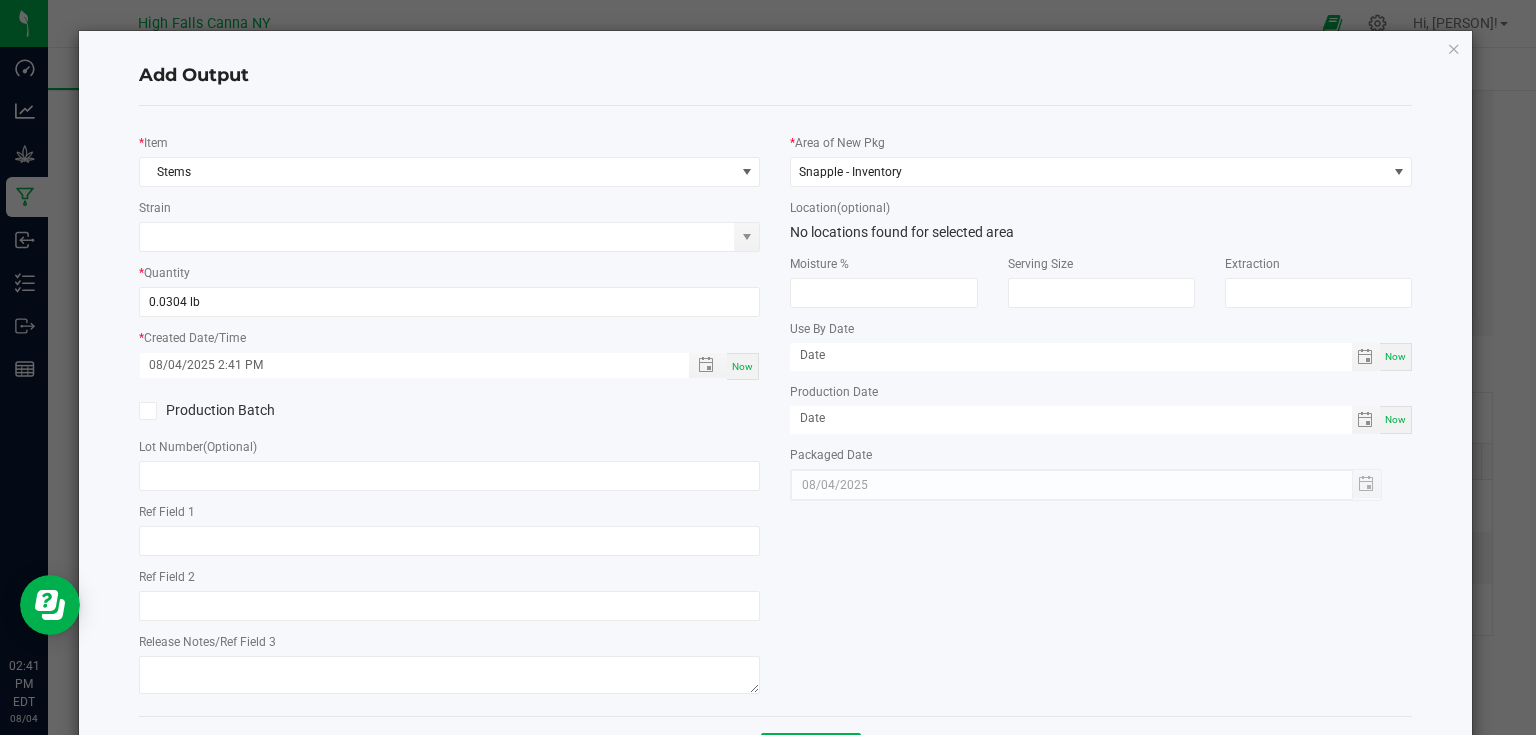 click on "Production Batch" 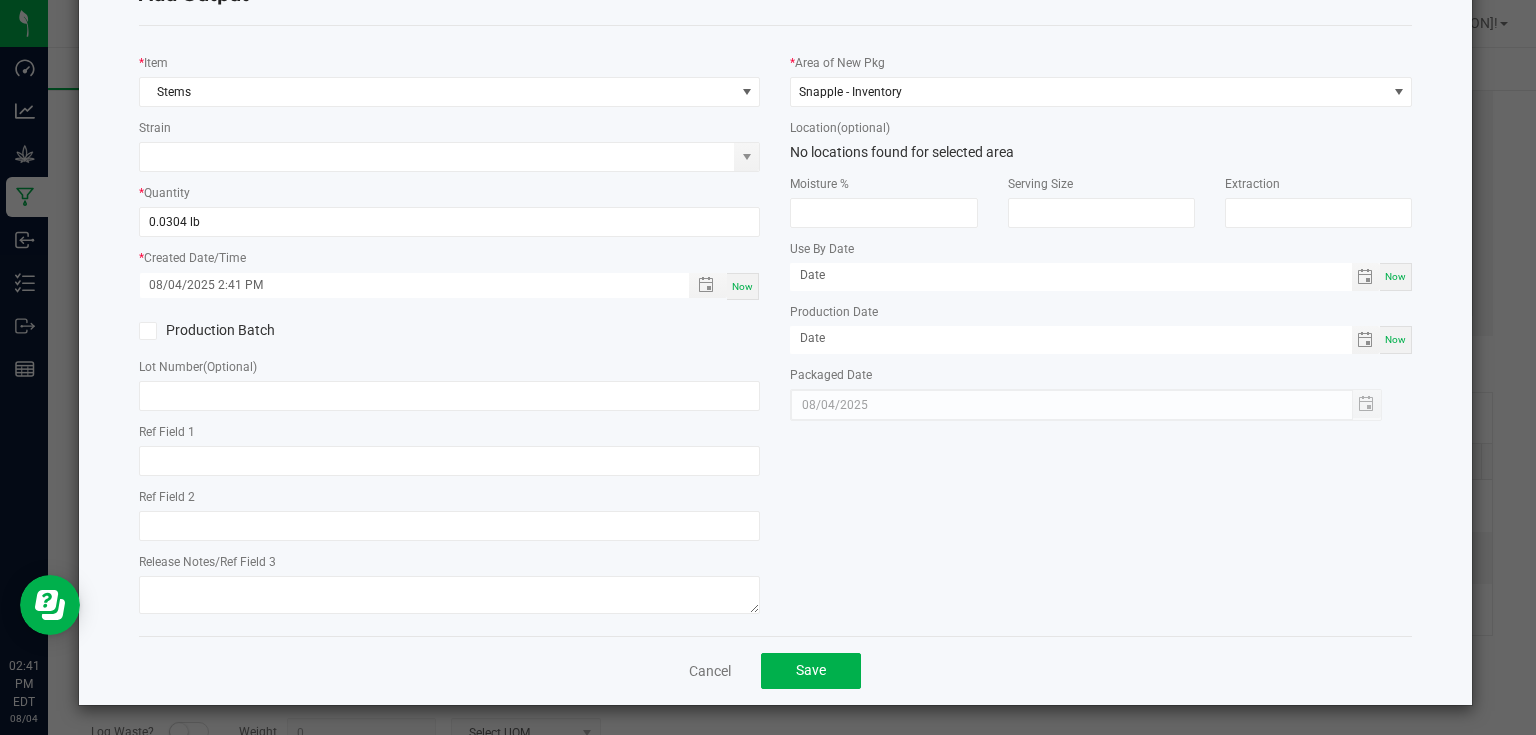 scroll, scrollTop: 81, scrollLeft: 0, axis: vertical 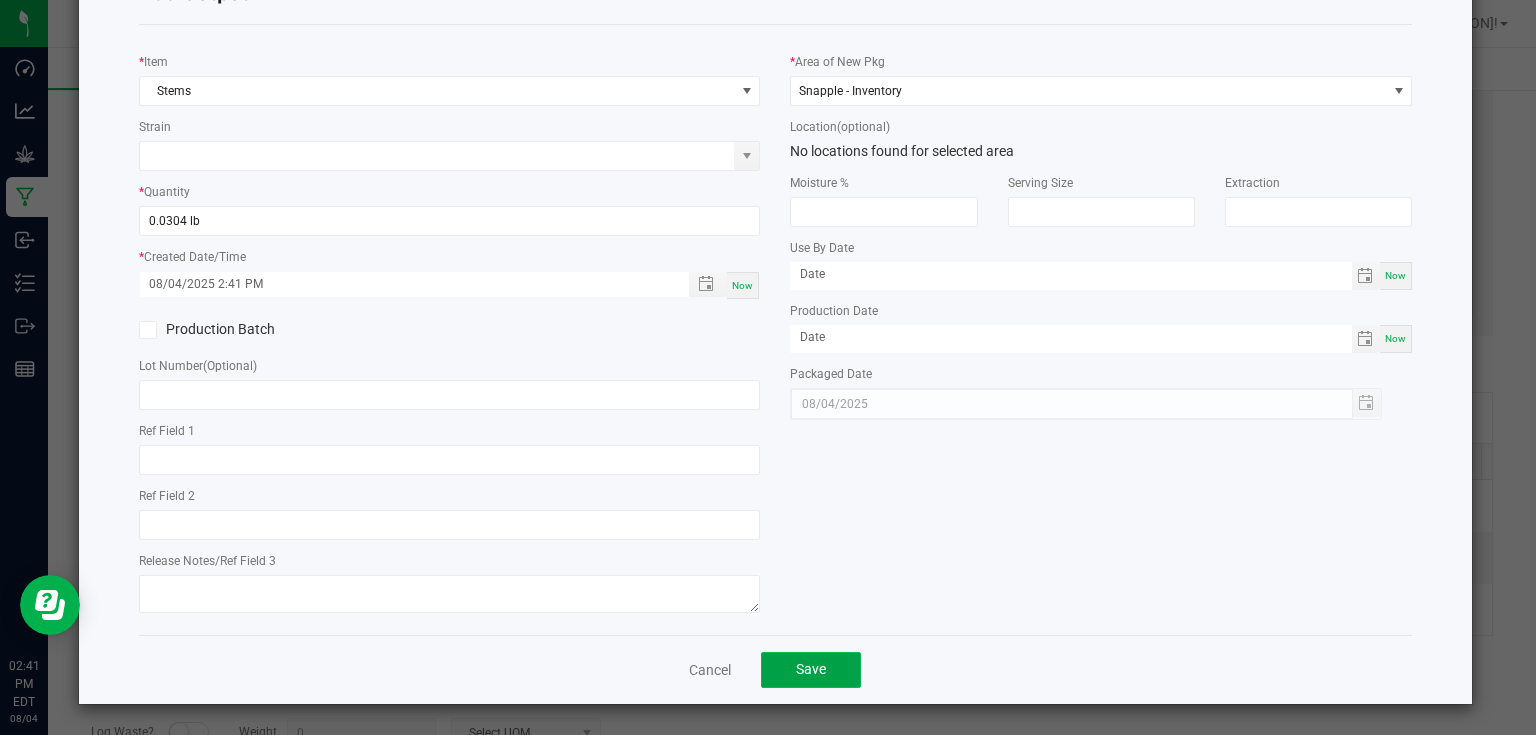 click on "Save" 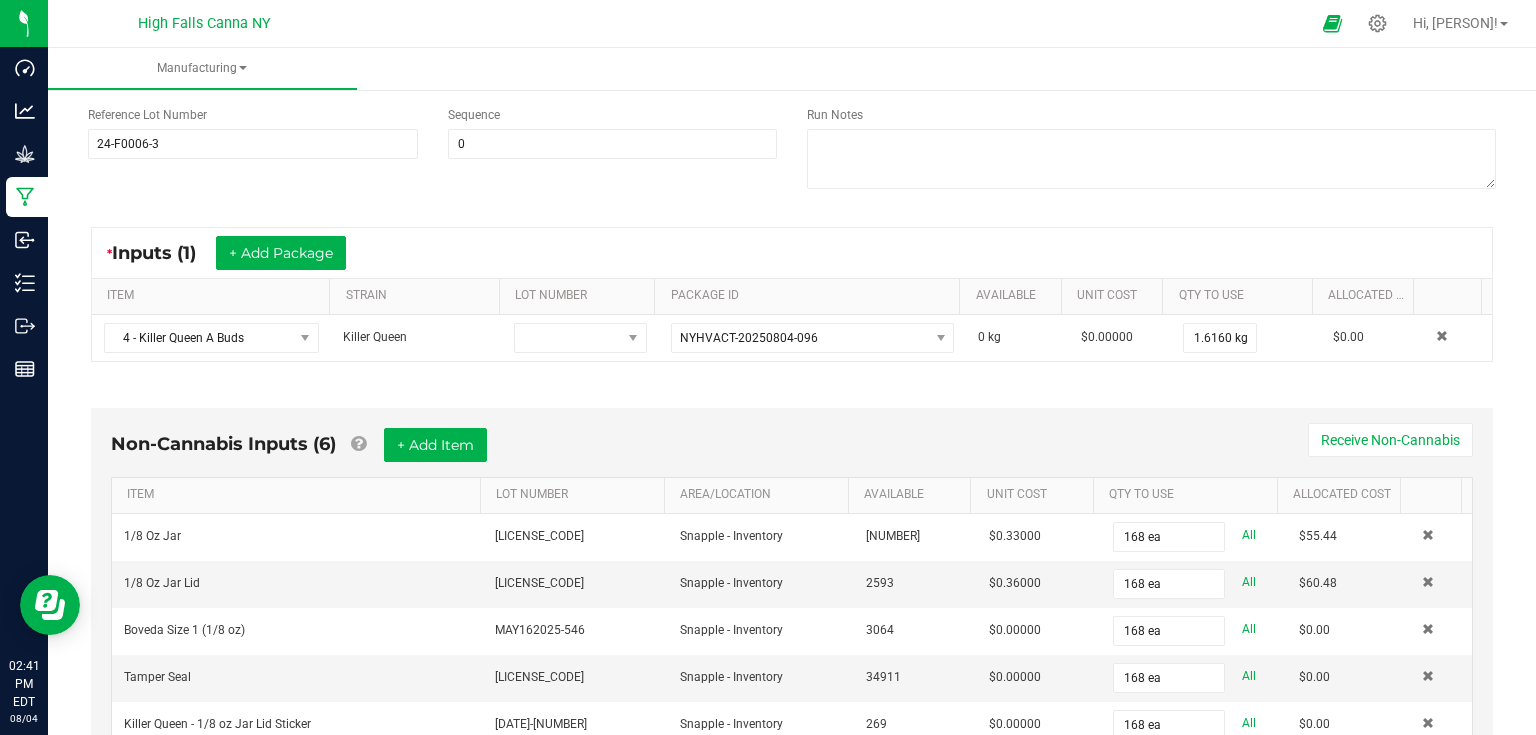 scroll, scrollTop: 0, scrollLeft: 0, axis: both 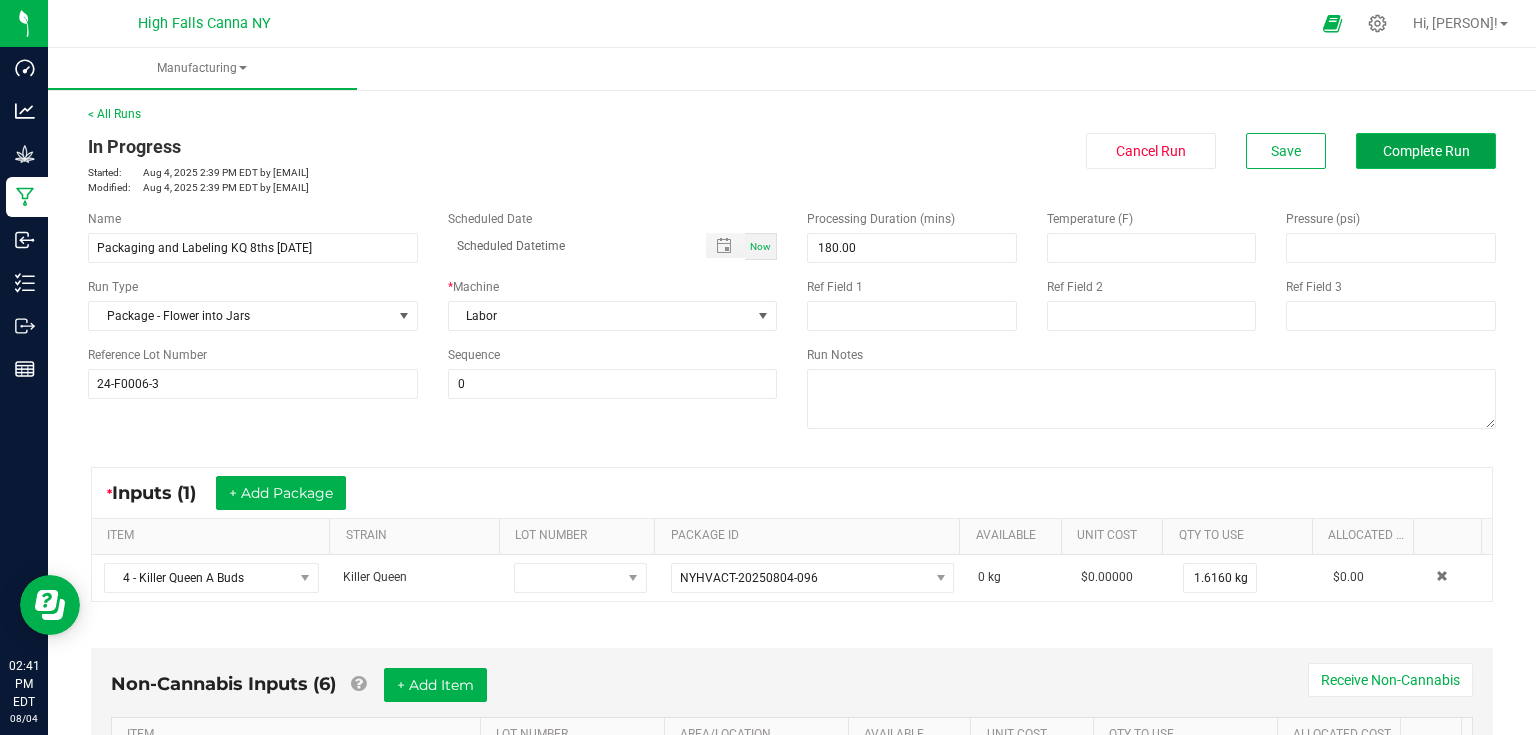 click on "Complete Run" at bounding box center [1426, 151] 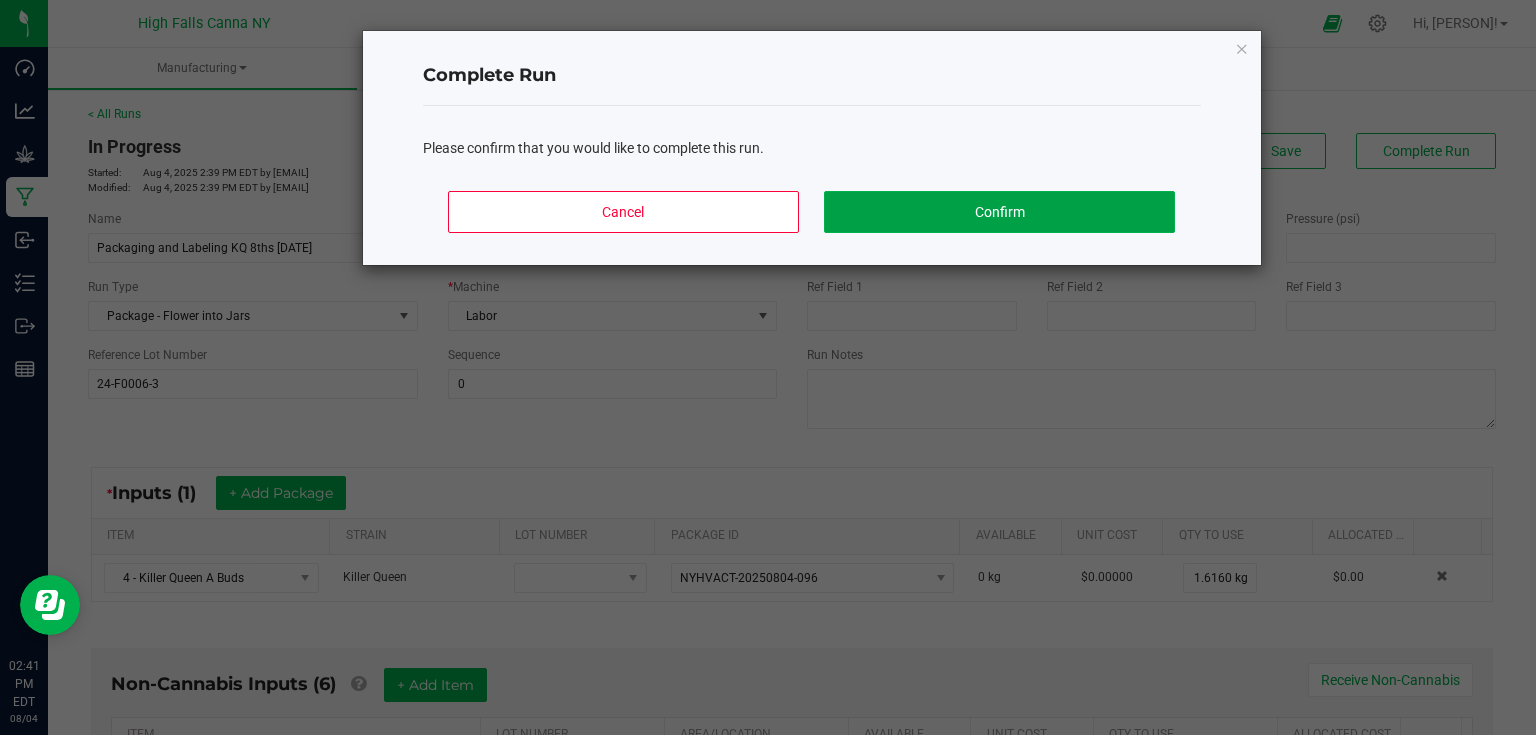 click on "Confirm" 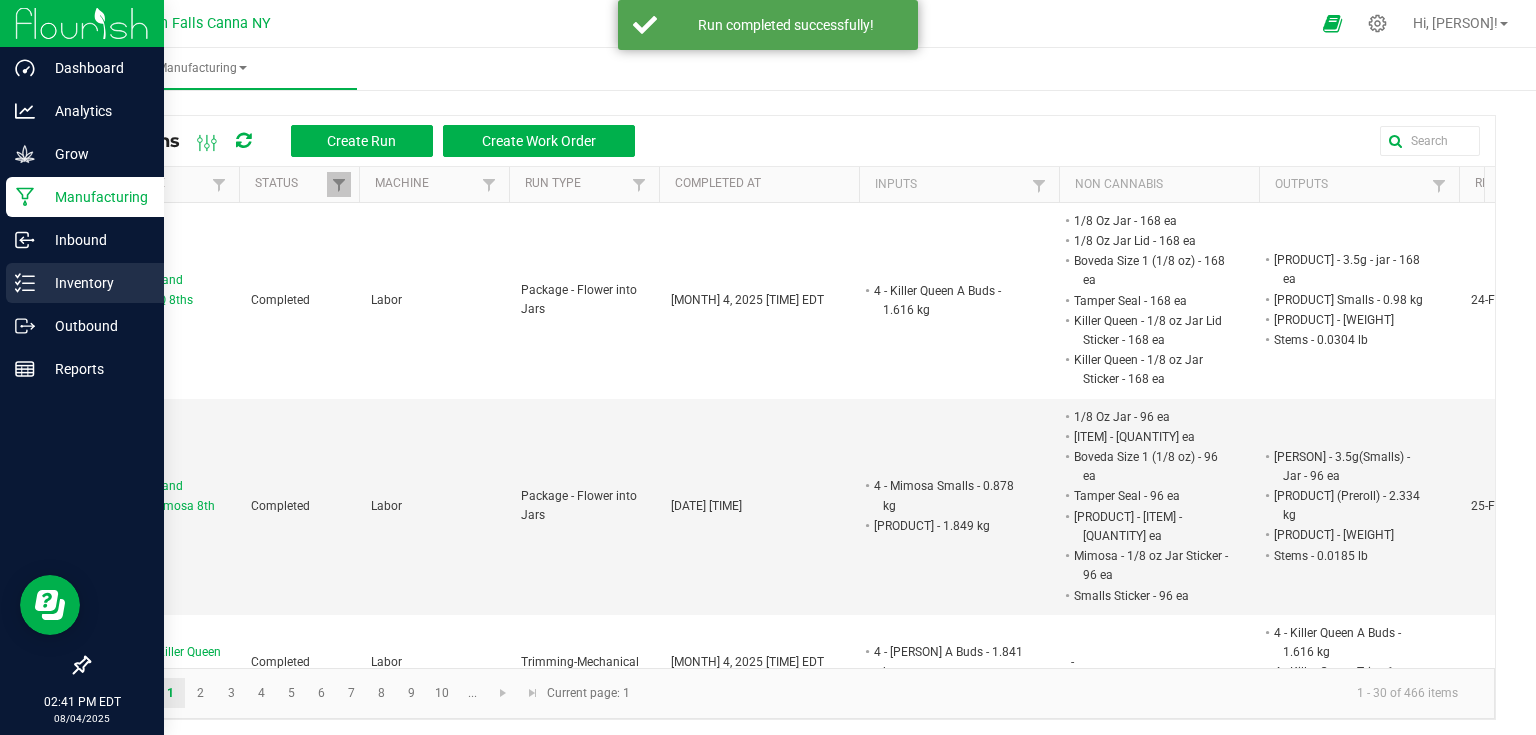 click 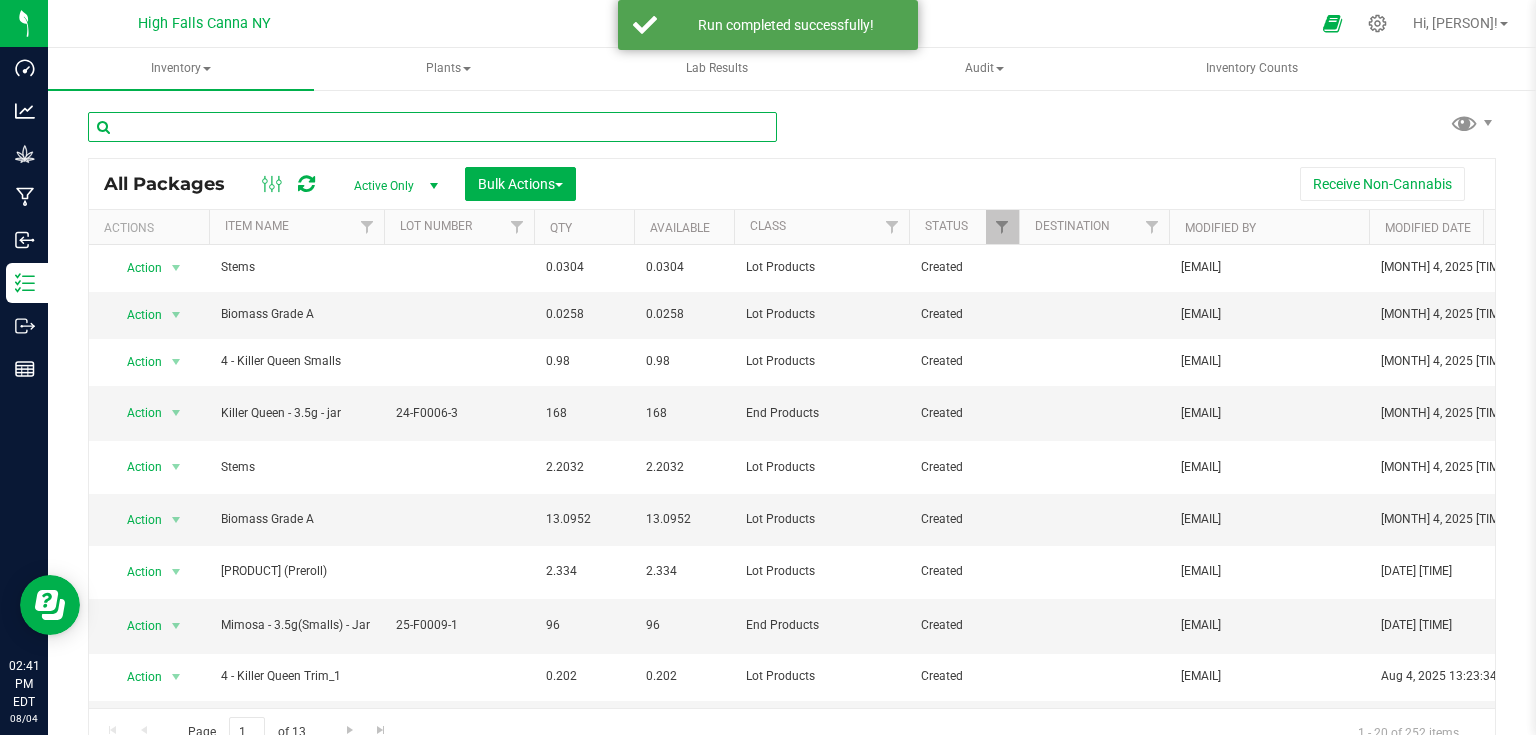 click at bounding box center [432, 127] 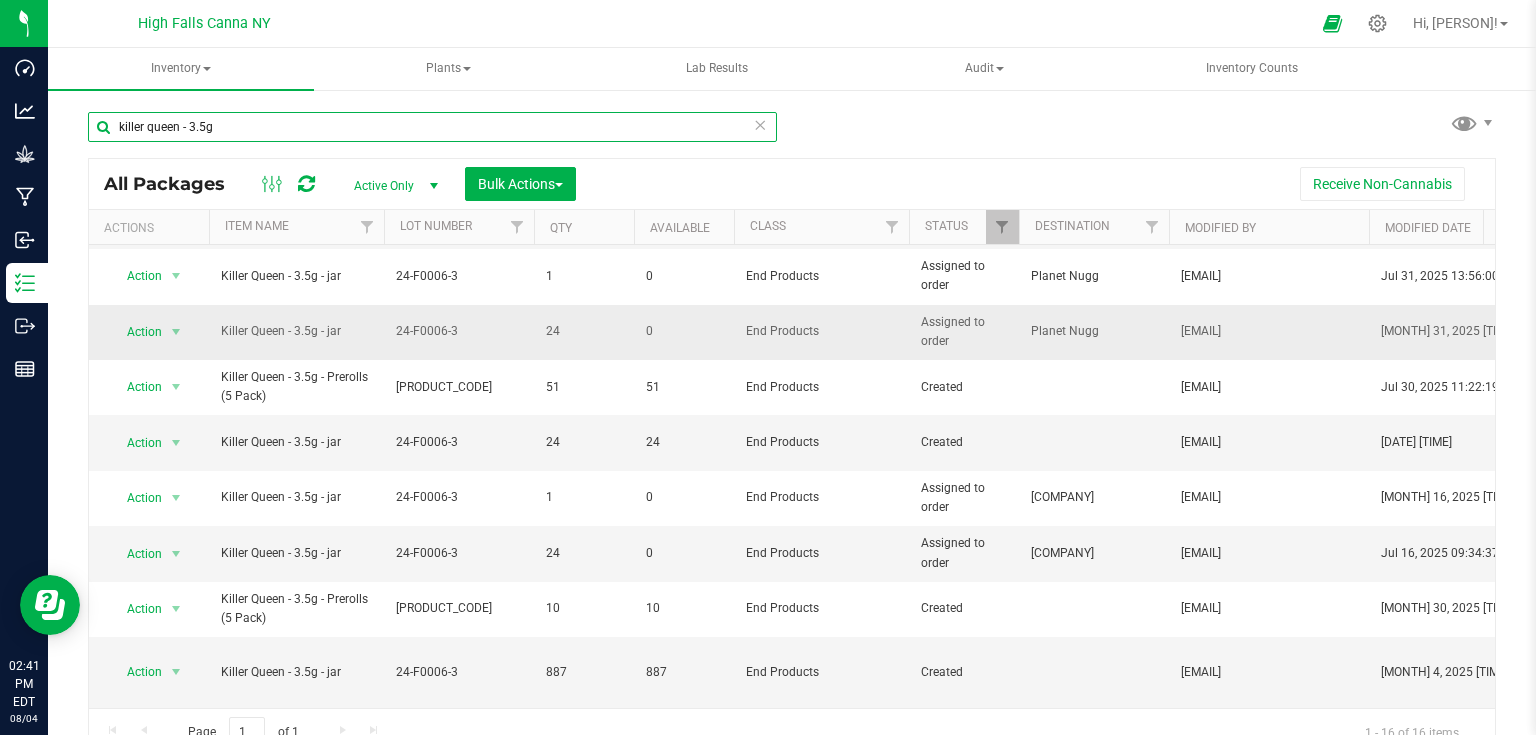 scroll, scrollTop: 447, scrollLeft: 0, axis: vertical 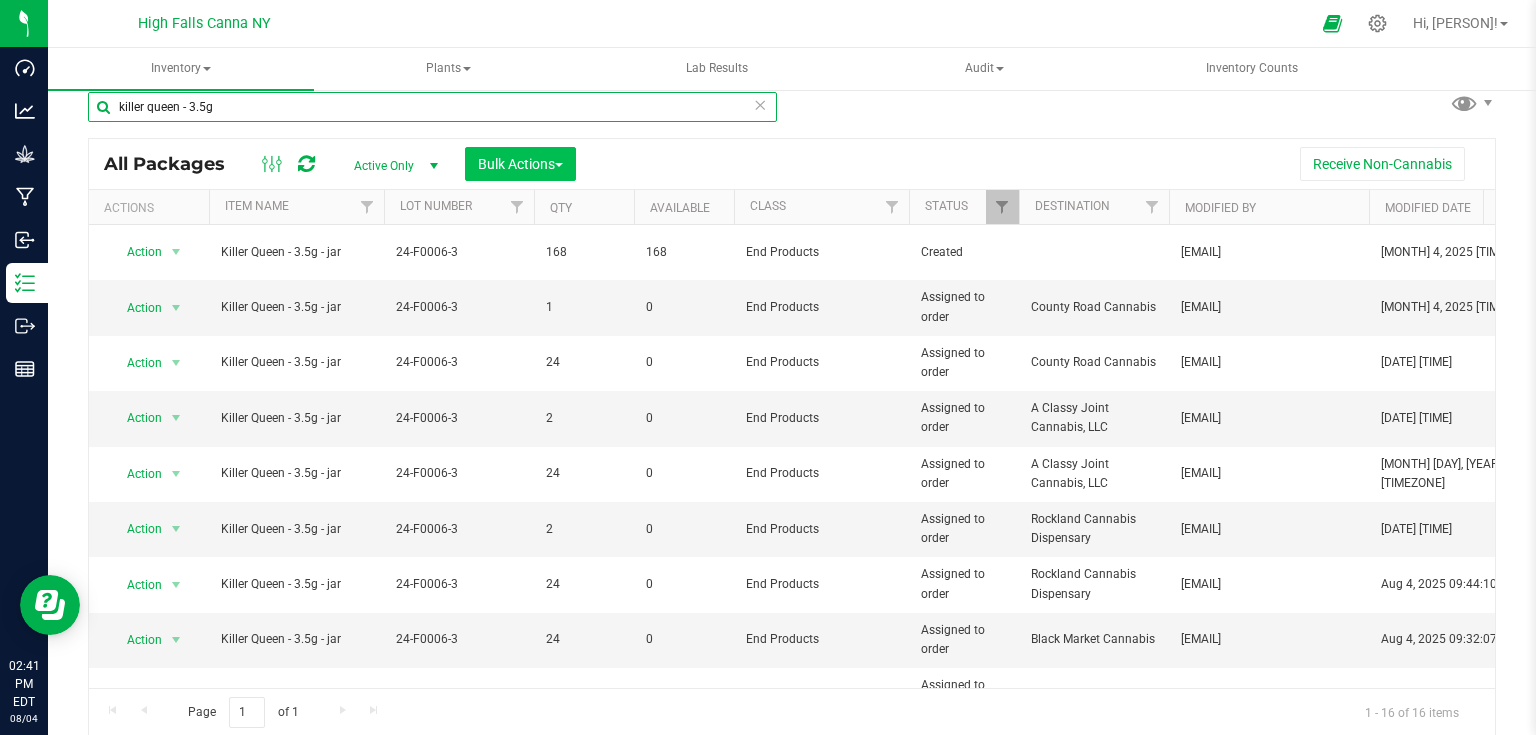 type on "killer queen - [QUANTITY]g" 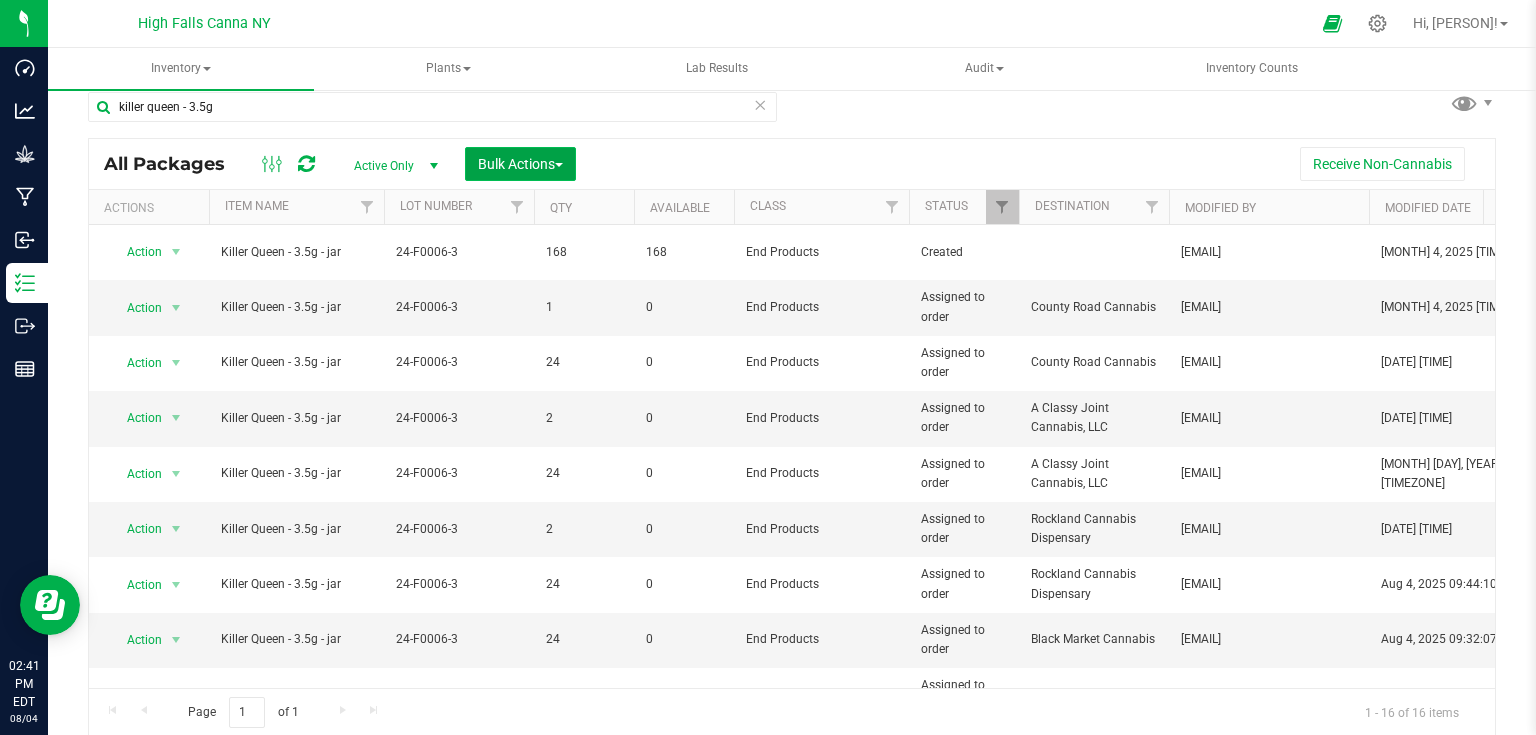 click on "Bulk Actions" at bounding box center [520, 164] 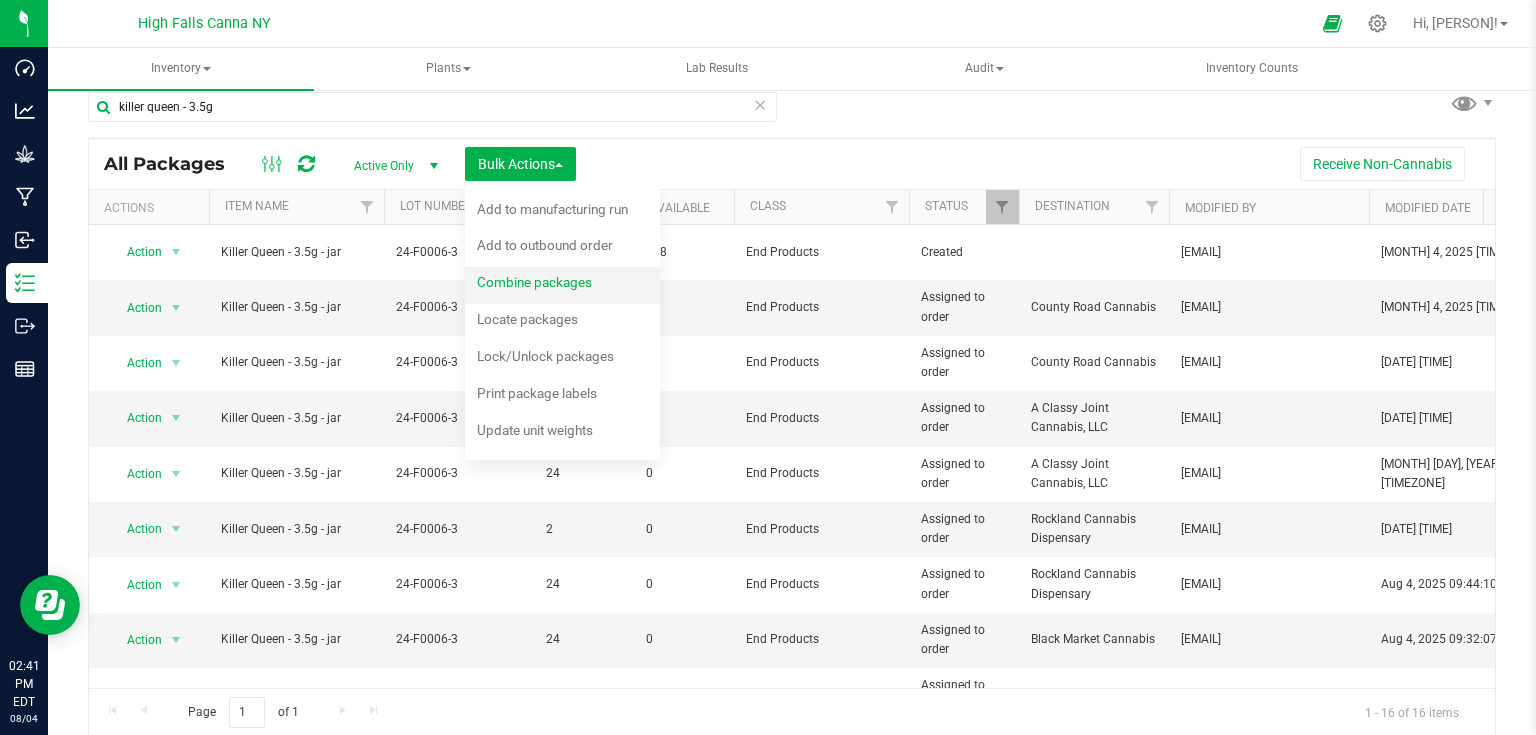 click on "Combine packages" at bounding box center (534, 282) 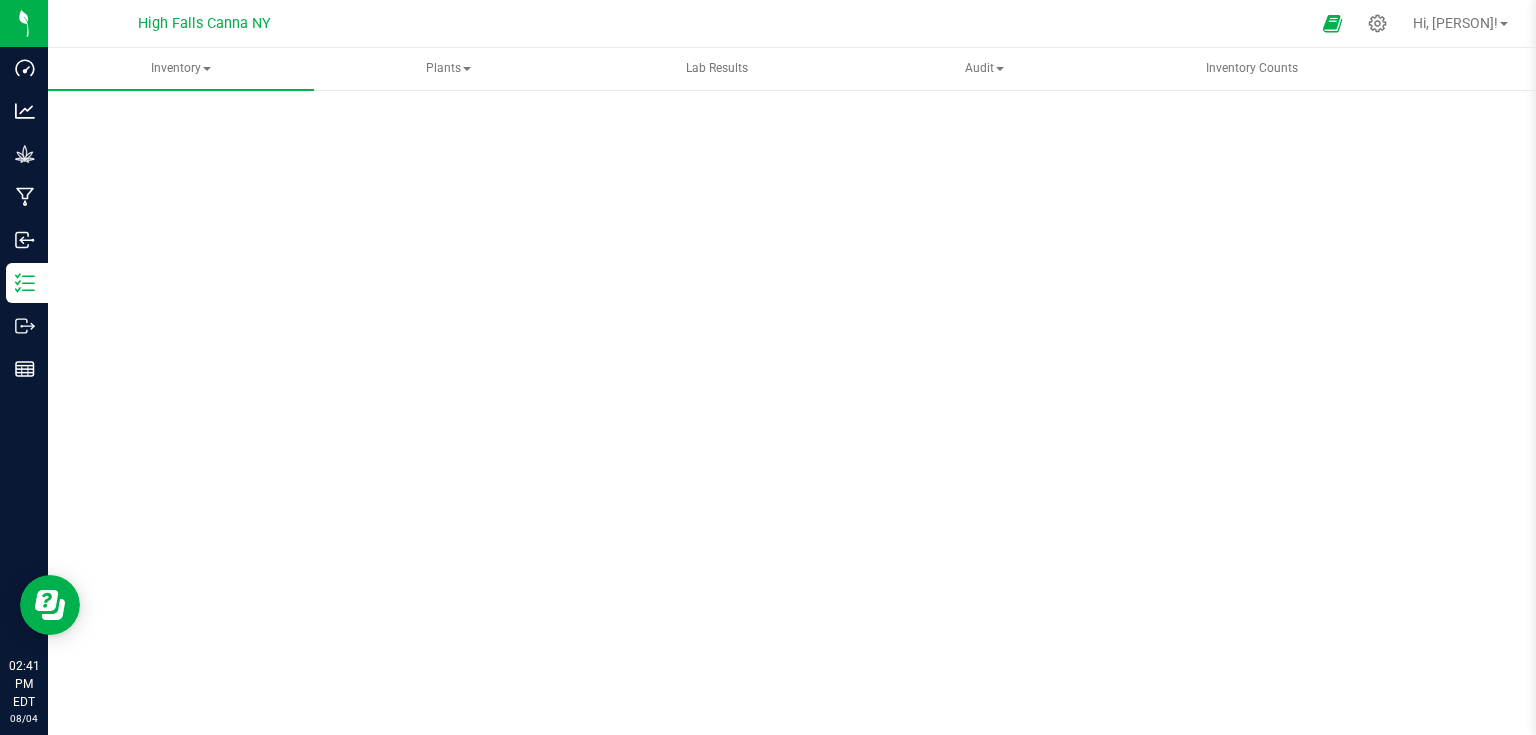 scroll, scrollTop: 0, scrollLeft: 0, axis: both 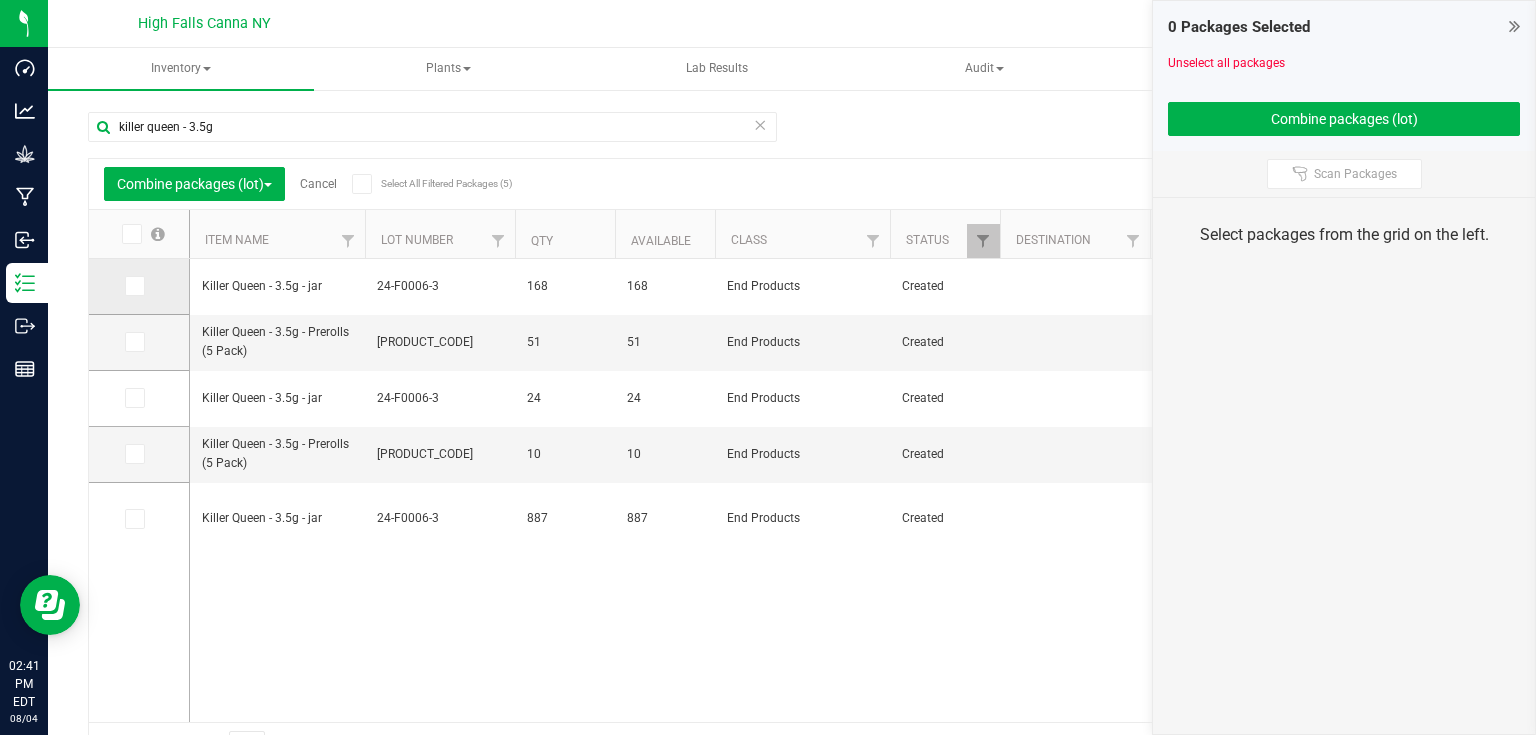 click at bounding box center (135, 286) 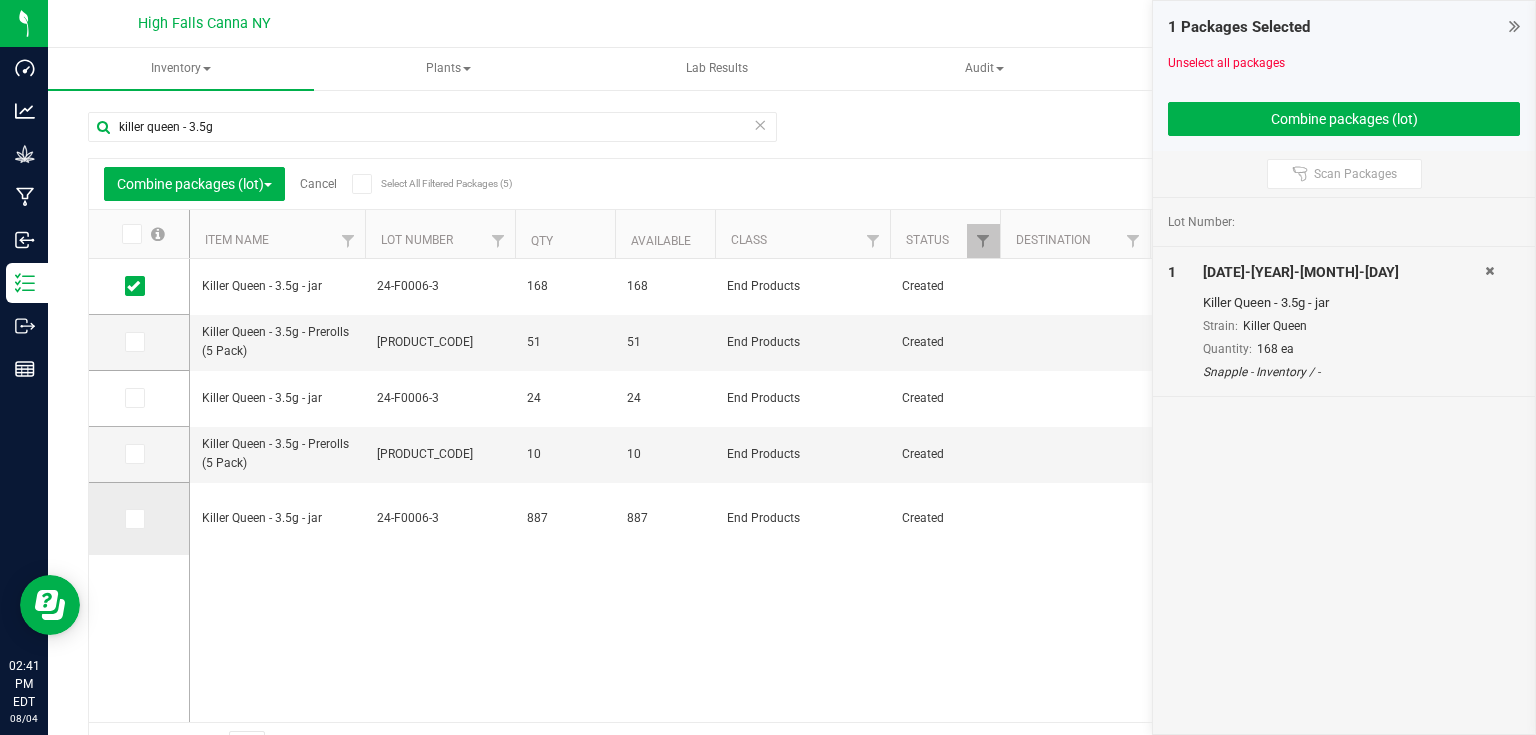 click at bounding box center (135, 519) 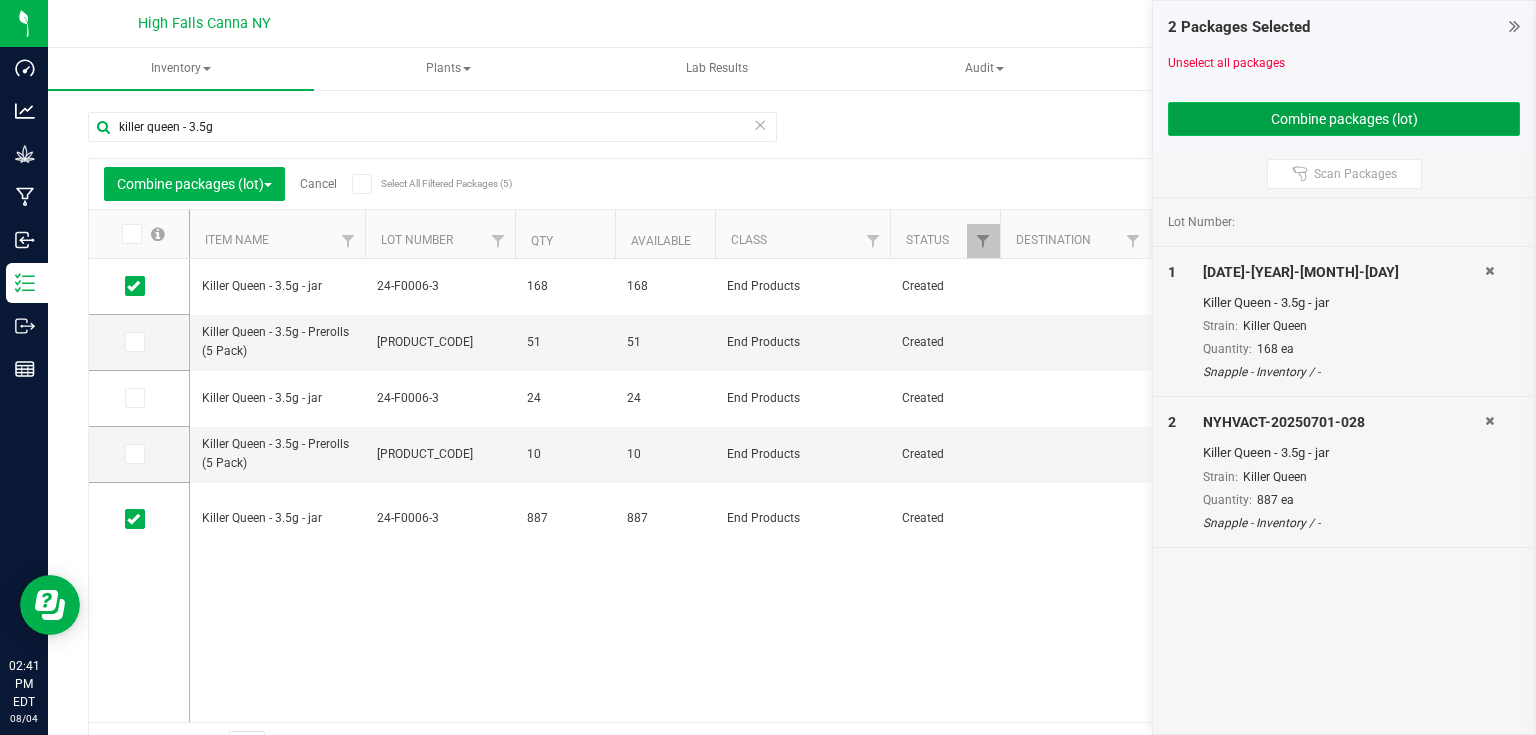 click on "Combine packages (lot)" at bounding box center [1344, 119] 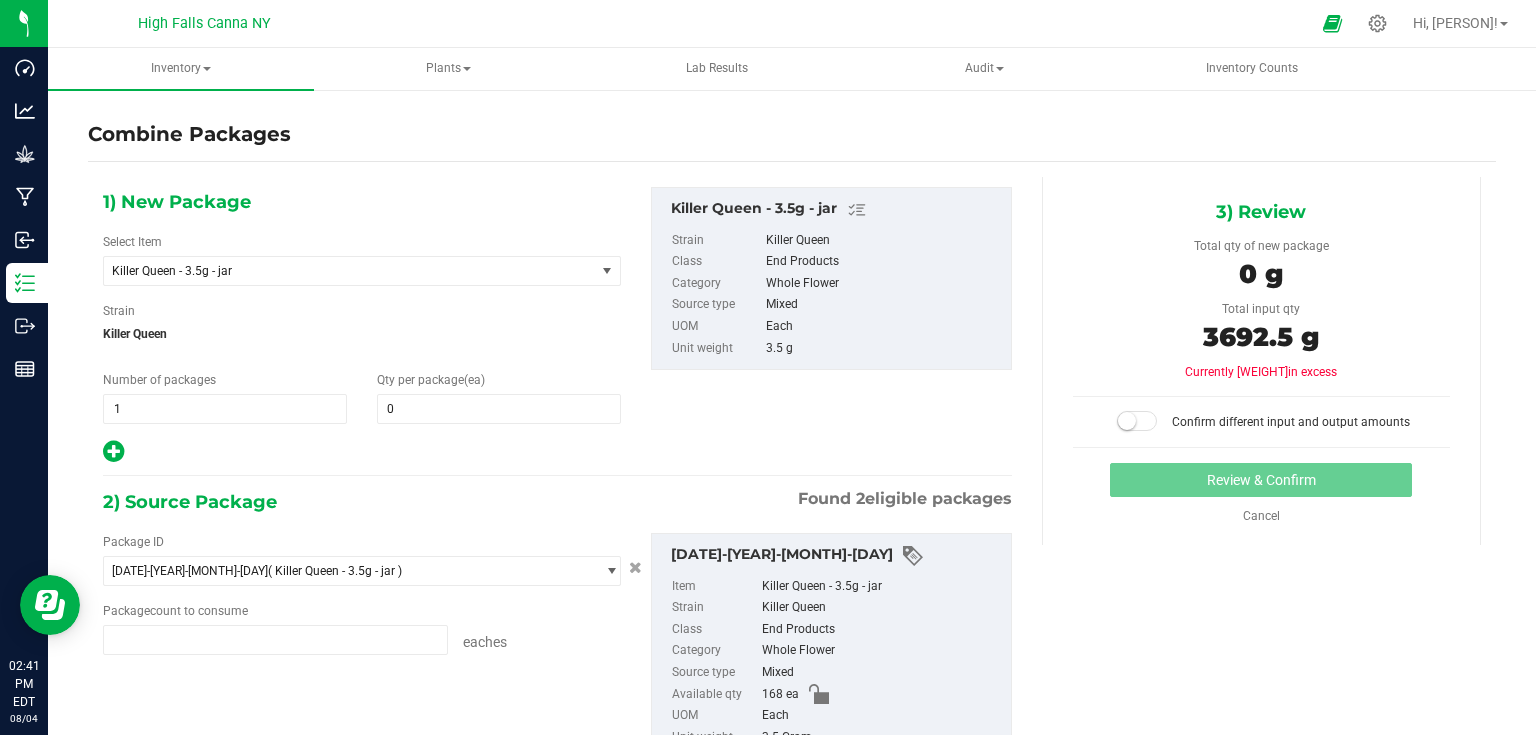 type on "168 ea" 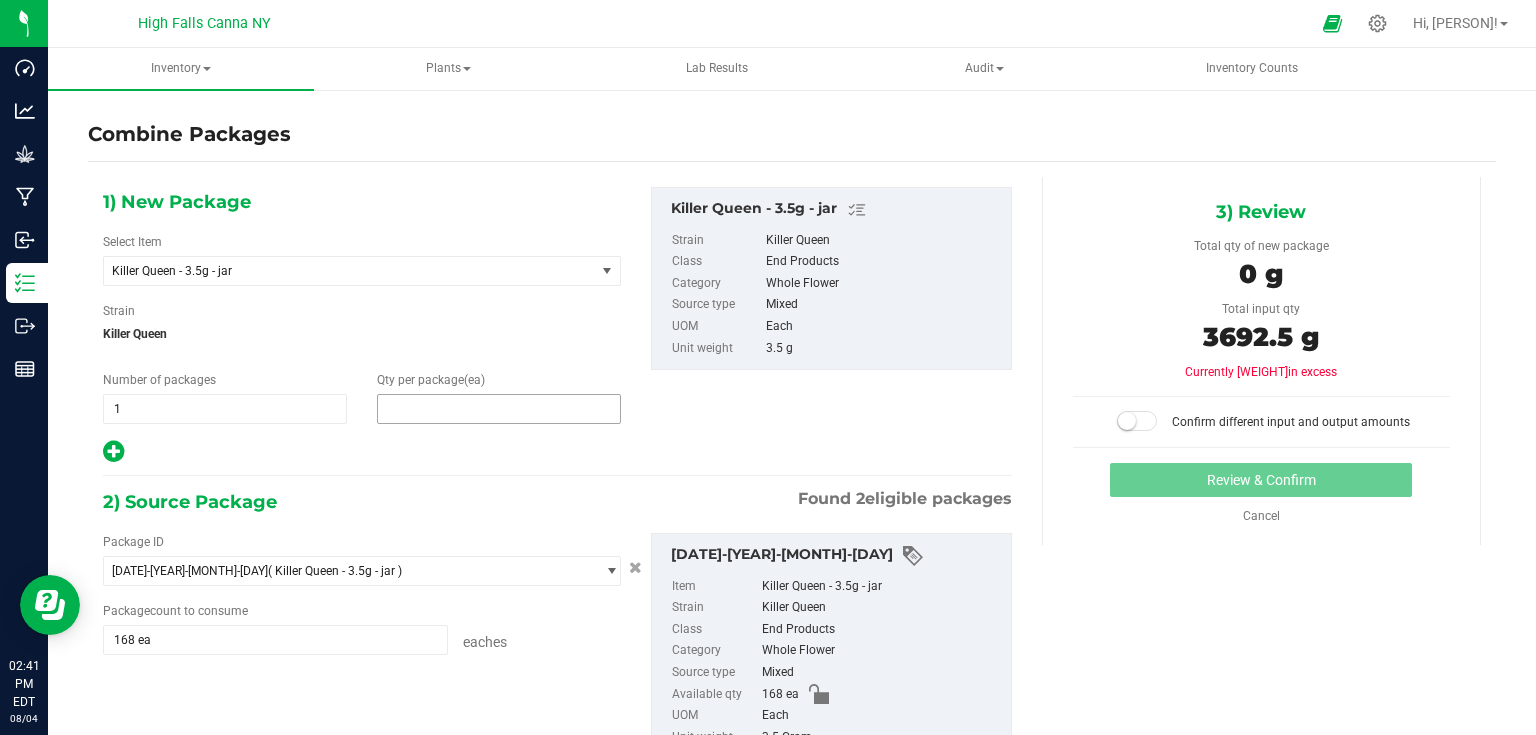 click at bounding box center [499, 409] 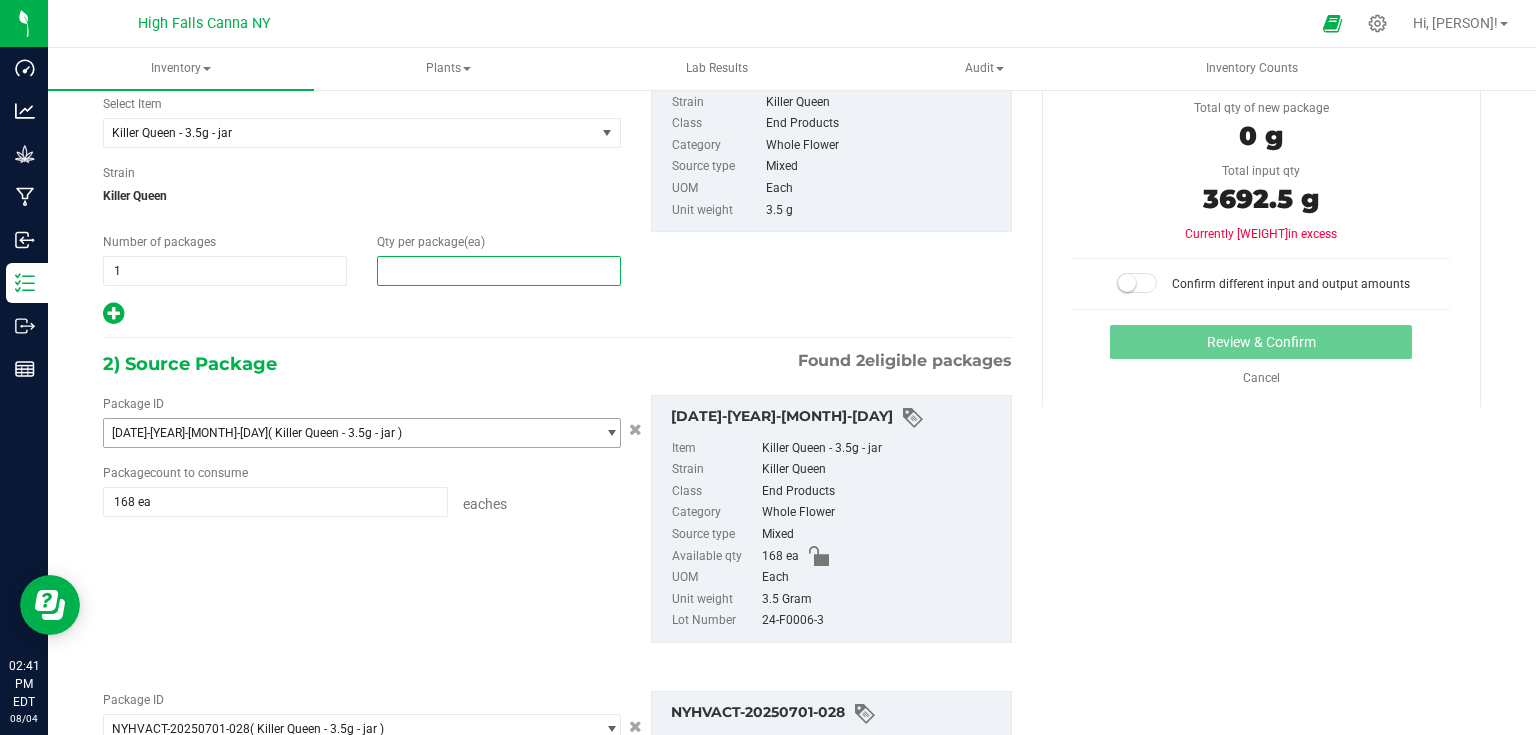 scroll, scrollTop: 240, scrollLeft: 0, axis: vertical 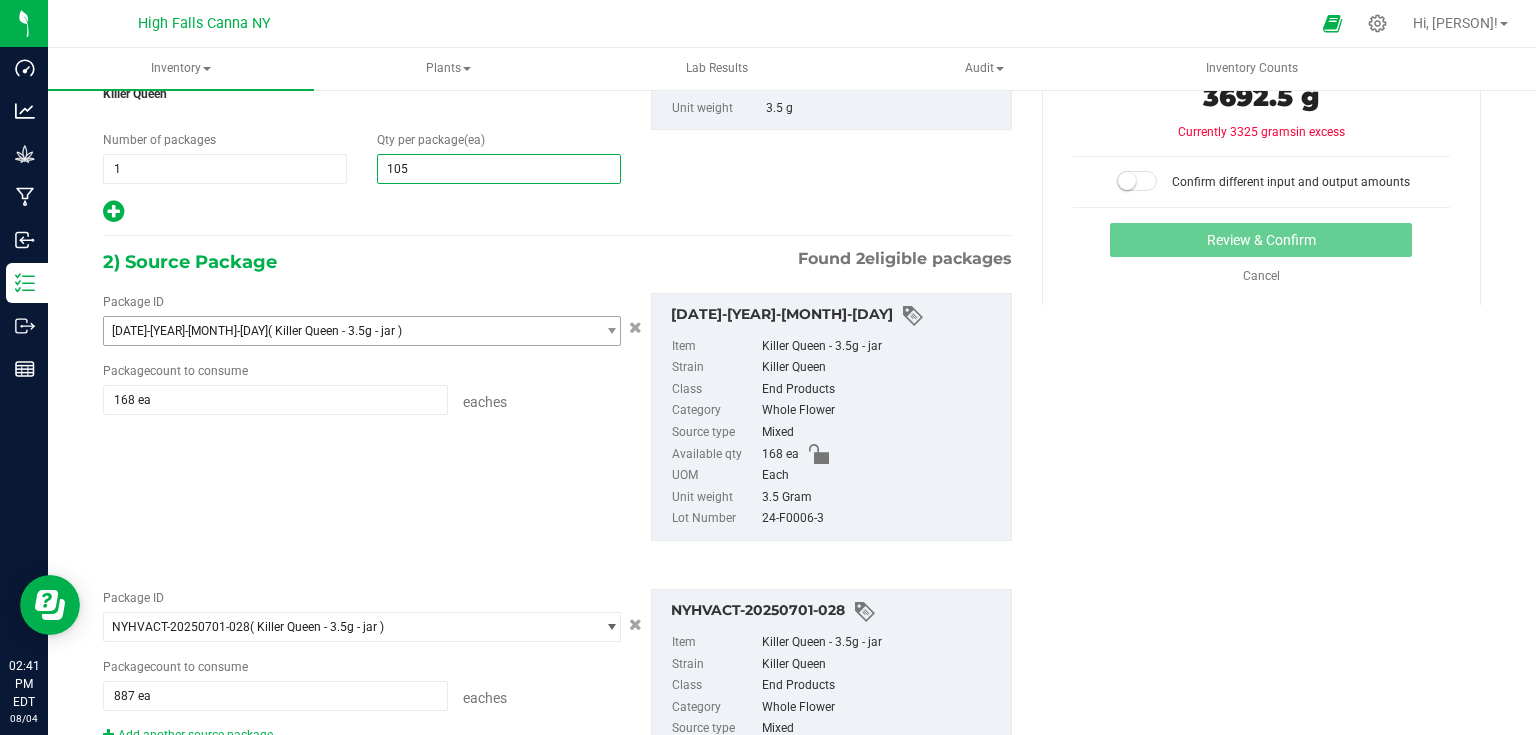type on "1055" 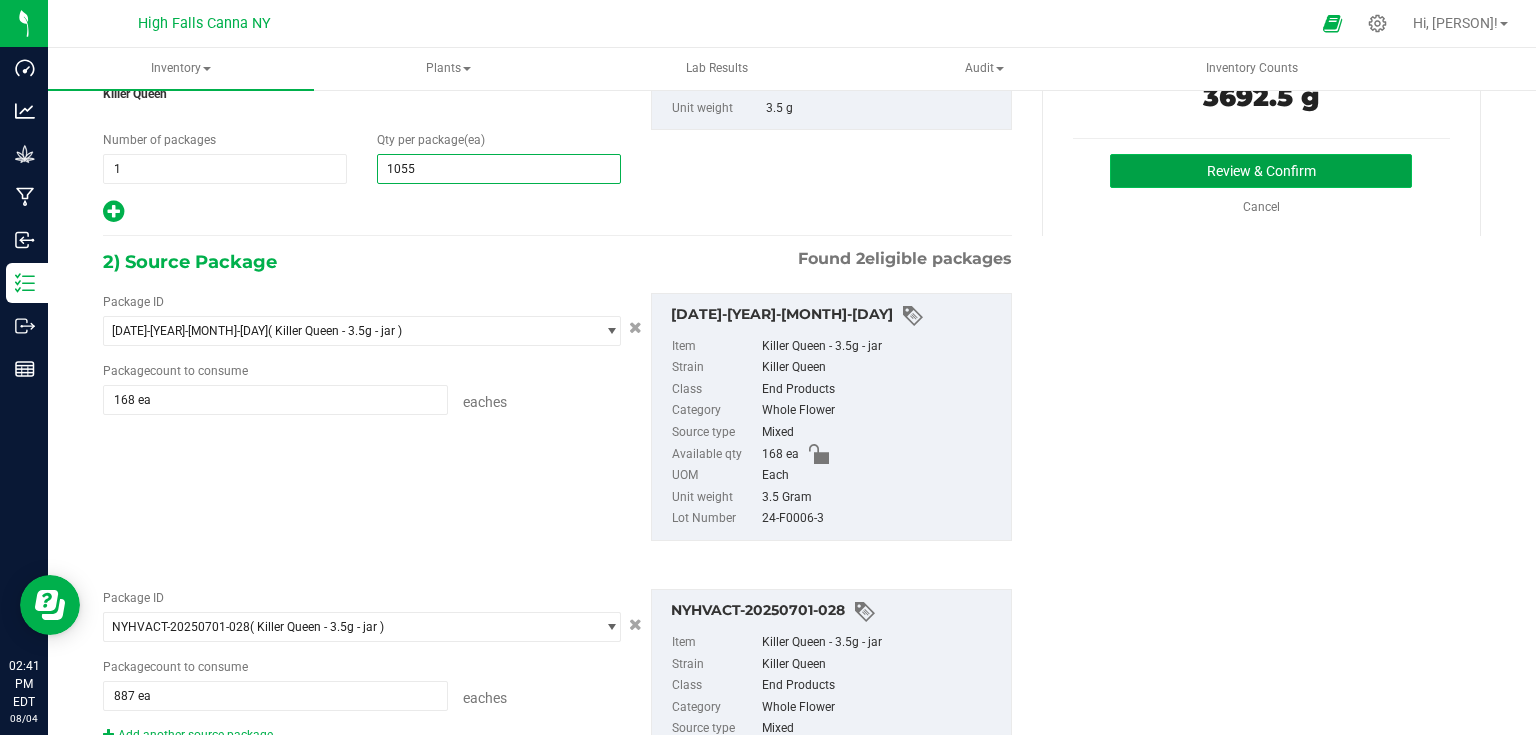 type on "1,055" 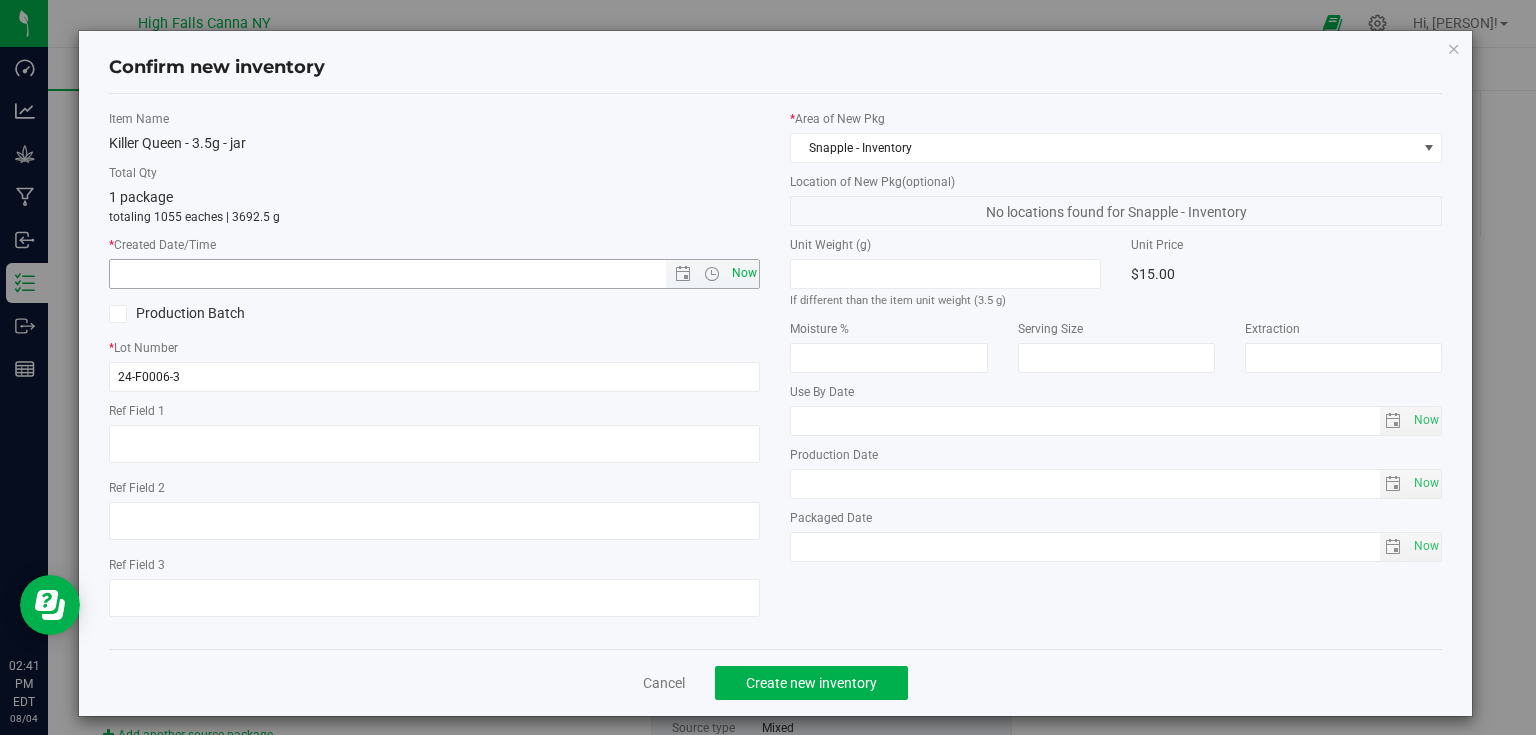 click on "Now" at bounding box center (744, 273) 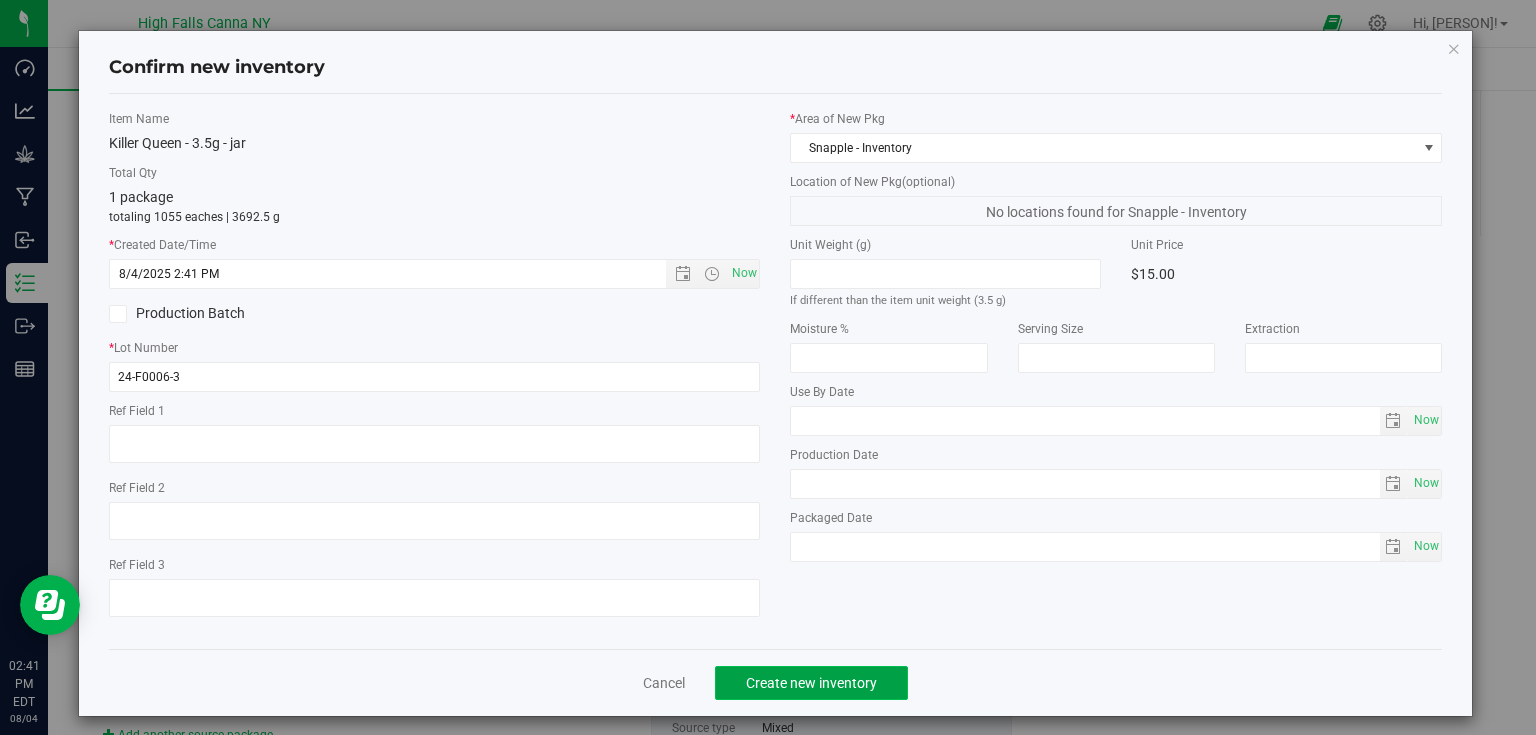 click on "Create new inventory" 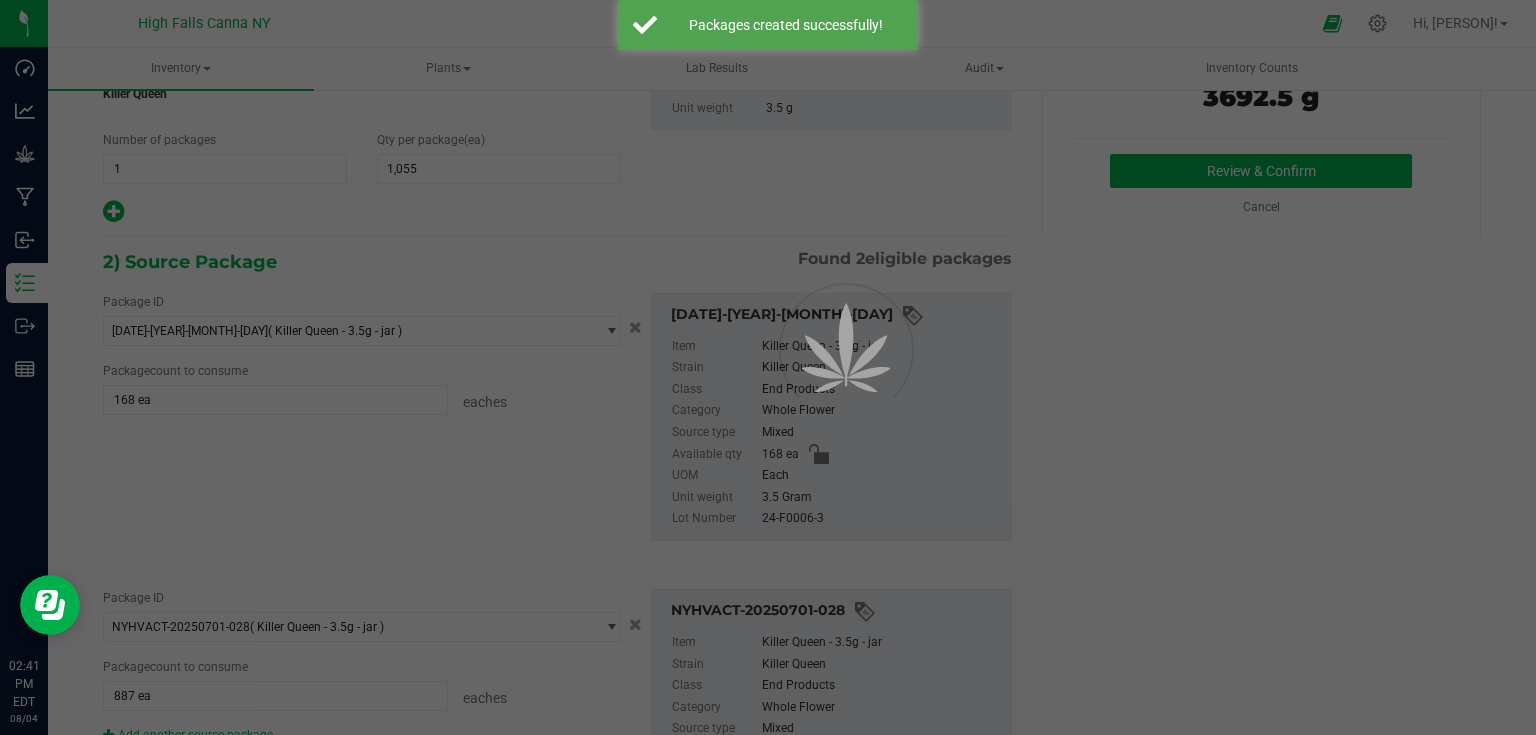 scroll, scrollTop: 0, scrollLeft: 0, axis: both 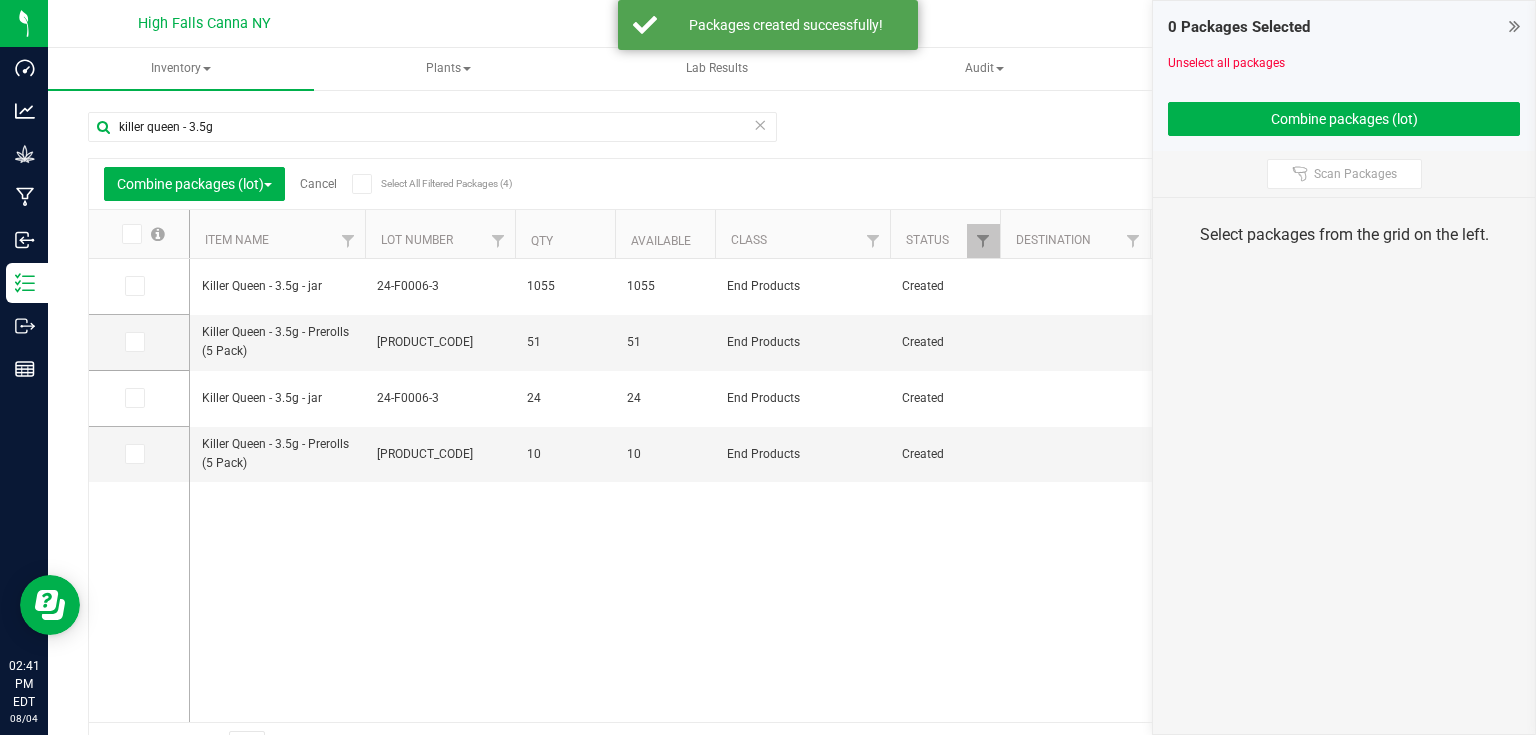 click on "Cancel" at bounding box center (311, 184) 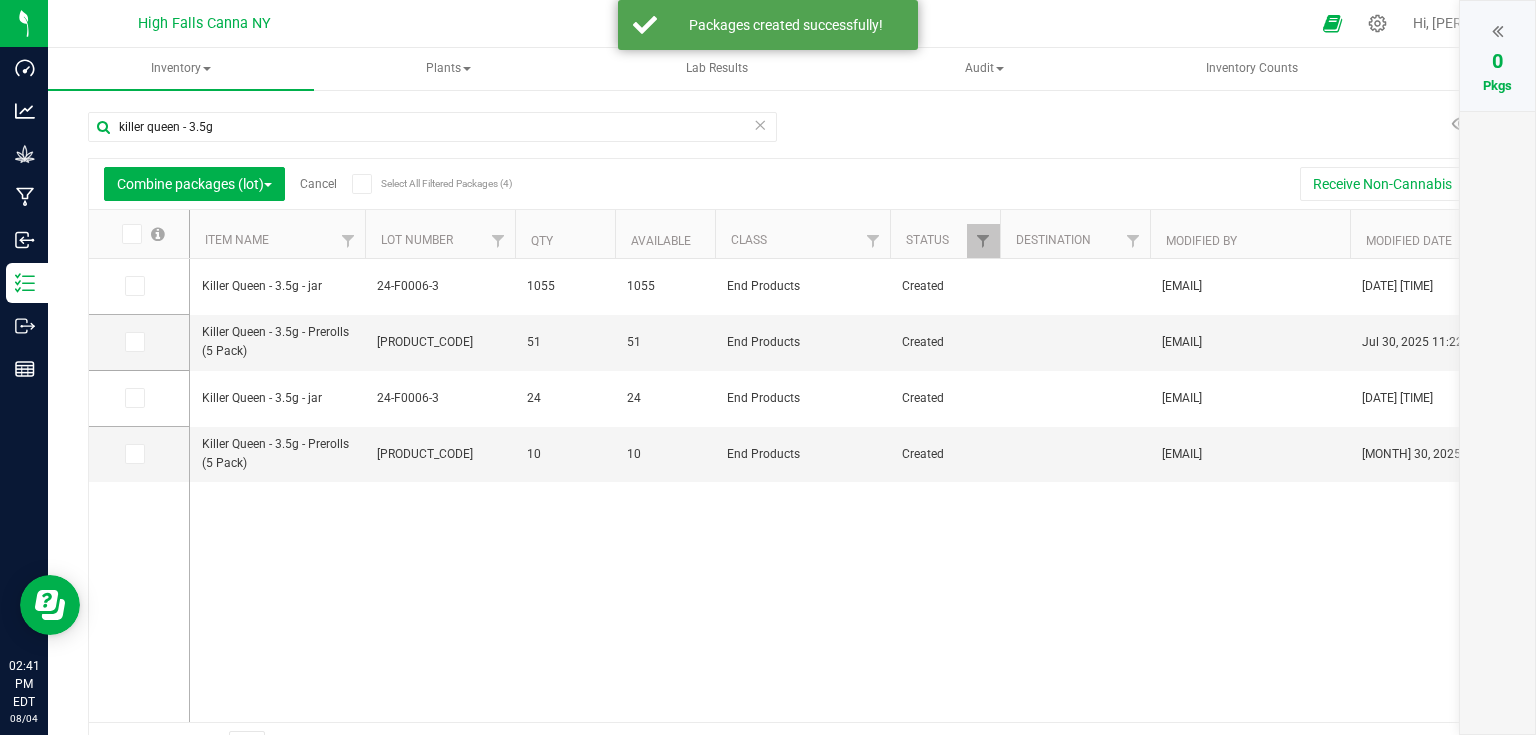 click on "Combine packages (lot)
Cancel
Select All Filtered Packages (4)" at bounding box center [292, 184] 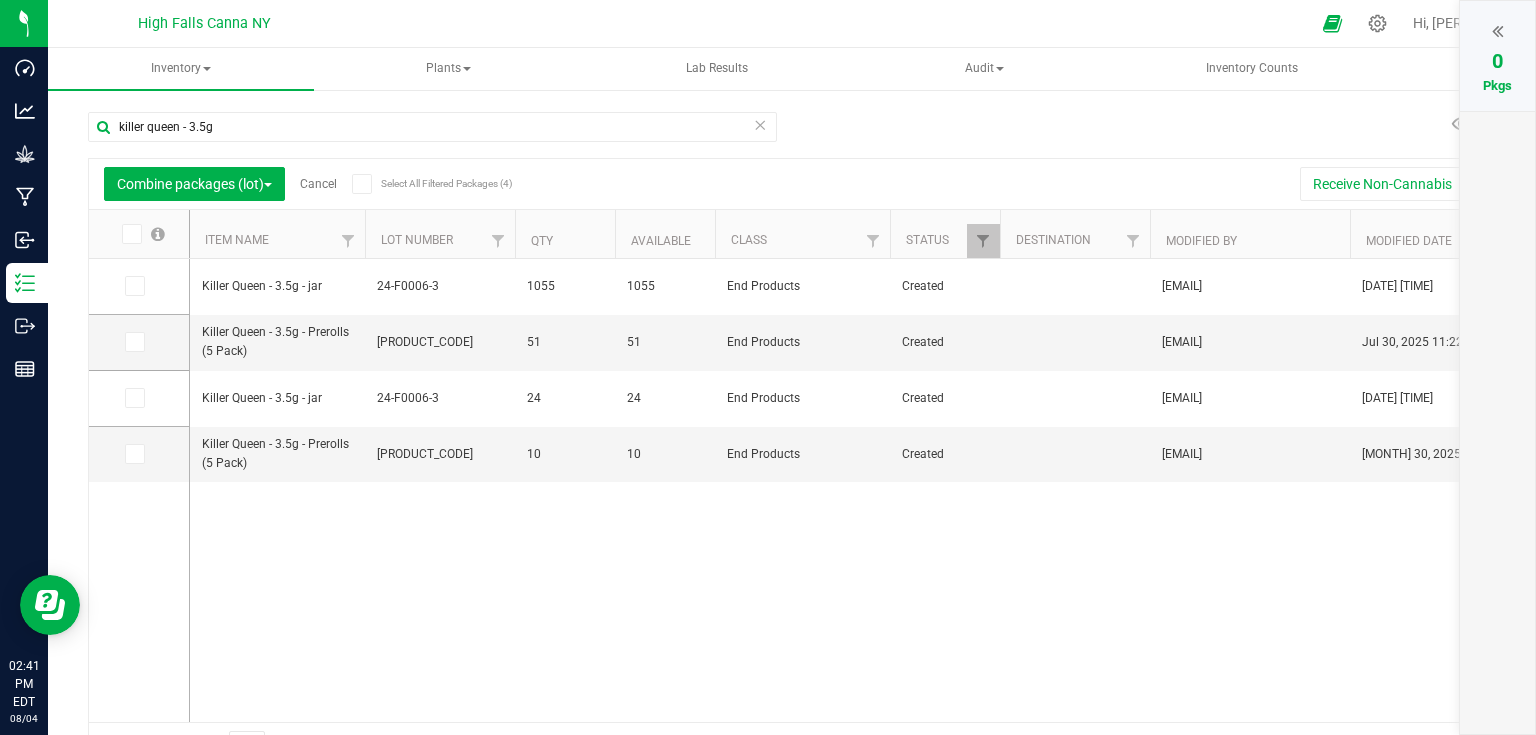 click on "Cancel" at bounding box center (318, 184) 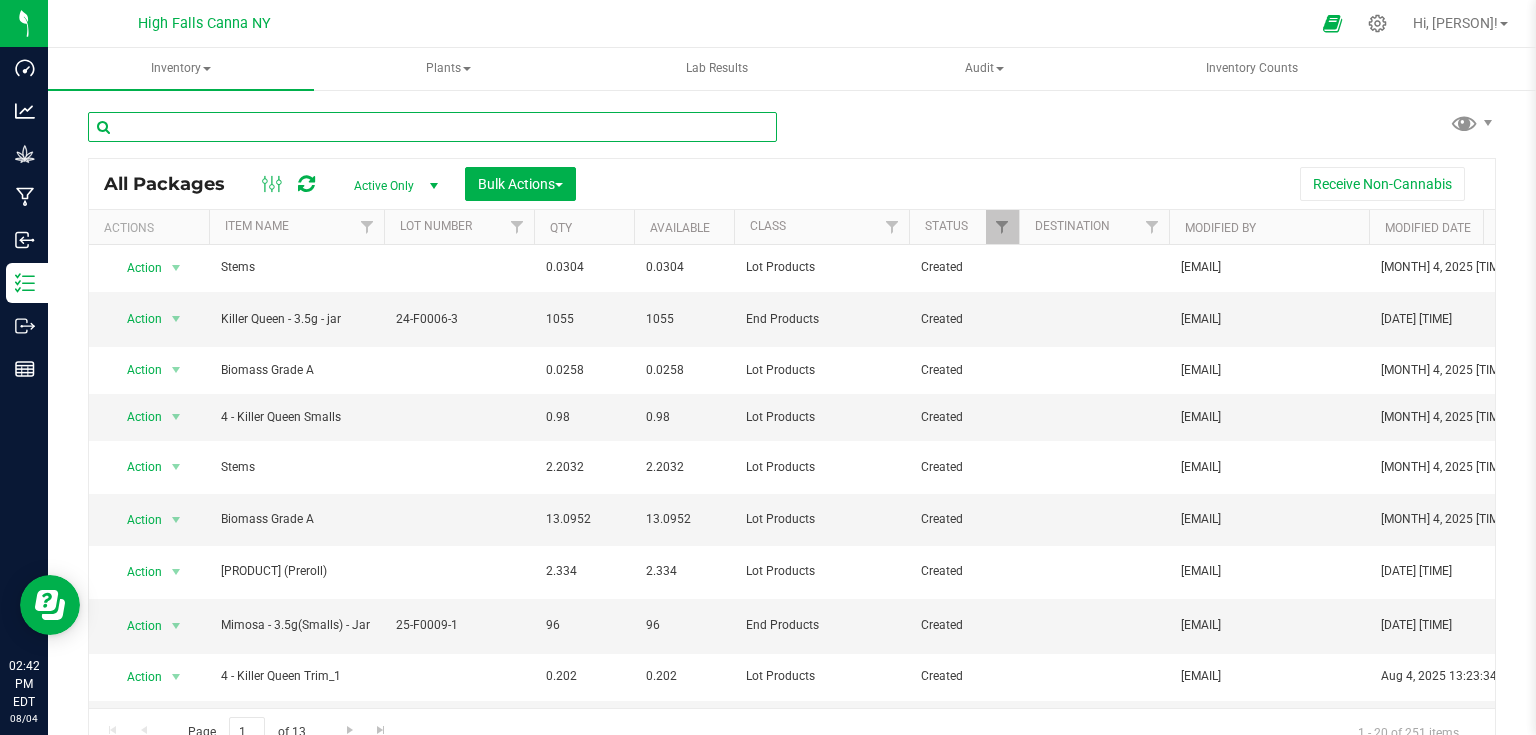 click at bounding box center [432, 127] 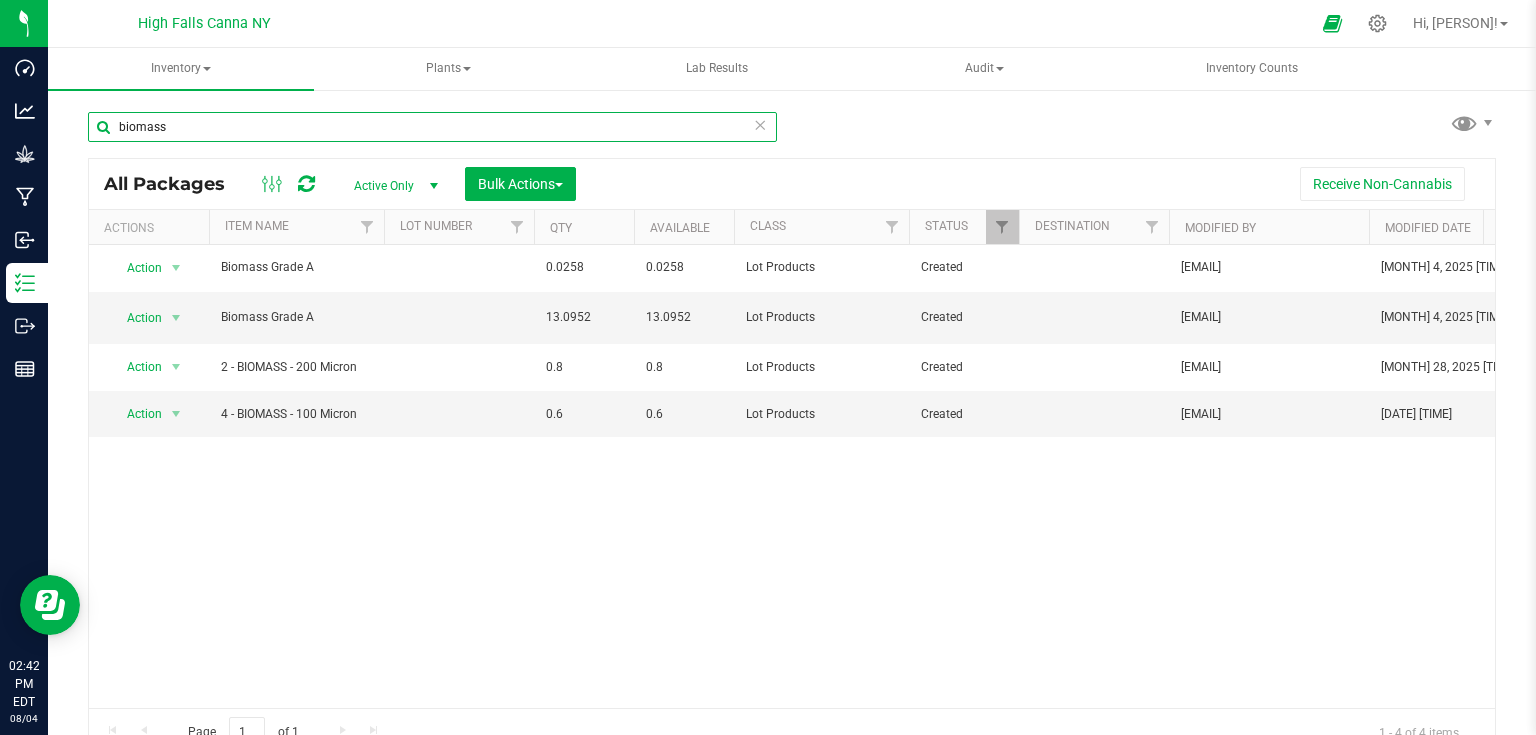 type on "biomass" 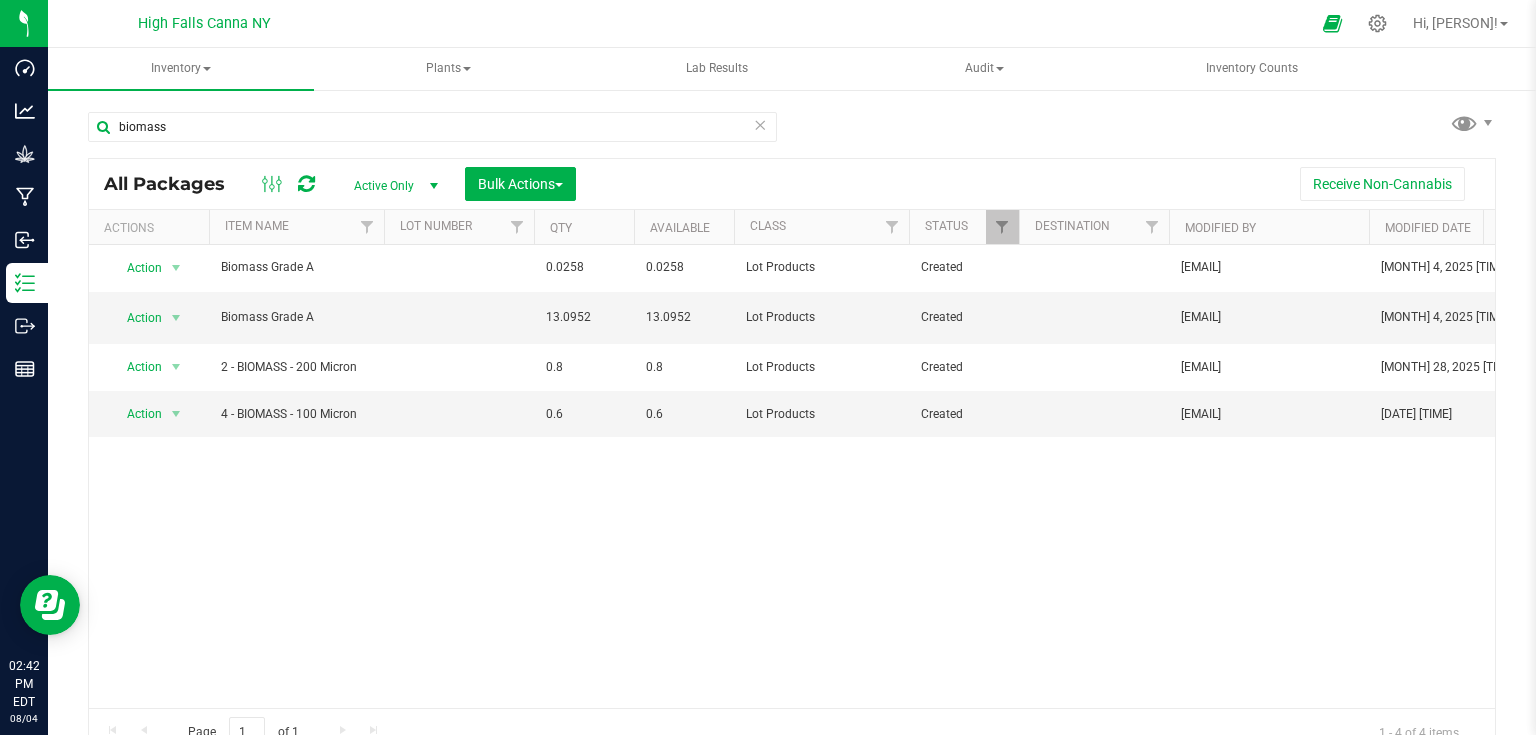 click on "All Packages
Active Only Active Only Lab Samples Locked All
Bulk Actions
Add to manufacturing run
Add to outbound order
Combine packages
Combine packages (lot)" at bounding box center [792, 184] 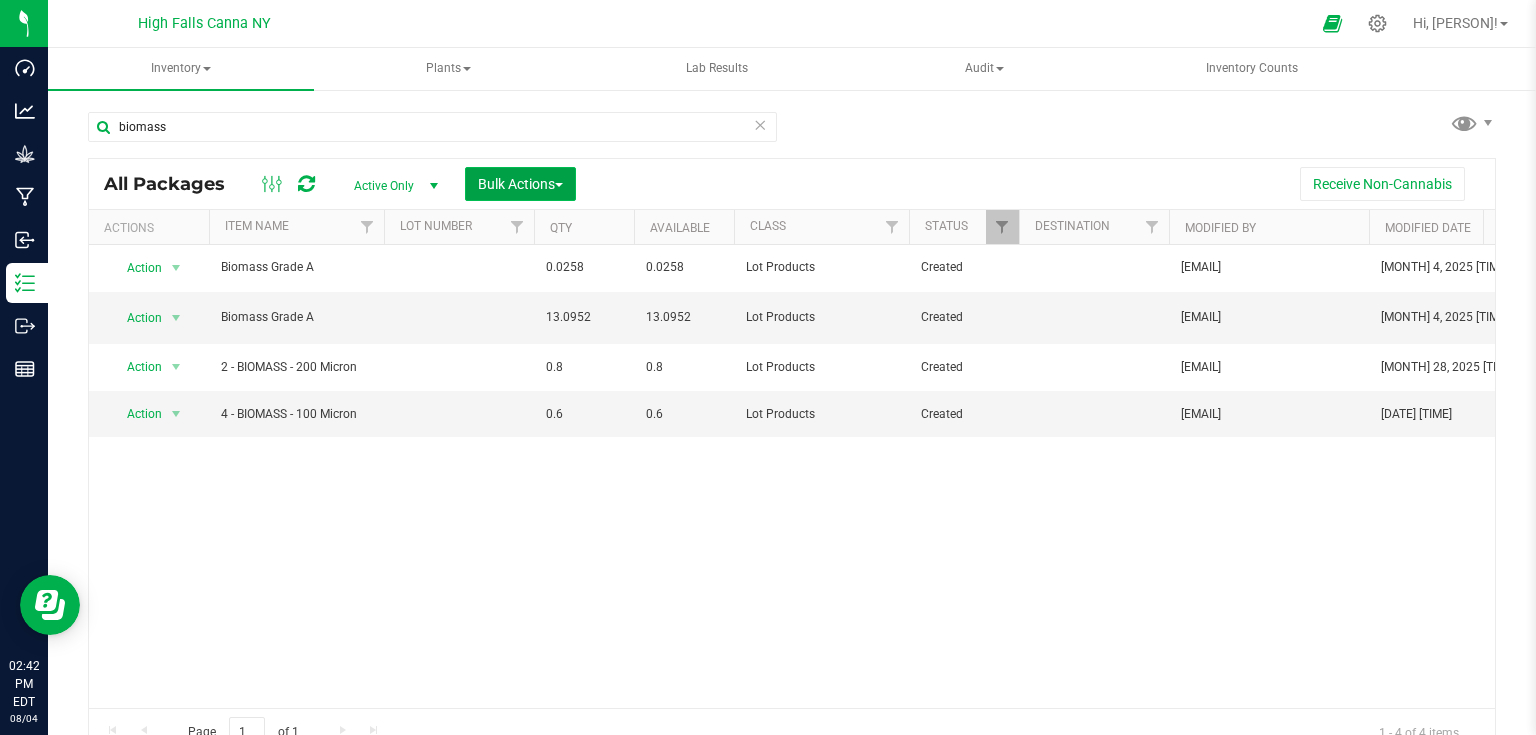 click on "Bulk Actions" at bounding box center (520, 184) 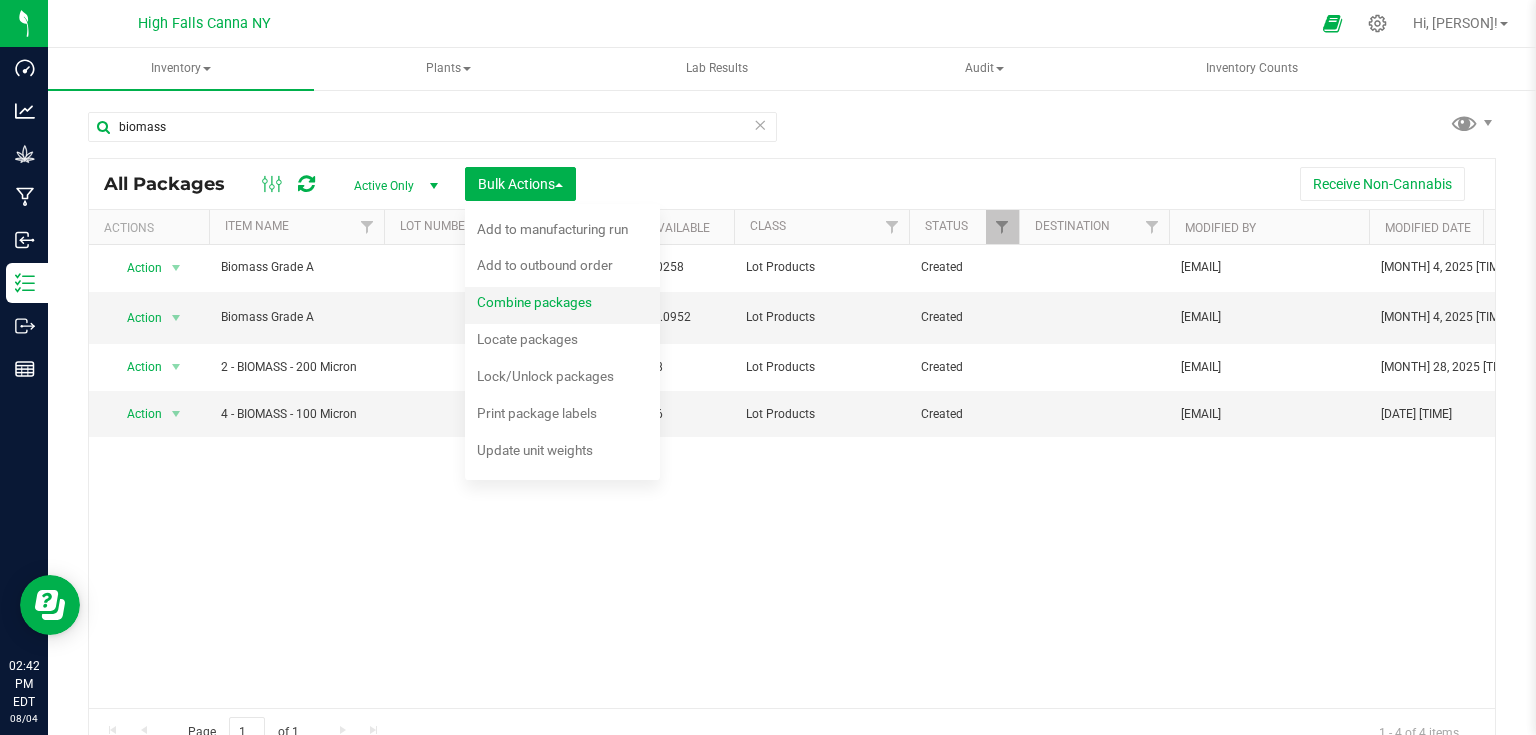 click on "Combine packages" at bounding box center [548, 305] 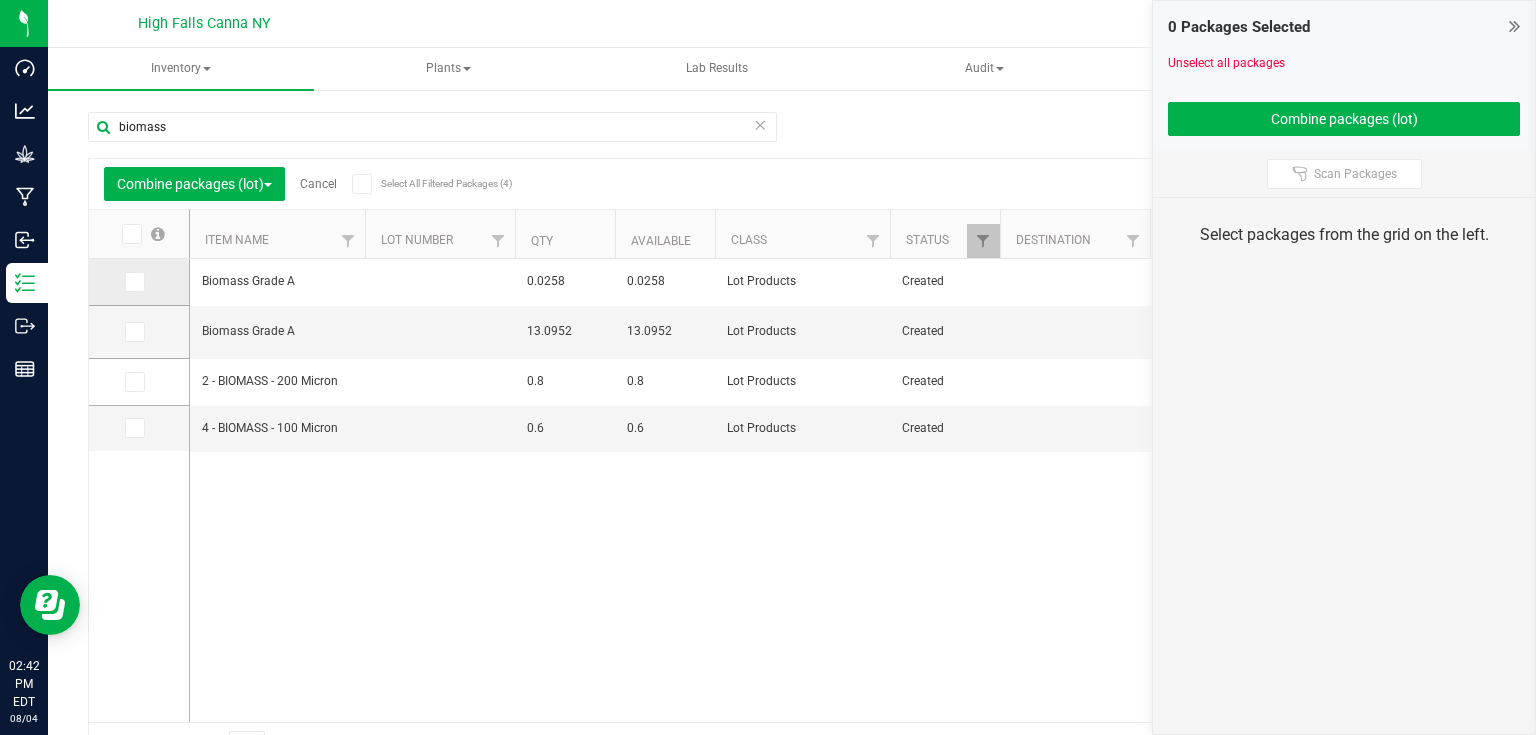 click at bounding box center (139, 282) 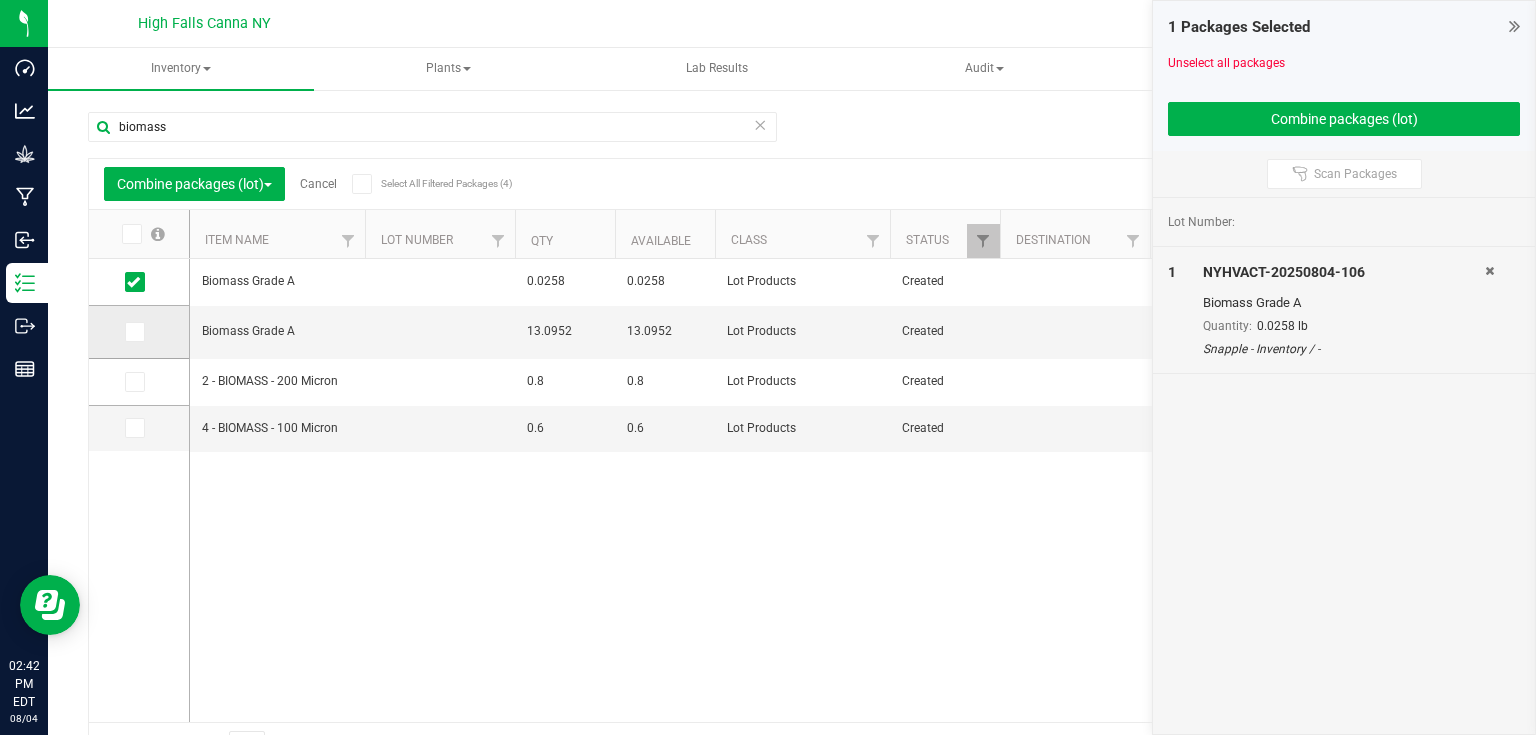 click at bounding box center [133, 332] 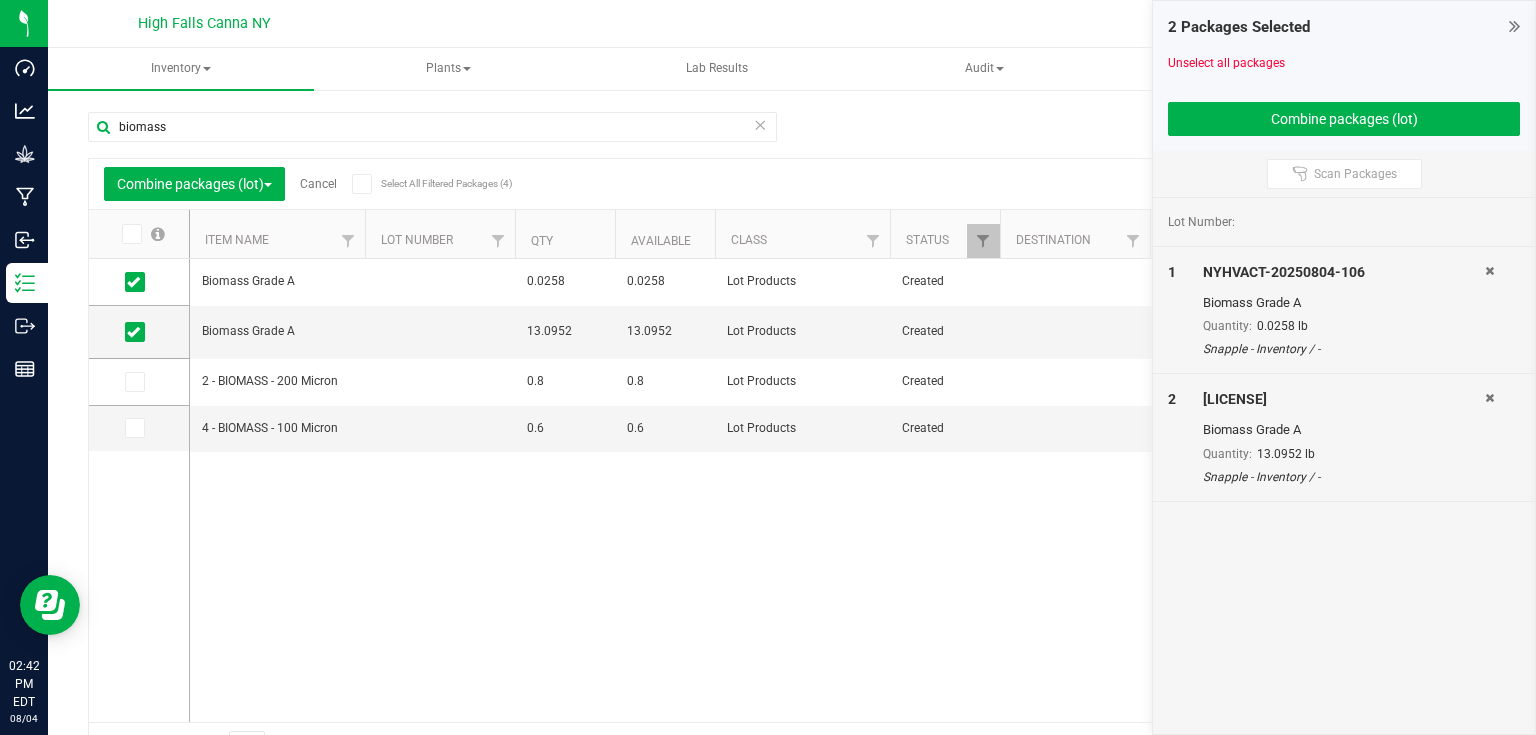 click at bounding box center (1344, 94) 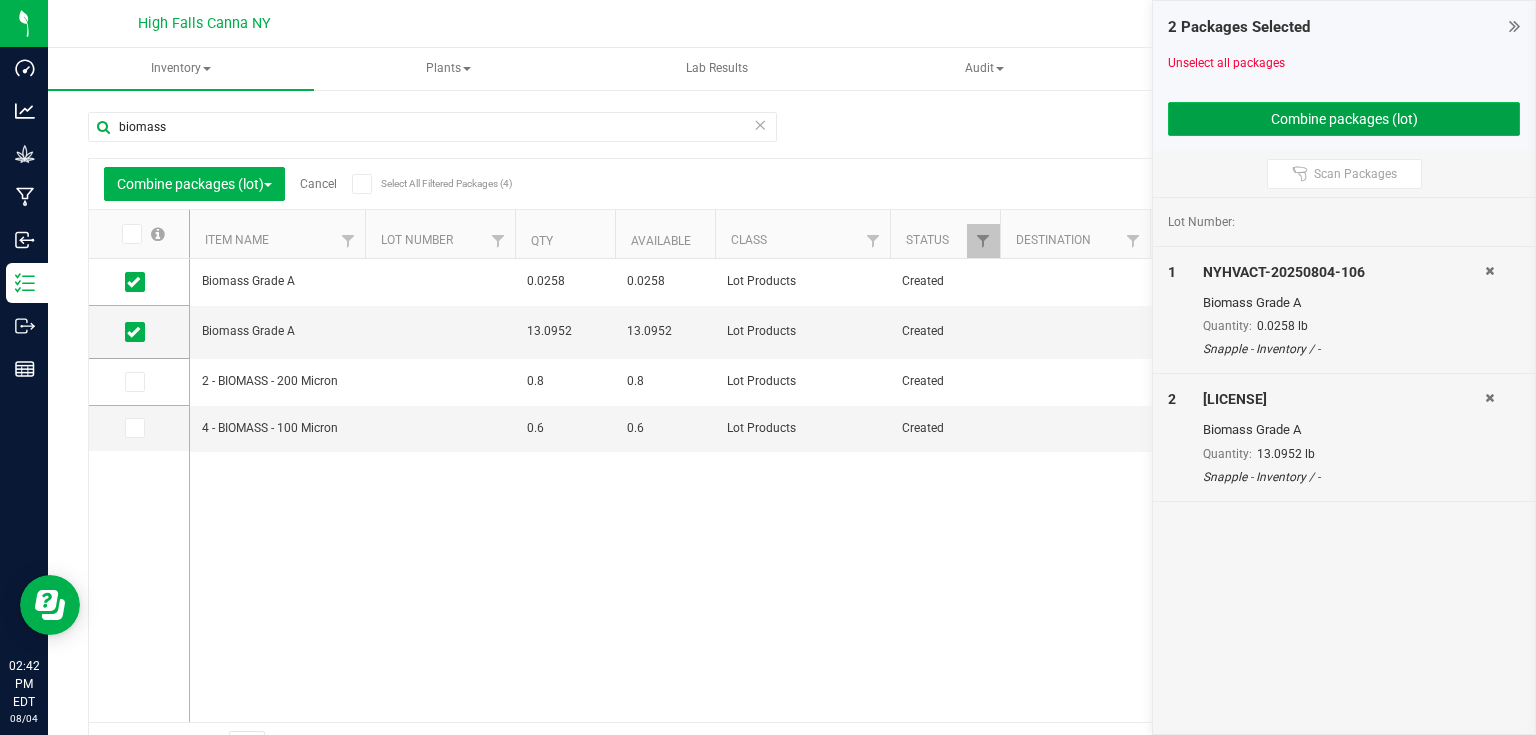 click on "Combine packages (lot)" at bounding box center [1344, 119] 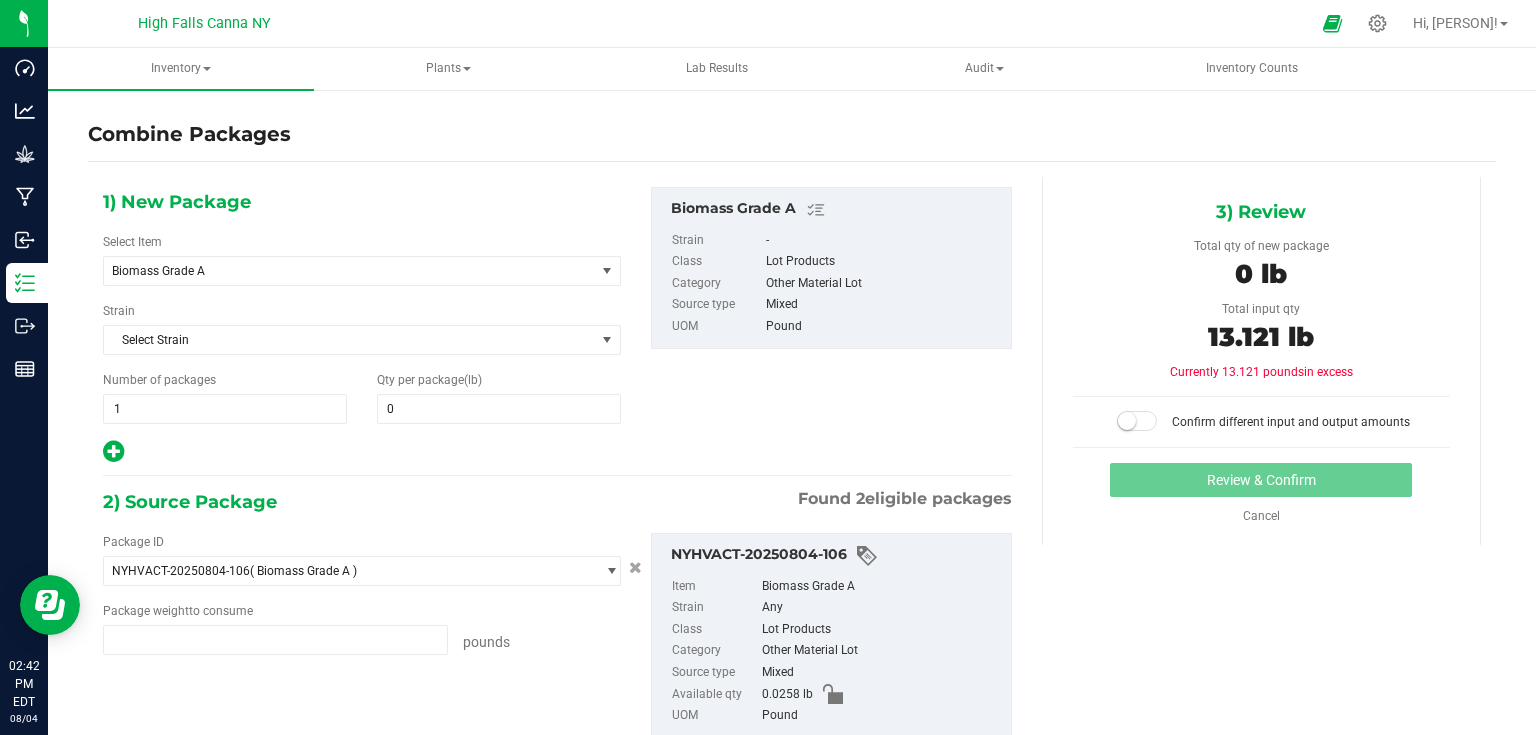 type on "0.0258 lb" 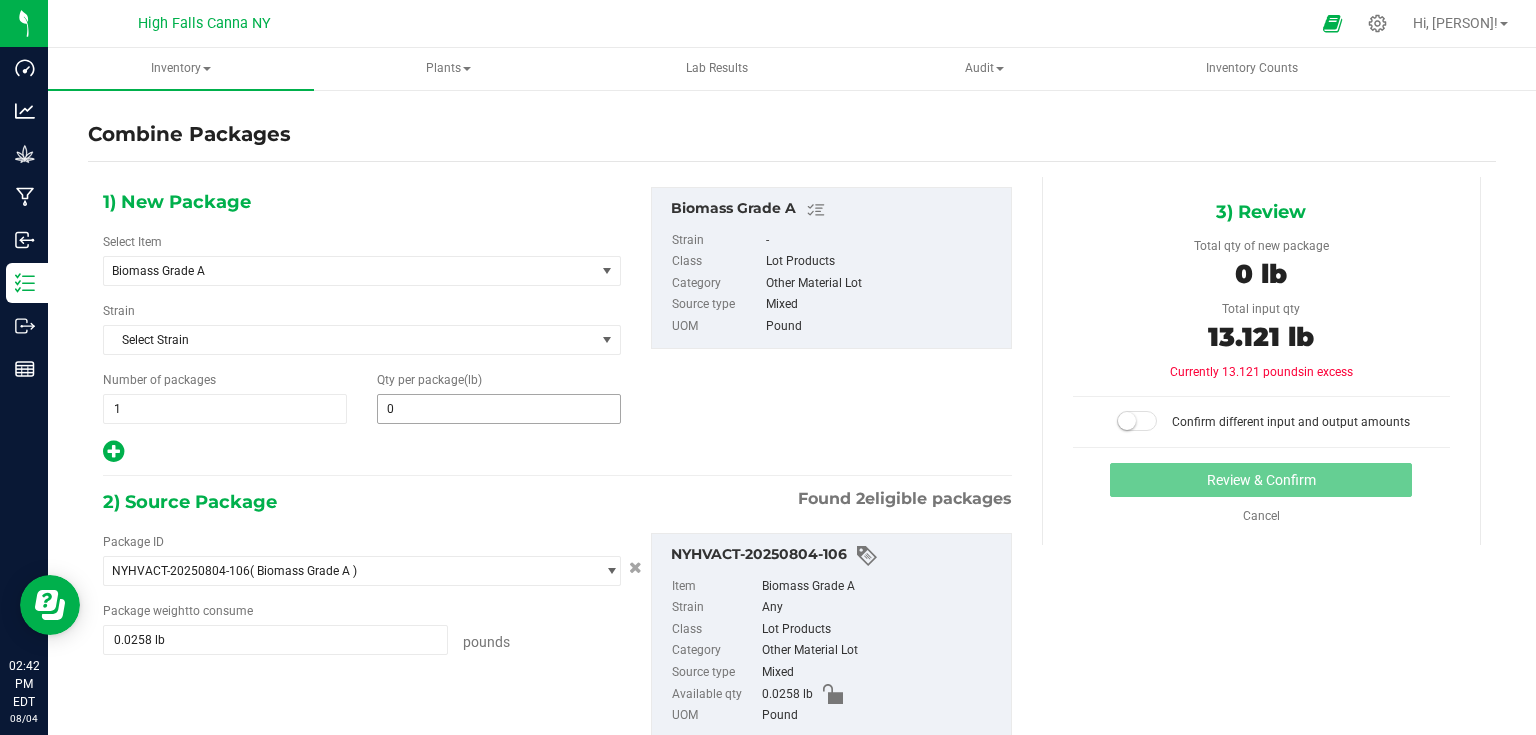 type 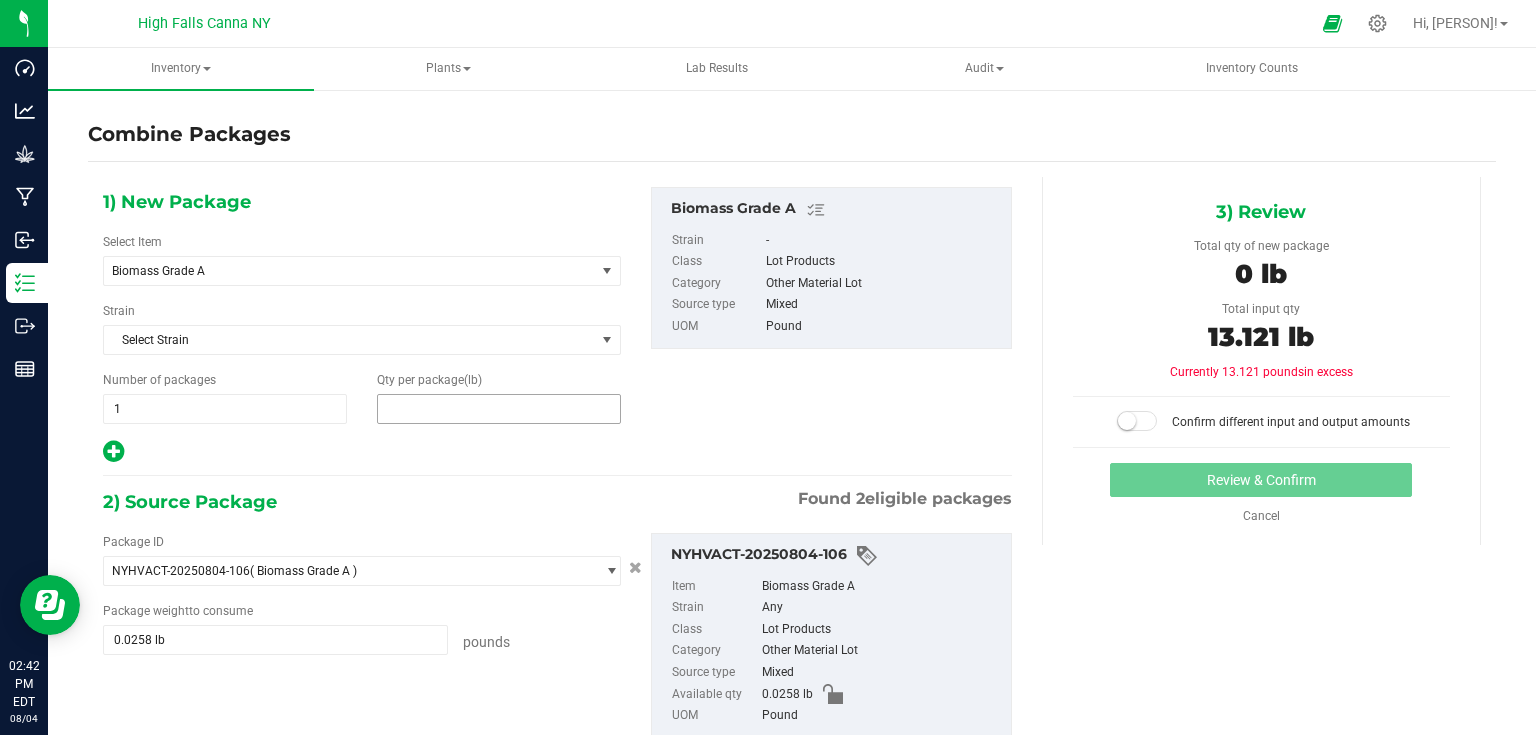 click at bounding box center (499, 409) 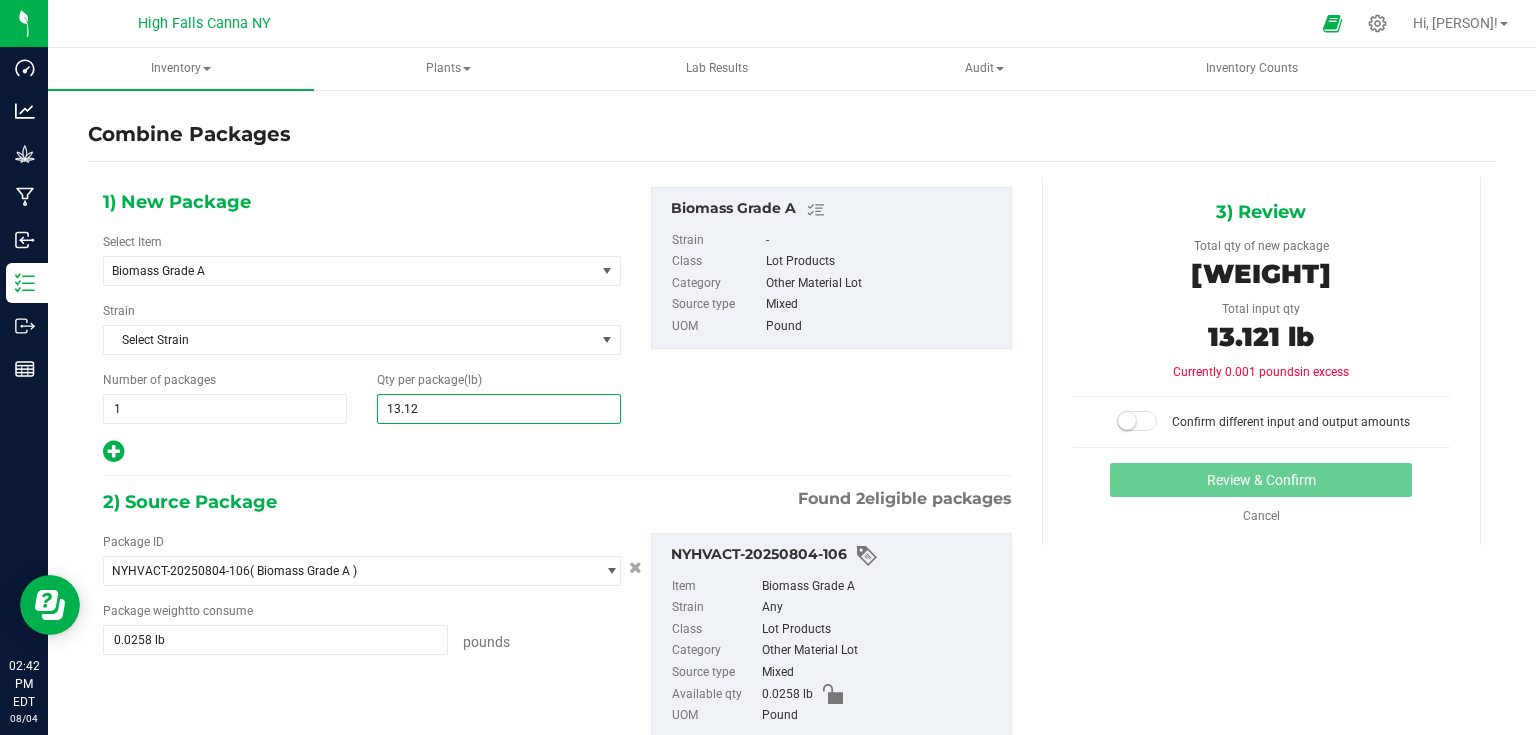 type on "13.121" 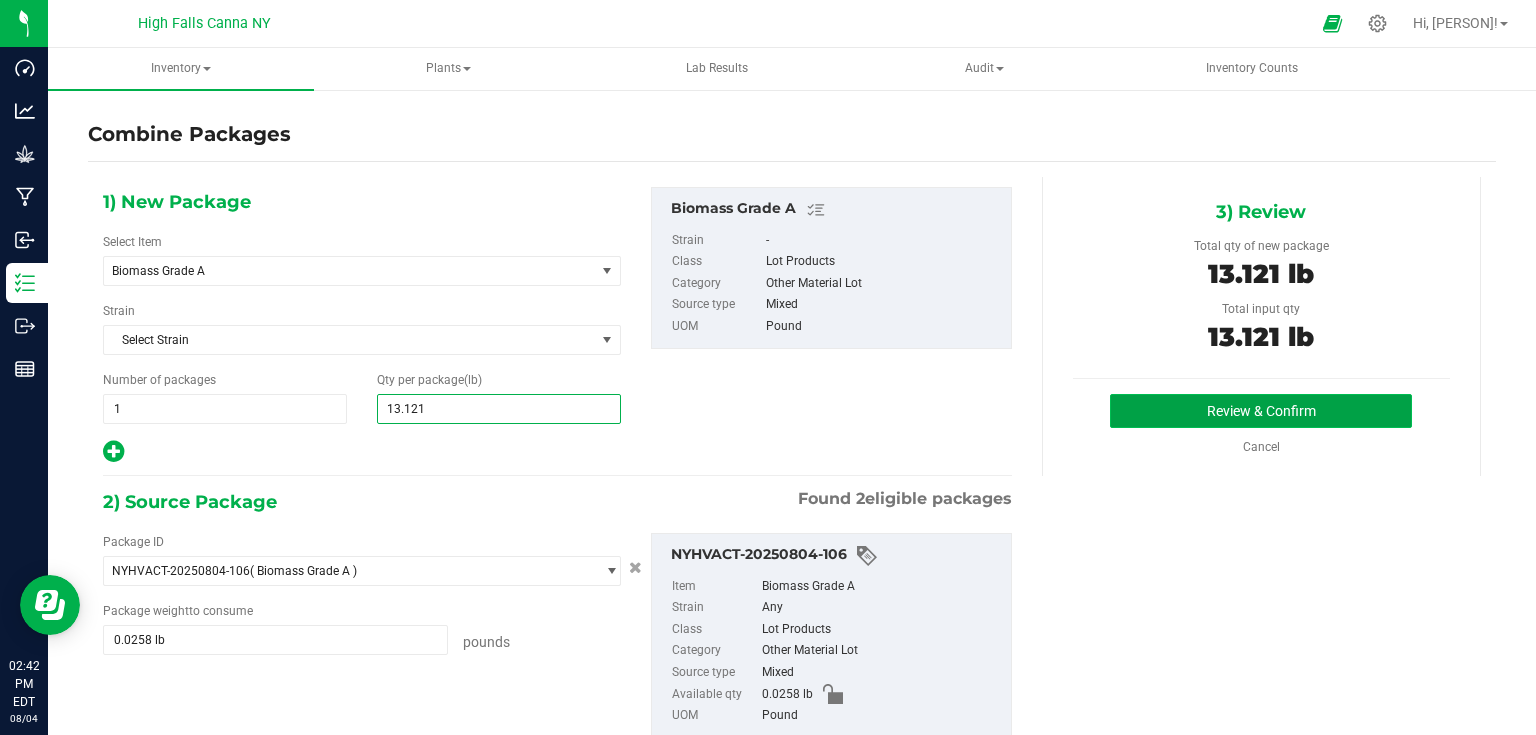 type on "13" 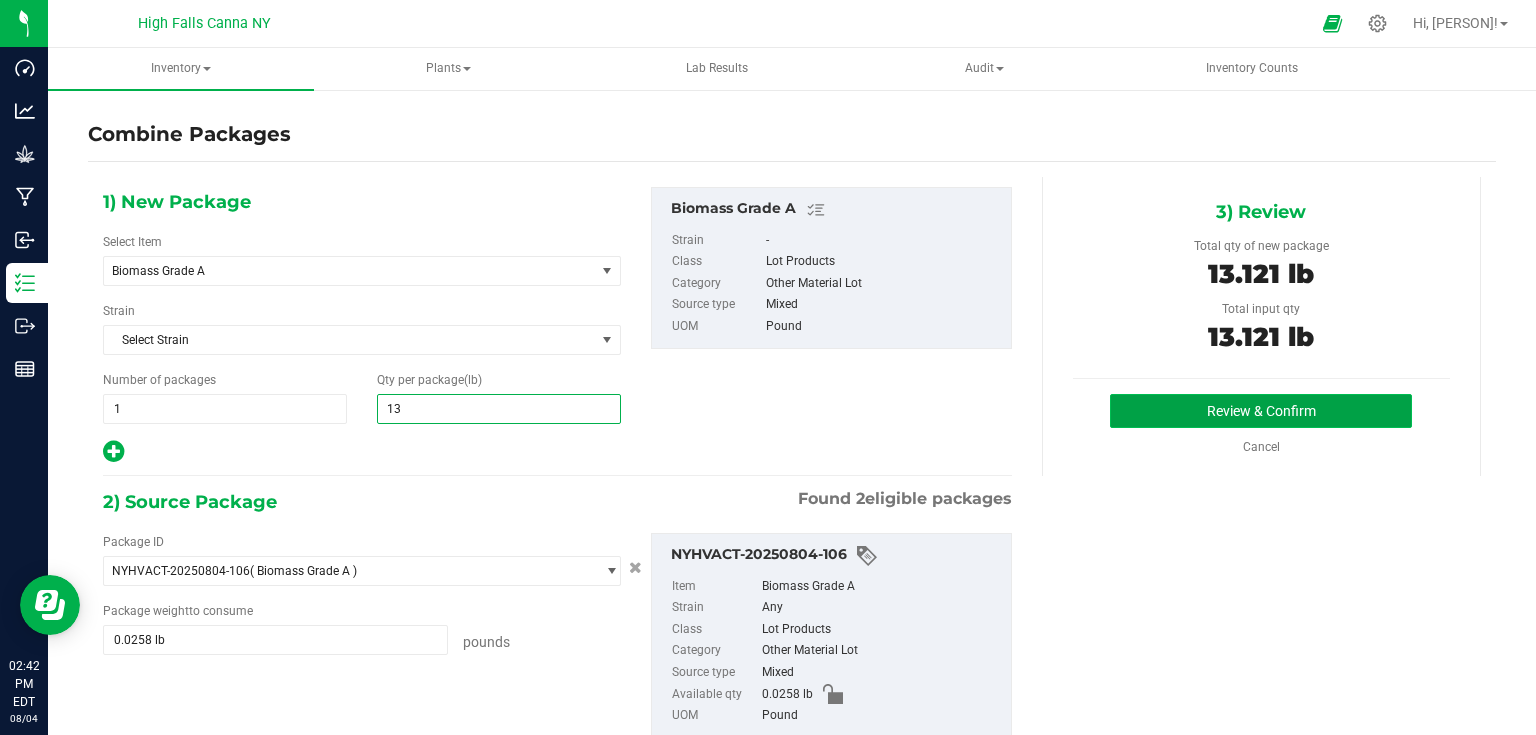 click on "Review & Confirm" at bounding box center [1261, 411] 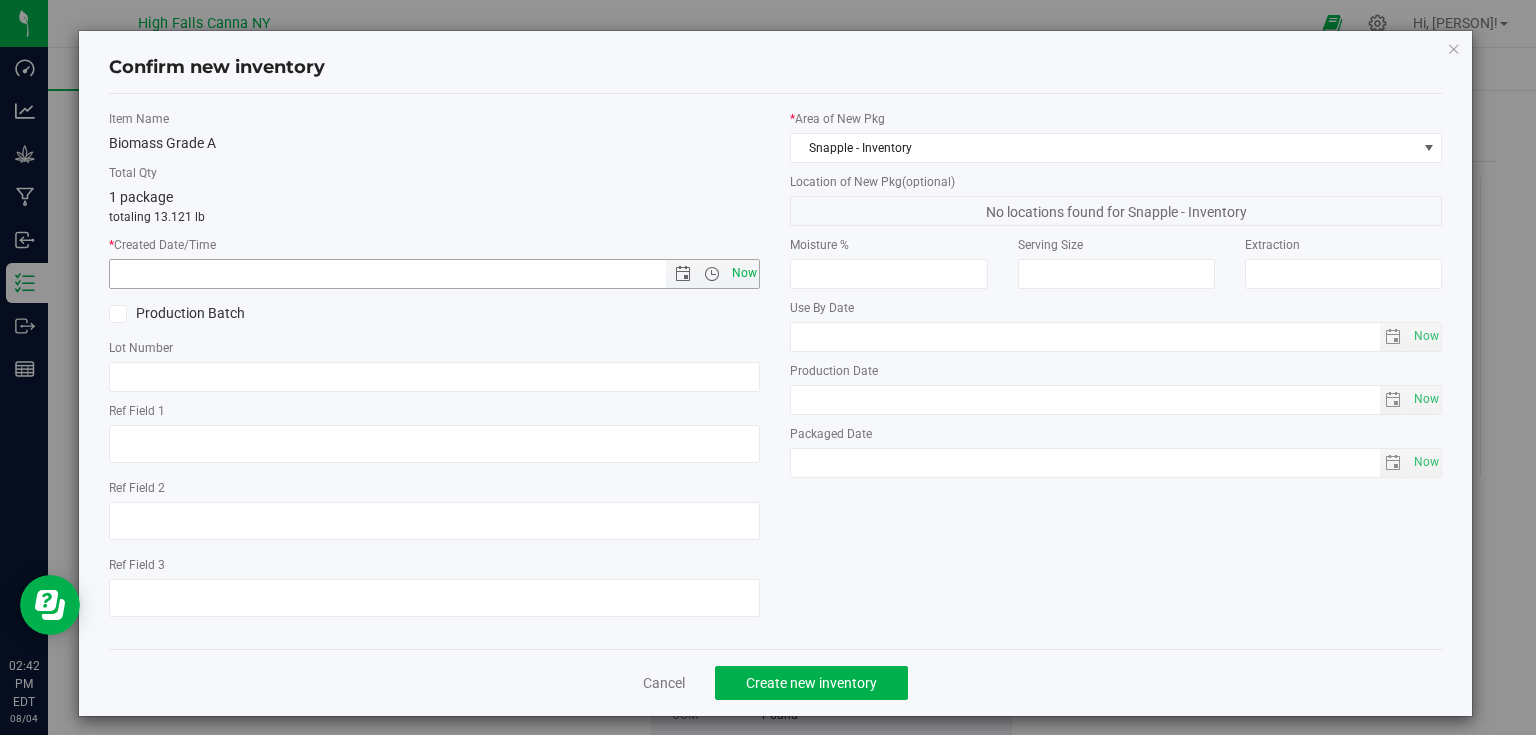 click on "Now" at bounding box center [744, 273] 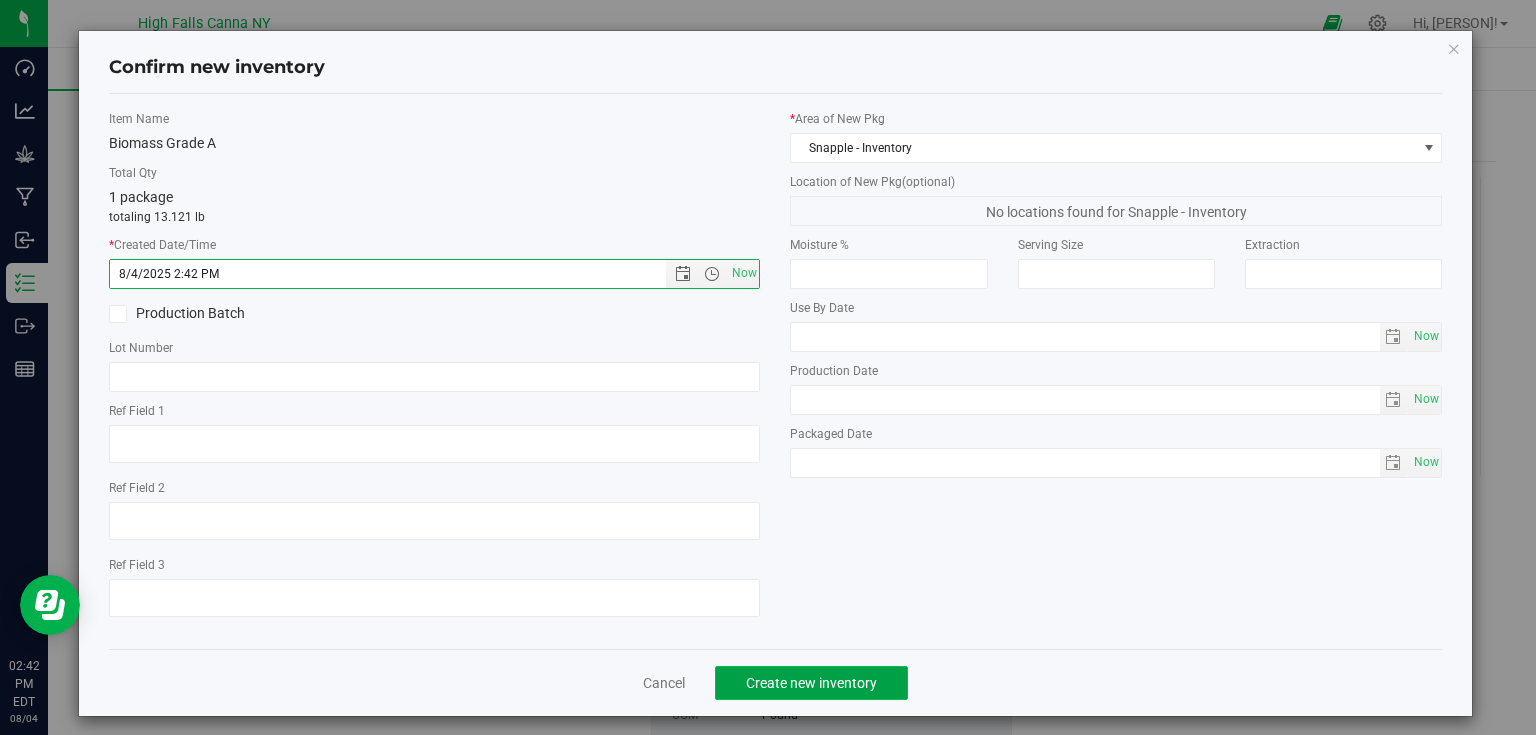 click on "Create new inventory" 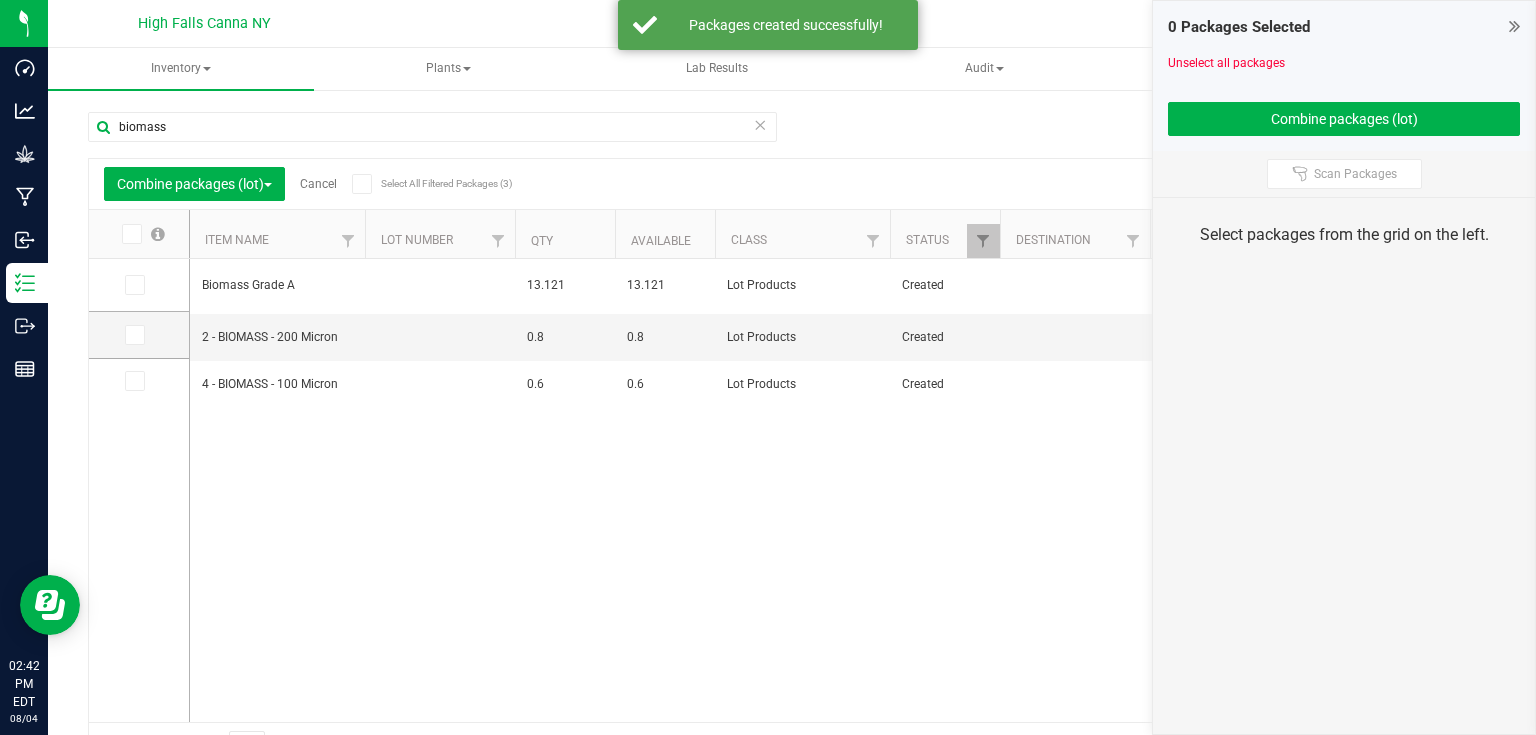 click on "Cancel" at bounding box center [311, 184] 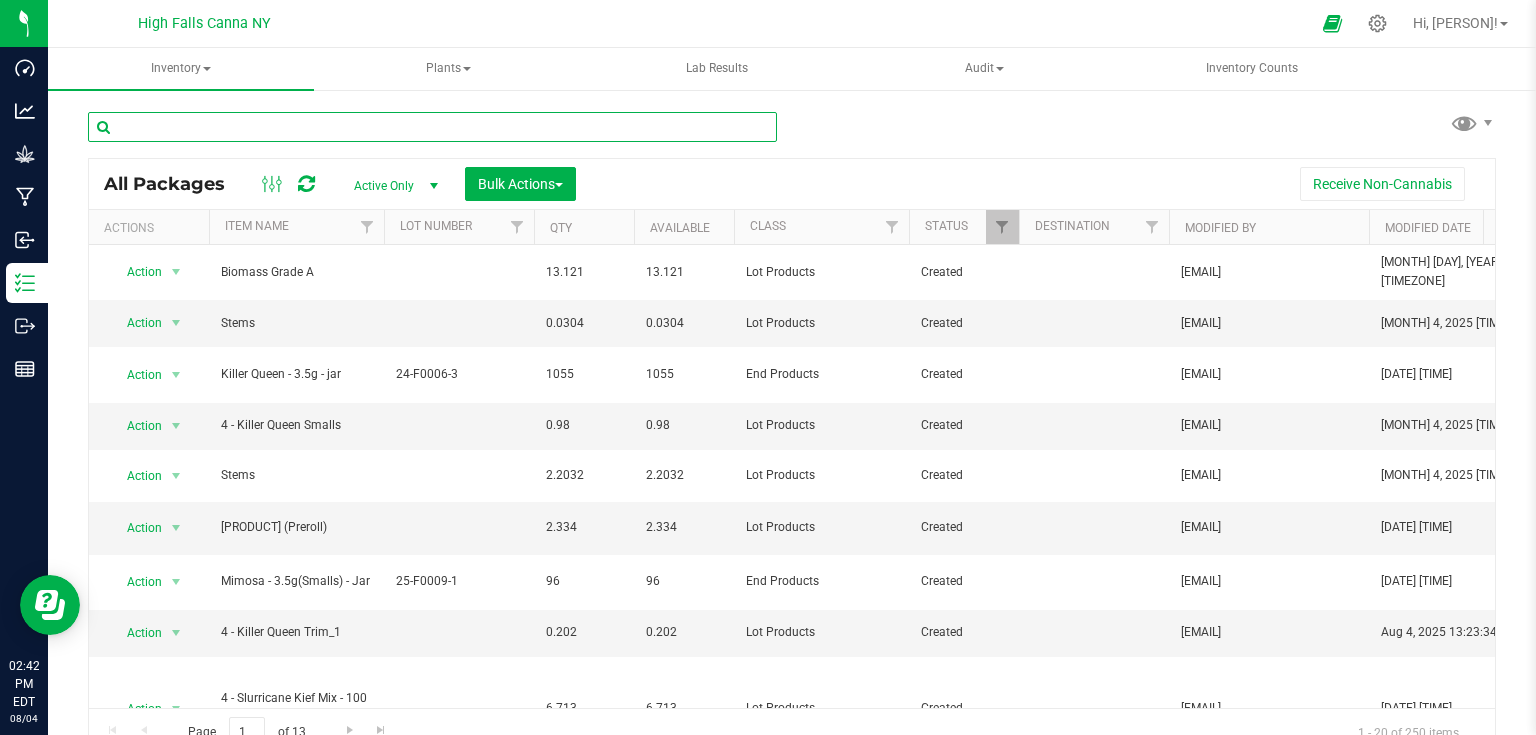 click at bounding box center (432, 127) 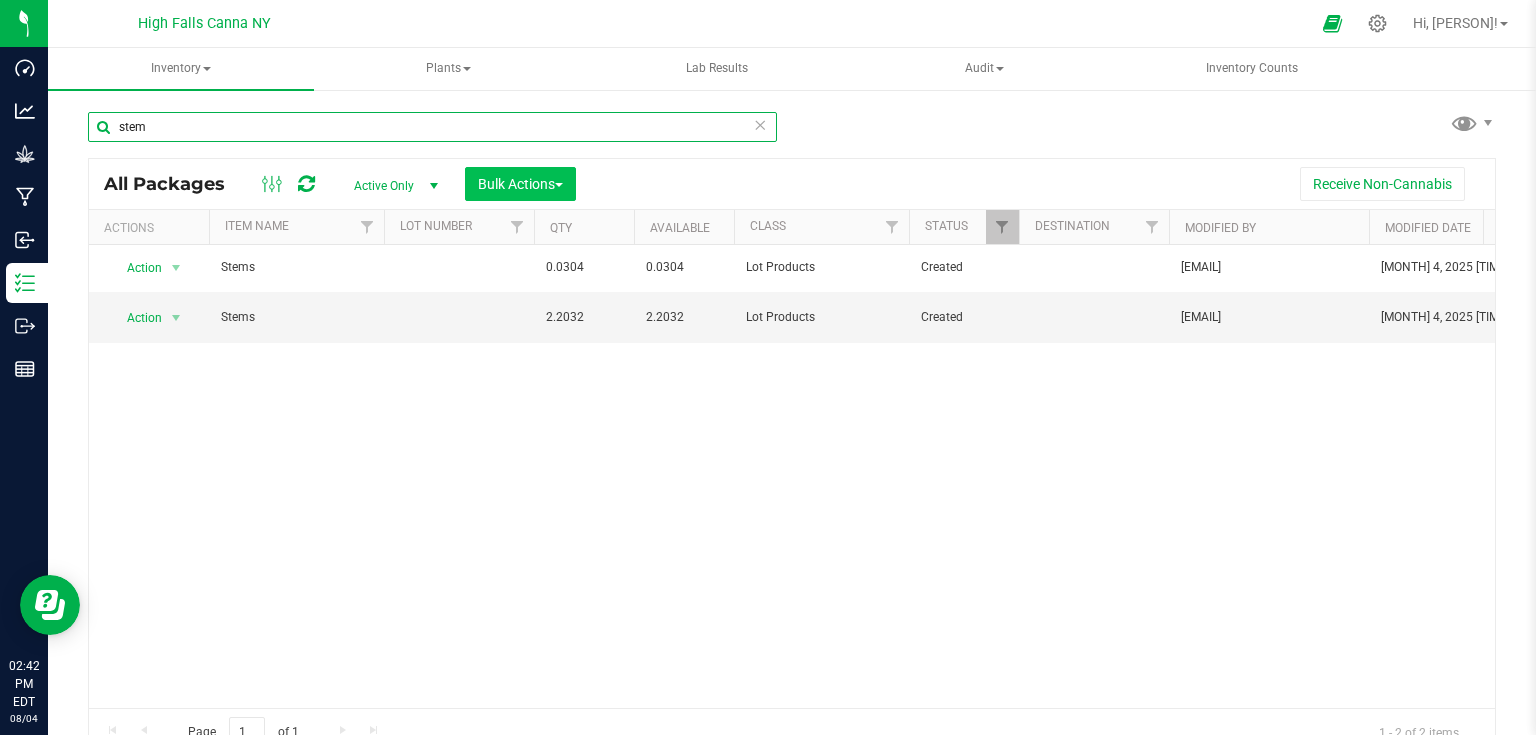type on "stem" 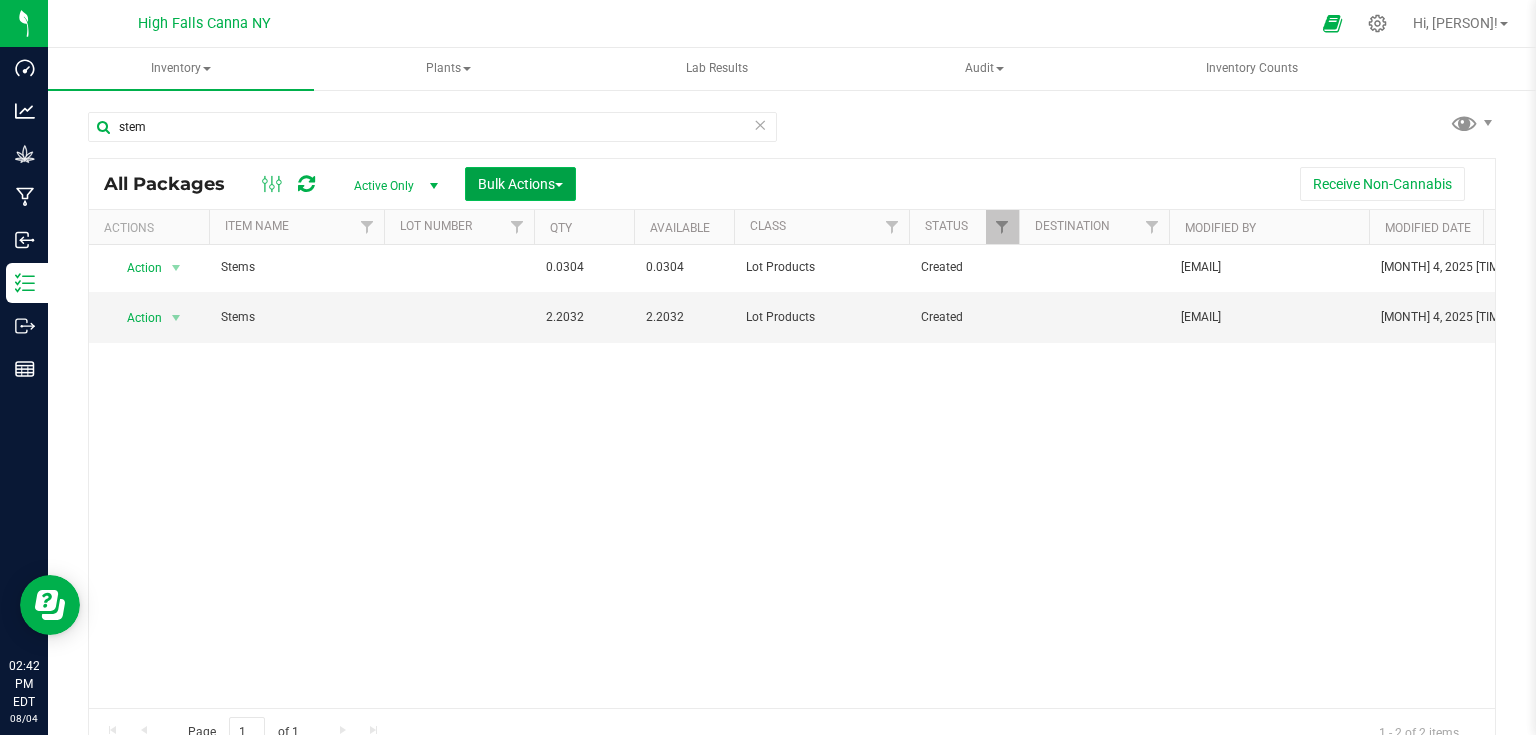 click on "Bulk Actions" at bounding box center [520, 184] 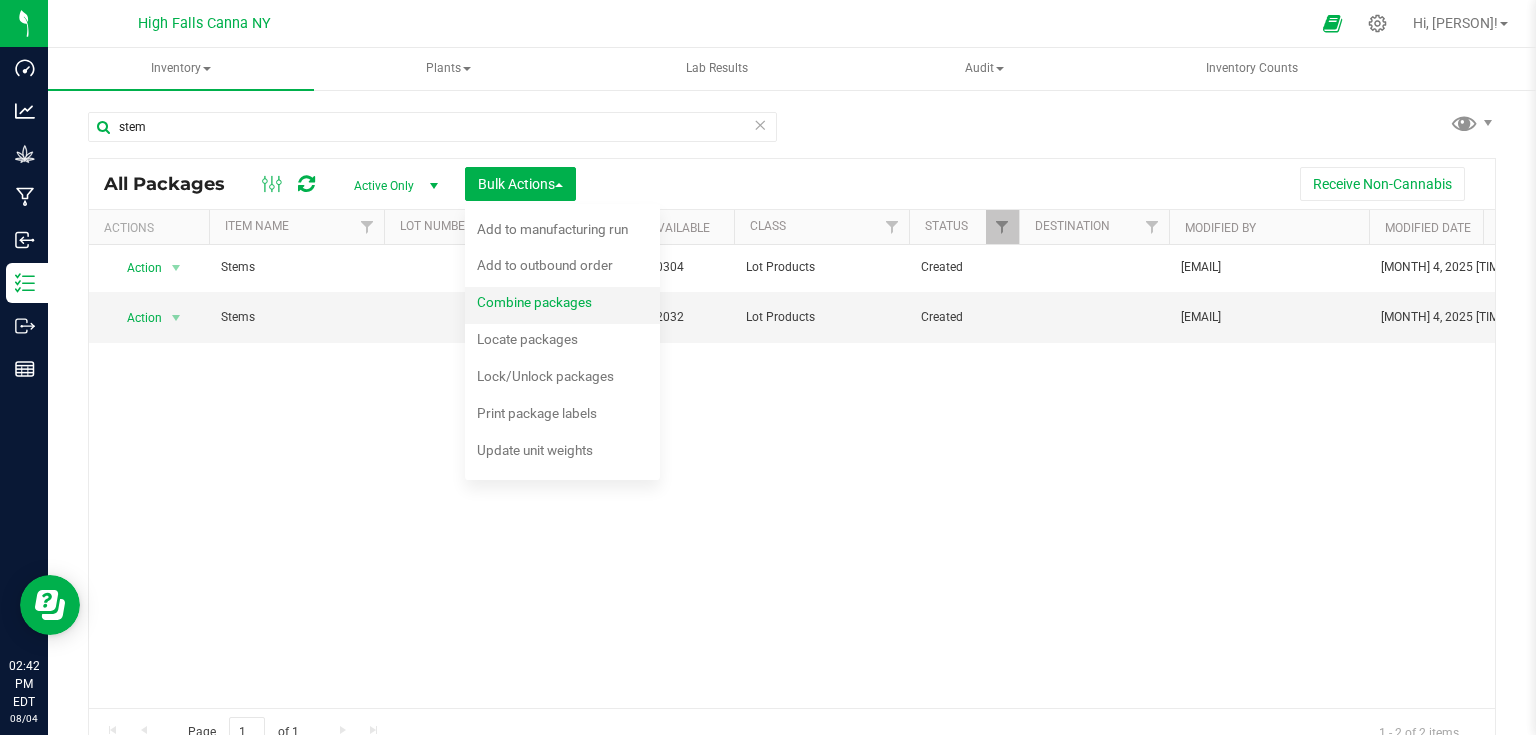 click on "Combine packages" at bounding box center [534, 302] 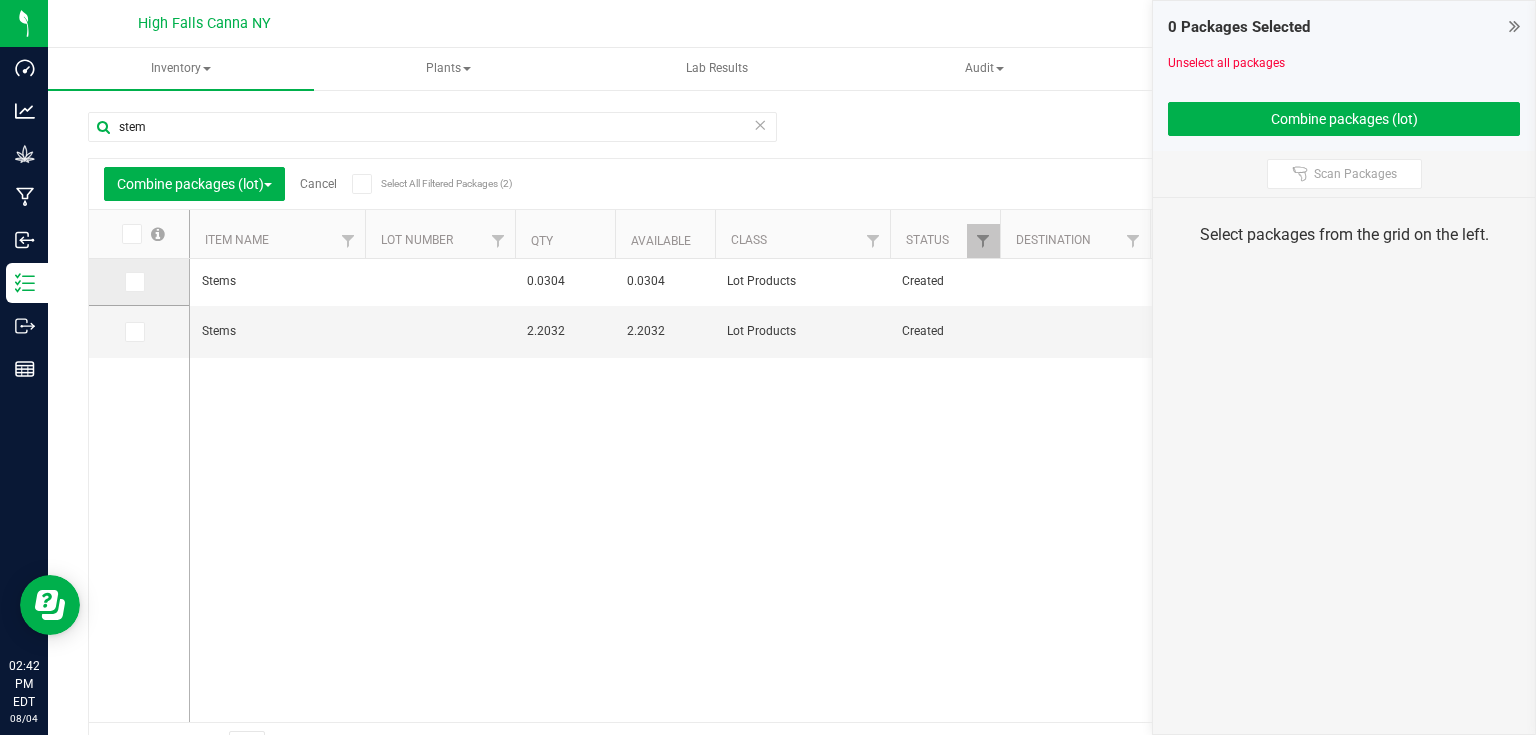 click at bounding box center [133, 282] 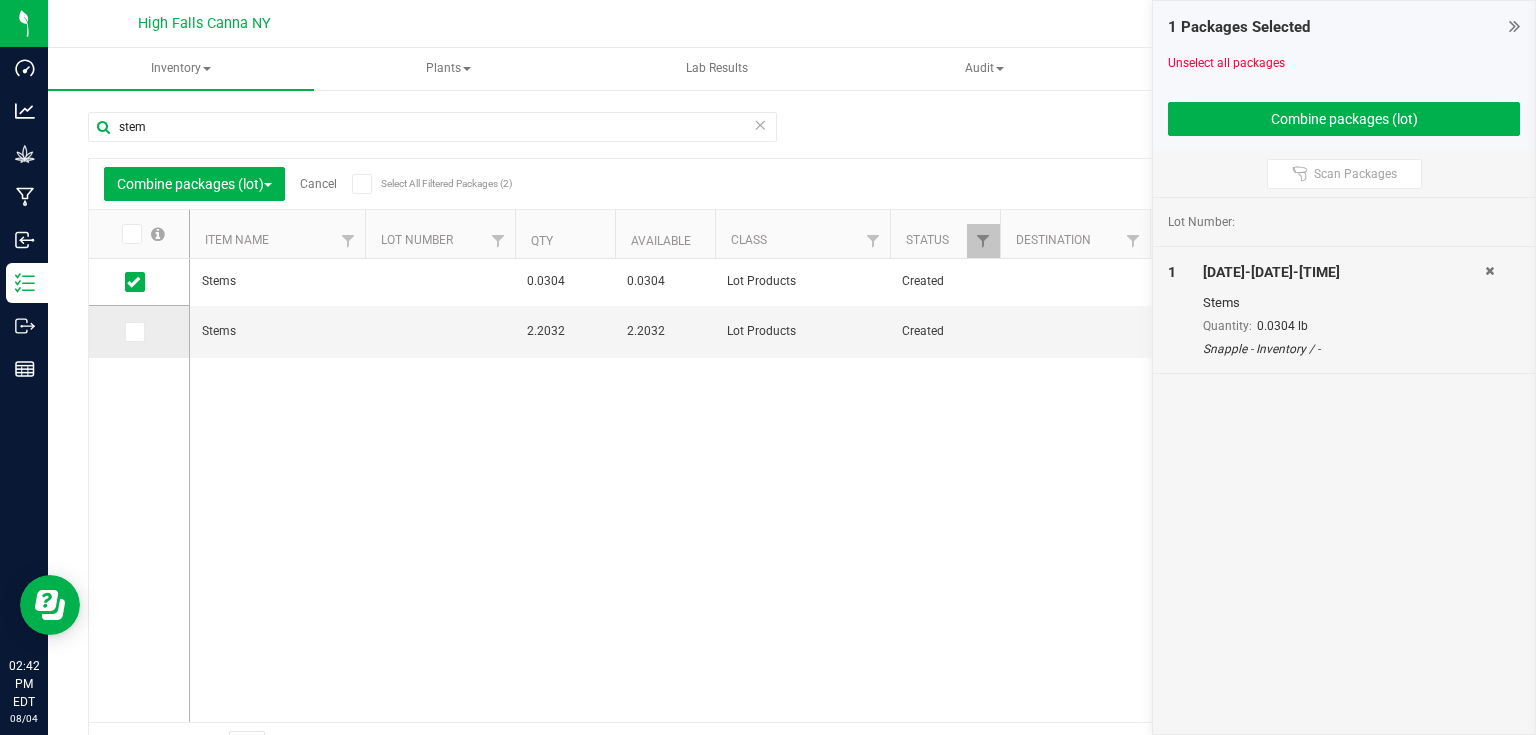click at bounding box center (135, 332) 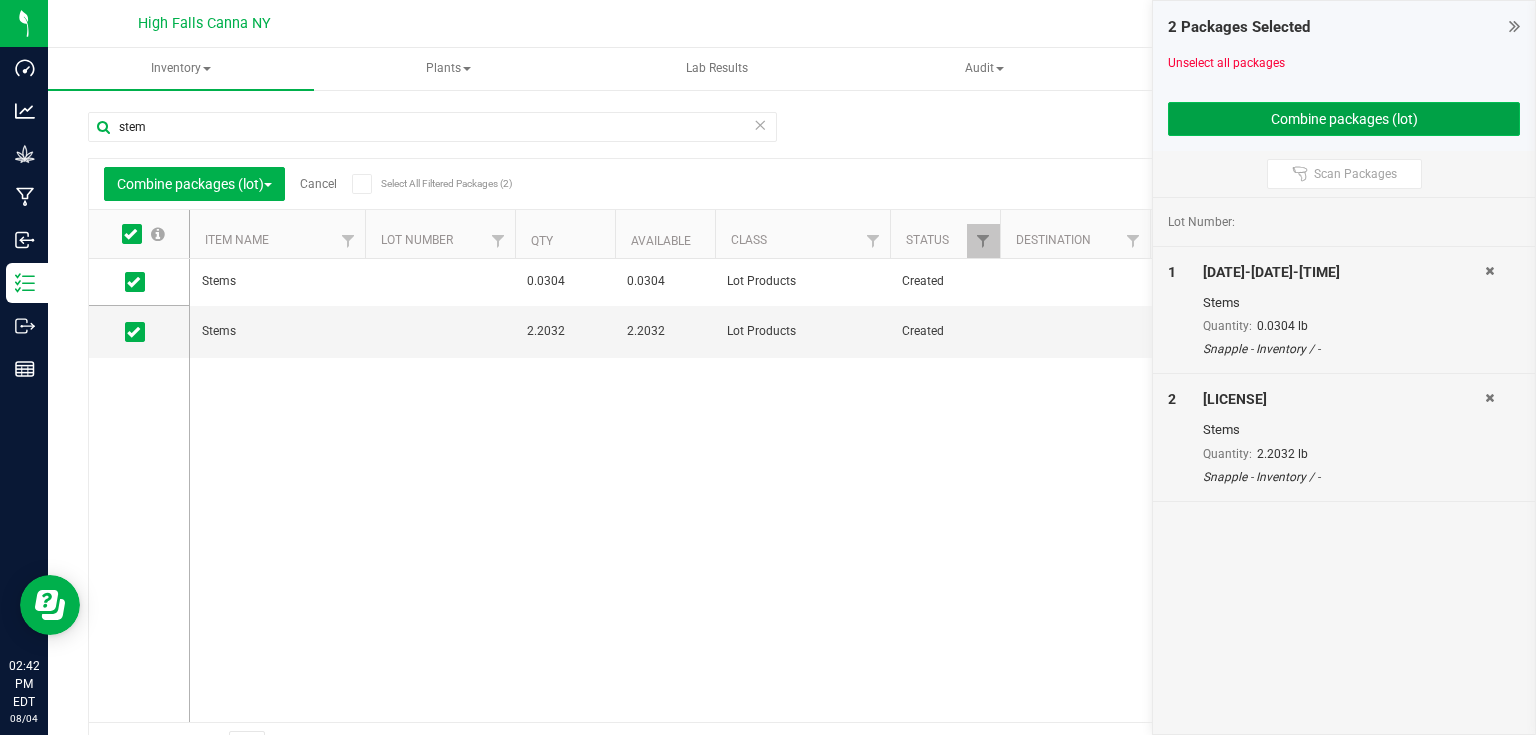 click on "Combine packages (lot)" at bounding box center (1344, 119) 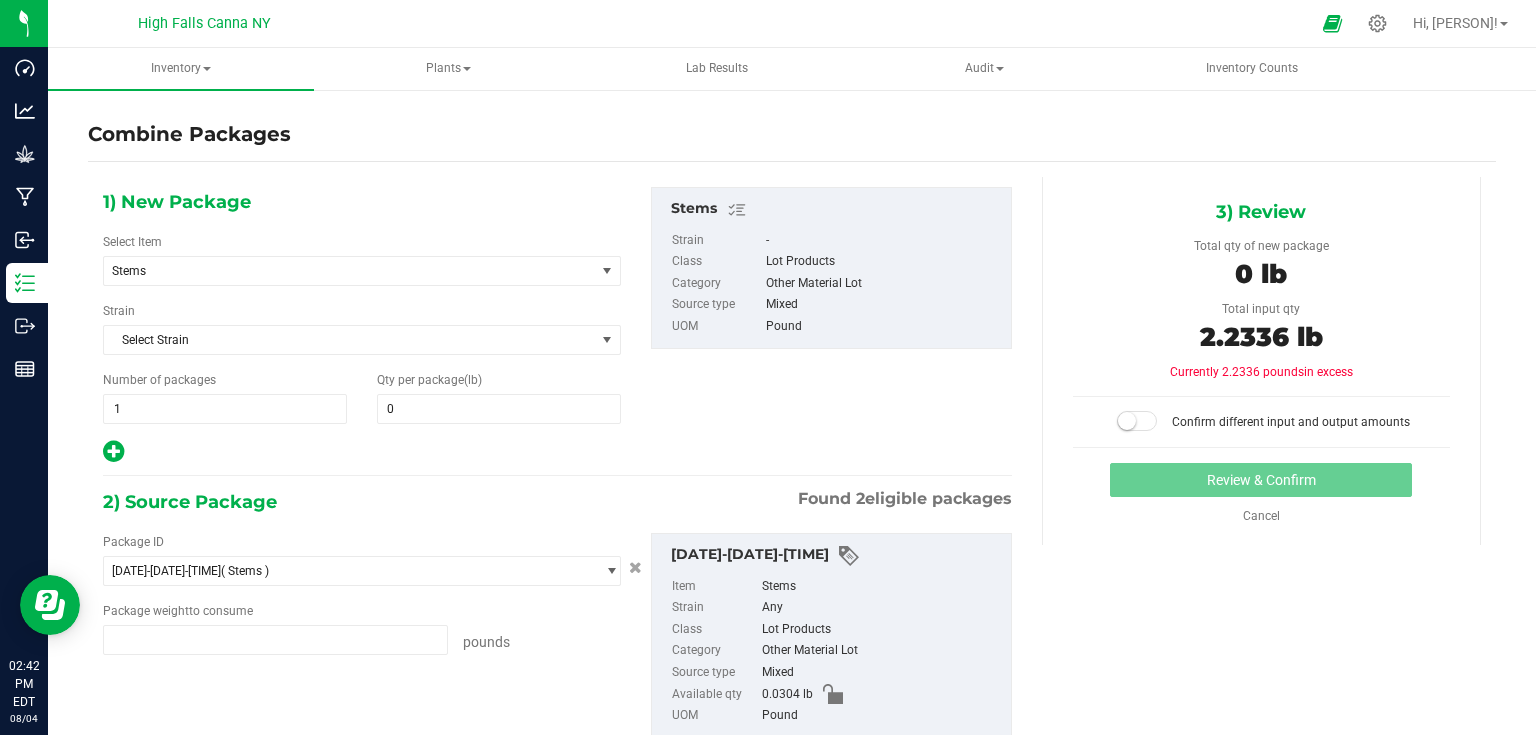type on "0.0304 lb" 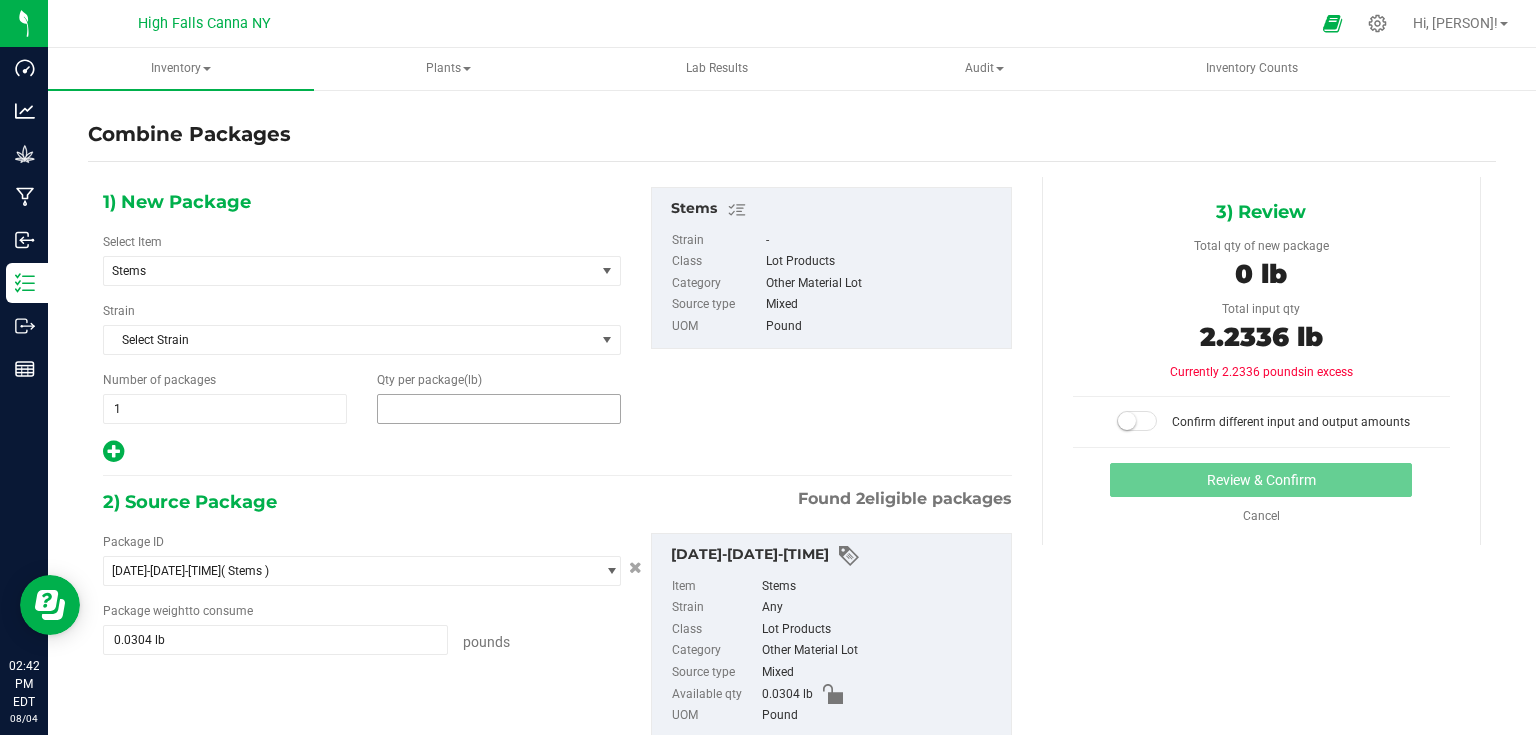 click at bounding box center [499, 409] 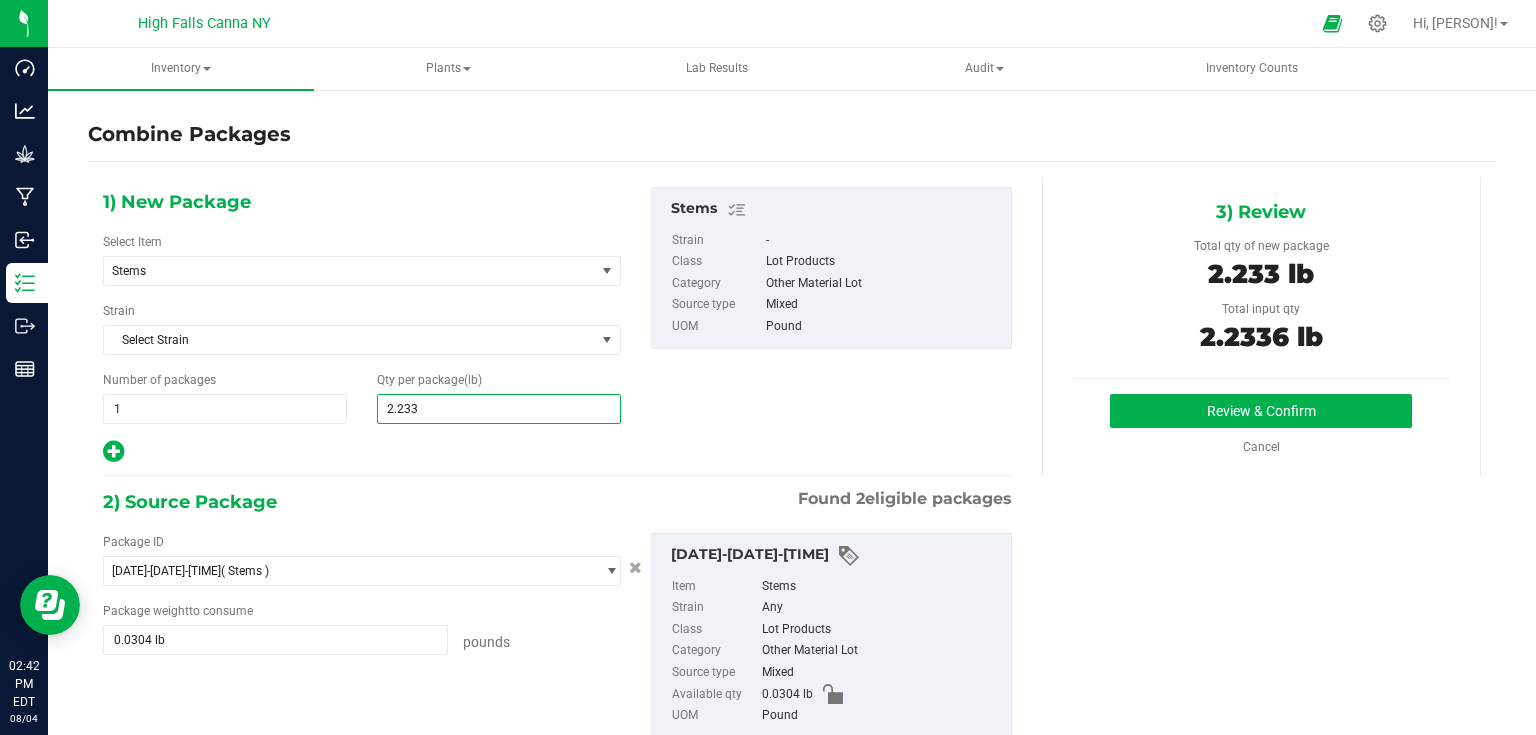 type on "2.2336" 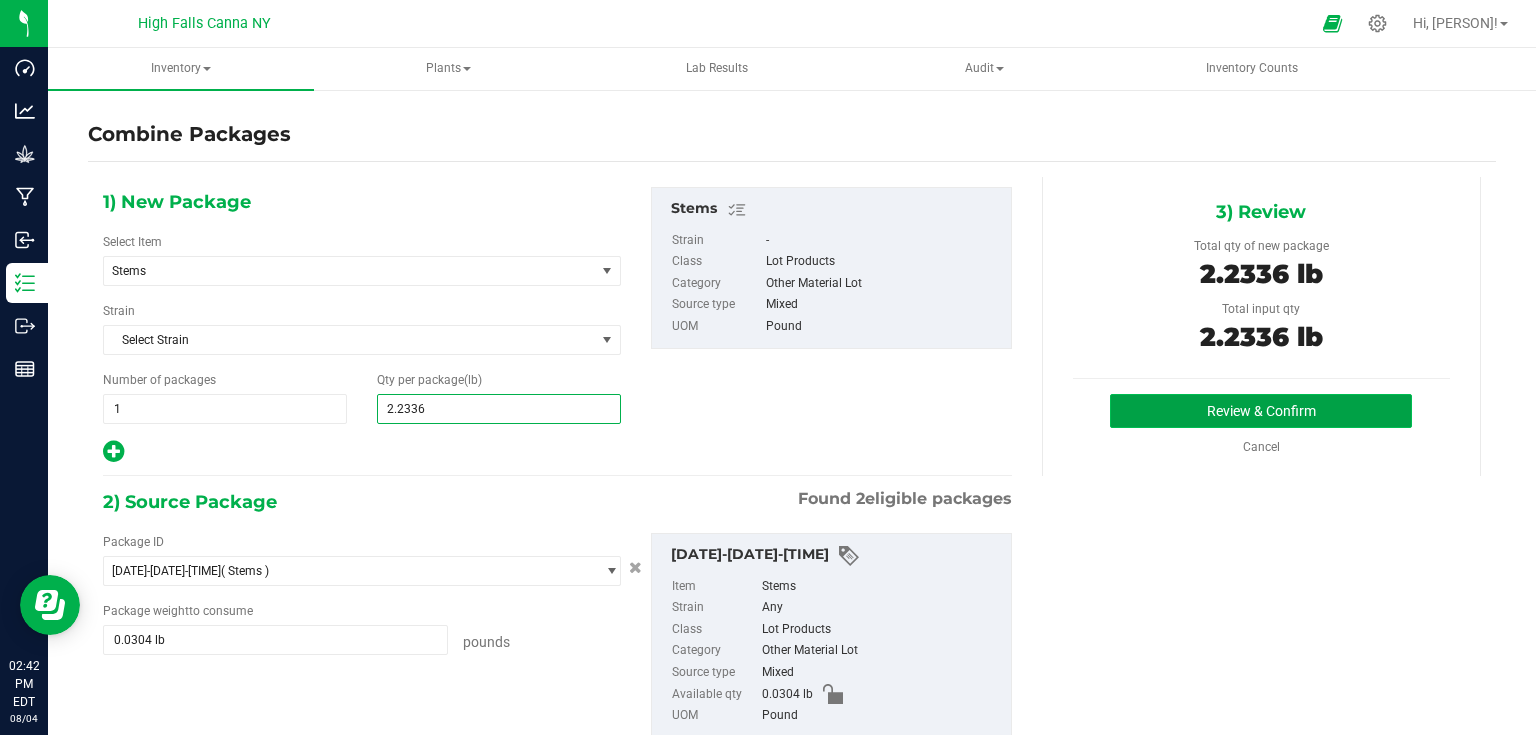 type on "2" 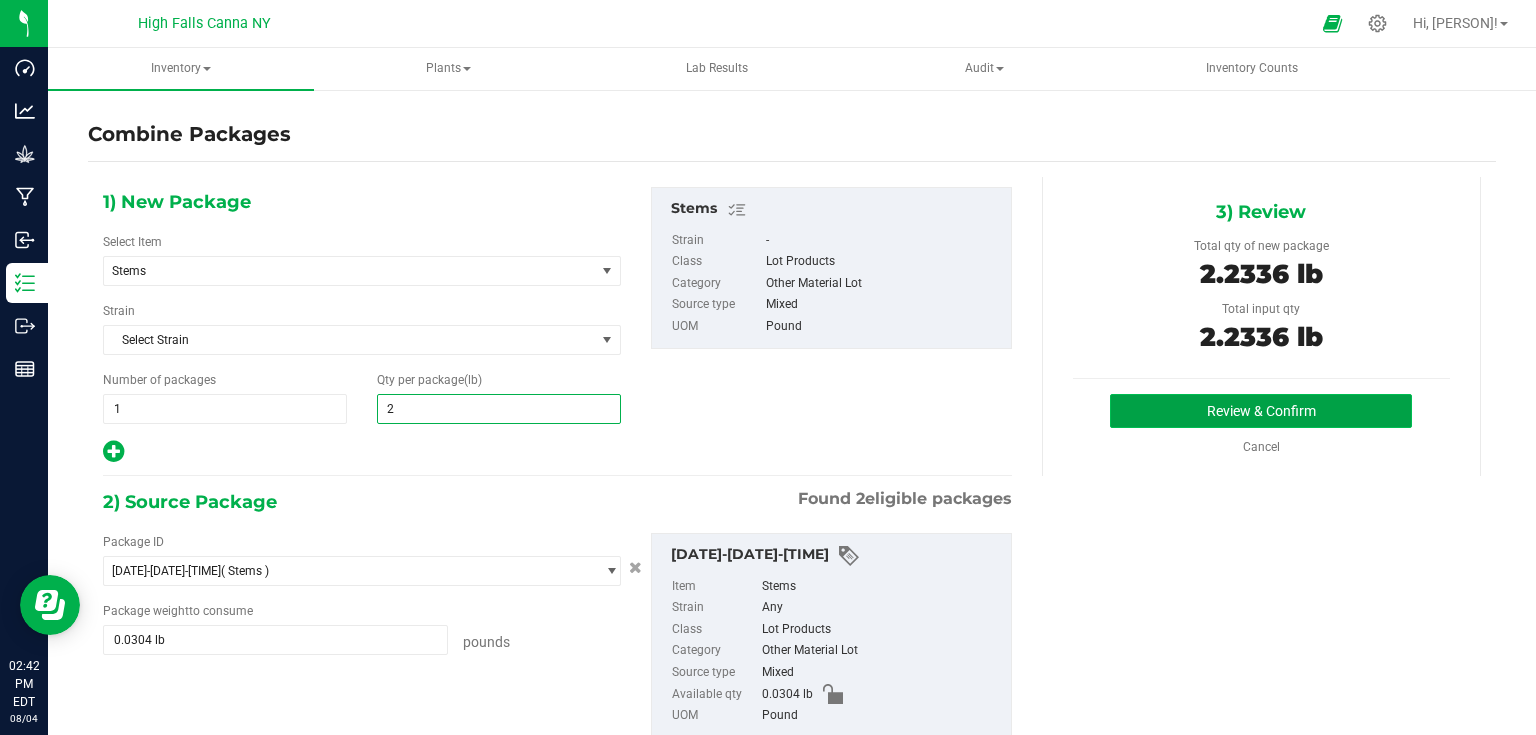 click on "Review & Confirm" at bounding box center [1261, 411] 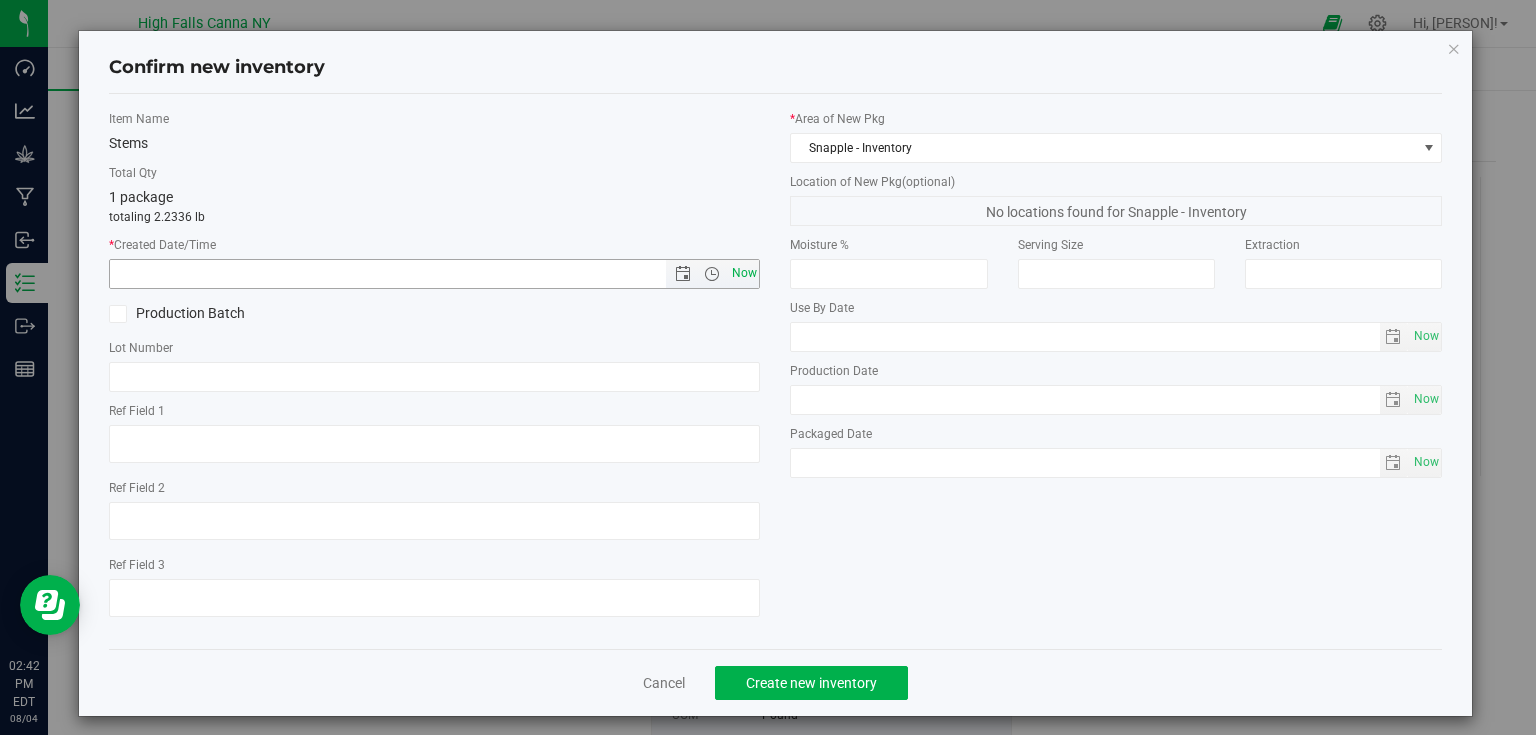 click on "Now" at bounding box center [744, 273] 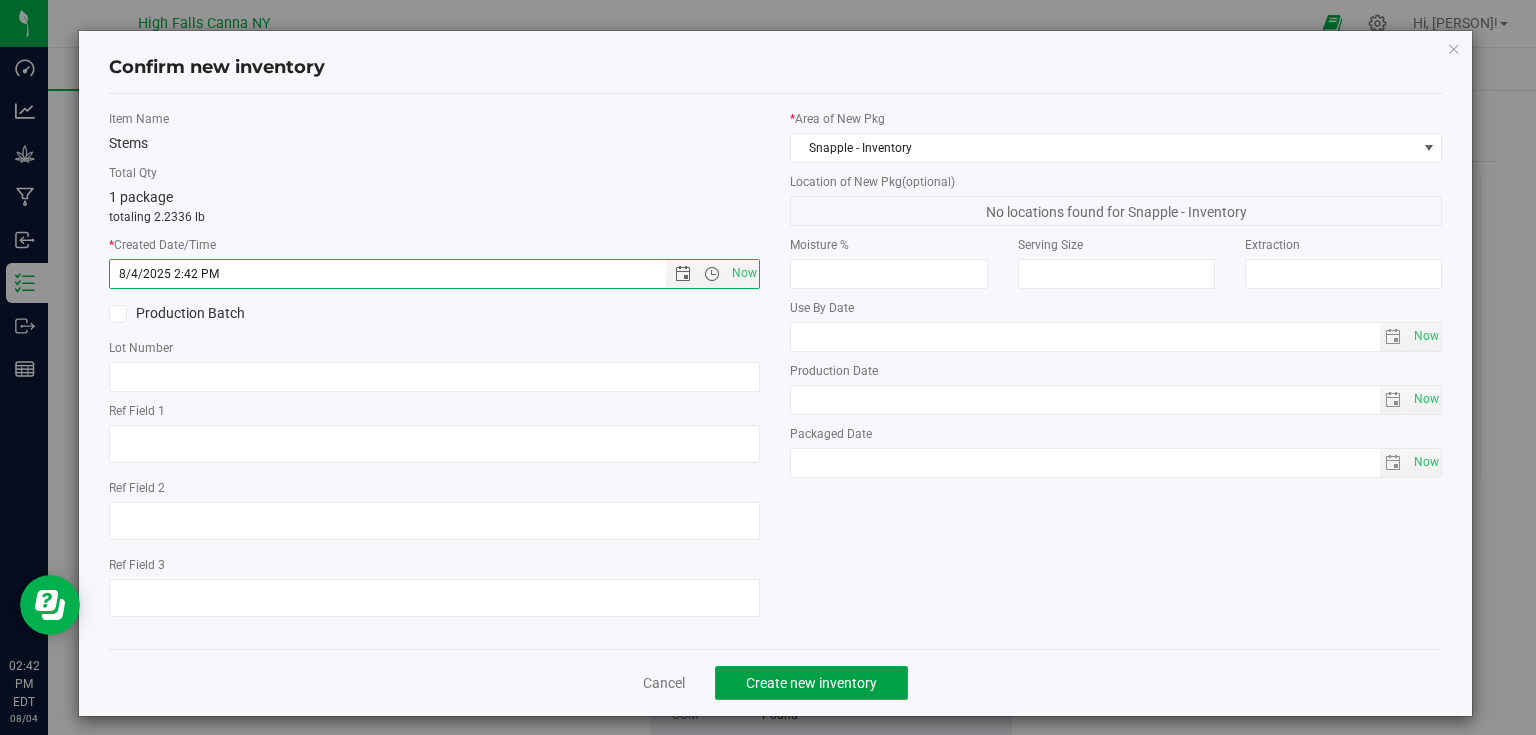 click on "Create new inventory" 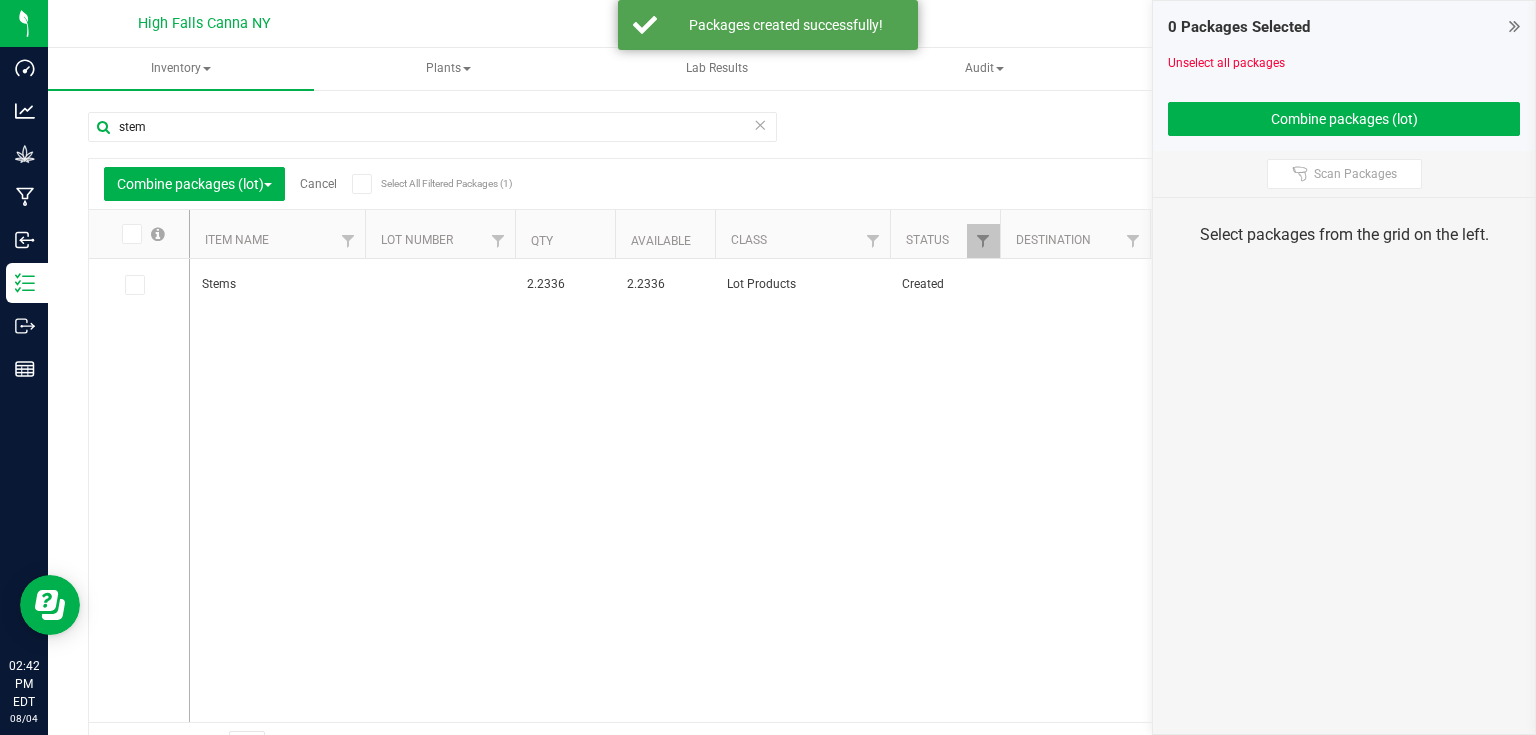 click on "Cancel" at bounding box center (318, 184) 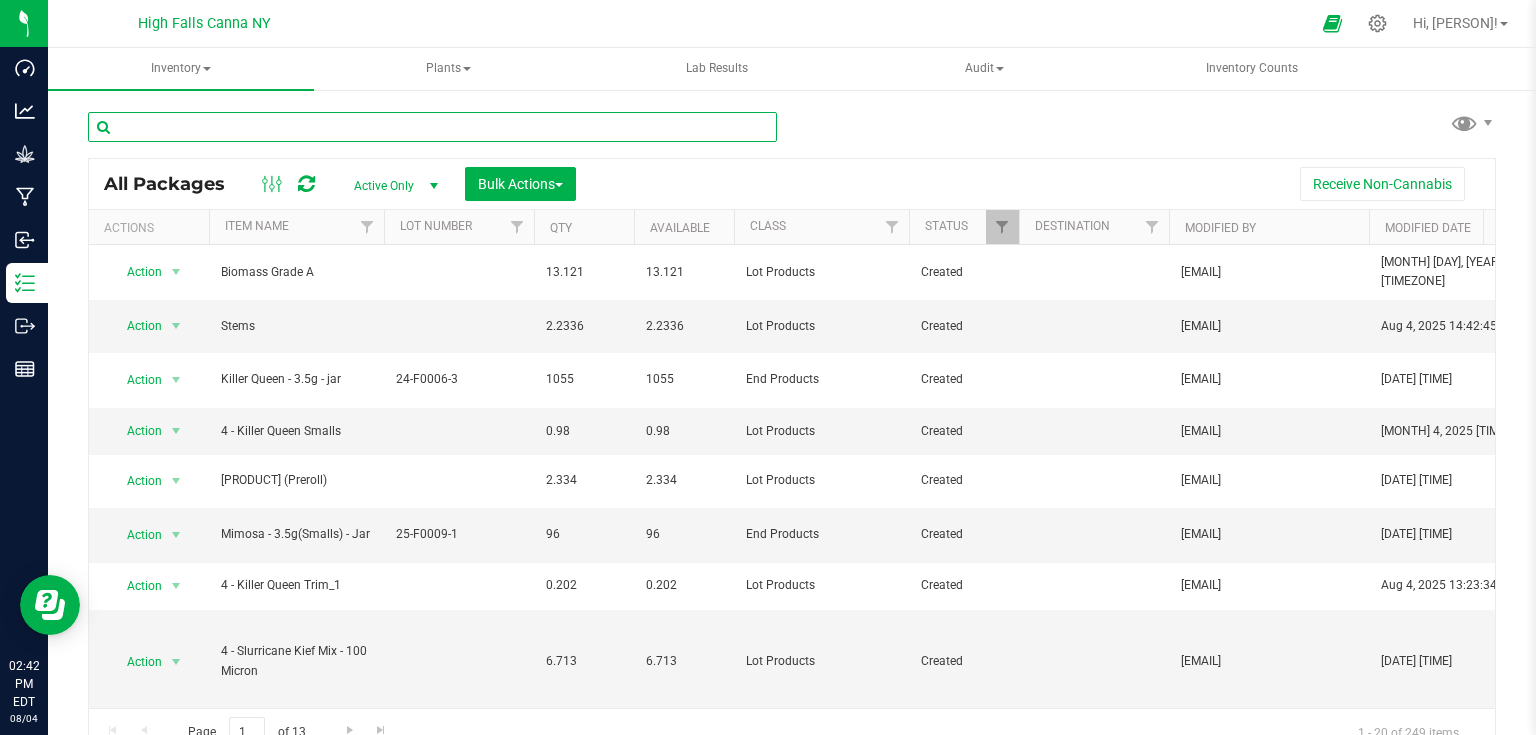 click at bounding box center [432, 127] 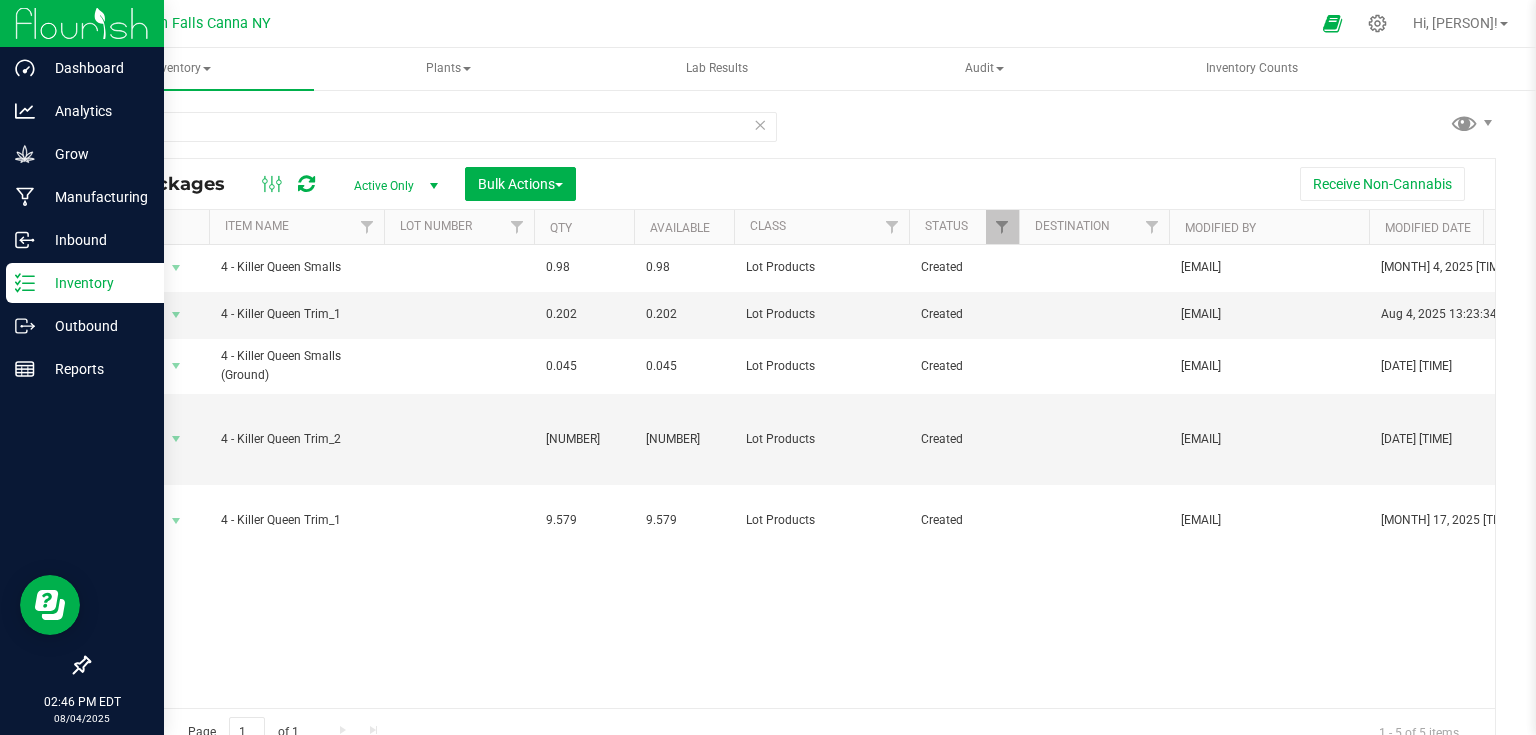 click 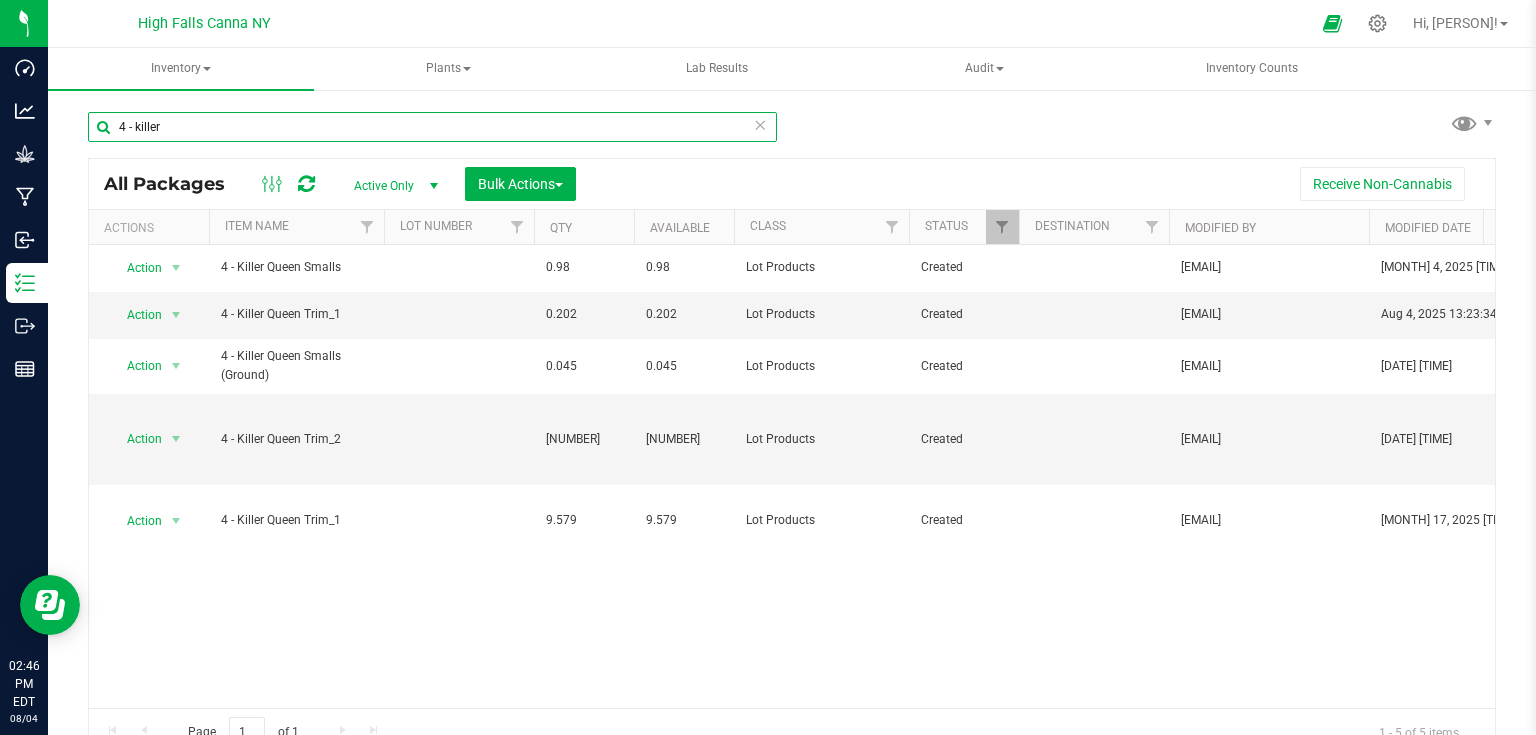click on "4 - [PERSON]" at bounding box center (432, 127) 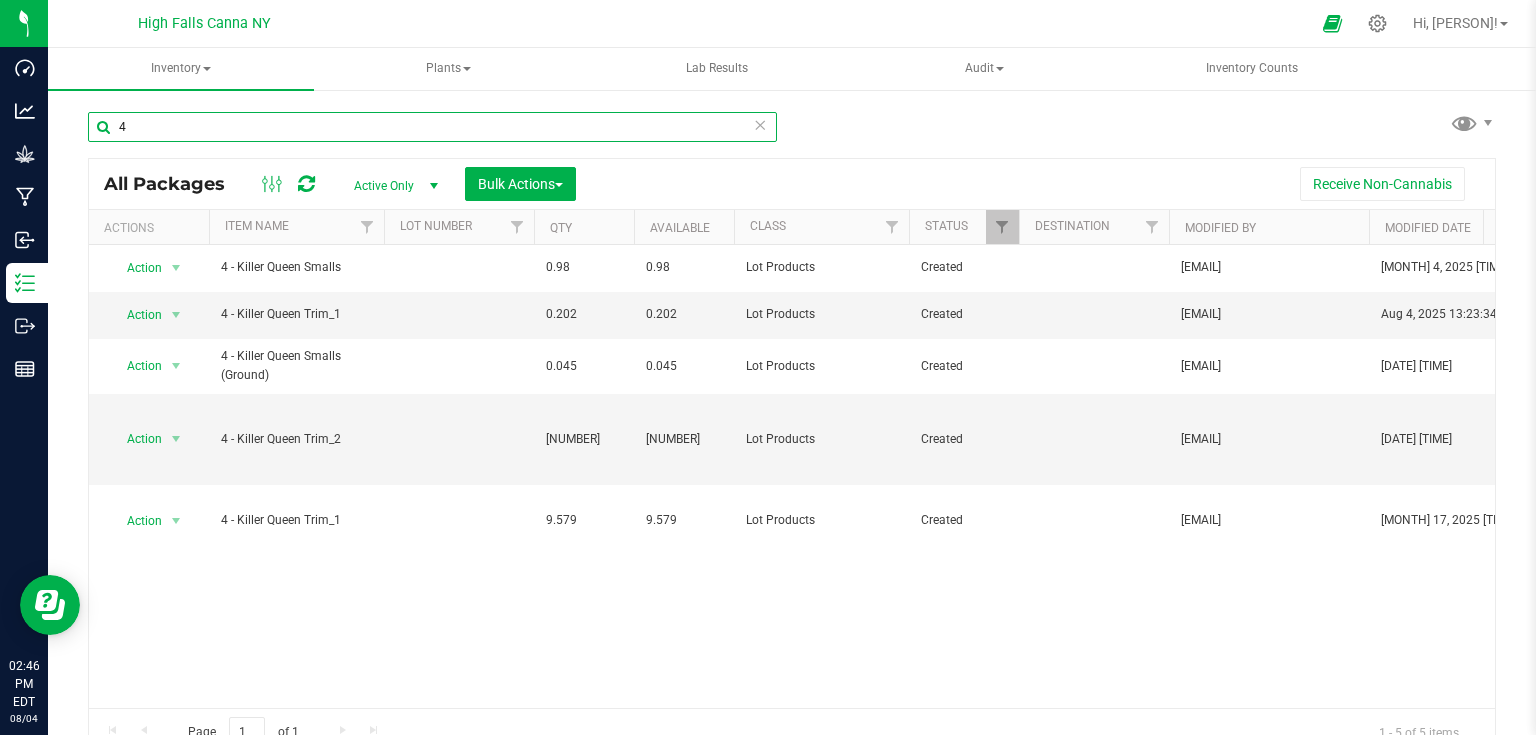 type on "4" 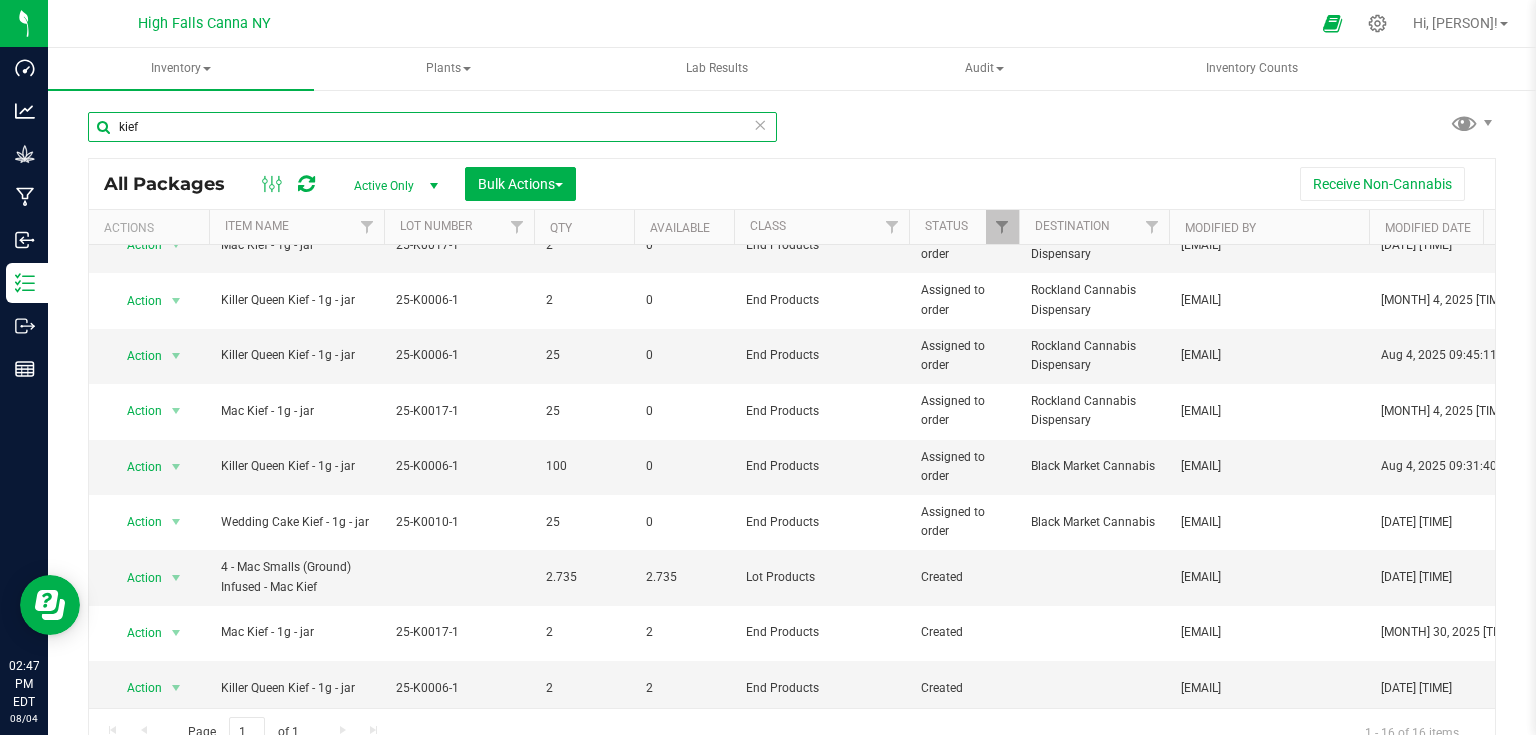 scroll, scrollTop: 0, scrollLeft: 0, axis: both 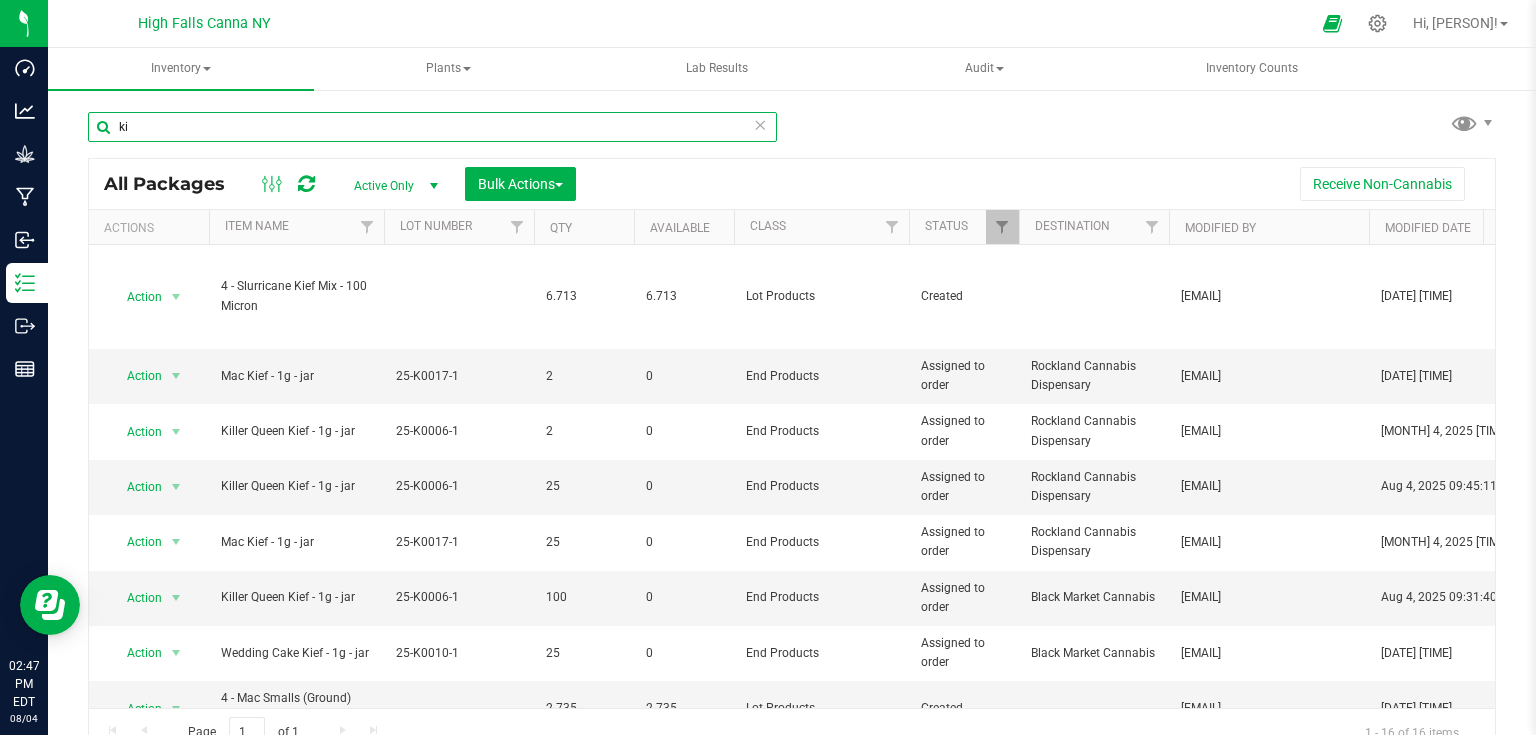 type on "k" 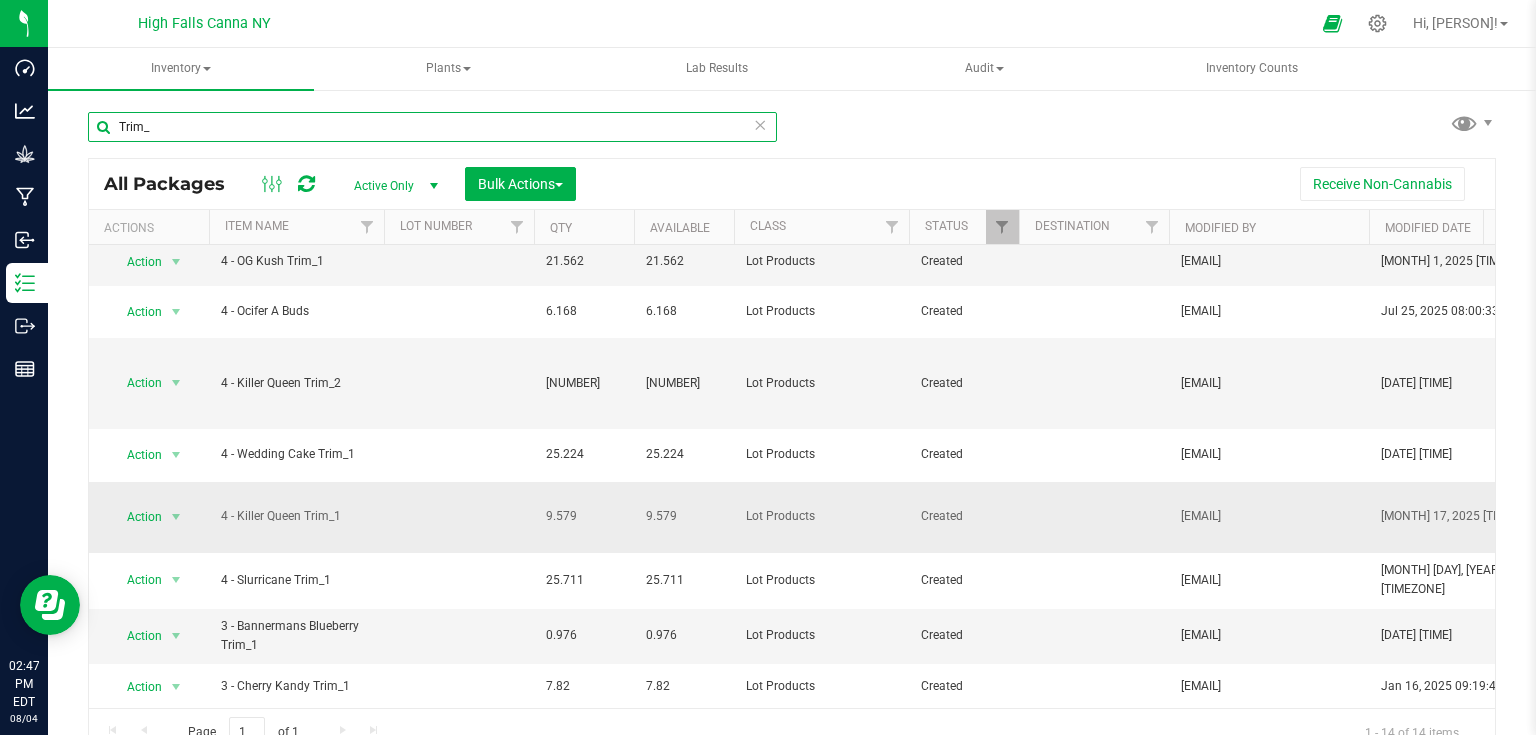scroll, scrollTop: 0, scrollLeft: 0, axis: both 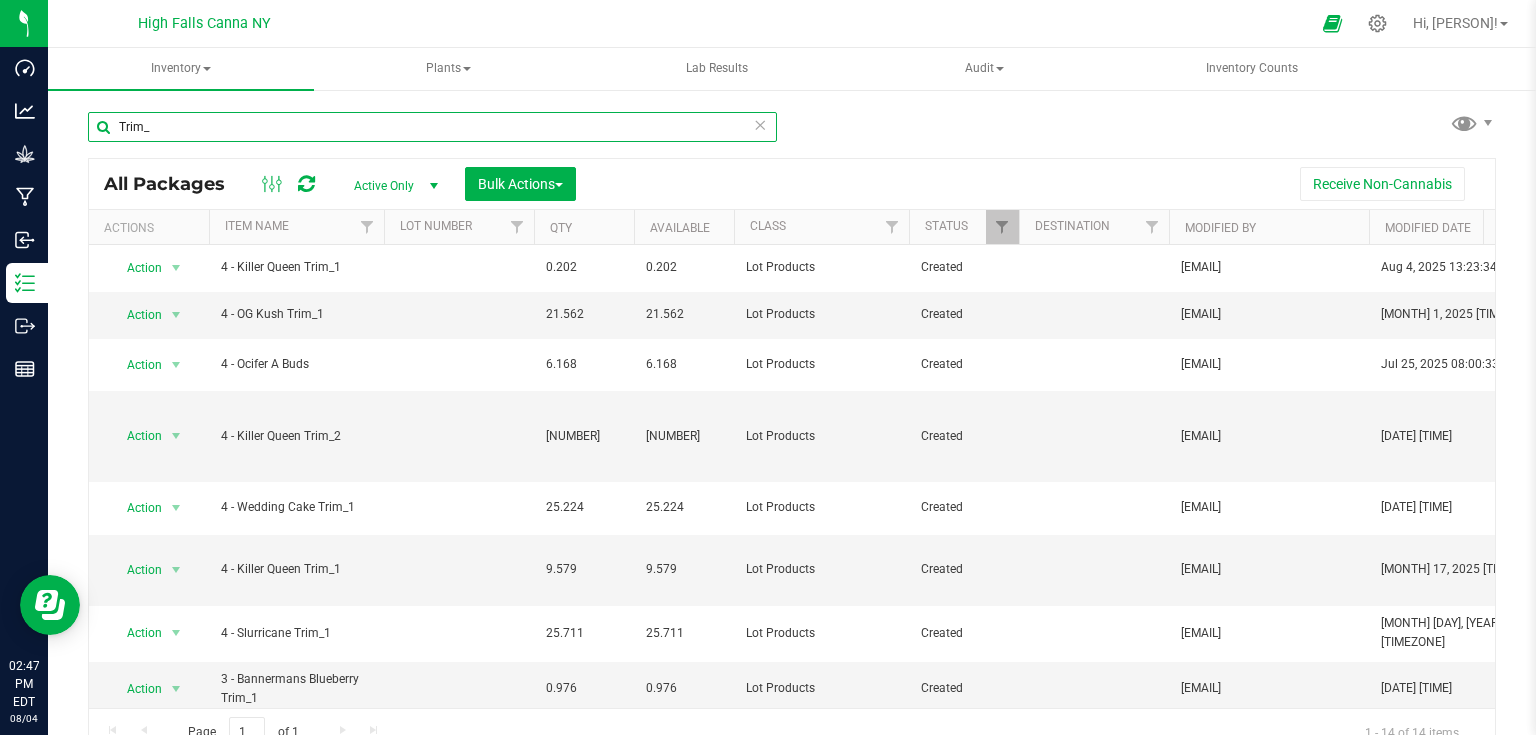 type on "Trim_" 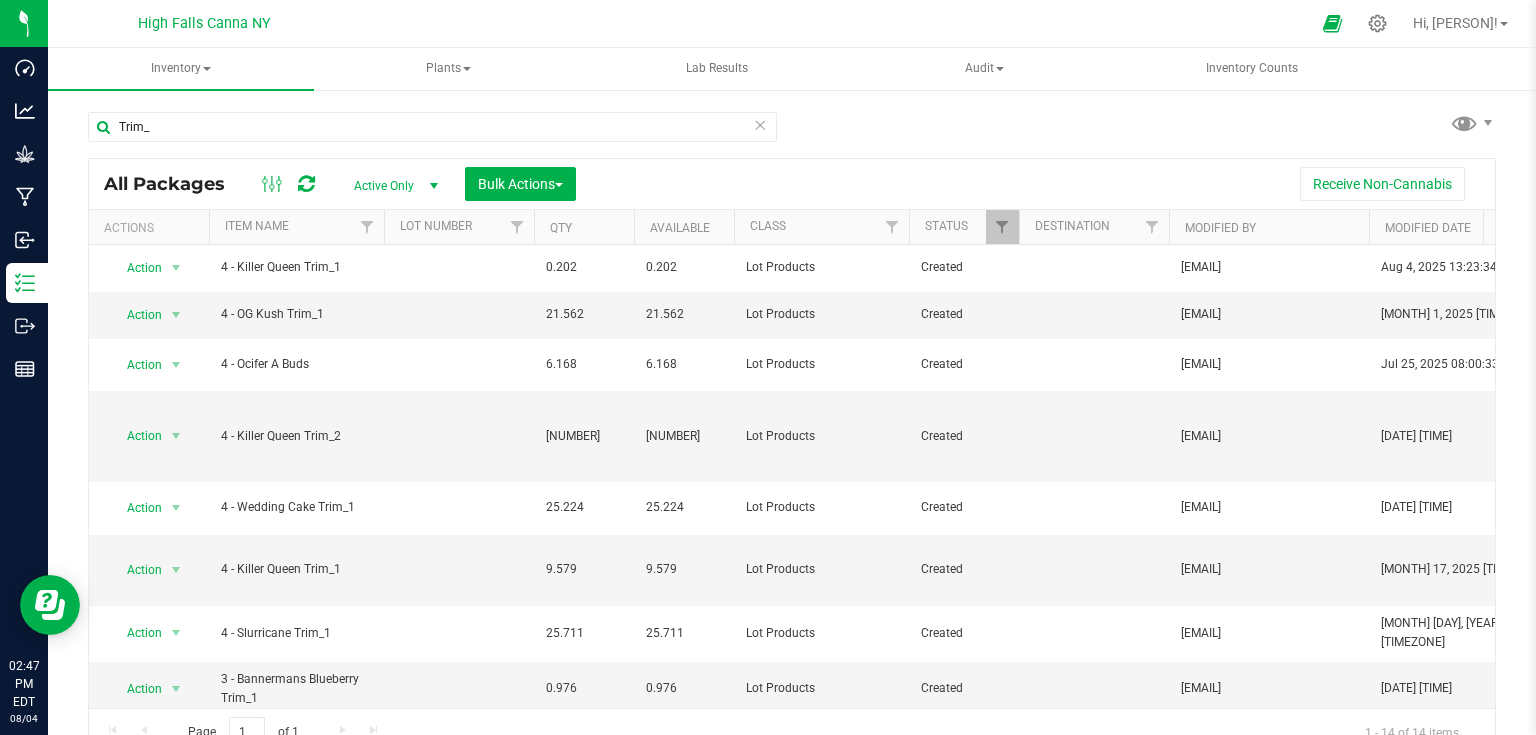 click on "All Packages
Active Only Active Only Lab Samples Locked All
Bulk Actions
Add to manufacturing run
Add to outbound order
Combine packages
Combine packages (lot)" at bounding box center [792, 184] 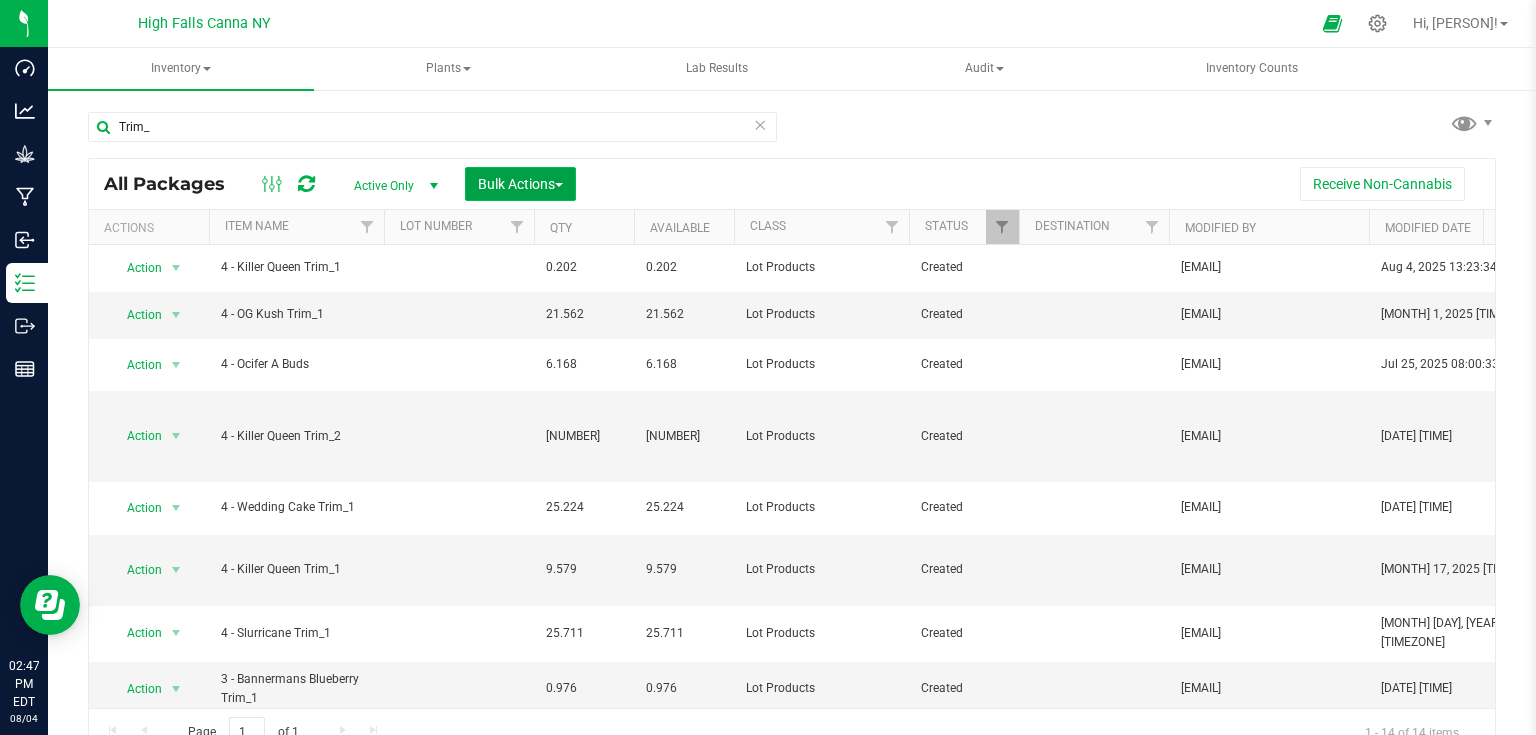 click on "Bulk Actions" at bounding box center (520, 184) 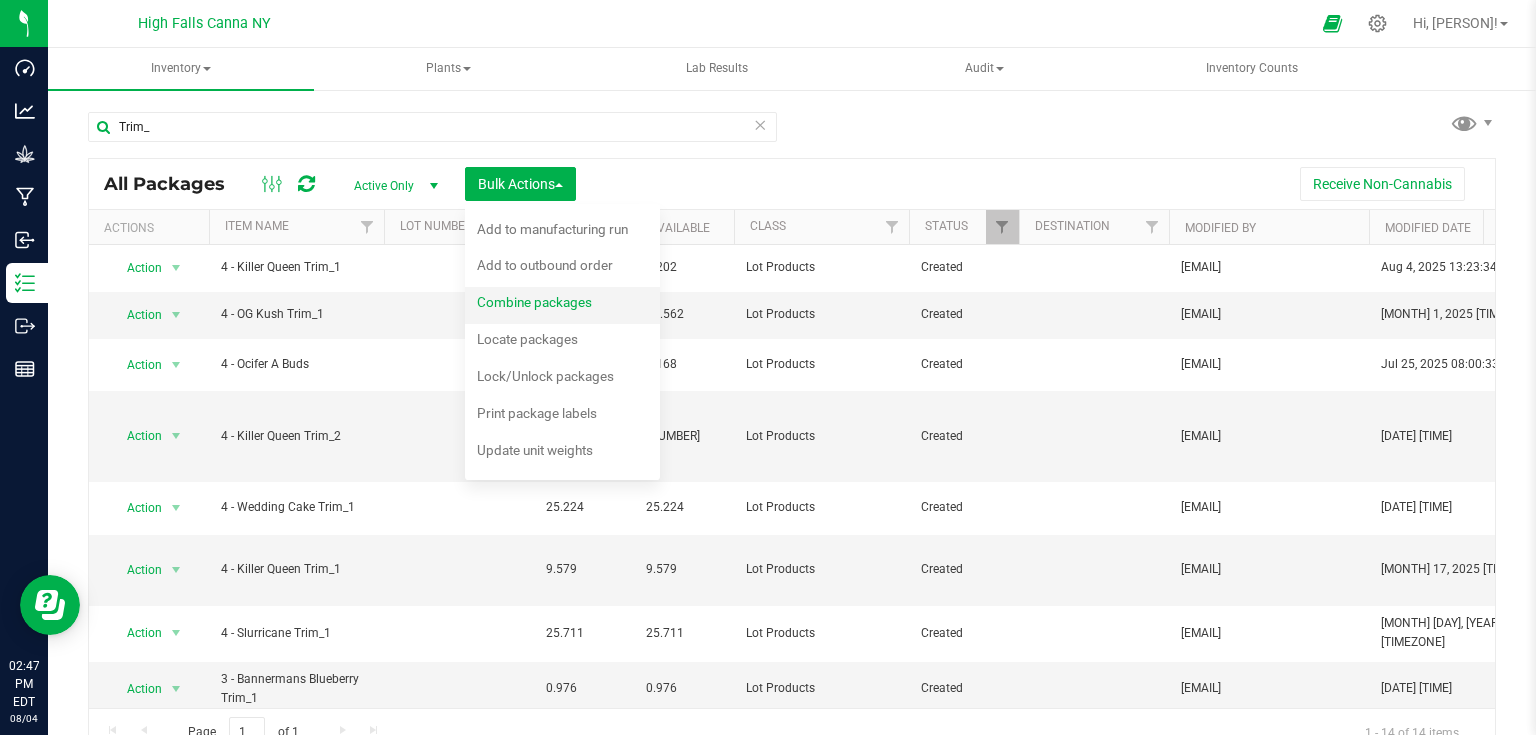 click on "Combine packages" at bounding box center (534, 302) 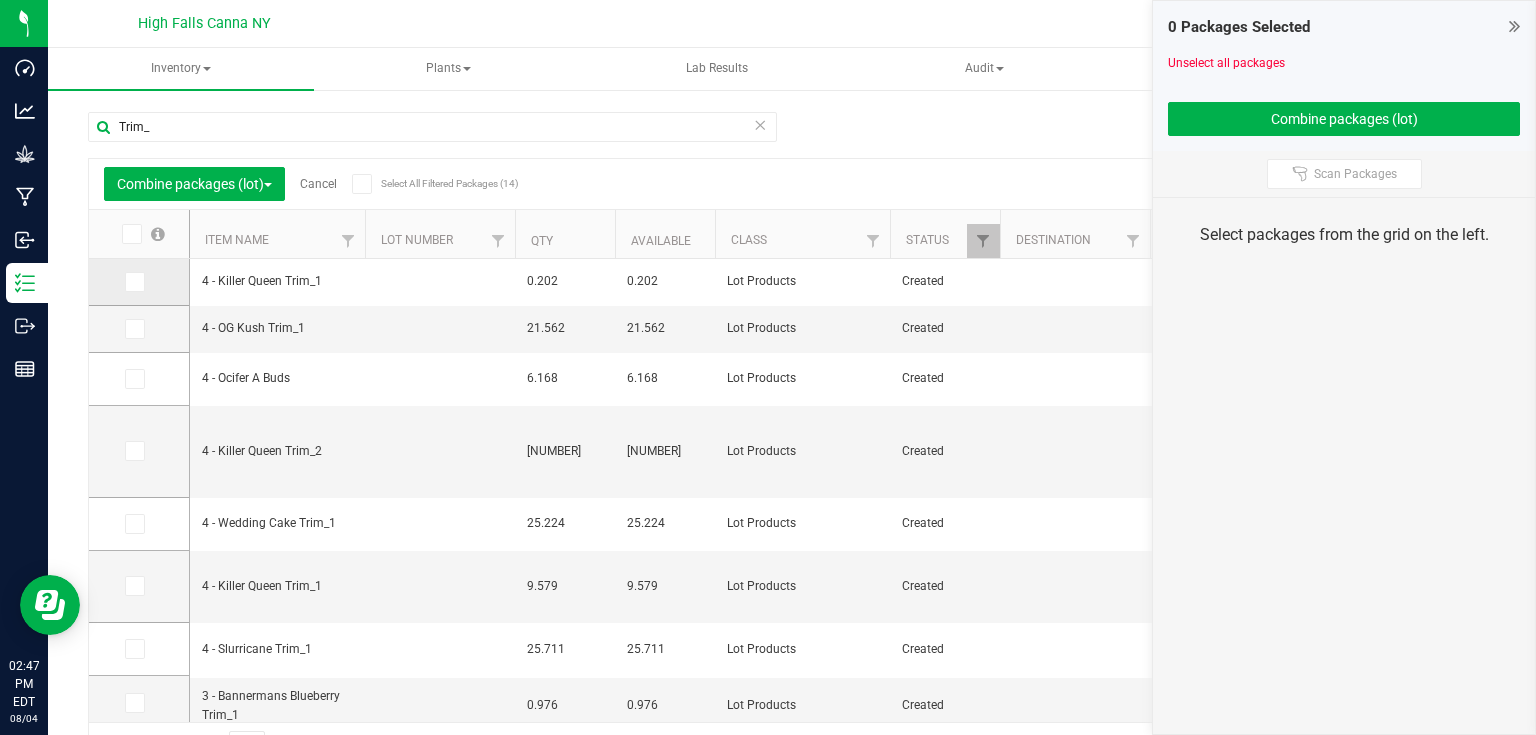 click at bounding box center [135, 282] 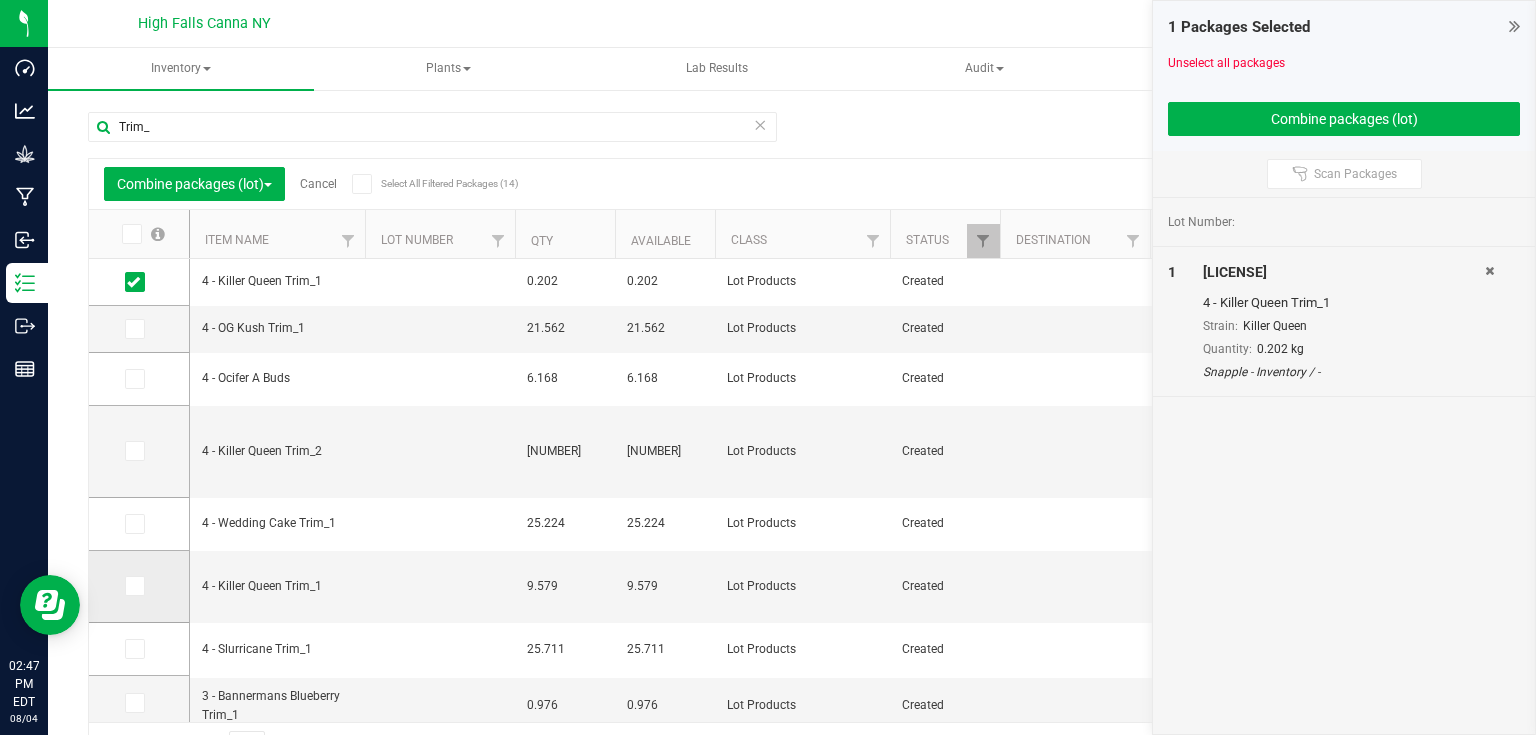 click at bounding box center (135, 586) 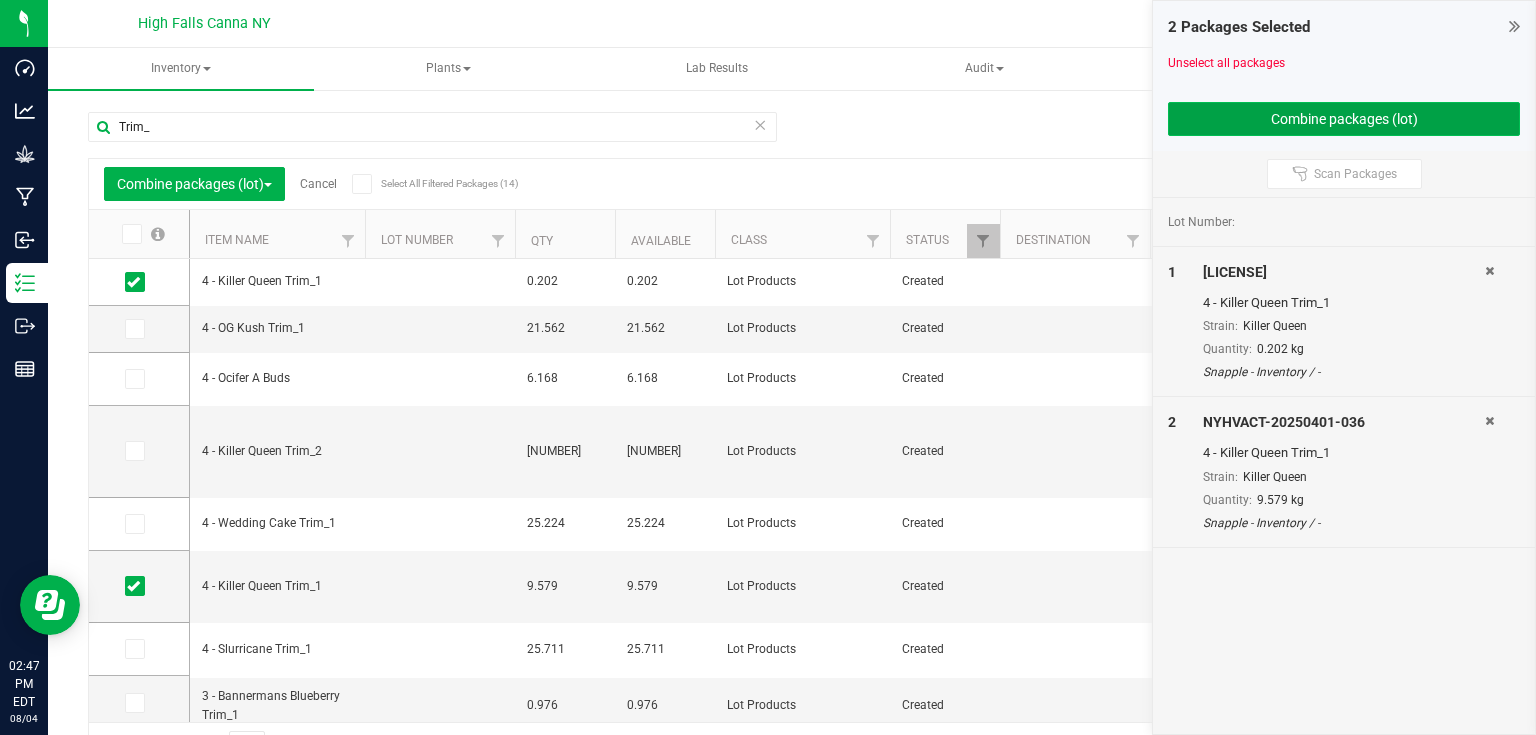 click on "Combine packages (lot)" at bounding box center (1344, 119) 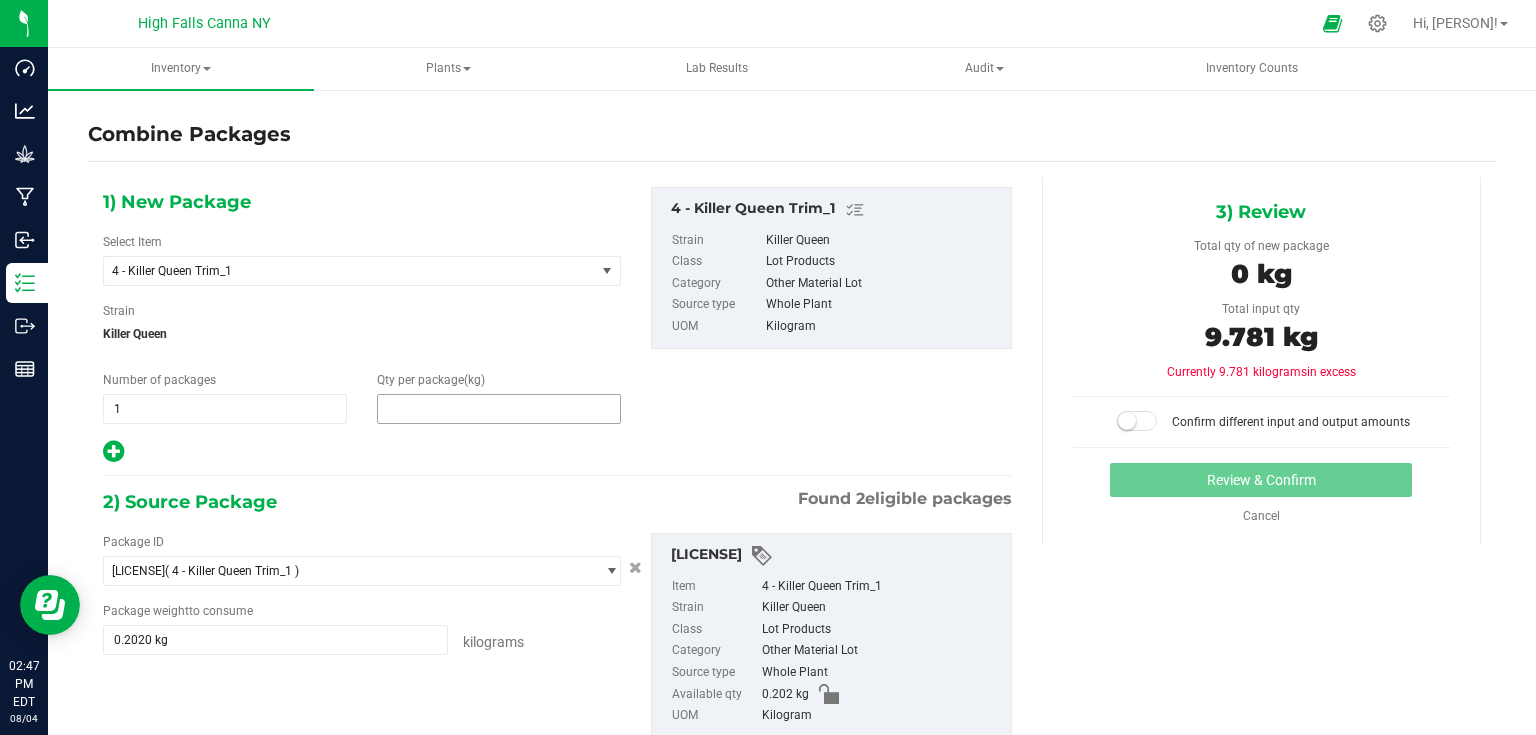 click at bounding box center (499, 409) 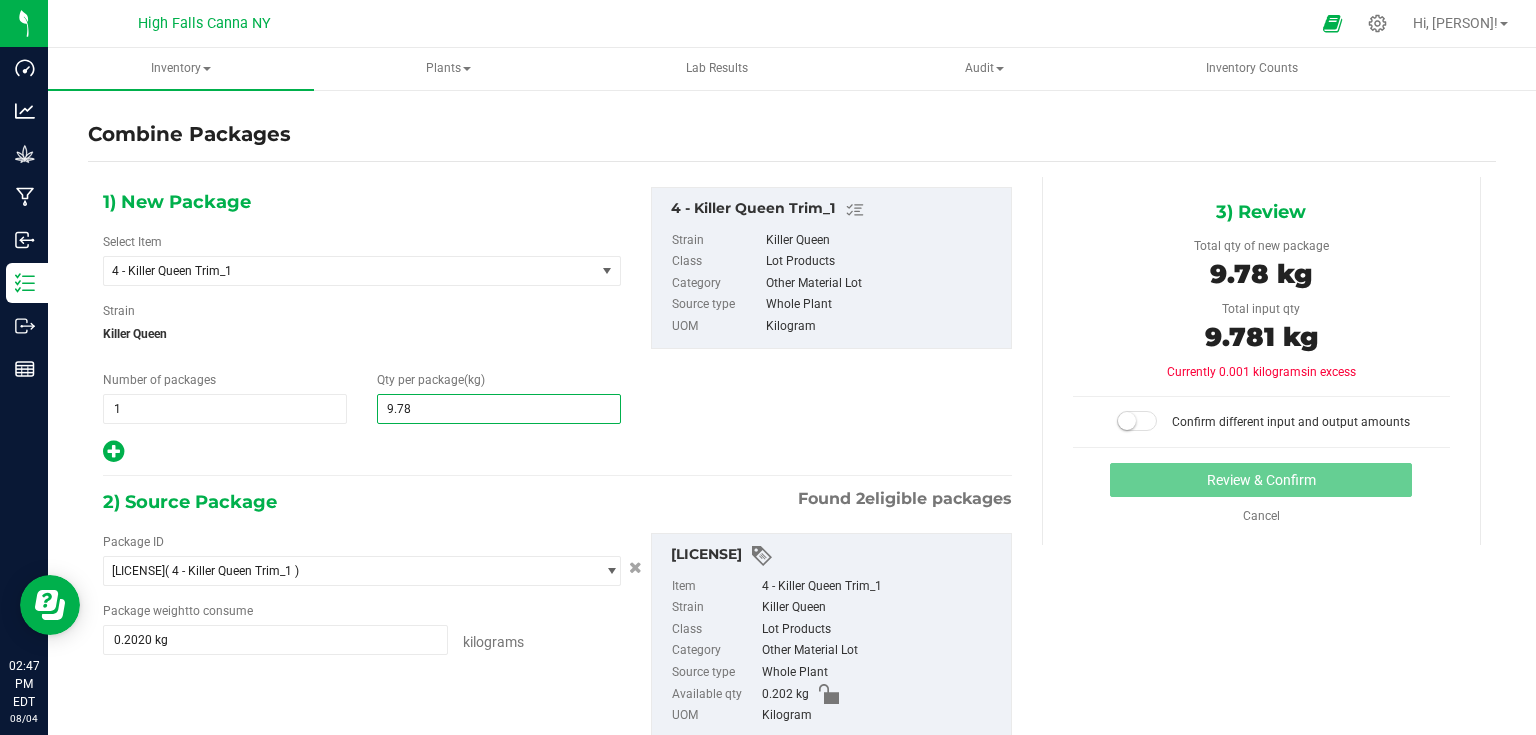 type on "9.781" 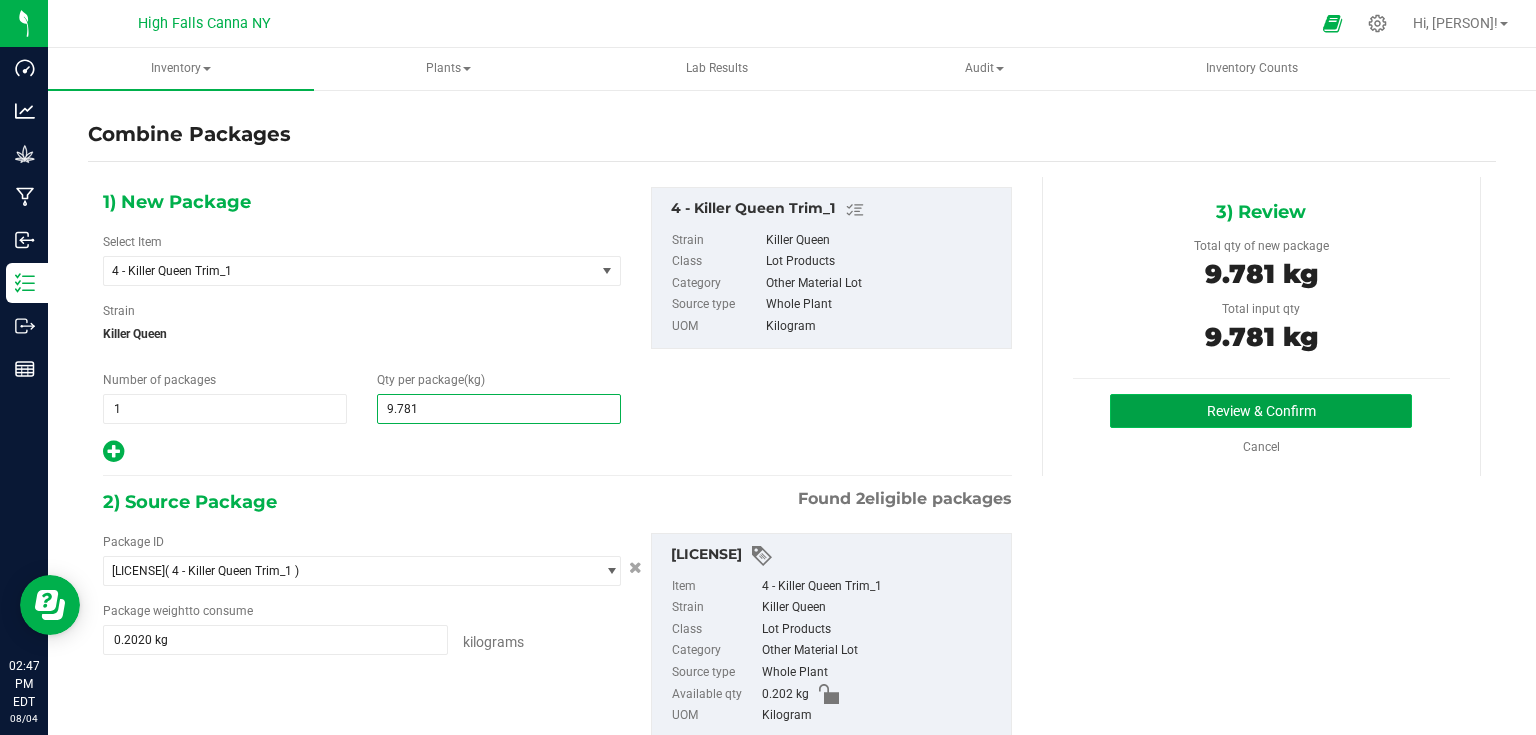 type on "10" 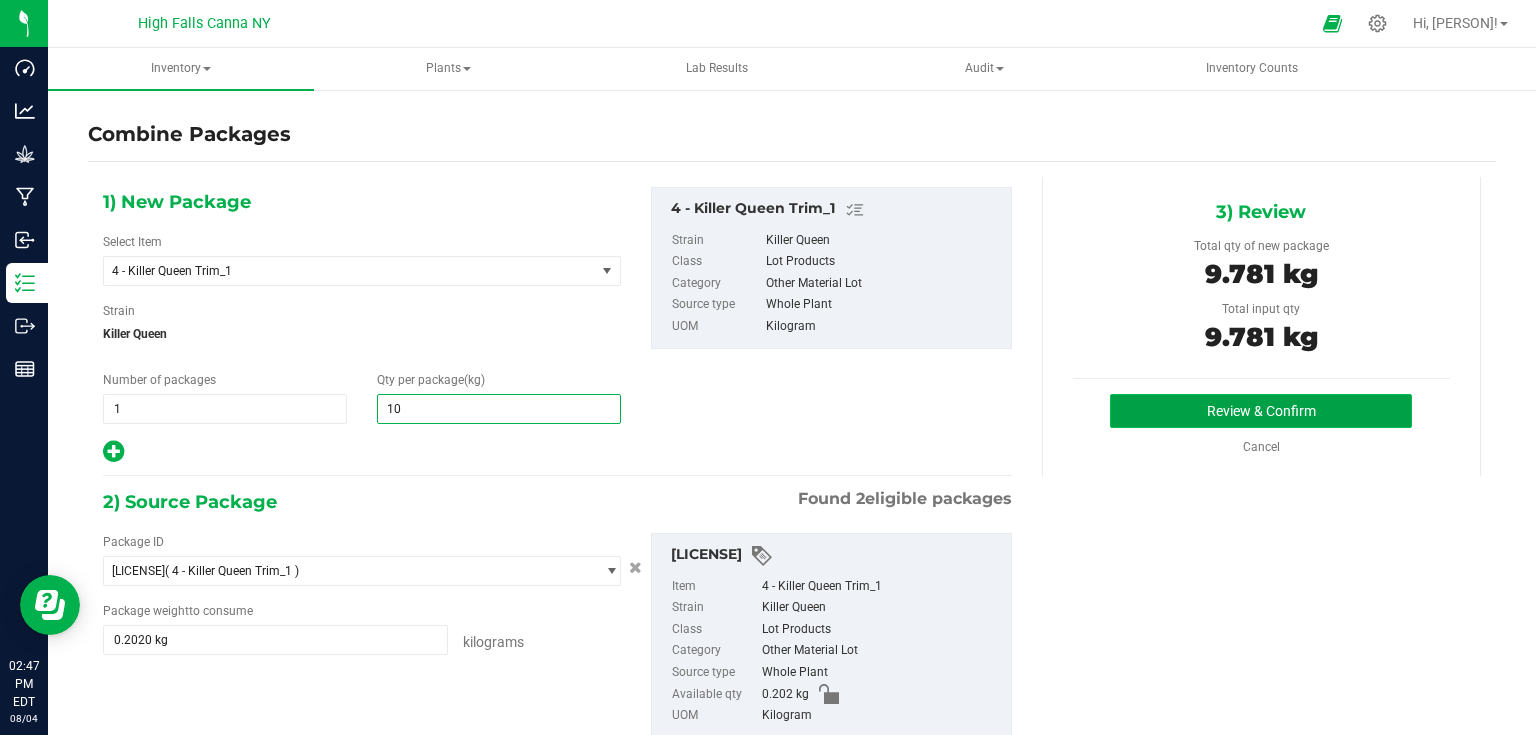 click on "Review & Confirm" at bounding box center (1261, 411) 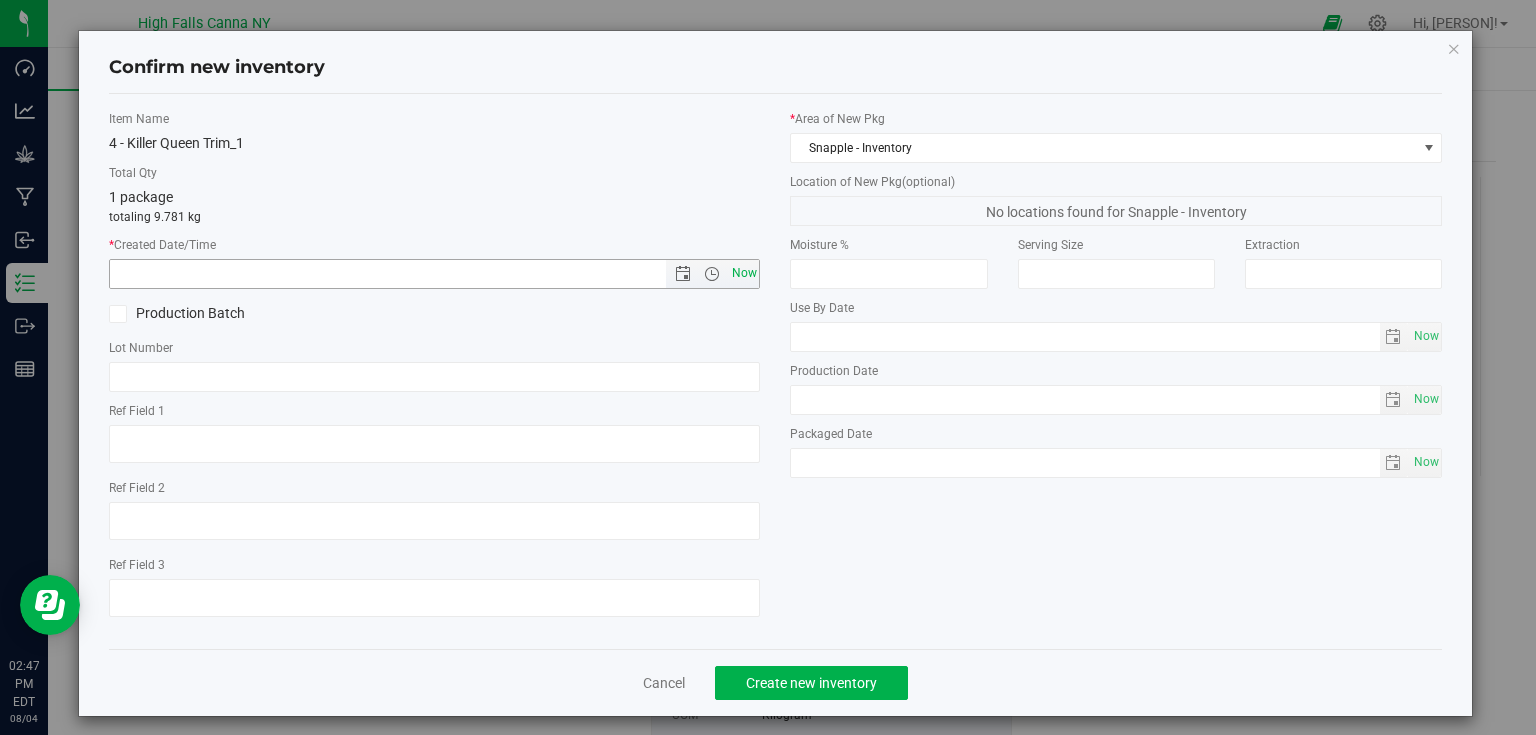 click on "Now" at bounding box center (744, 273) 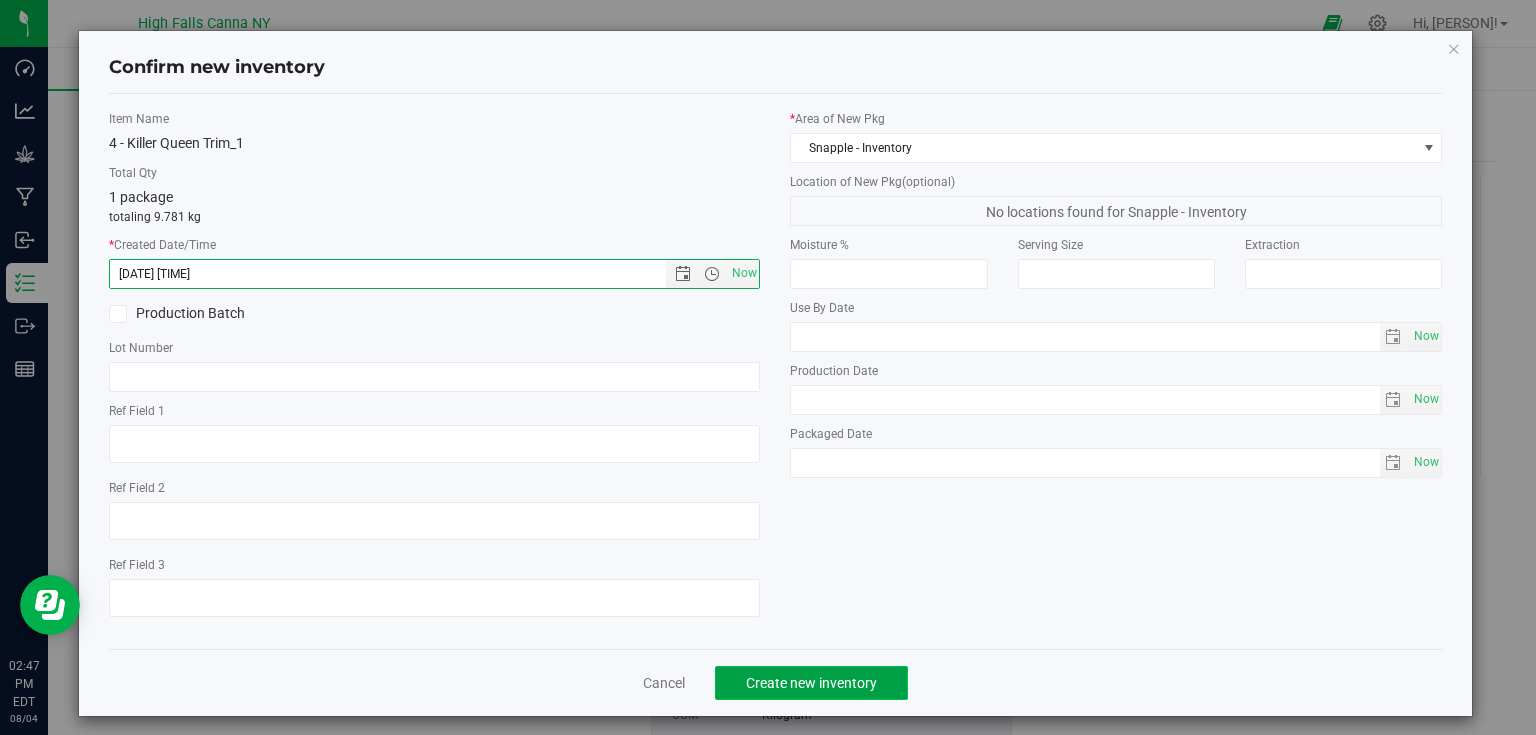 click on "Create new inventory" 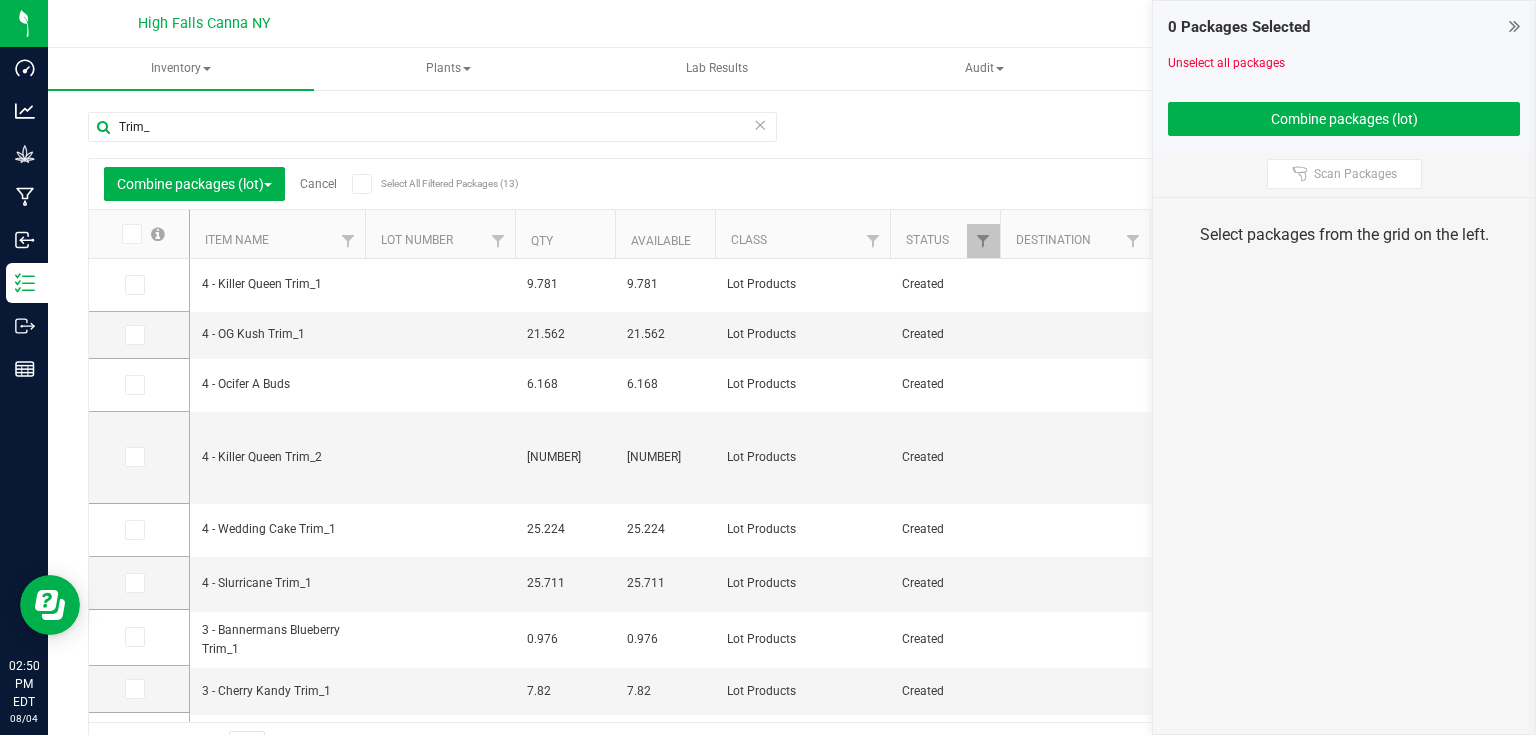 click at bounding box center (1514, 26) 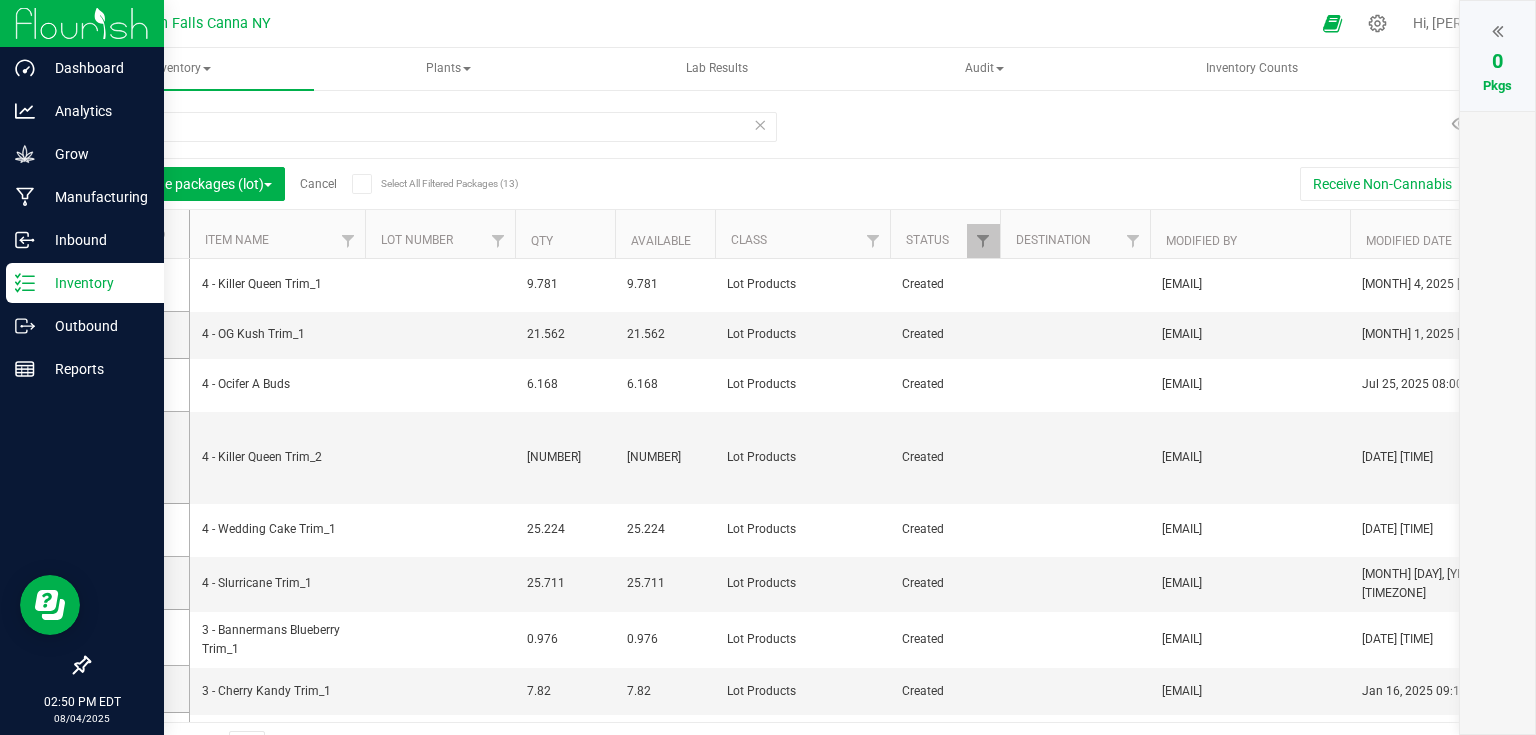 click at bounding box center [82, 23] 